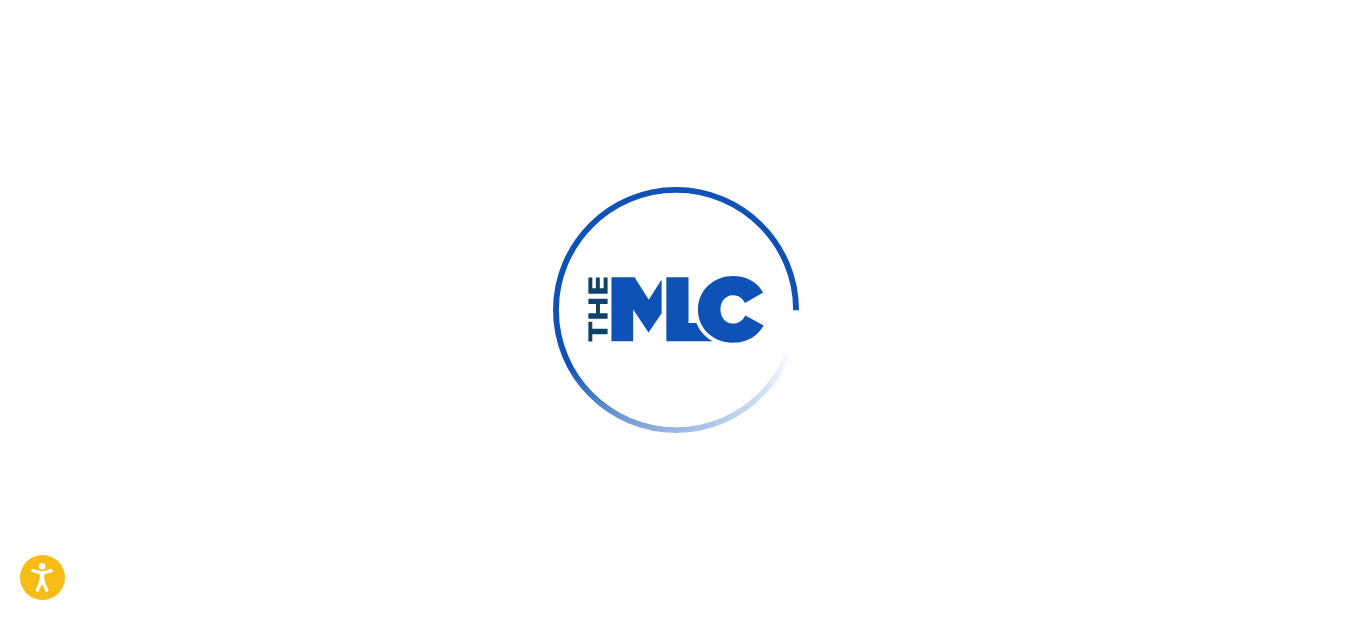 scroll, scrollTop: 0, scrollLeft: 0, axis: both 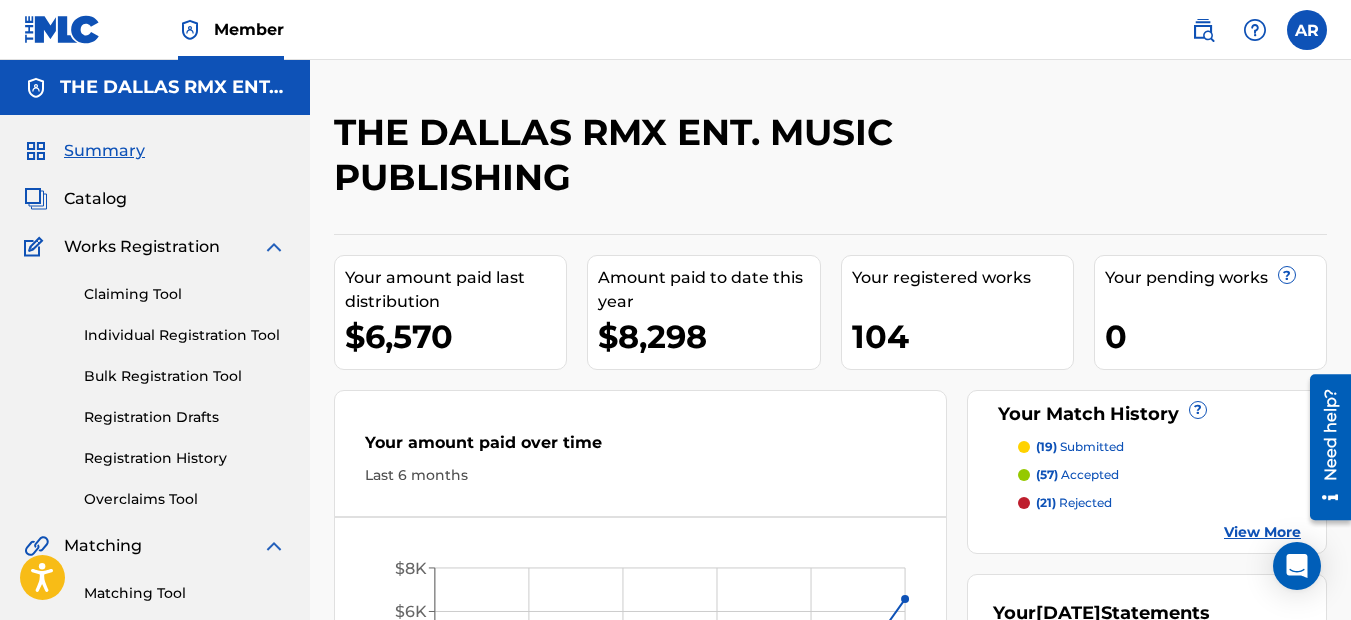 click on "Registration History" at bounding box center (185, 458) 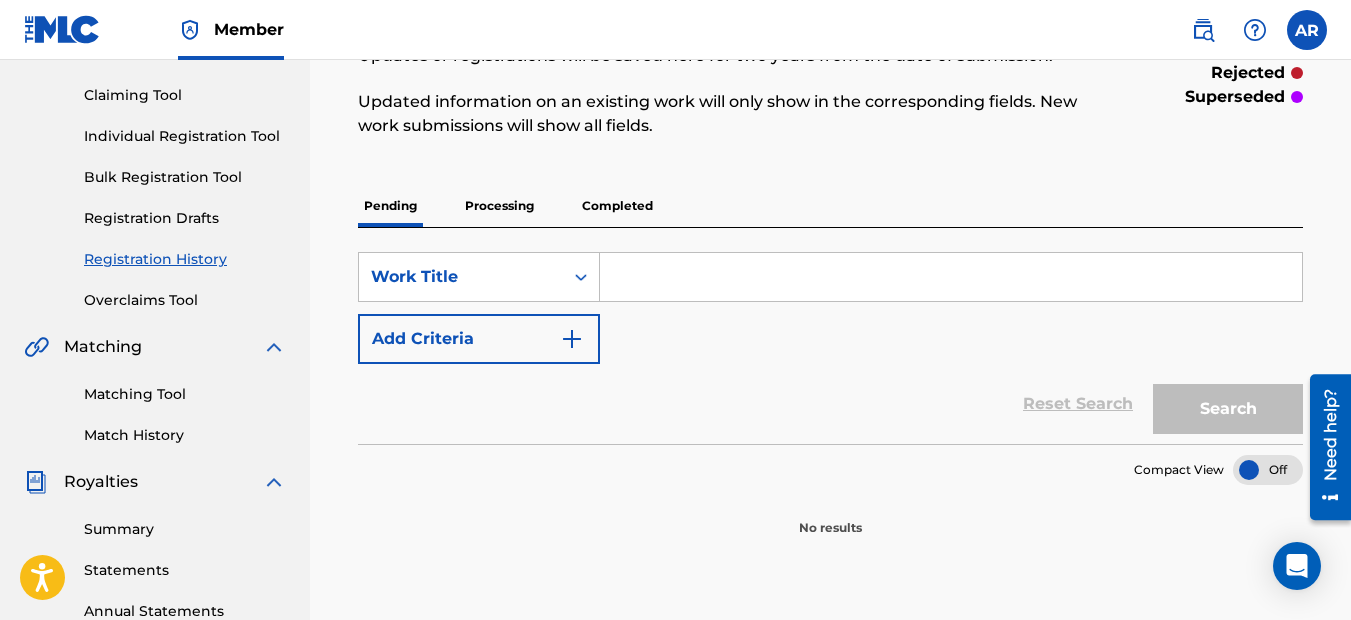 scroll, scrollTop: 200, scrollLeft: 0, axis: vertical 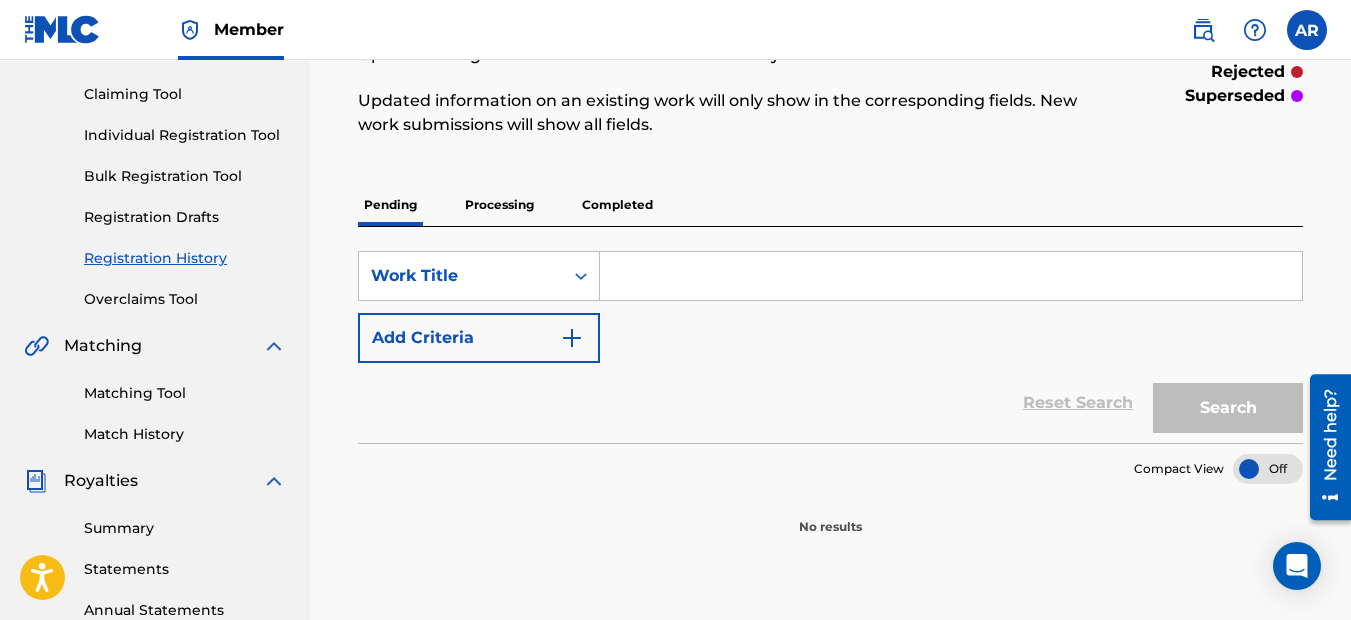 click on "Processing" at bounding box center (499, 205) 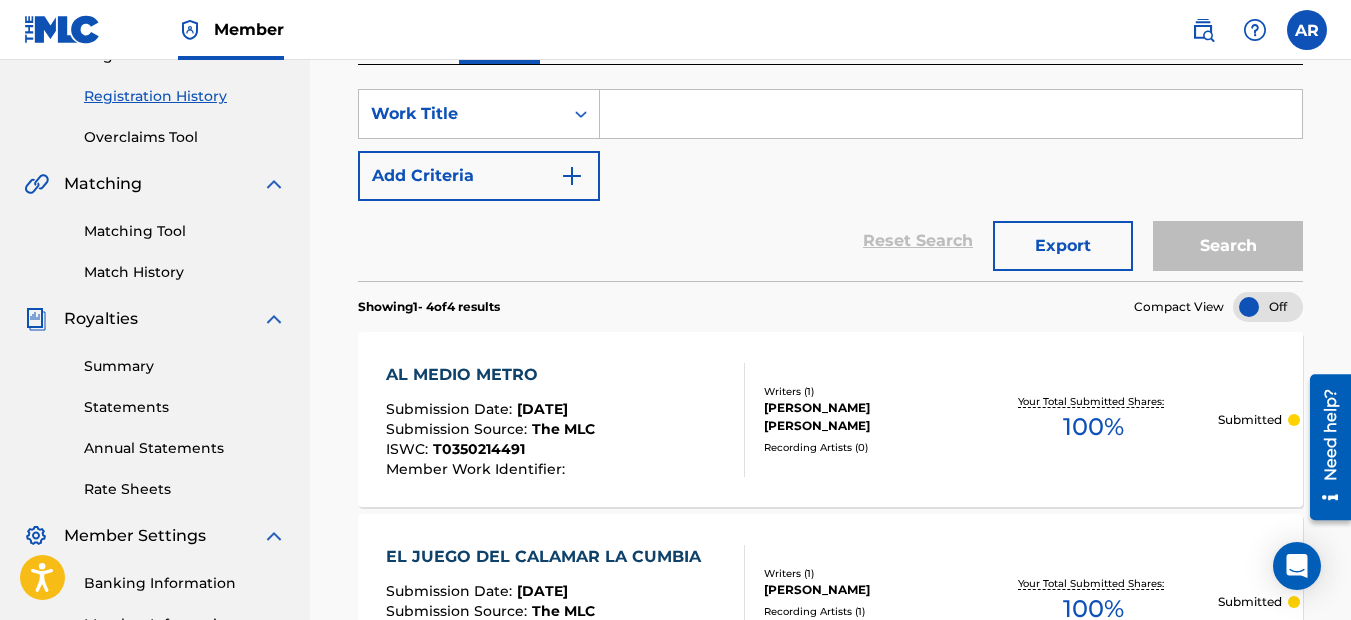scroll, scrollTop: 317, scrollLeft: 0, axis: vertical 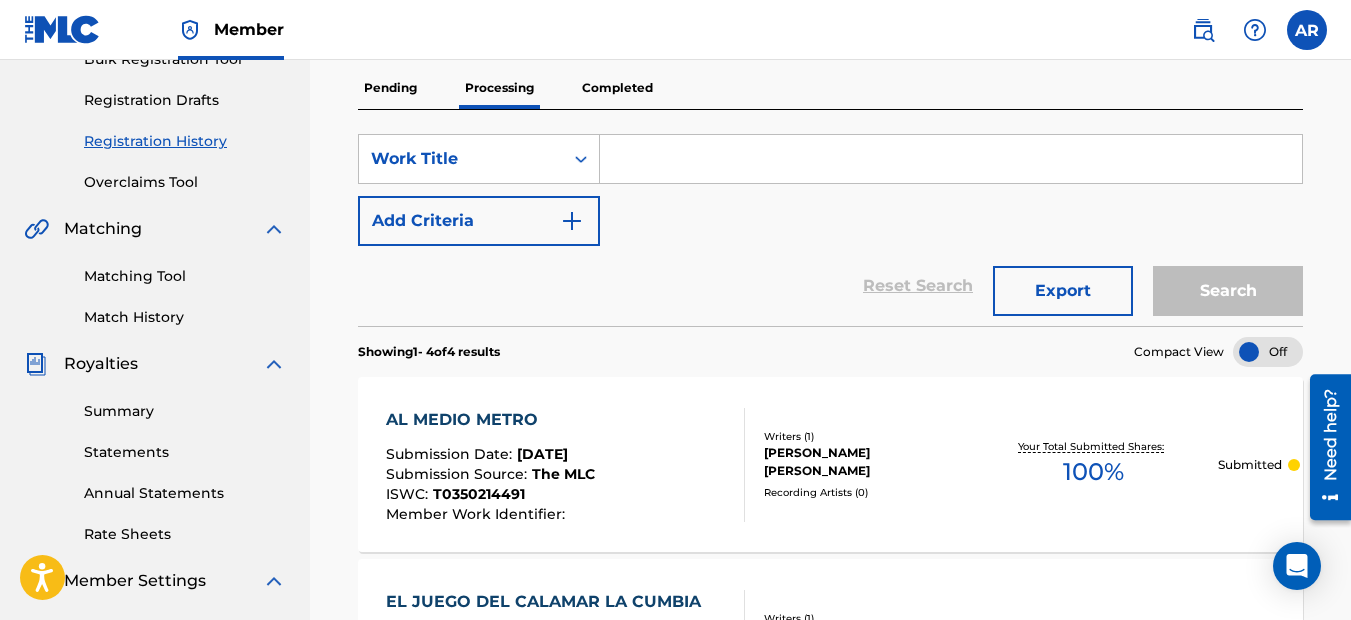 click on "Completed" at bounding box center (617, 88) 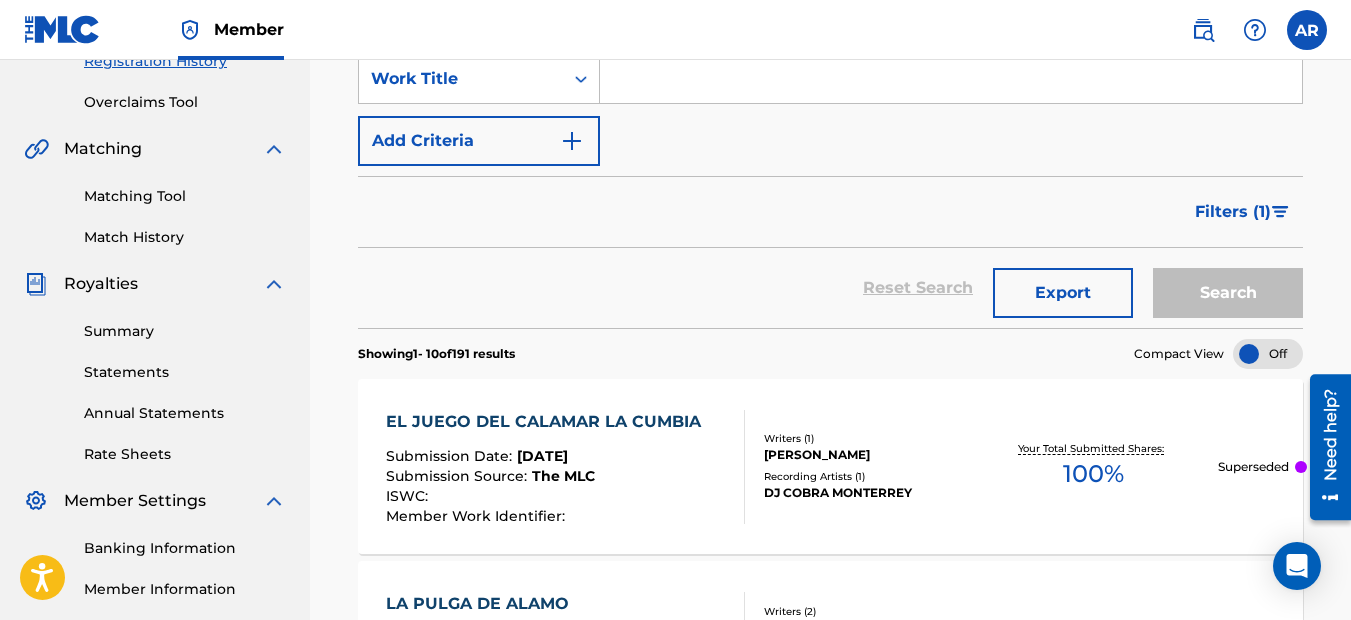 scroll, scrollTop: 400, scrollLeft: 0, axis: vertical 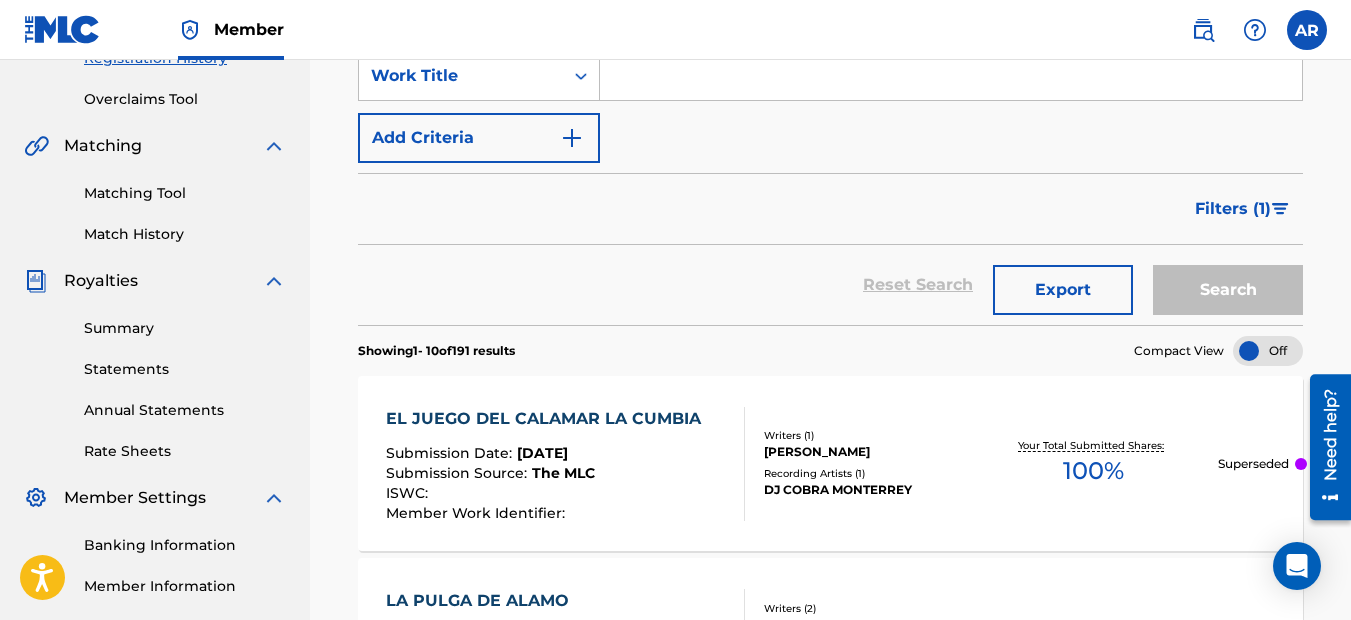 click on "Superseded" at bounding box center [1253, 464] 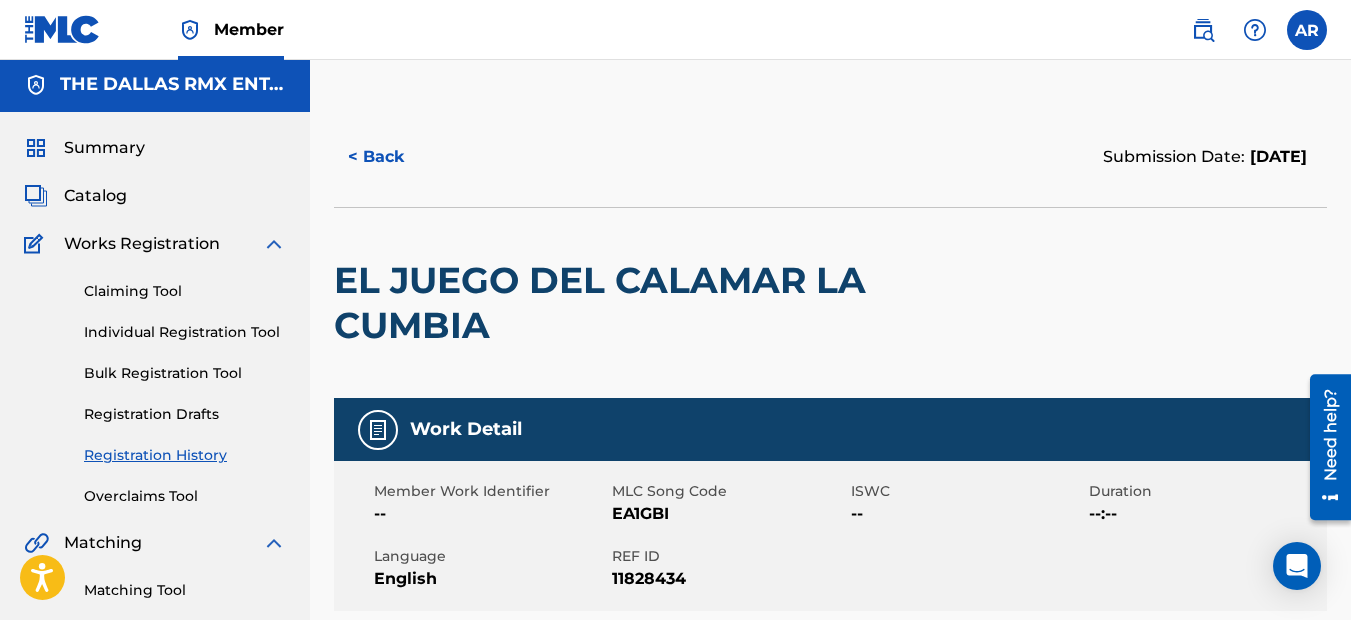 scroll, scrollTop: 0, scrollLeft: 0, axis: both 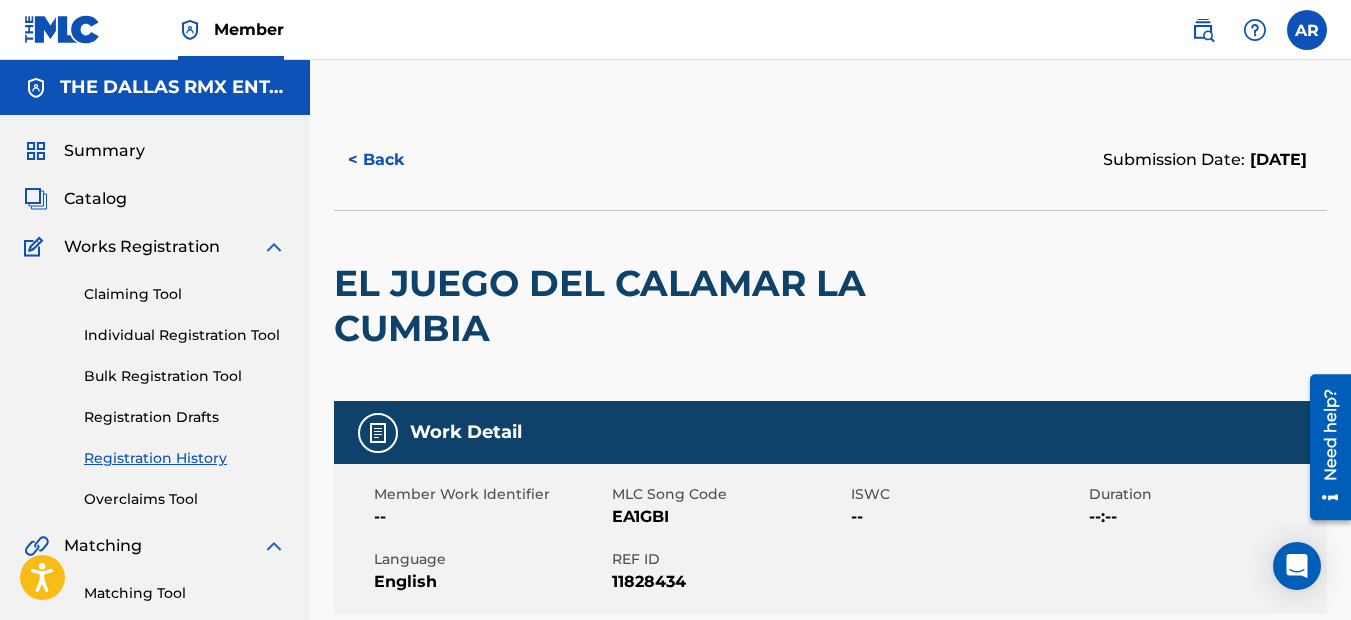 click on "< Back" at bounding box center (394, 160) 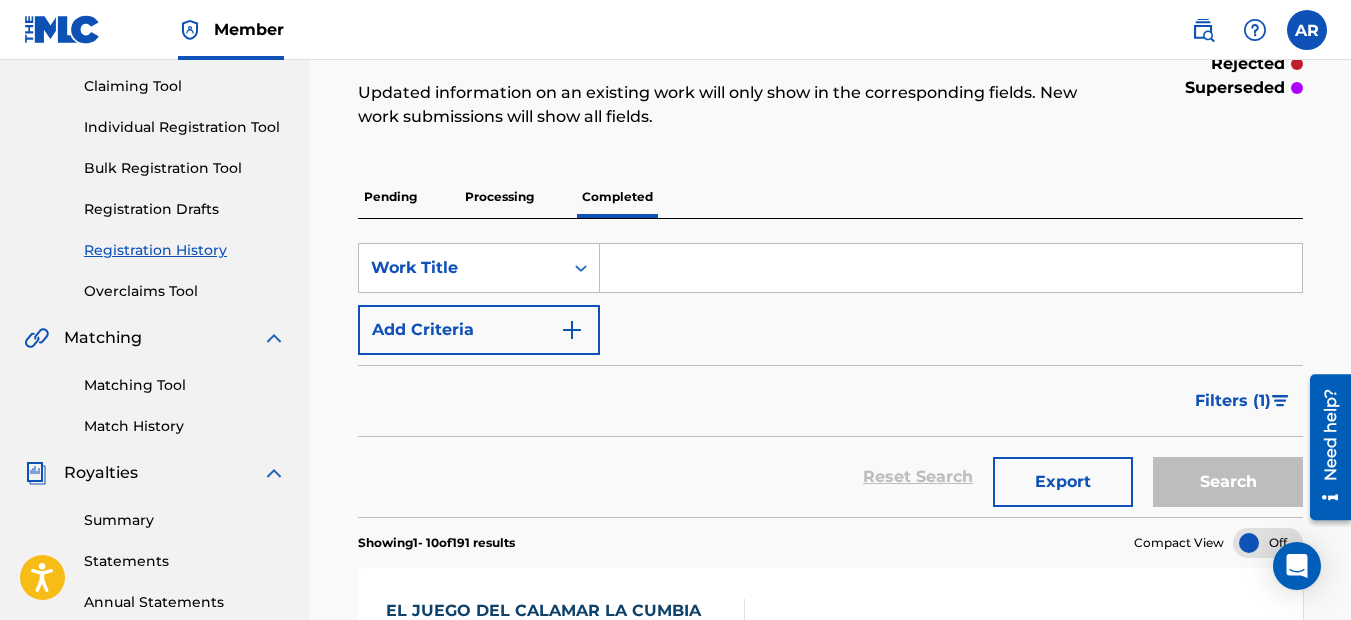 scroll, scrollTop: 0, scrollLeft: 0, axis: both 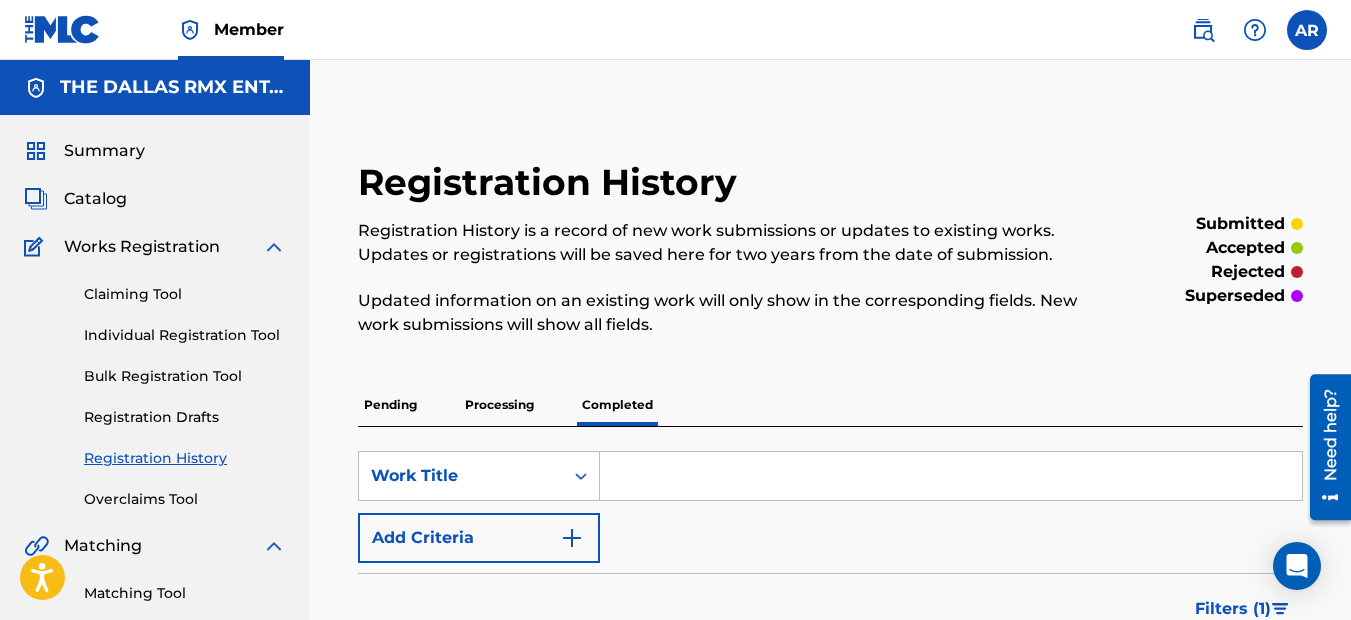 click on "Processing" at bounding box center (499, 405) 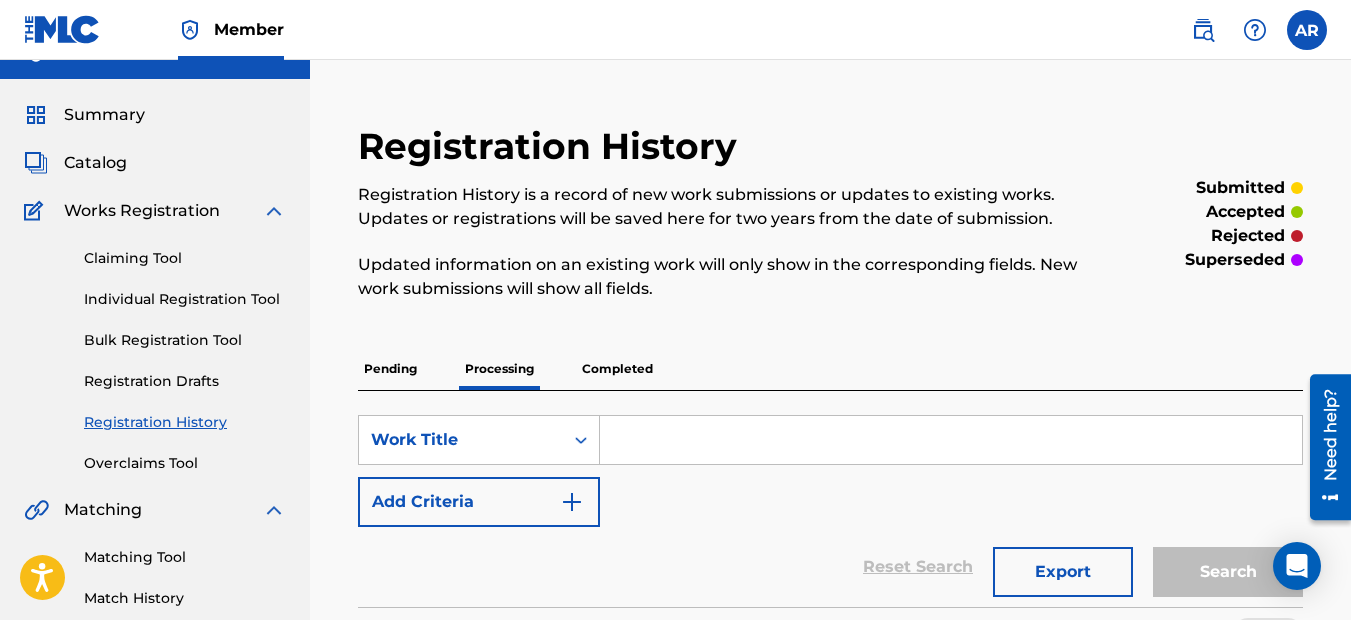 scroll, scrollTop: 0, scrollLeft: 0, axis: both 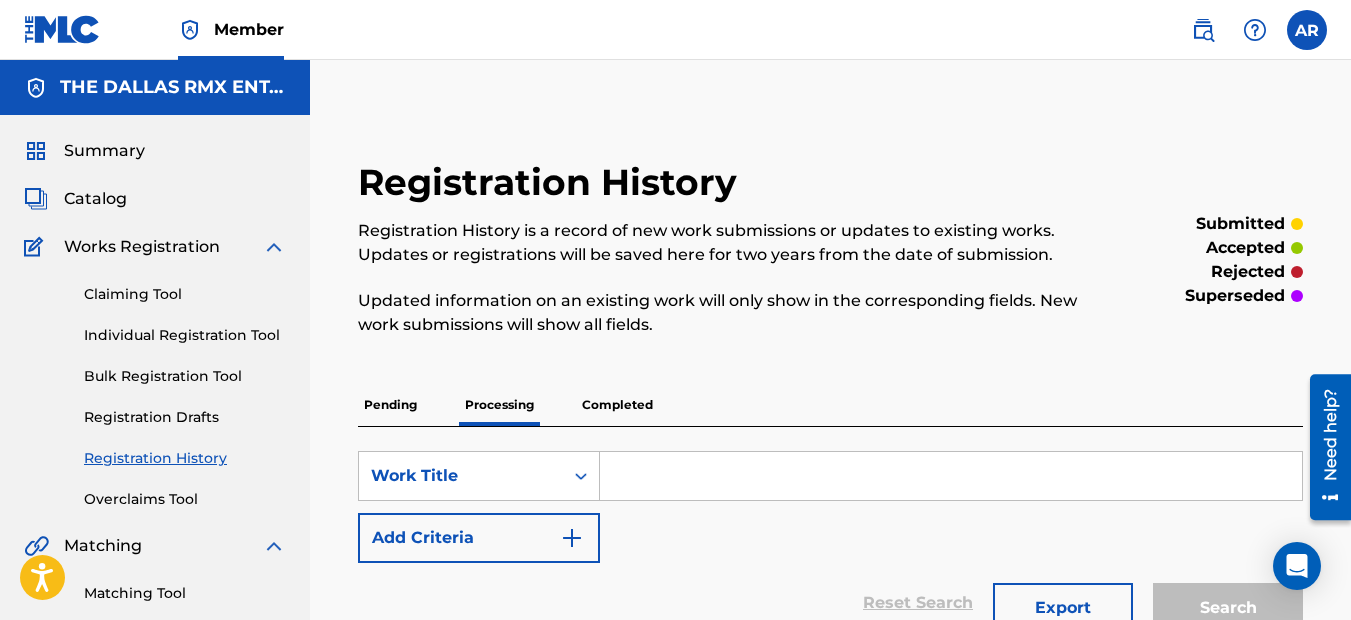 click on "Summary" at bounding box center (104, 151) 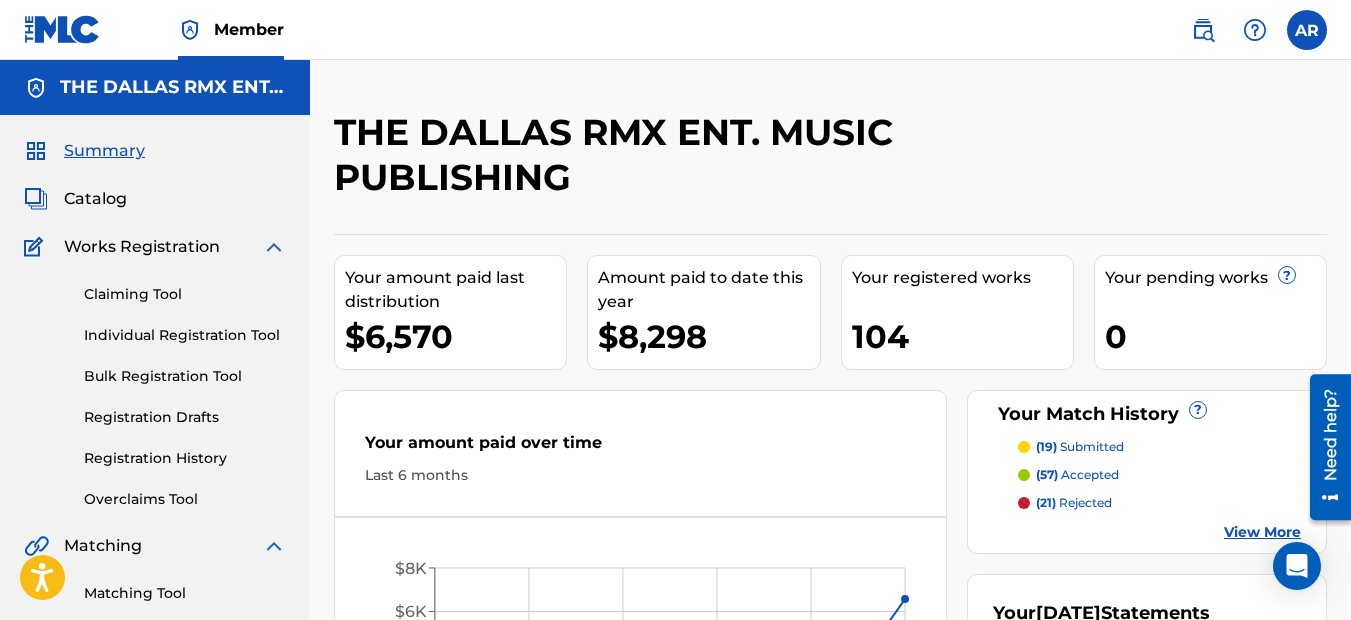 click on "View More" at bounding box center [1262, 532] 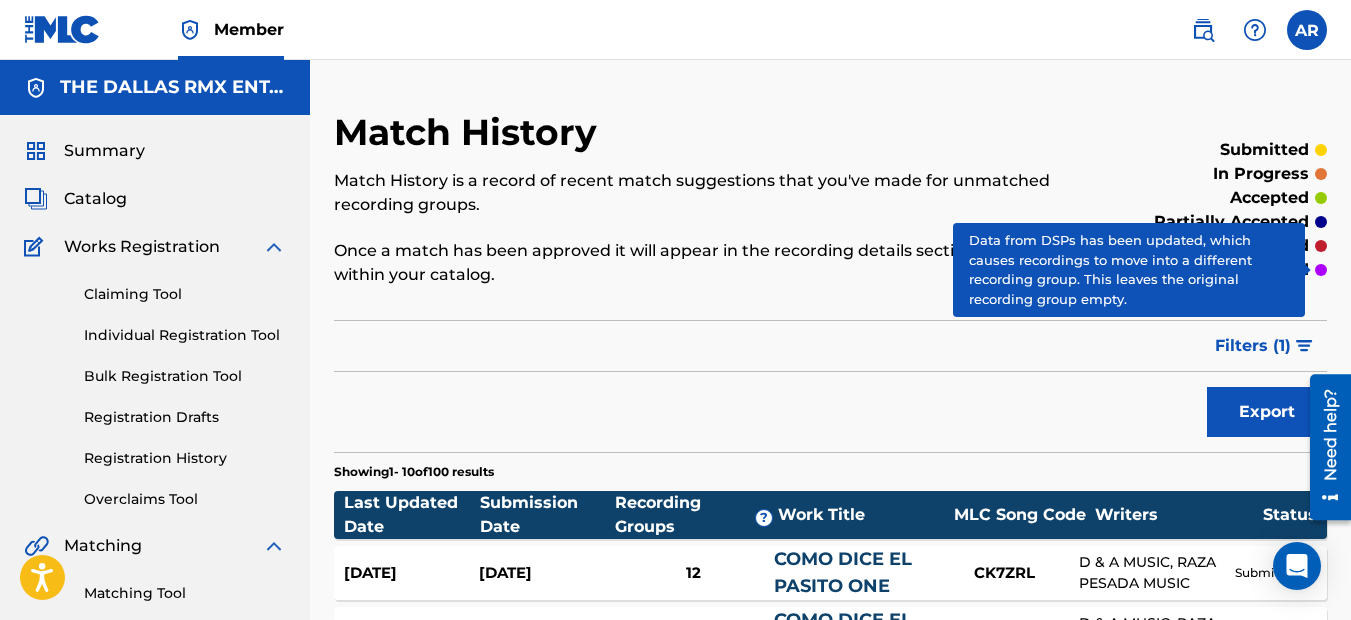 click at bounding box center [1321, 270] 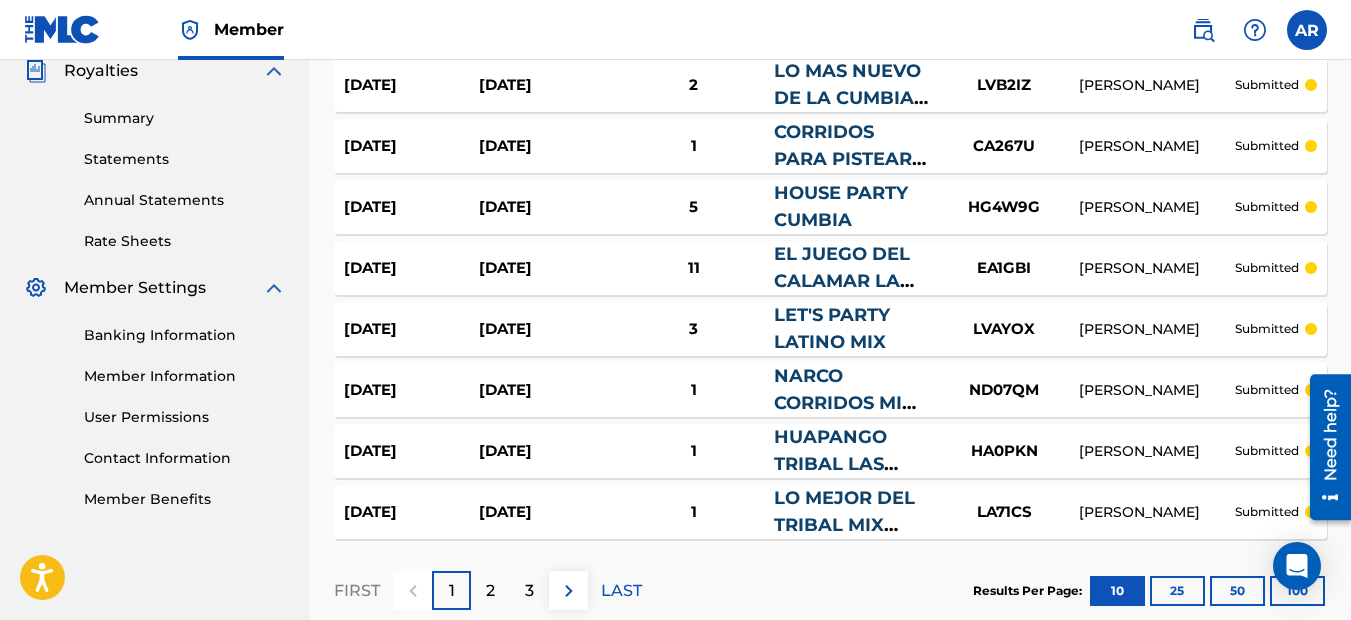 scroll, scrollTop: 700, scrollLeft: 0, axis: vertical 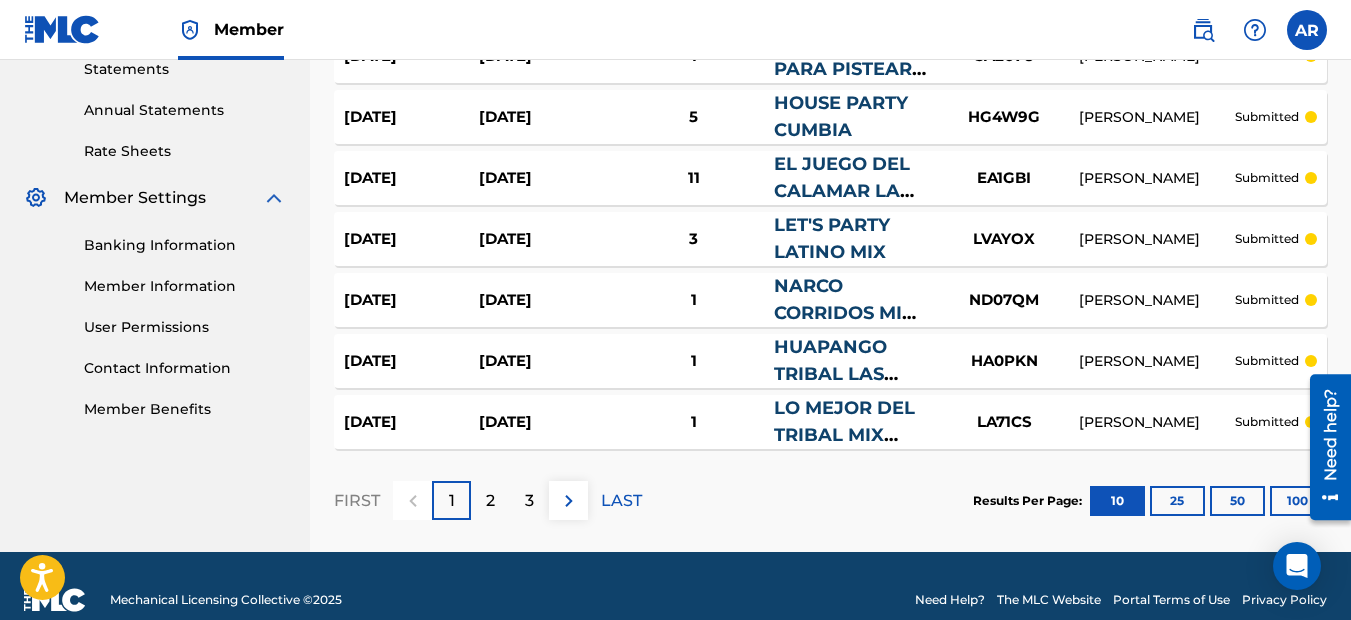click at bounding box center [1323, 446] 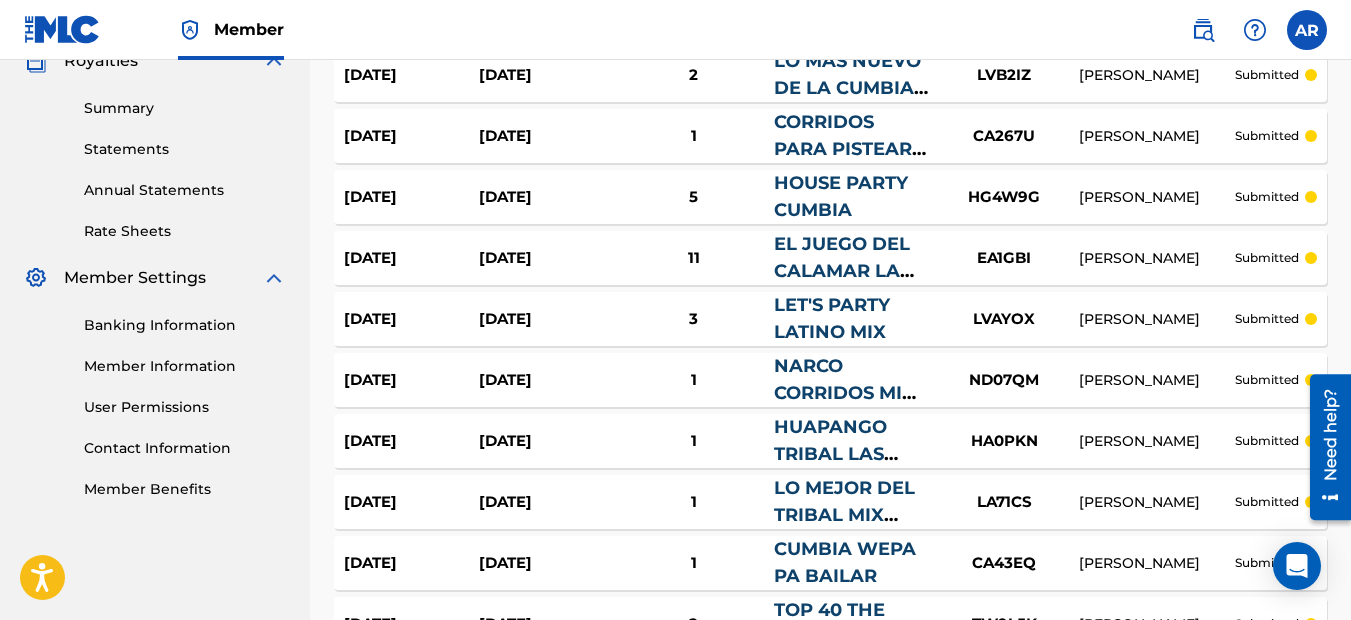 scroll, scrollTop: 0, scrollLeft: 0, axis: both 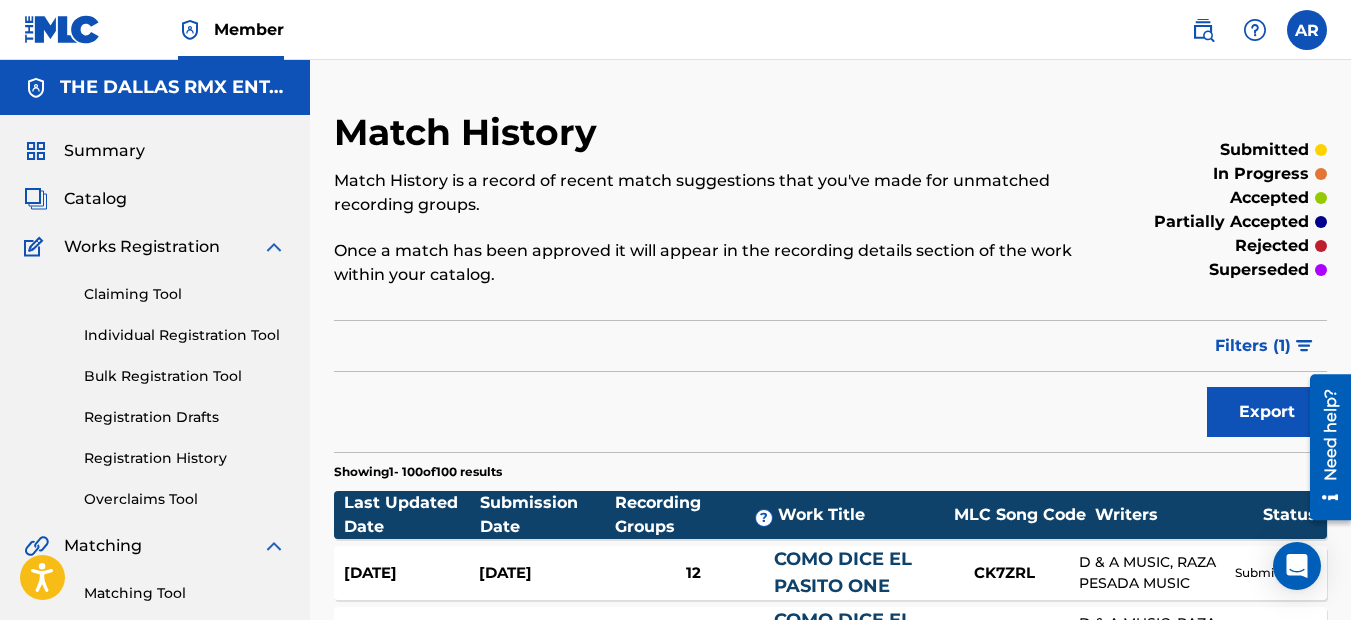 click on "Catalog" at bounding box center (95, 199) 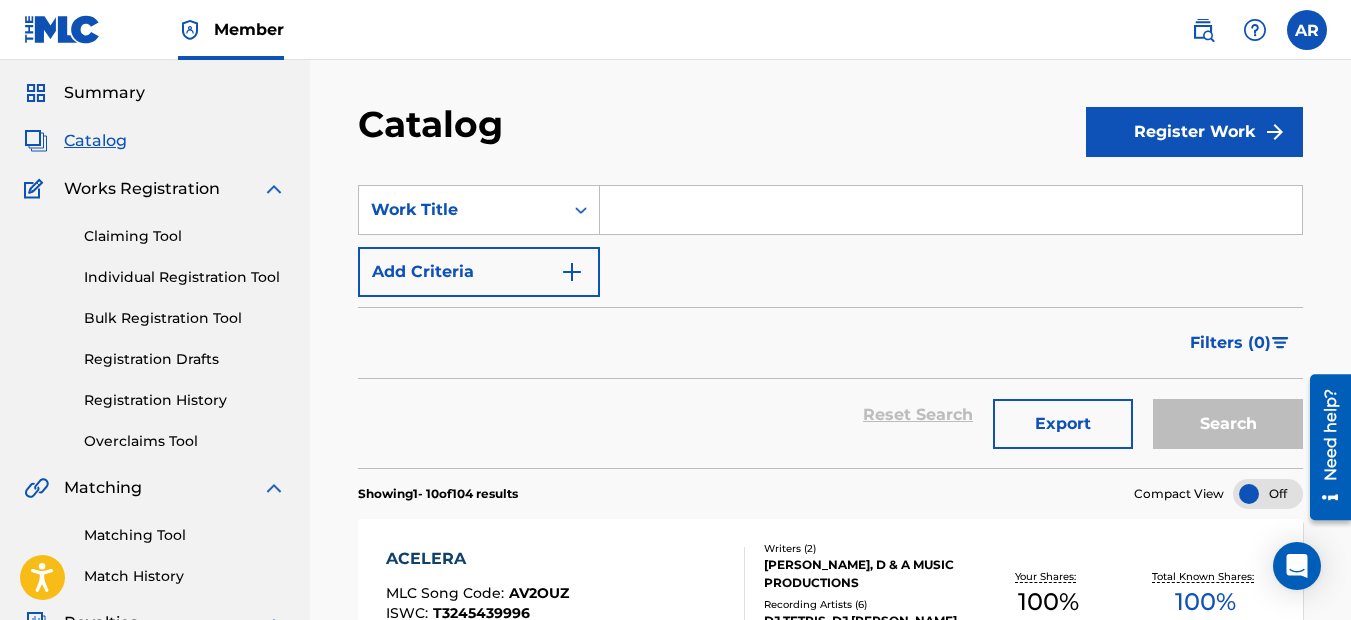 scroll, scrollTop: 100, scrollLeft: 0, axis: vertical 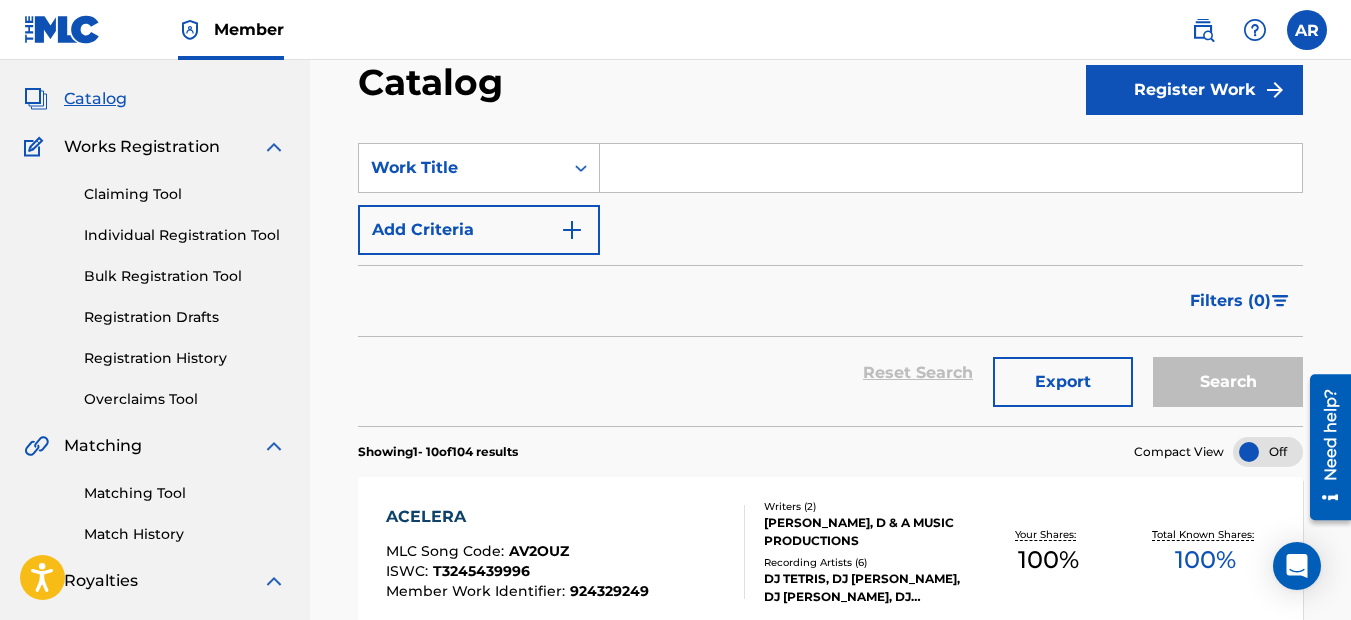 click on "Filters ( 0 )" at bounding box center [1230, 301] 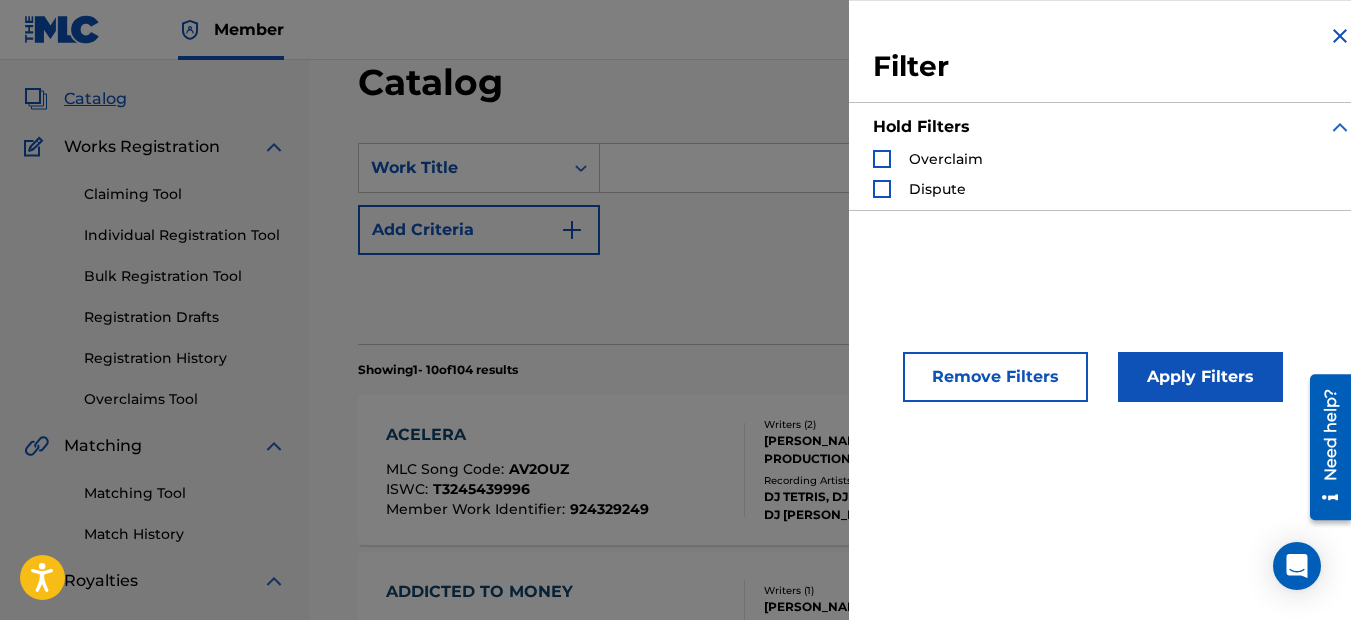 click at bounding box center [1340, 36] 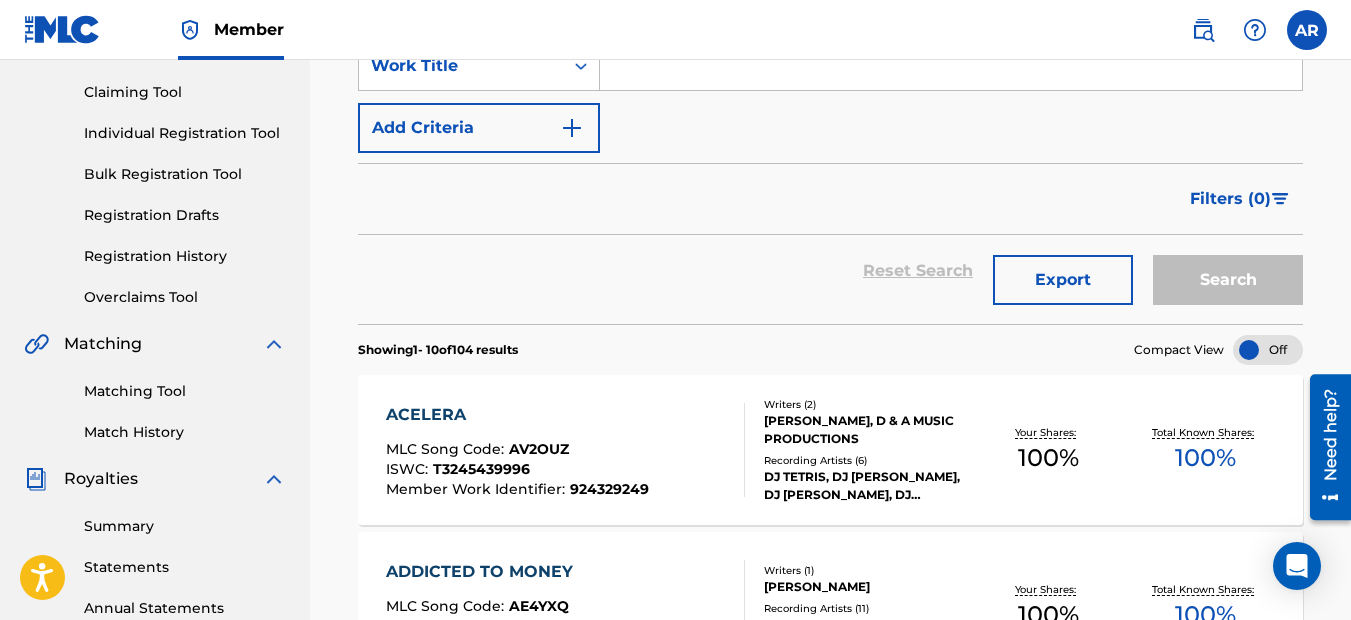 scroll, scrollTop: 200, scrollLeft: 0, axis: vertical 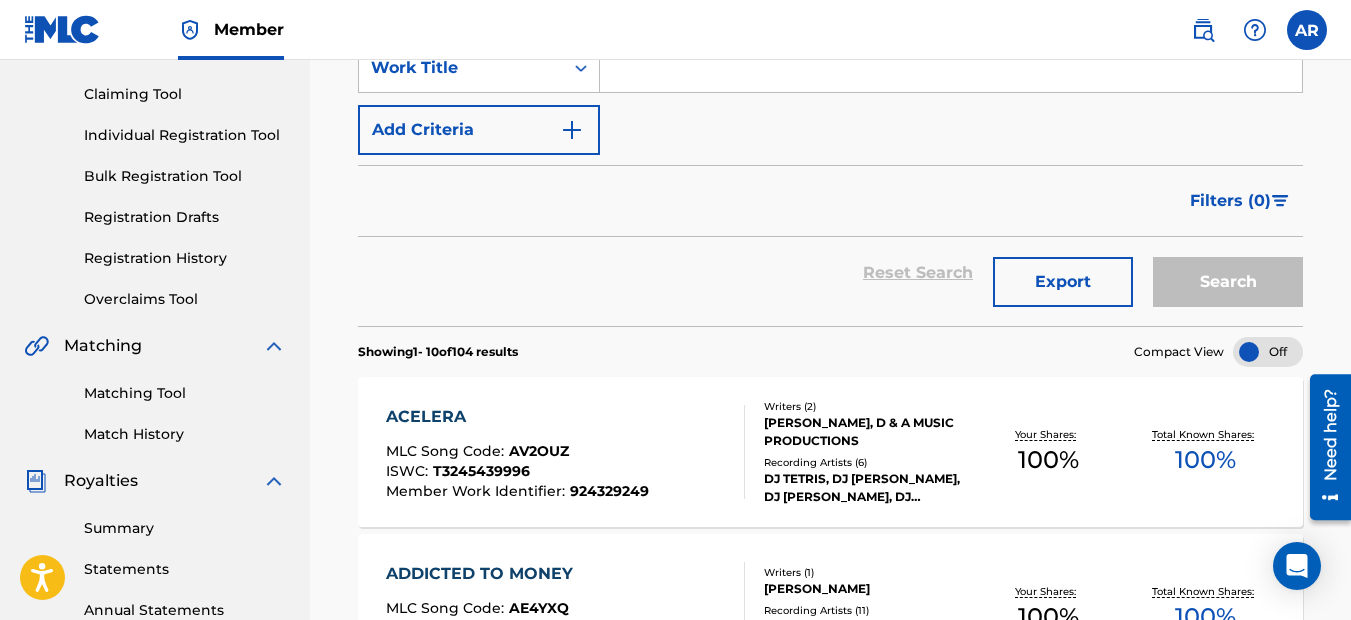 click on "Export" at bounding box center [1063, 282] 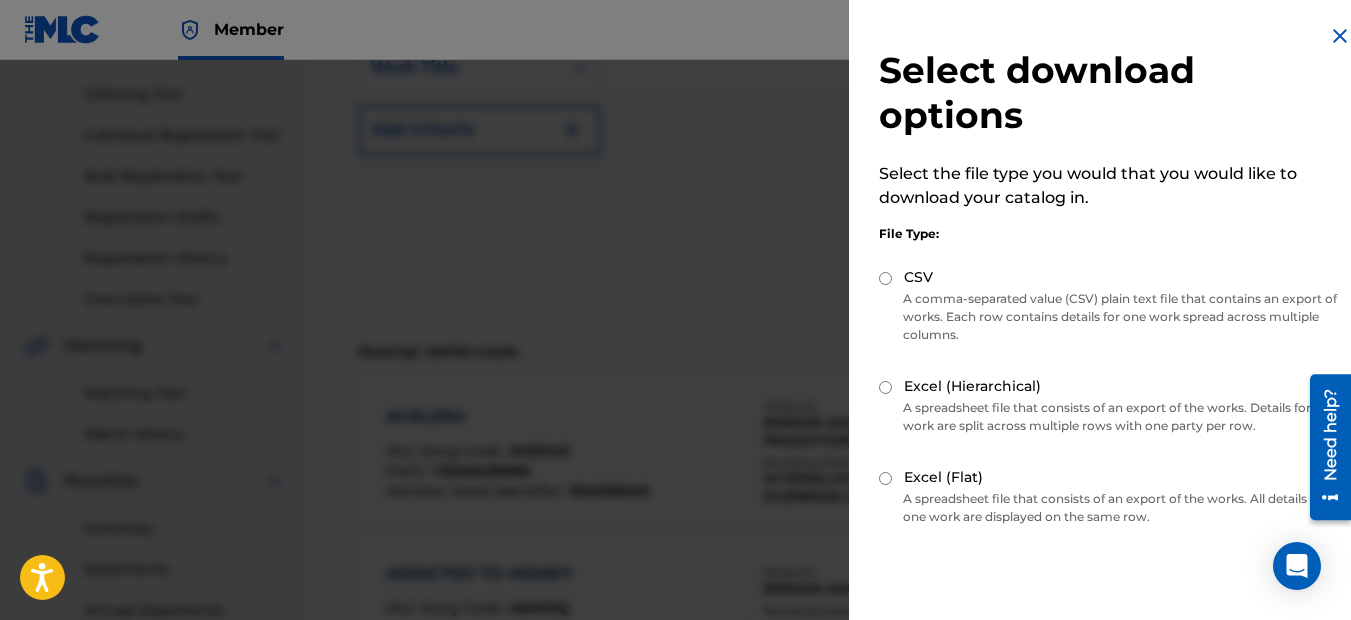 click on "Select download options Select the file type you would that you would like to download your catalog in. File Type: CSV A comma-separated value (CSV) plain text file that contains an export of works. Each row contains details for one work spread across multiple columns. Excel (Hierarchical) A spreadsheet file that consists of an export of the works. Details for a work are split across multiple rows with one party per row. Excel (Flat) A spreadsheet file that consists of an export of the works. All details for one work are displayed on the same row. Download" at bounding box center (1112, 350) 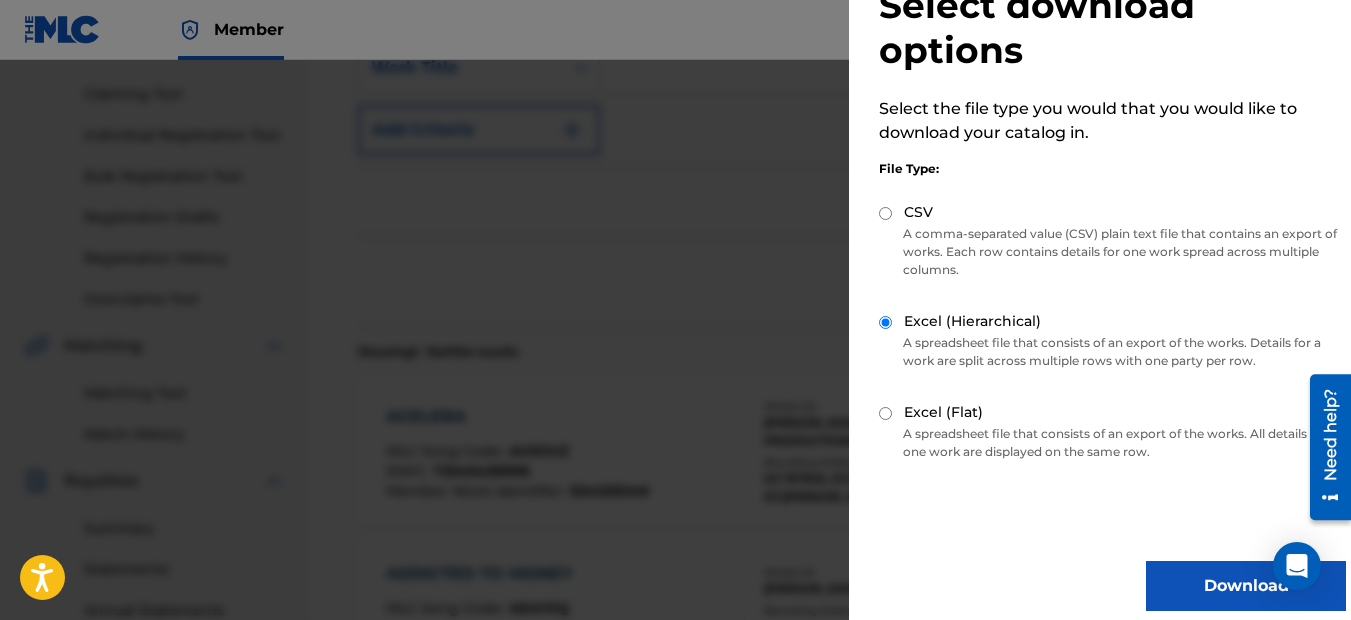 scroll, scrollTop: 80, scrollLeft: 0, axis: vertical 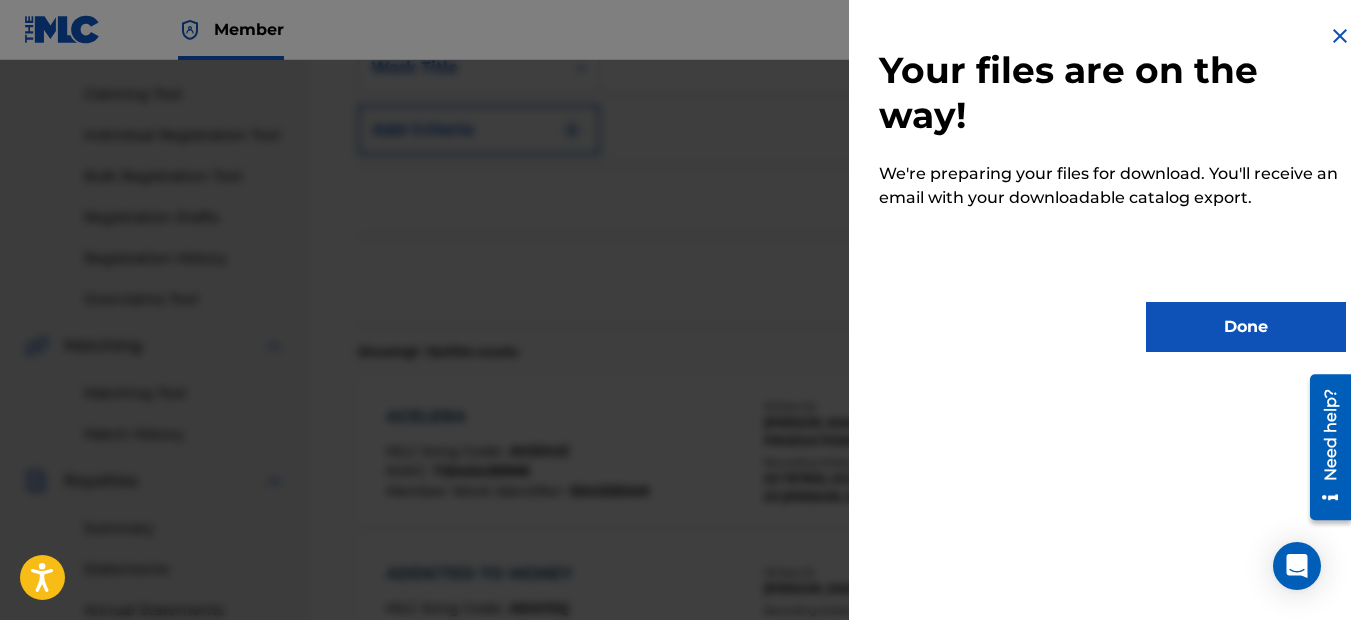 click on "Done" at bounding box center (1246, 327) 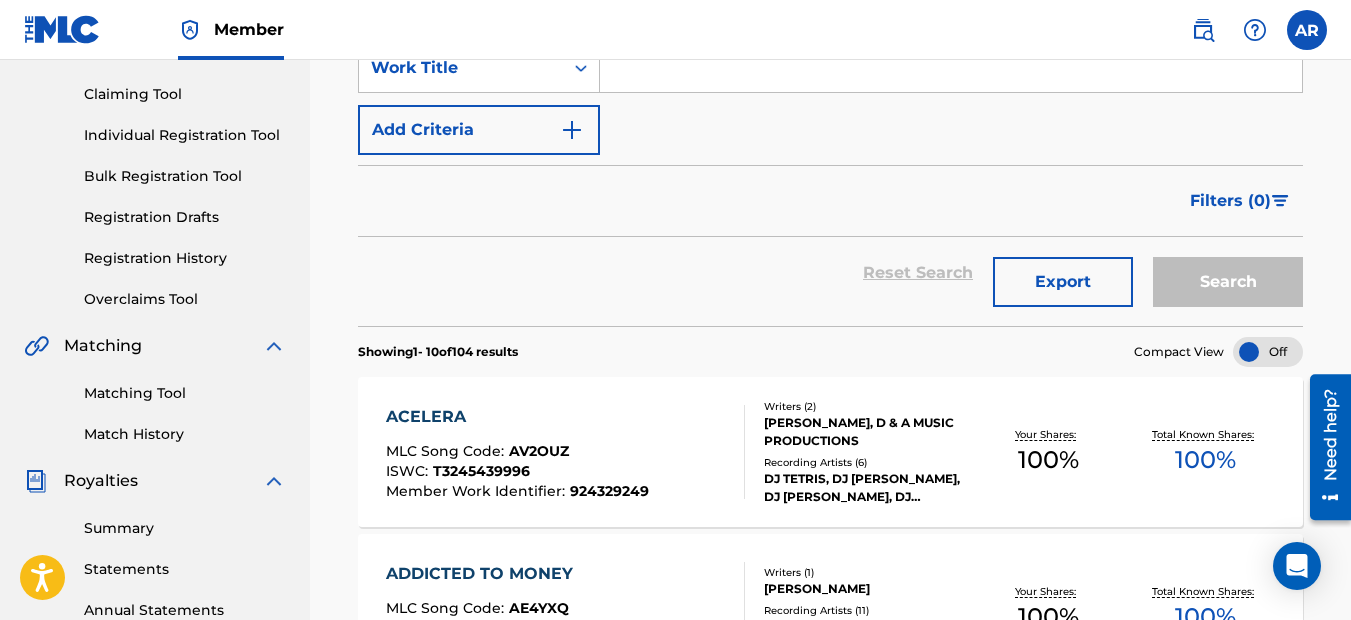 click on "Registration History" at bounding box center [185, 258] 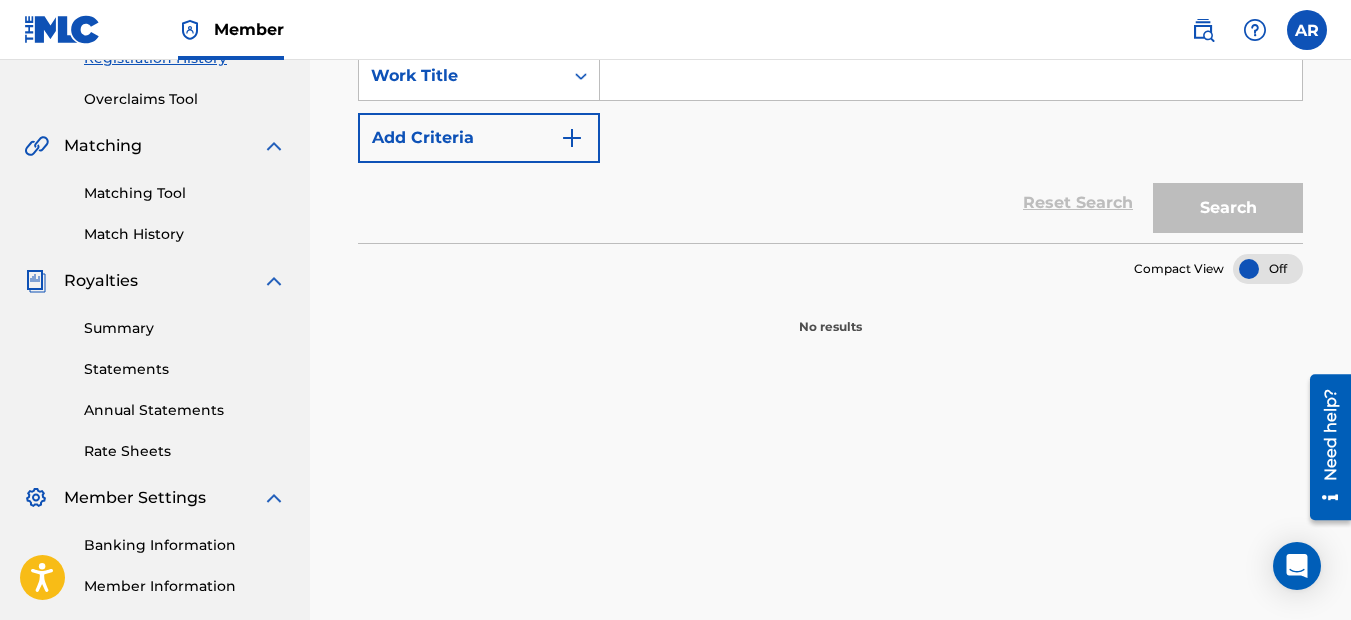 scroll, scrollTop: 200, scrollLeft: 0, axis: vertical 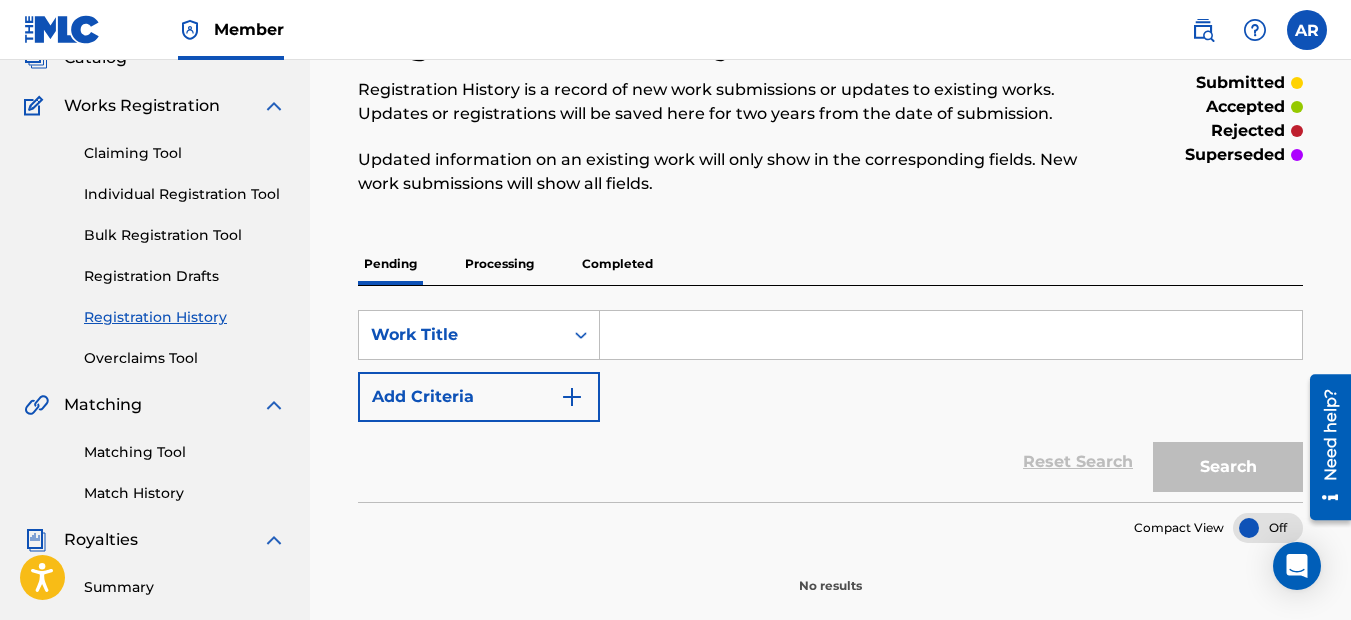 click on "Registration History Registration History is a record of new work submissions or updates to existing works. Updates or registrations will be saved here for two years from the date of submission. Updated information on an existing work will only show in the corresponding fields. New work submissions will show all fields.   submitted   accepted   rejected   superseded Pending Processing Completed SearchWithCriteriad35f1a48-98f3-41b7-a84b-1dd203b9d3da Work Title Add Criteria Reset Search Search Compact View No results" at bounding box center [830, 307] 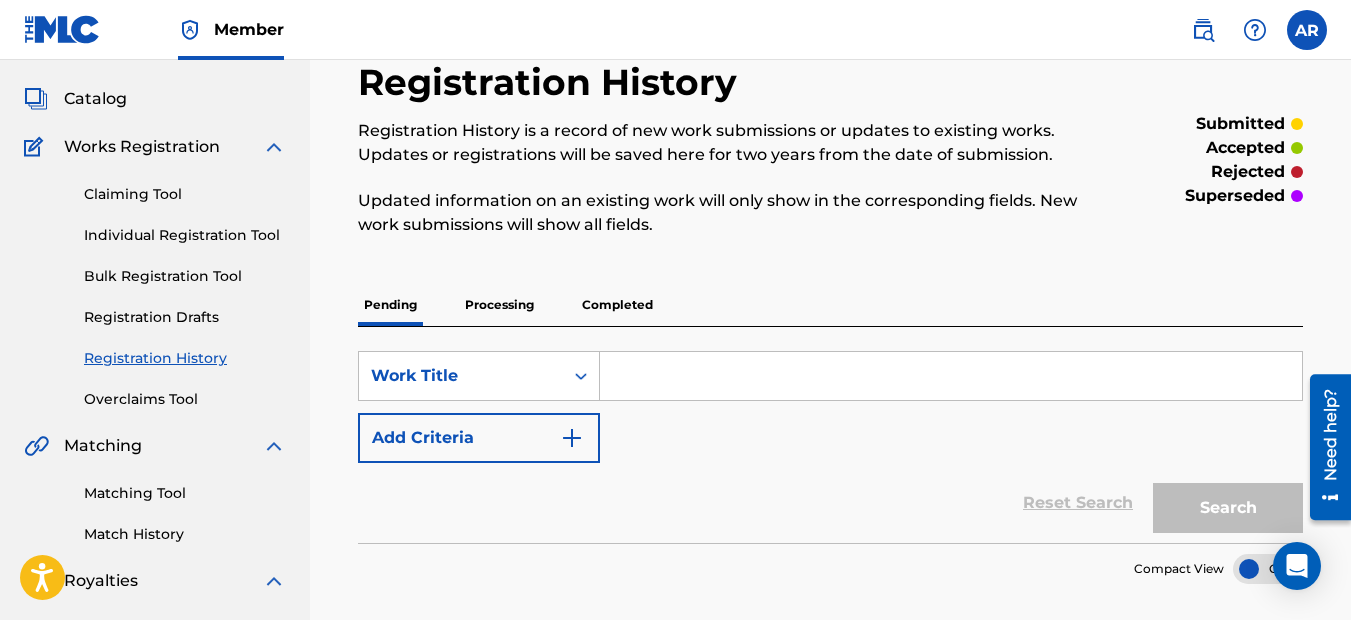 click on "Processing" at bounding box center (499, 305) 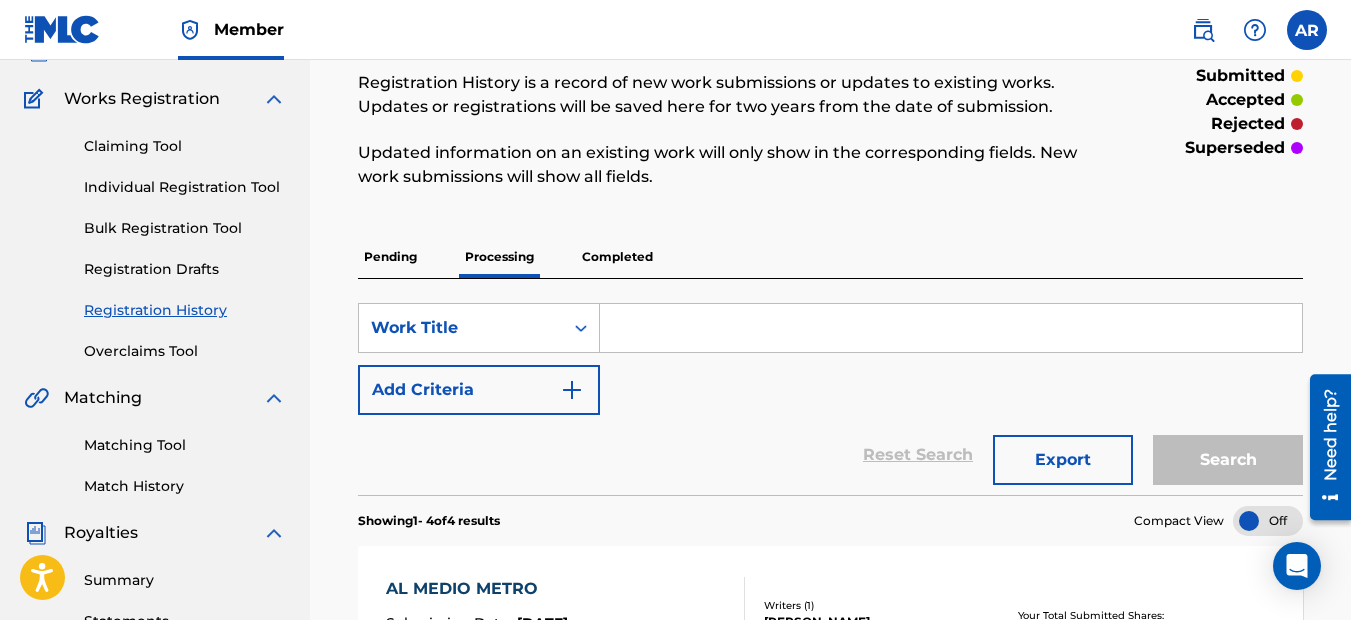 scroll, scrollTop: 100, scrollLeft: 0, axis: vertical 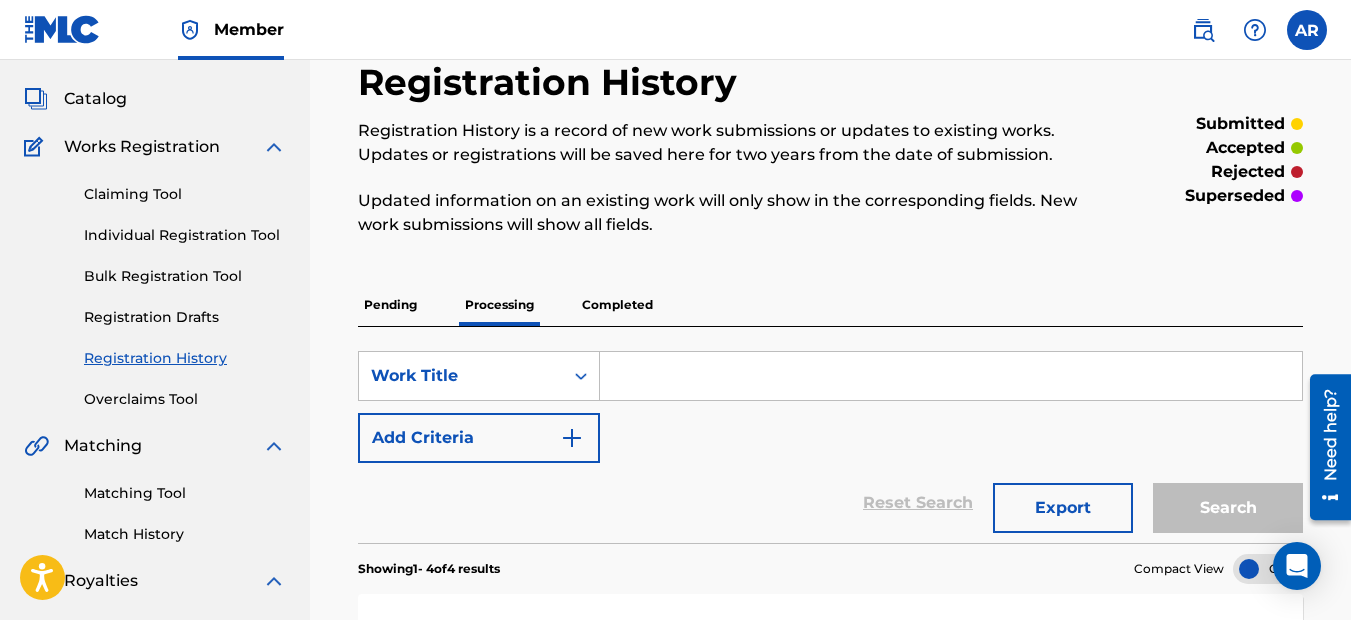 click on "Completed" at bounding box center [617, 305] 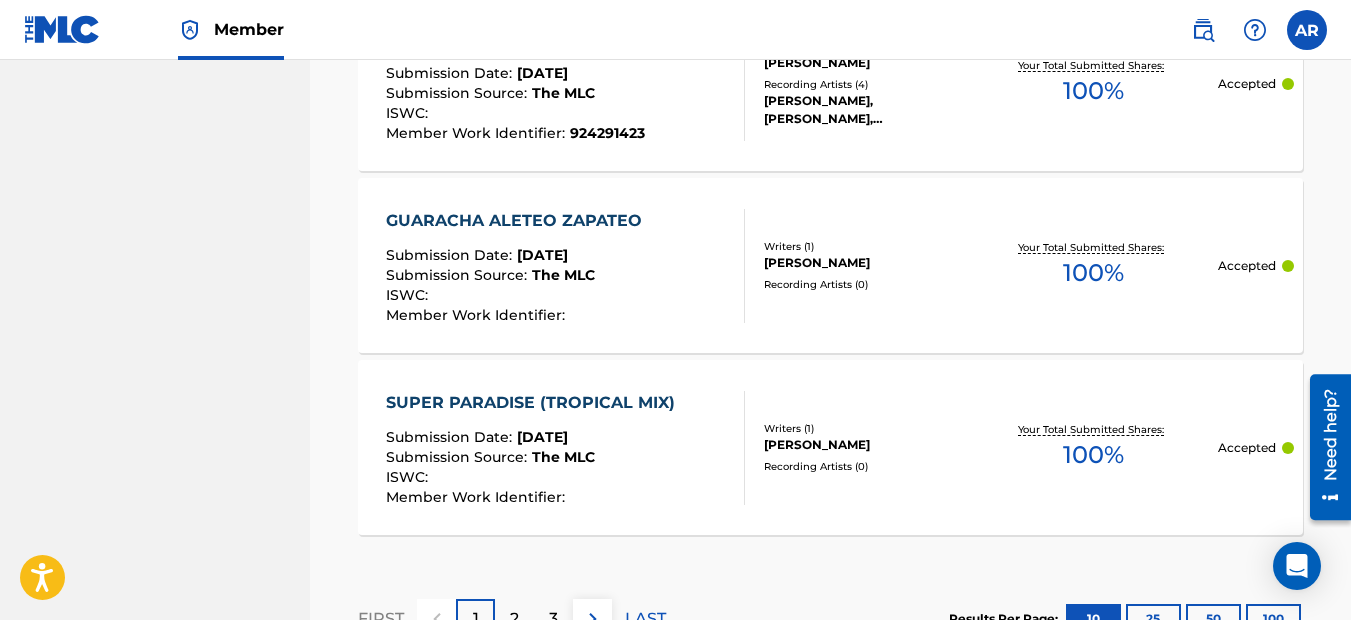scroll, scrollTop: 2255, scrollLeft: 0, axis: vertical 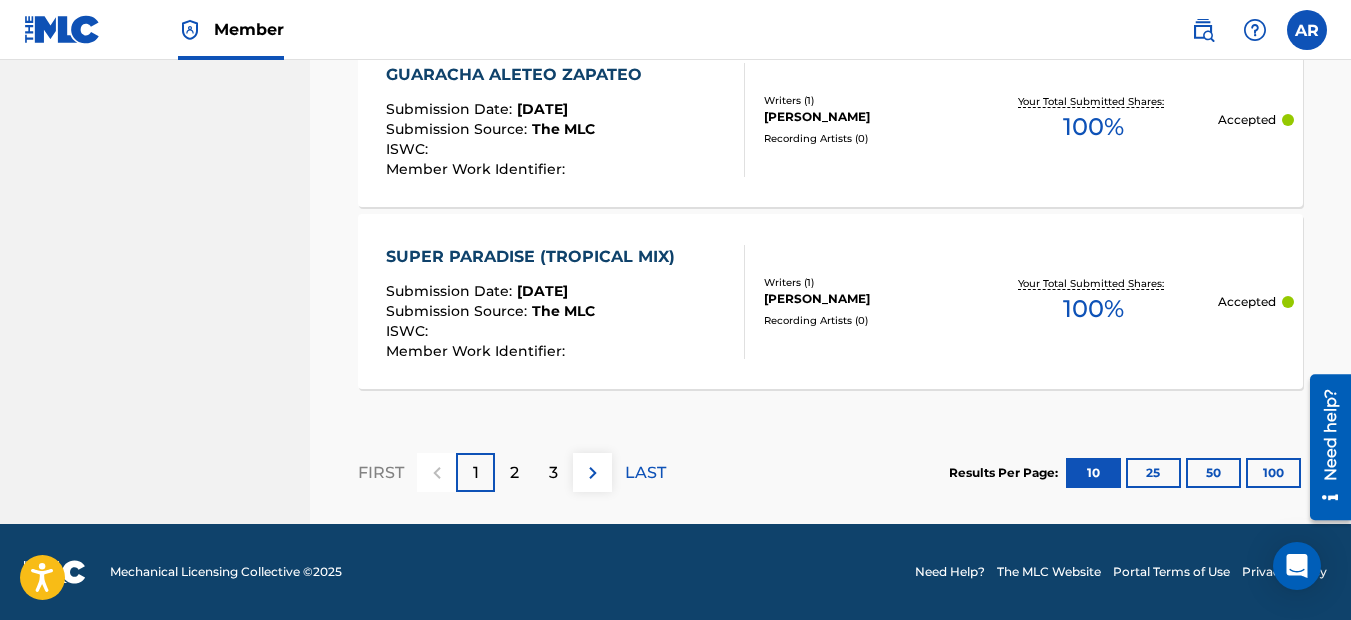 click on "100" at bounding box center (1273, 473) 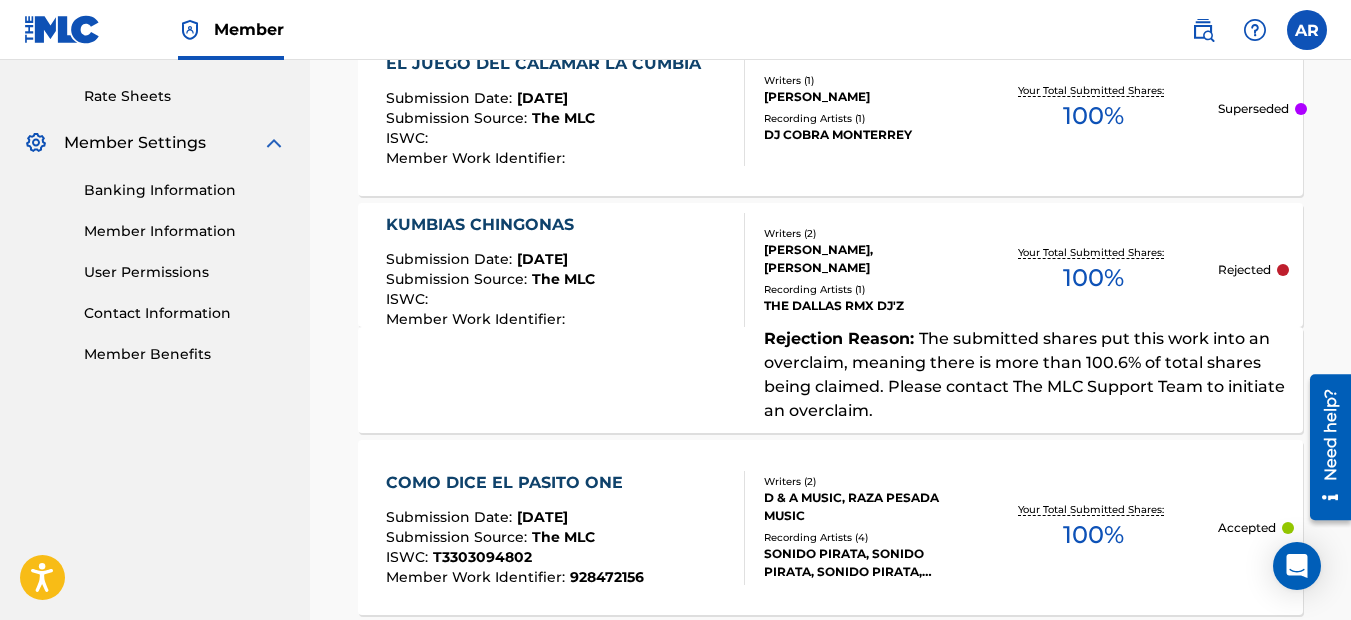 scroll, scrollTop: 255, scrollLeft: 0, axis: vertical 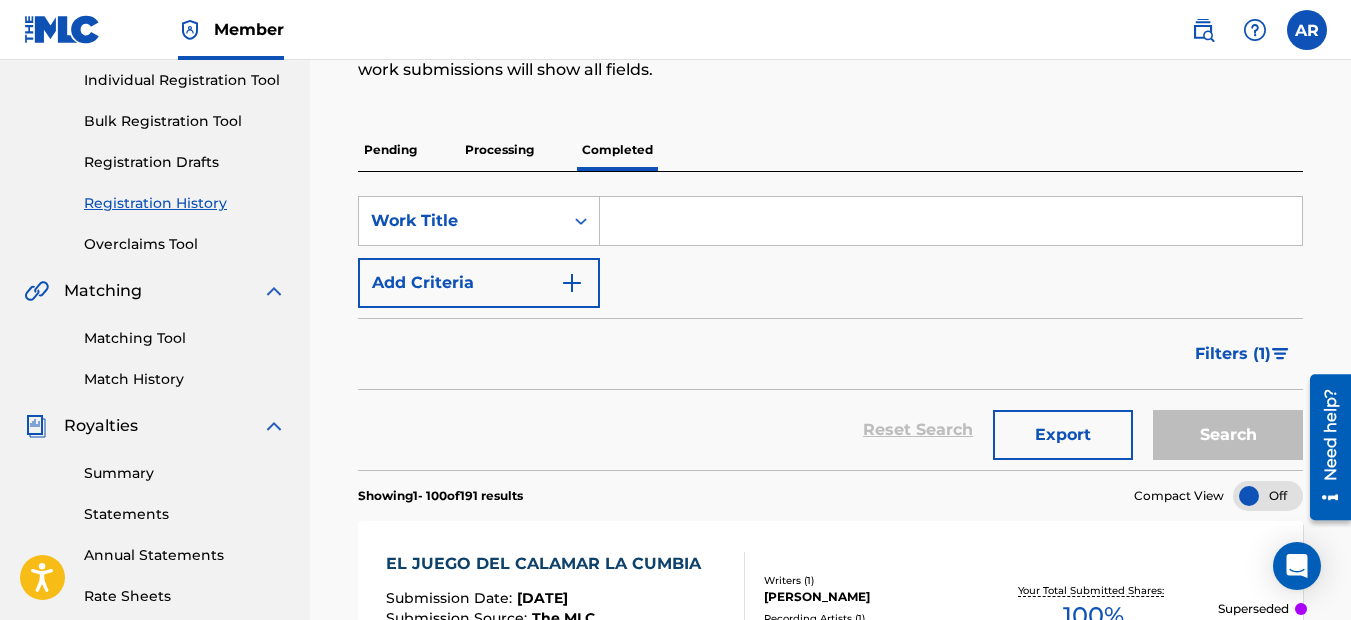 click on "Filters ( 1 )" at bounding box center [1233, 354] 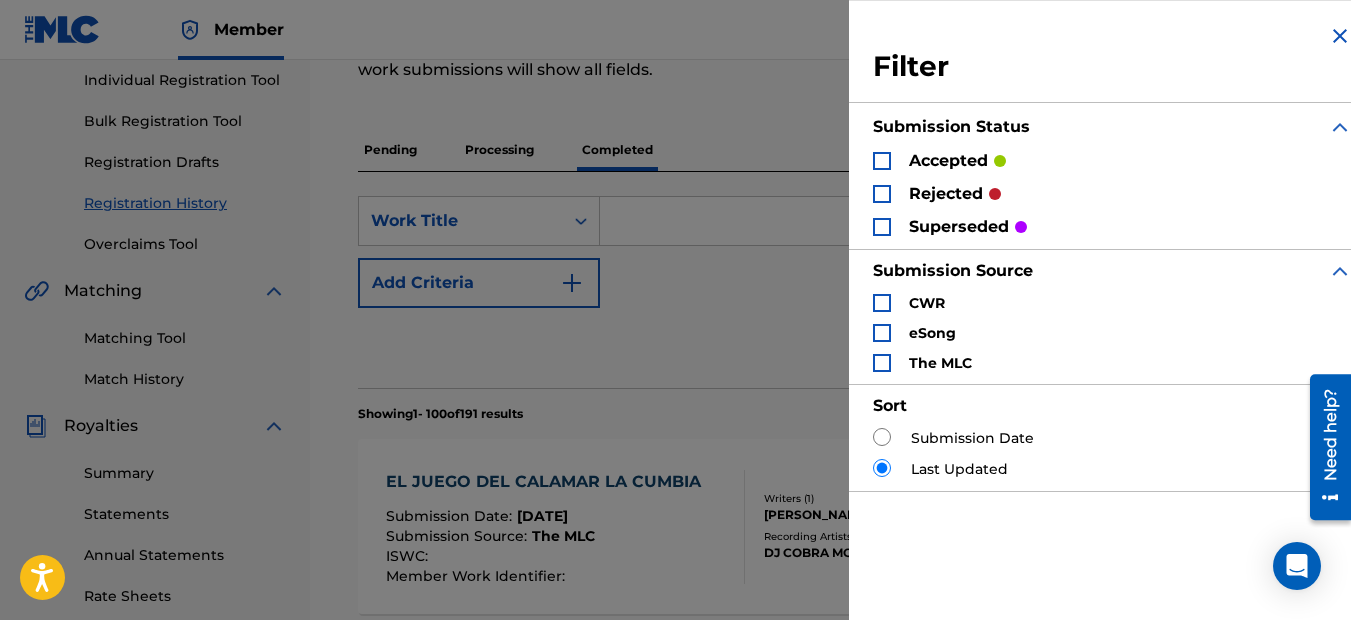 click at bounding box center [882, 161] 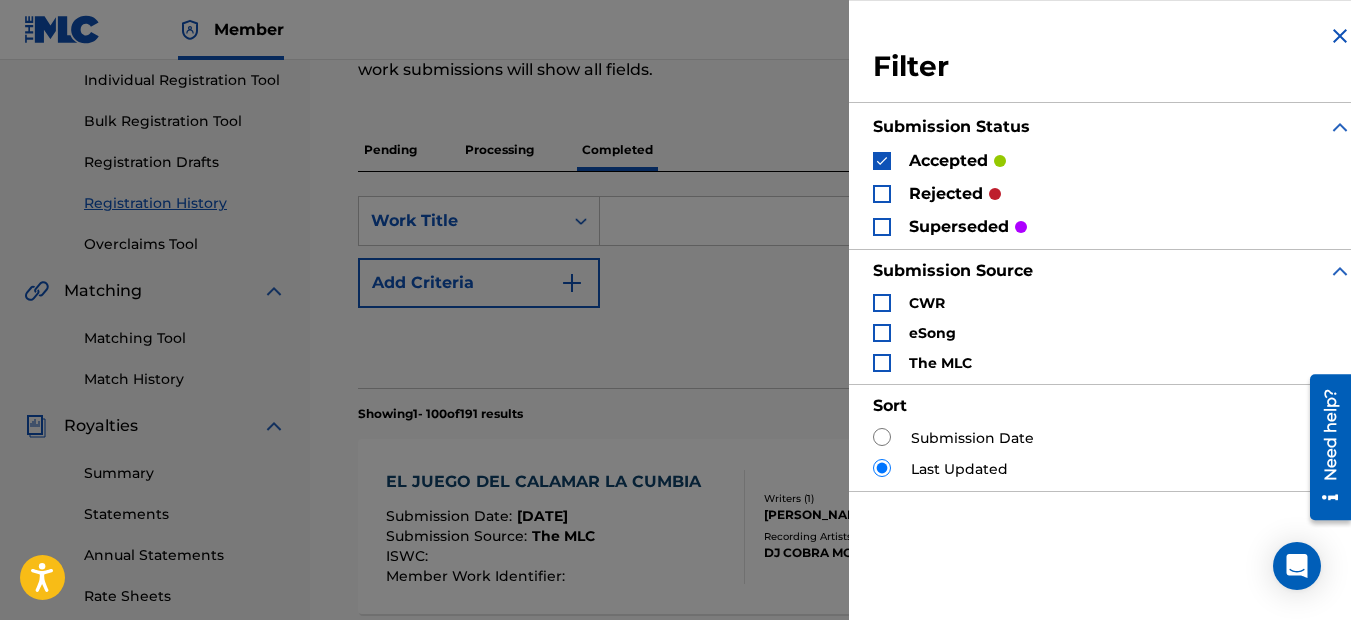 click at bounding box center (882, 227) 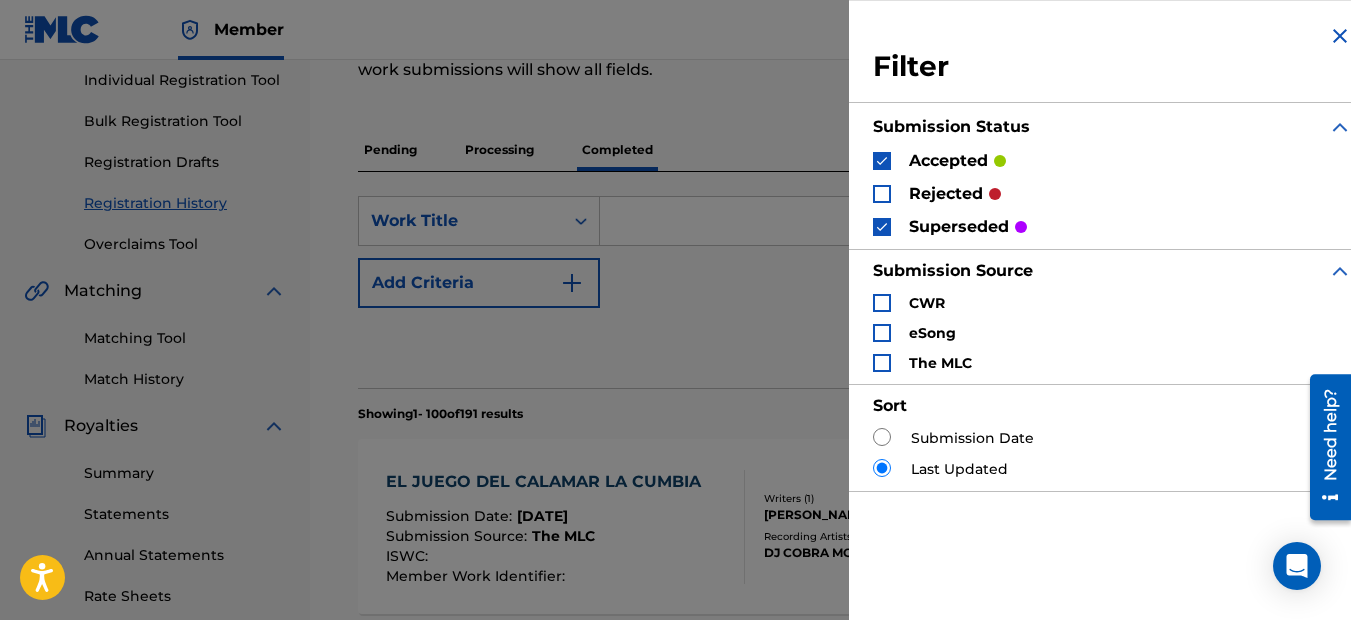 click at bounding box center (882, 303) 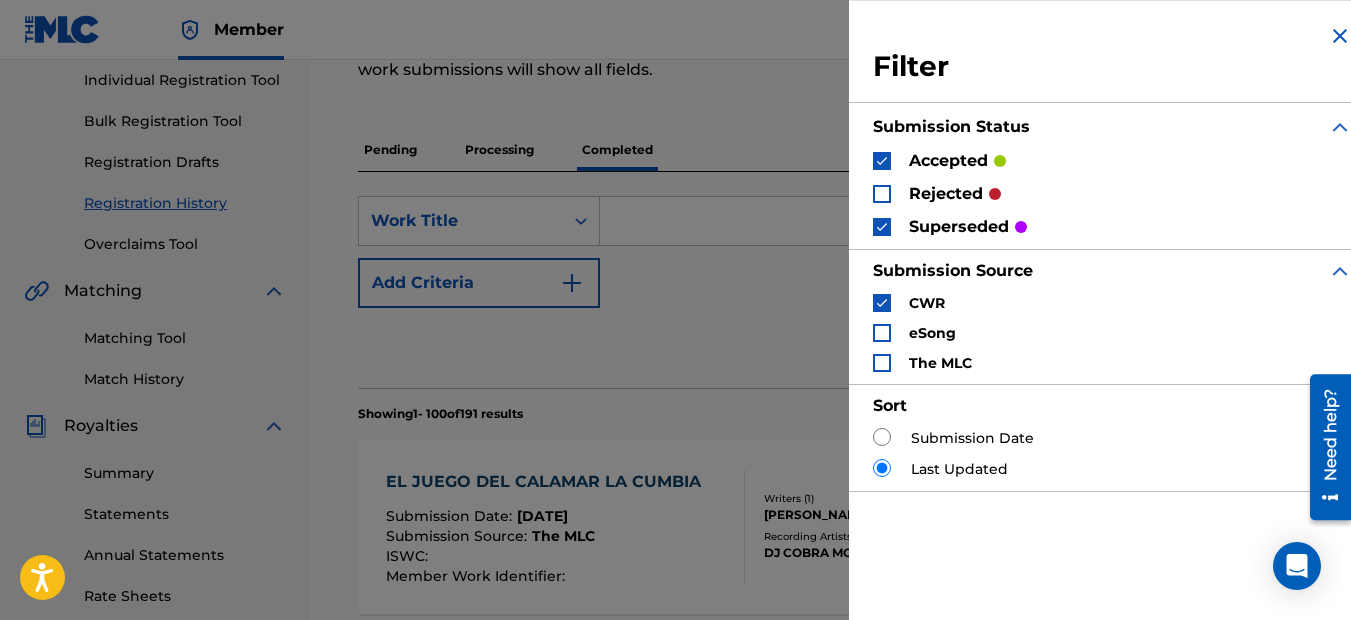 click at bounding box center [882, 333] 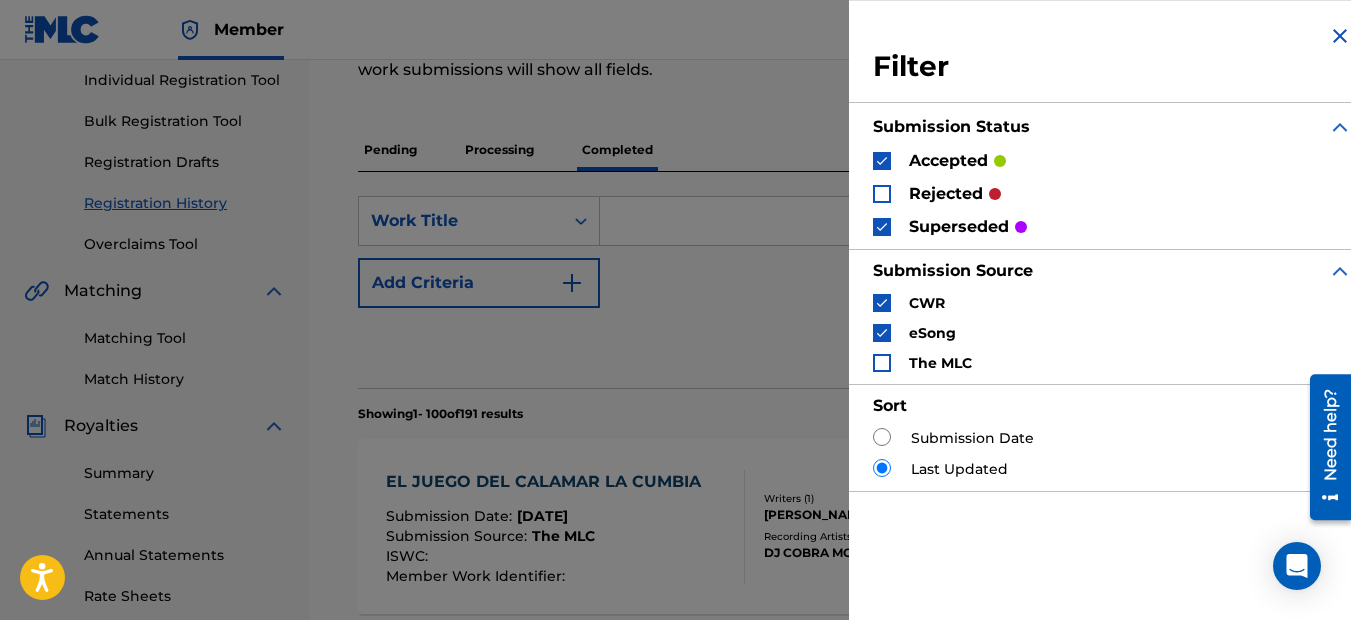 click at bounding box center (882, 363) 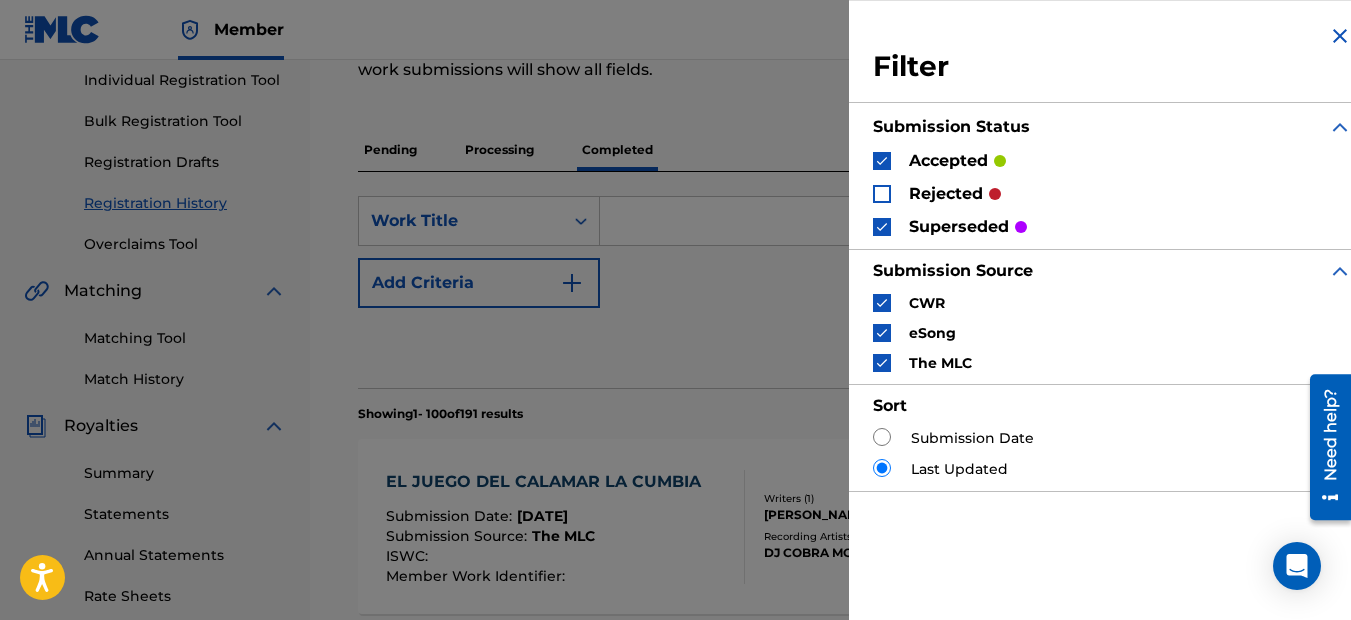click at bounding box center [882, 303] 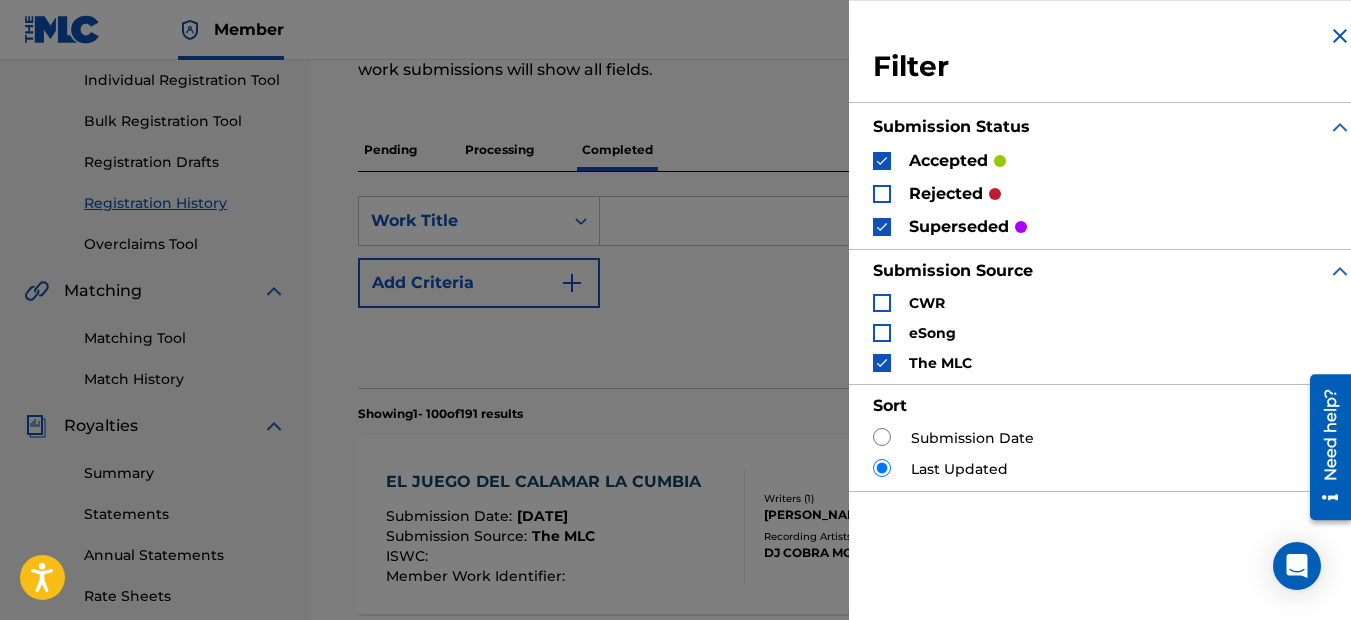 click at bounding box center (882, 333) 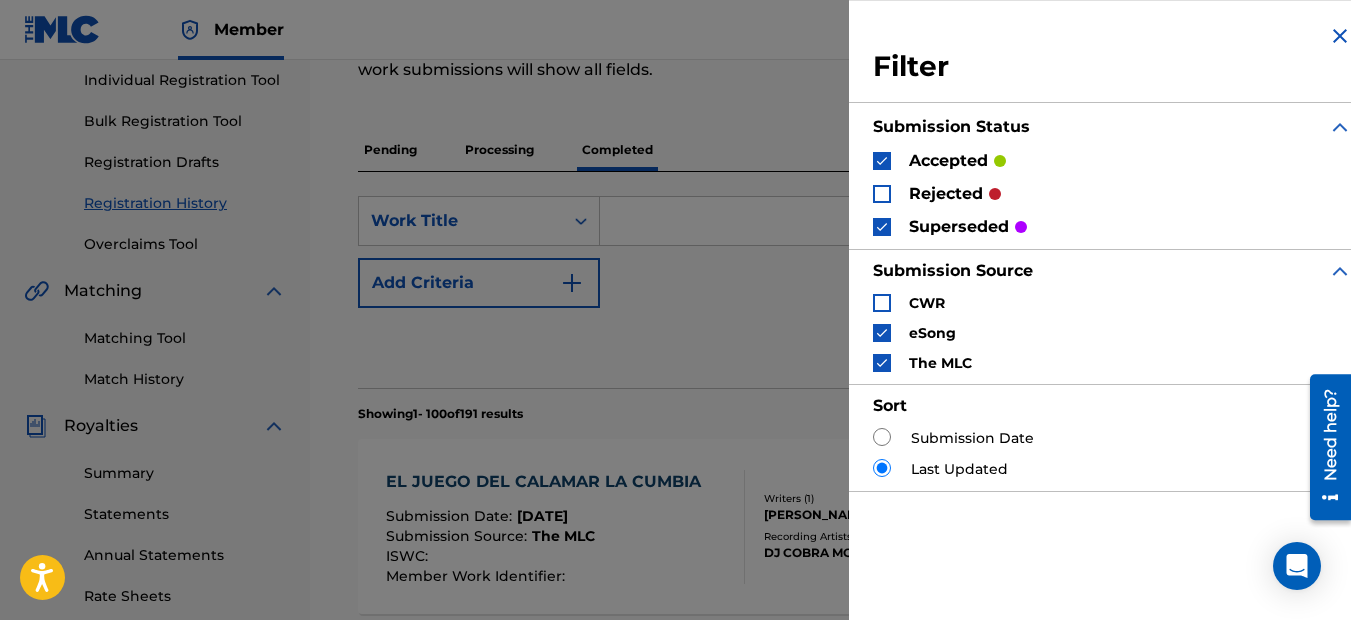 click at bounding box center [882, 303] 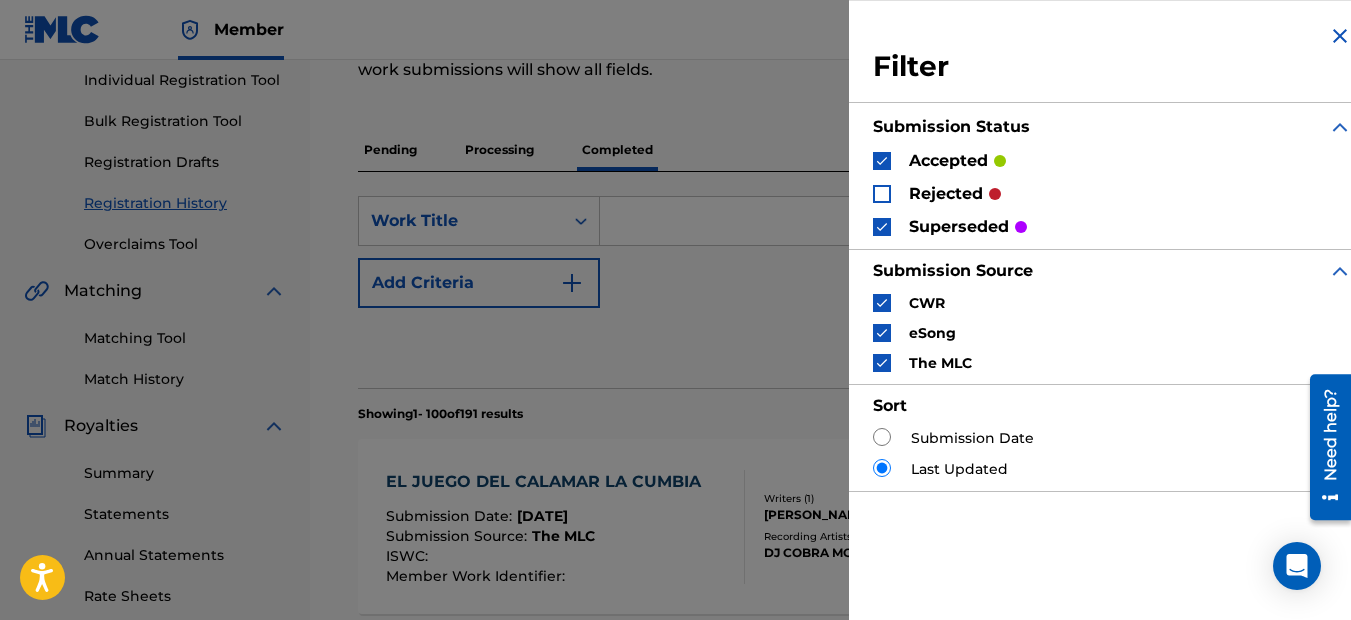 click at bounding box center (882, 437) 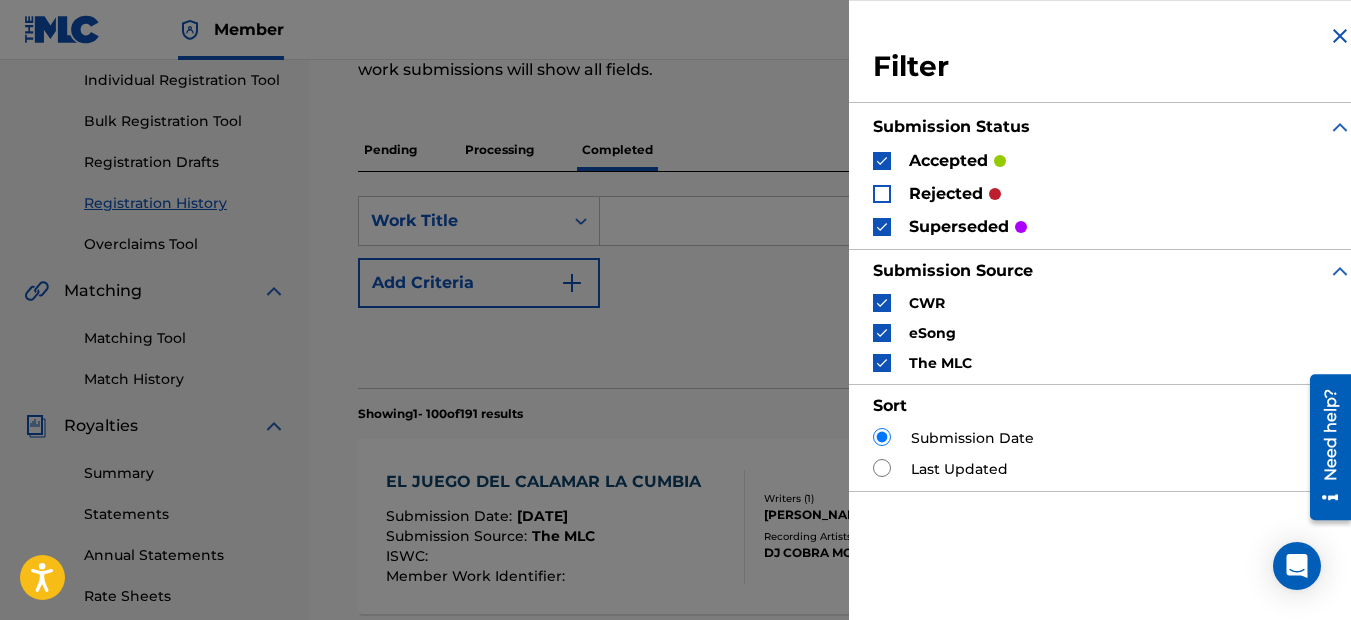 click at bounding box center (882, 468) 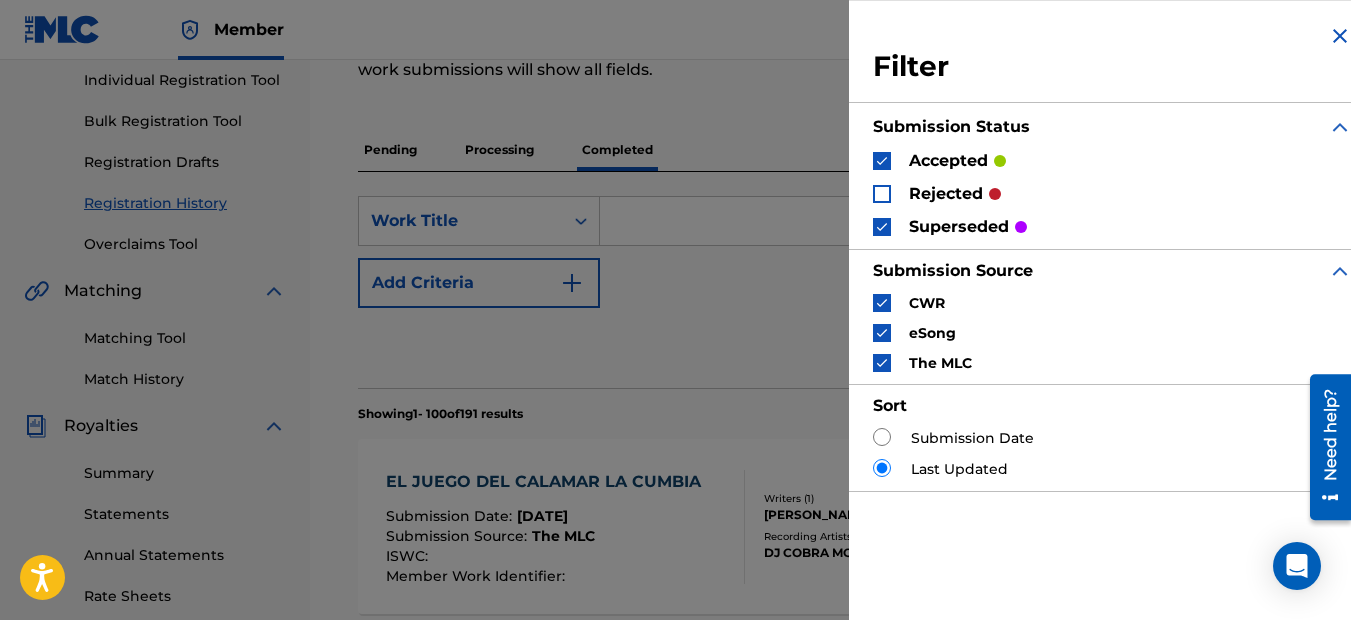 scroll, scrollTop: 87, scrollLeft: 0, axis: vertical 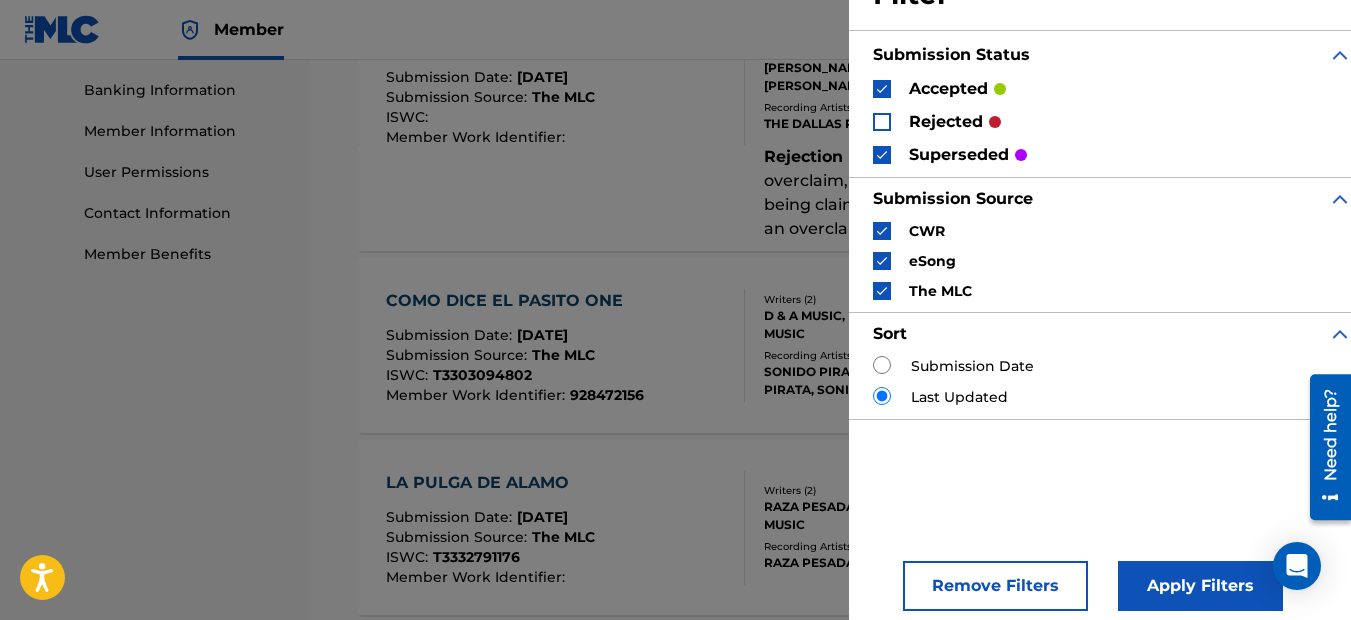 click on "Apply Filters" at bounding box center [1200, 586] 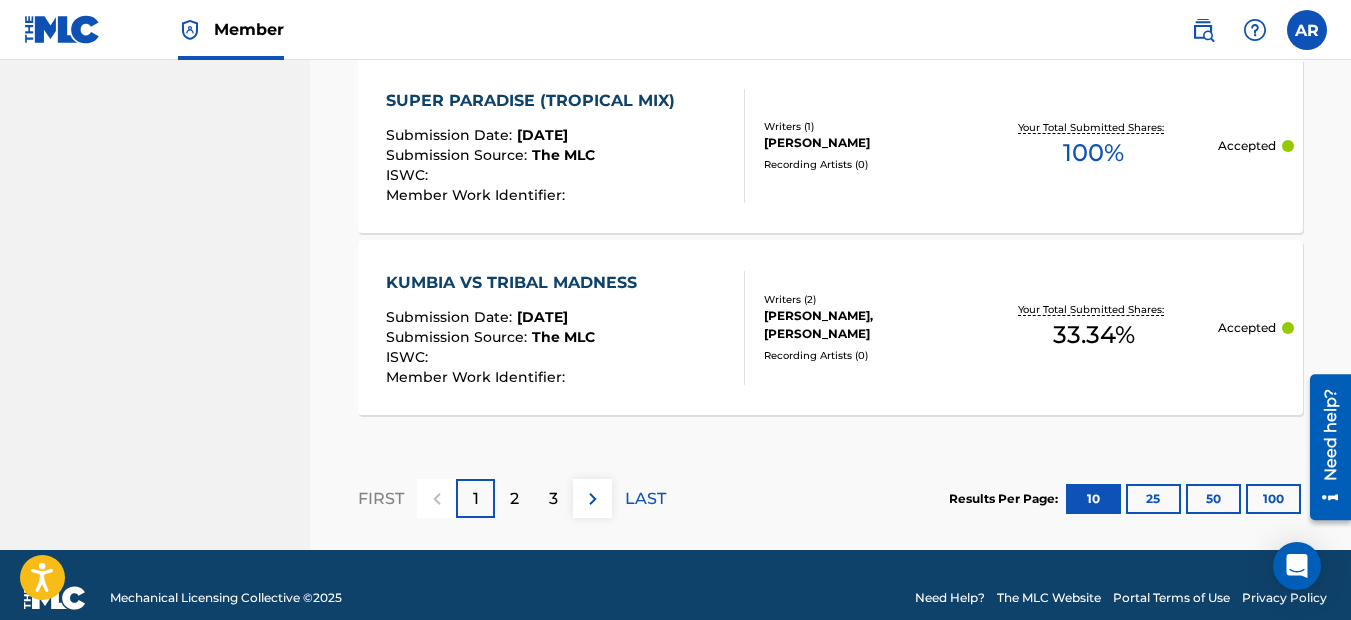 scroll, scrollTop: 2200, scrollLeft: 0, axis: vertical 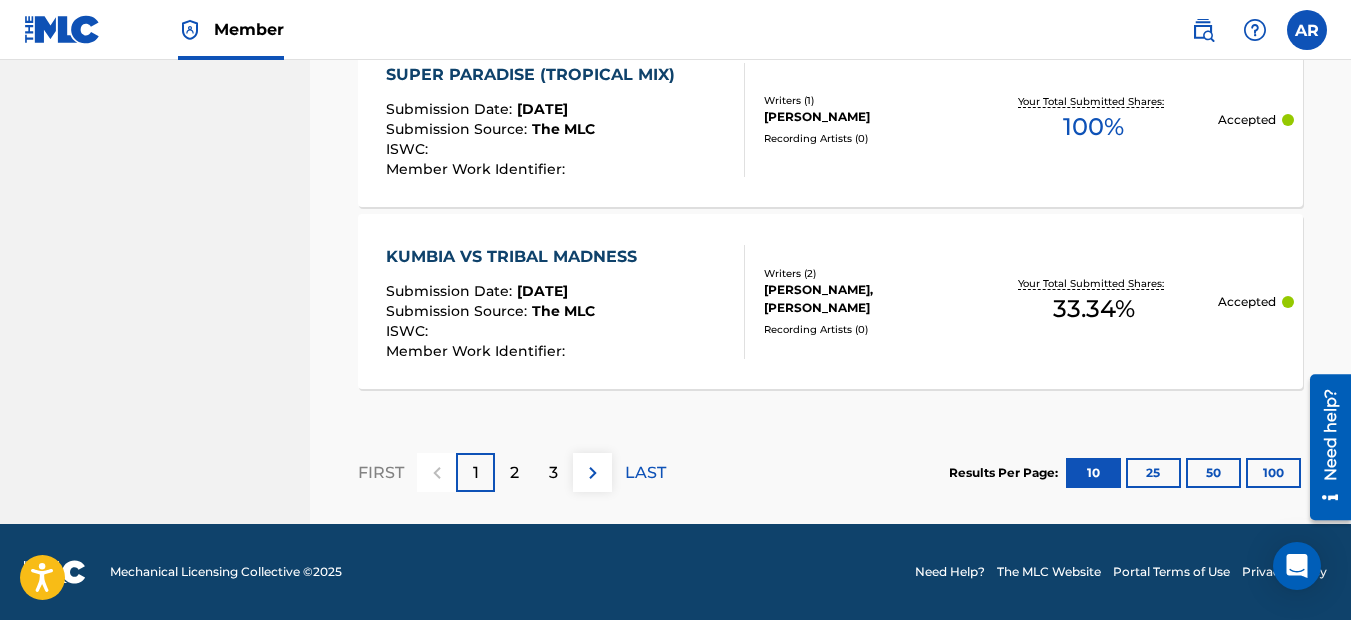 click on "100" at bounding box center [1273, 473] 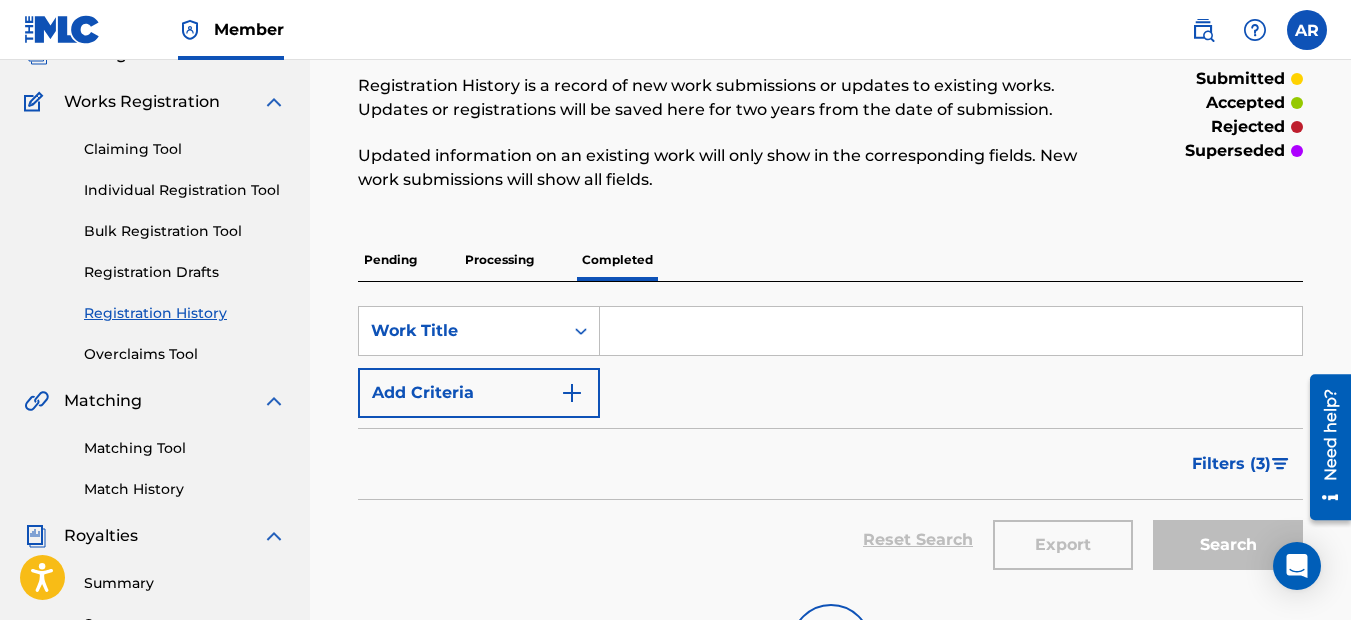 scroll, scrollTop: 320, scrollLeft: 0, axis: vertical 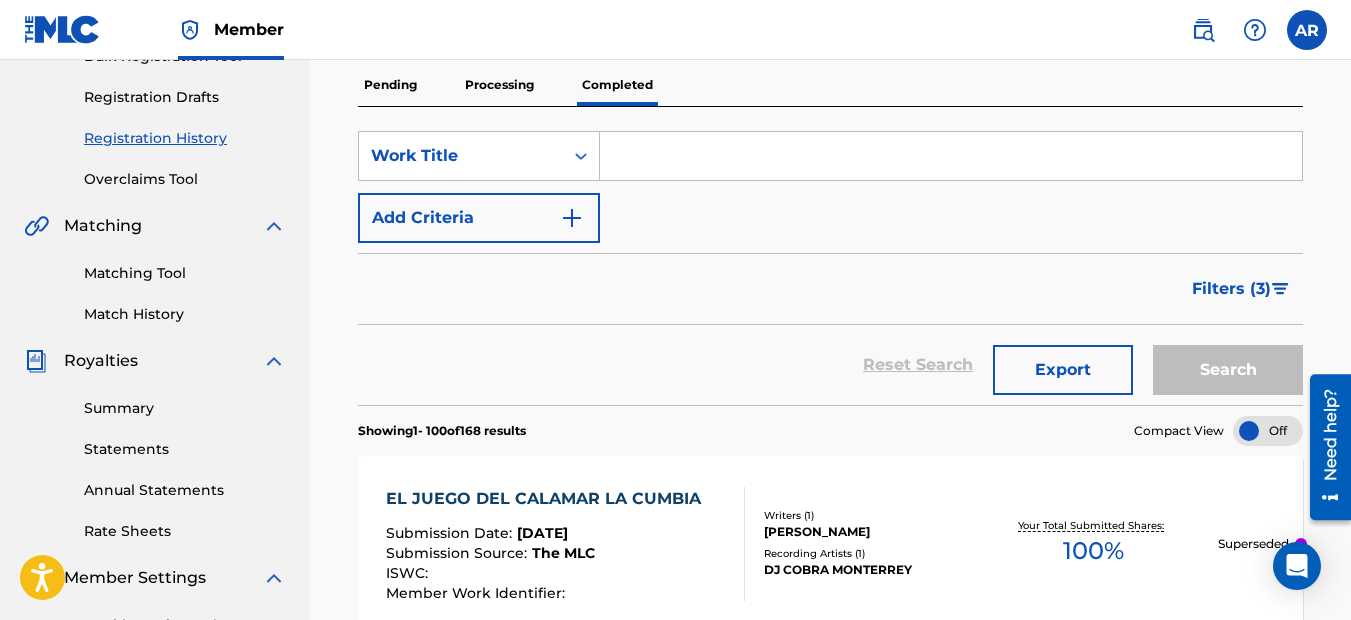 click on "Export" at bounding box center (1063, 370) 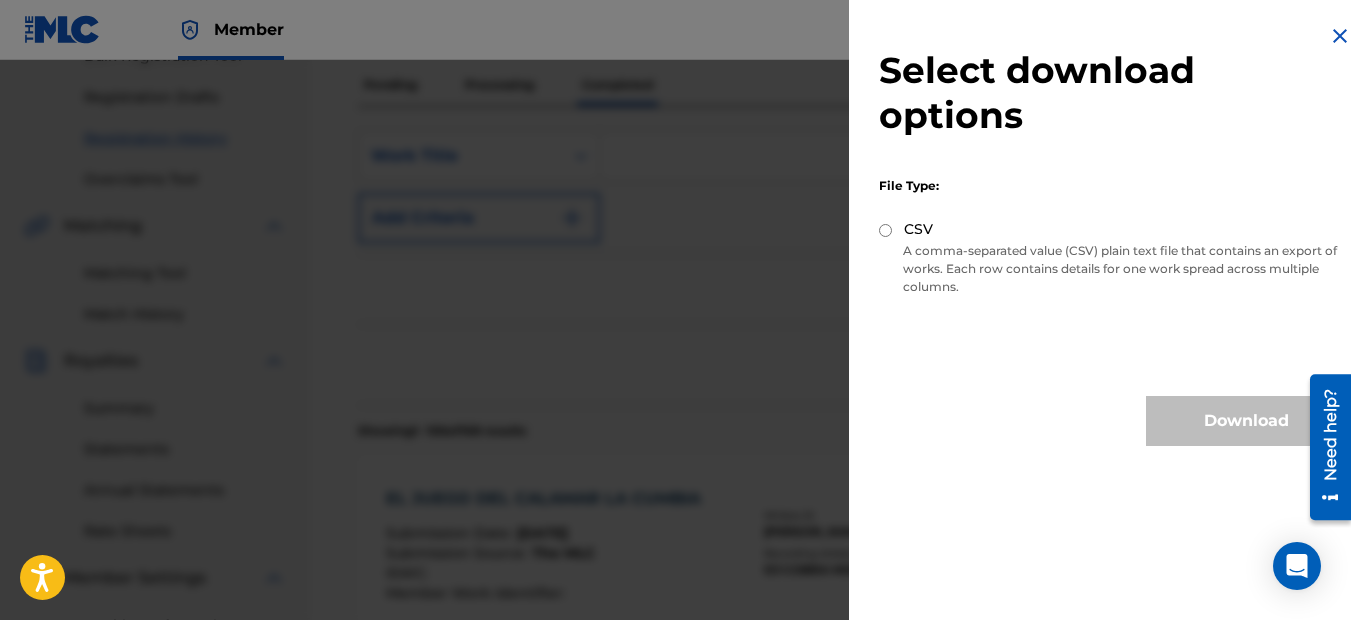 click on "CSV" at bounding box center [885, 230] 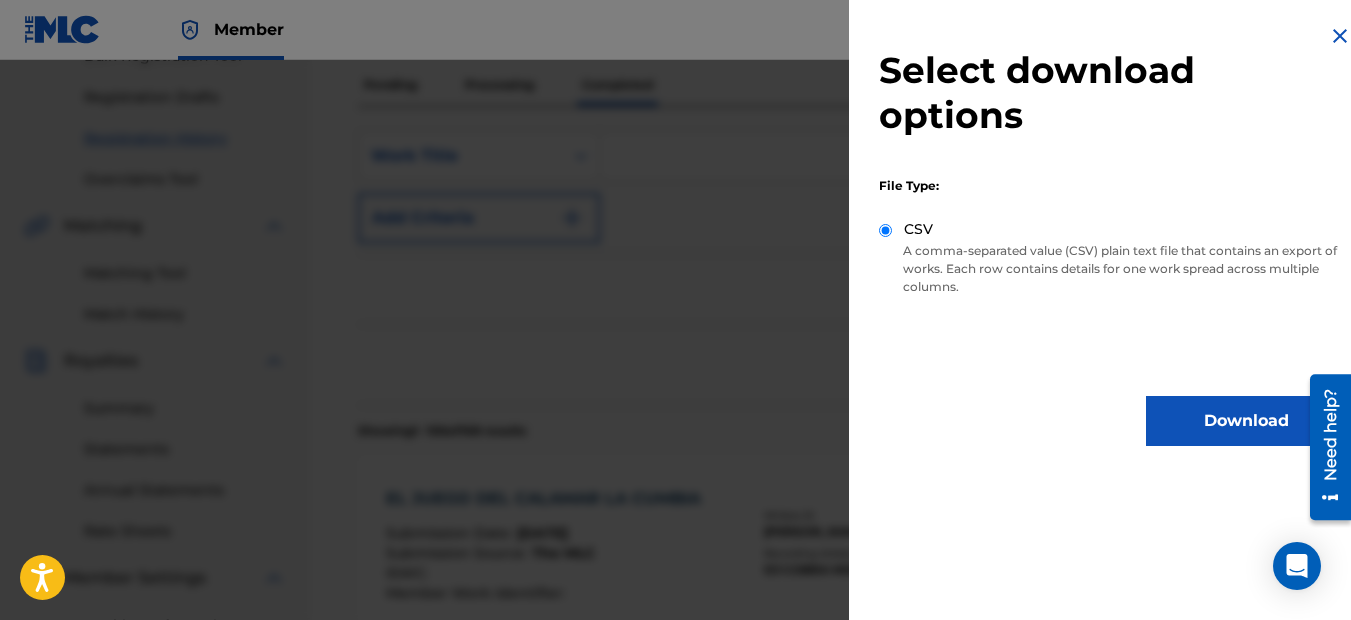 click on "Download" at bounding box center (1246, 421) 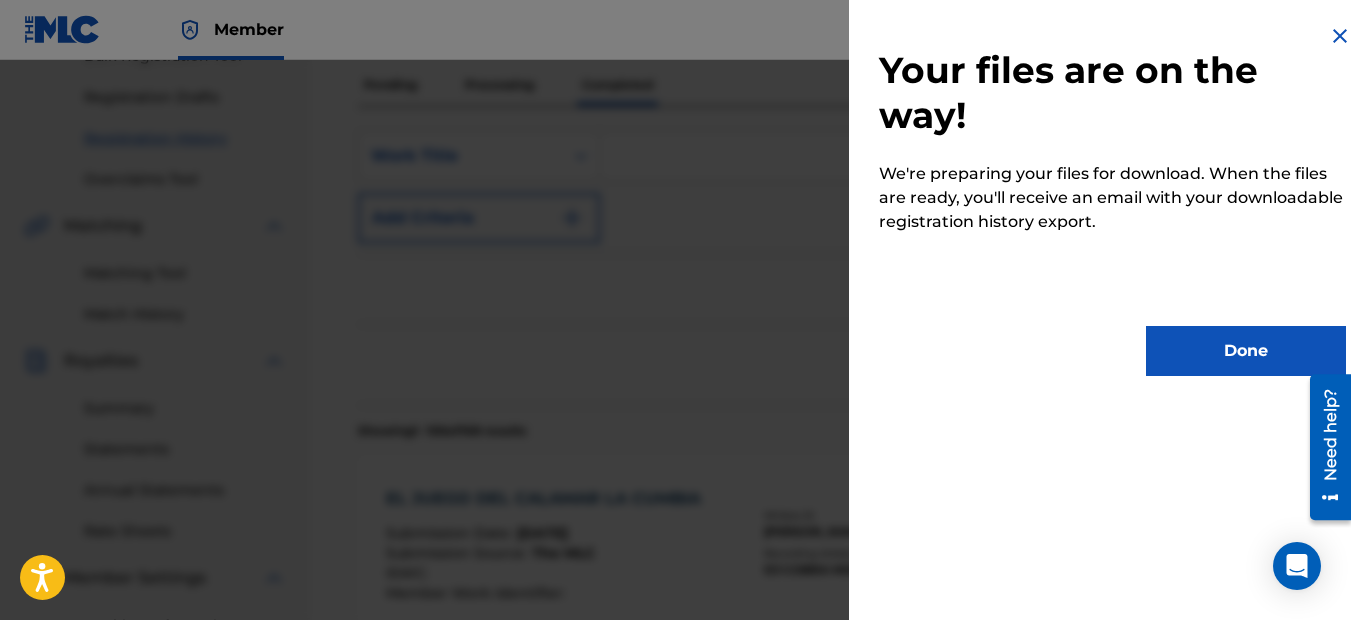 click on "Done" at bounding box center (1246, 351) 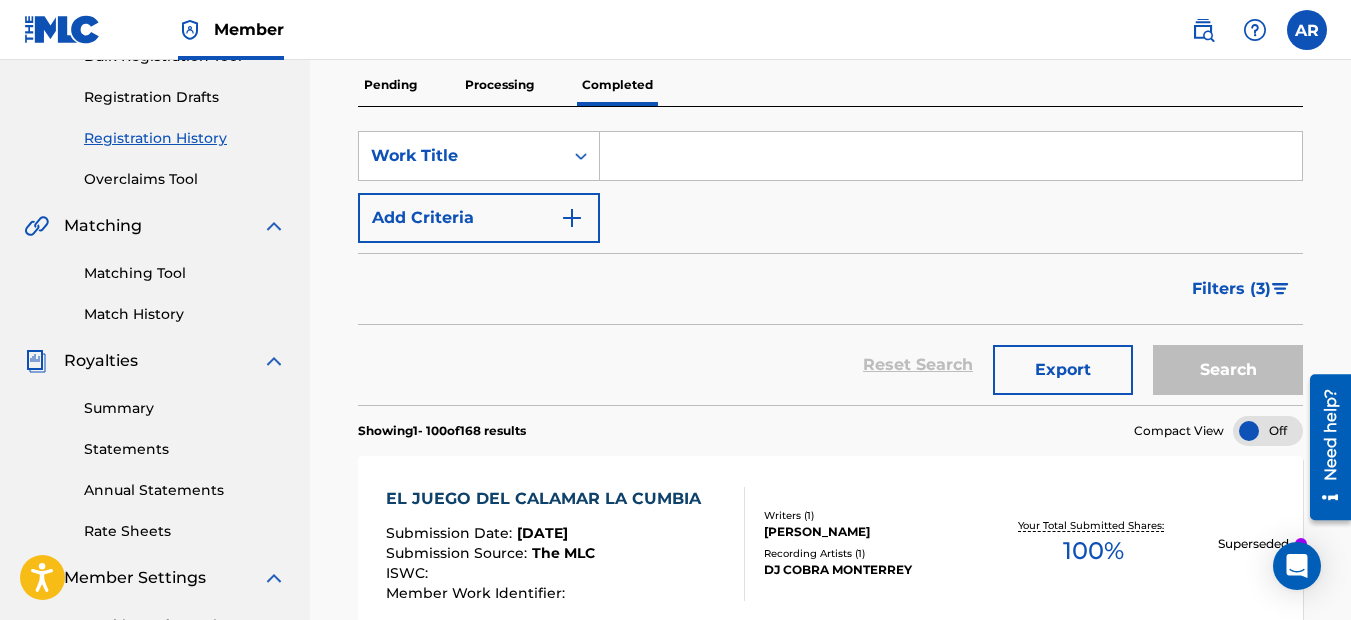 click on "Filters ( 3 )" at bounding box center (1231, 289) 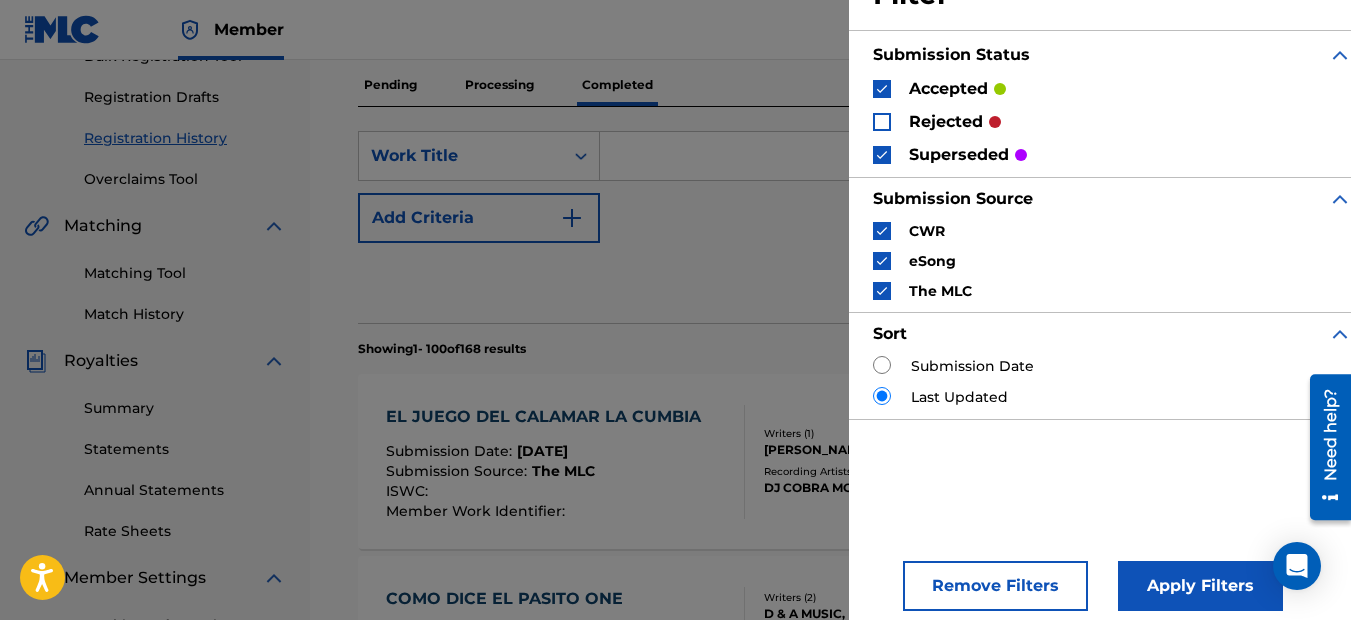 click on "superseded" at bounding box center [950, 154] 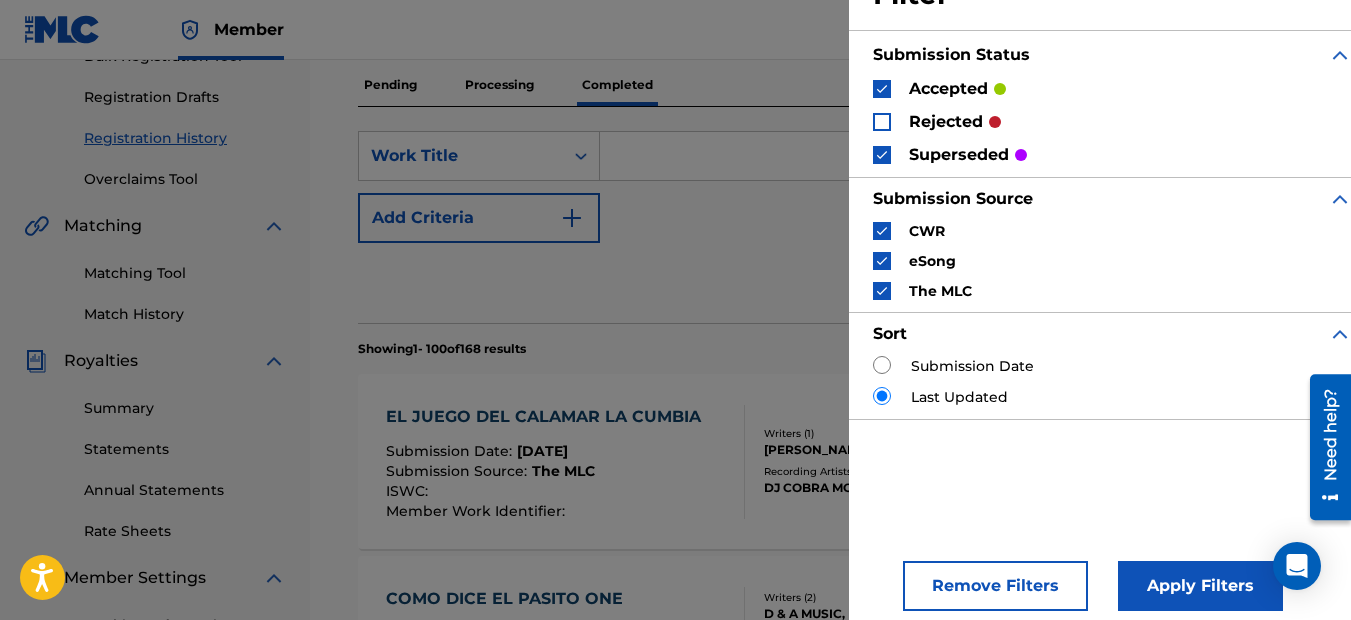 click at bounding box center (882, 89) 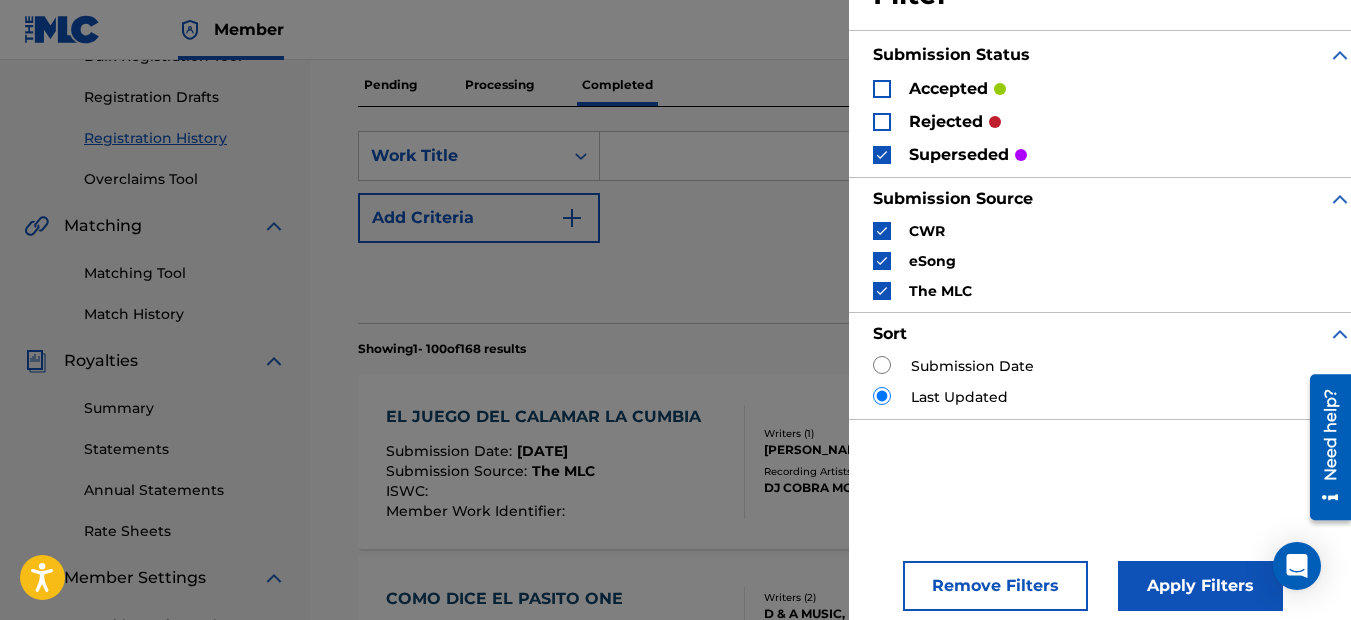 click at bounding box center [882, 155] 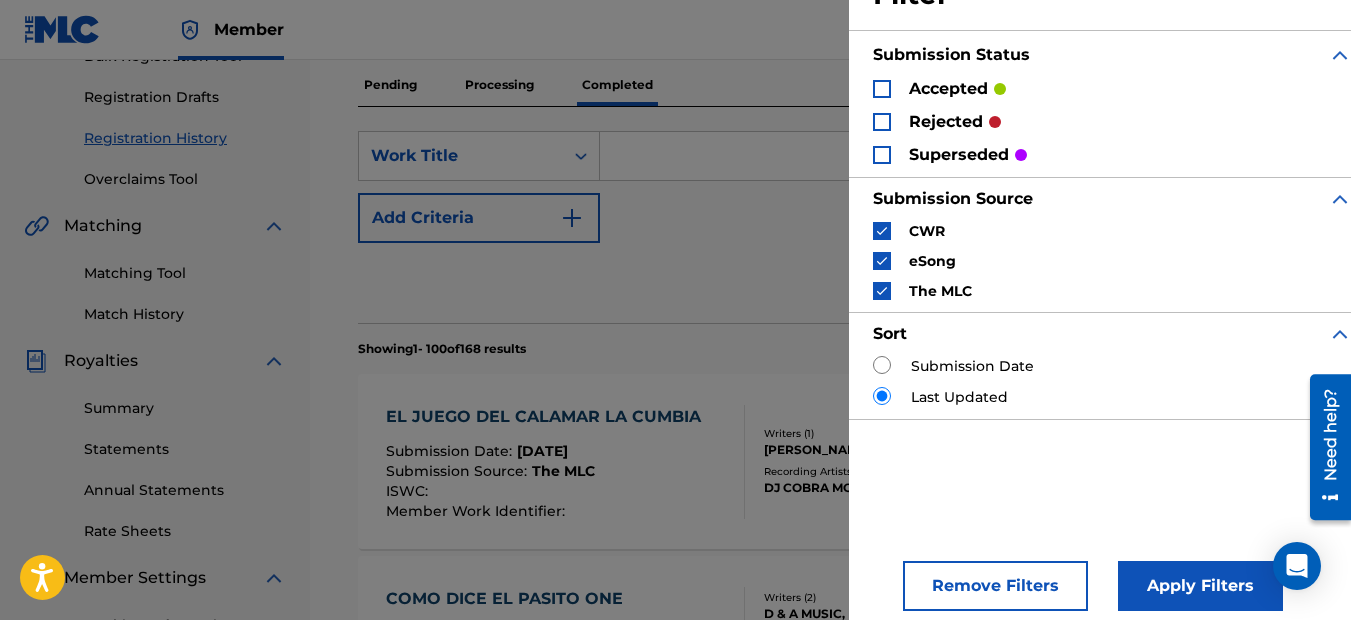 click on "rejected" at bounding box center [937, 121] 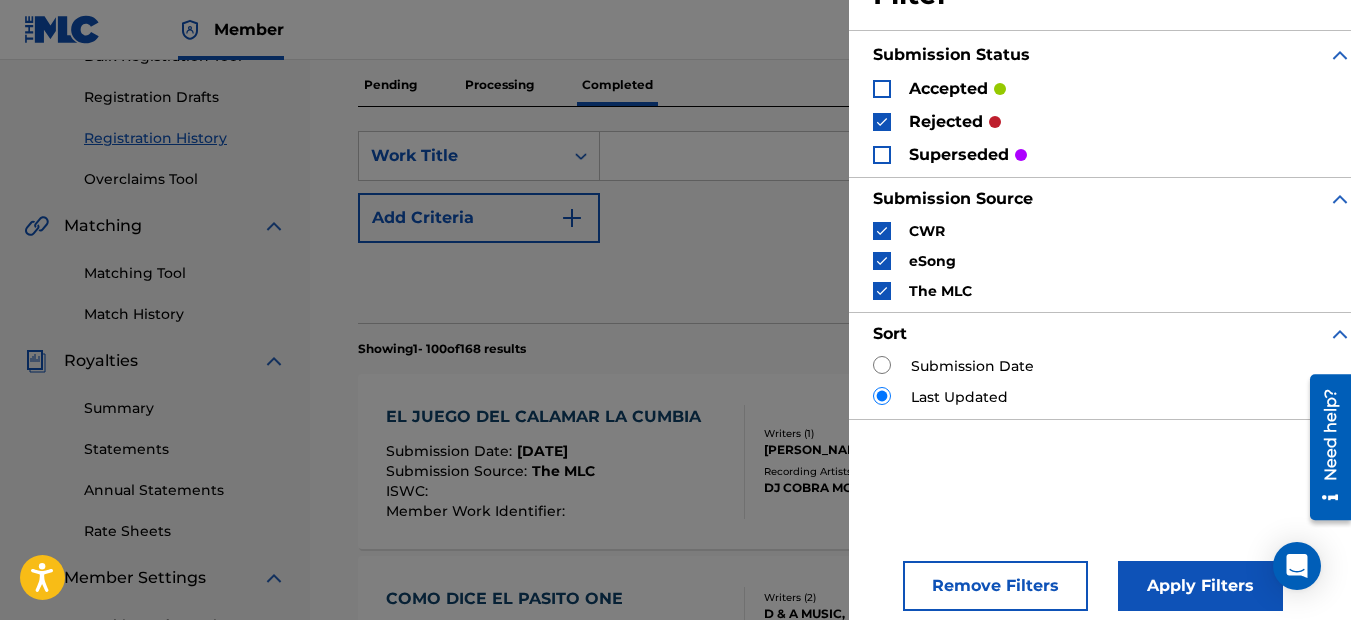 click on "Apply Filters" at bounding box center [1200, 586] 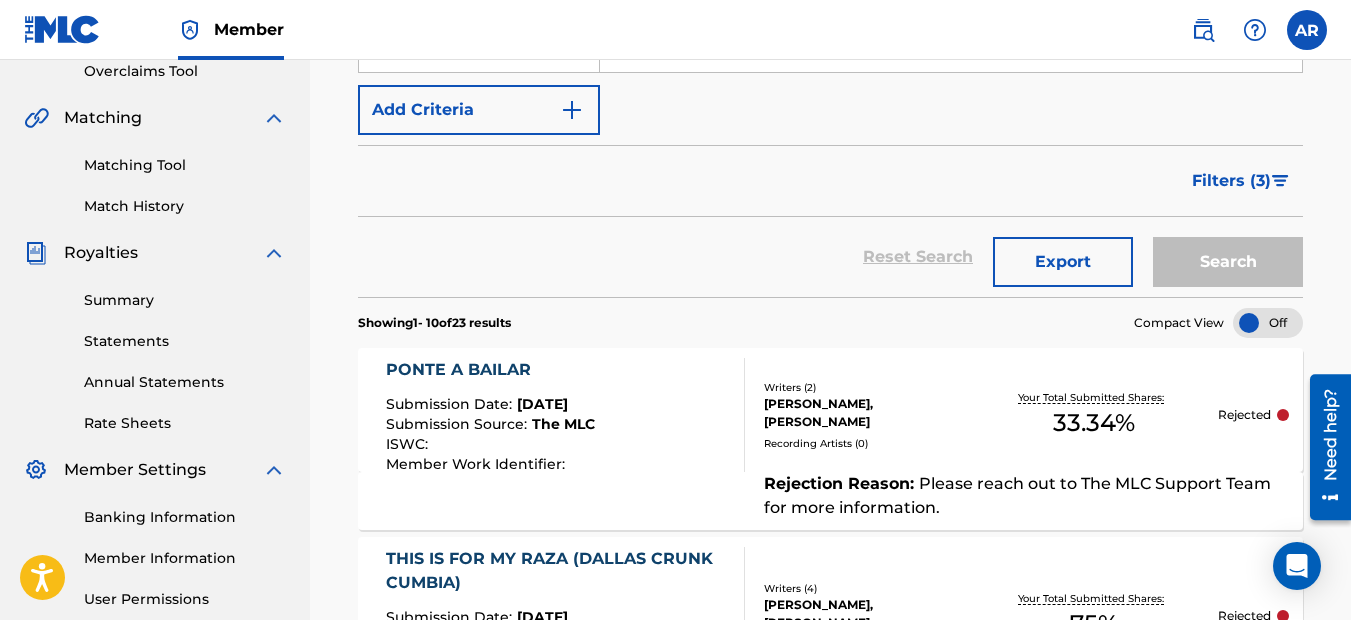 scroll, scrollTop: 420, scrollLeft: 0, axis: vertical 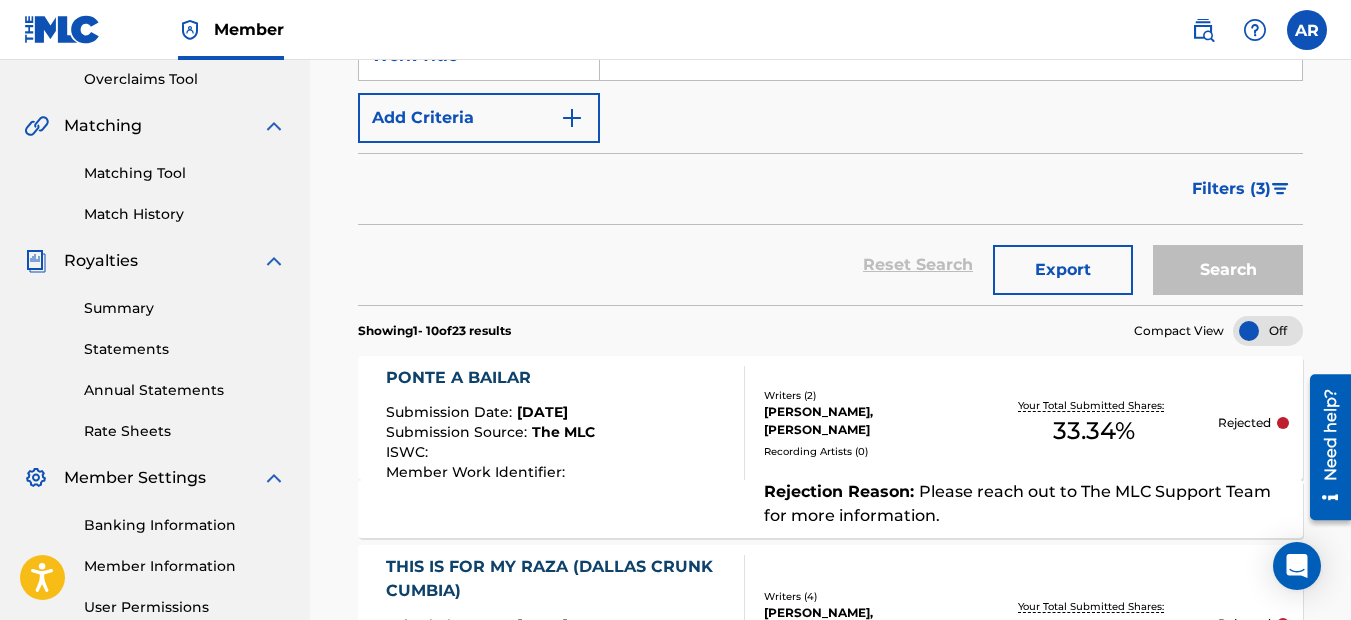 click at bounding box center [1268, 331] 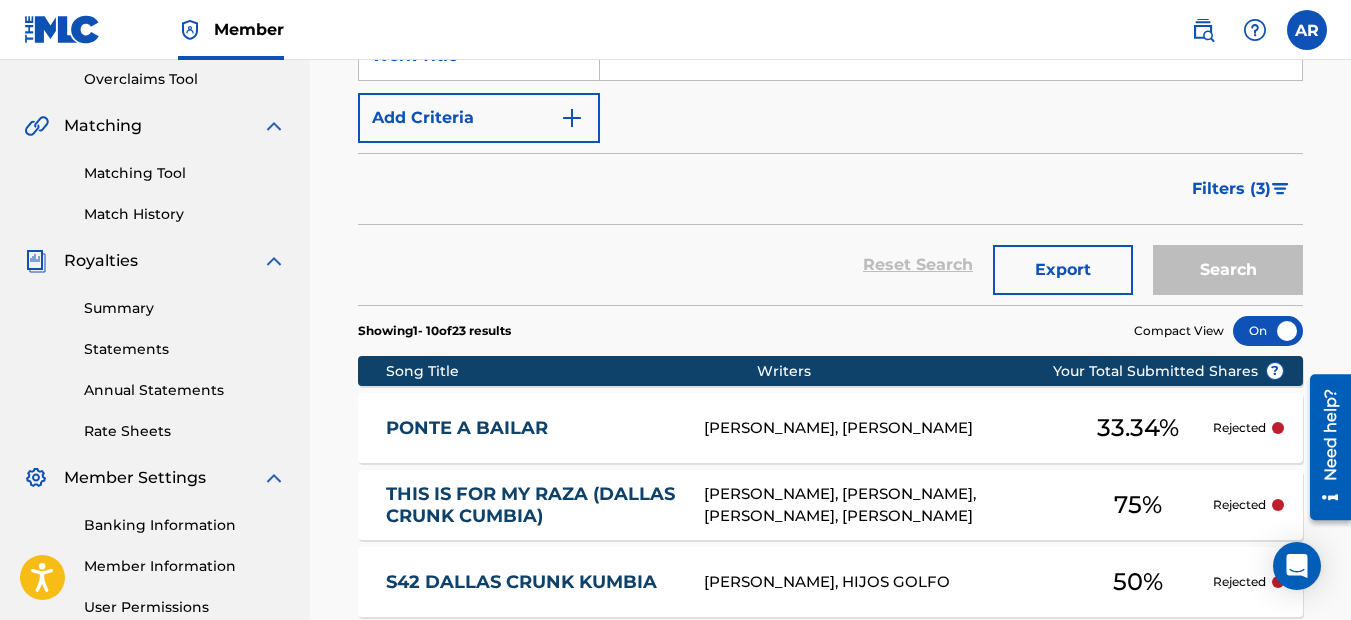 click at bounding box center [1268, 331] 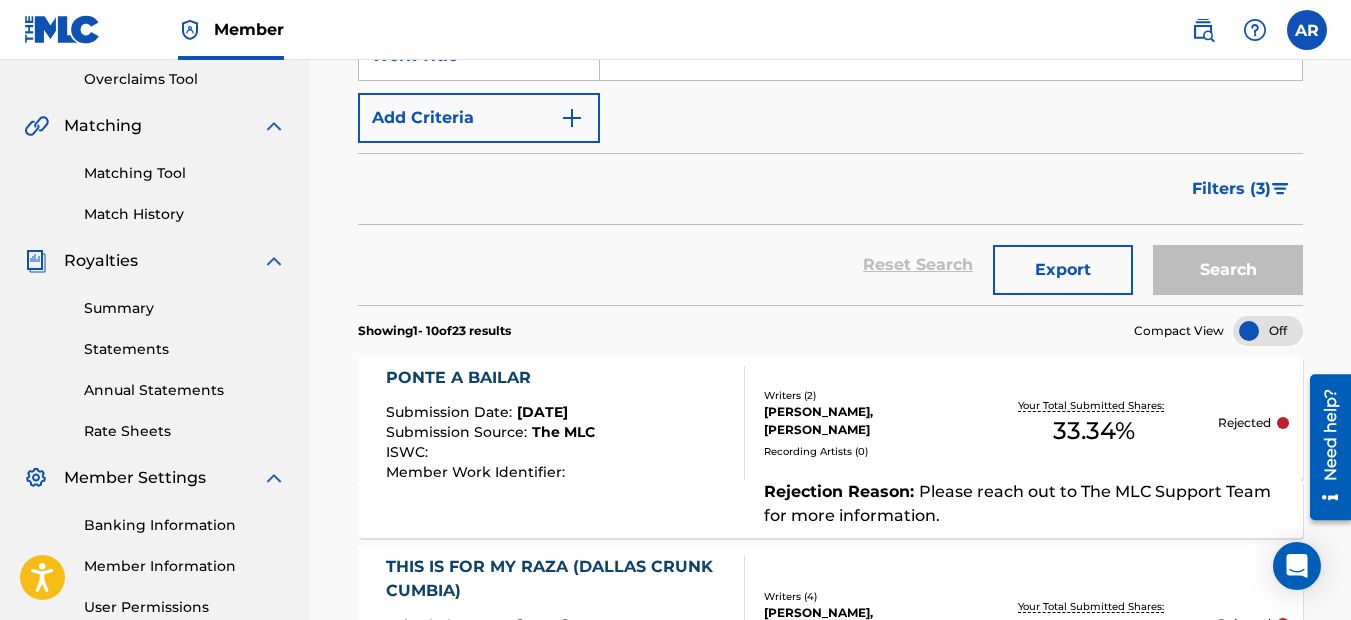 click on "Export" at bounding box center (1063, 270) 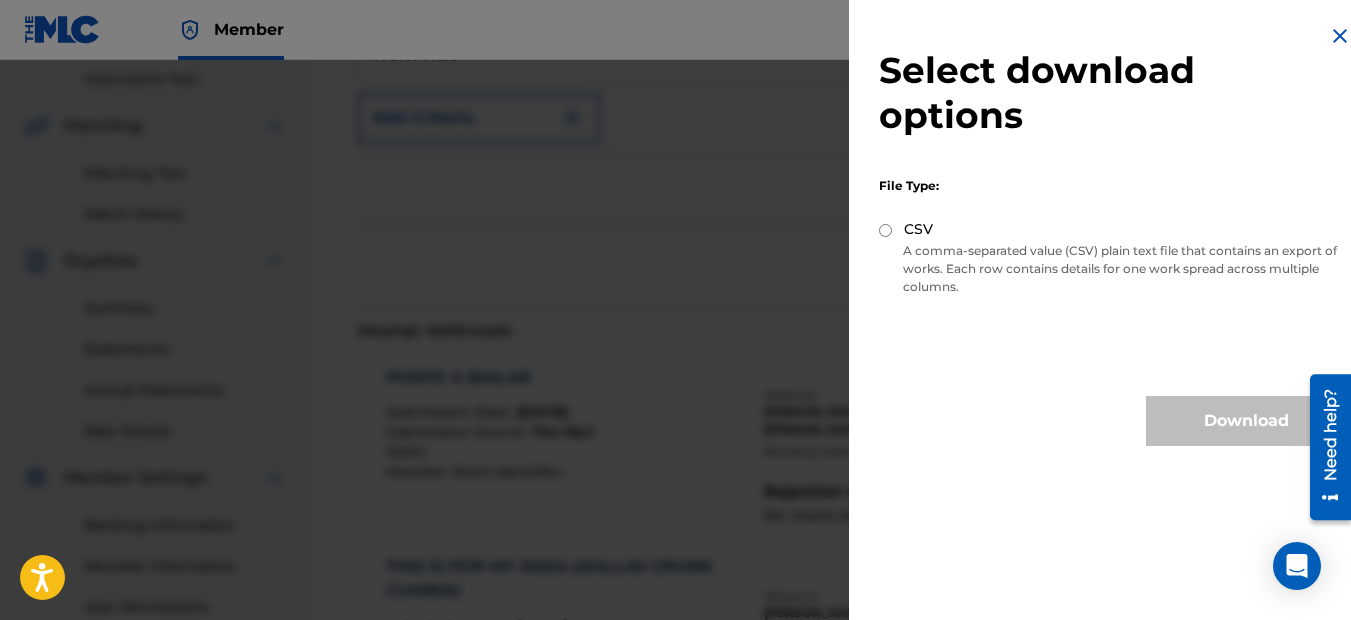 click on "CSV" at bounding box center [885, 230] 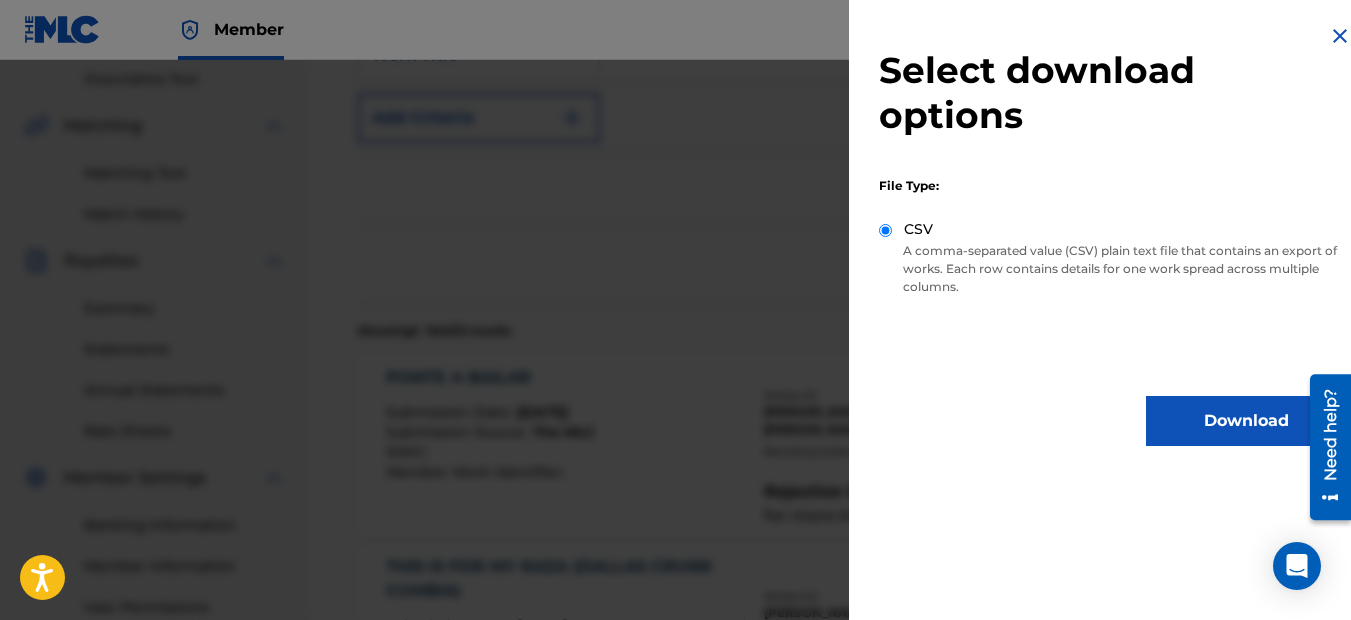 click on "Download" at bounding box center (1246, 421) 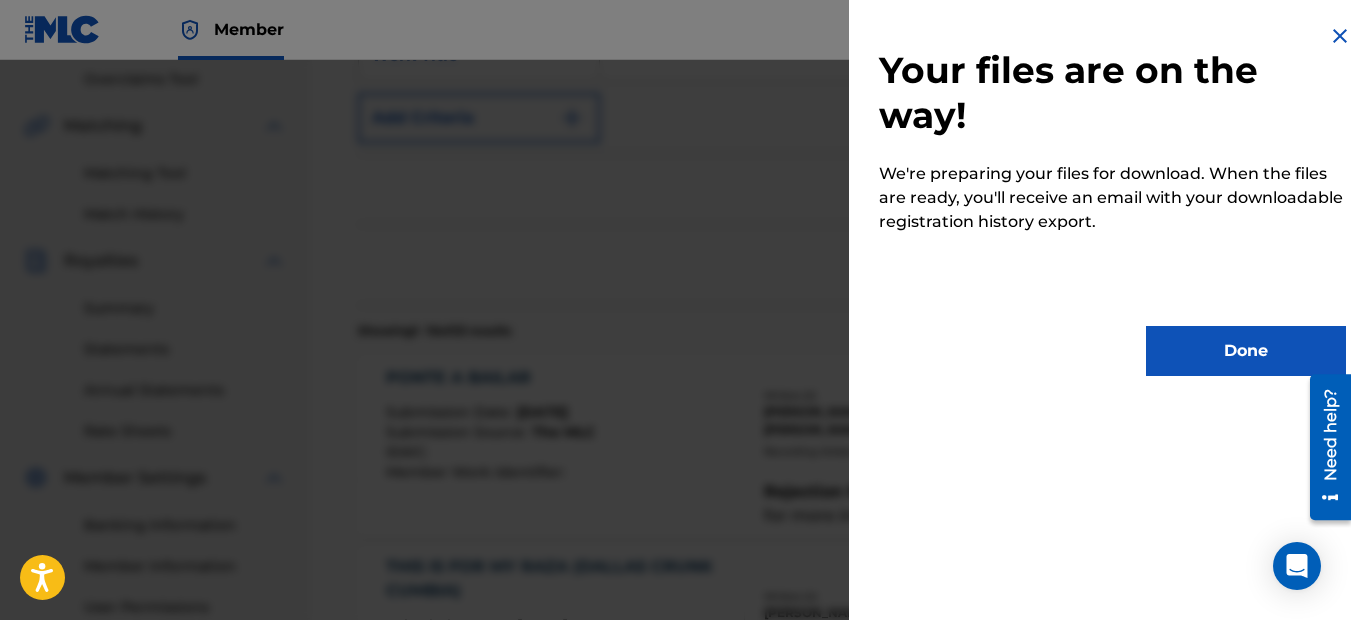 click on "Done" at bounding box center [1246, 351] 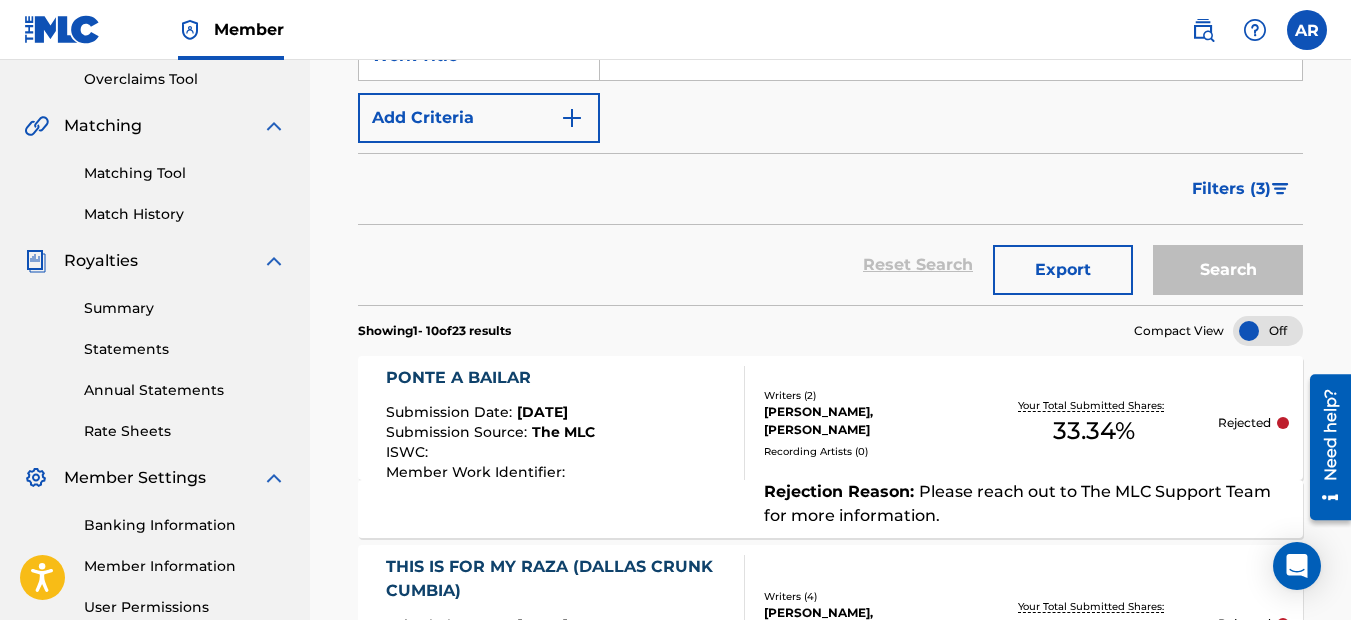 click on "Rejection Reason :" at bounding box center [841, 491] 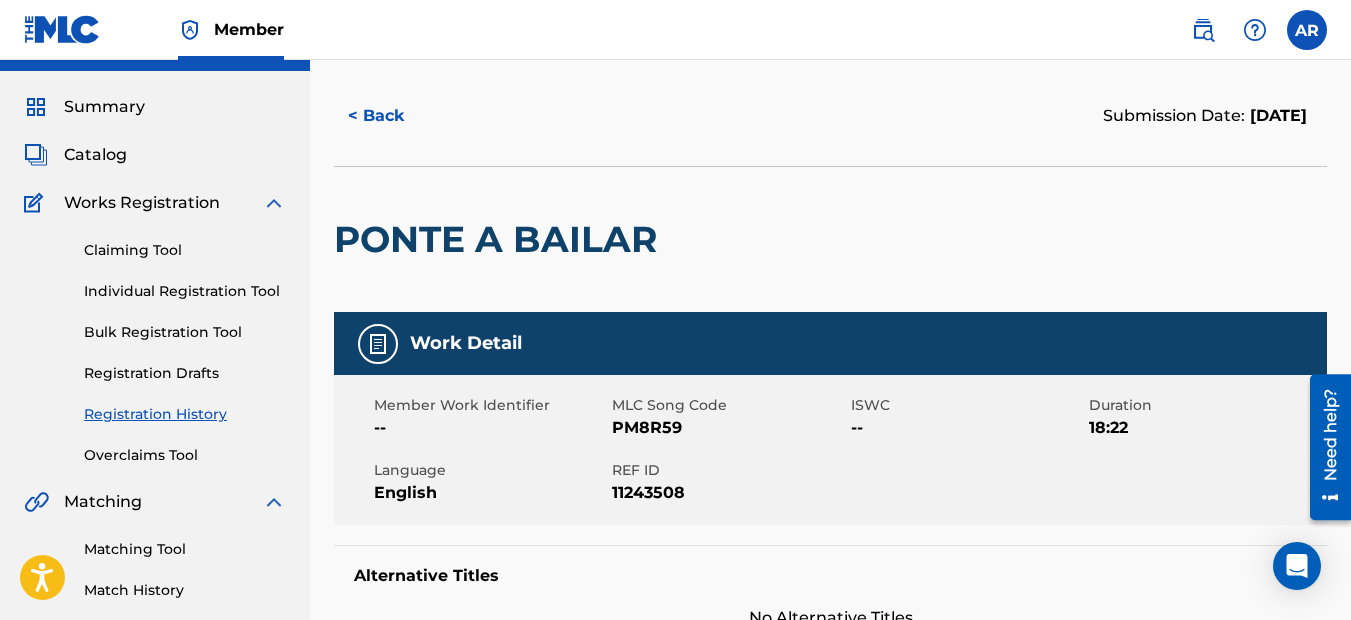 scroll, scrollTop: 0, scrollLeft: 0, axis: both 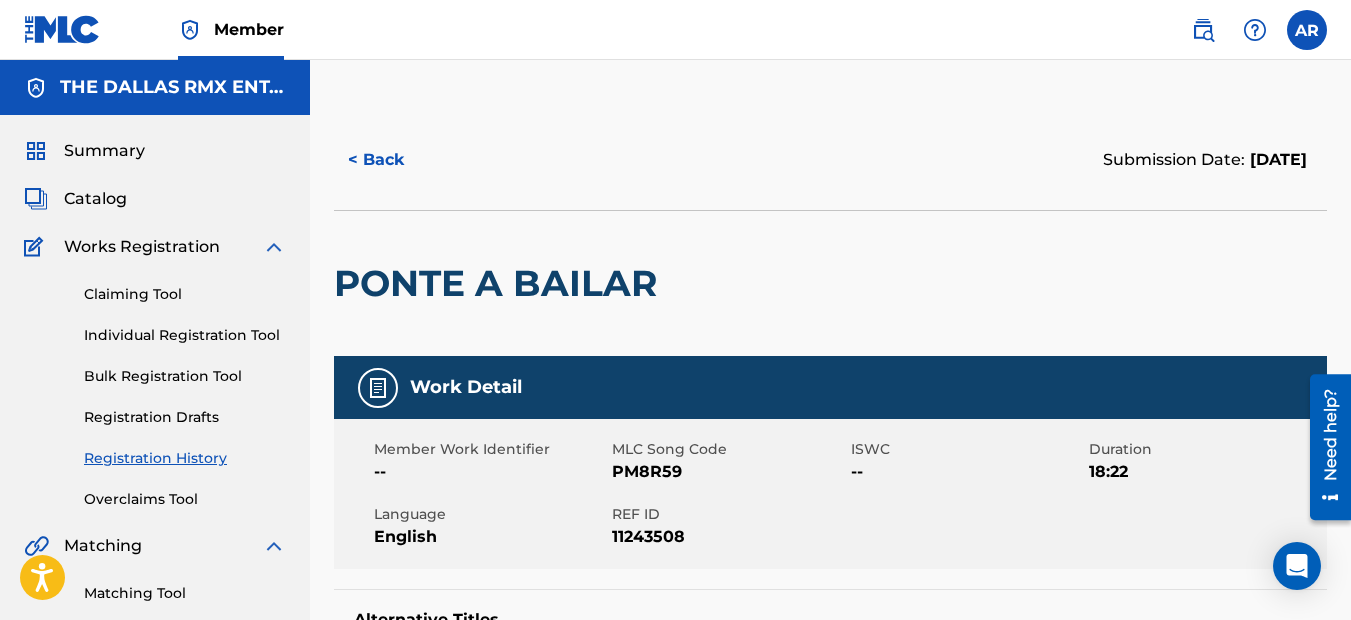 click on "< Back" at bounding box center [394, 160] 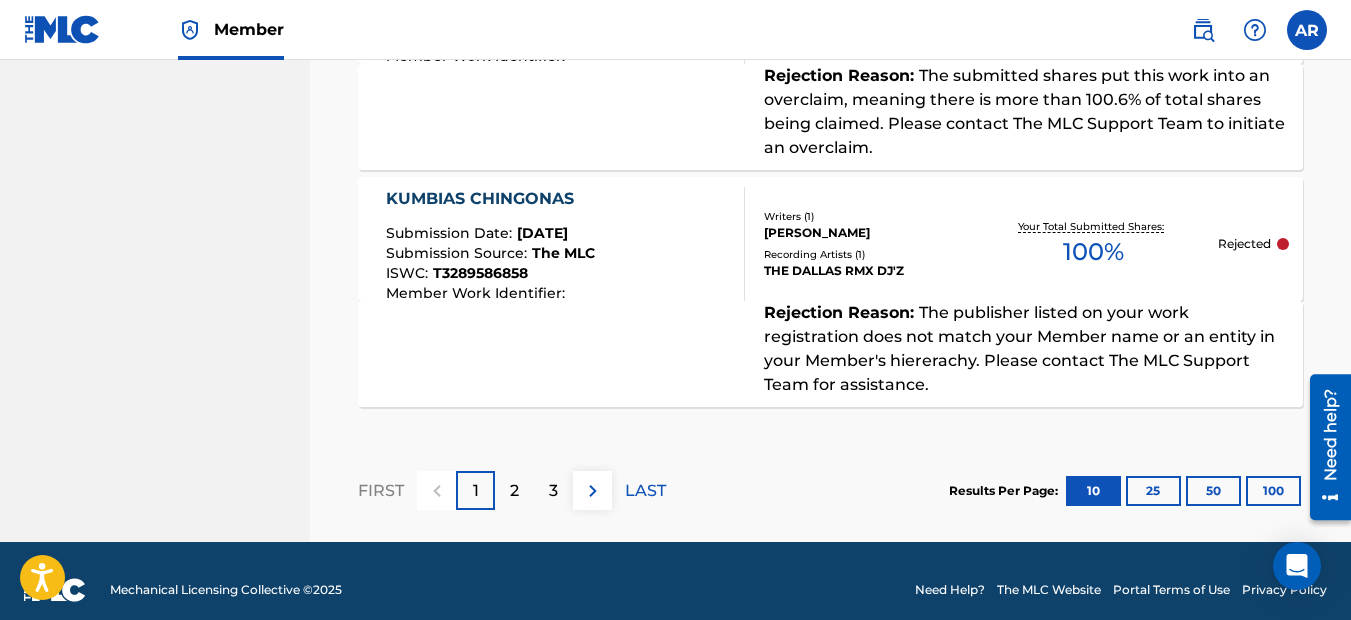 scroll, scrollTop: 2414, scrollLeft: 0, axis: vertical 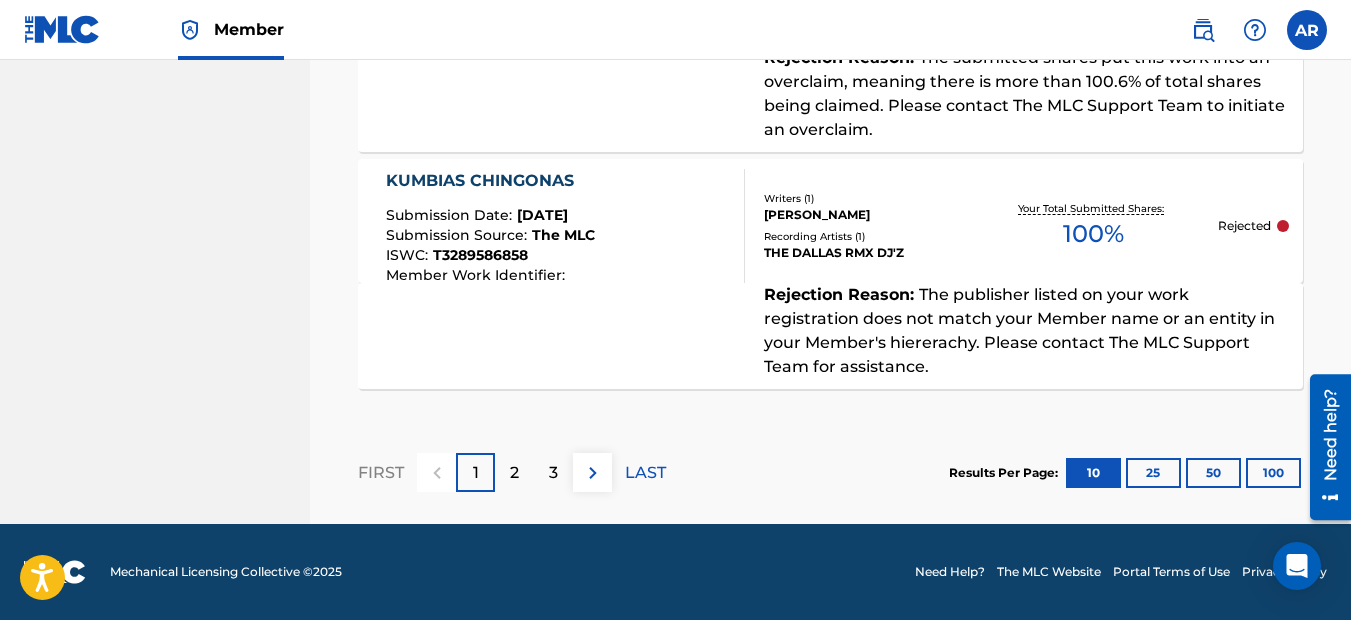 click on "100" at bounding box center (1273, 473) 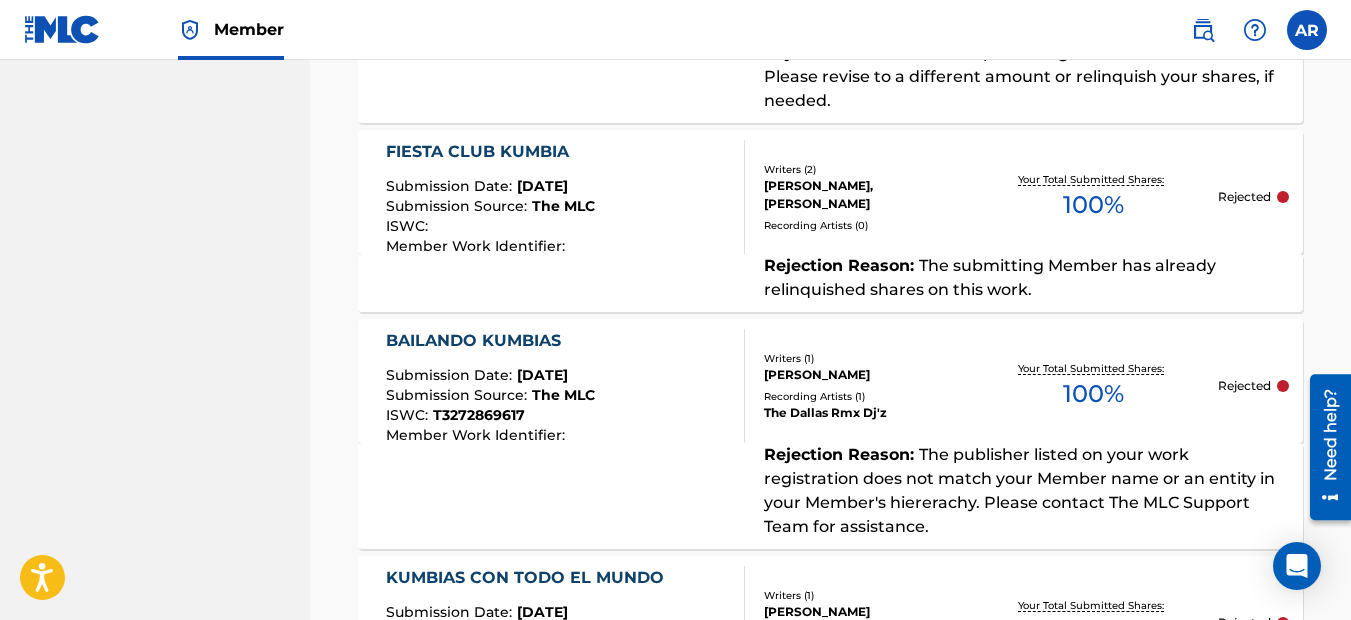scroll, scrollTop: 3114, scrollLeft: 0, axis: vertical 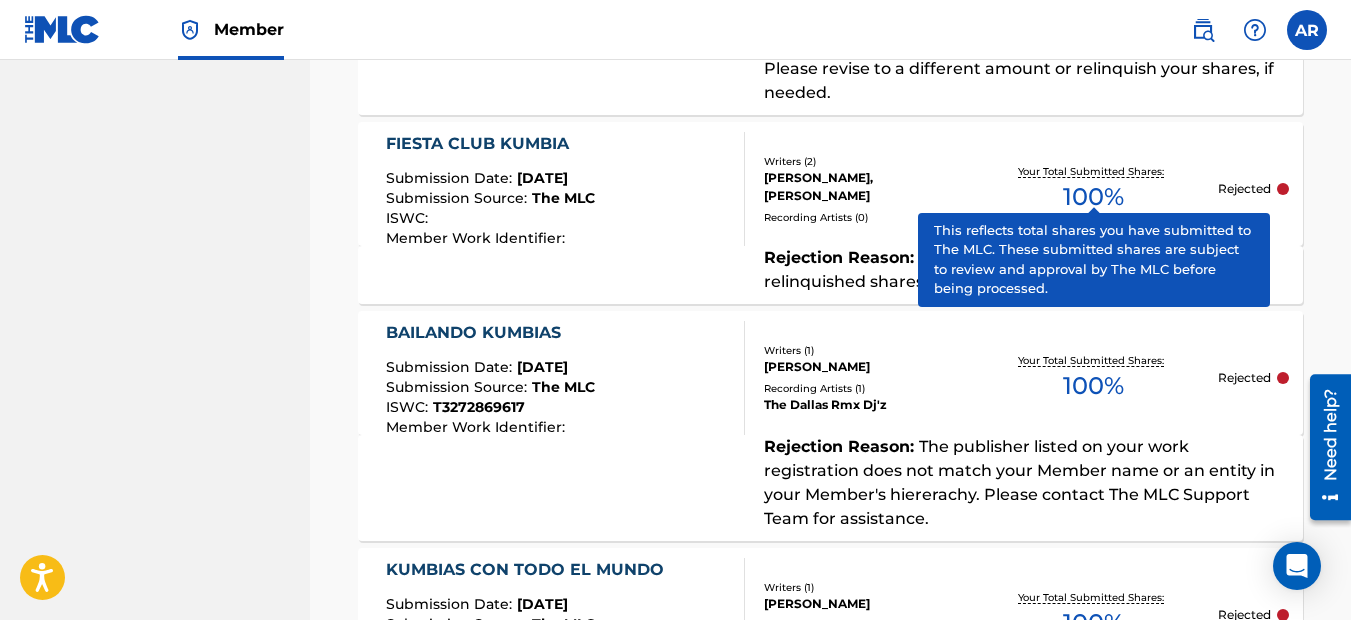 click on "Your Total Submitted Shares:" at bounding box center (1093, 171) 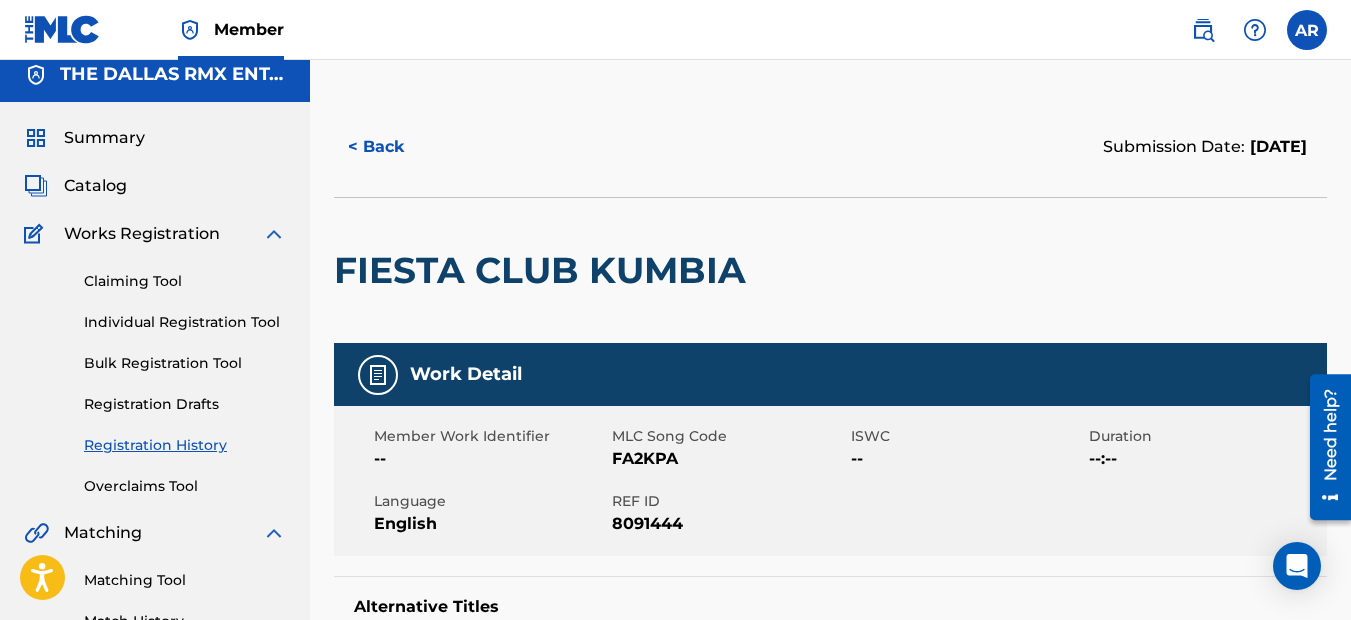 scroll, scrollTop: 0, scrollLeft: 0, axis: both 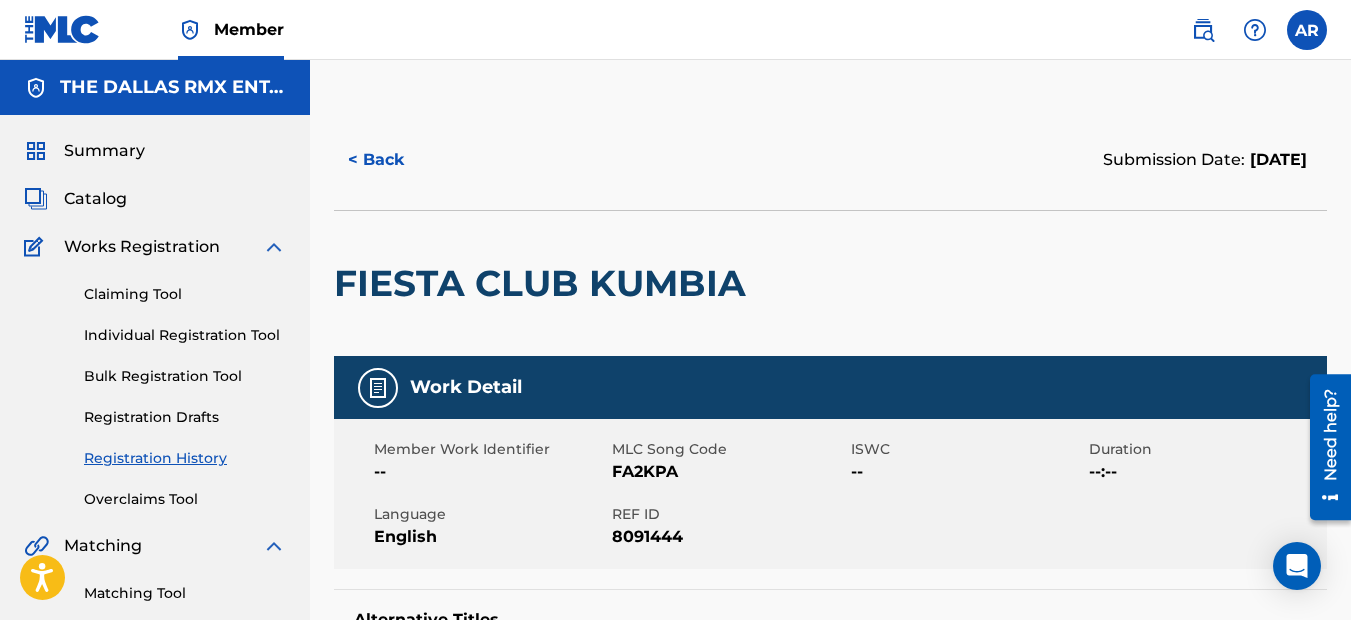 click on "< Back" at bounding box center [394, 160] 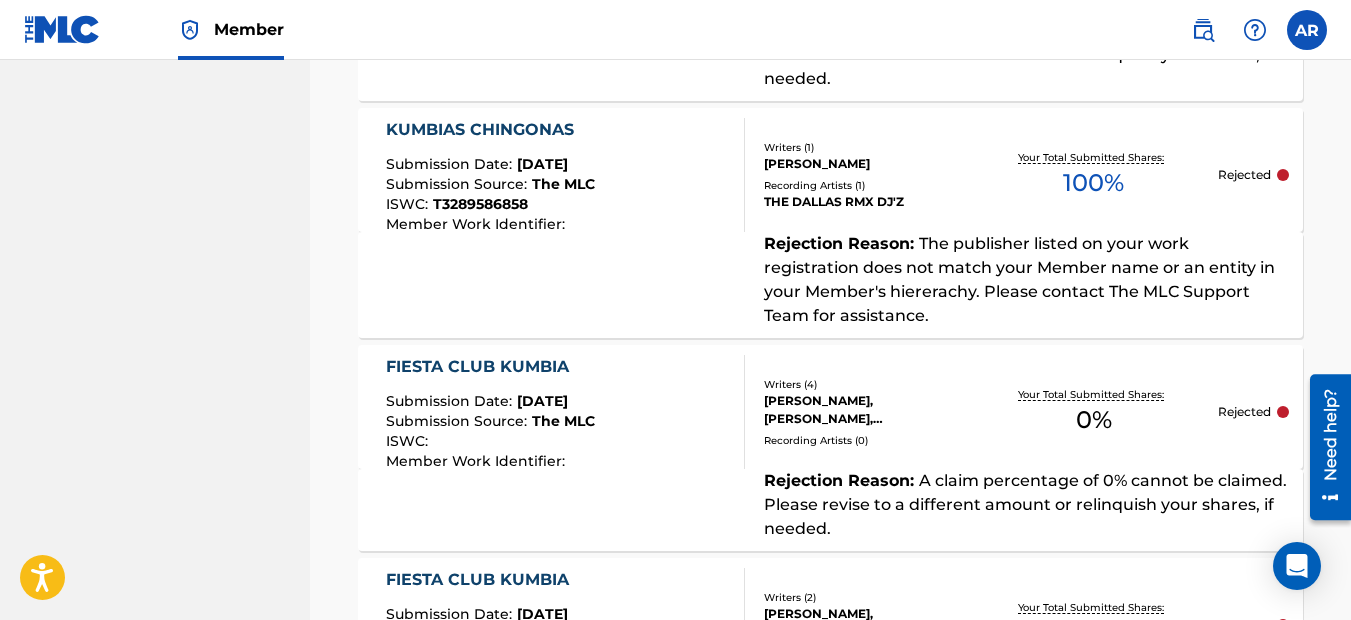 scroll, scrollTop: 2420, scrollLeft: 0, axis: vertical 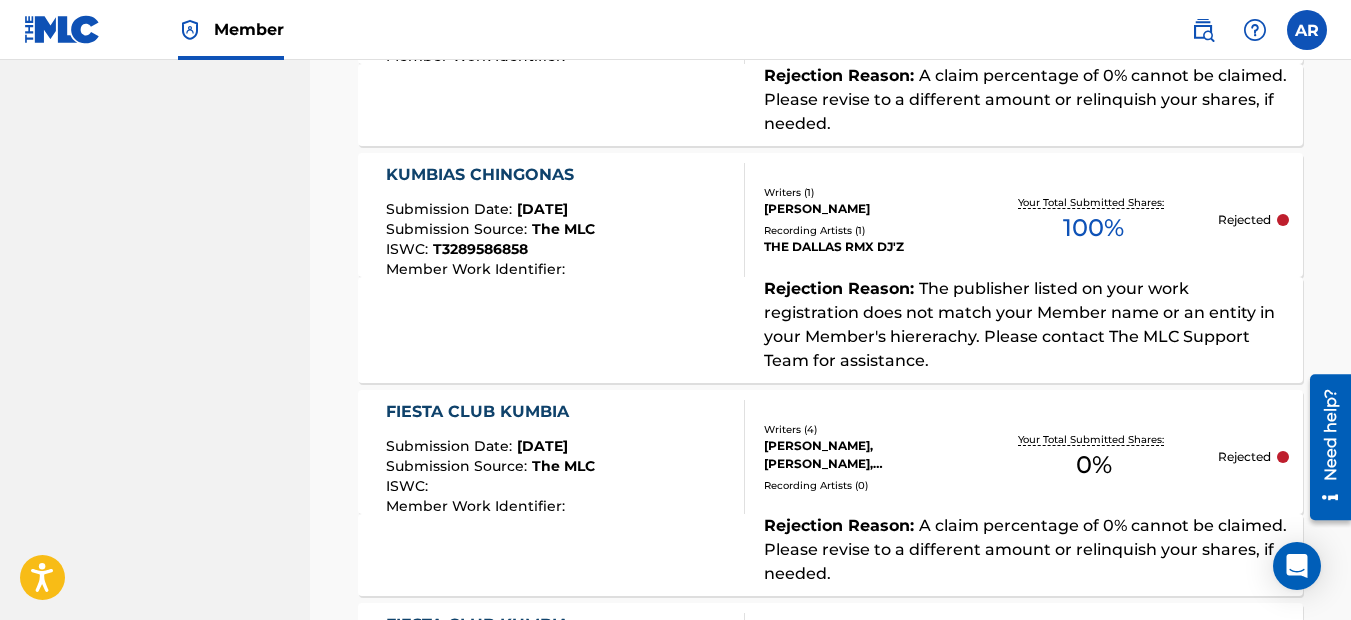 click on "FIESTA CLUB KUMBIA" at bounding box center (490, 412) 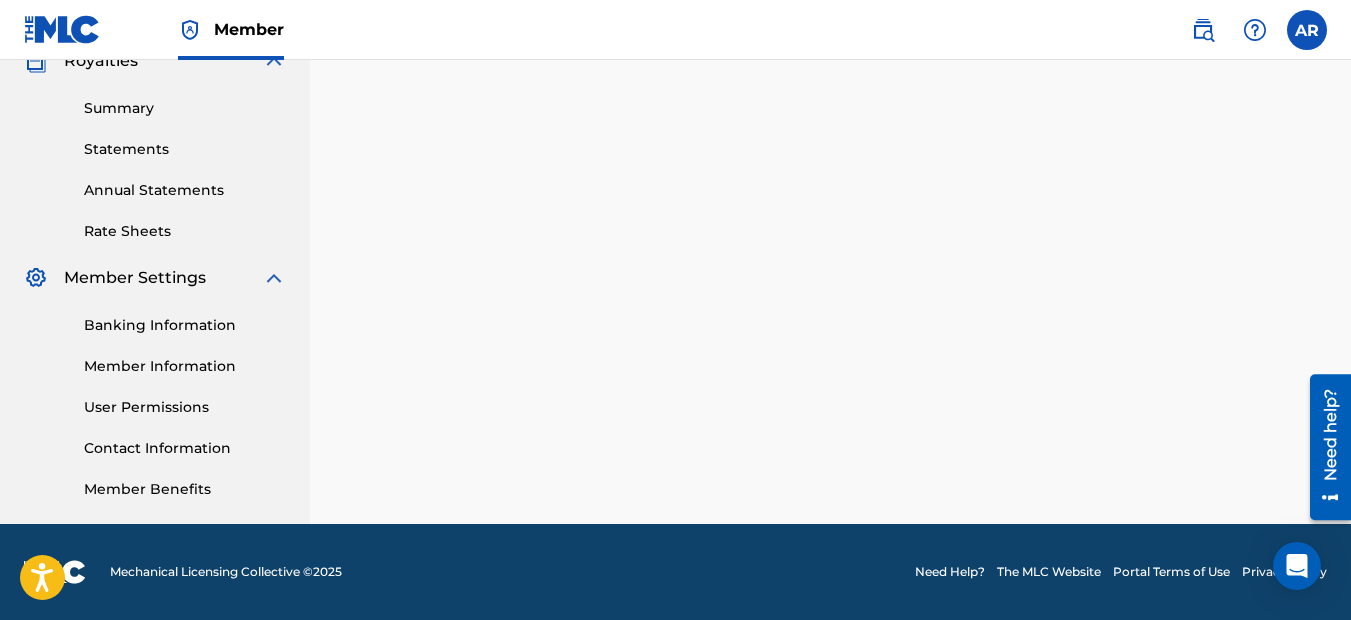 scroll, scrollTop: 0, scrollLeft: 0, axis: both 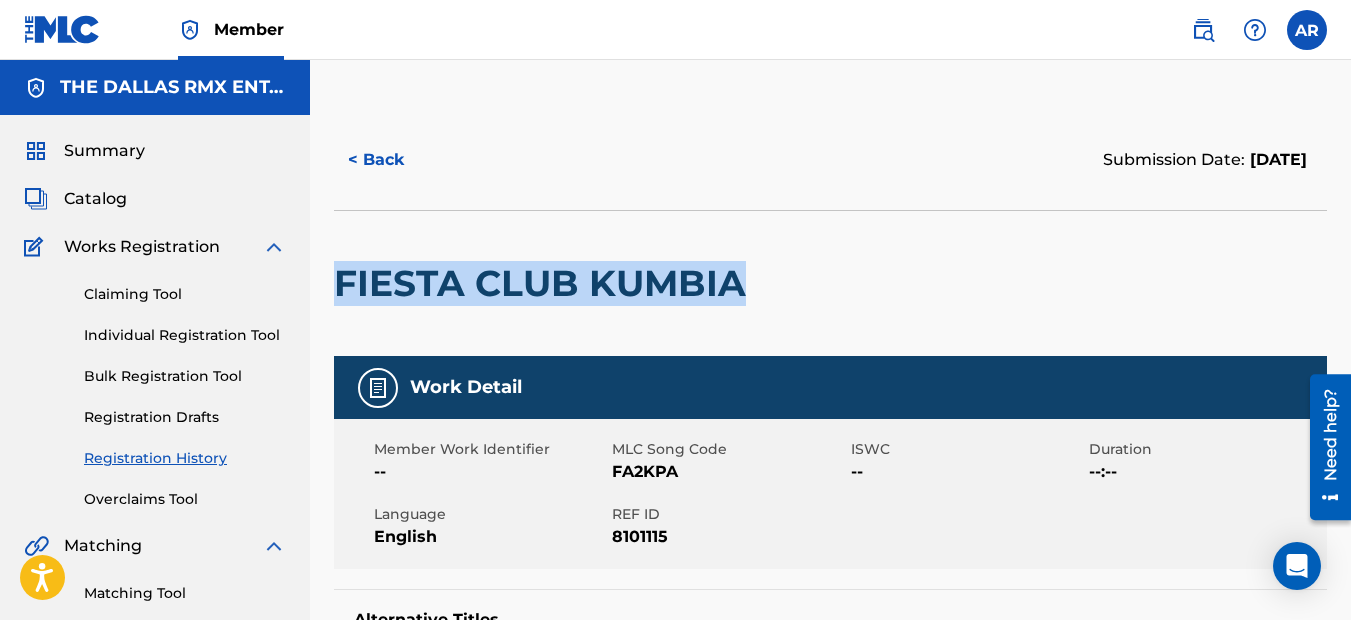 drag, startPoint x: 746, startPoint y: 287, endPoint x: 337, endPoint y: 291, distance: 409.01956 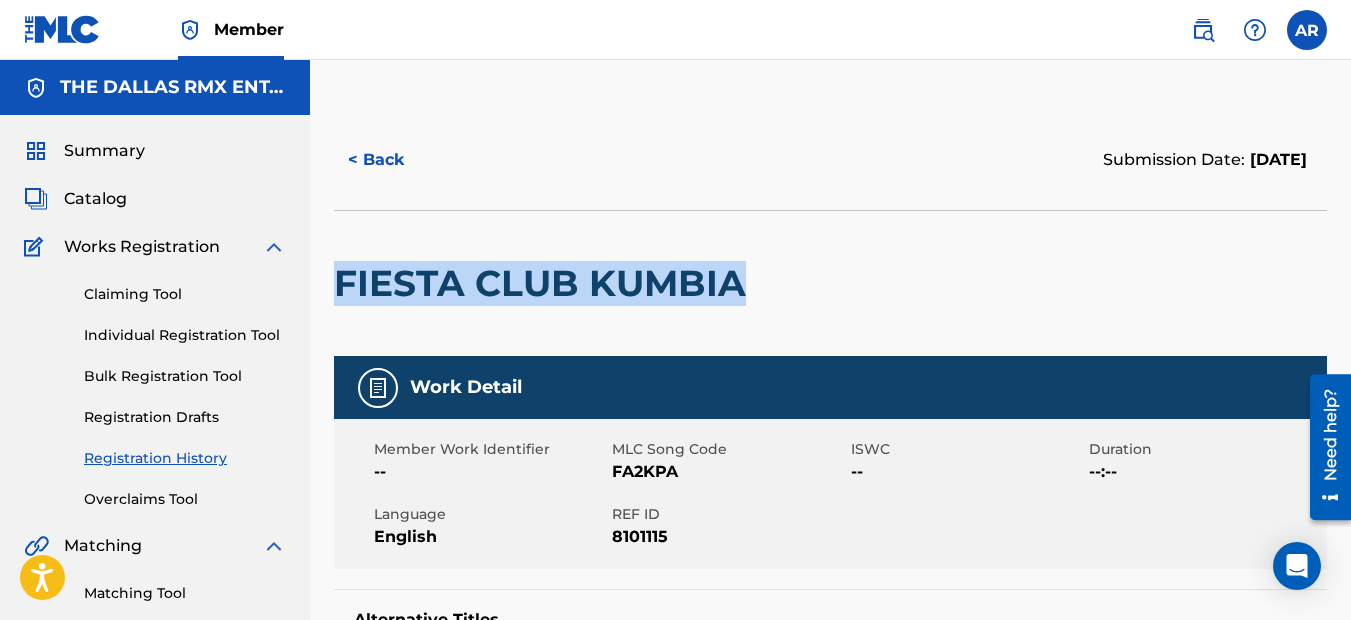 copy on "FIESTA CLUB KUMBIA" 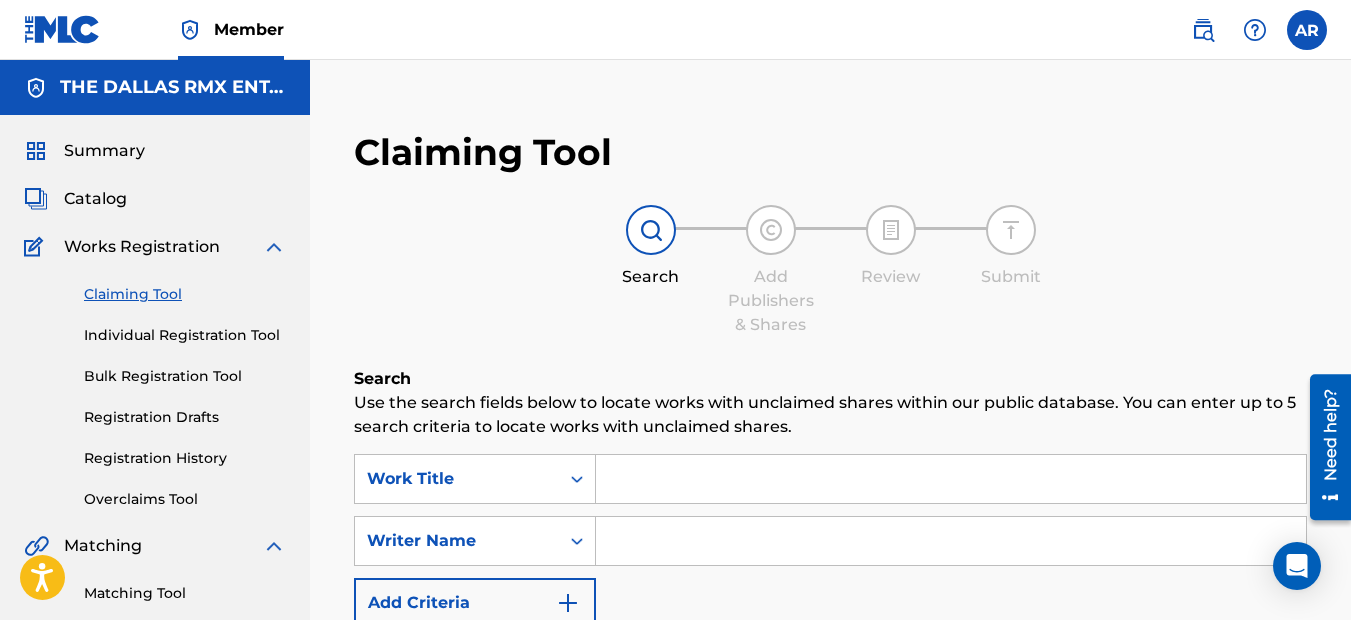 click at bounding box center [951, 479] 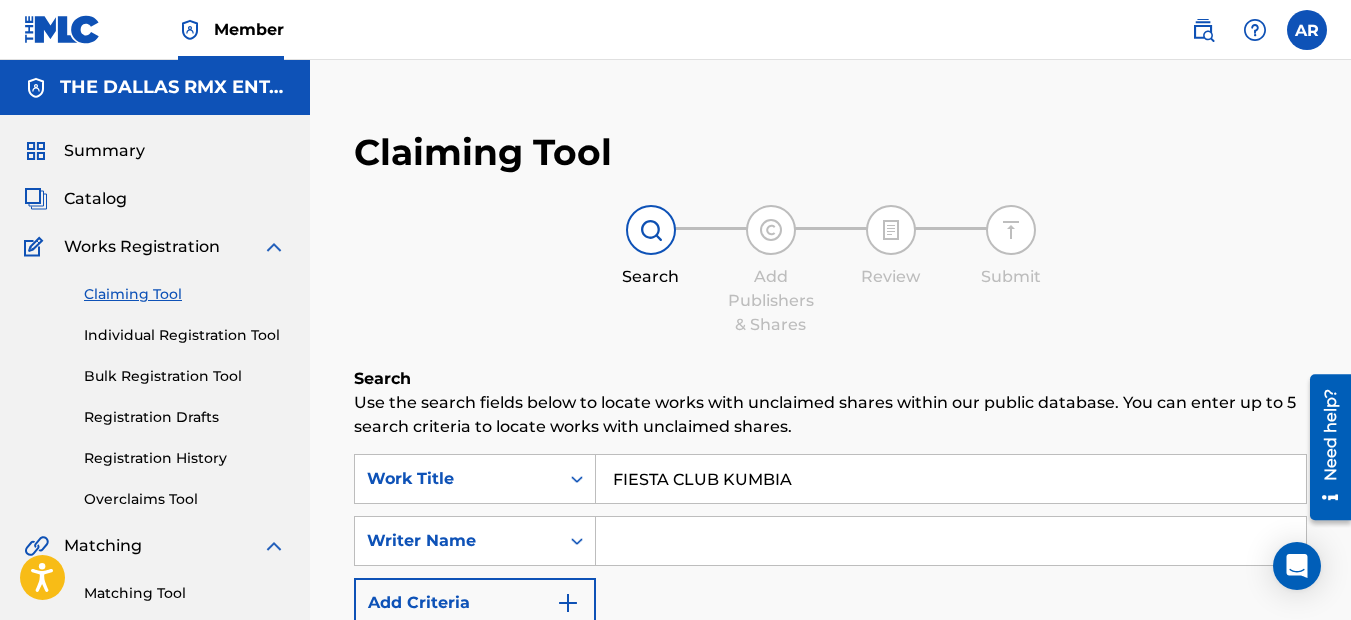 scroll, scrollTop: 400, scrollLeft: 0, axis: vertical 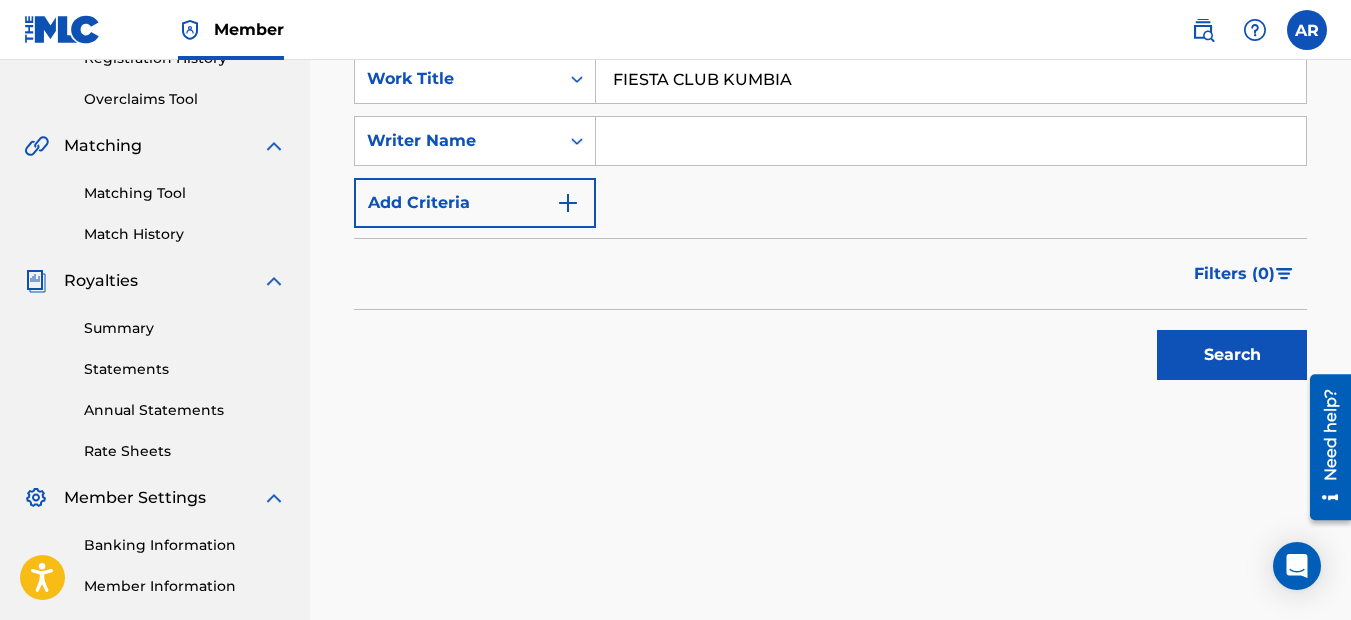 type on "FIESTA CLUB KUMBIA" 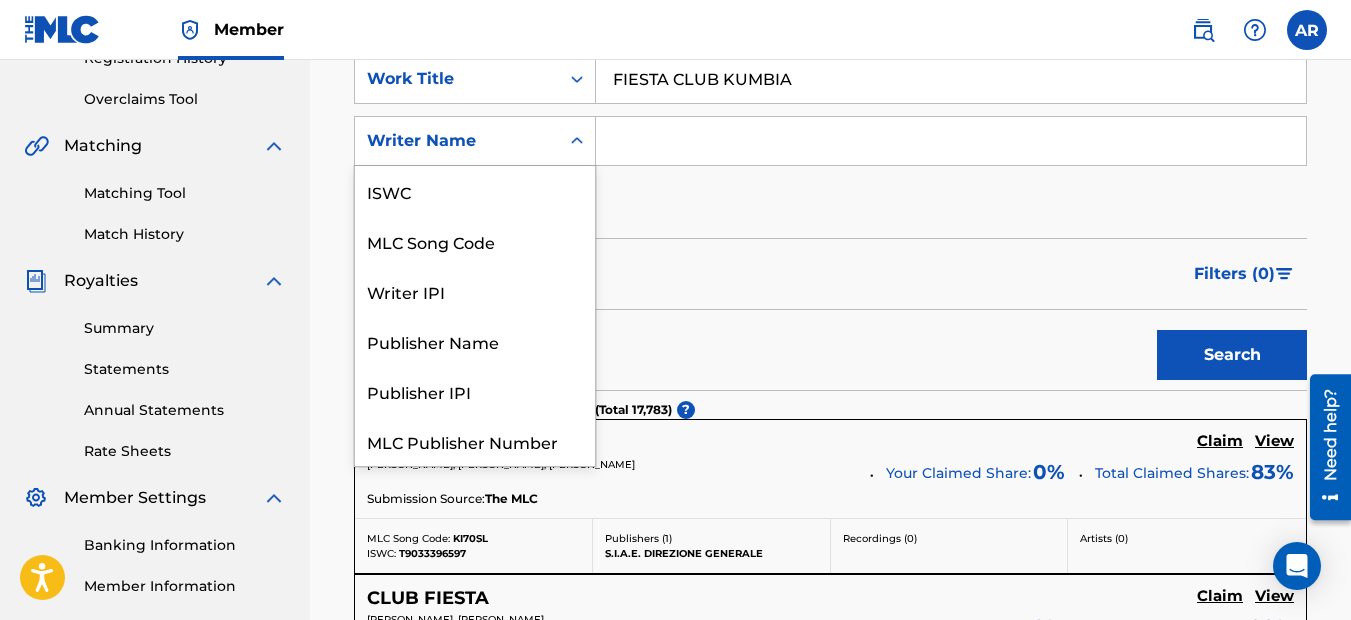 click 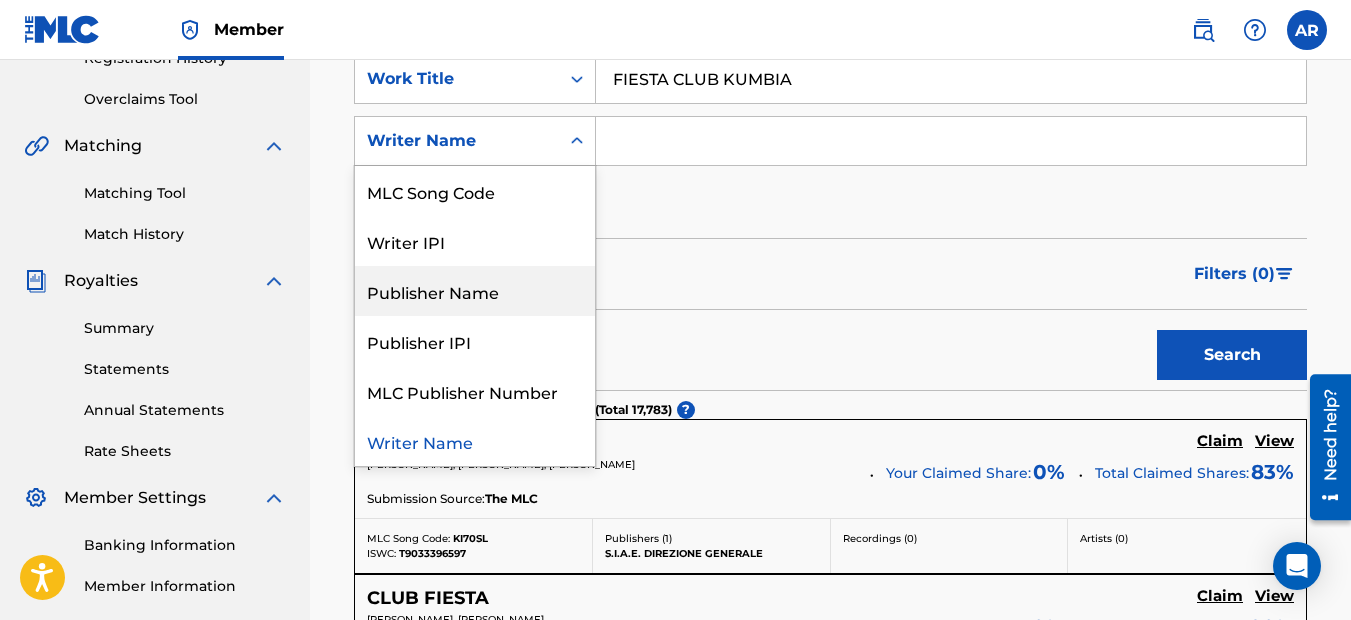 click on "Publisher Name" at bounding box center (475, 291) 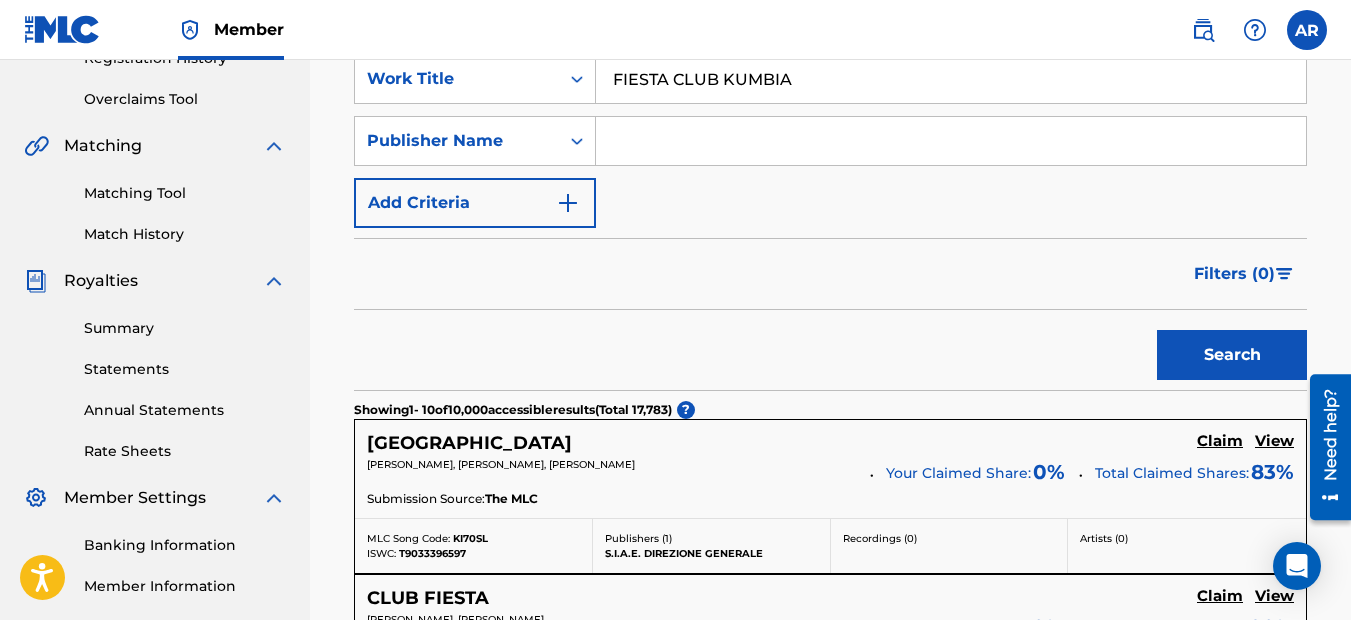 click at bounding box center [951, 141] 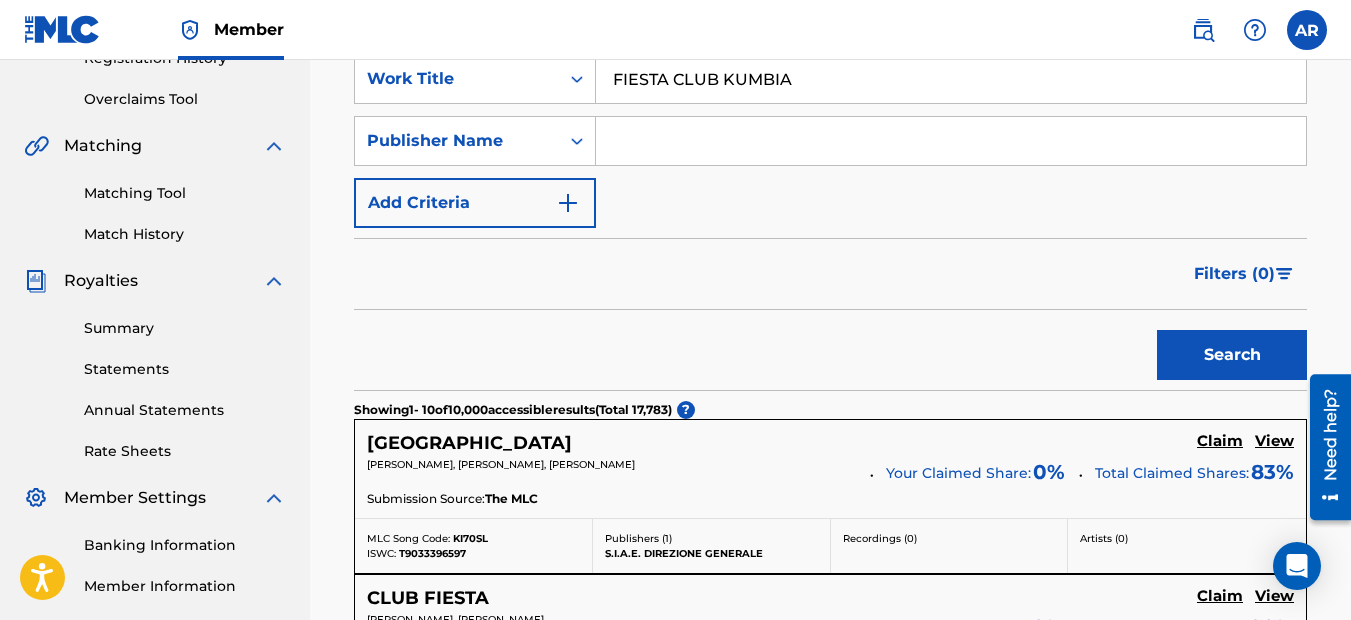 type on "THE DALLAS RMX ENT. MUSIC PUBLISHING" 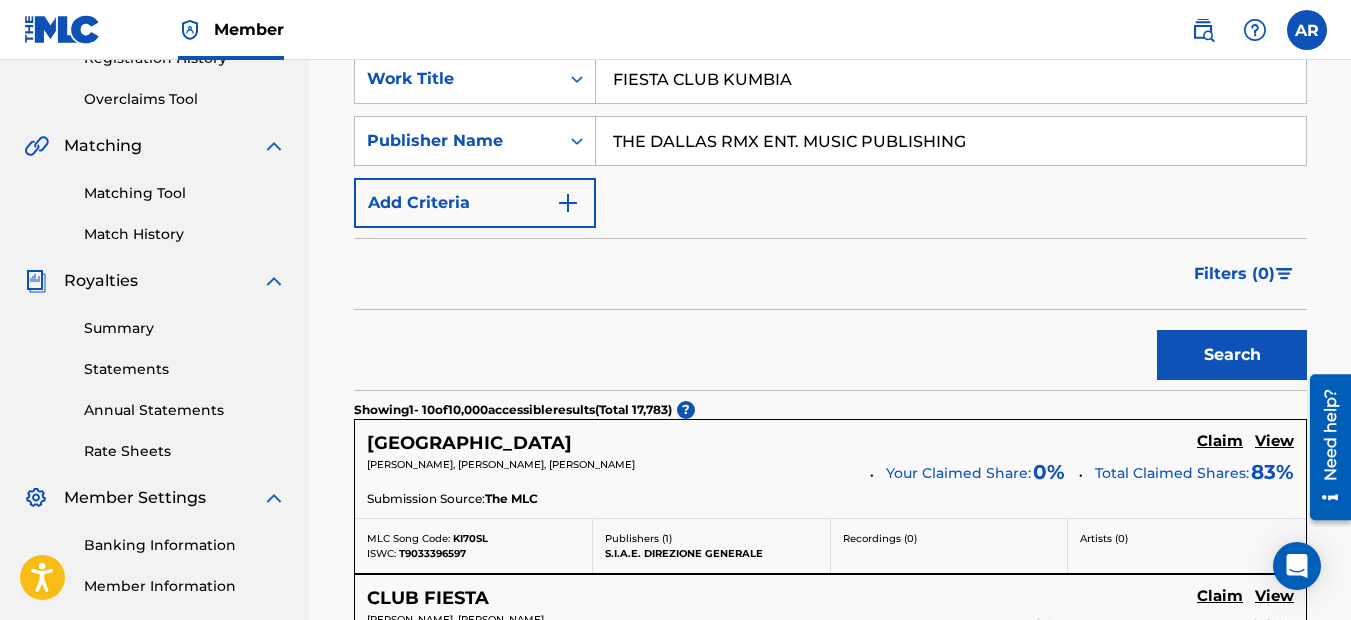 click on "Search" at bounding box center (1232, 355) 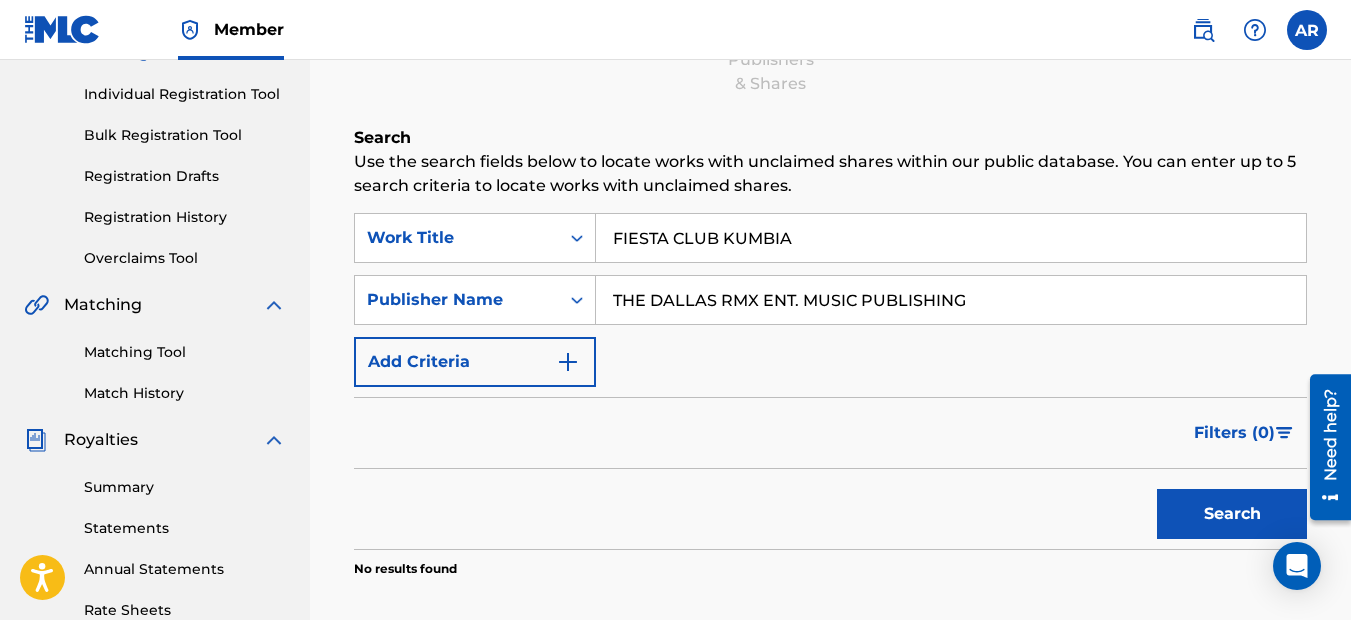 scroll, scrollTop: 200, scrollLeft: 0, axis: vertical 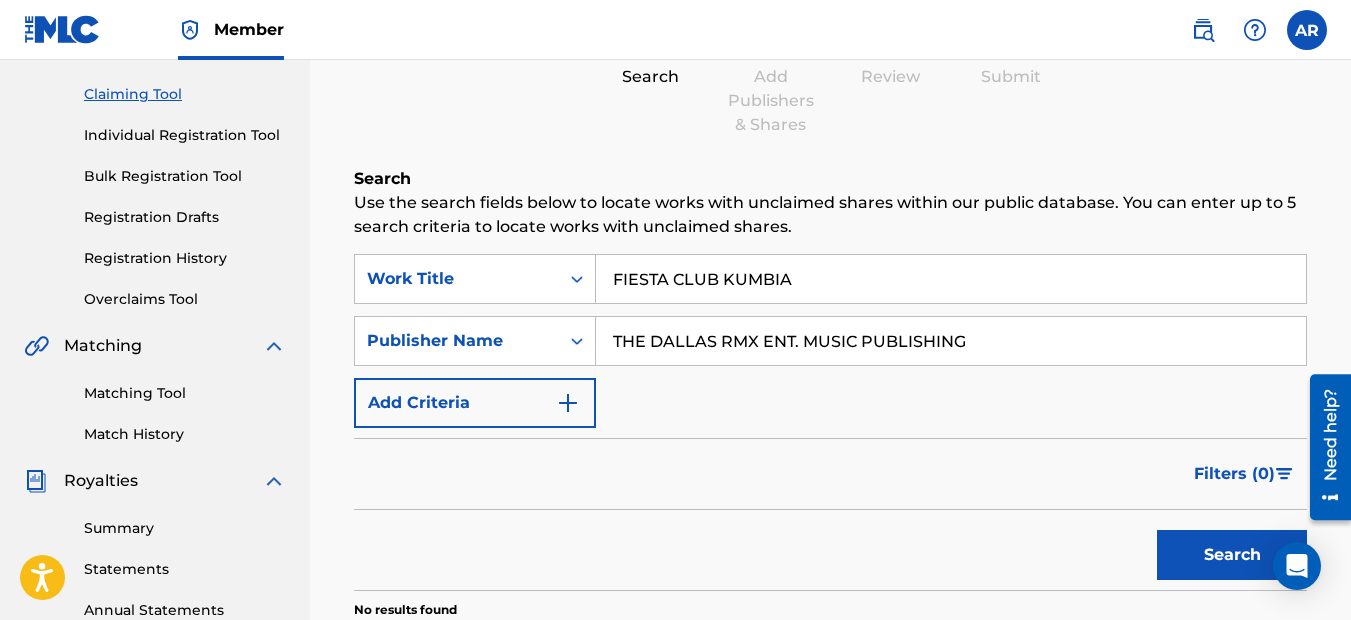 click on "Overclaims Tool" at bounding box center [185, 299] 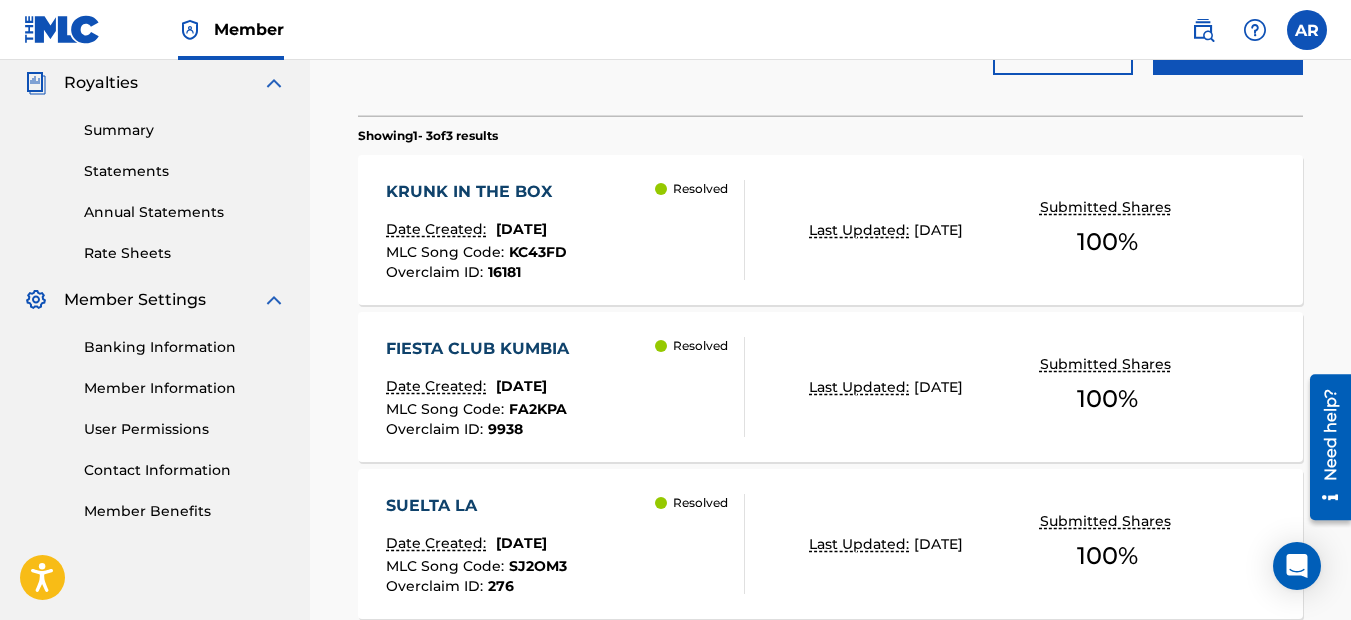 scroll, scrollTop: 700, scrollLeft: 0, axis: vertical 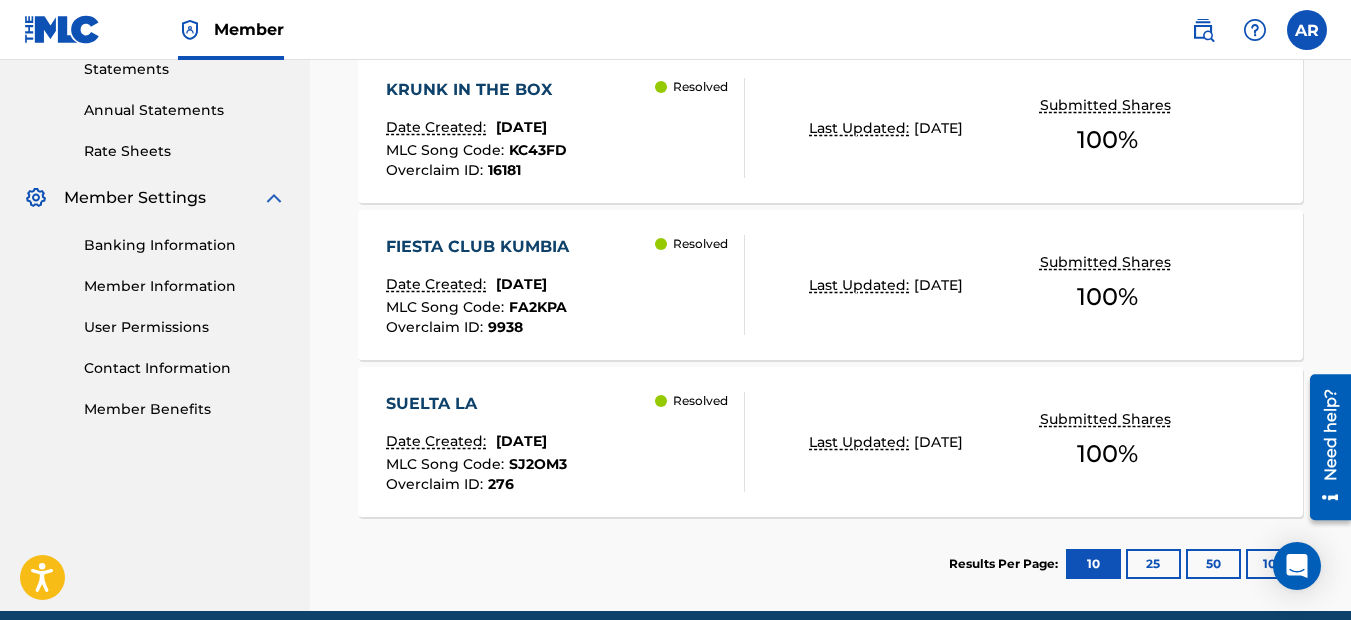 click on "FIESTA CLUB KUMBIA" at bounding box center [482, 247] 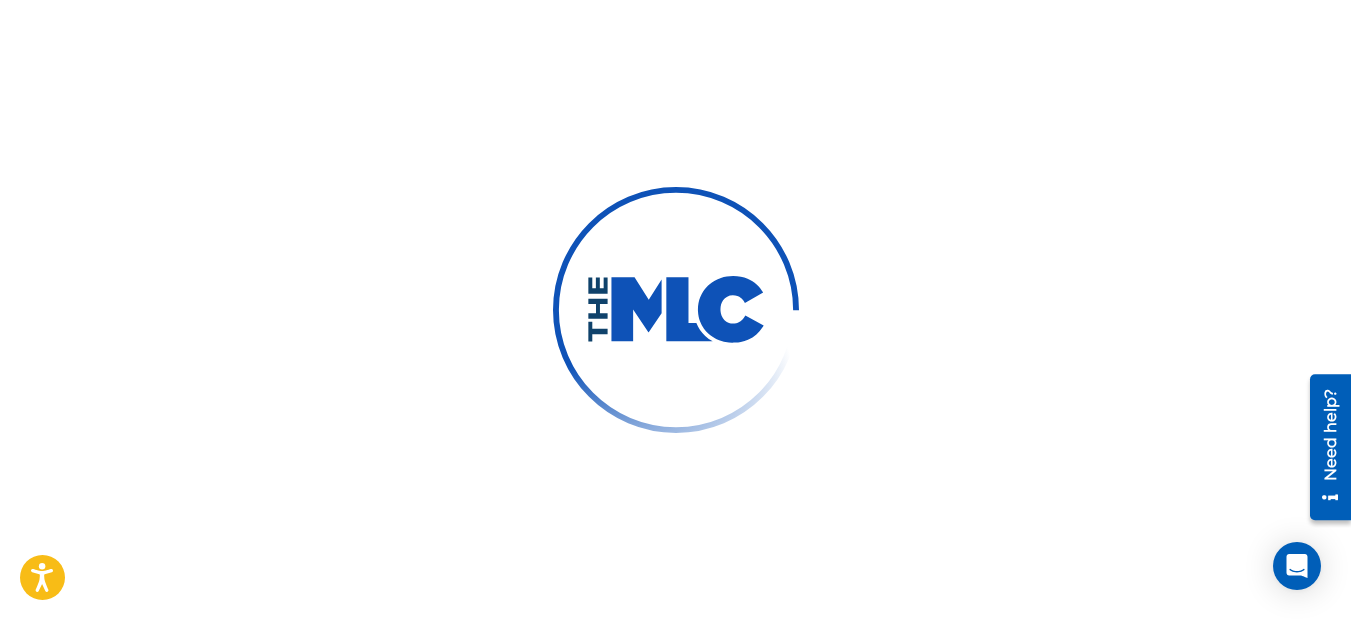 scroll, scrollTop: 0, scrollLeft: 0, axis: both 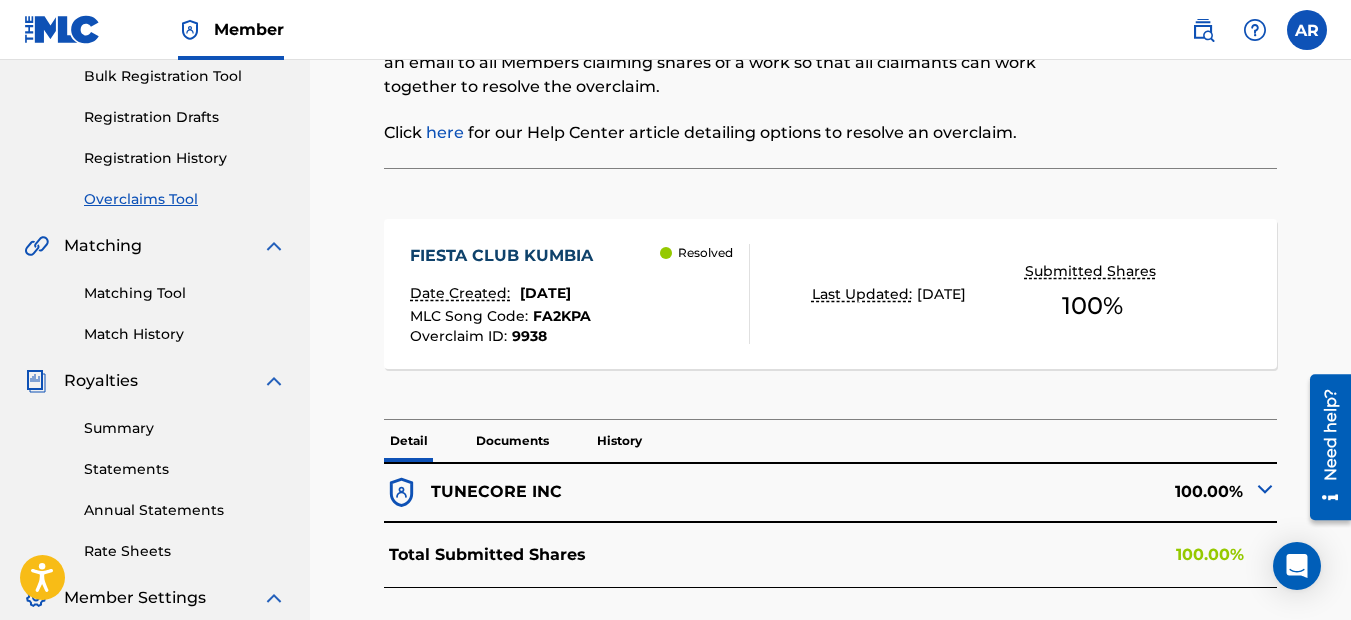 click at bounding box center [1265, 489] 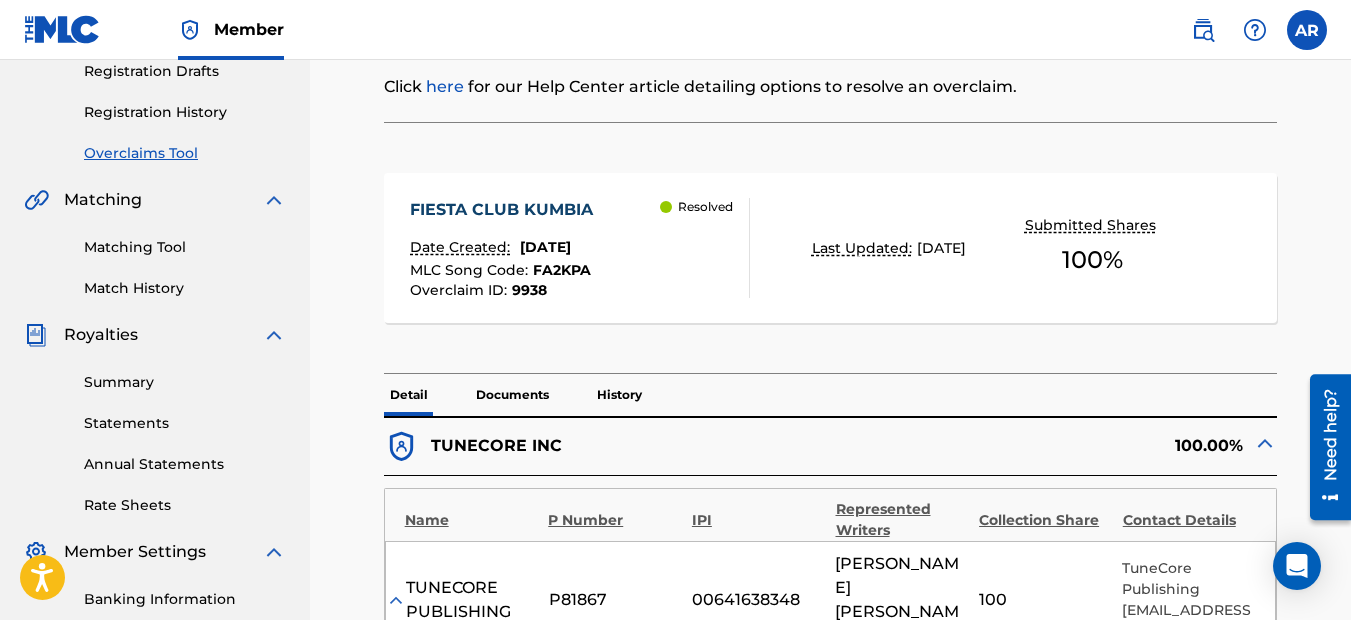 scroll, scrollTop: 300, scrollLeft: 0, axis: vertical 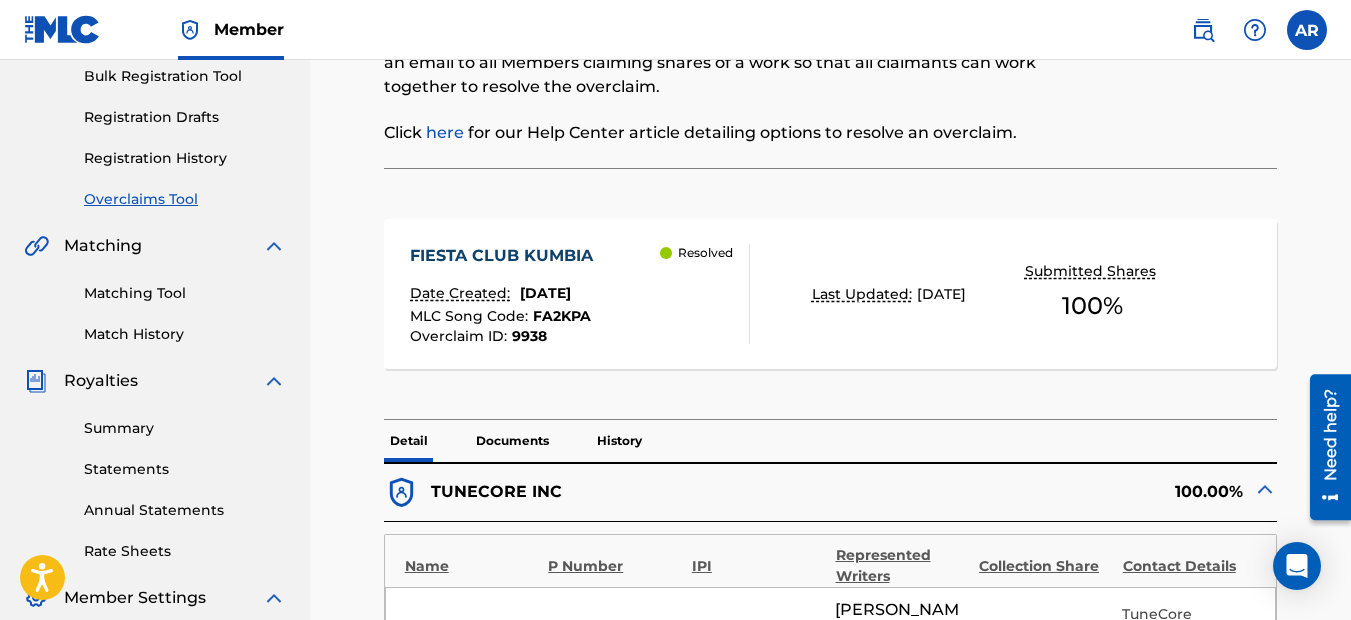 click on "FIESTA CLUB KUMBIA" at bounding box center [506, 256] 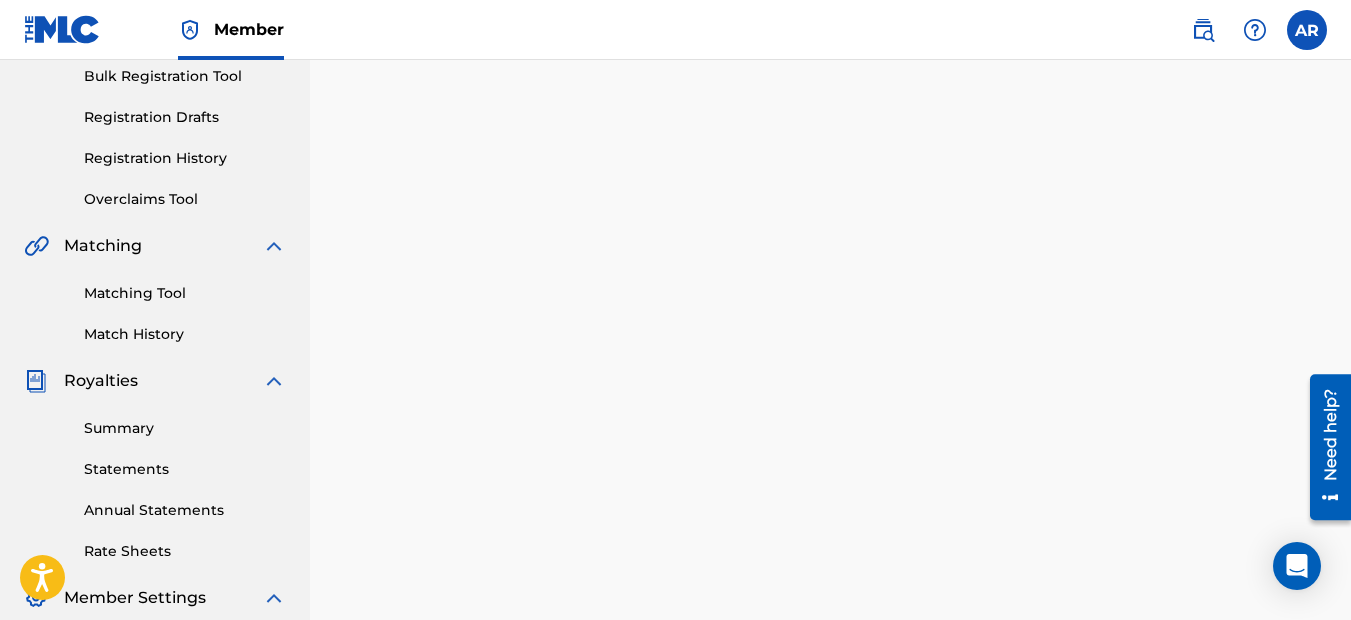 scroll, scrollTop: 0, scrollLeft: 0, axis: both 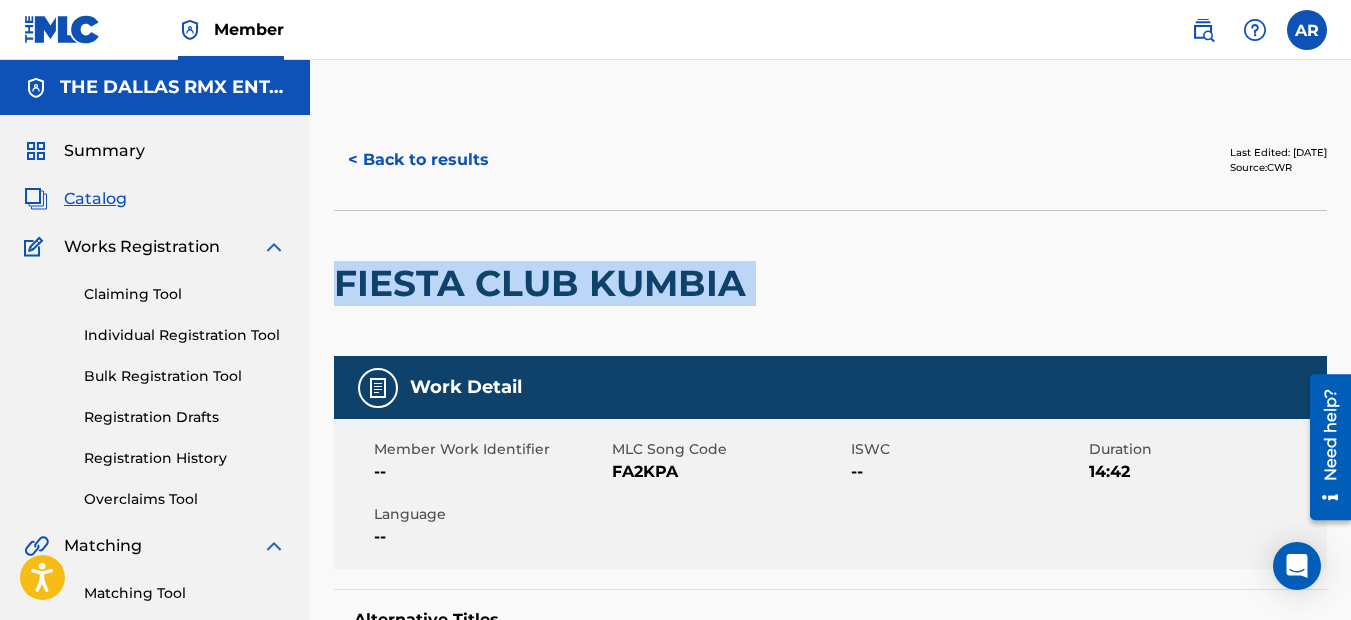 drag, startPoint x: 754, startPoint y: 278, endPoint x: 334, endPoint y: 292, distance: 420.23328 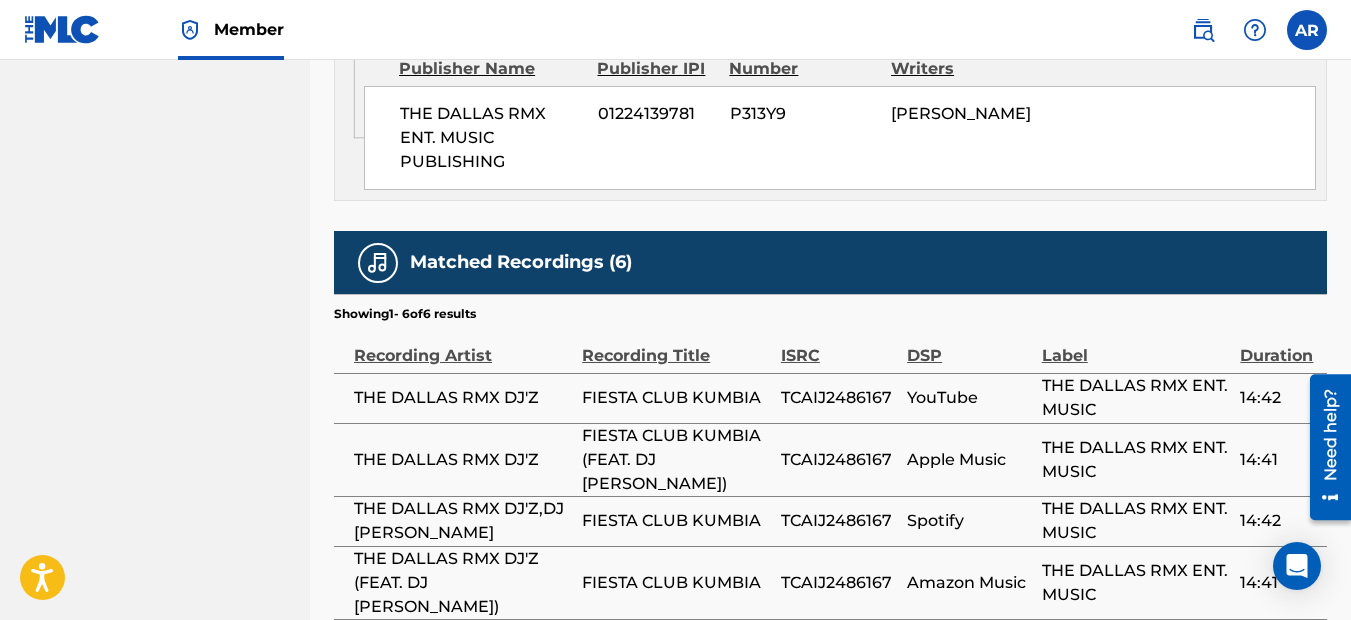 scroll, scrollTop: 1300, scrollLeft: 0, axis: vertical 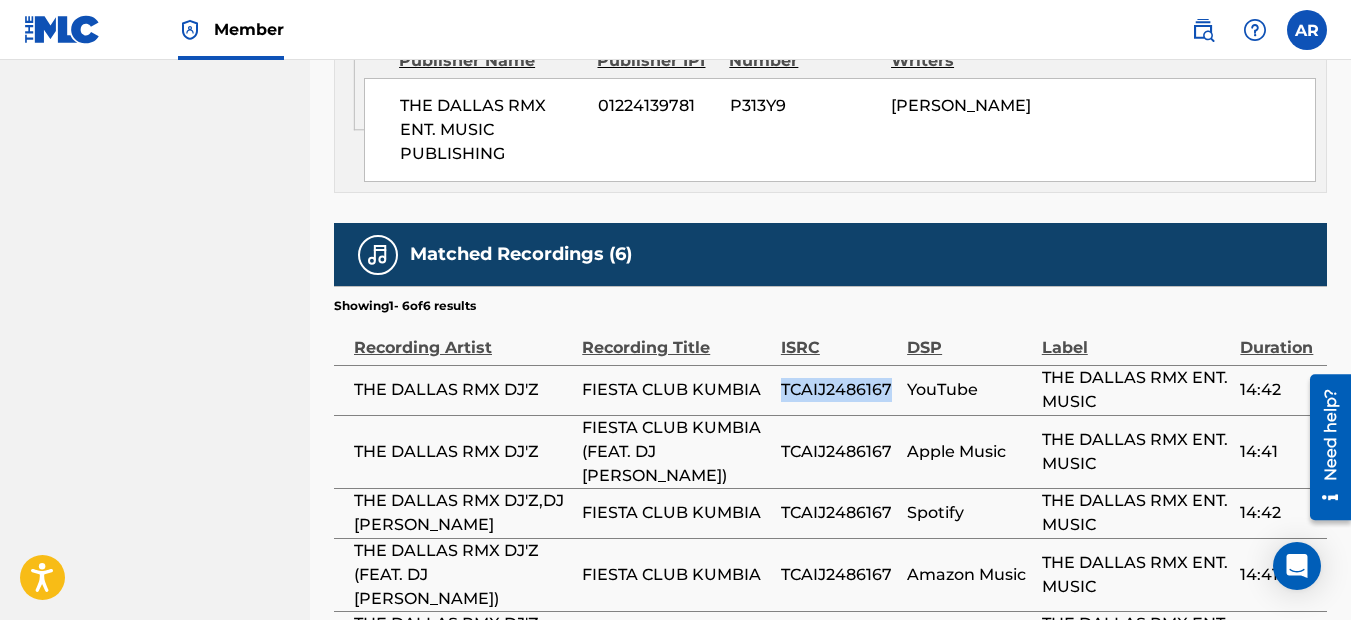 drag, startPoint x: 891, startPoint y: 390, endPoint x: 785, endPoint y: 386, distance: 106.07545 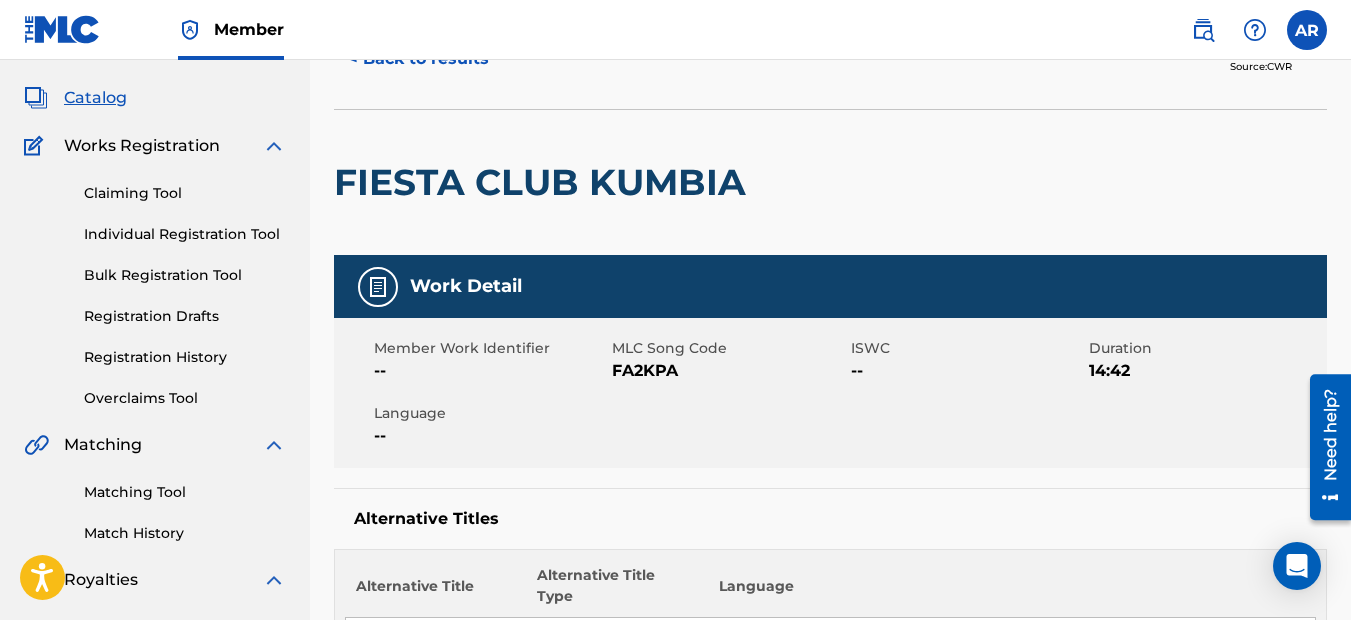 scroll, scrollTop: 0, scrollLeft: 0, axis: both 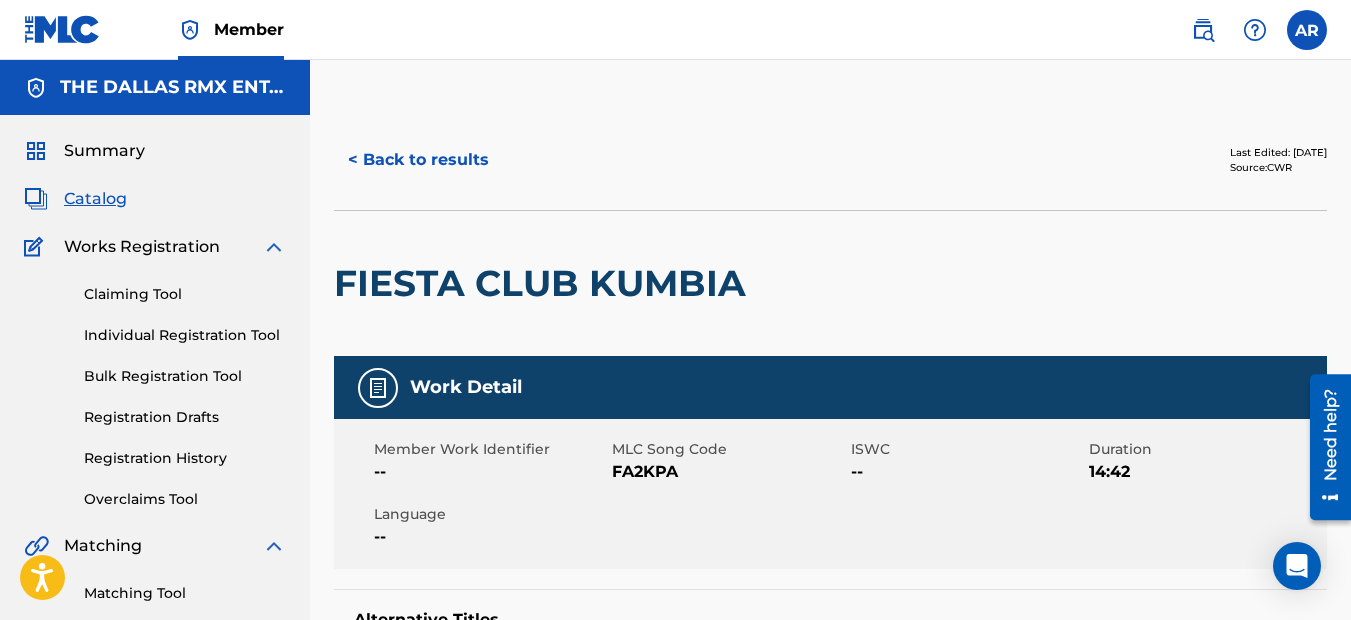 click on "< Back to results" at bounding box center (418, 160) 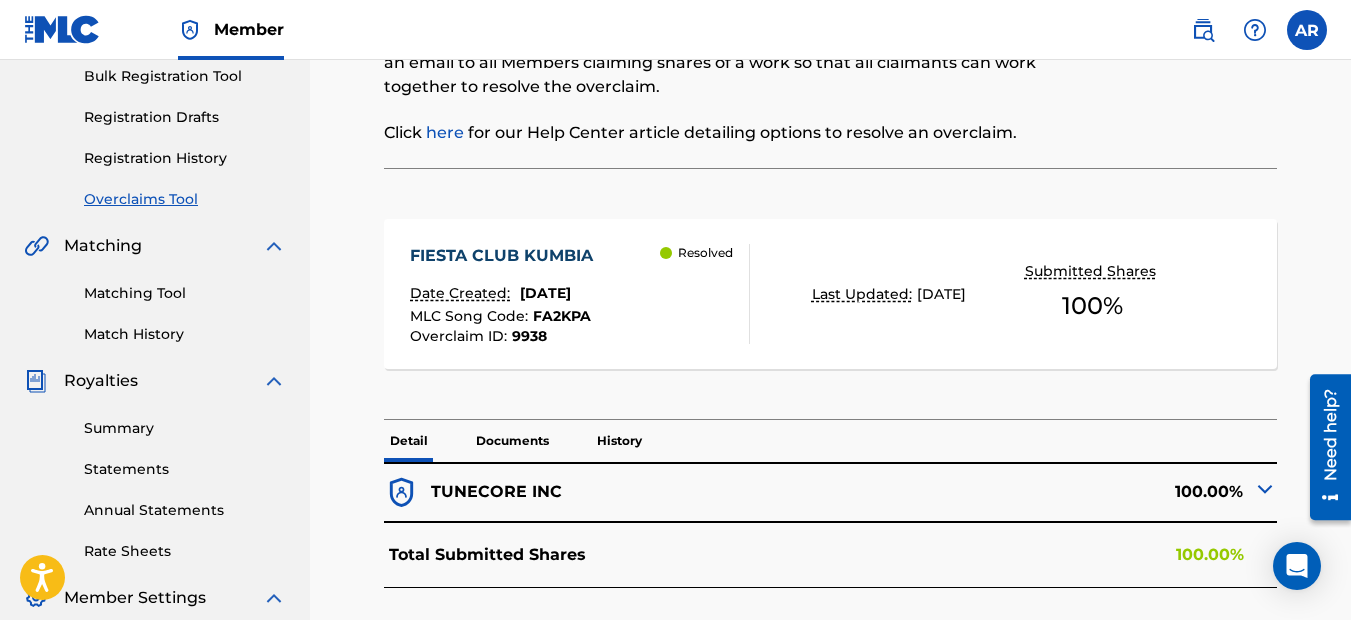 scroll, scrollTop: 0, scrollLeft: 0, axis: both 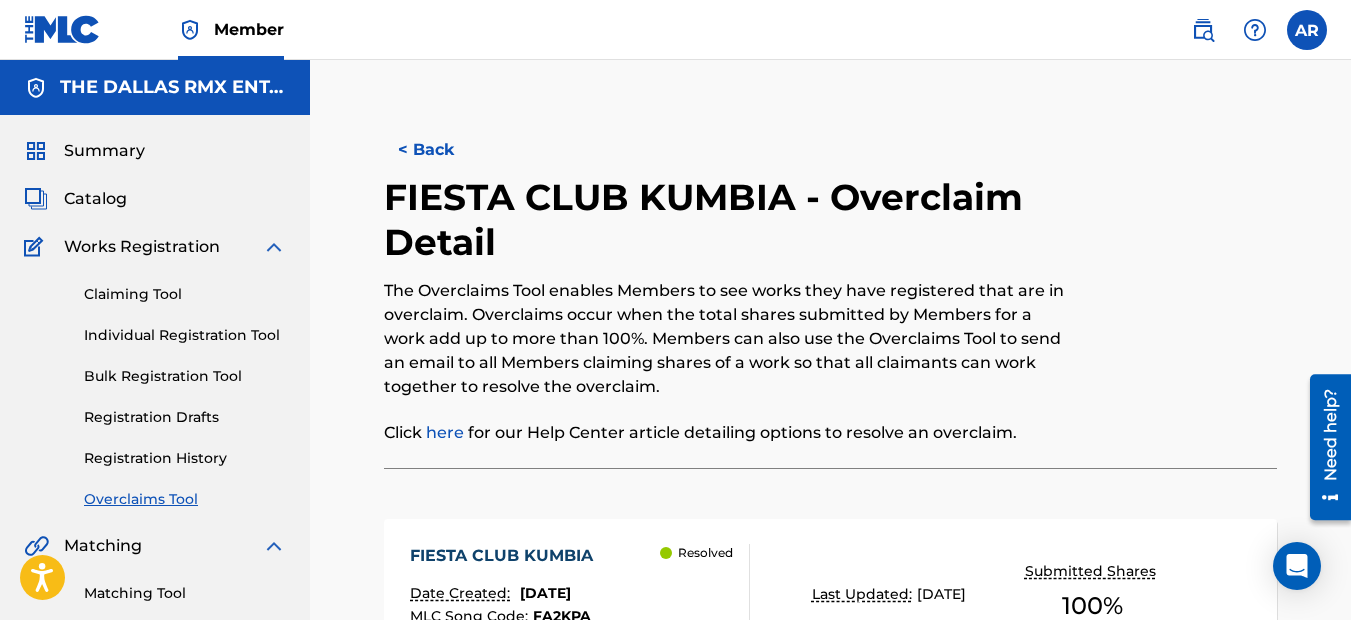 click on "Catalog" at bounding box center (155, 199) 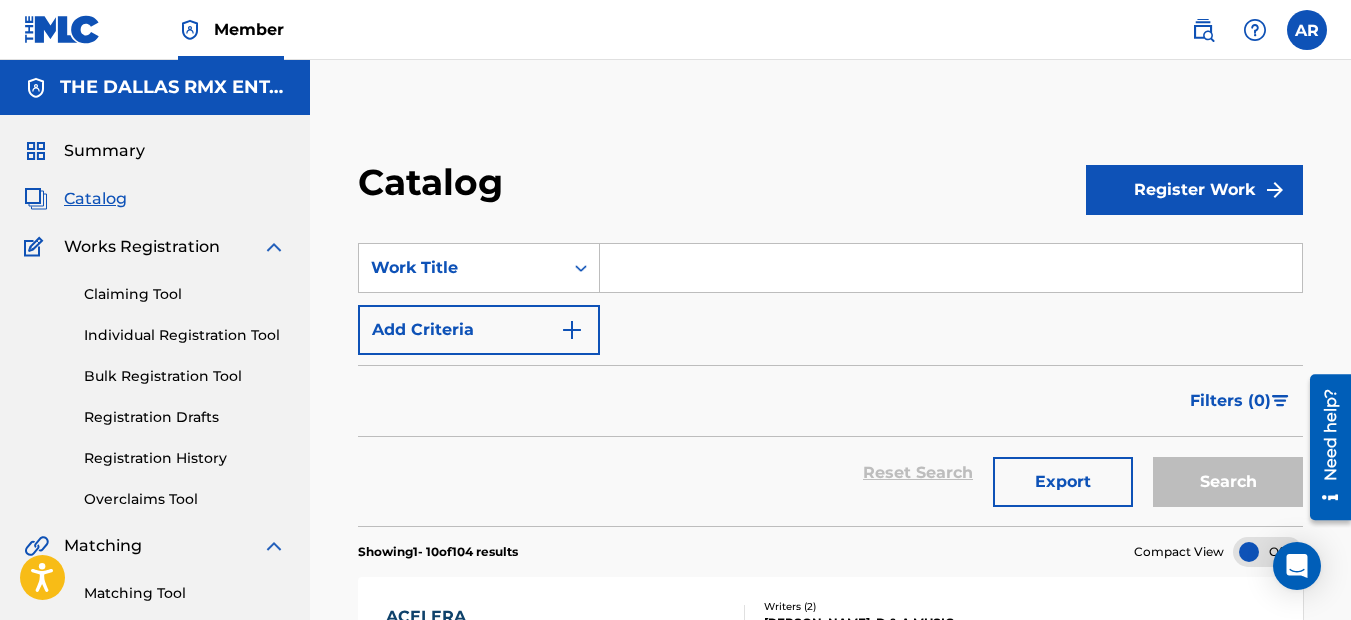 click at bounding box center (951, 268) 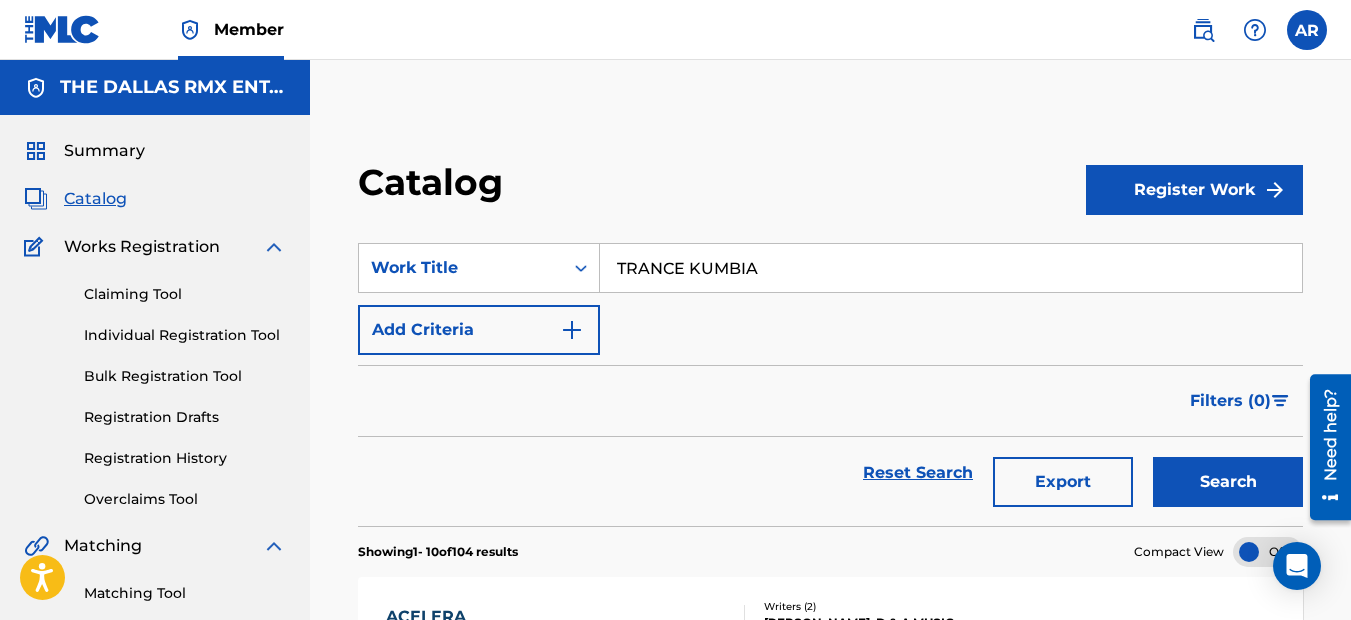 type on "TRANCE KUMBIA" 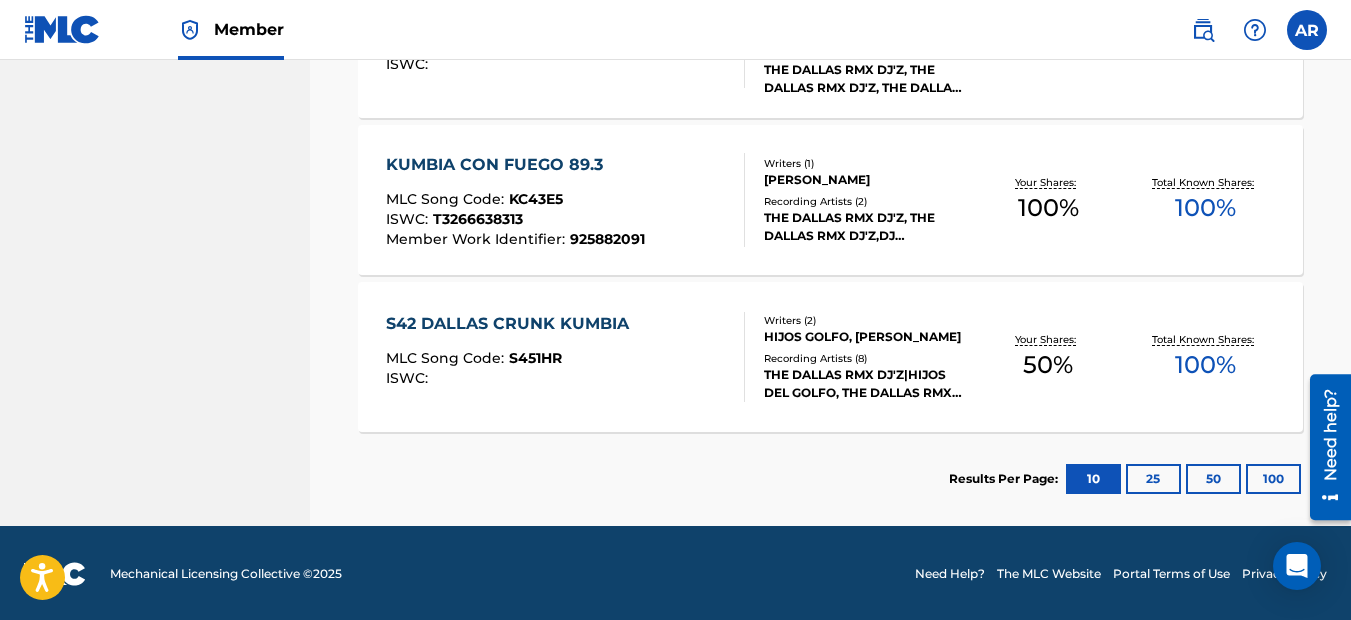 scroll, scrollTop: 1082, scrollLeft: 0, axis: vertical 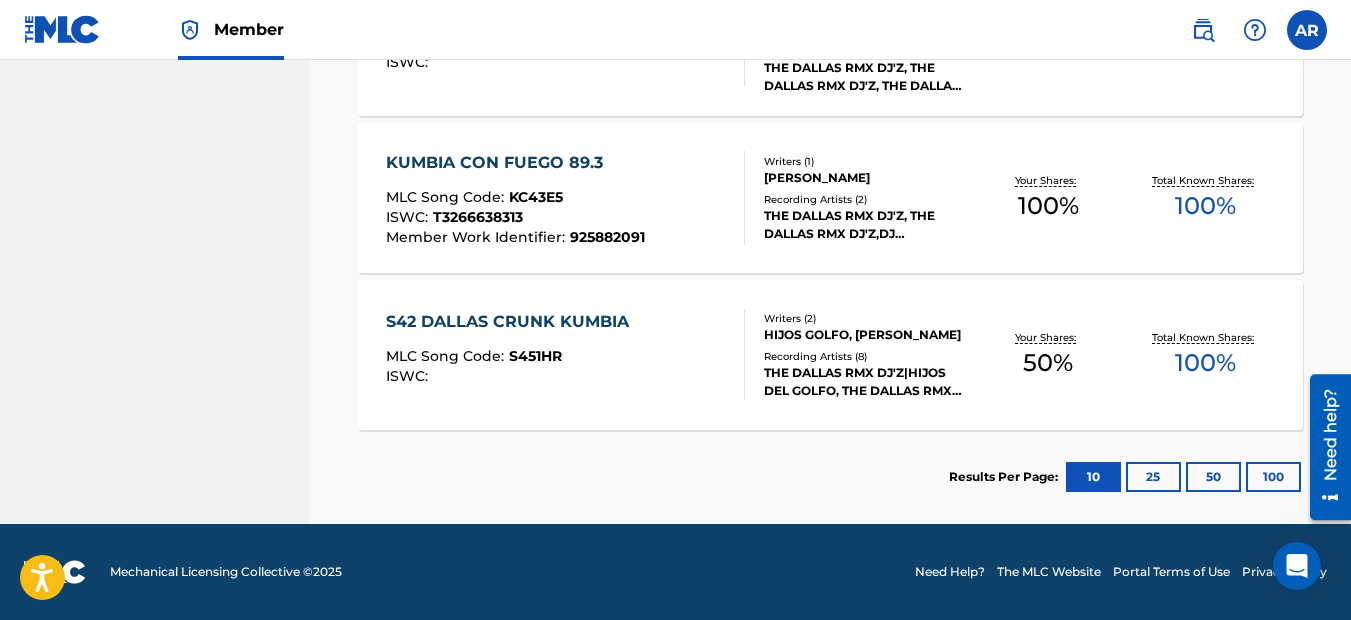 click on "100" at bounding box center [1273, 477] 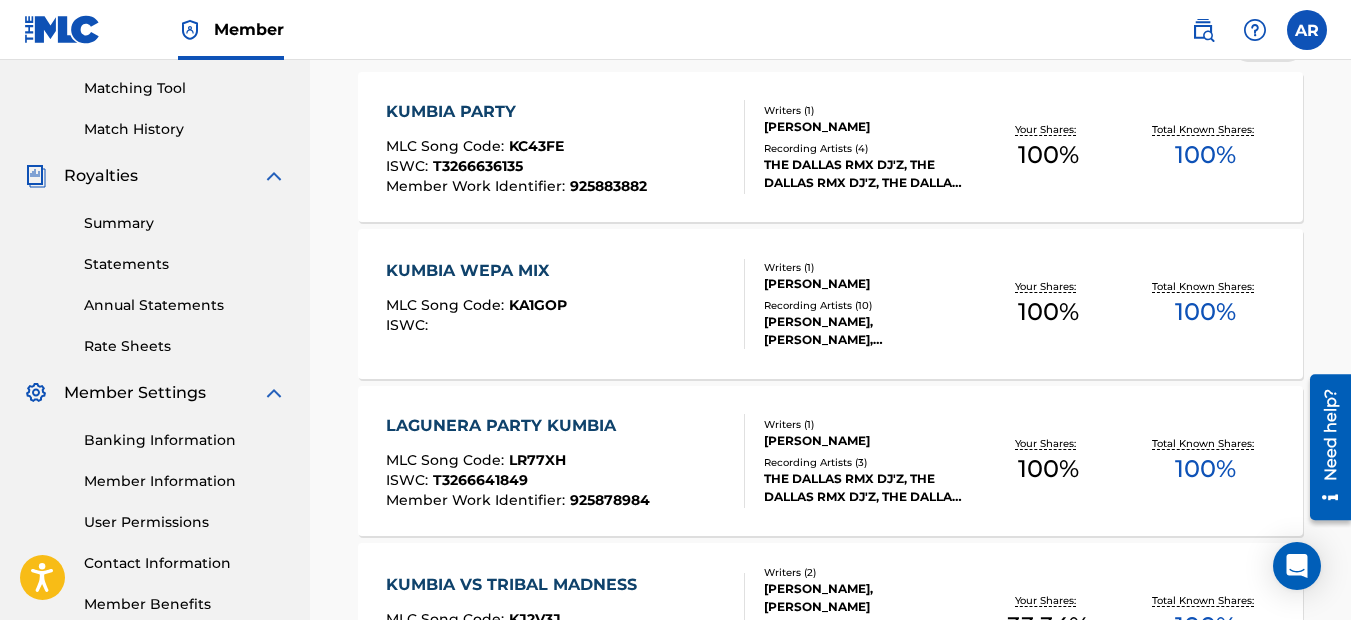 scroll, scrollTop: 782, scrollLeft: 0, axis: vertical 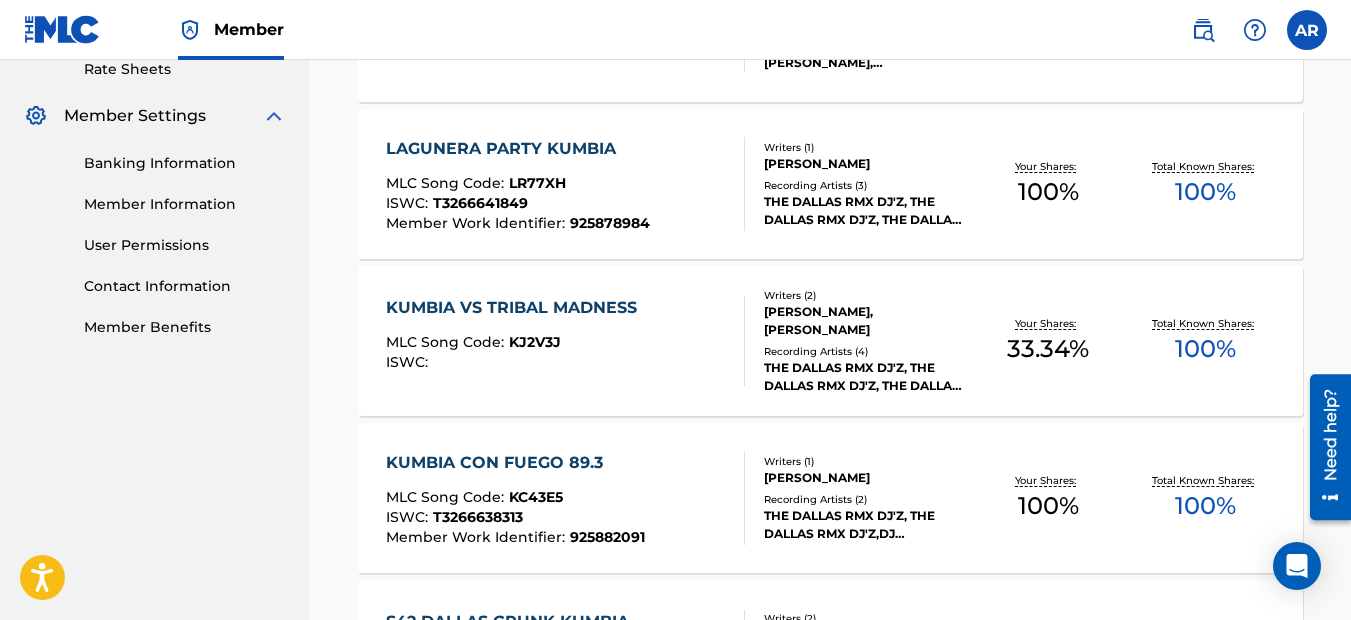 click on "KUMBIA VS TRIBAL MADNESS" at bounding box center [516, 308] 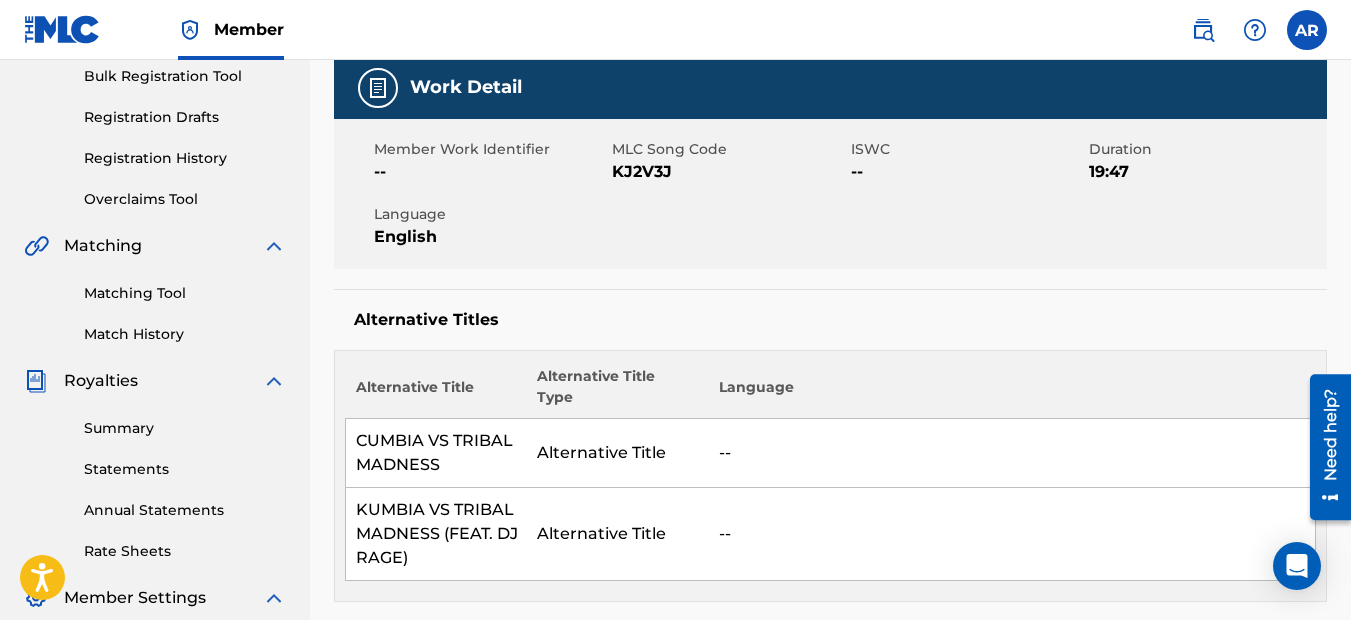 scroll, scrollTop: 0, scrollLeft: 0, axis: both 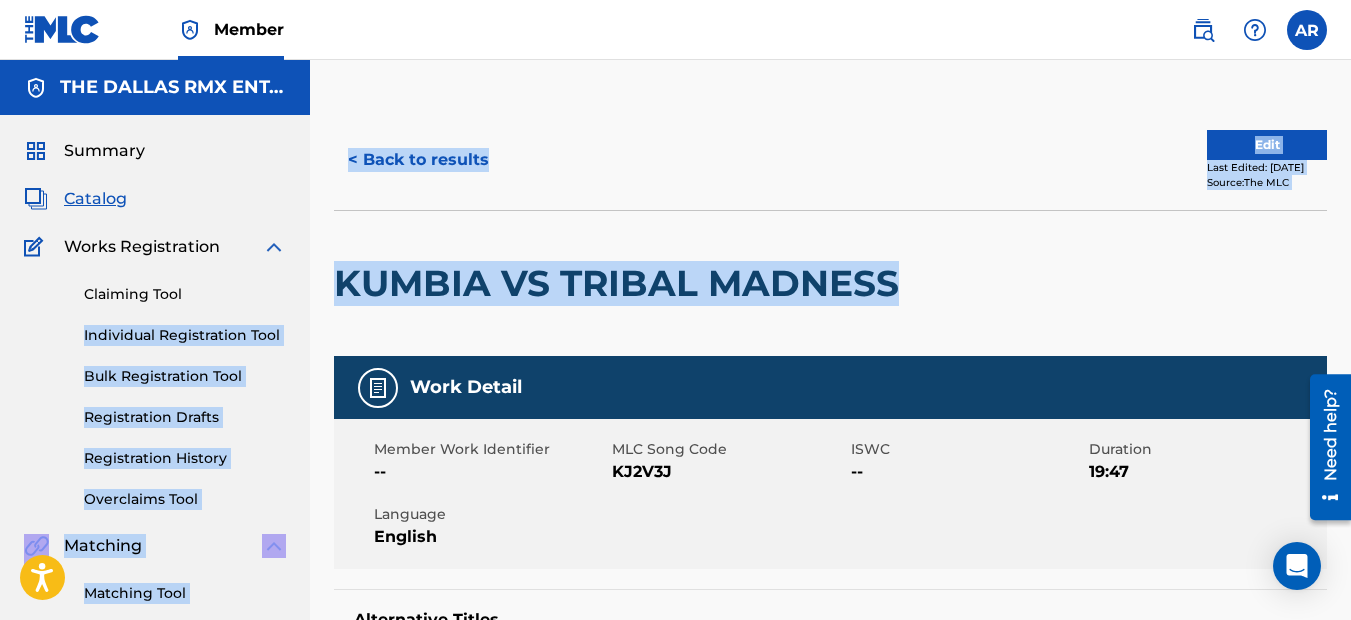 drag, startPoint x: 904, startPoint y: 283, endPoint x: 289, endPoint y: 304, distance: 615.35846 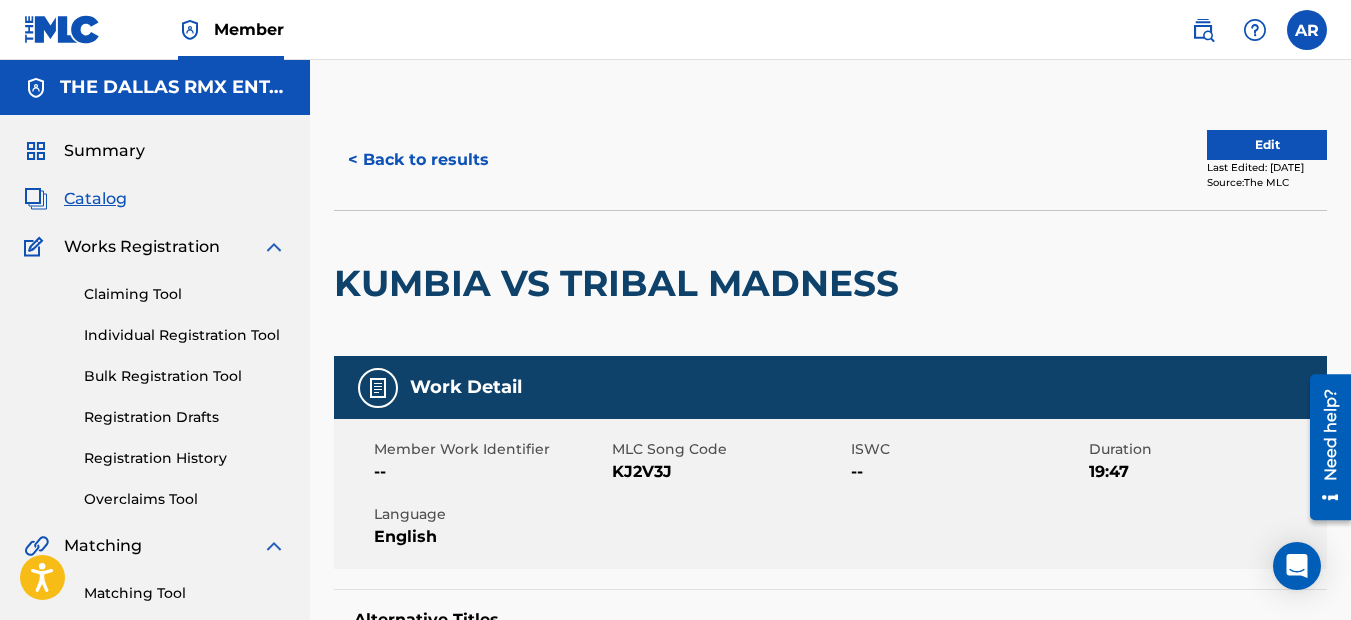 click at bounding box center (1023, 283) 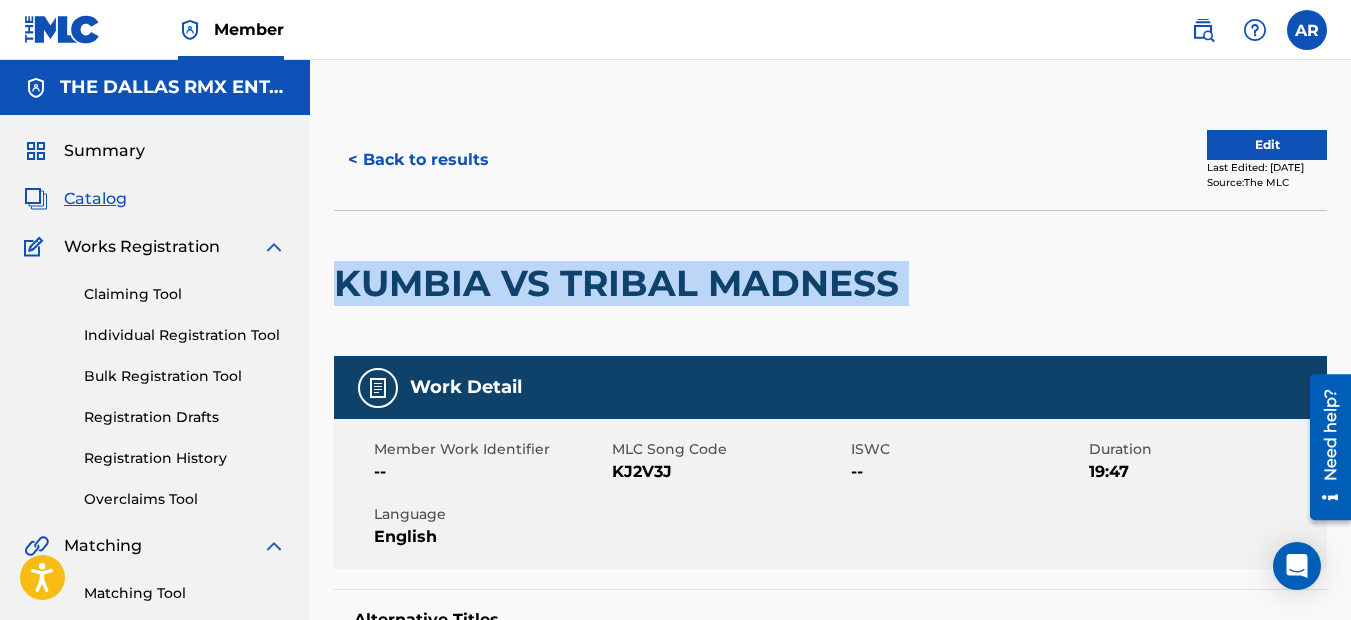 drag, startPoint x: 961, startPoint y: 294, endPoint x: 347, endPoint y: 311, distance: 614.2353 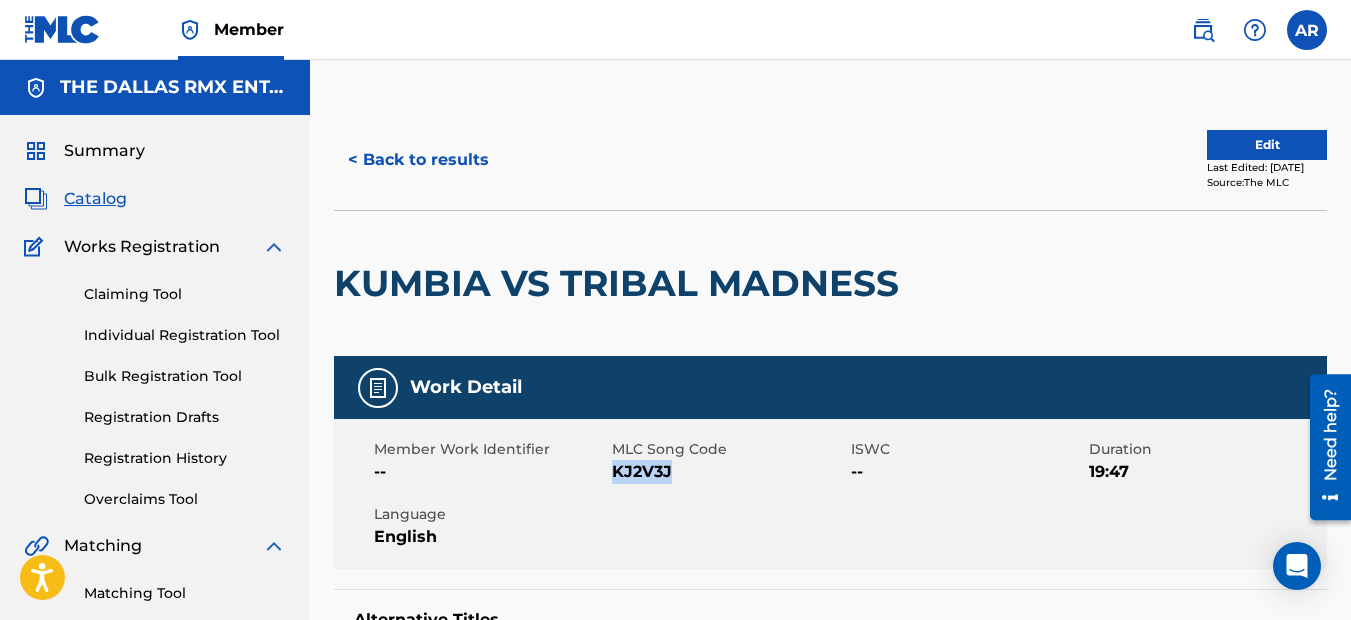 drag, startPoint x: 668, startPoint y: 471, endPoint x: 618, endPoint y: 475, distance: 50.159744 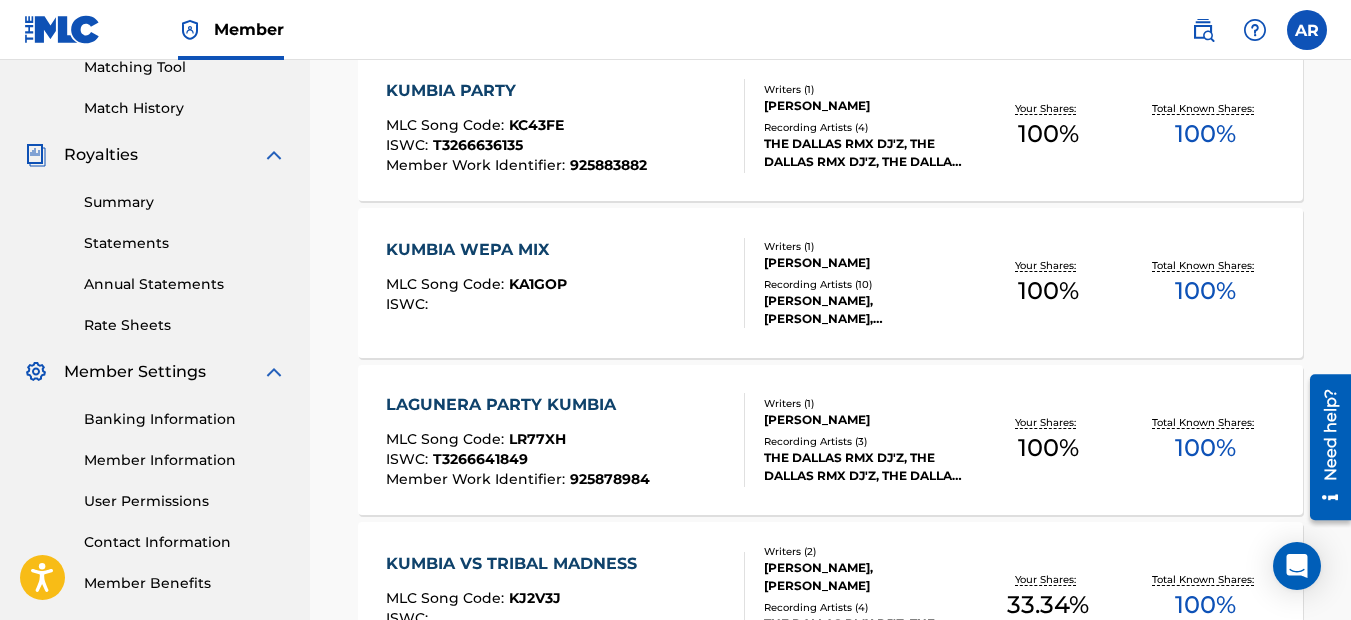 scroll, scrollTop: 482, scrollLeft: 0, axis: vertical 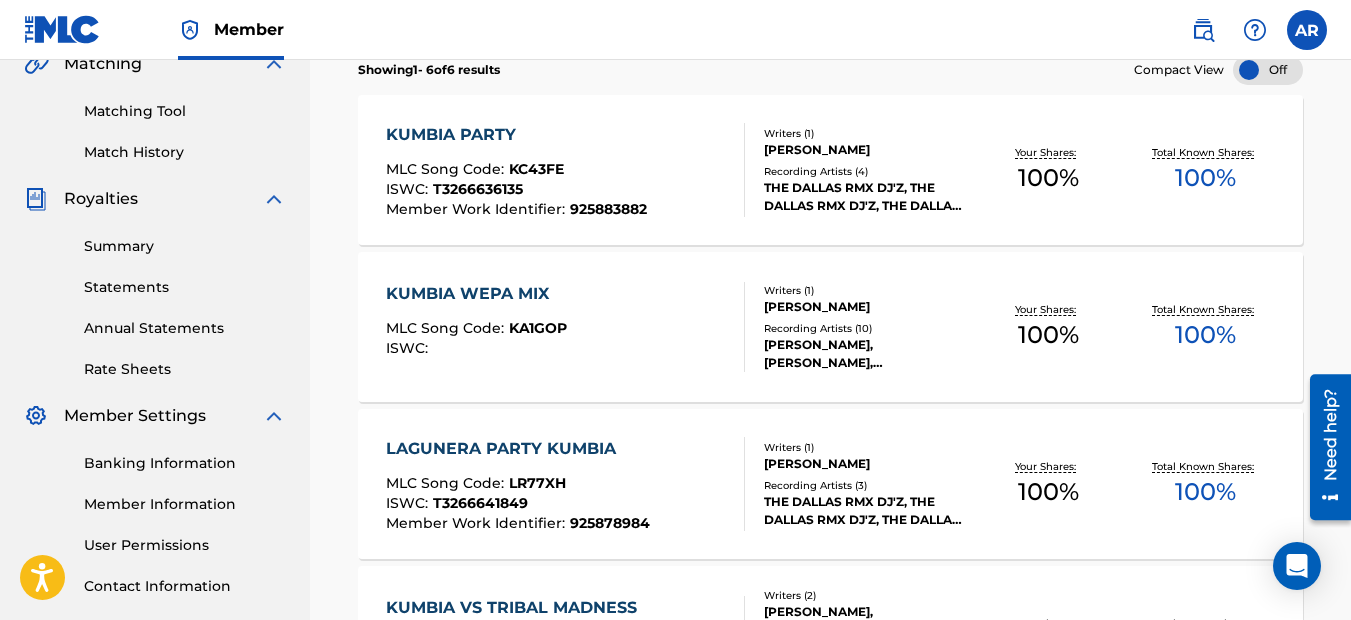 click on "KUMBIA PARTY" at bounding box center [516, 135] 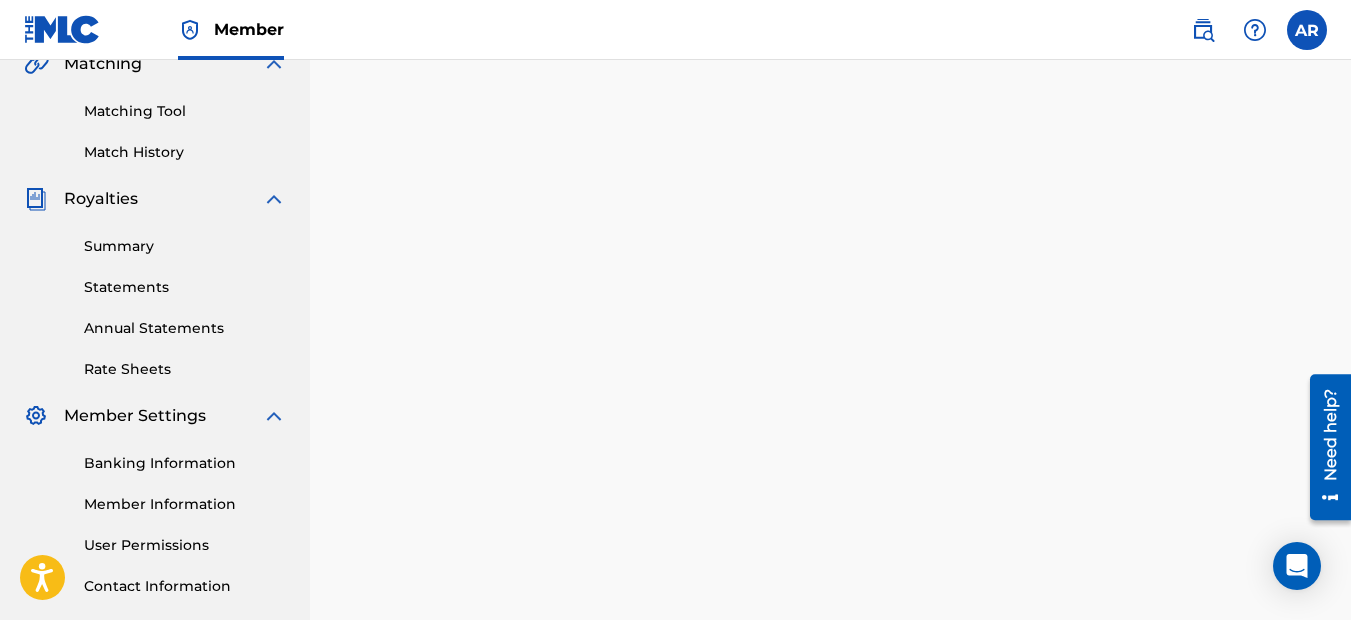 scroll, scrollTop: 0, scrollLeft: 0, axis: both 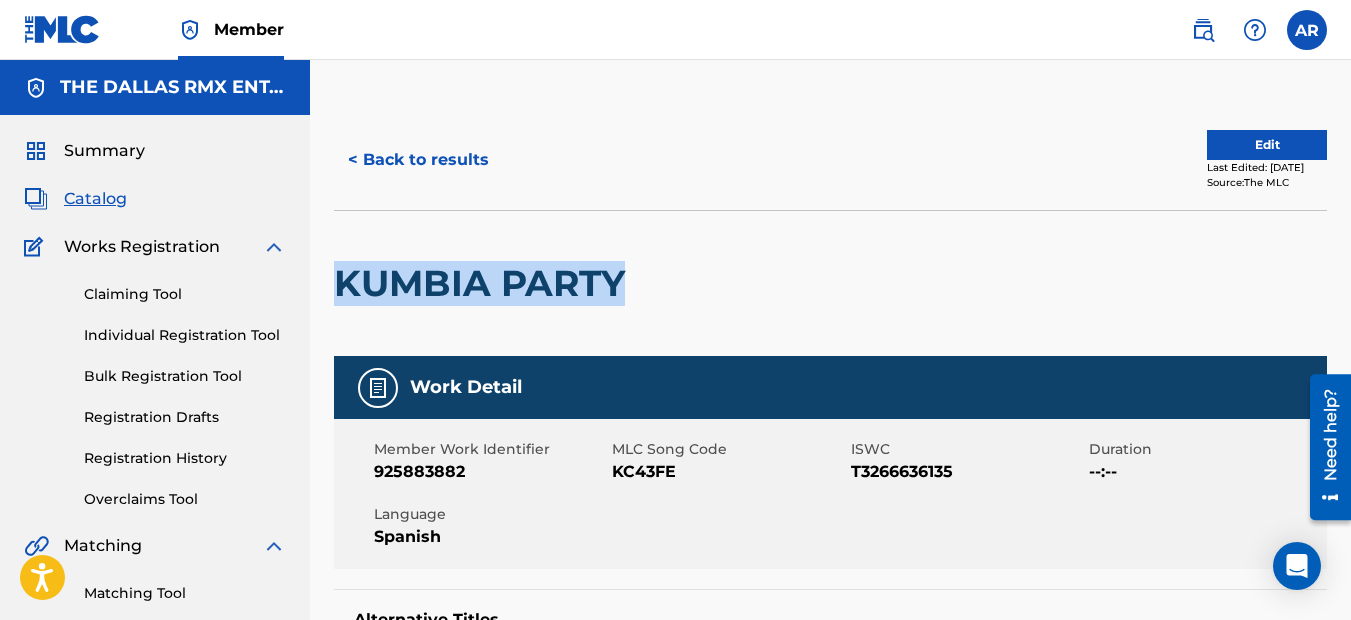 drag, startPoint x: 624, startPoint y: 286, endPoint x: 344, endPoint y: 283, distance: 280.01608 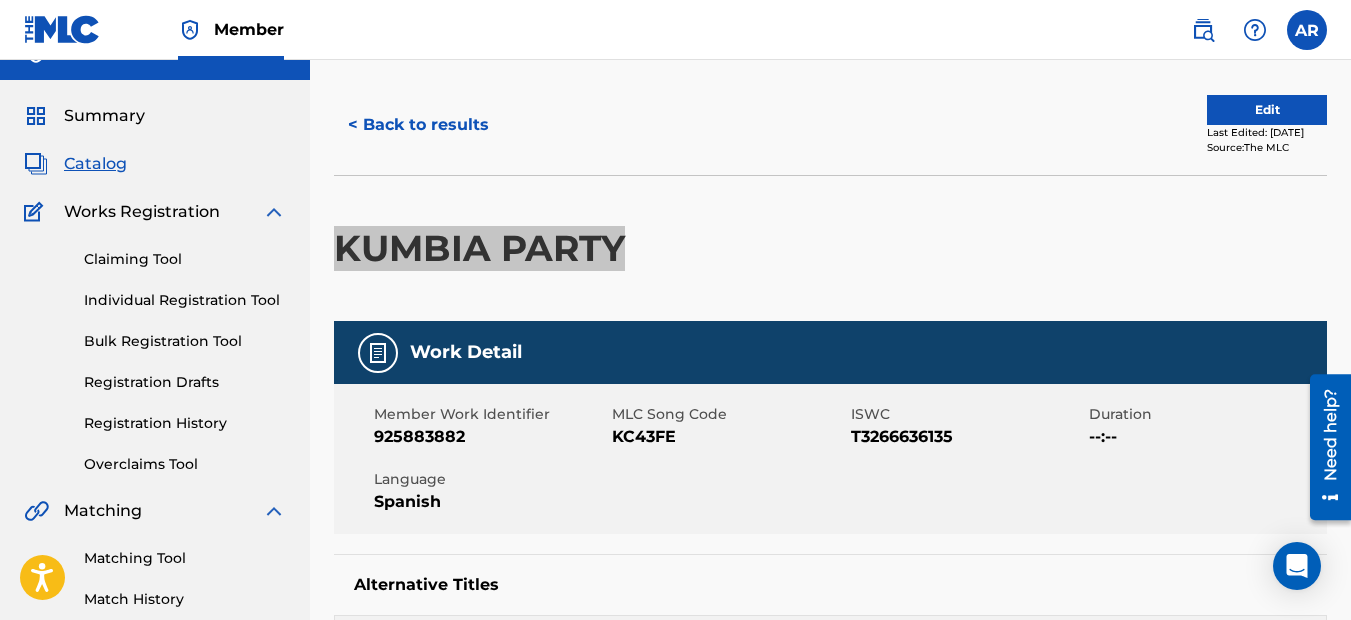 scroll, scrollTop: 0, scrollLeft: 0, axis: both 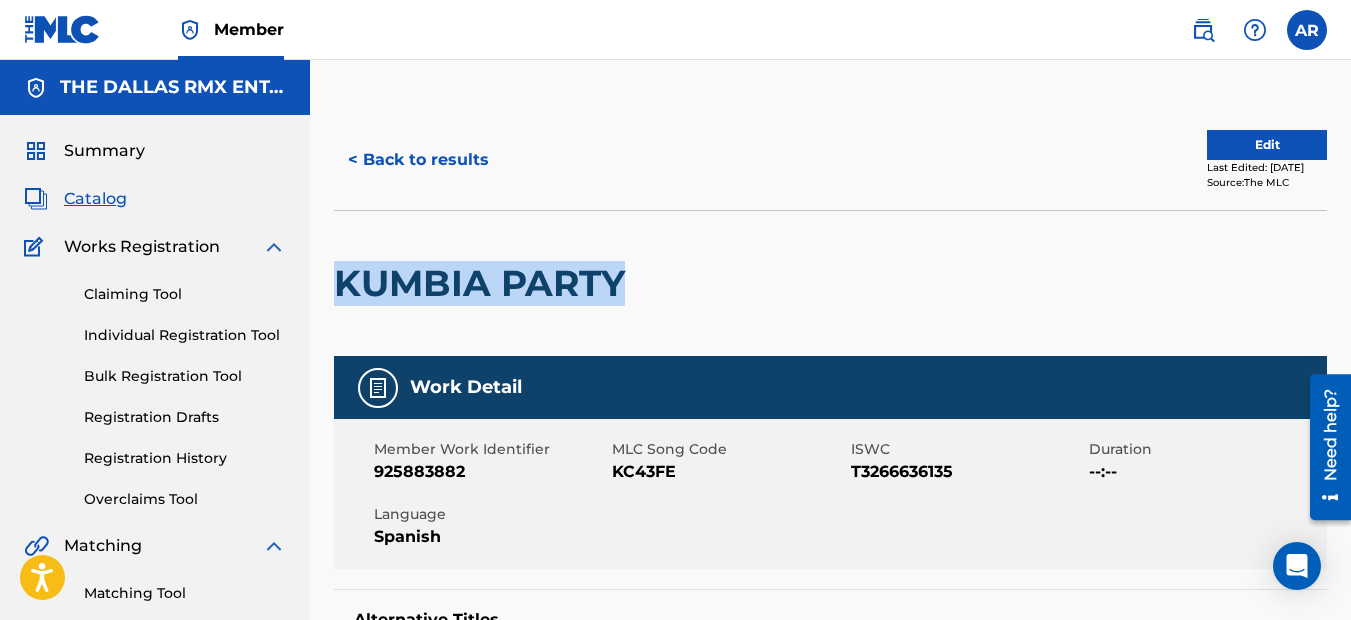 click on "< Back to results" at bounding box center (418, 160) 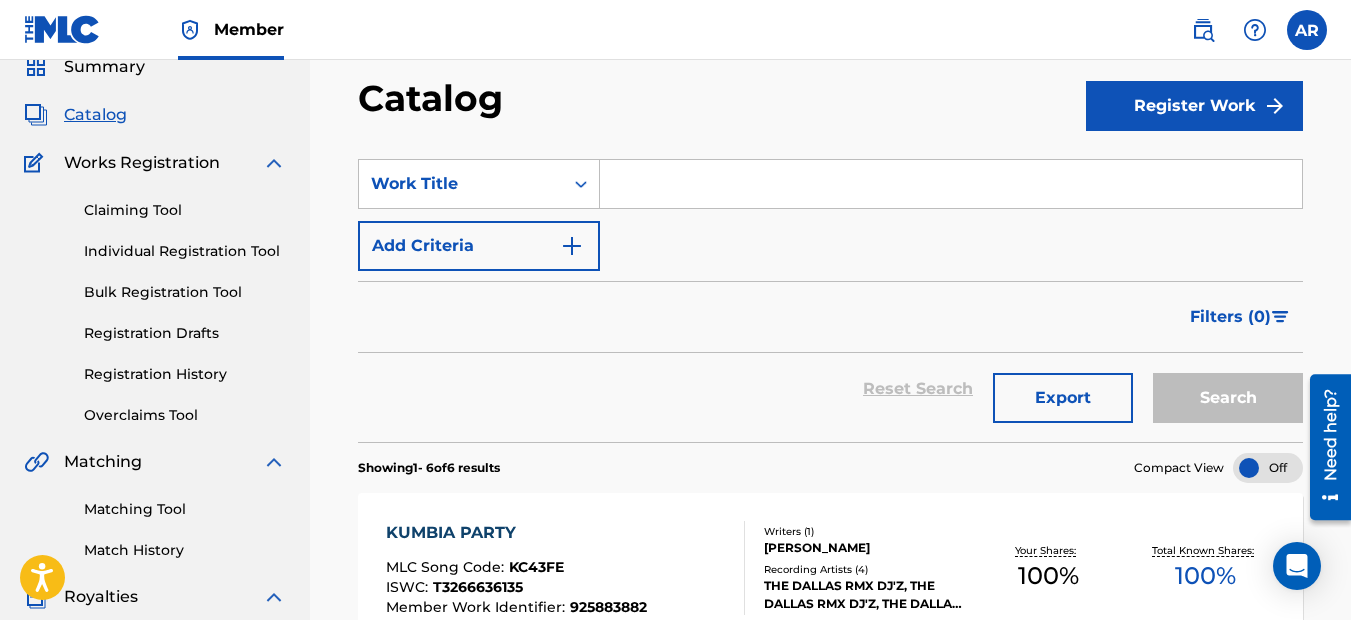 scroll, scrollTop: 82, scrollLeft: 0, axis: vertical 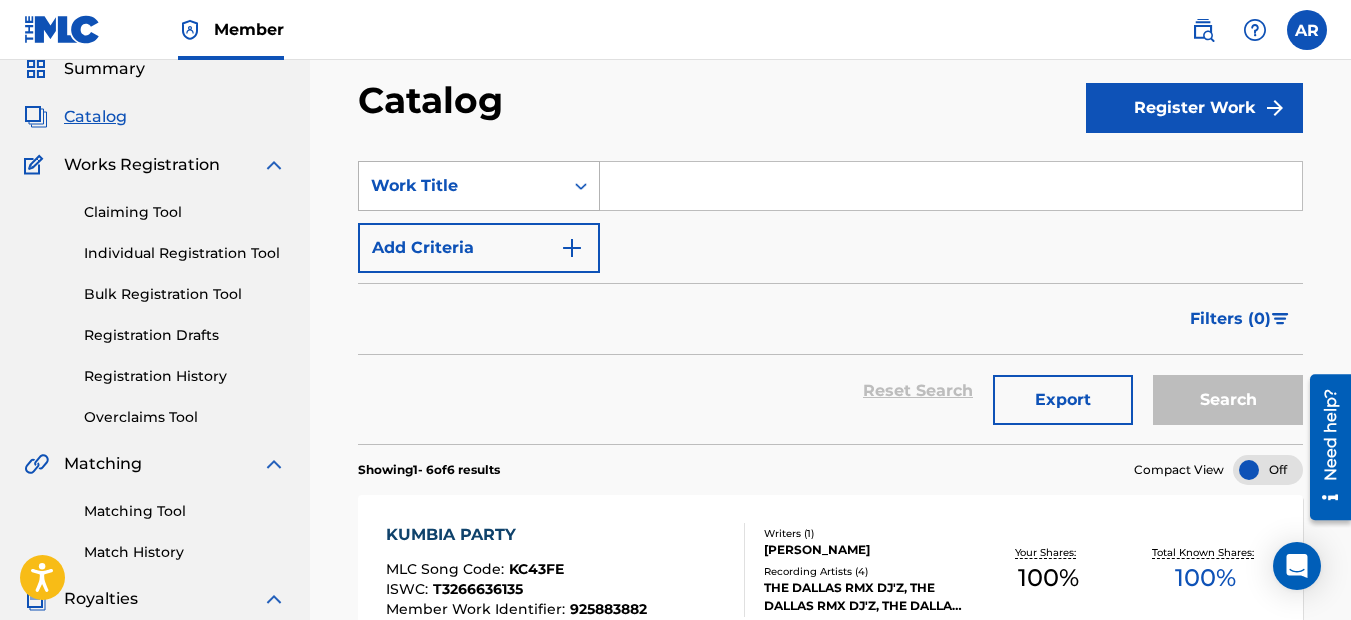 click 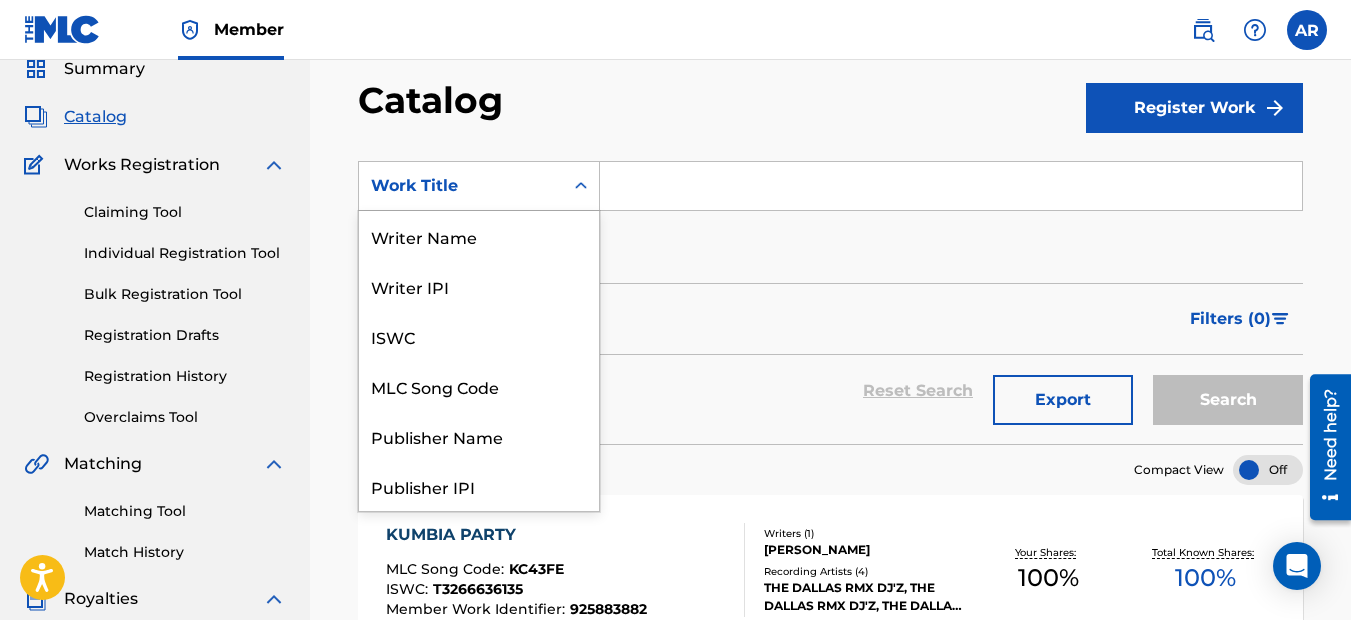 scroll, scrollTop: 300, scrollLeft: 0, axis: vertical 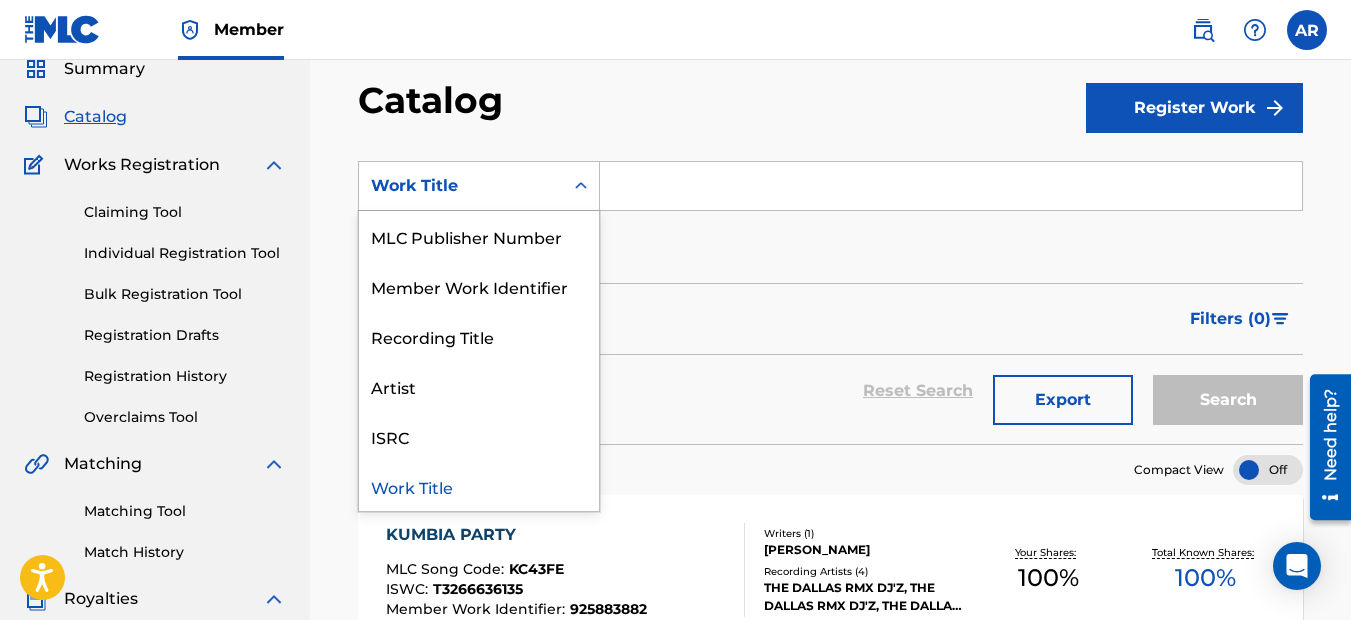 click at bounding box center [951, 186] 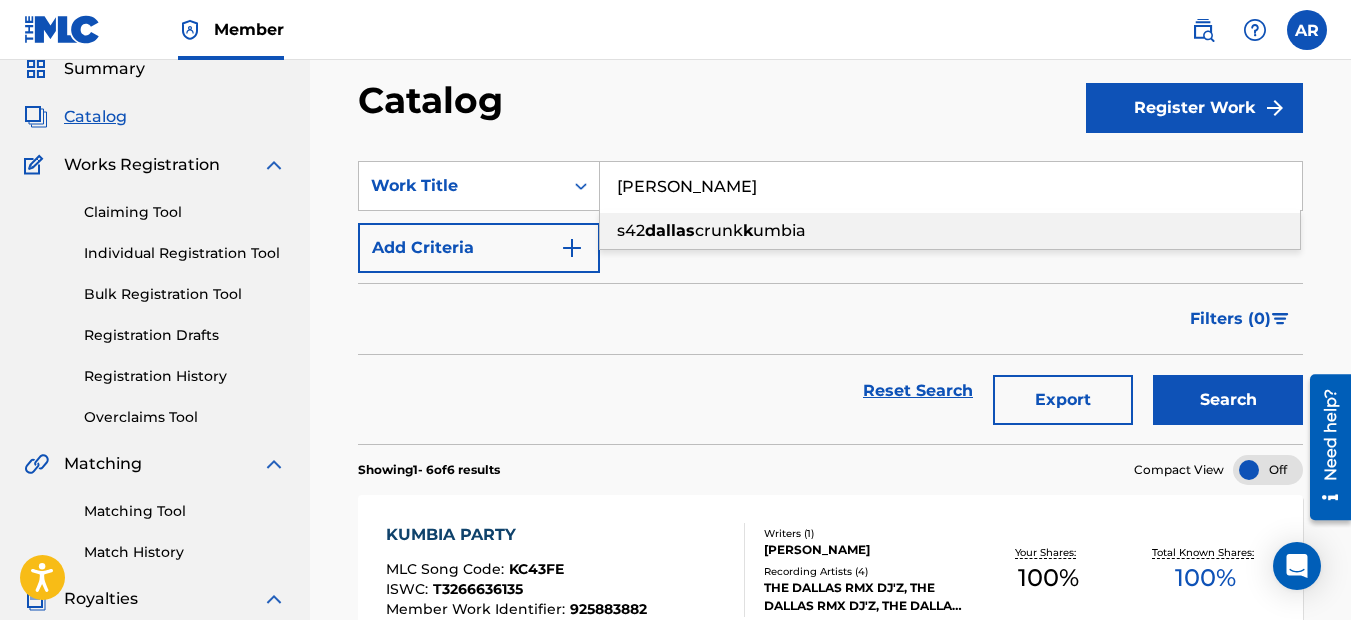 click on "dallas" at bounding box center [670, 230] 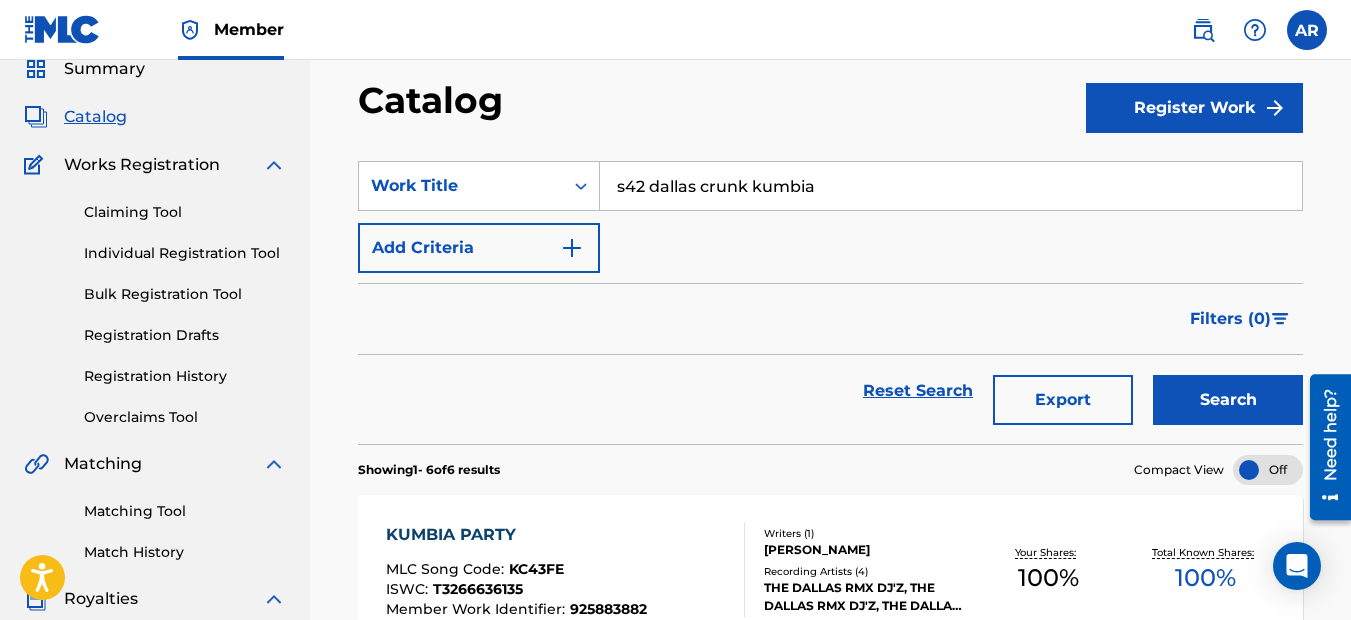 click on "Search" at bounding box center (1228, 400) 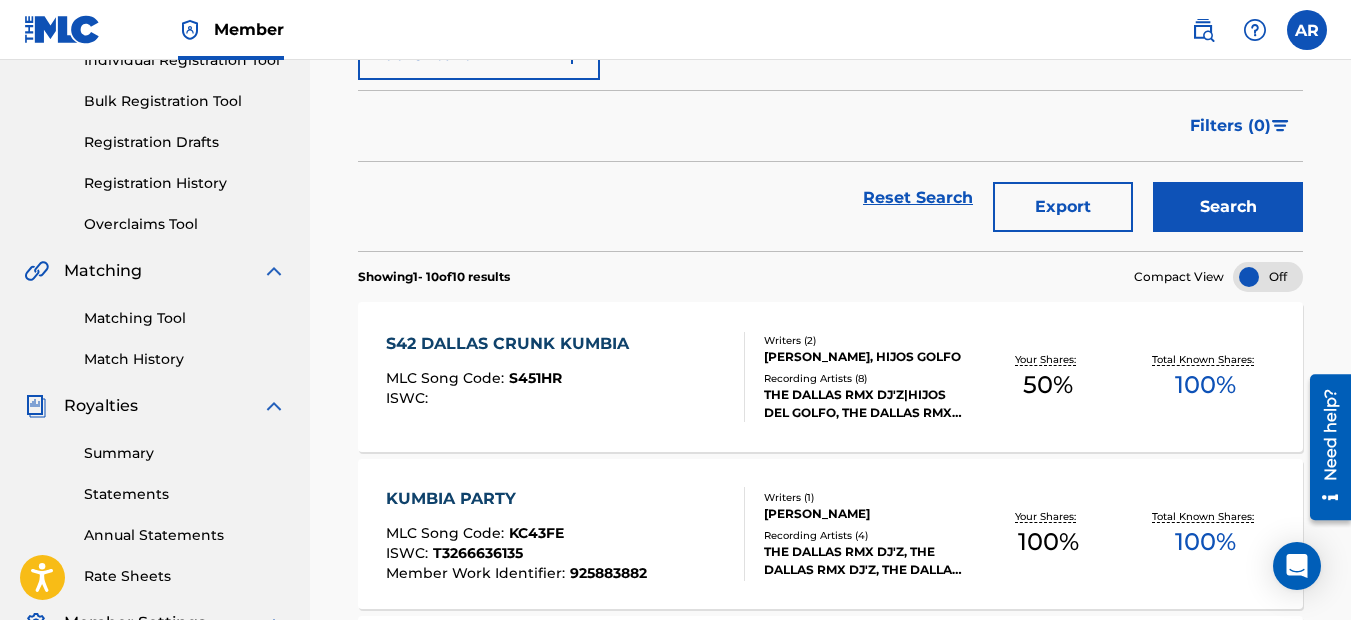 scroll, scrollTop: 282, scrollLeft: 0, axis: vertical 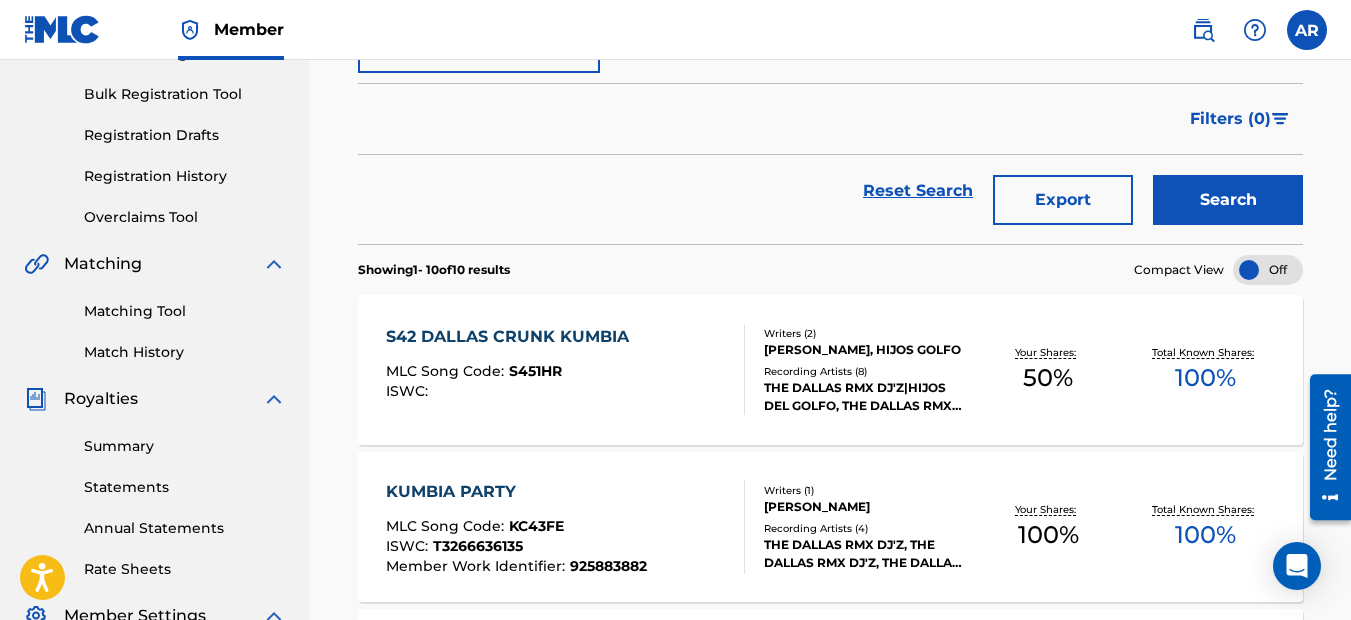 click on "S42 DALLAS CRUNK KUMBIA" at bounding box center [512, 337] 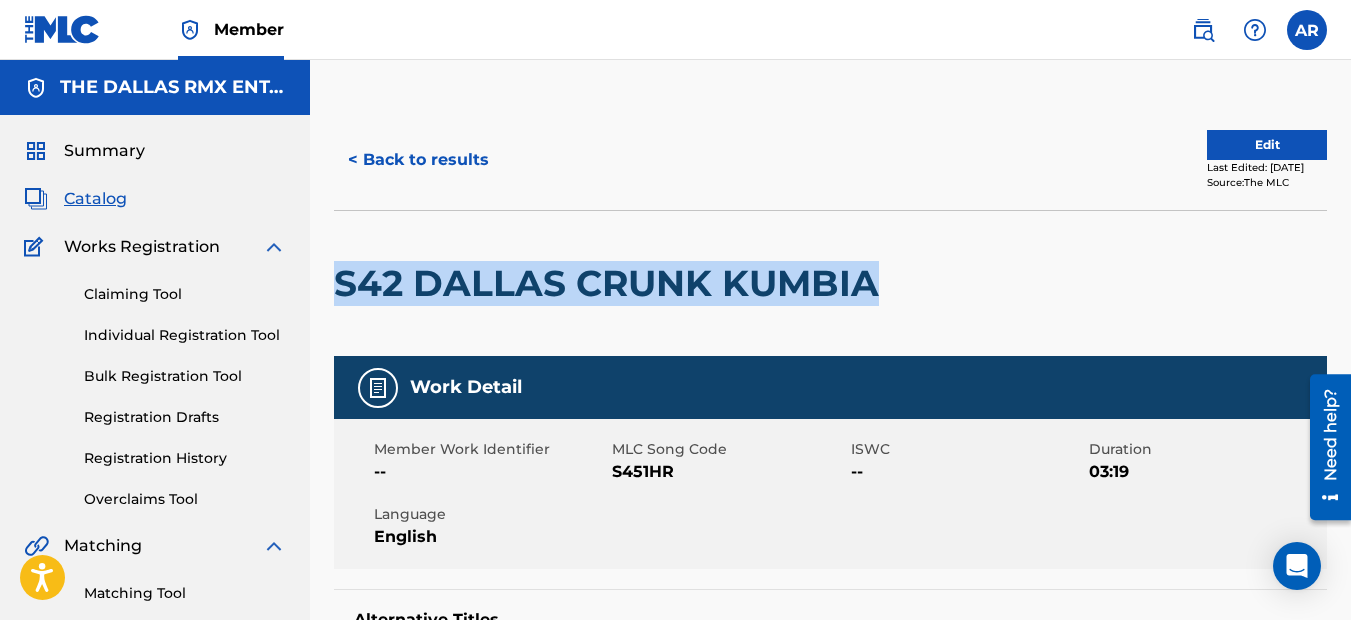 drag, startPoint x: 879, startPoint y: 291, endPoint x: 321, endPoint y: 289, distance: 558.0036 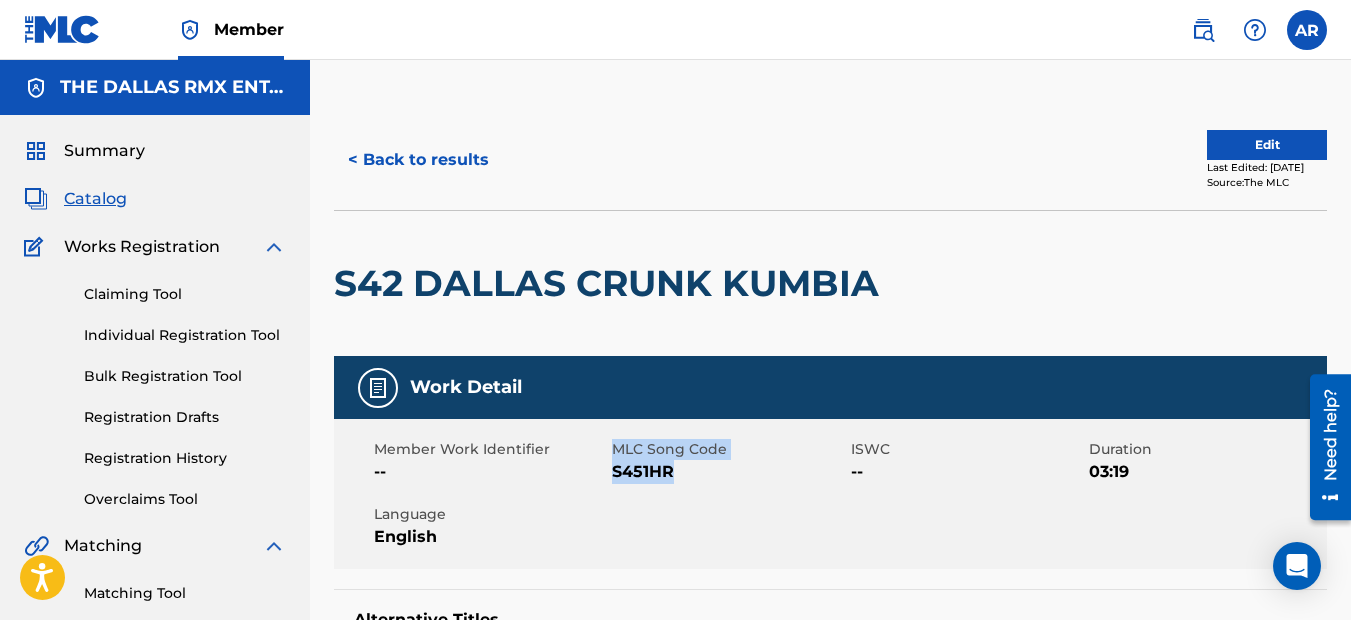 drag, startPoint x: 675, startPoint y: 476, endPoint x: 610, endPoint y: 485, distance: 65.62012 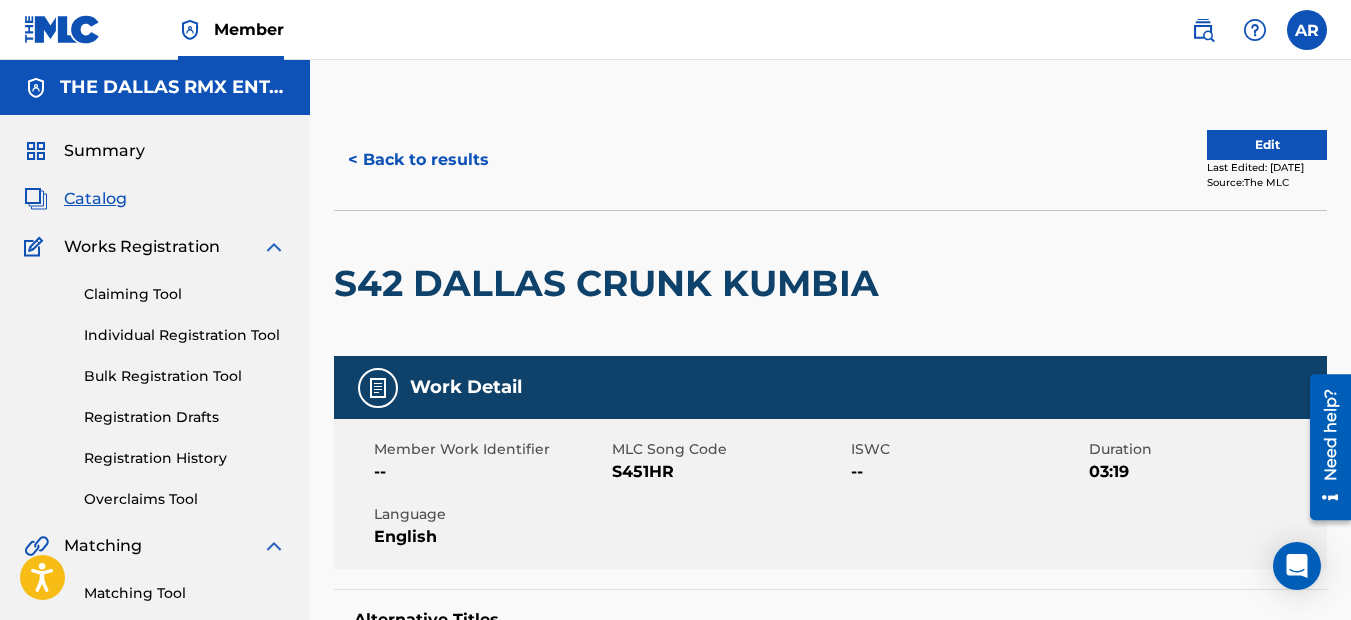 drag, startPoint x: 610, startPoint y: 485, endPoint x: 661, endPoint y: 540, distance: 75.00667 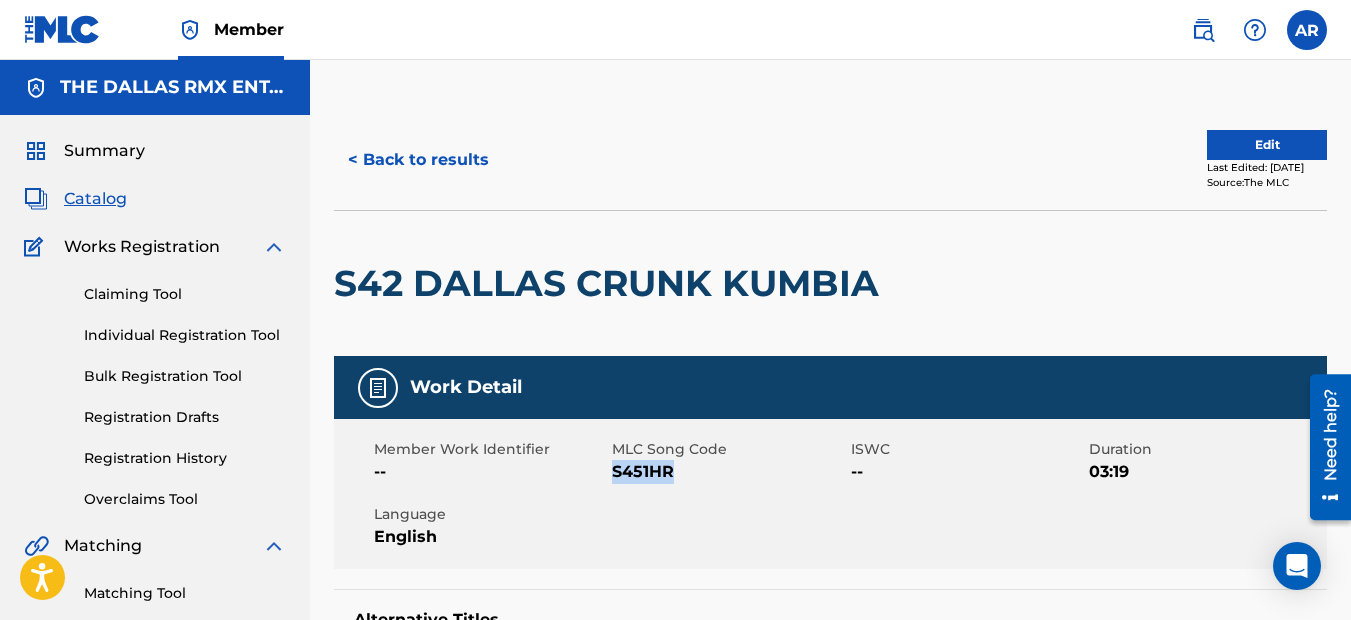 drag, startPoint x: 674, startPoint y: 473, endPoint x: 617, endPoint y: 491, distance: 59.77458 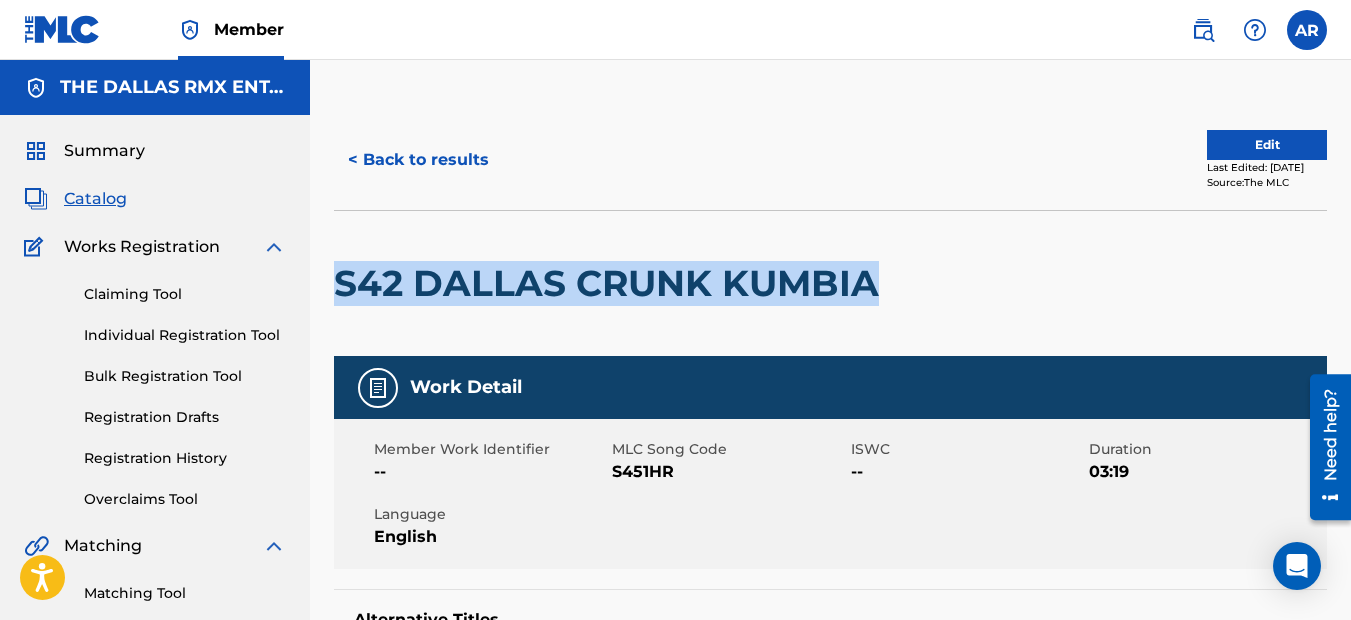 drag, startPoint x: 340, startPoint y: 279, endPoint x: 881, endPoint y: 303, distance: 541.5321 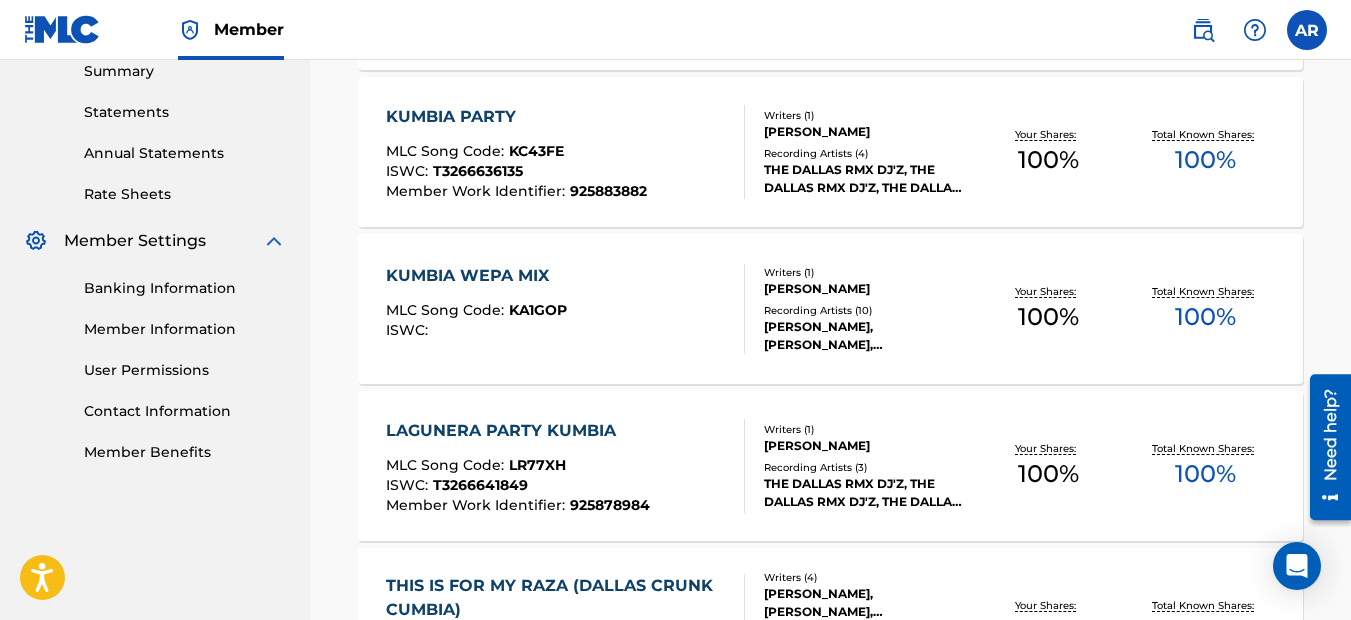 scroll, scrollTop: 782, scrollLeft: 0, axis: vertical 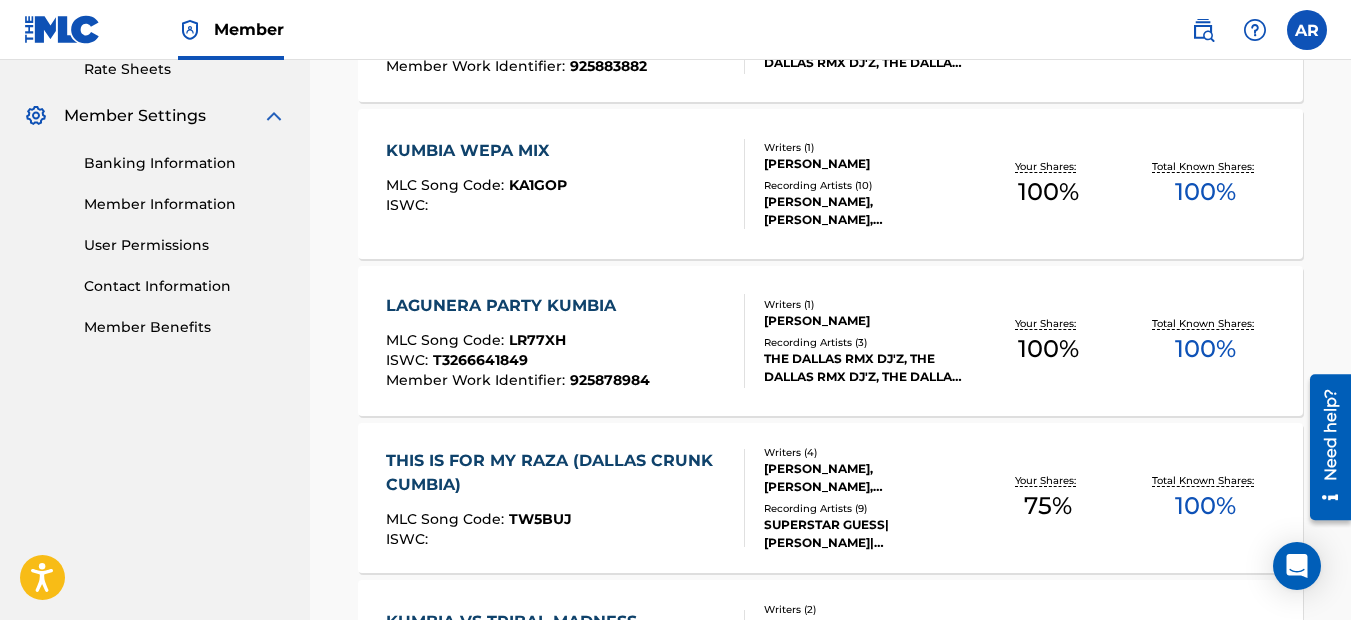 click on "THIS IS FOR MY RAZA (DALLAS CRUNK CUMBIA)" at bounding box center [557, 473] 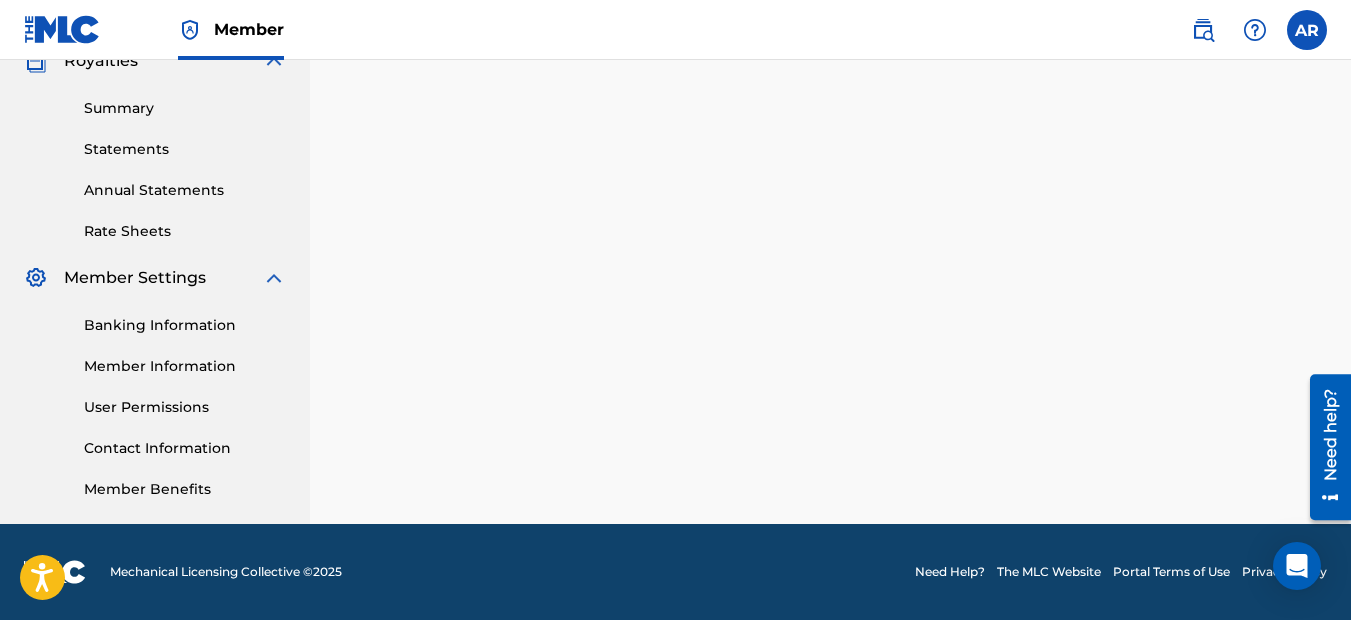 scroll, scrollTop: 0, scrollLeft: 0, axis: both 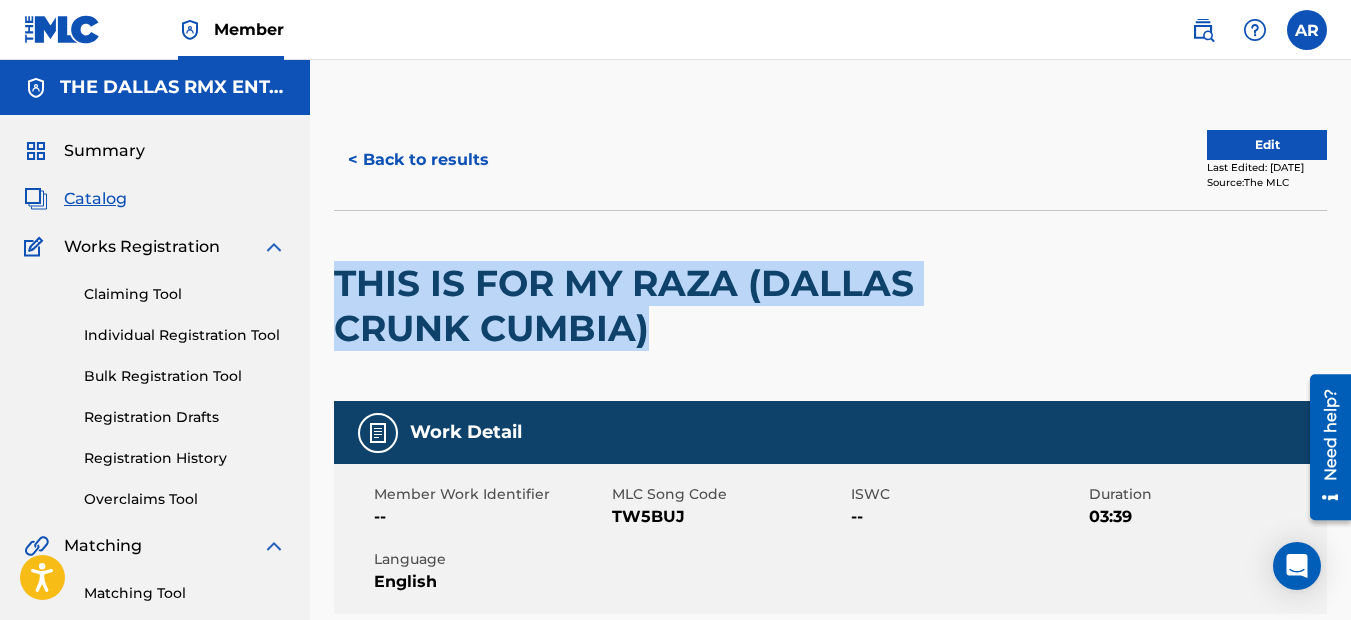 drag, startPoint x: 650, startPoint y: 343, endPoint x: 338, endPoint y: 295, distance: 315.67072 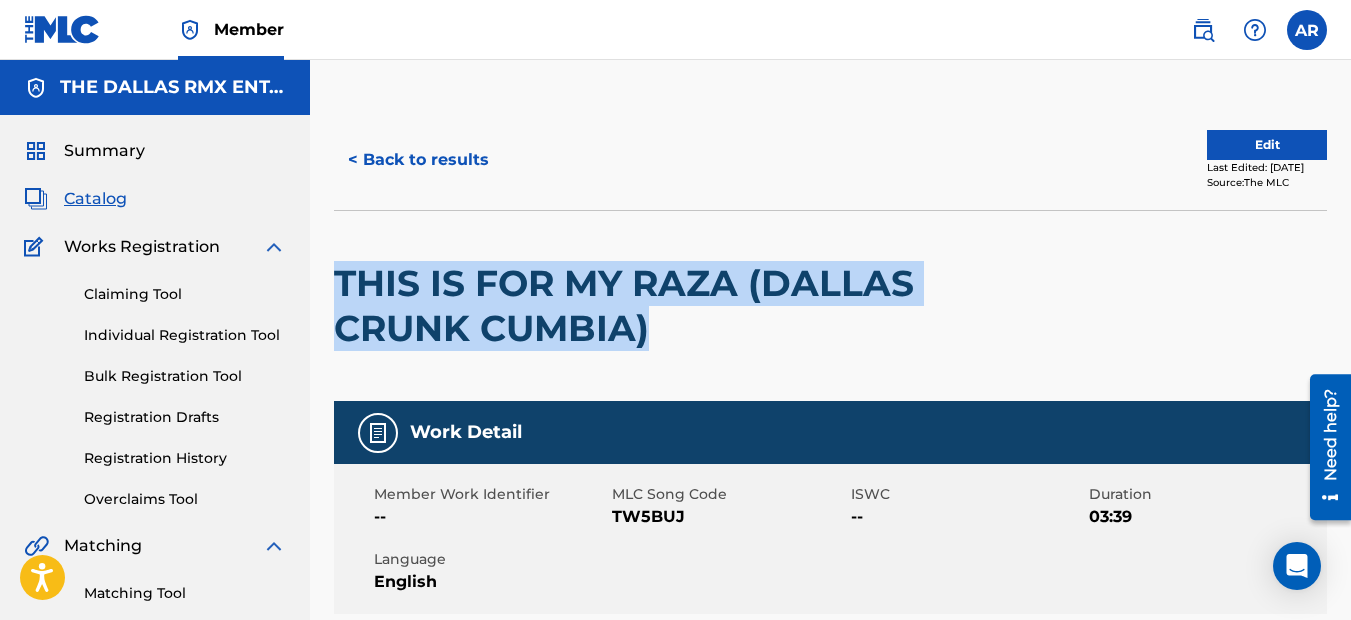copy on "THIS IS FOR MY RAZA (DALLAS CRUNK CUMBIA)" 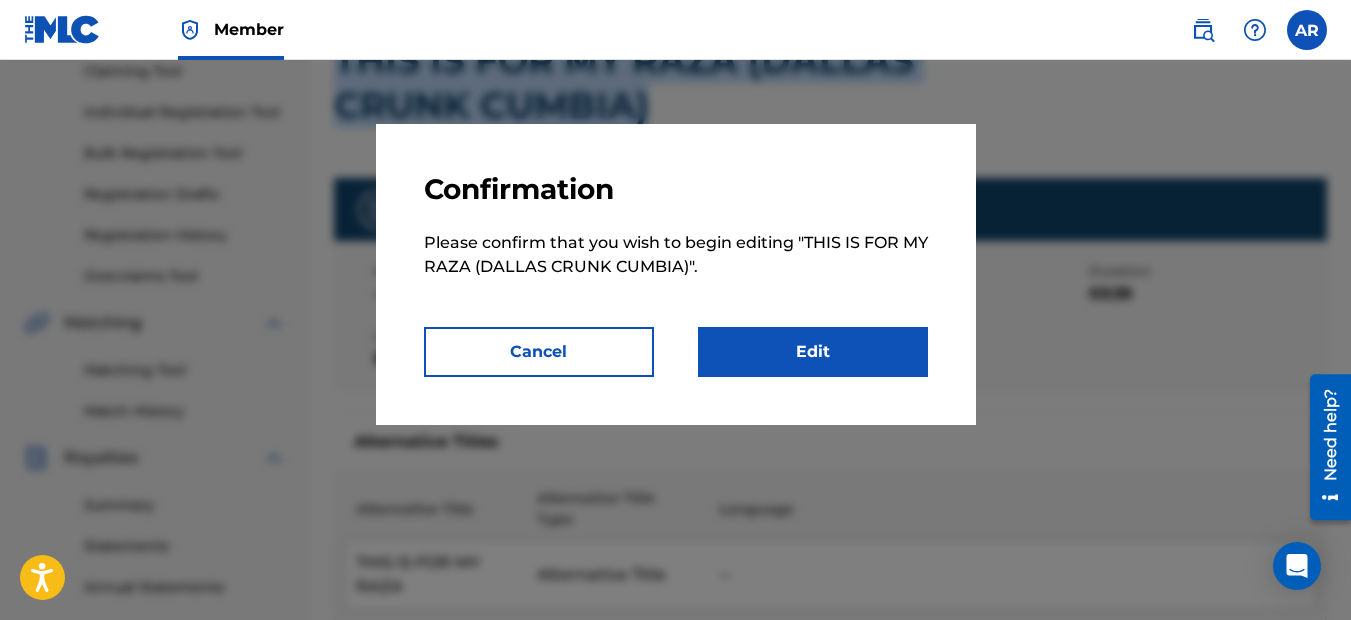 scroll, scrollTop: 500, scrollLeft: 0, axis: vertical 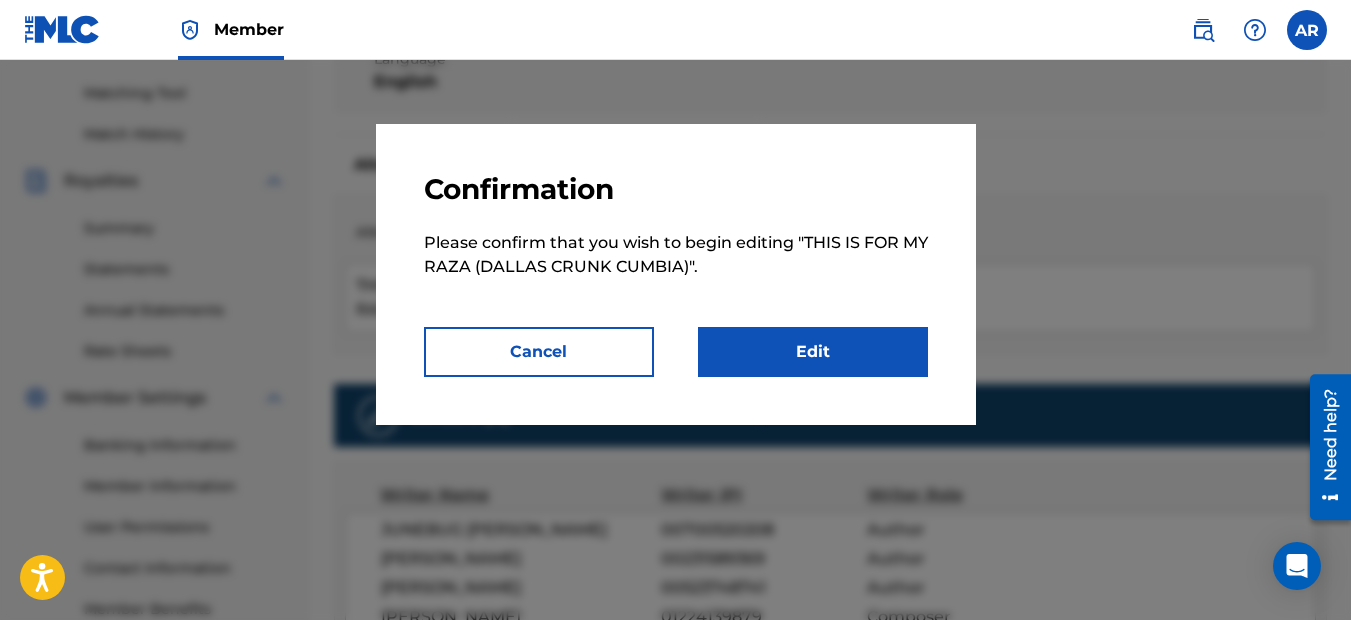 click on "Edit" at bounding box center (813, 352) 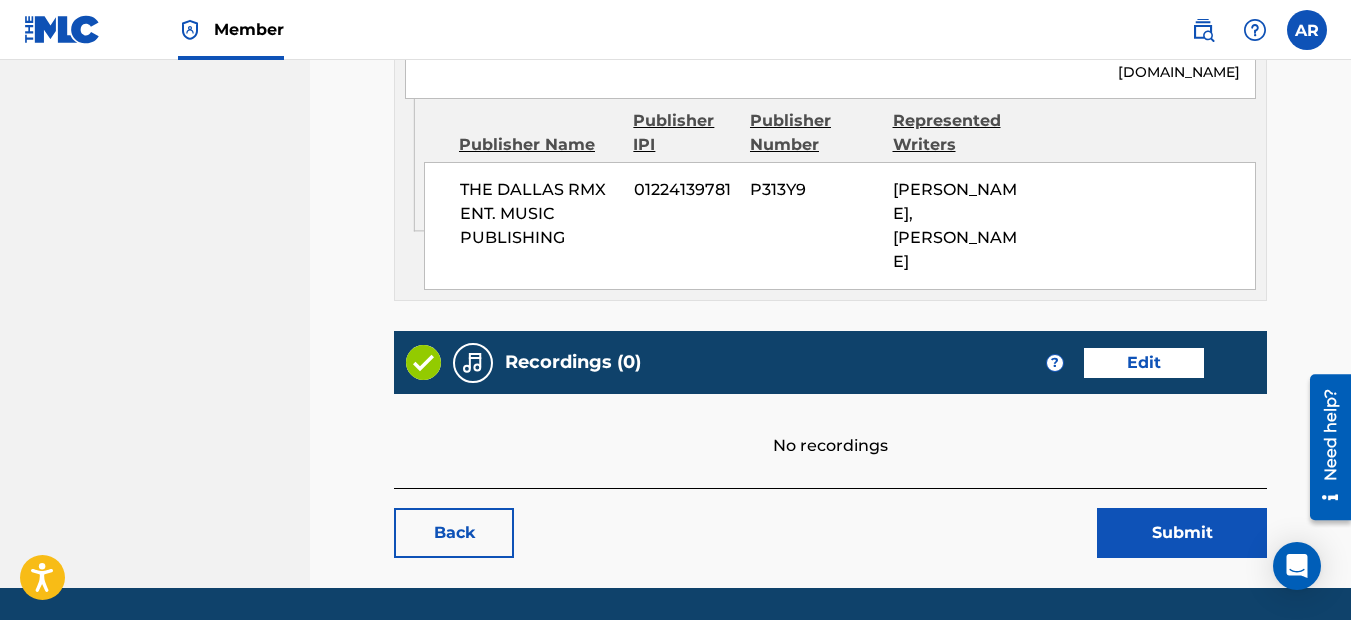 scroll, scrollTop: 1586, scrollLeft: 0, axis: vertical 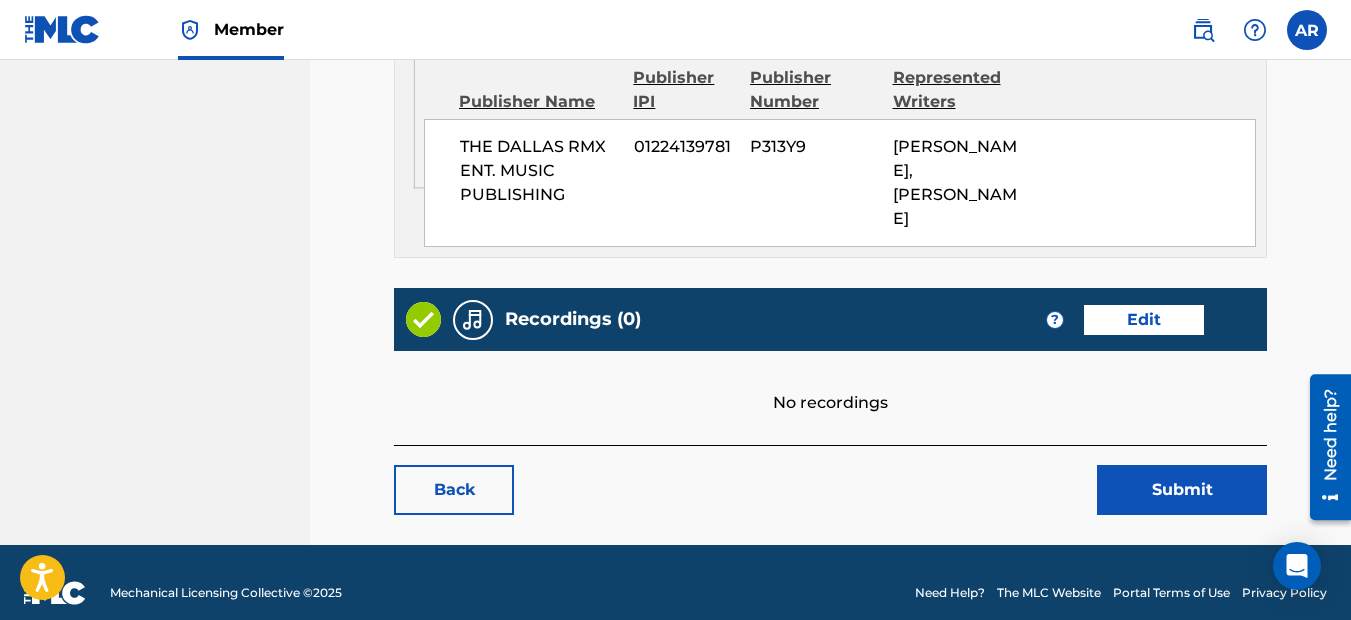 click on "Edit" at bounding box center (1144, 320) 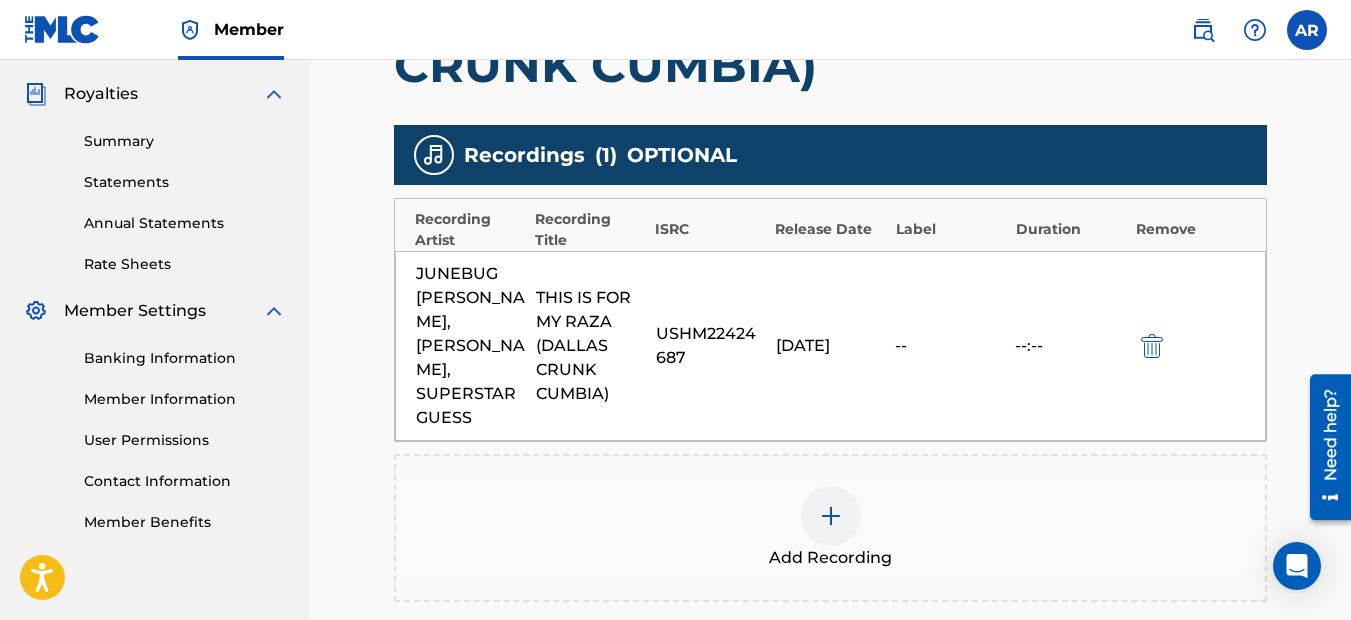 scroll, scrollTop: 700, scrollLeft: 0, axis: vertical 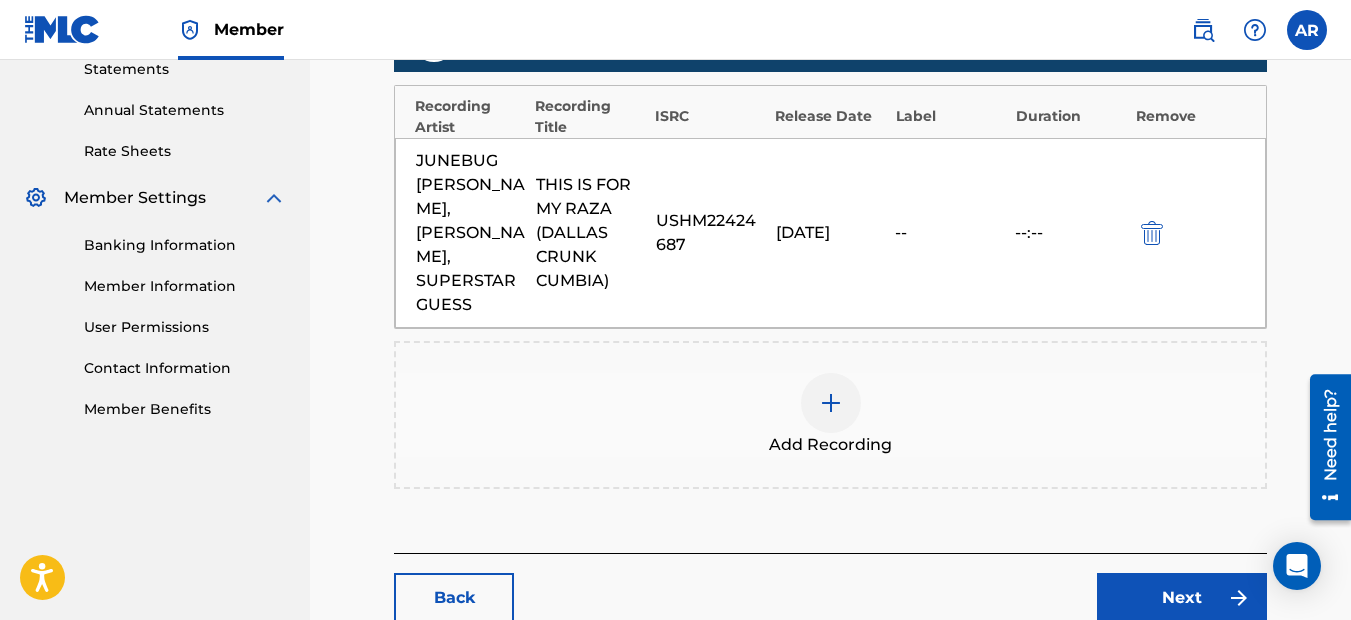 click at bounding box center [831, 403] 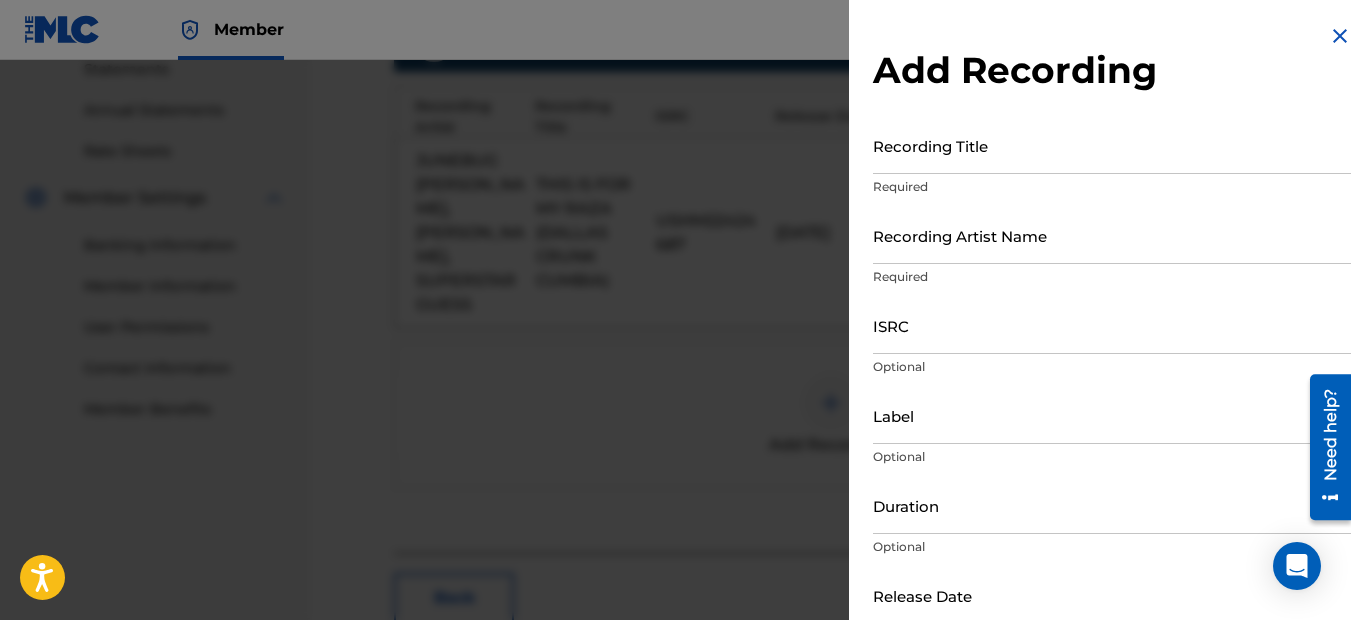 click on "ISRC" at bounding box center [1112, 325] 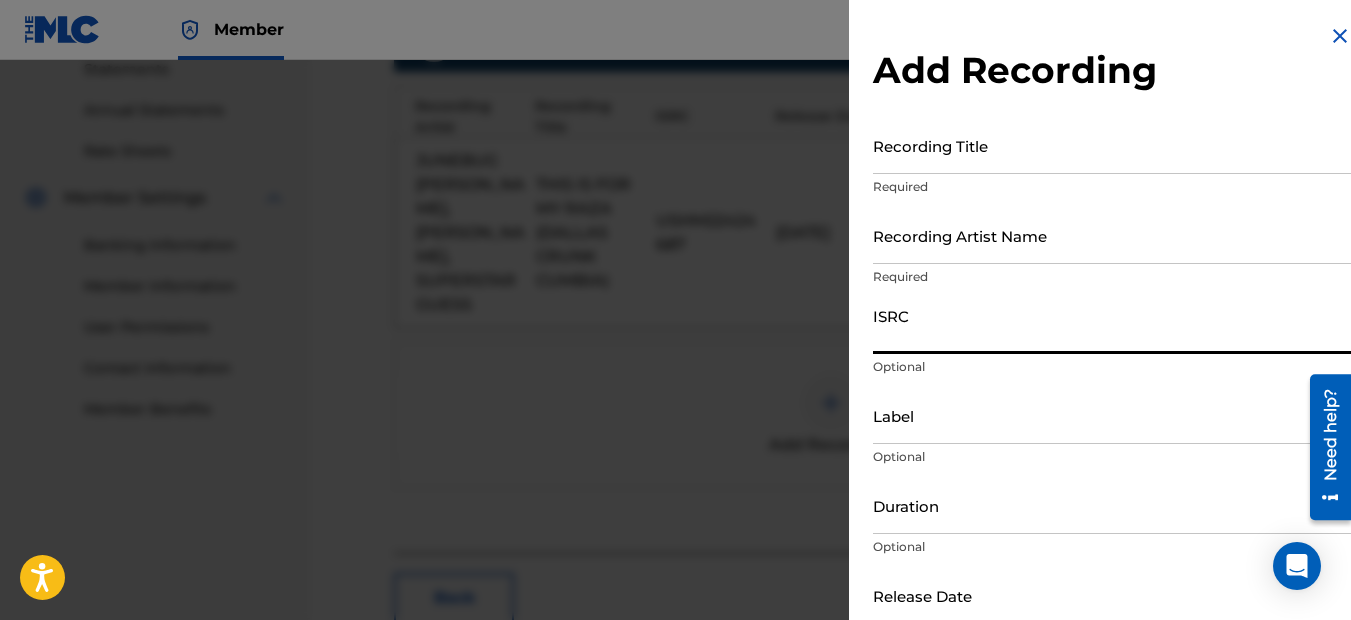 paste on "QZS642492943" 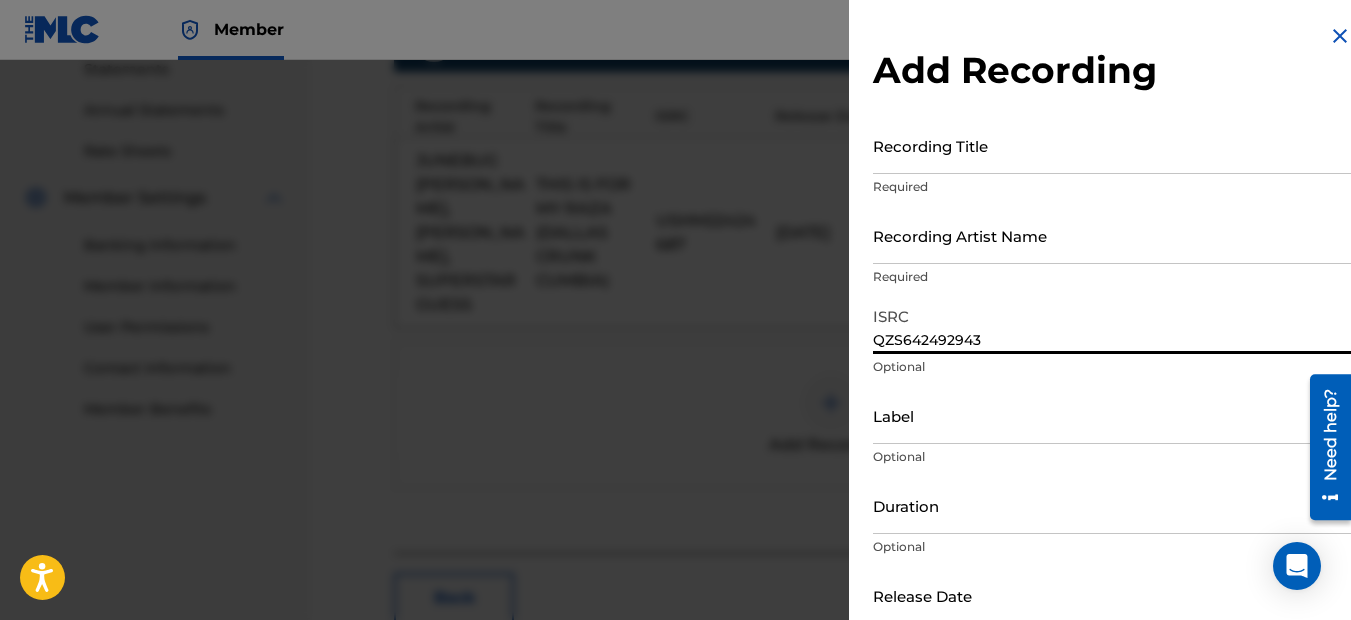 type on "QZS642492943" 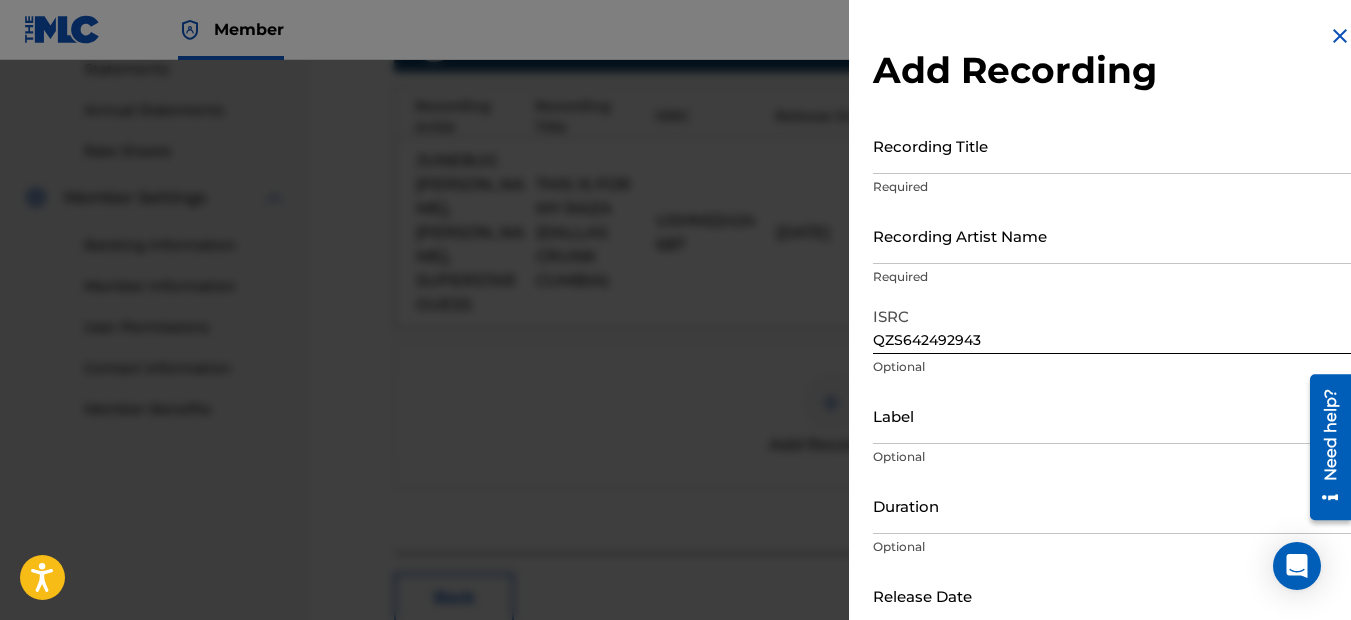 click on "Recording Title" at bounding box center [1112, 145] 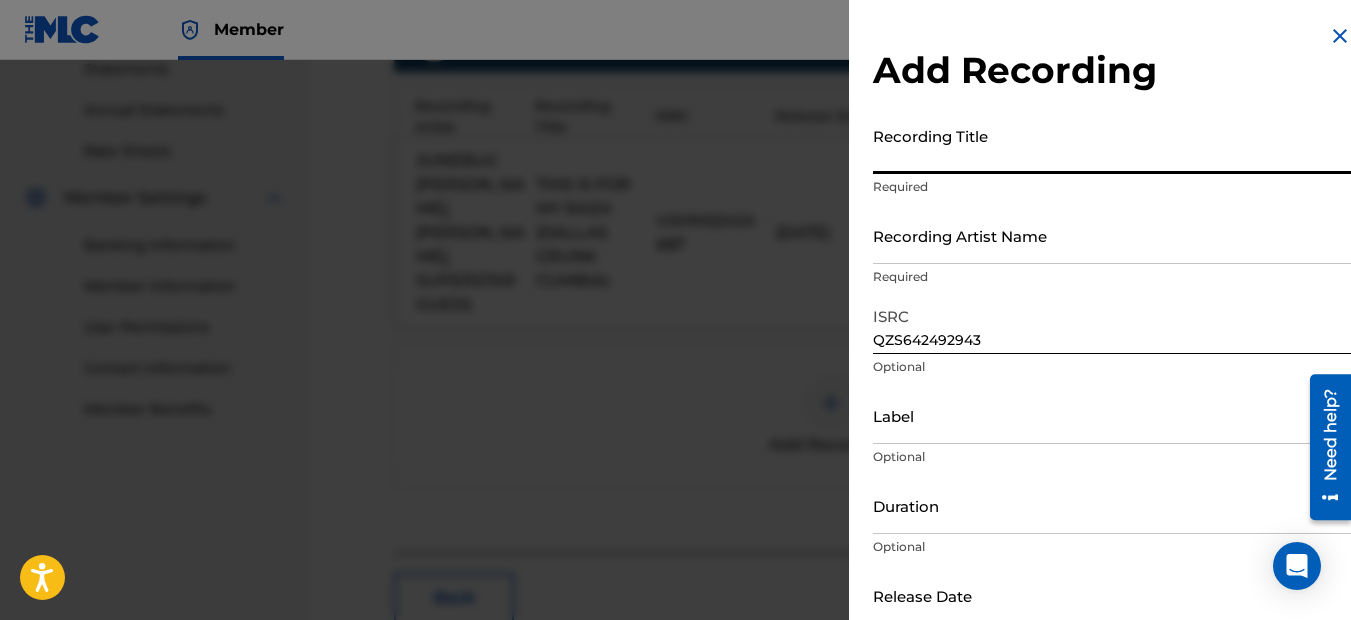 paste on "THIS IS FOR MY RAZA DALLAS CRUNK CUMBIAS" 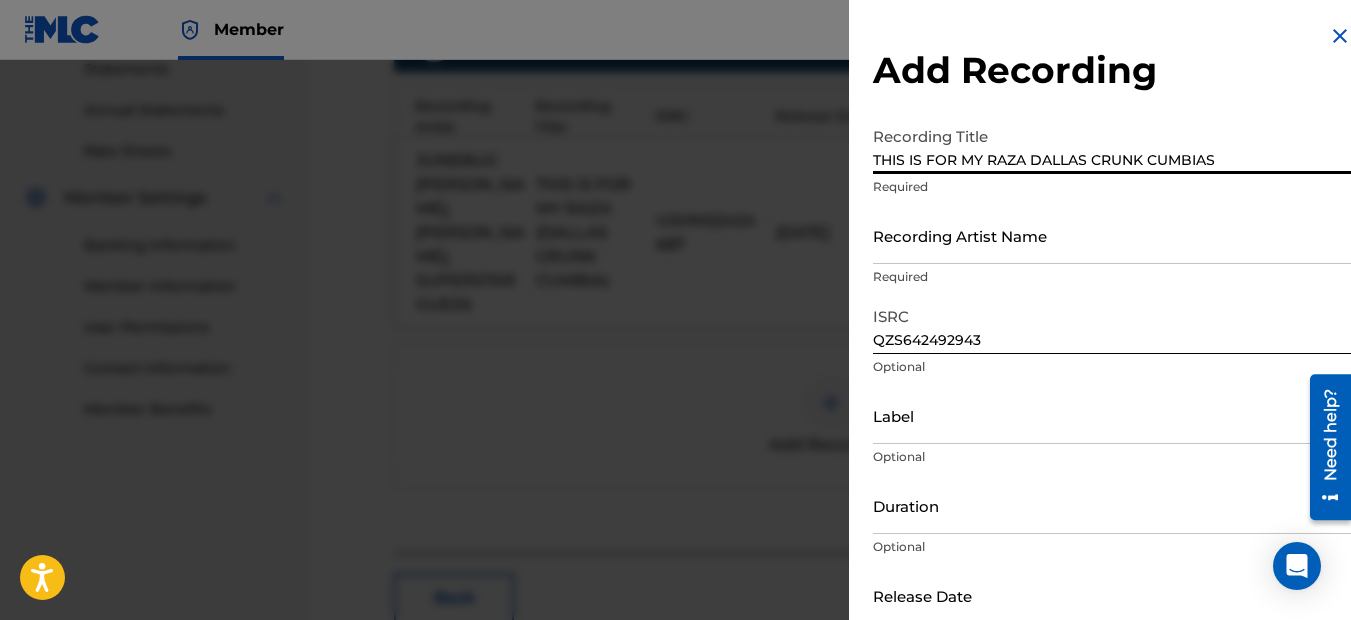 type on "THIS IS FOR MY RAZA DALLAS CRUNK CUMBIAS" 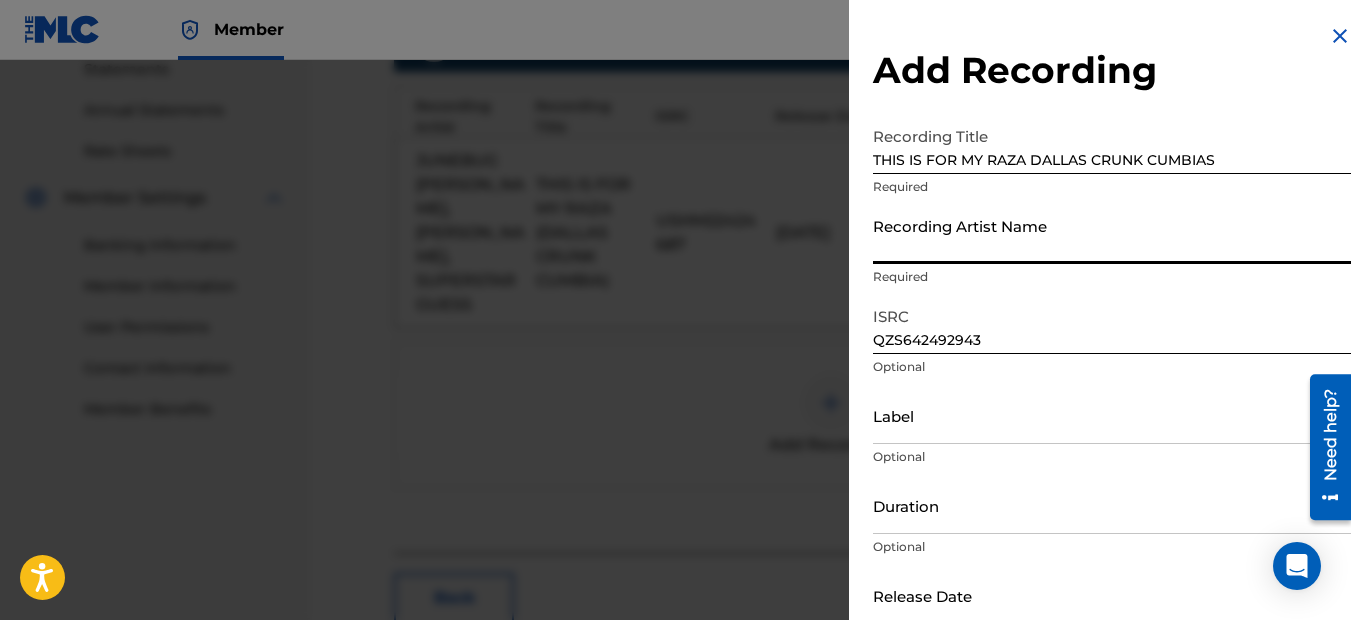 click on "Recording Artist Name" at bounding box center (1112, 235) 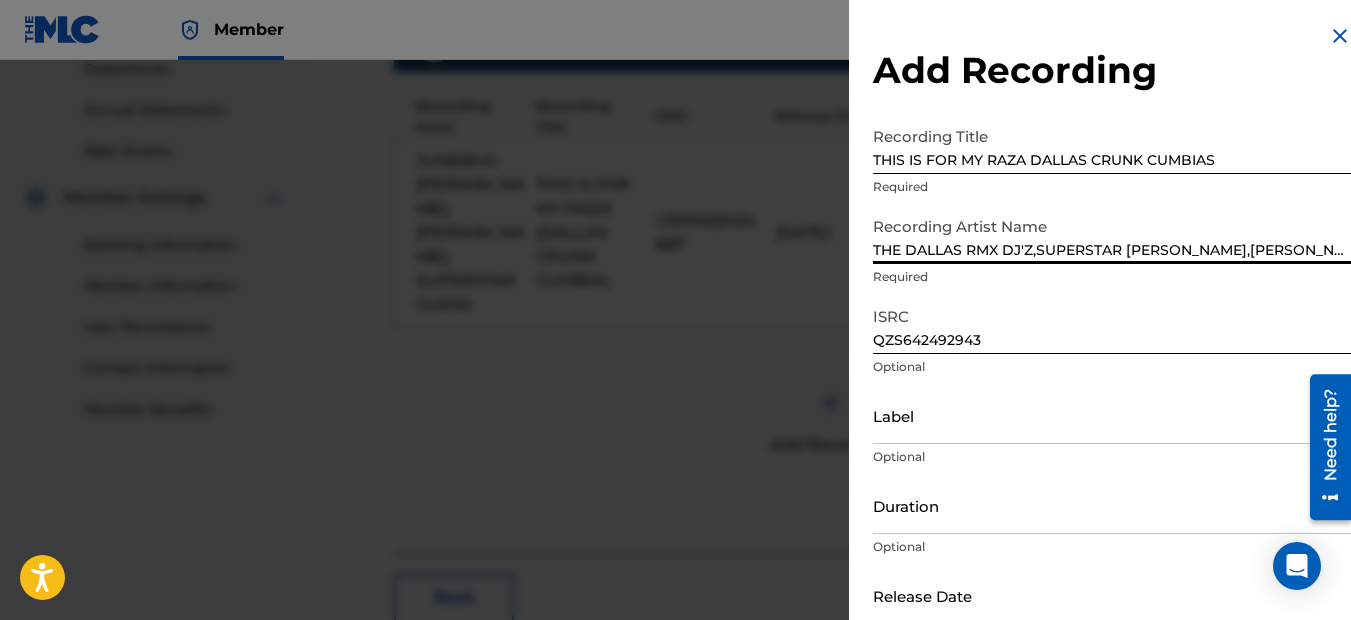 scroll, scrollTop: 0, scrollLeft: 40, axis: horizontal 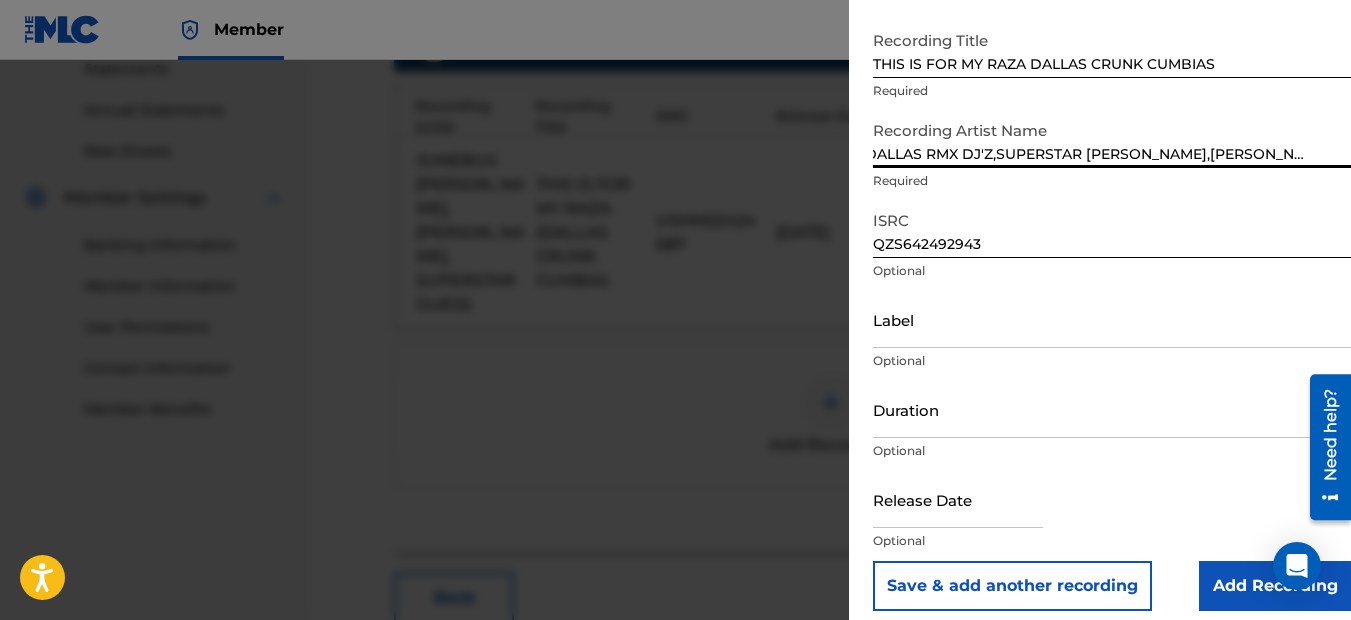 type on "THE DALLAS RMX DJ'Z,SUPERSTAR [PERSON_NAME],[PERSON_NAME],[PERSON_NAME]" 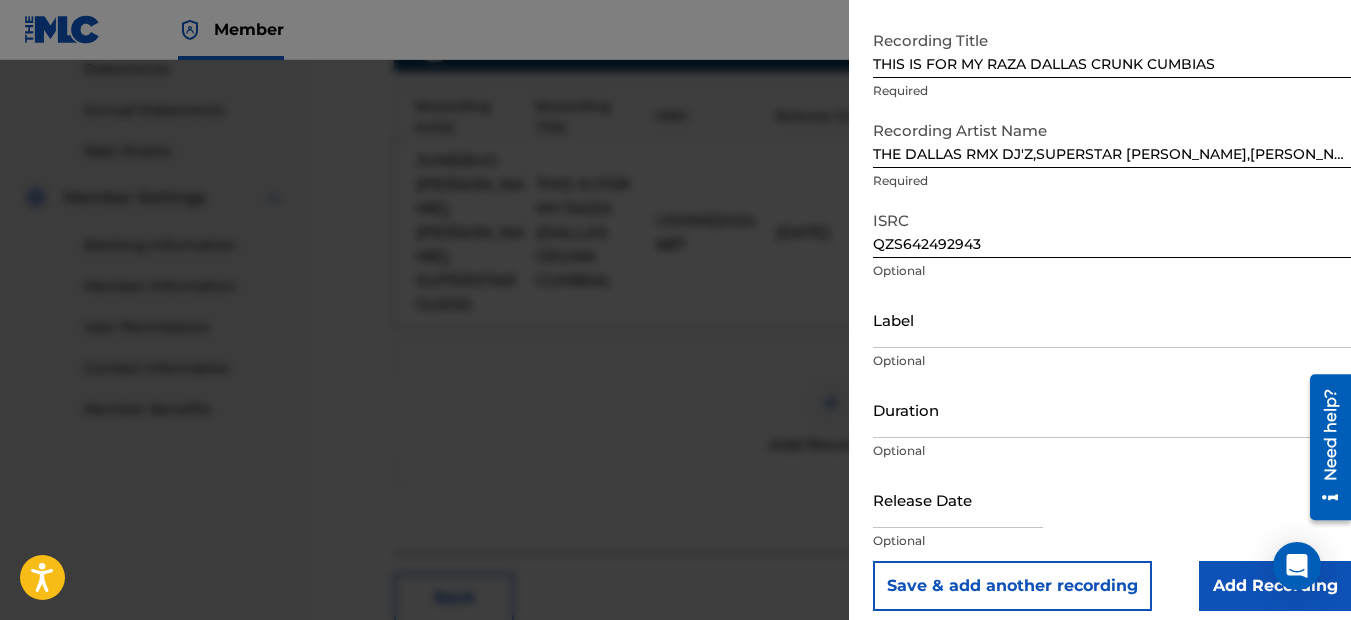 click on "Add Recording" at bounding box center (1275, 586) 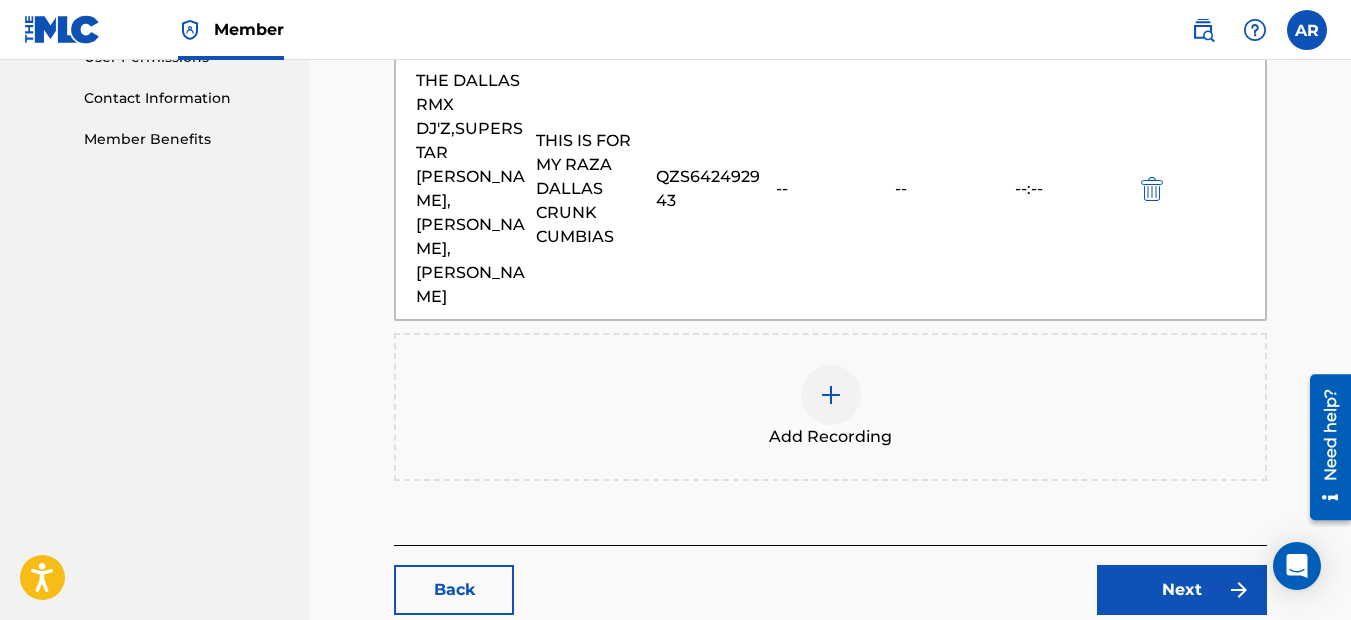 scroll, scrollTop: 995, scrollLeft: 0, axis: vertical 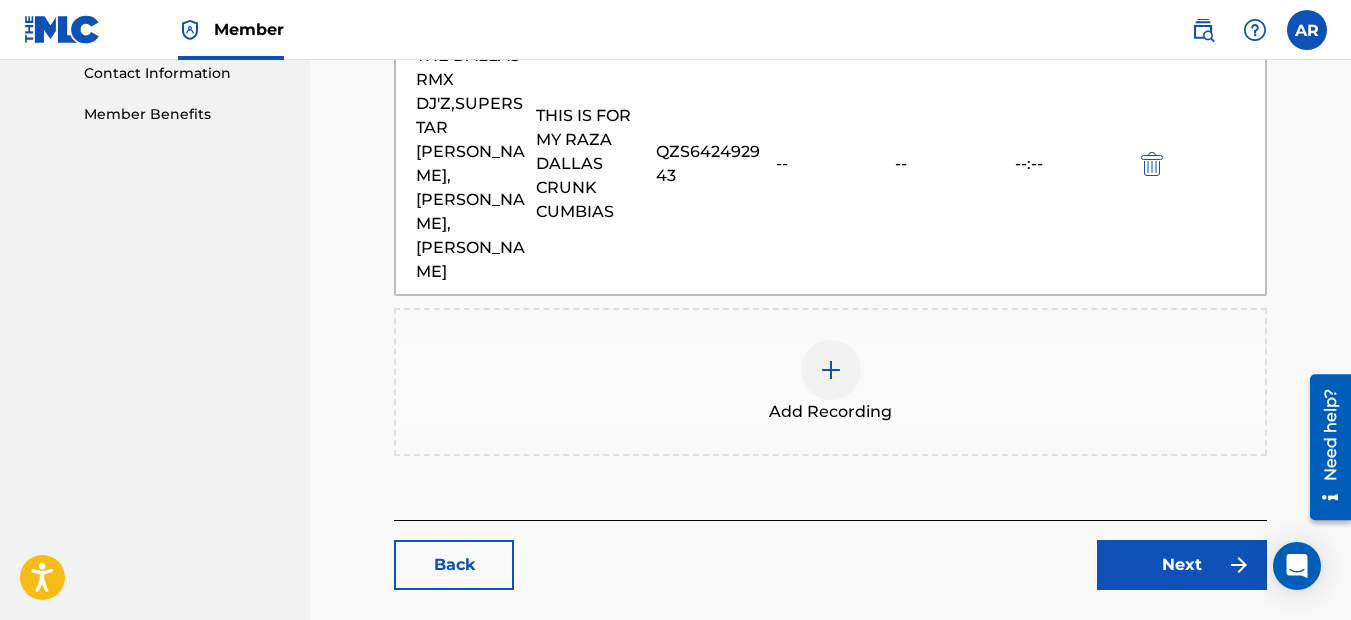click on "Next" at bounding box center [1182, 565] 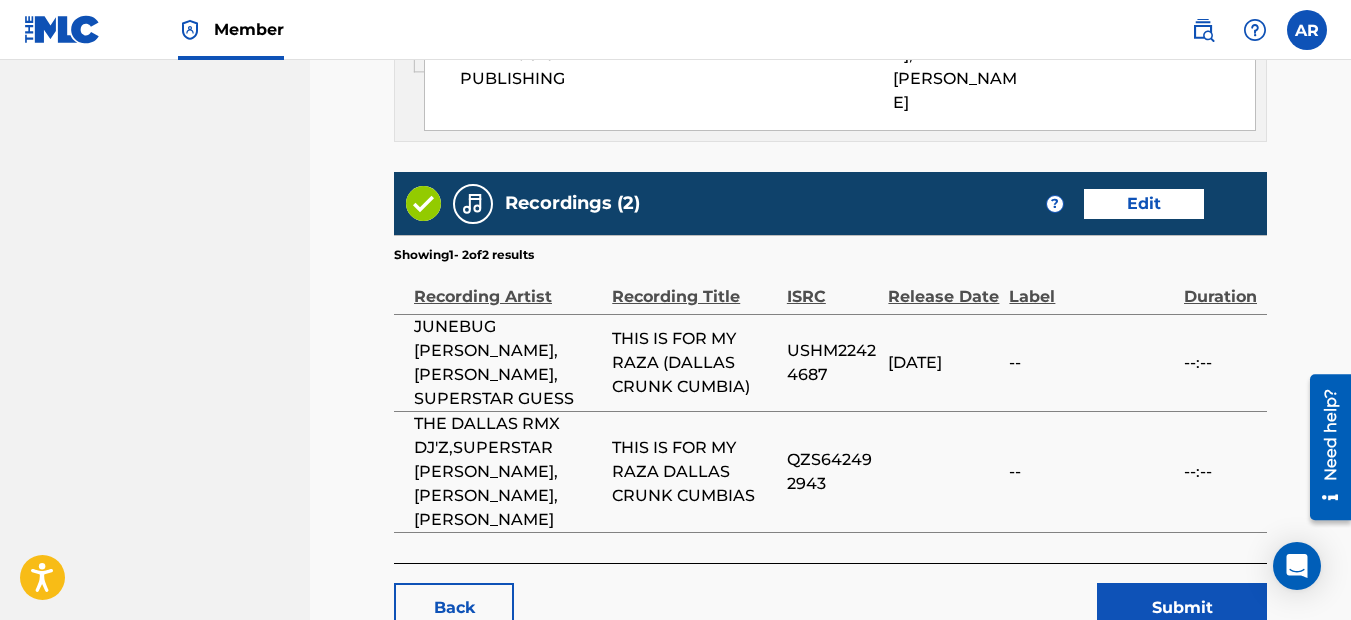 scroll, scrollTop: 1900, scrollLeft: 0, axis: vertical 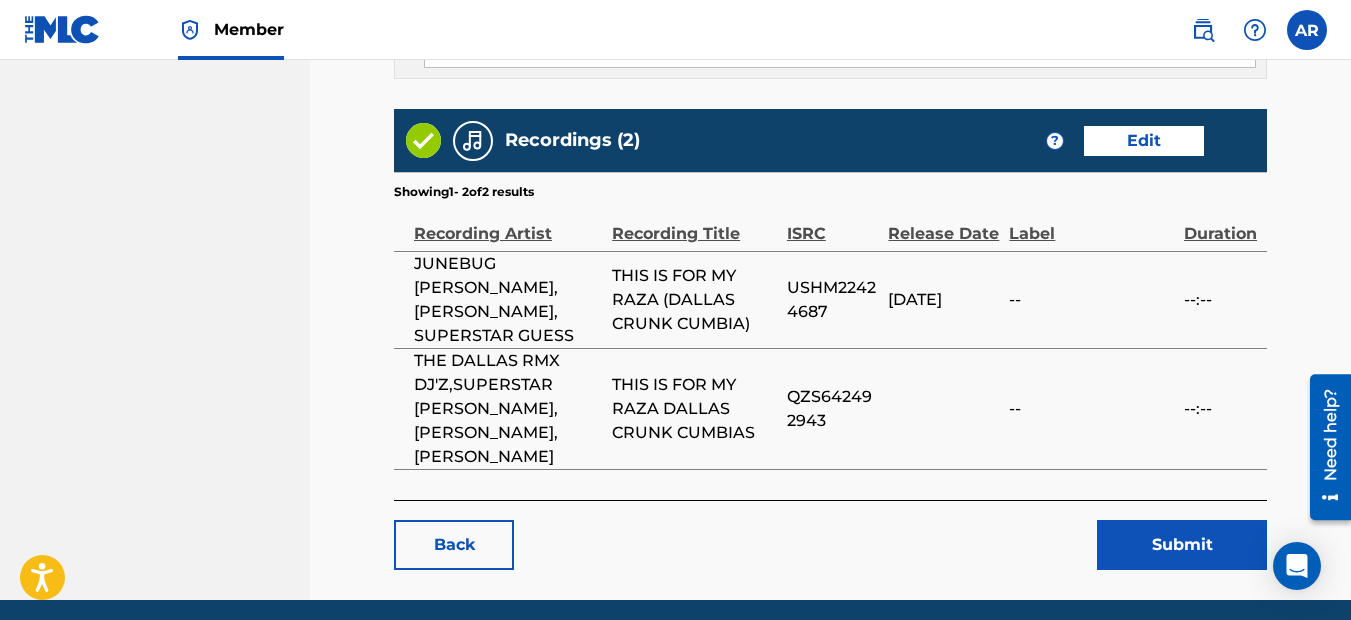 click on "Submit" at bounding box center [1182, 545] 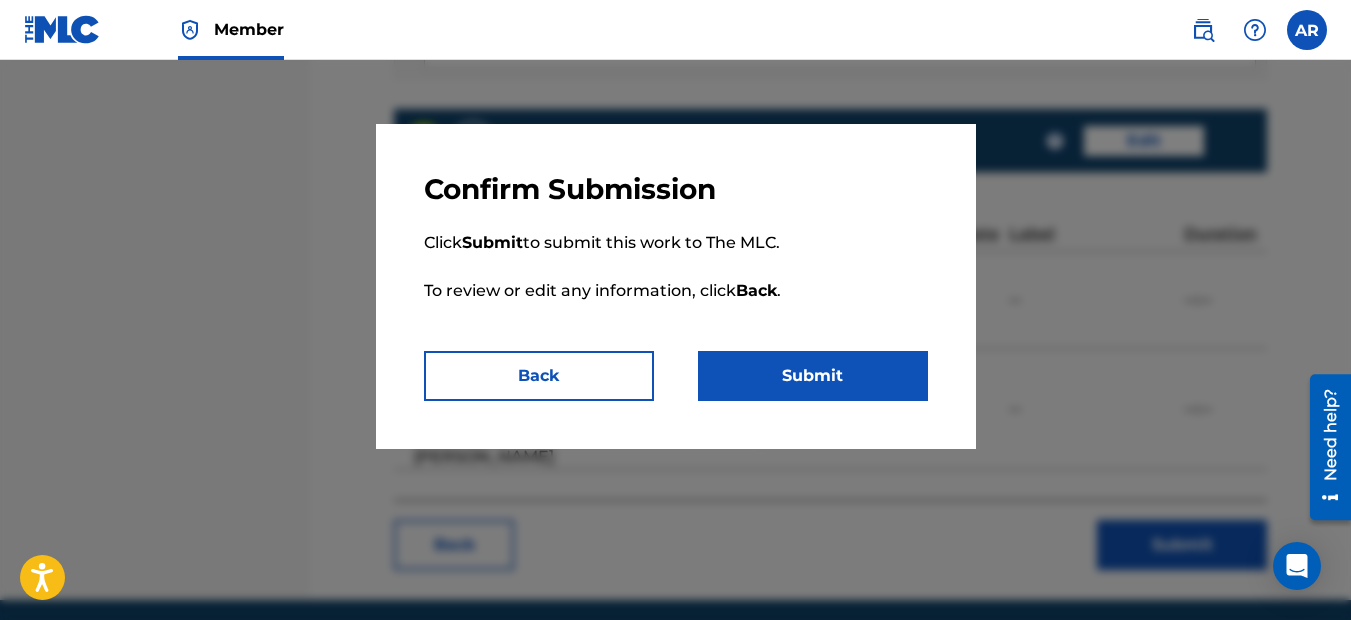 click on "Submit" at bounding box center [813, 376] 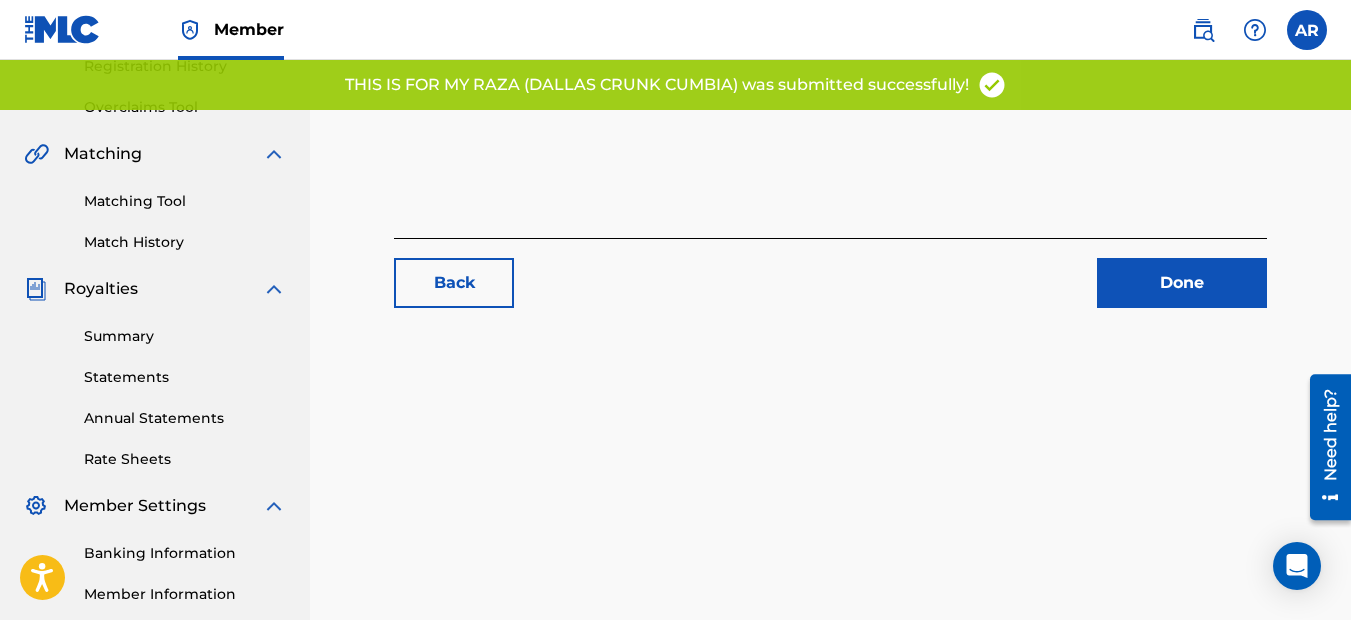 scroll, scrollTop: 400, scrollLeft: 0, axis: vertical 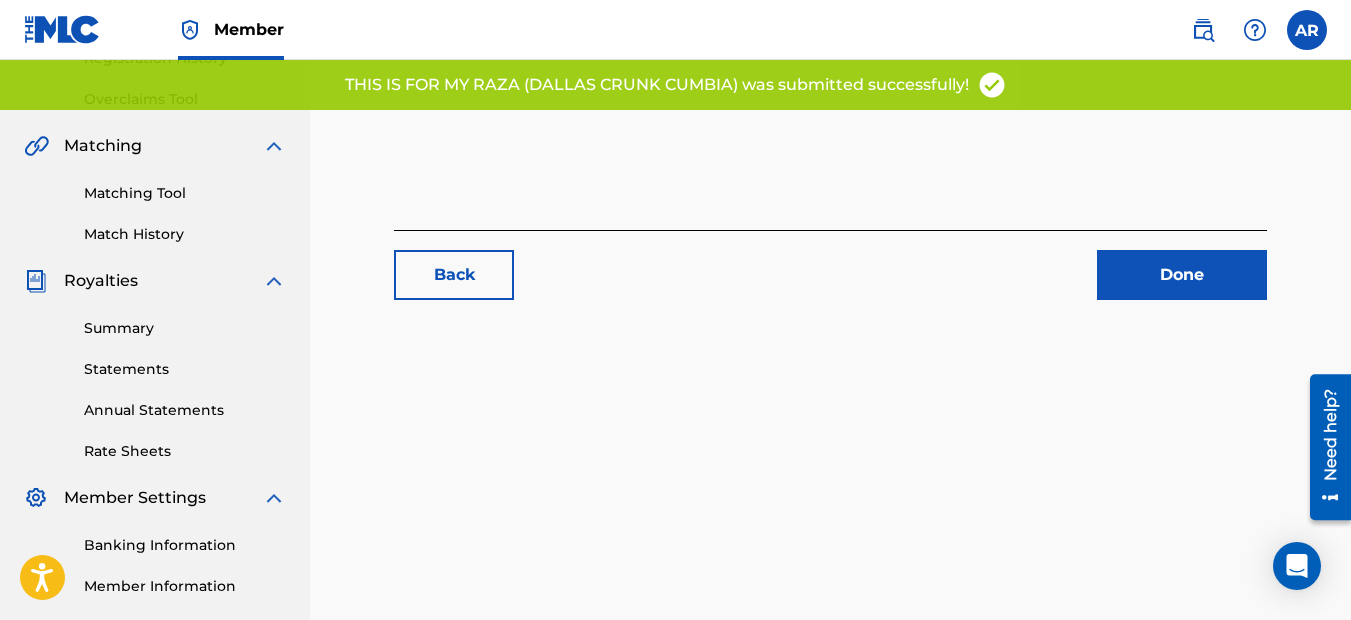 click on "Done" at bounding box center (1182, 275) 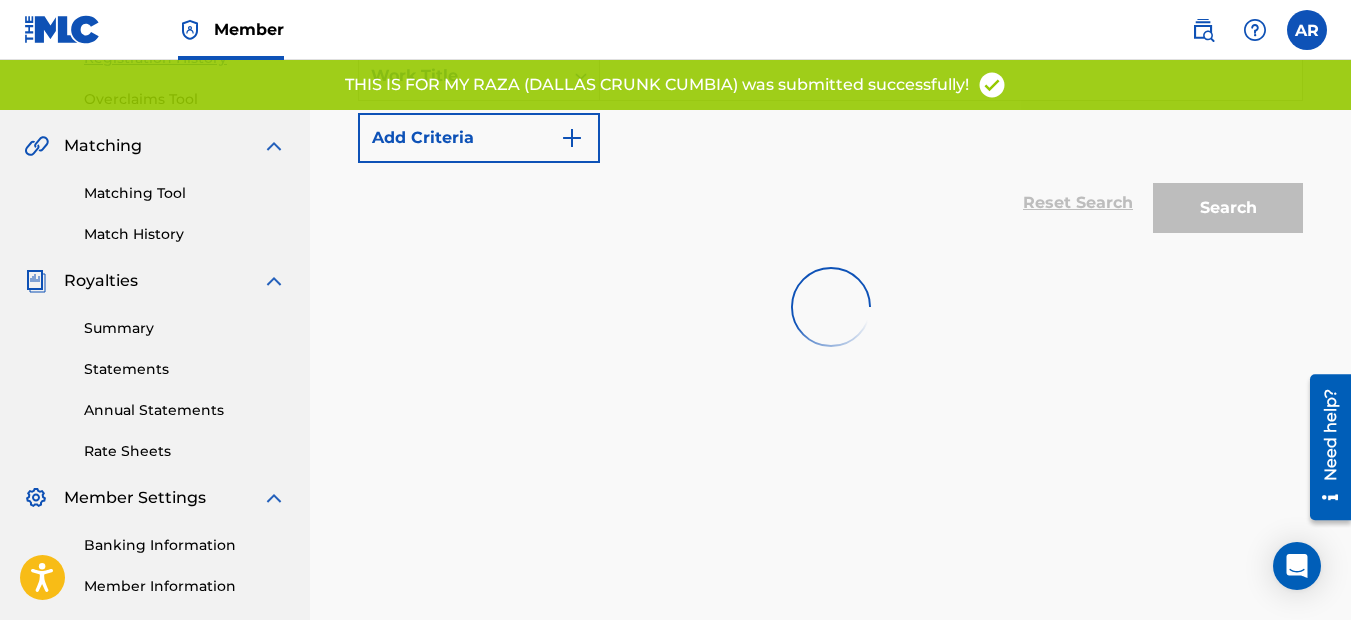 scroll, scrollTop: 0, scrollLeft: 0, axis: both 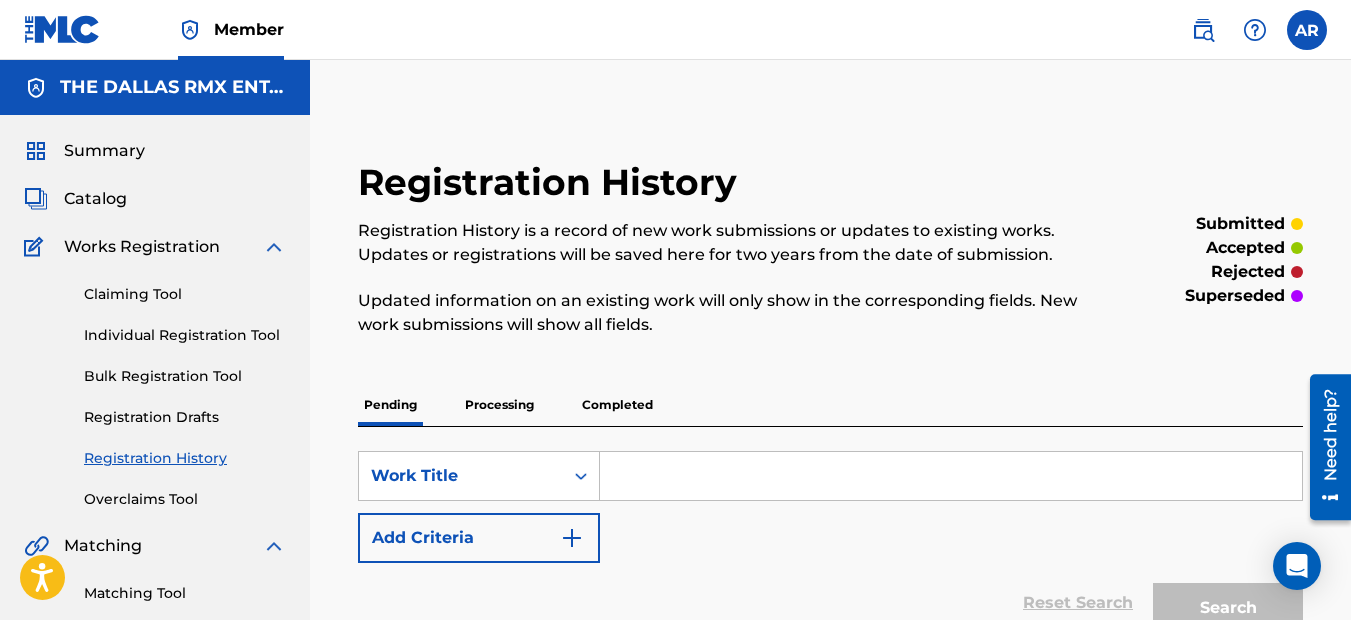 click on "Catalog" at bounding box center [95, 199] 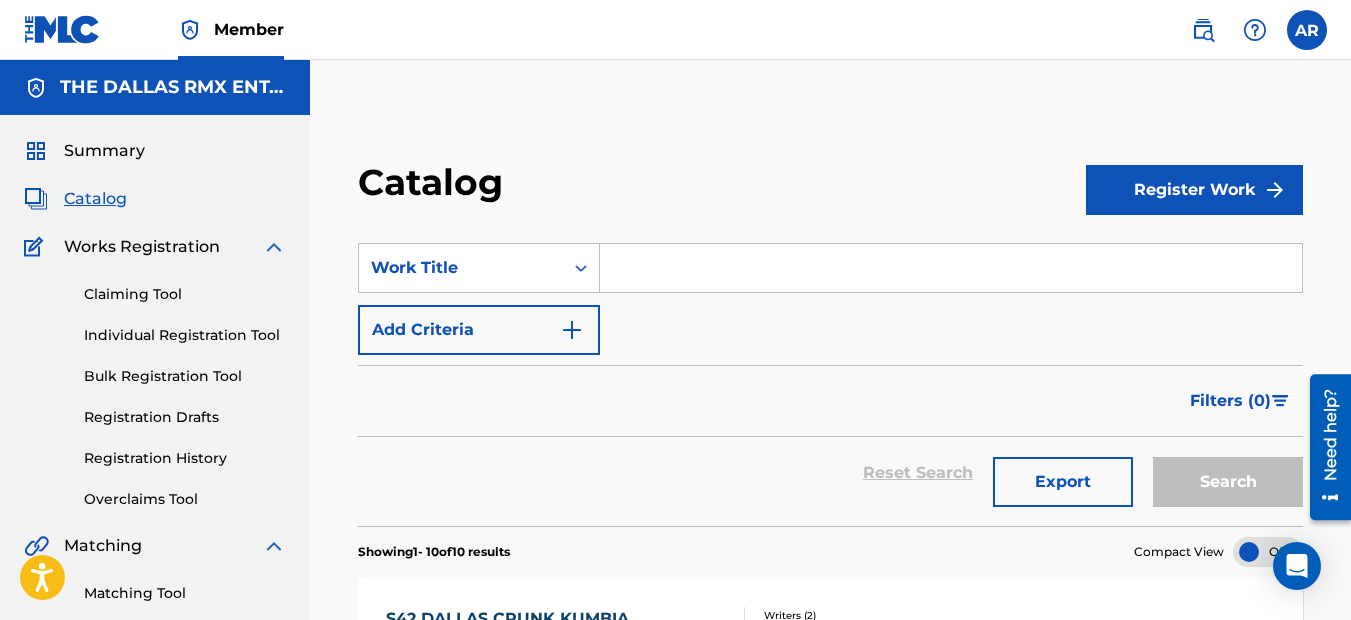 click at bounding box center [951, 268] 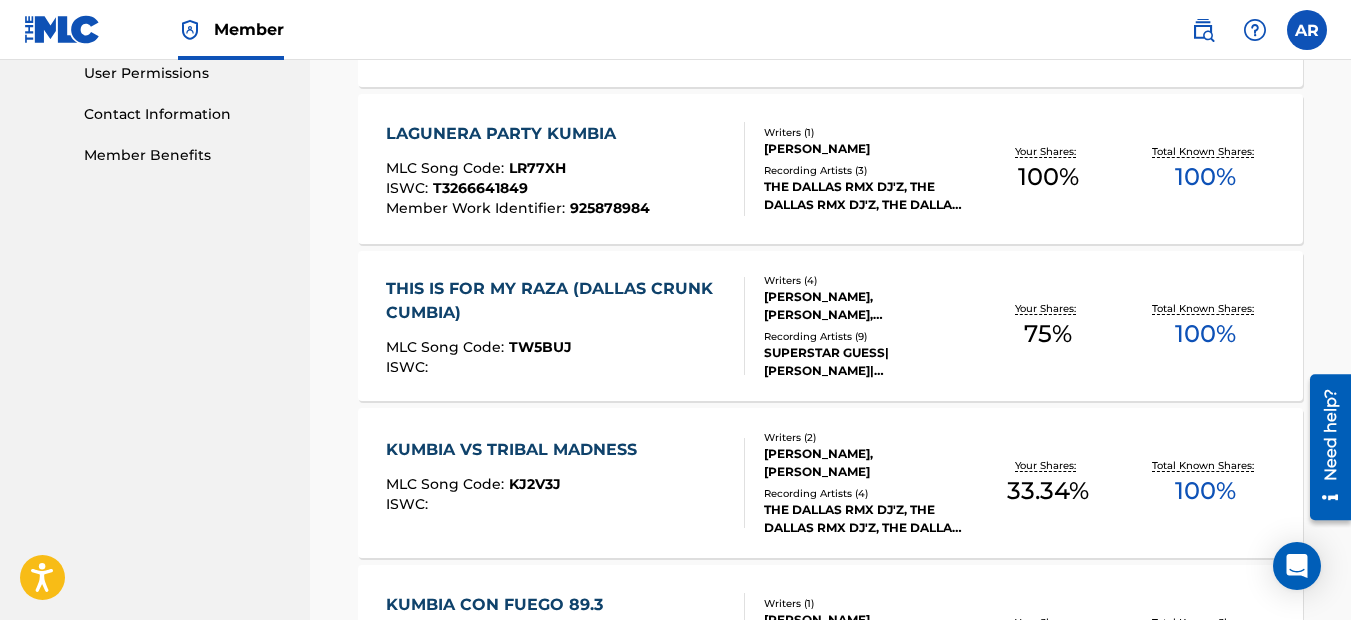 scroll, scrollTop: 1000, scrollLeft: 0, axis: vertical 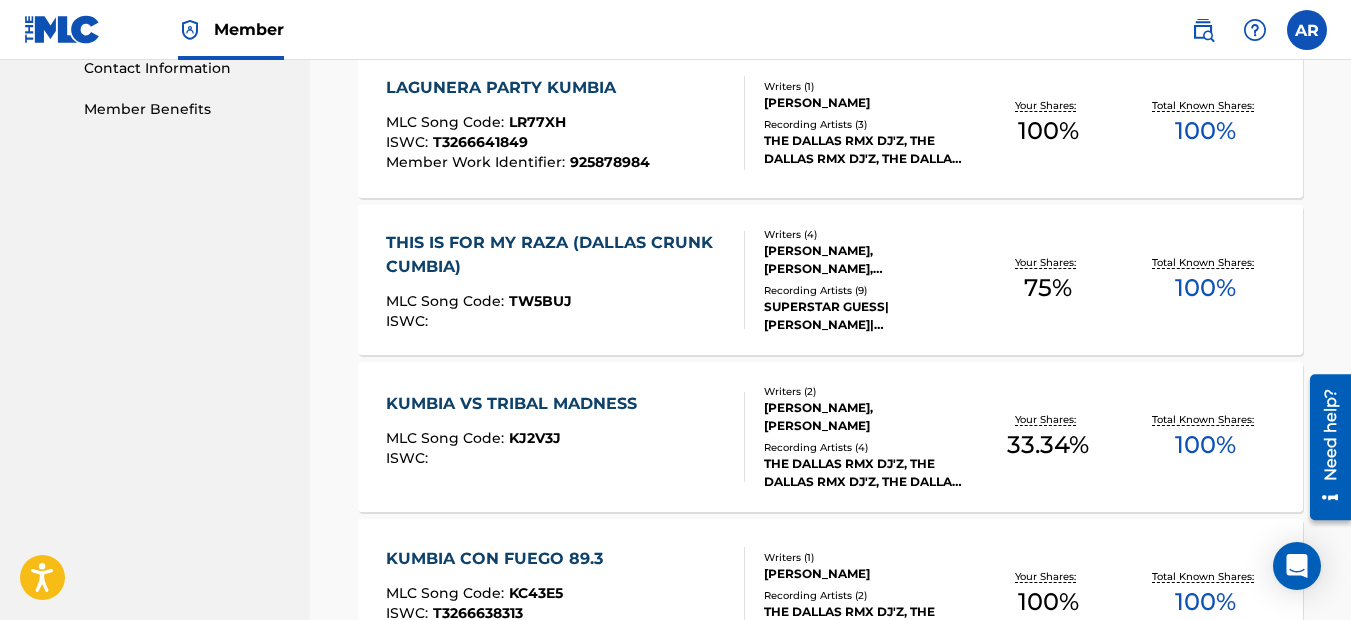 click on "THIS IS FOR MY RAZA (DALLAS CRUNK CUMBIA)" at bounding box center [557, 255] 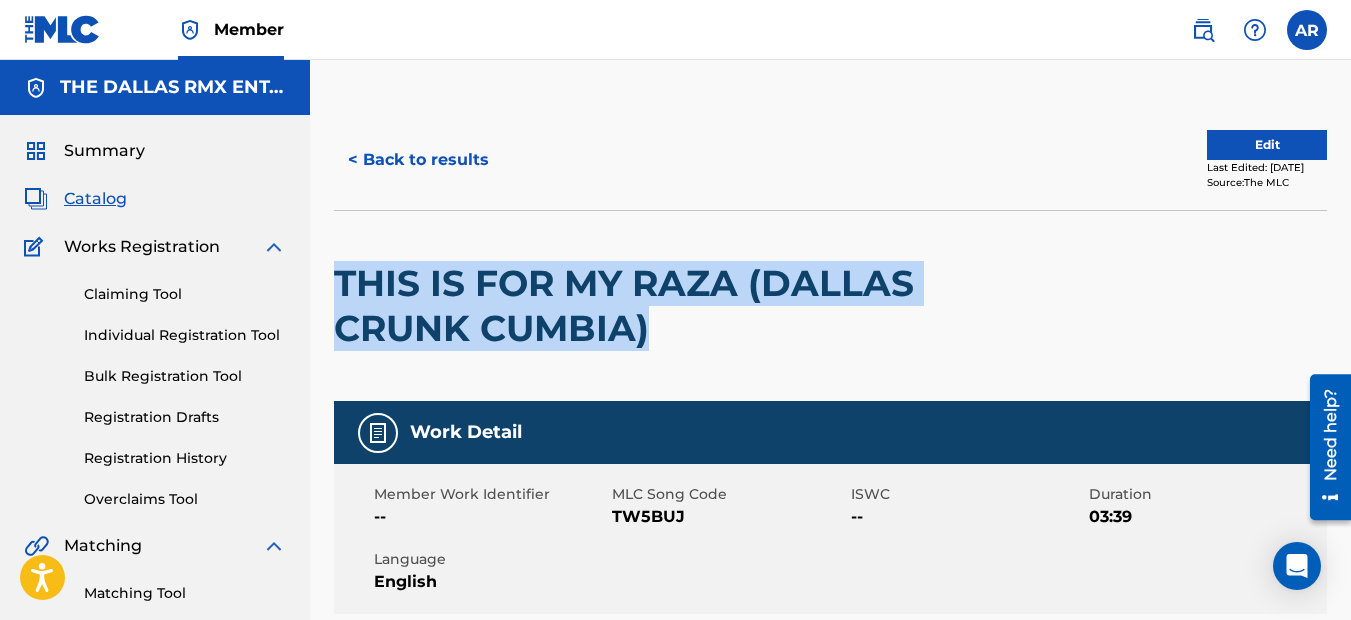 drag, startPoint x: 672, startPoint y: 340, endPoint x: 334, endPoint y: 287, distance: 342.1301 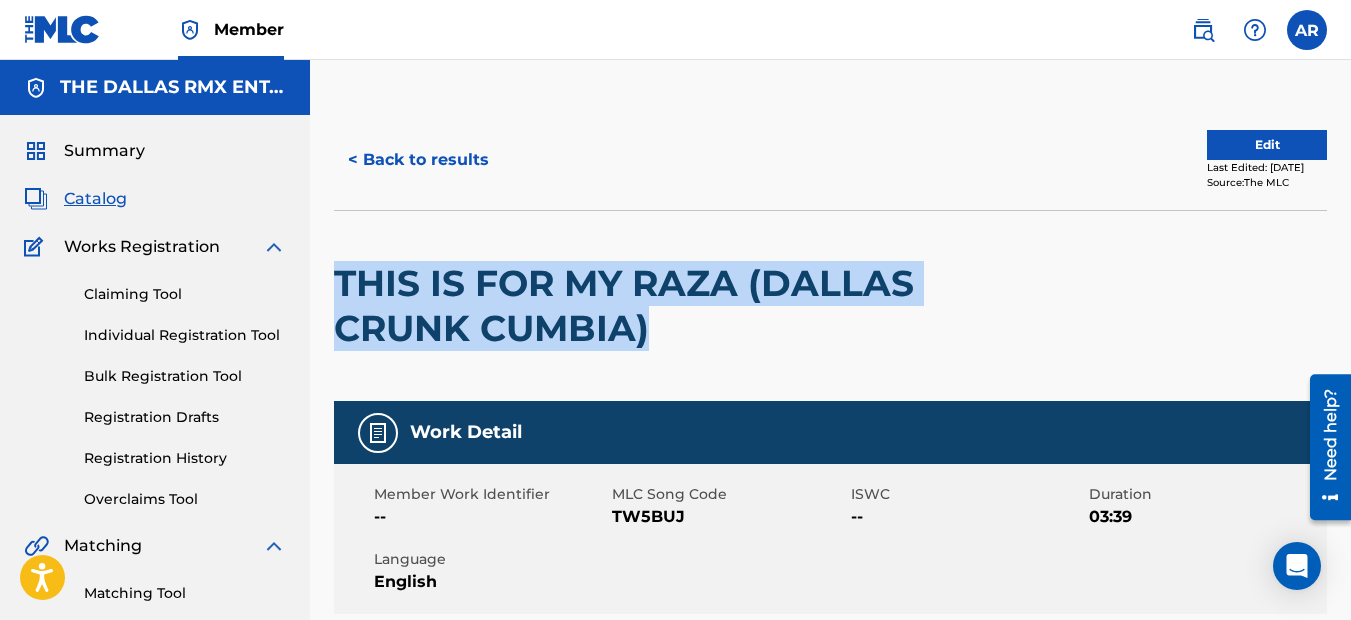 copy on "THIS IS FOR MY RAZA (DALLAS CRUNK CUMBIA)" 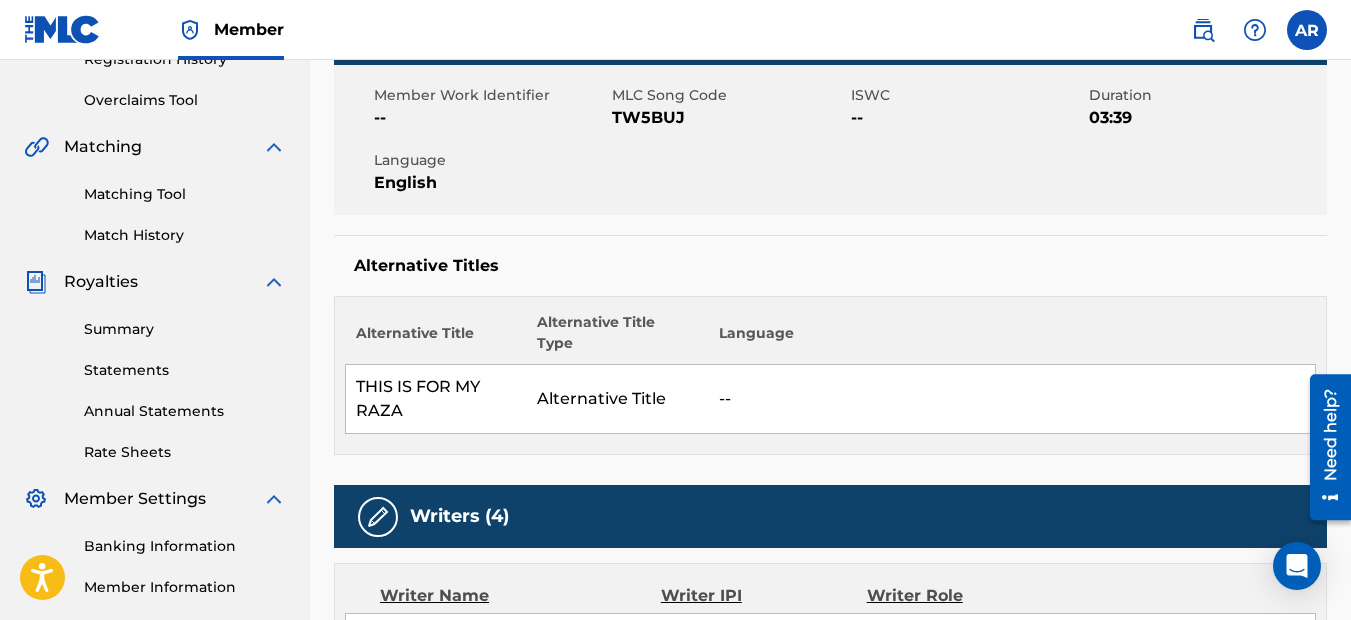 scroll, scrollTop: 400, scrollLeft: 0, axis: vertical 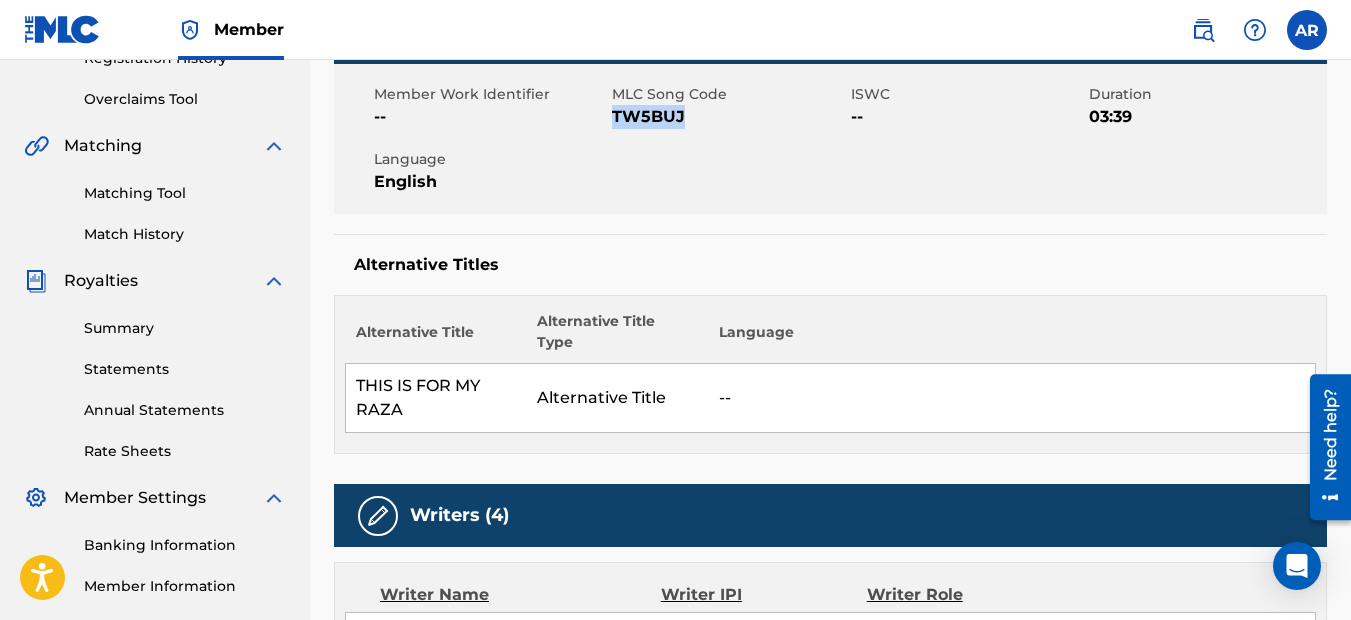 drag, startPoint x: 687, startPoint y: 114, endPoint x: 612, endPoint y: 128, distance: 76.29548 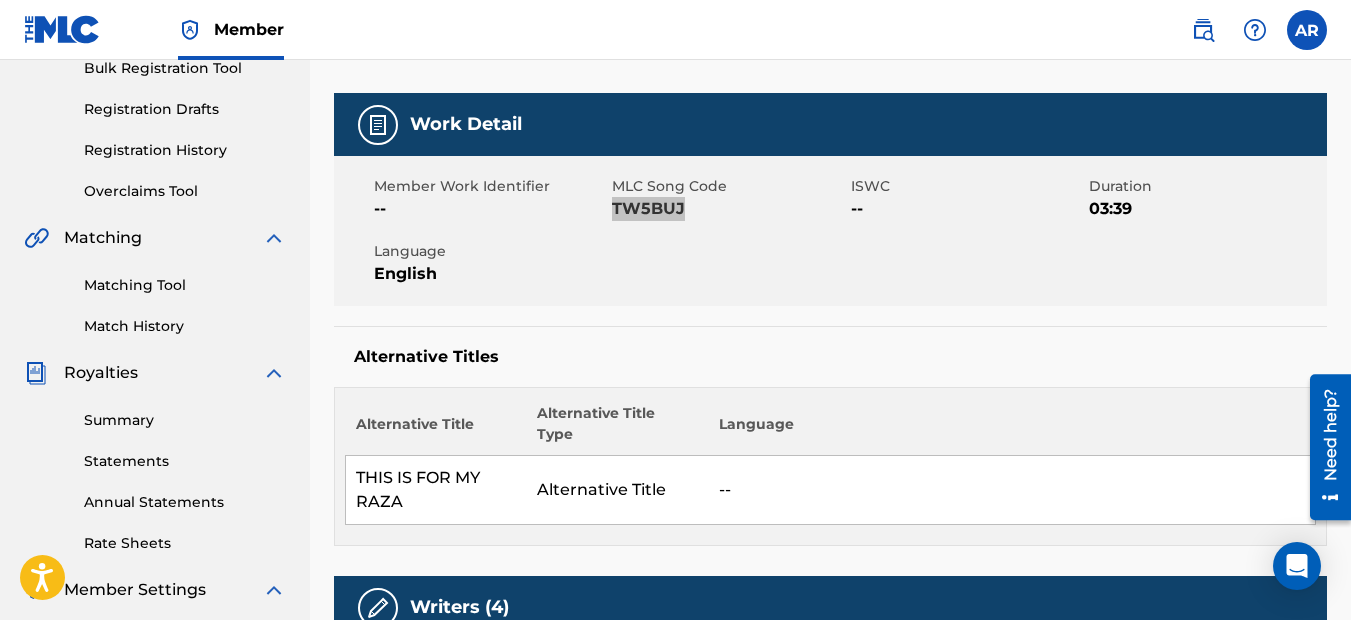 scroll, scrollTop: 200, scrollLeft: 0, axis: vertical 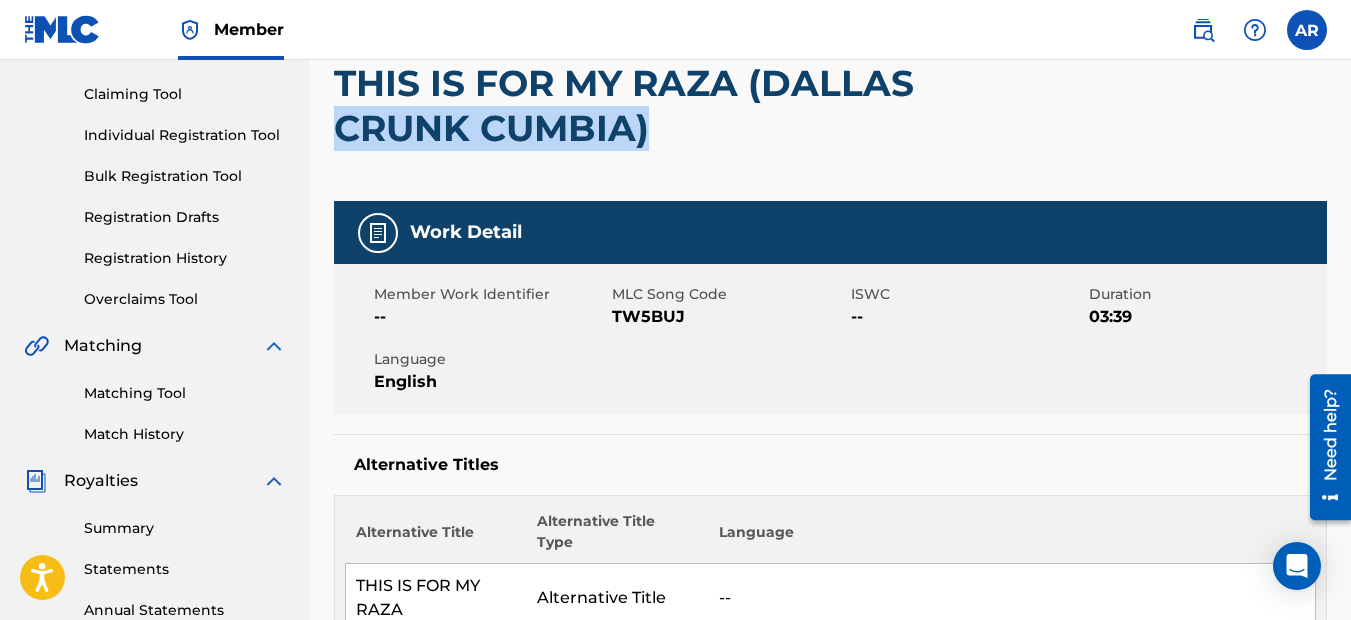 drag, startPoint x: 654, startPoint y: 127, endPoint x: 339, endPoint y: 106, distance: 315.69922 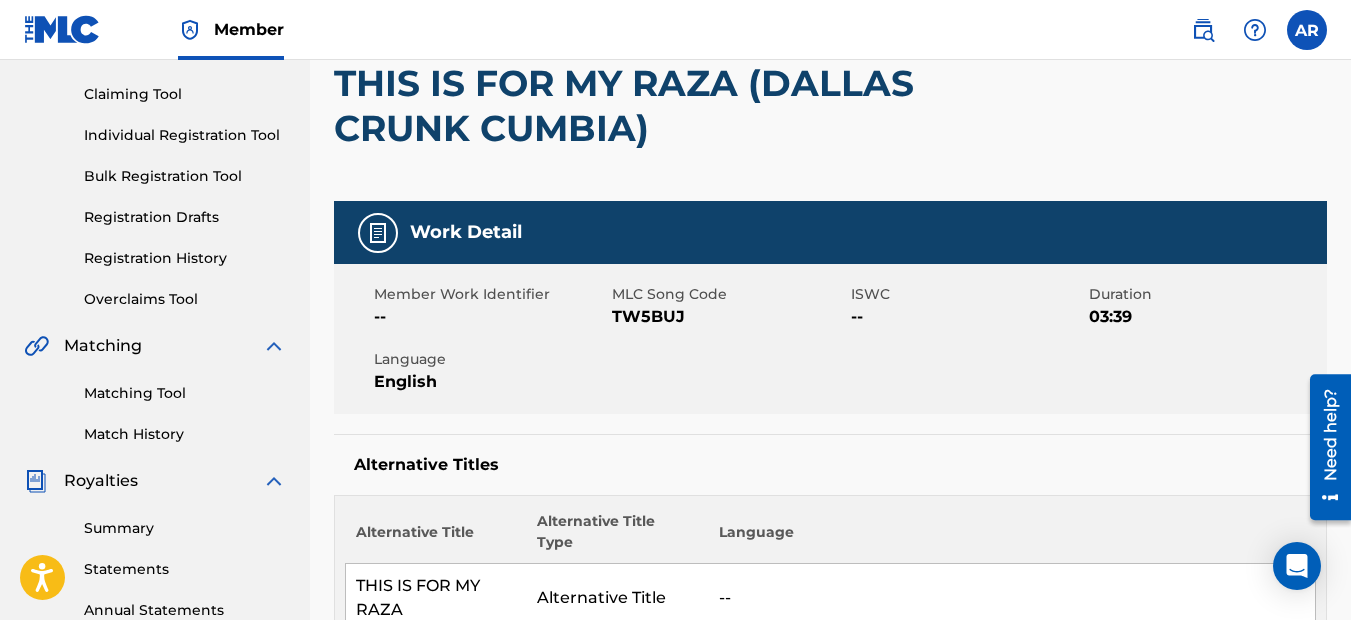 drag, startPoint x: 339, startPoint y: 106, endPoint x: 328, endPoint y: 80, distance: 28.231188 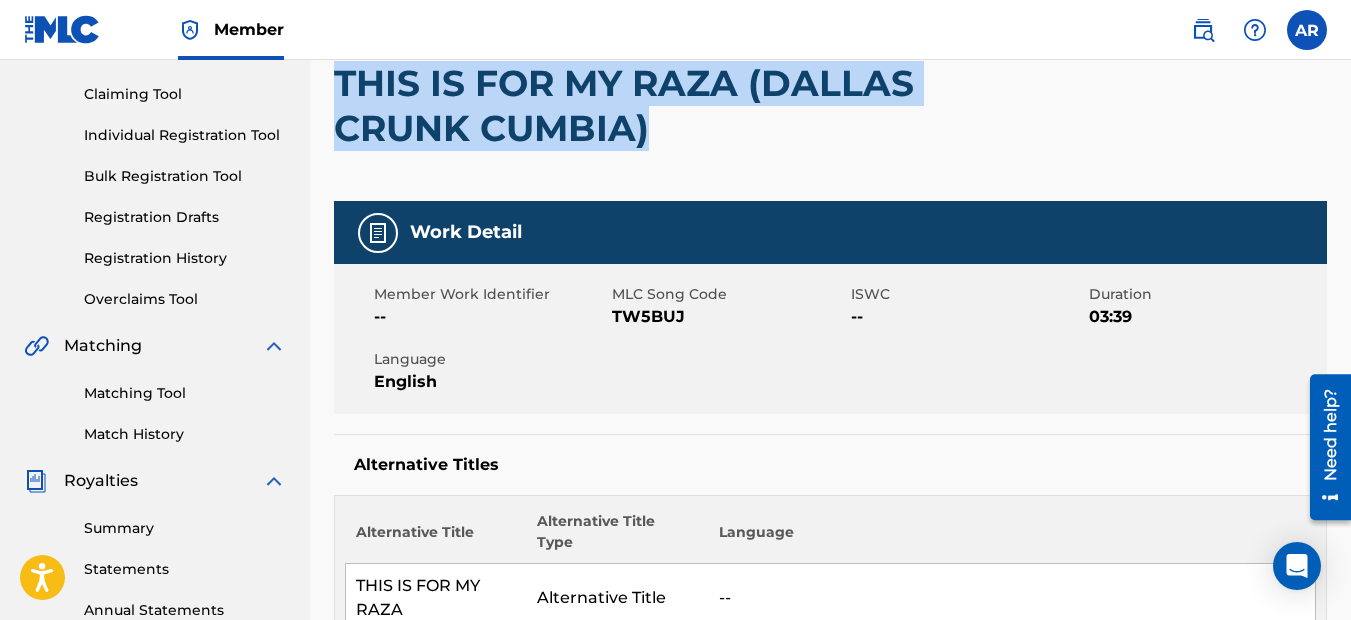 drag, startPoint x: 328, startPoint y: 80, endPoint x: 635, endPoint y: 142, distance: 313.19803 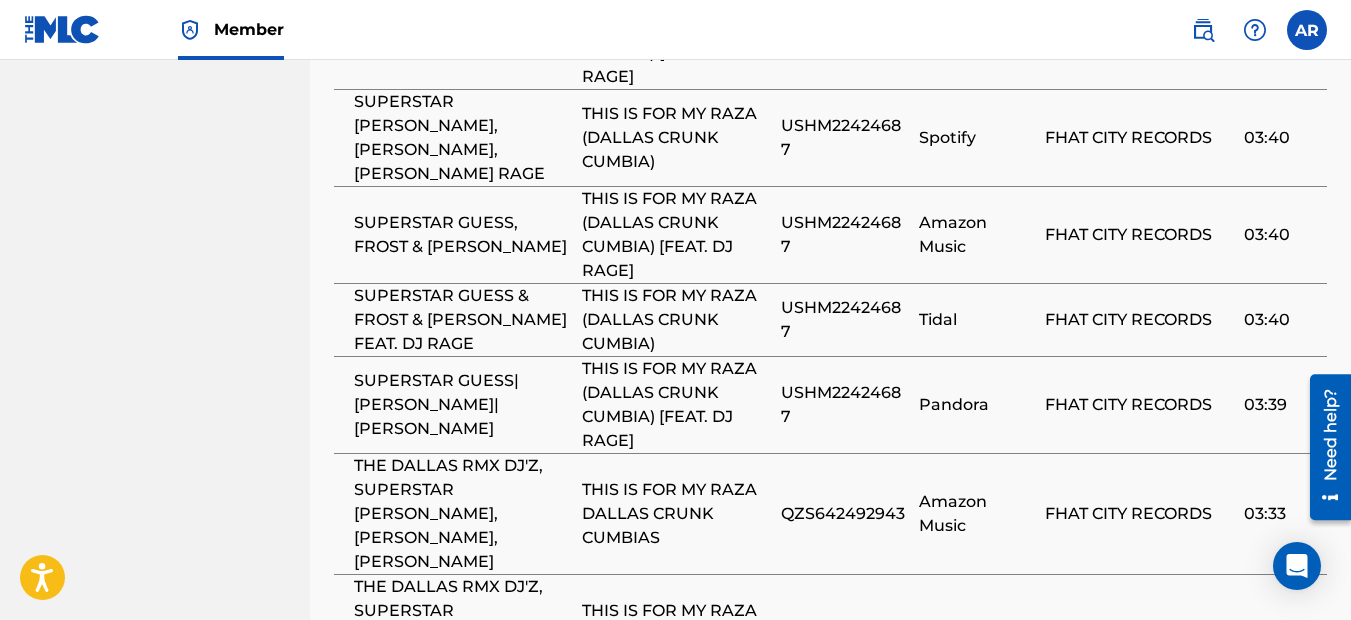 scroll, scrollTop: 2300, scrollLeft: 0, axis: vertical 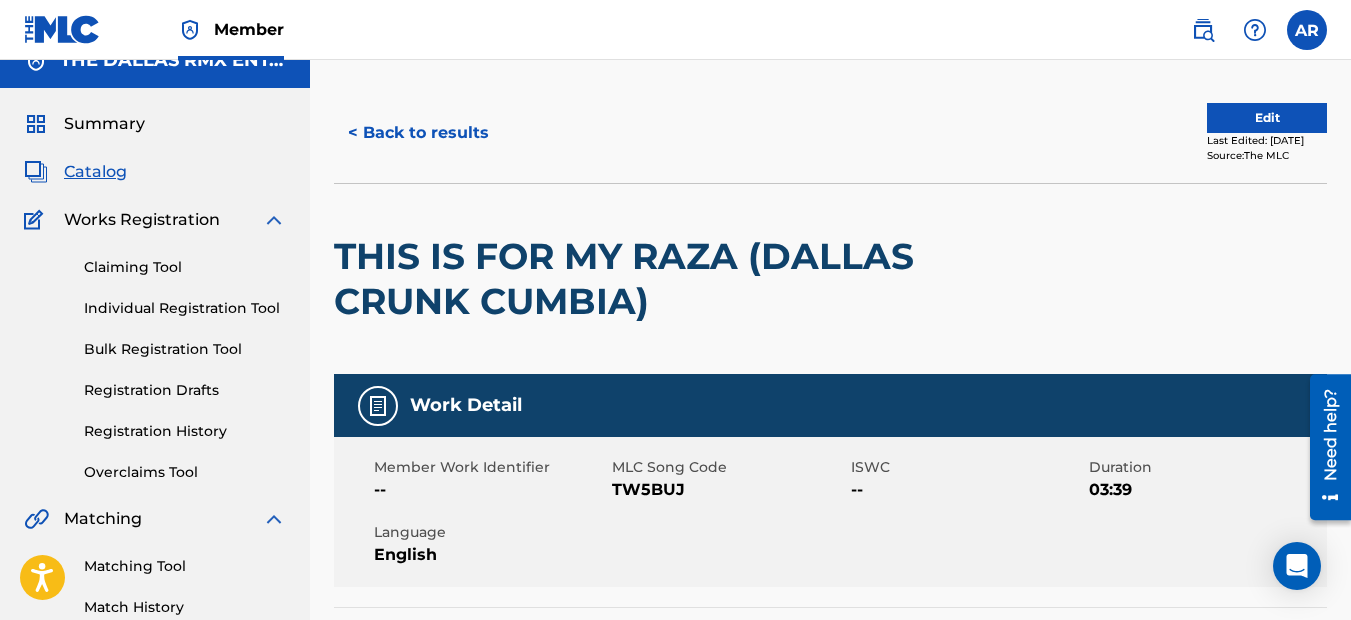 click on "< Back to results" at bounding box center (418, 133) 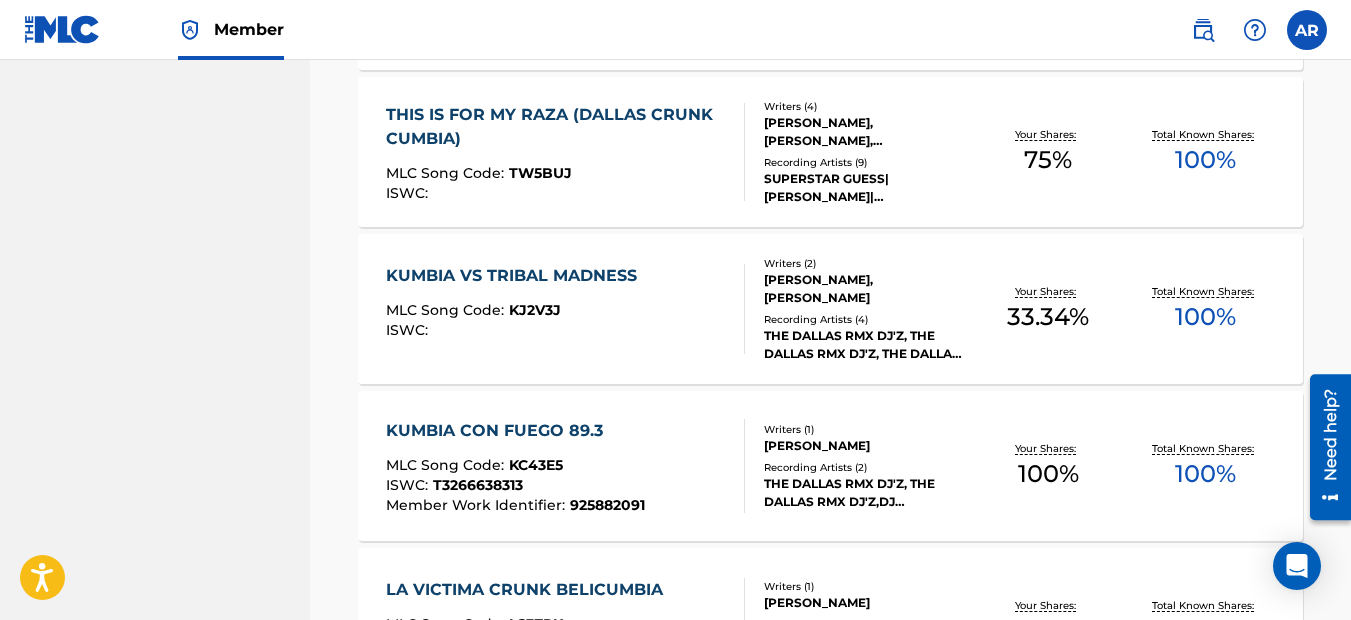 scroll, scrollTop: 1200, scrollLeft: 0, axis: vertical 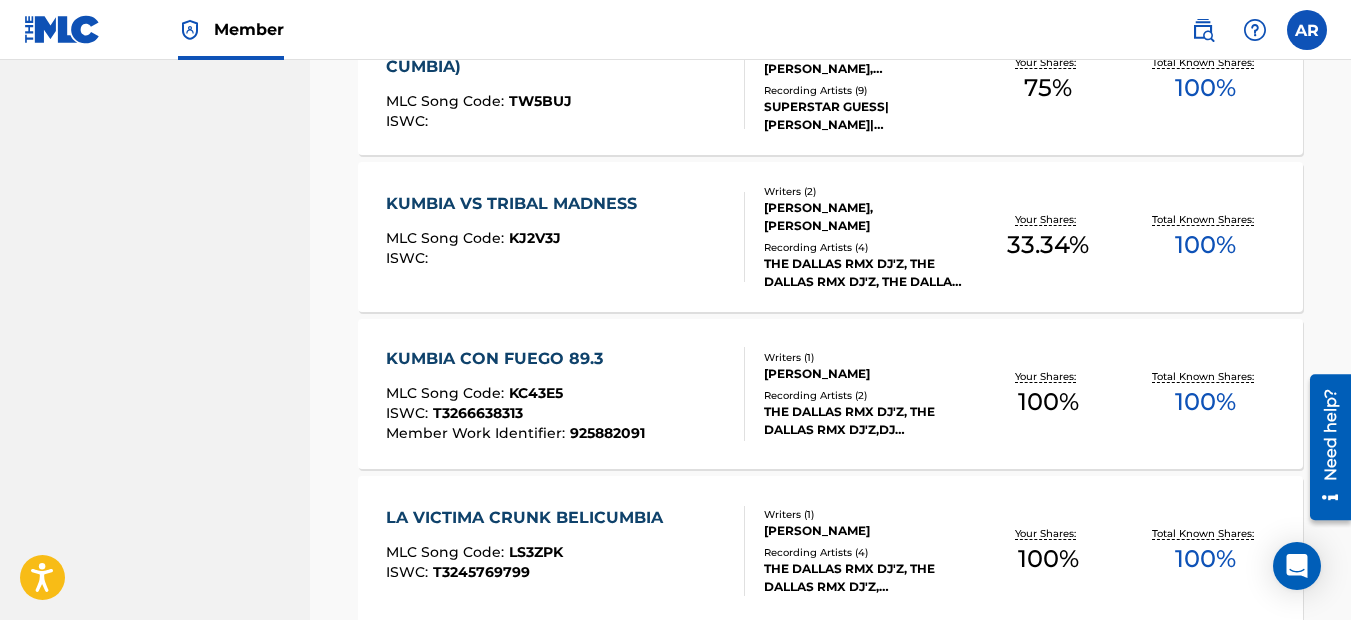click on "KUMBIA CON FUEGO 89.3" at bounding box center [515, 359] 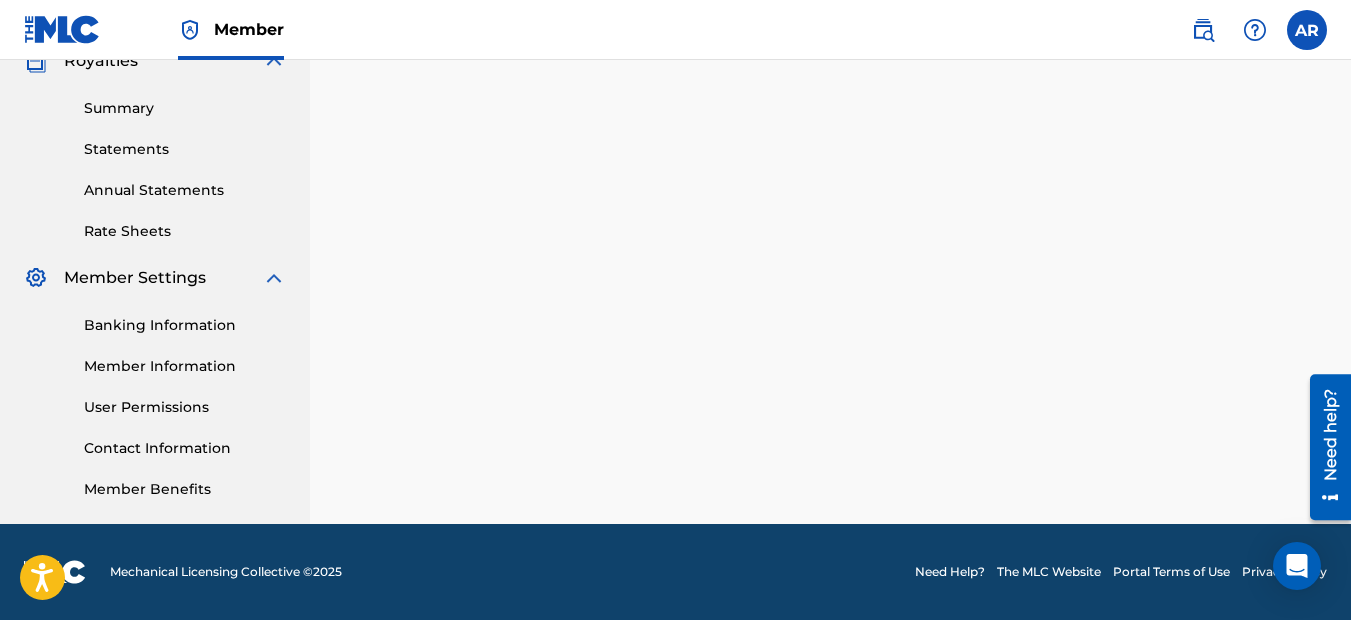 scroll, scrollTop: 0, scrollLeft: 0, axis: both 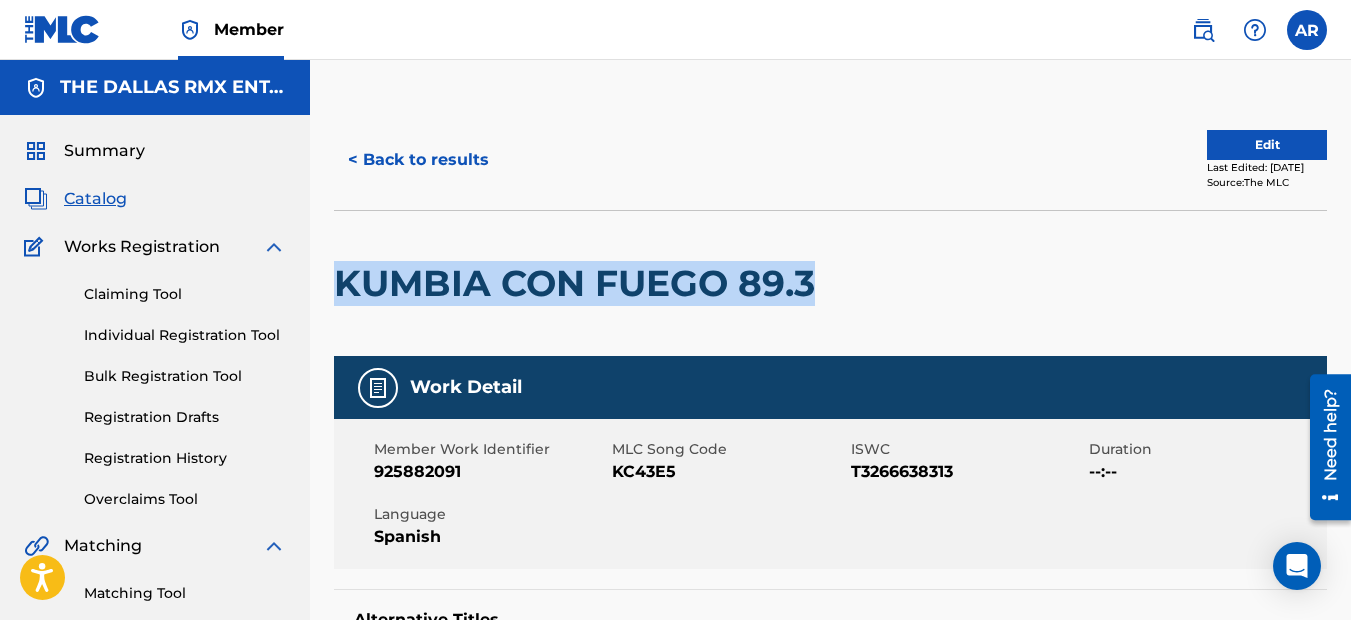 drag, startPoint x: 818, startPoint y: 288, endPoint x: 342, endPoint y: 287, distance: 476.00104 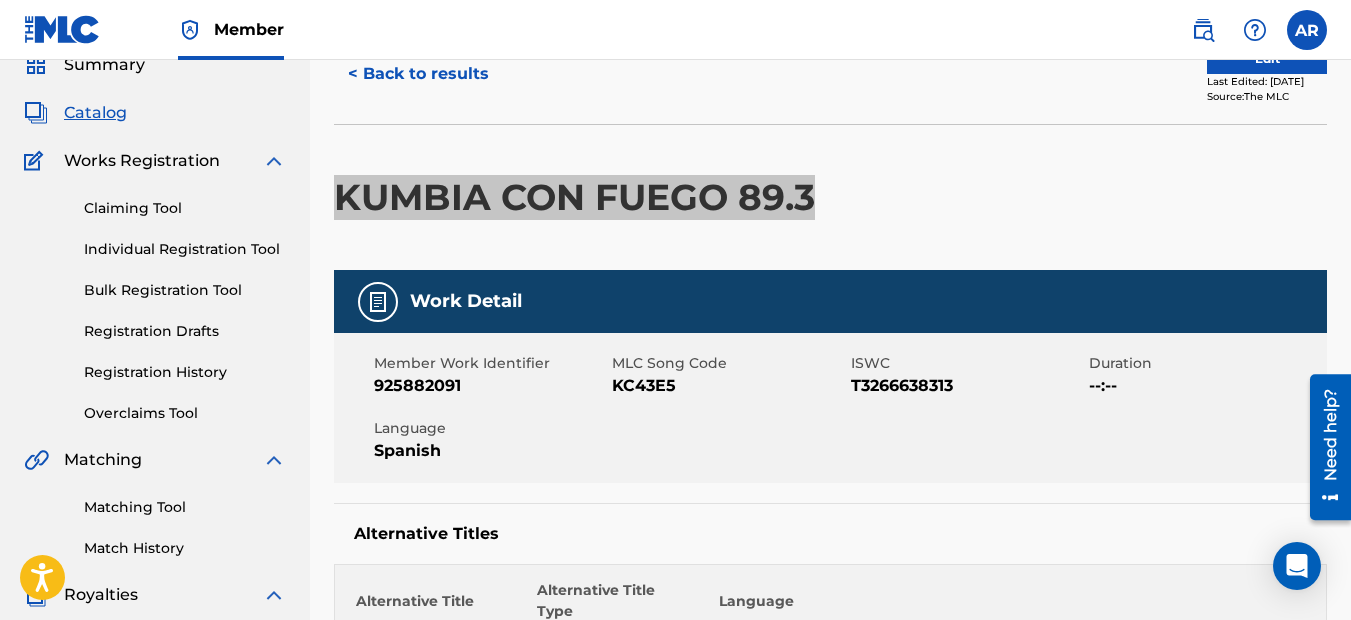 scroll, scrollTop: 0, scrollLeft: 0, axis: both 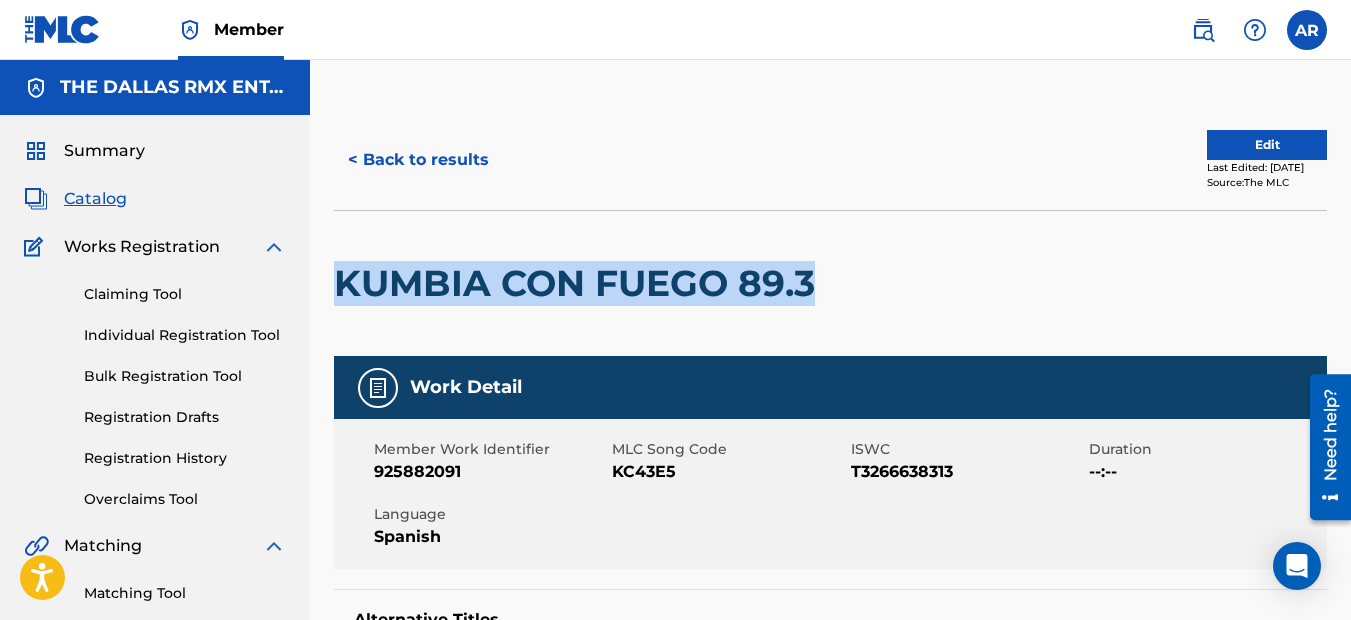 click on "Edit" at bounding box center [1267, 145] 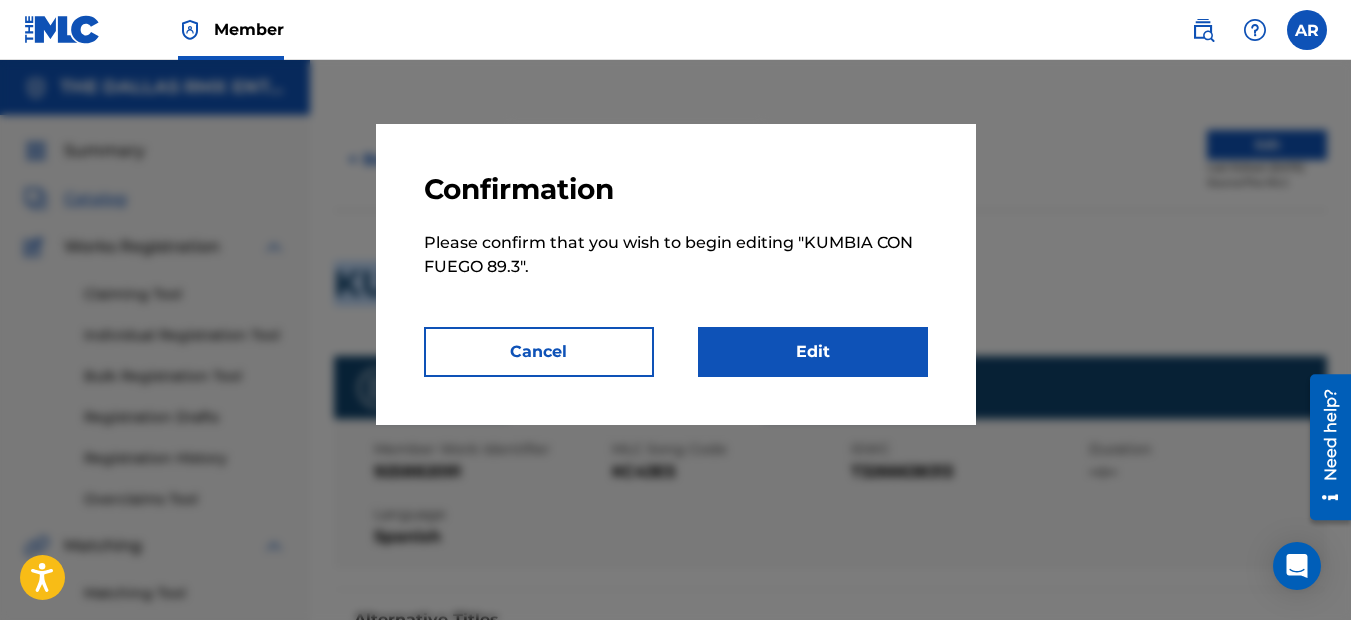 click on "Edit" at bounding box center (813, 352) 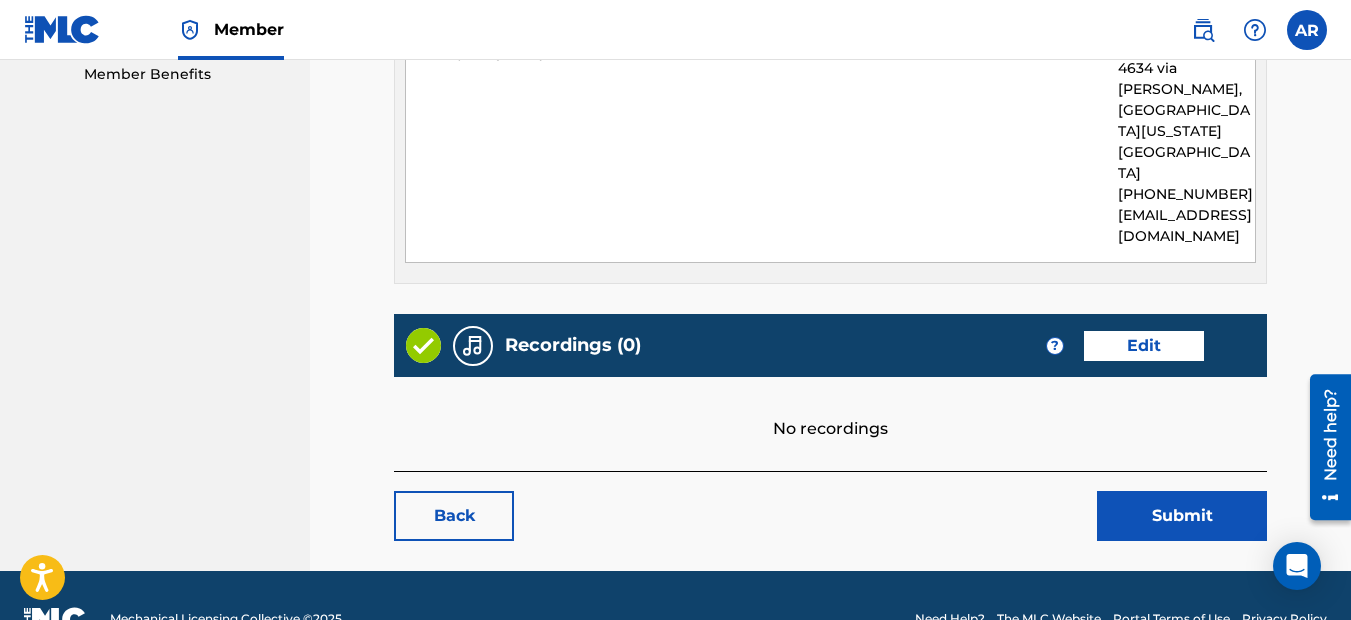 scroll, scrollTop: 1061, scrollLeft: 0, axis: vertical 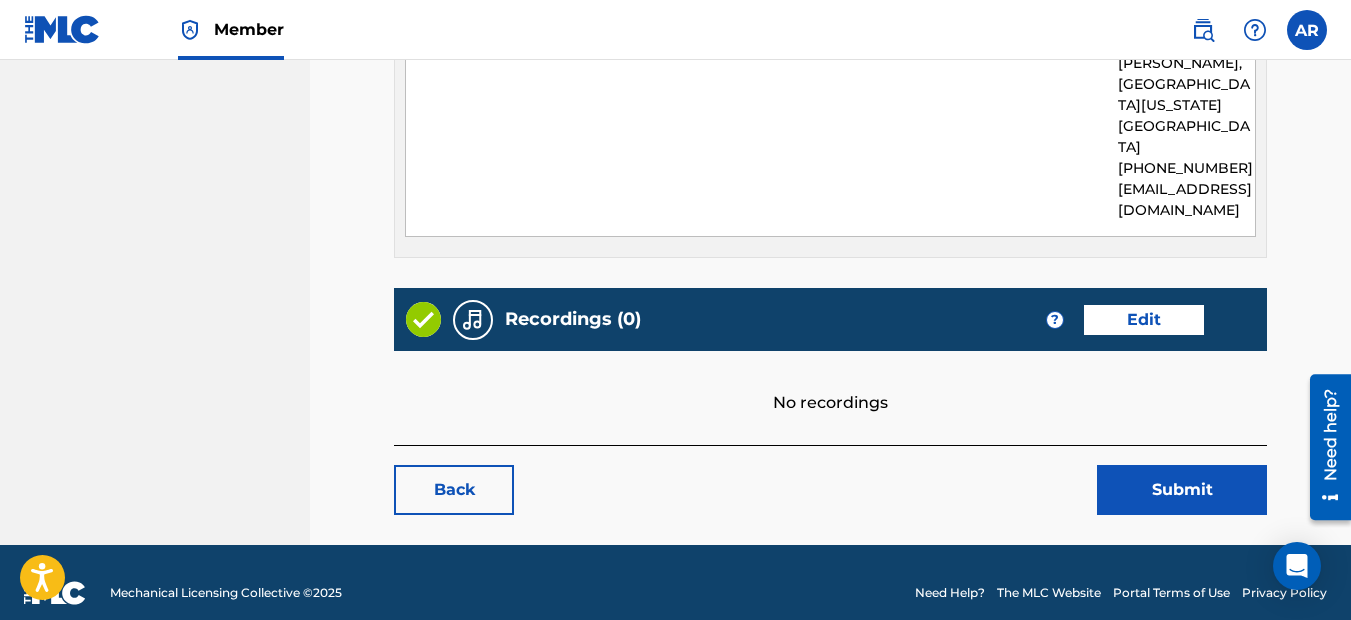 click on "Edit" at bounding box center [1144, 320] 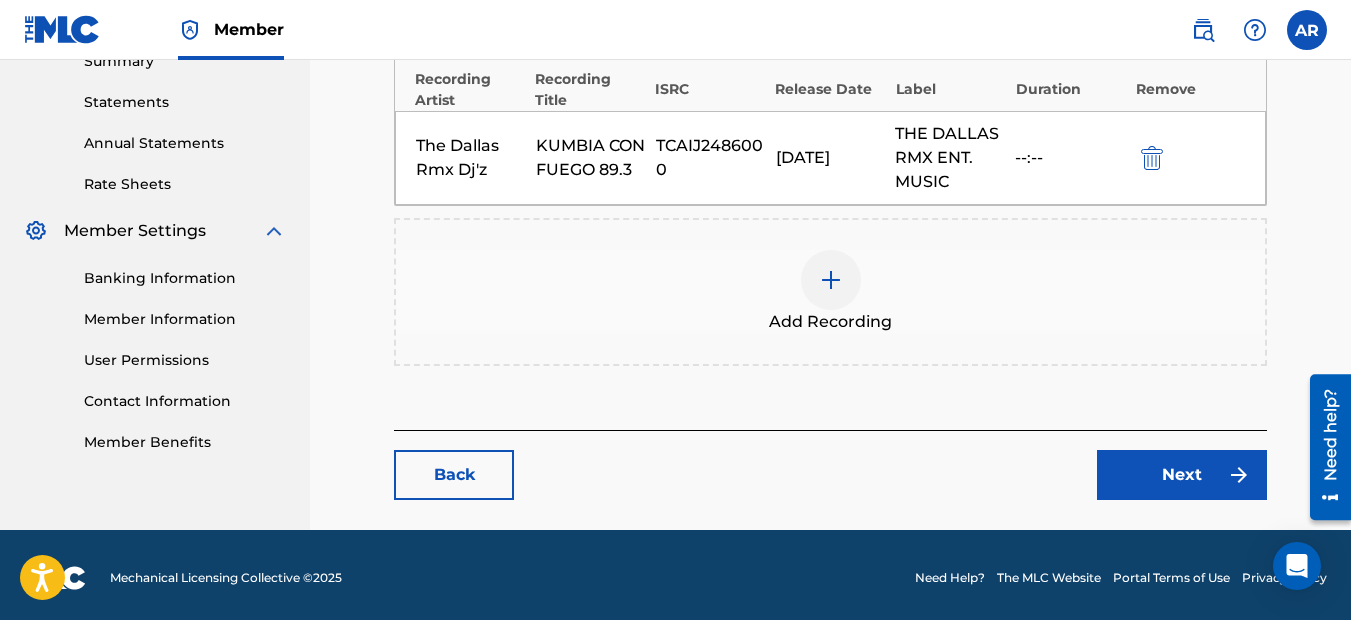 scroll, scrollTop: 673, scrollLeft: 0, axis: vertical 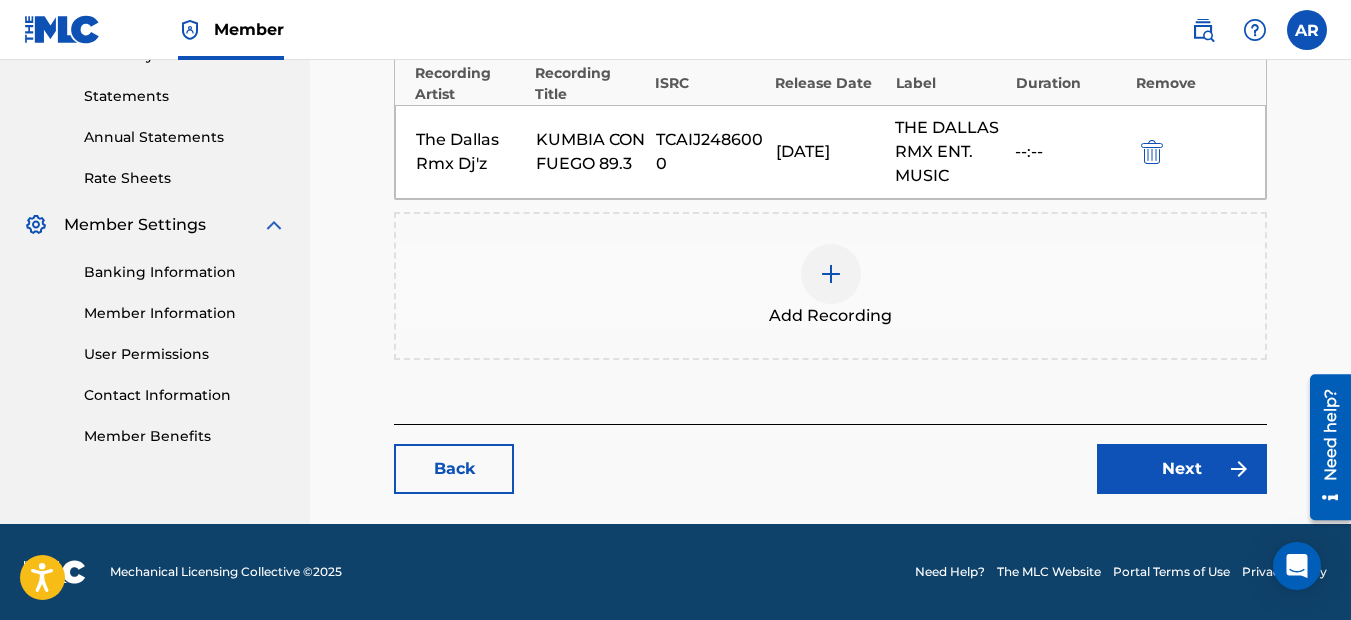 click at bounding box center (831, 274) 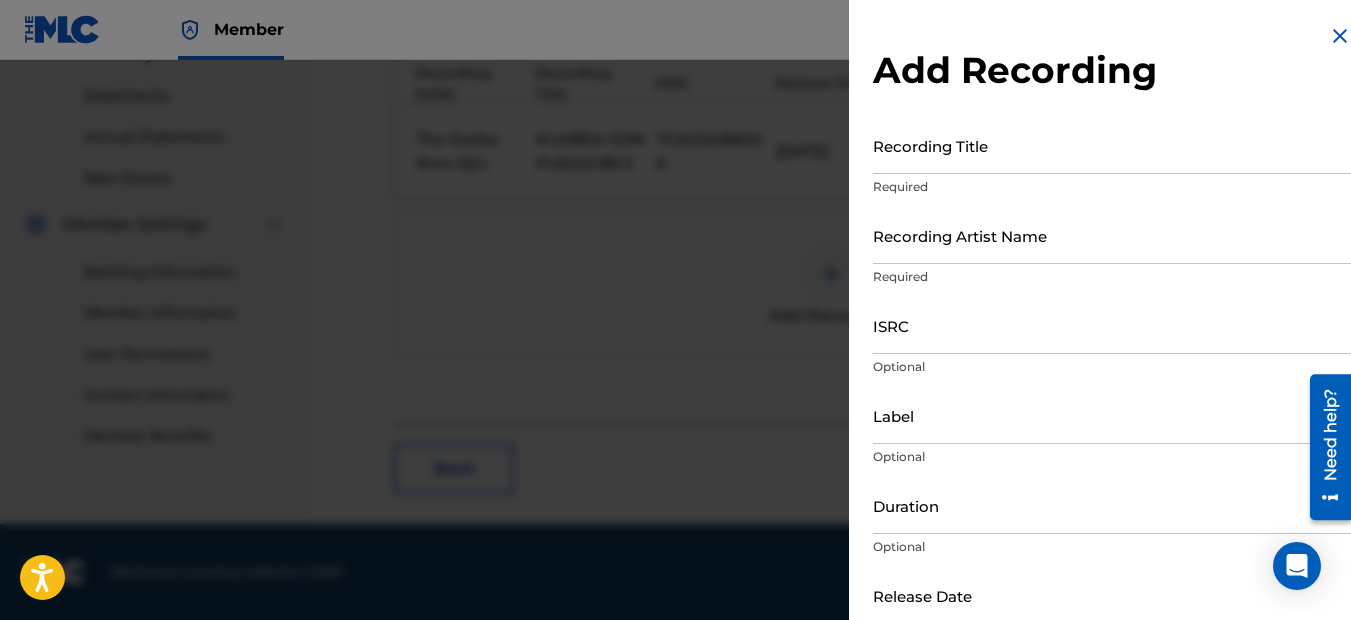 click on "ISRC" at bounding box center (1112, 325) 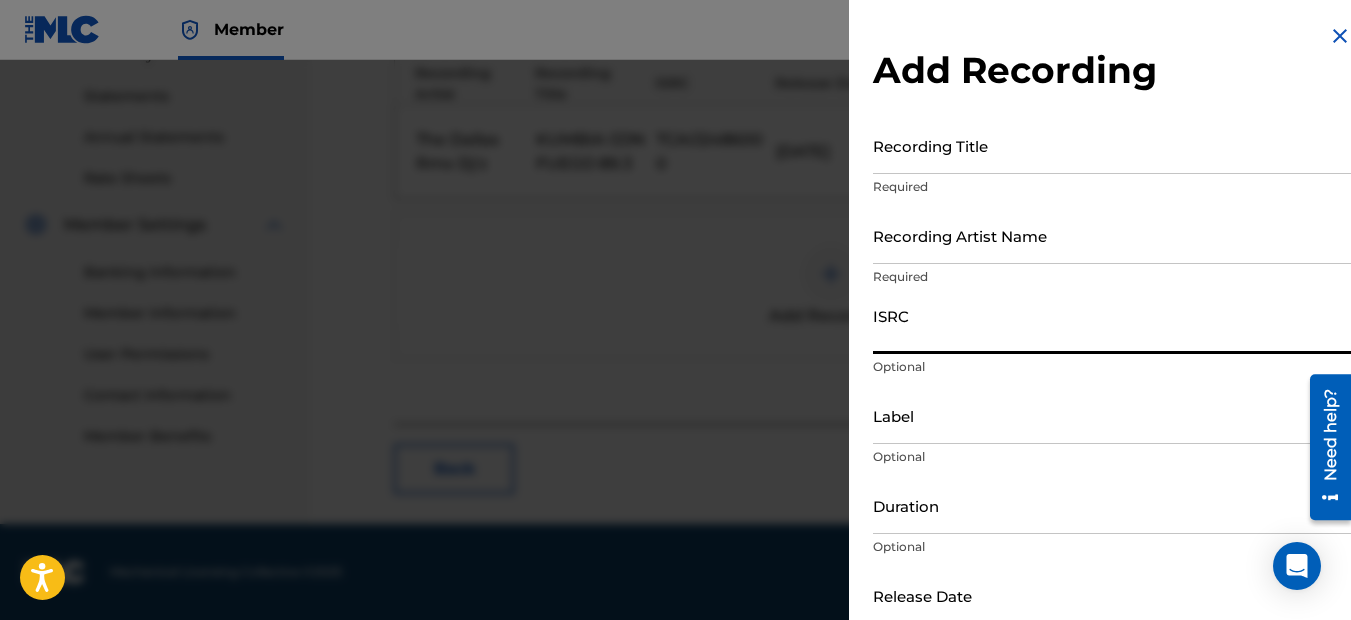 paste on "TCAIJ2486000" 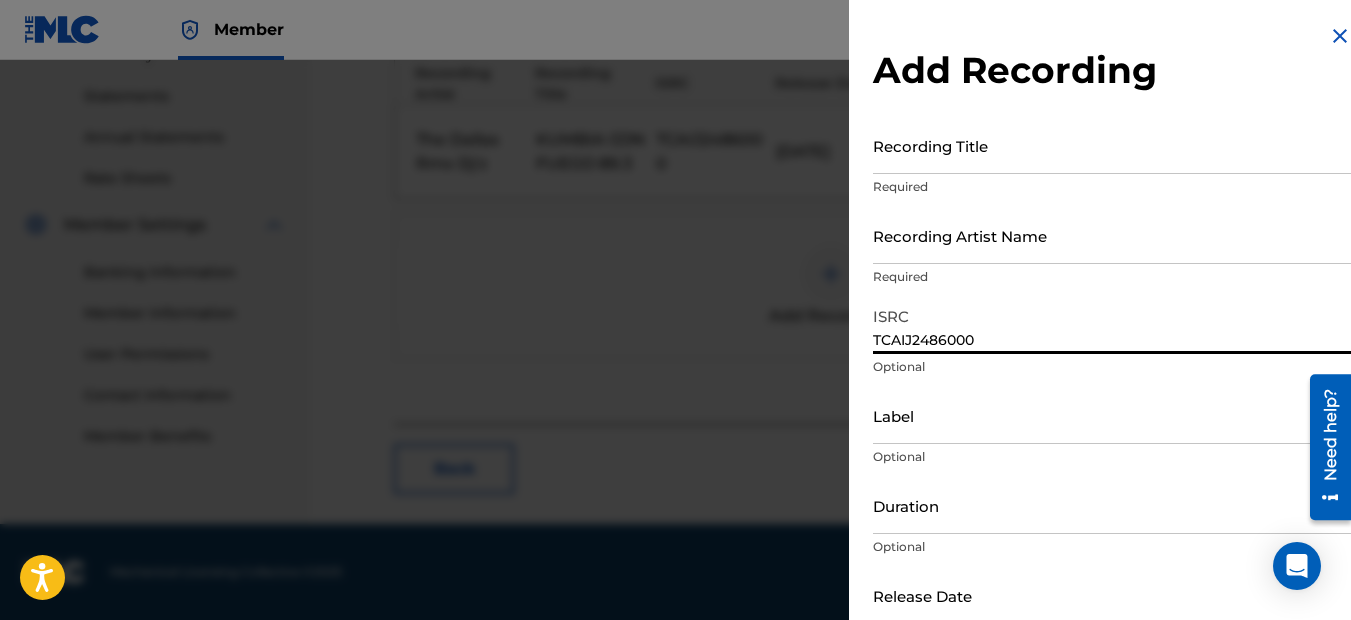 type on "TCAIJ2486000" 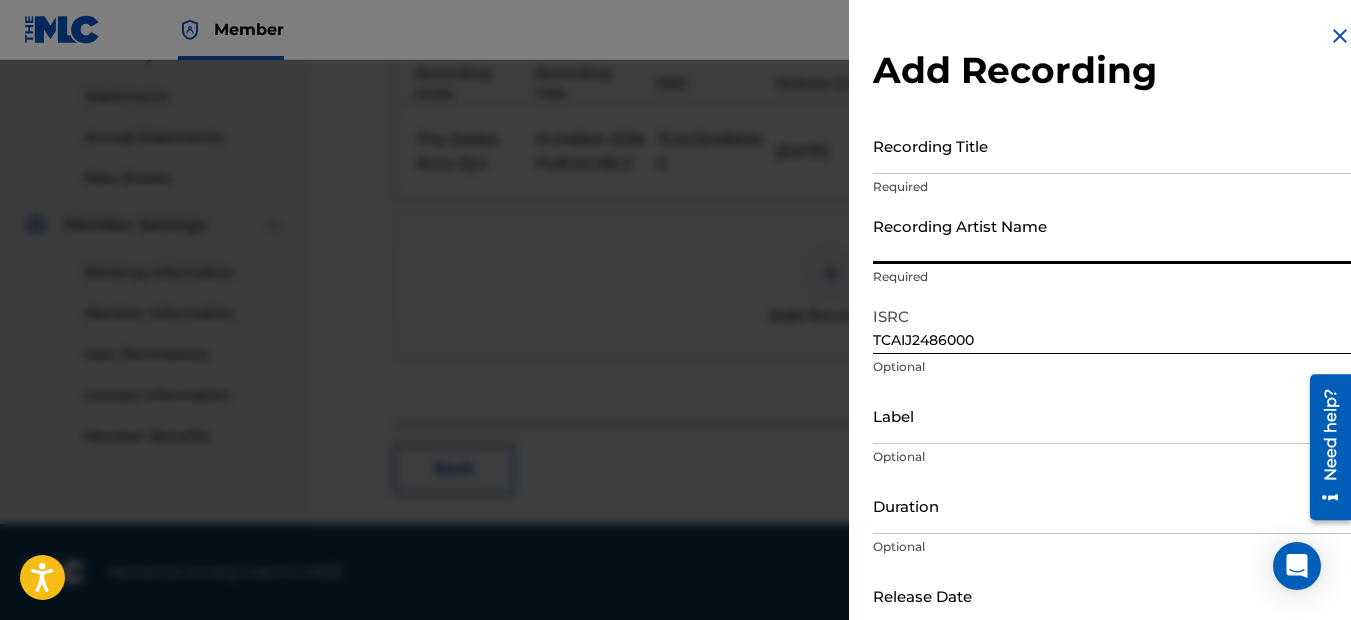 click on "Recording Artist Name" at bounding box center [1112, 235] 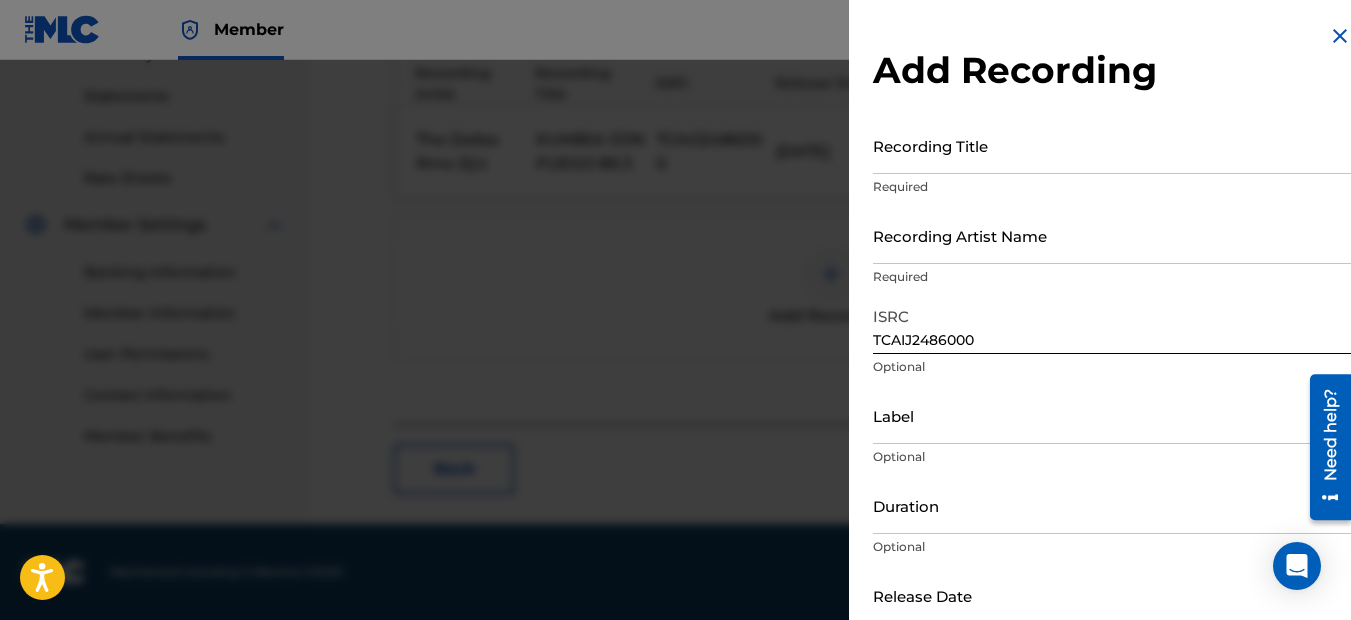 click on "Recording Artist Name" at bounding box center [1112, 235] 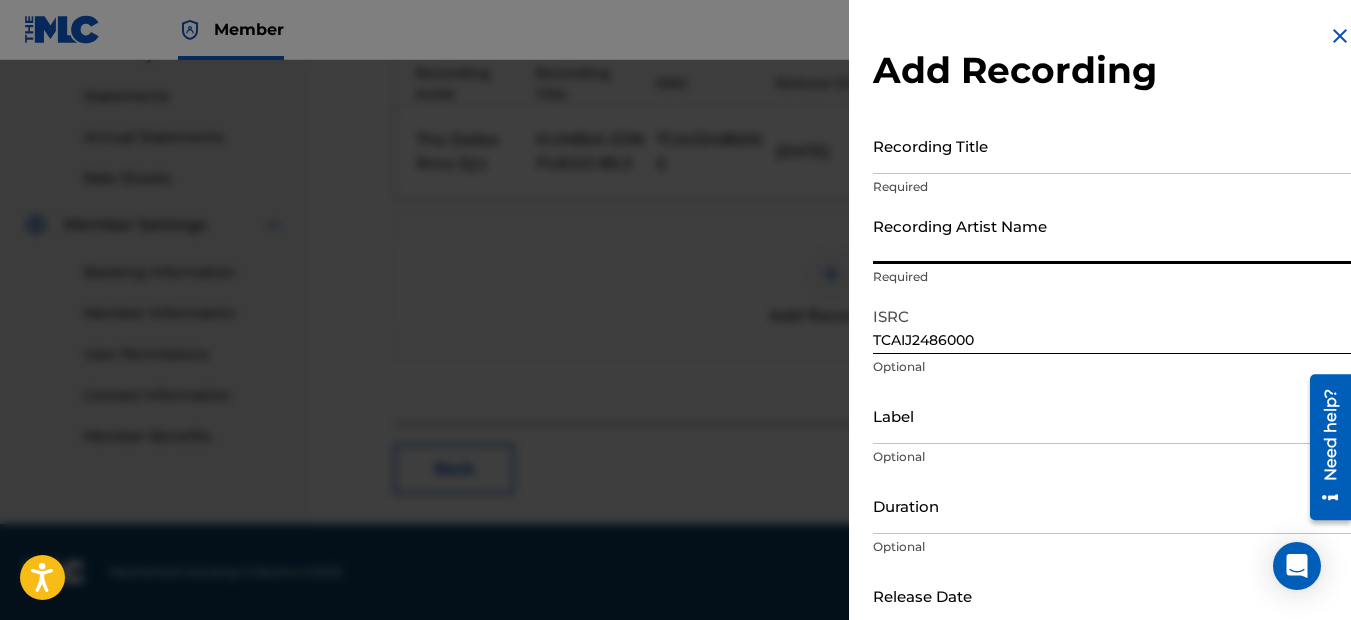 paste on "THE DALLAS RMX DJ'Z FEAT. DJ RAGE" 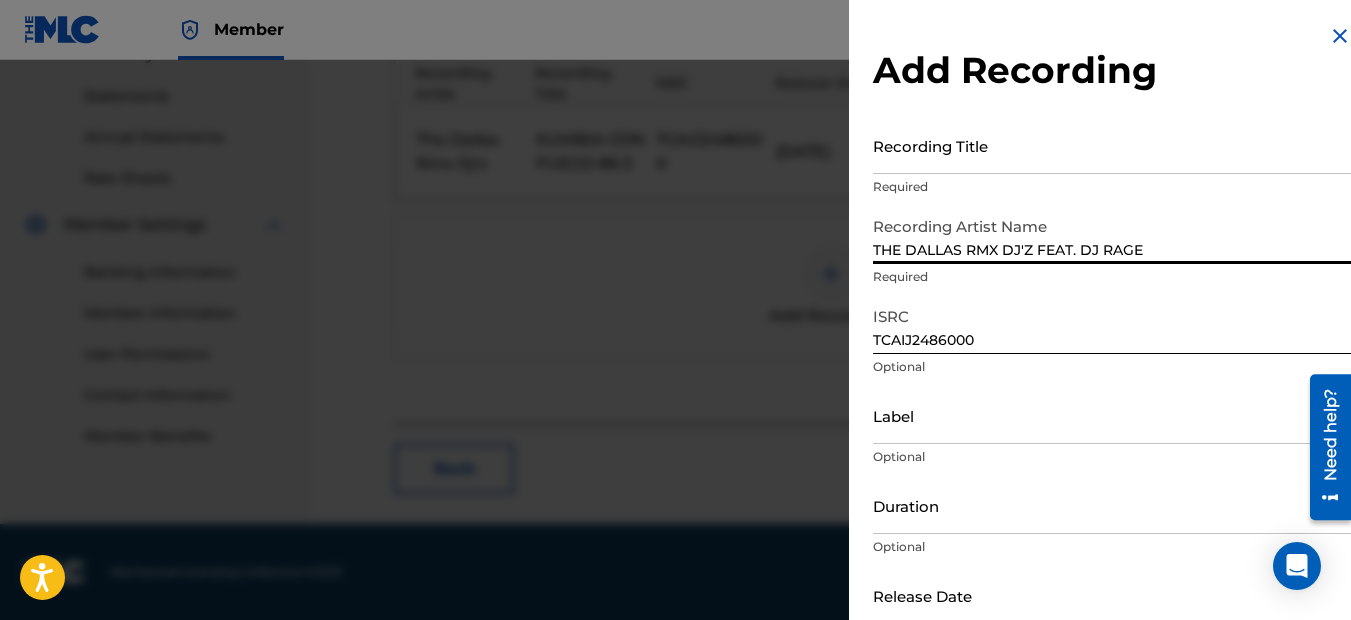 type on "THE DALLAS RMX DJ'Z FEAT. DJ RAGE" 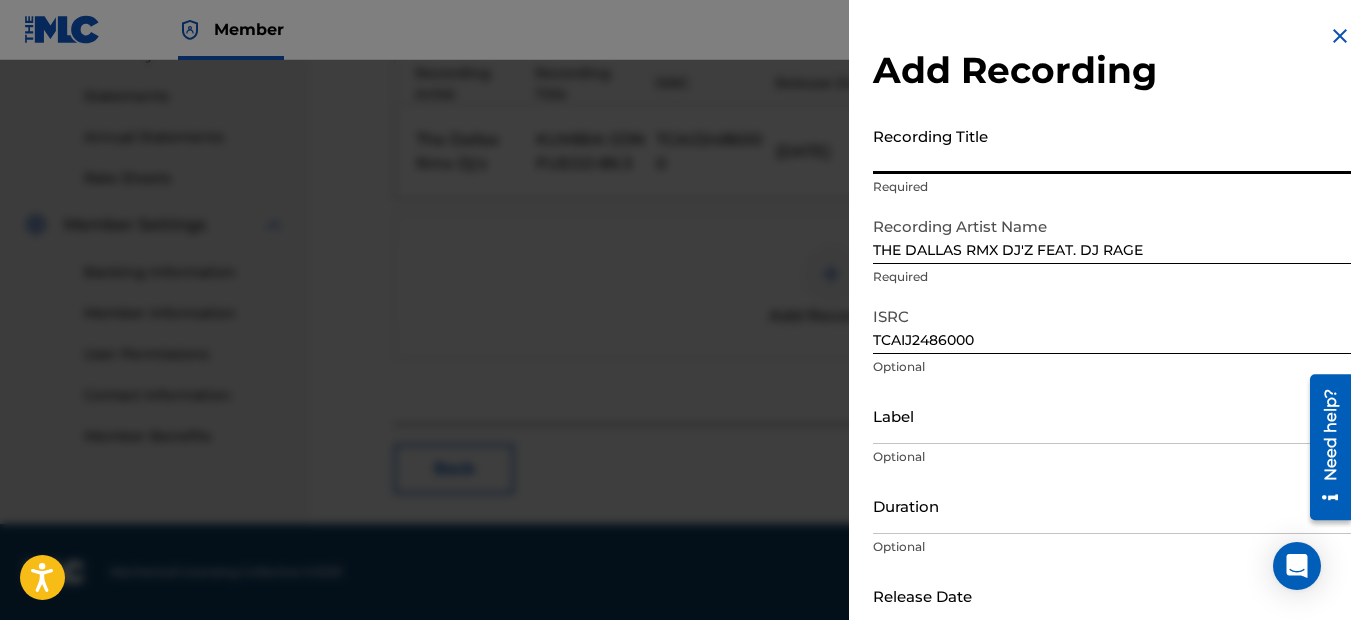click on "Recording Title" at bounding box center (1112, 145) 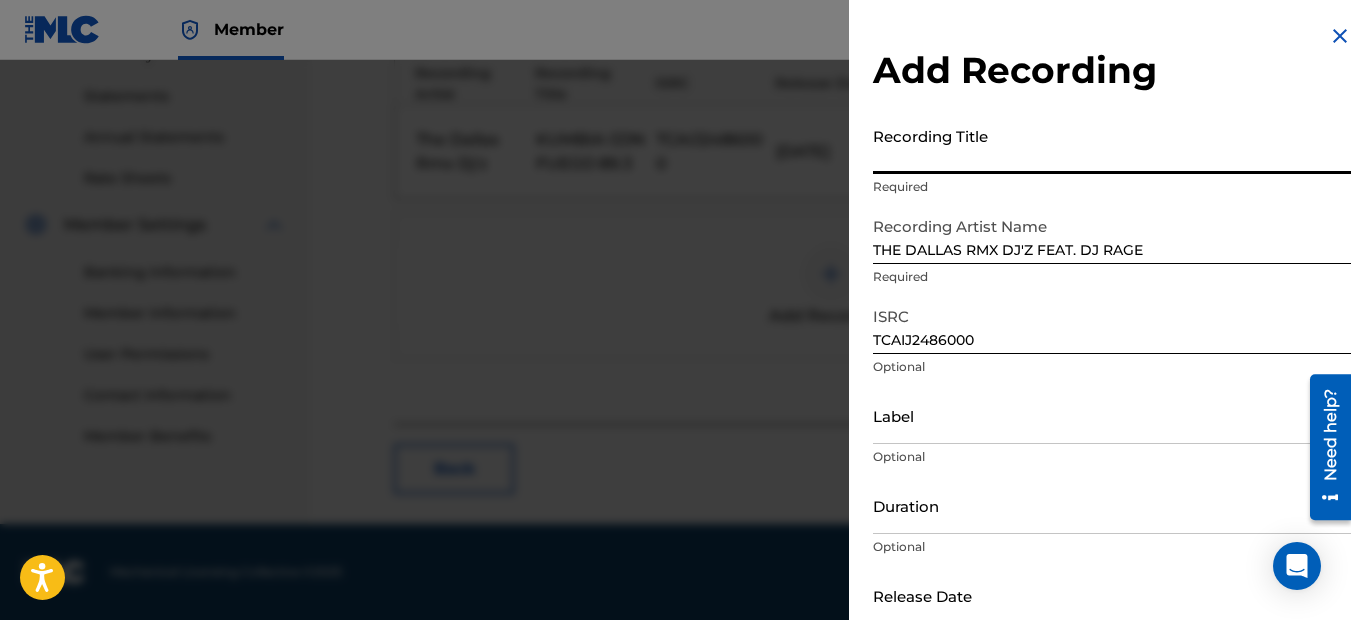 paste on "KUMBIAS CON FUEGO 89.3" 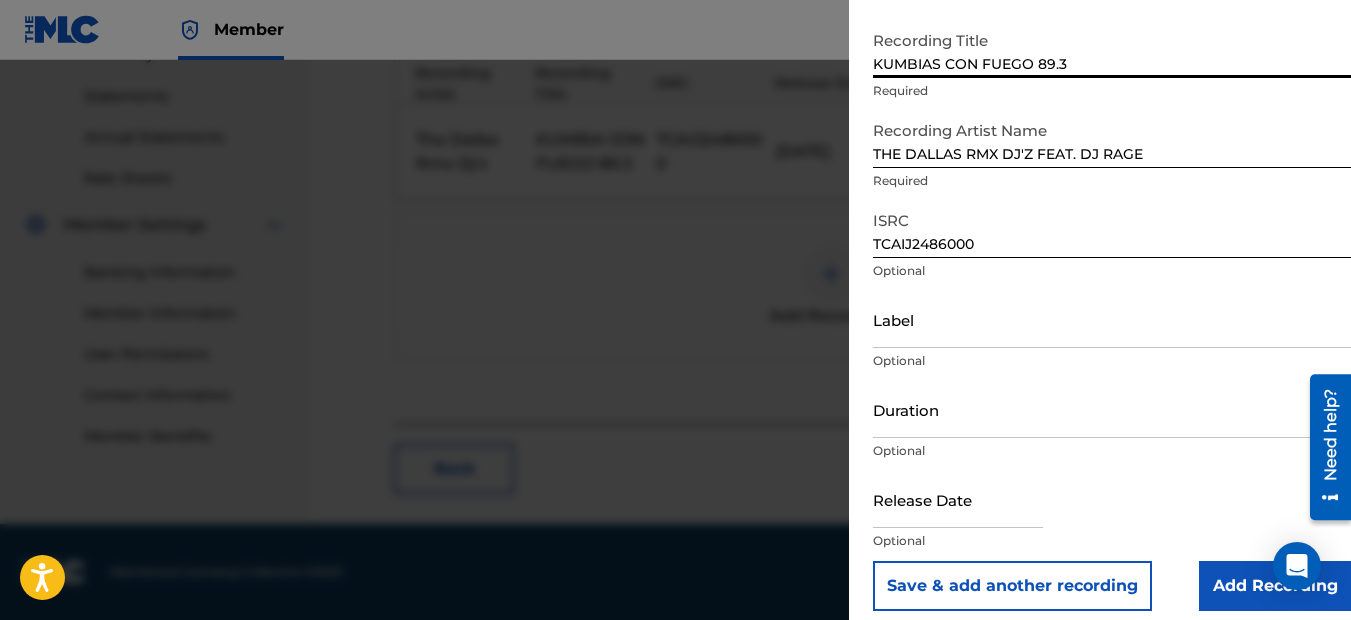 scroll, scrollTop: 111, scrollLeft: 0, axis: vertical 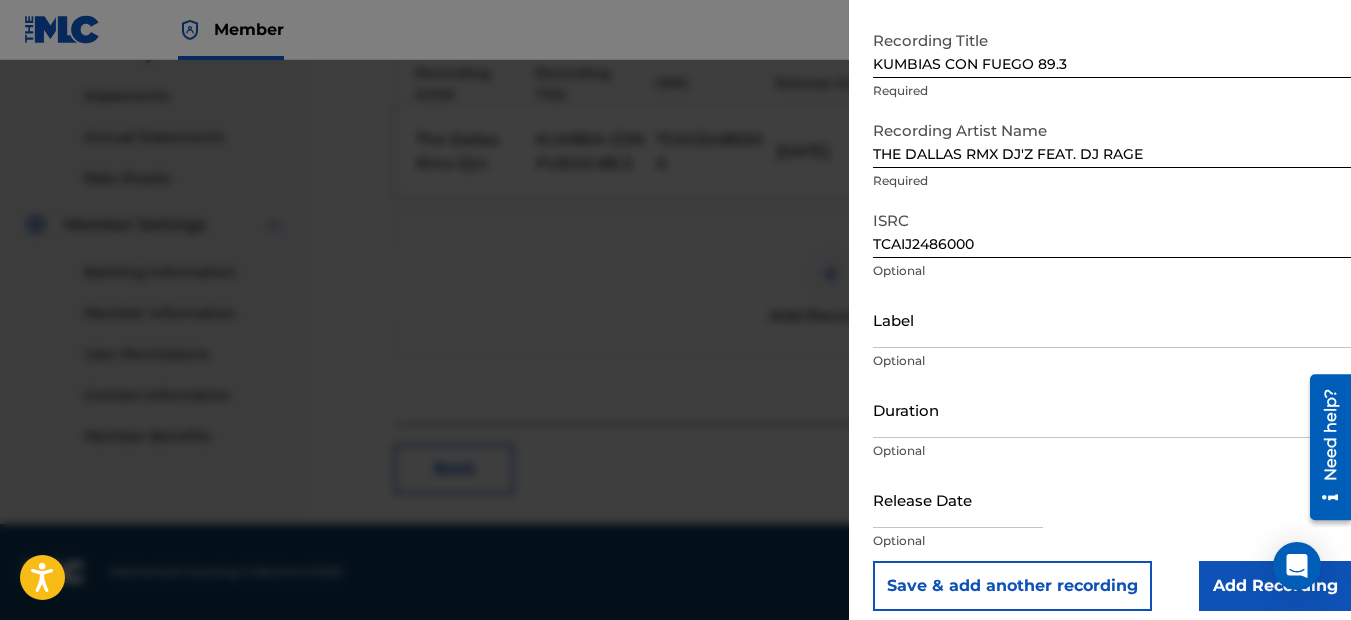 click on "Add Recording" at bounding box center [1275, 586] 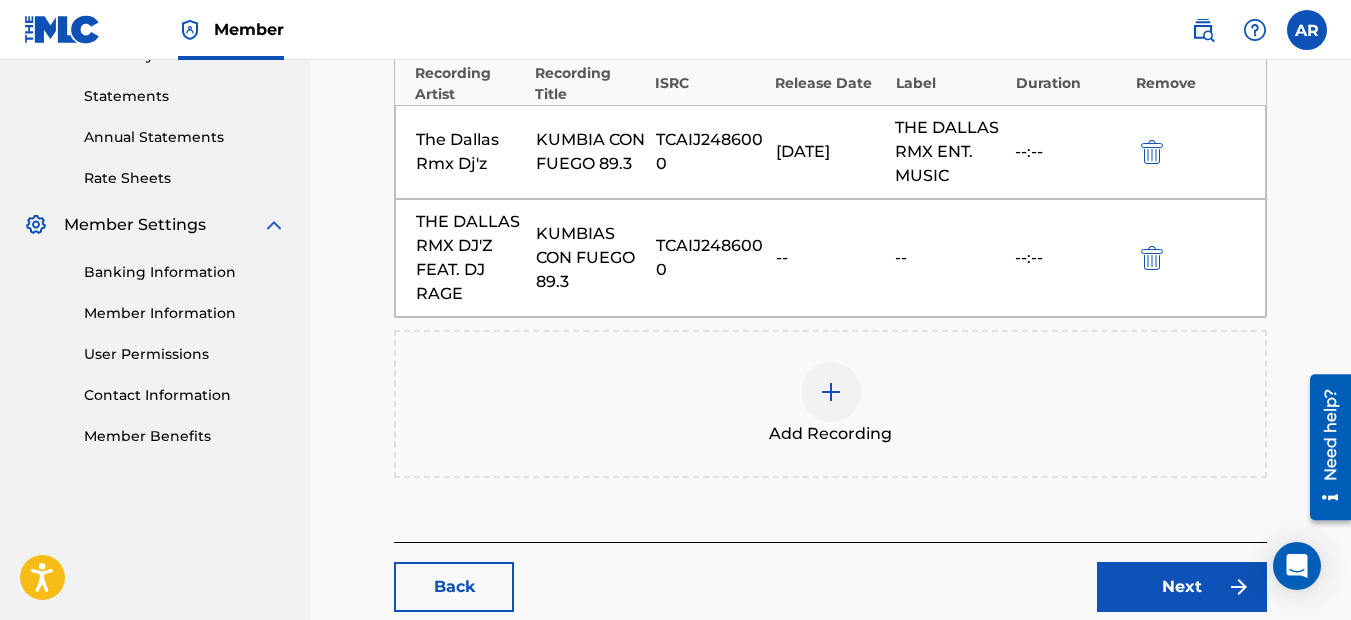 click at bounding box center (831, 392) 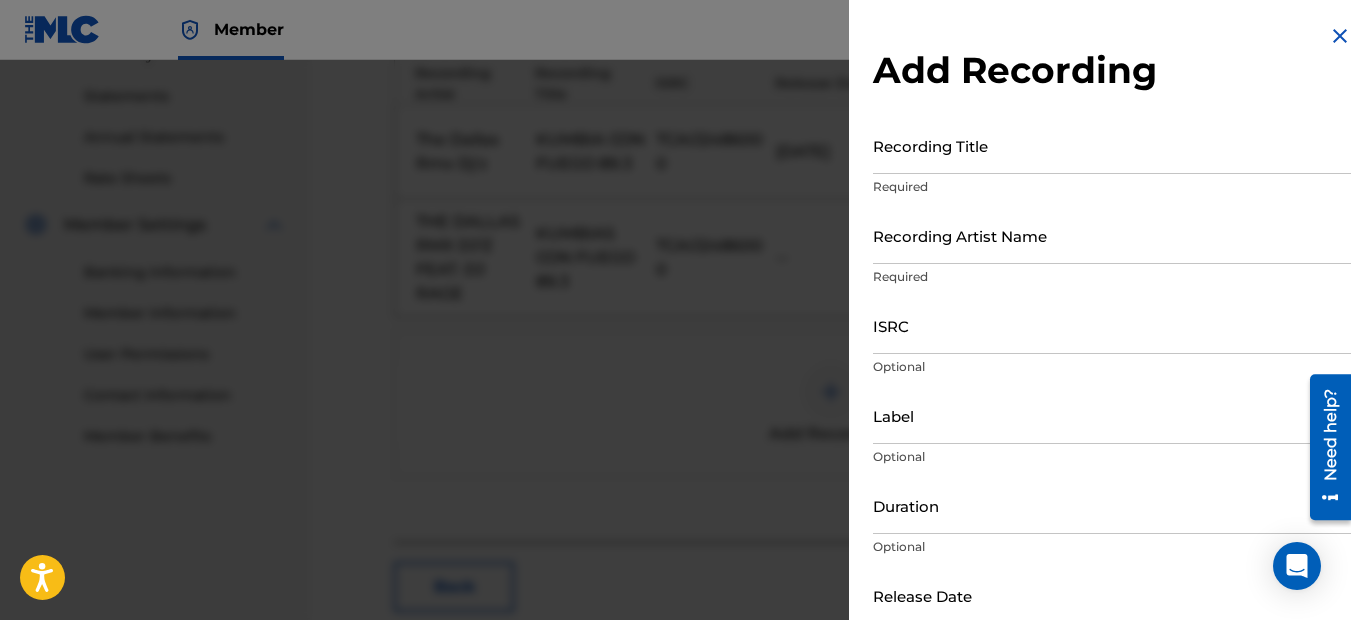 click on "Recording Title" at bounding box center (1112, 145) 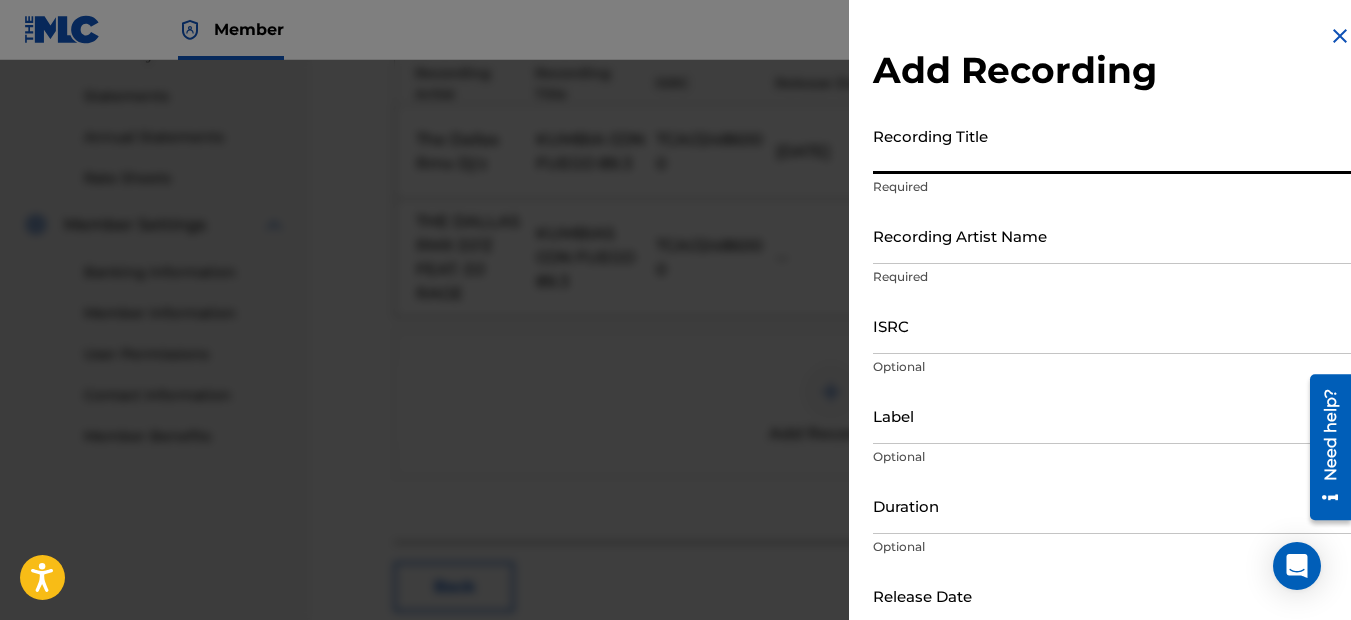paste on "KUMBIAS CON FUEGO 89.3 (FEAT. DJ RAGE)" 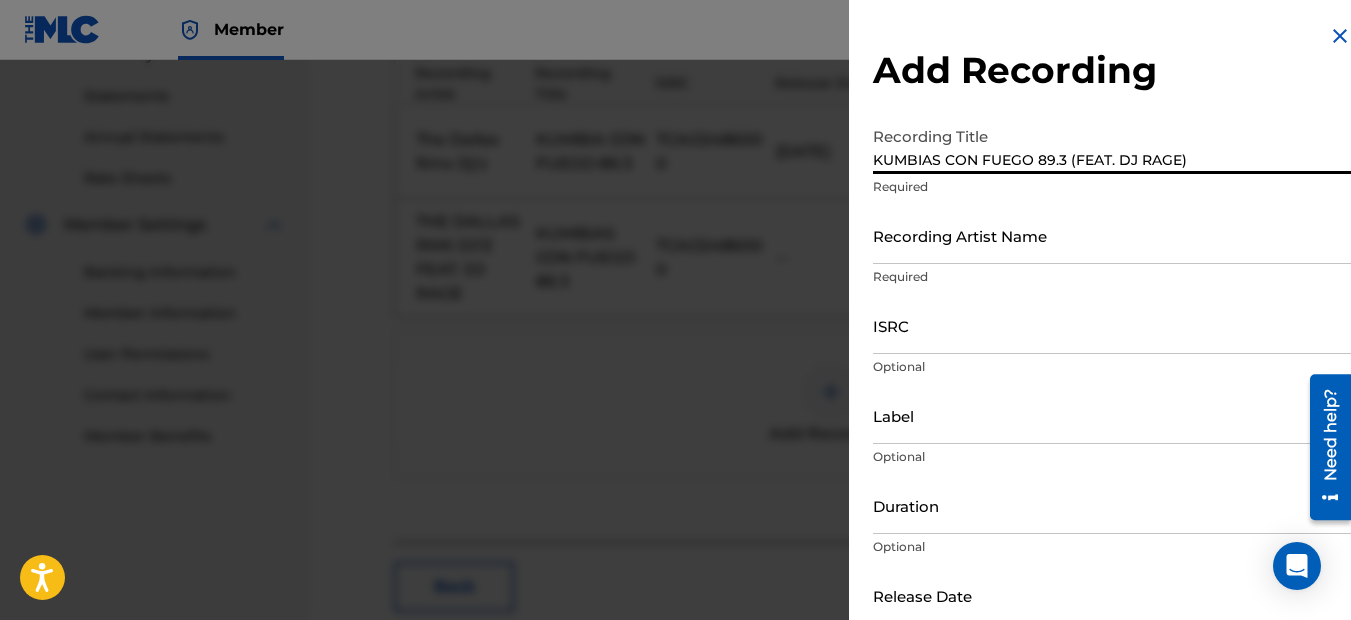 type on "KUMBIAS CON FUEGO 89.3 (FEAT. DJ RAGE)" 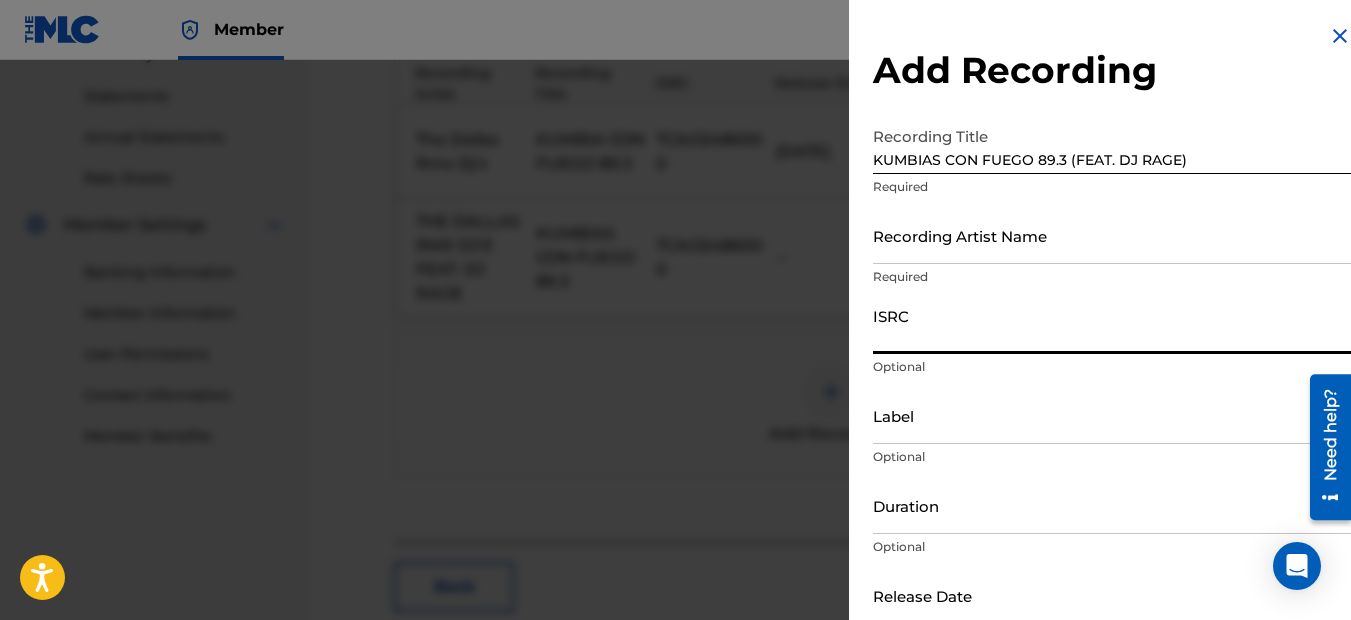click on "ISRC" at bounding box center [1112, 325] 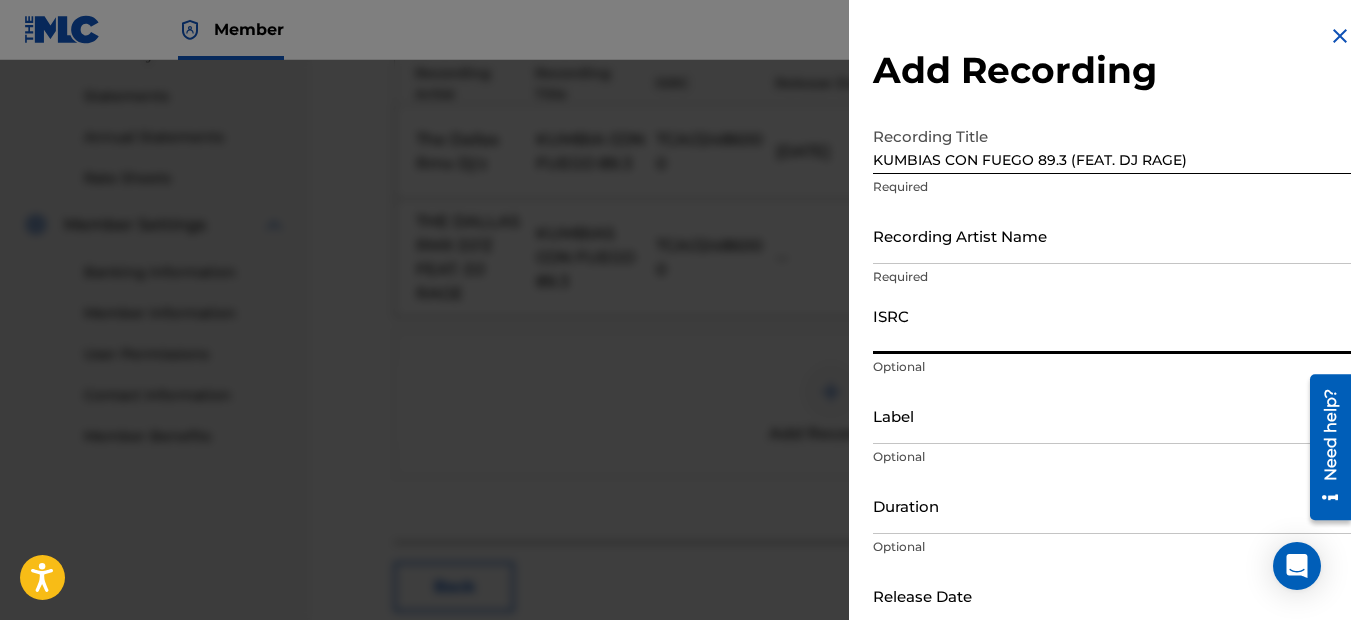paste on "TCAIJ2486000" 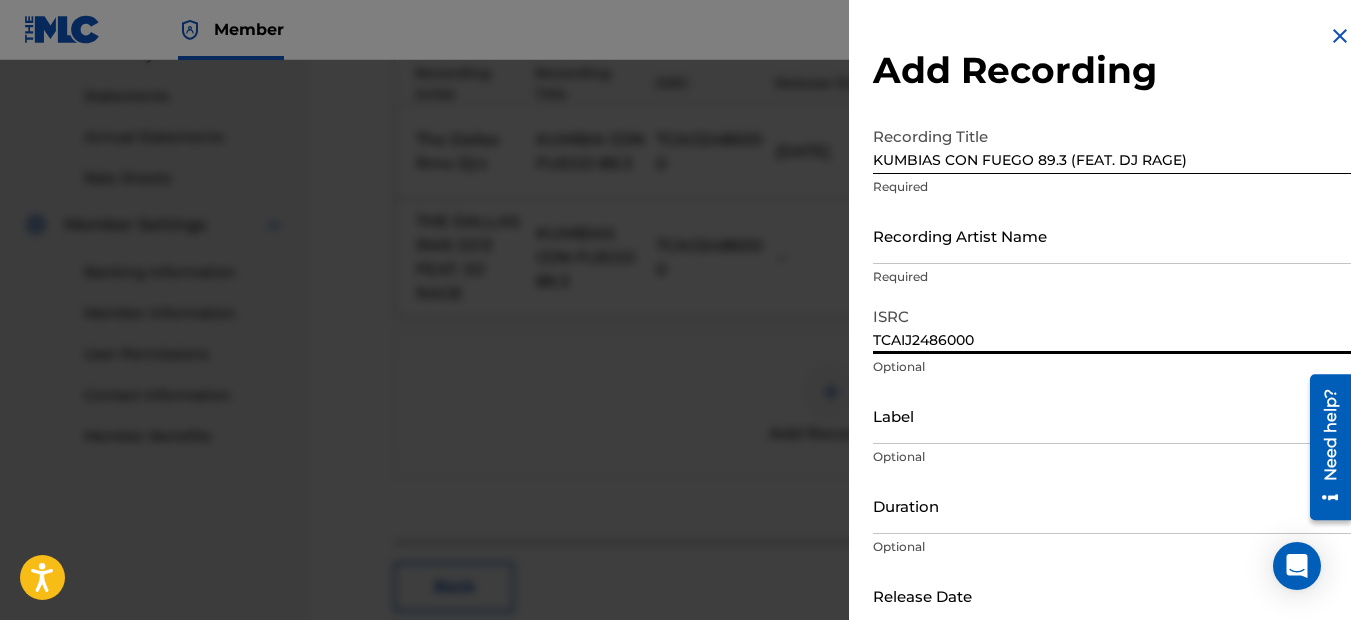 type on "TCAIJ2486000" 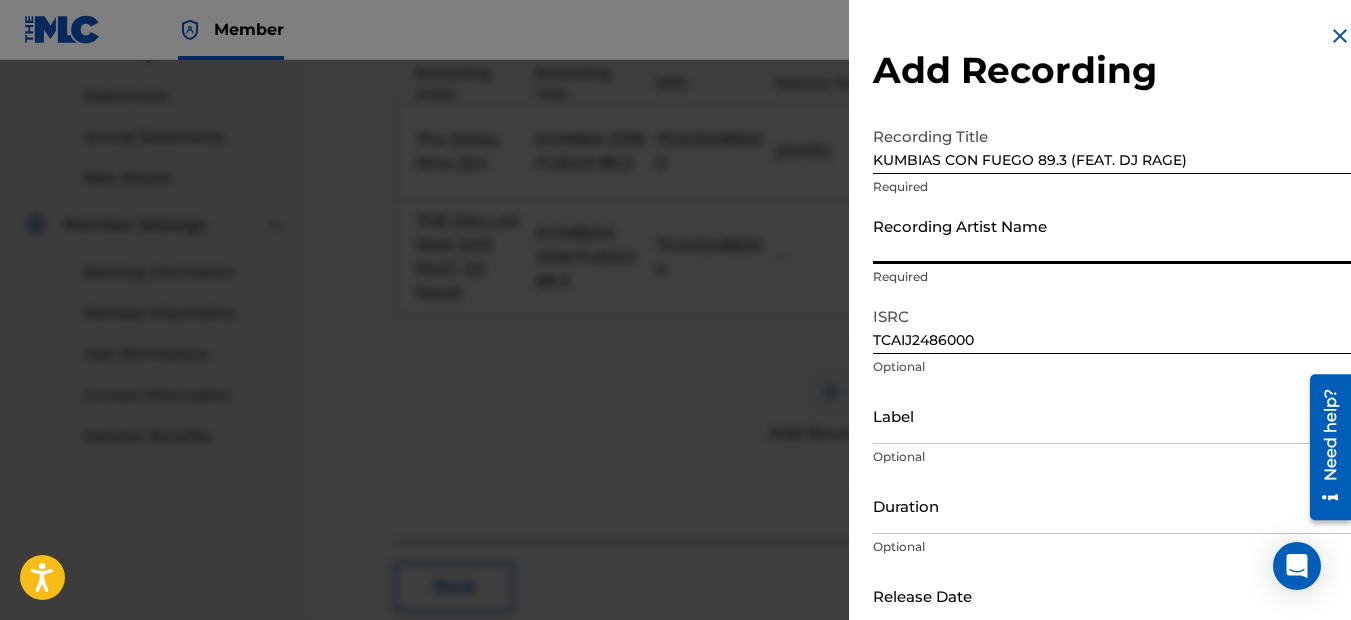 click on "Recording Artist Name" at bounding box center (1112, 235) 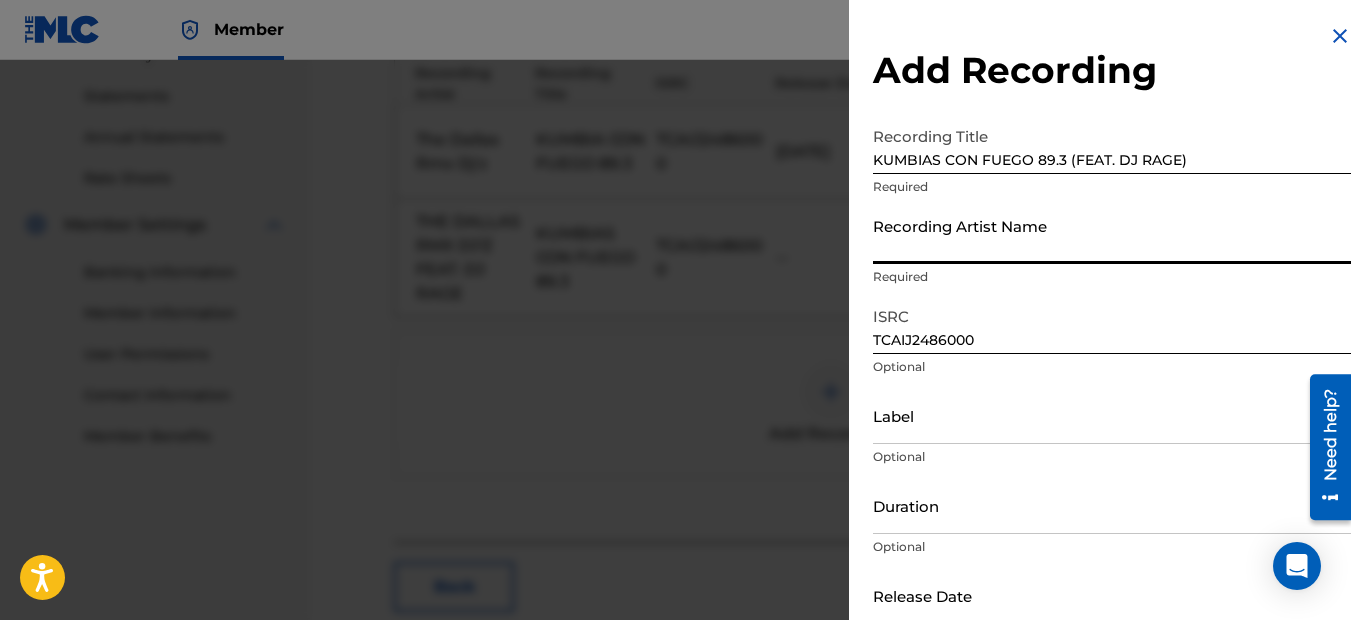 paste on "THE DALLAS RMX DJ'Z" 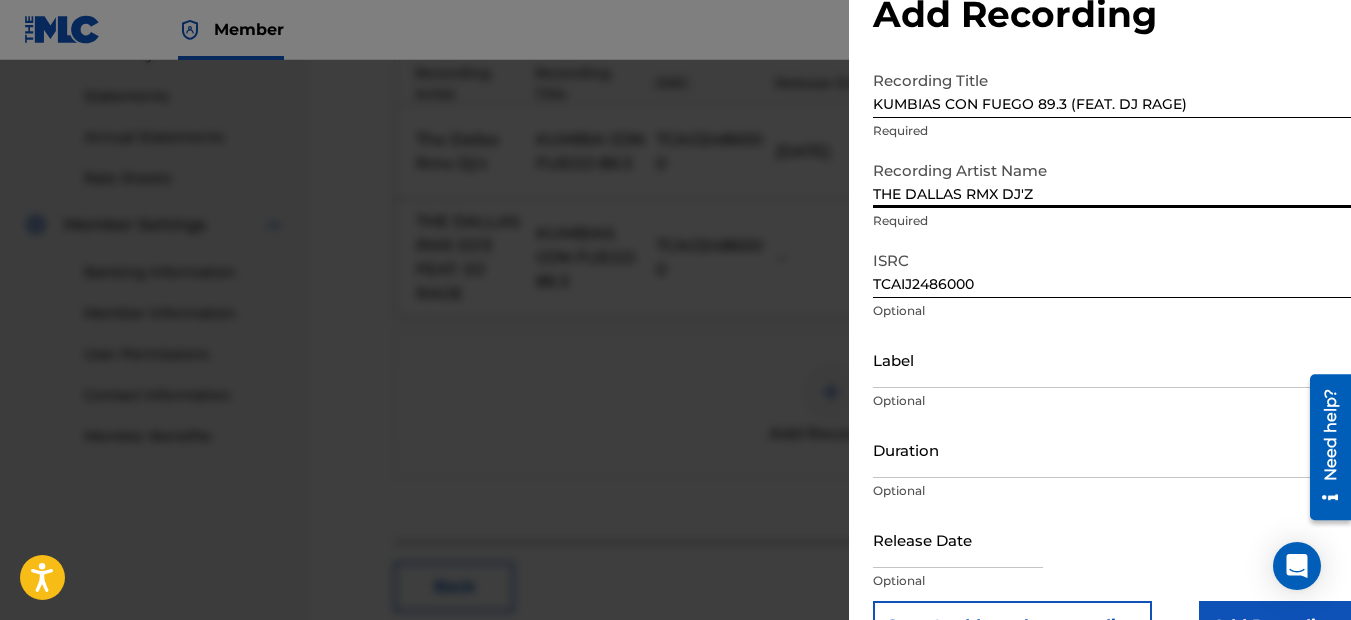 scroll, scrollTop: 111, scrollLeft: 0, axis: vertical 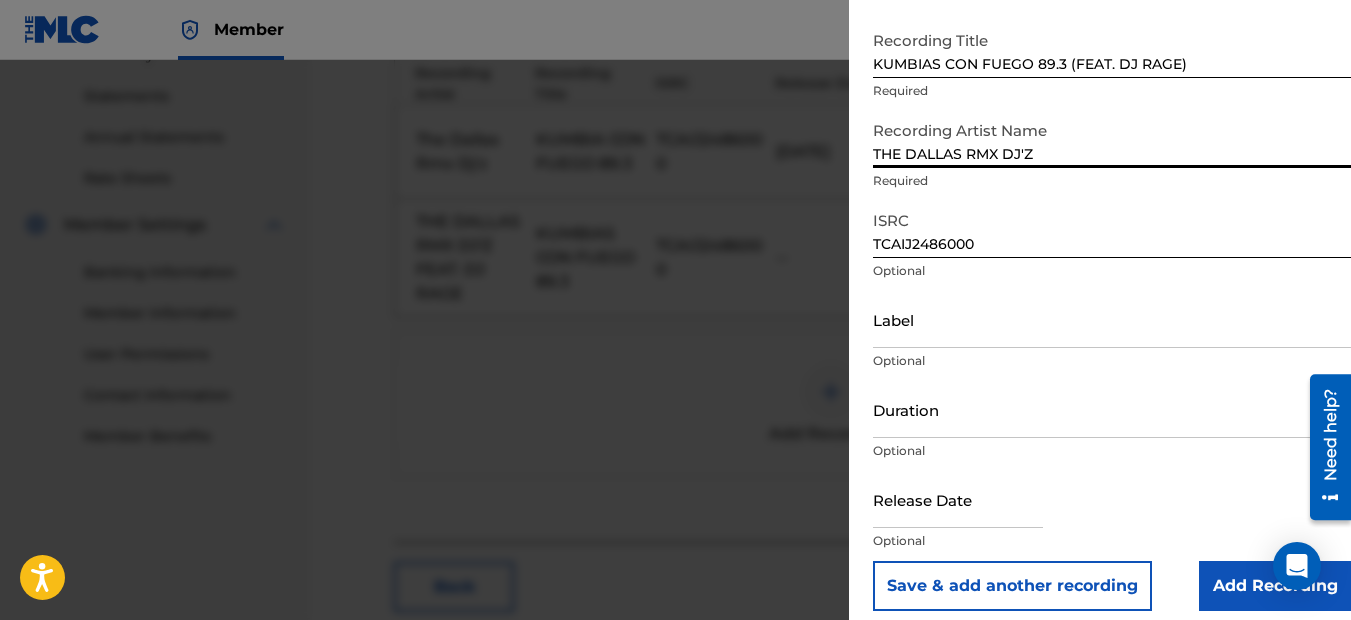 type on "THE DALLAS RMX DJ'Z" 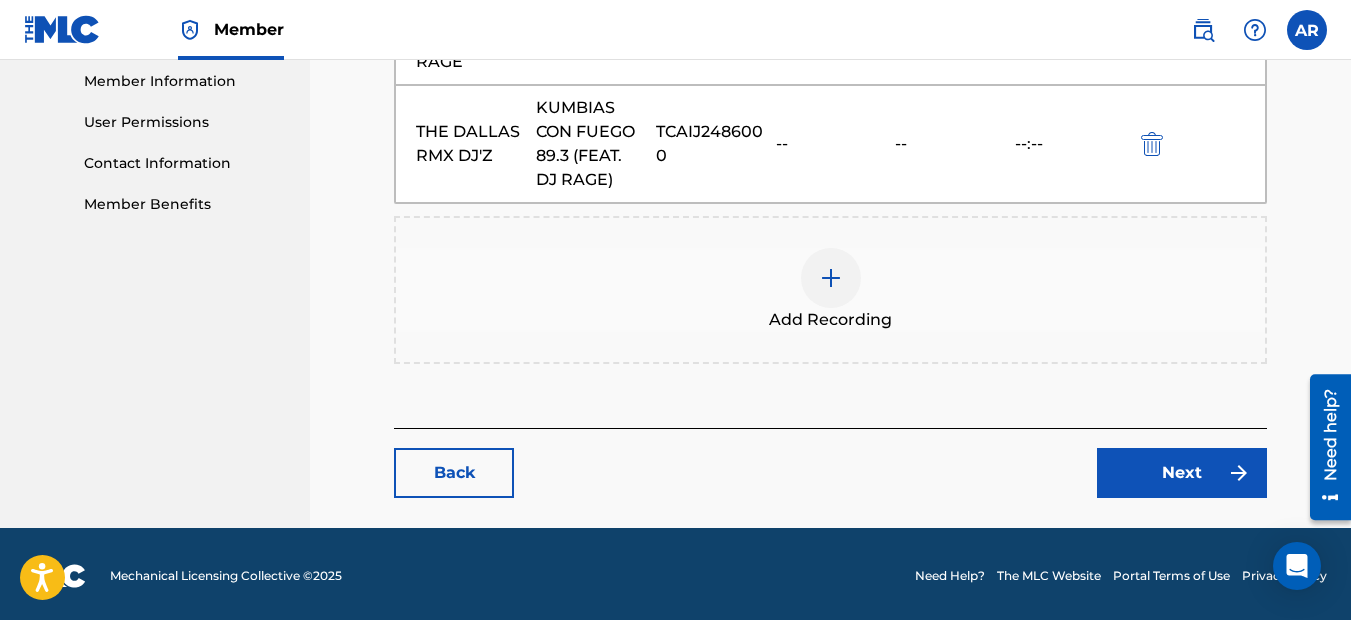 scroll, scrollTop: 909, scrollLeft: 0, axis: vertical 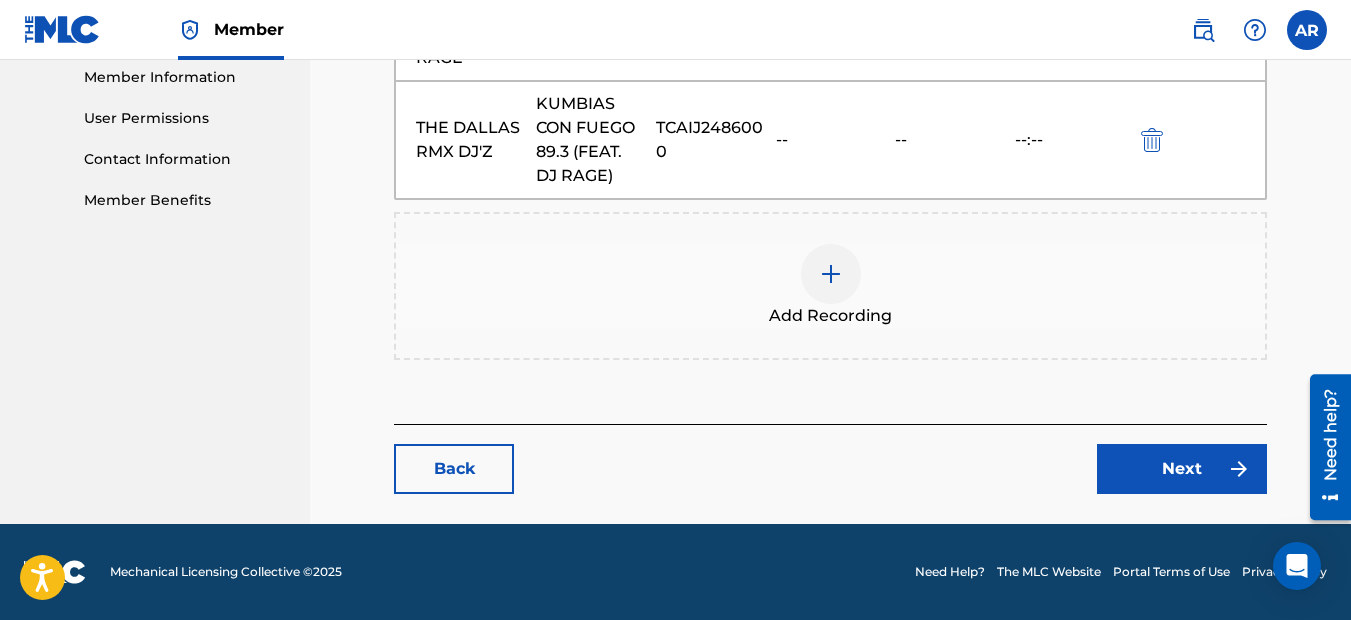 click on "Next" at bounding box center (1182, 469) 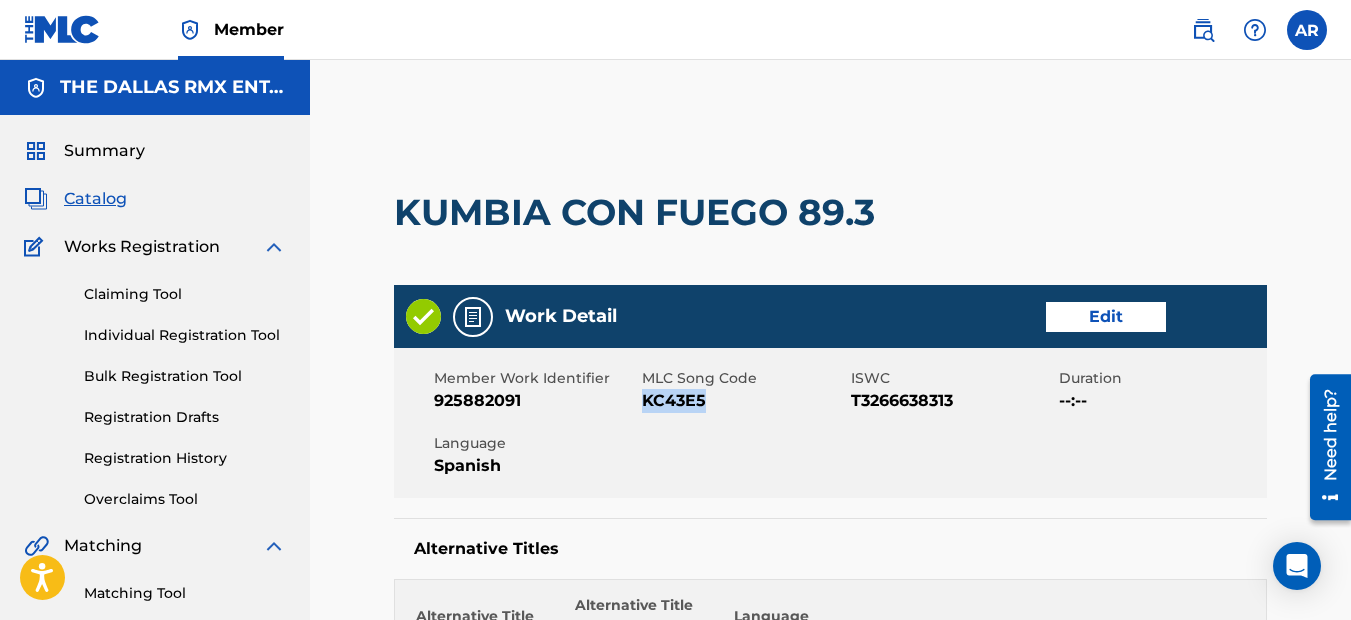 drag, startPoint x: 705, startPoint y: 399, endPoint x: 642, endPoint y: 412, distance: 64.327286 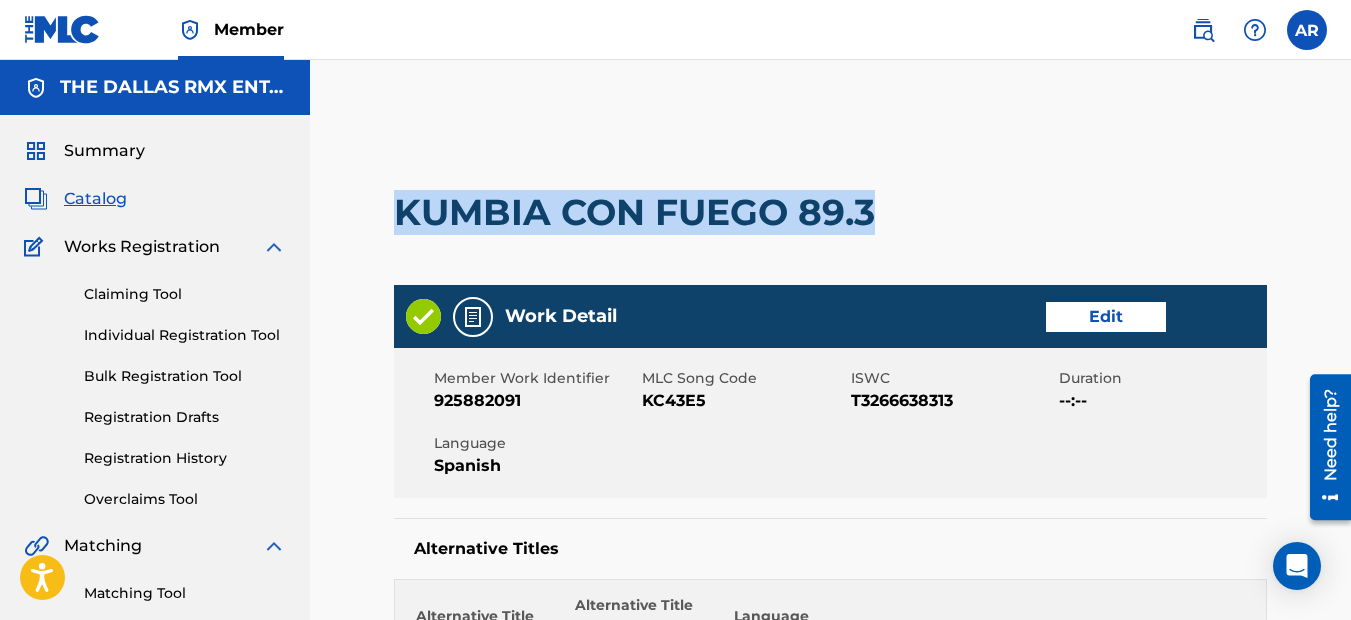 drag, startPoint x: 397, startPoint y: 209, endPoint x: 874, endPoint y: 229, distance: 477.4191 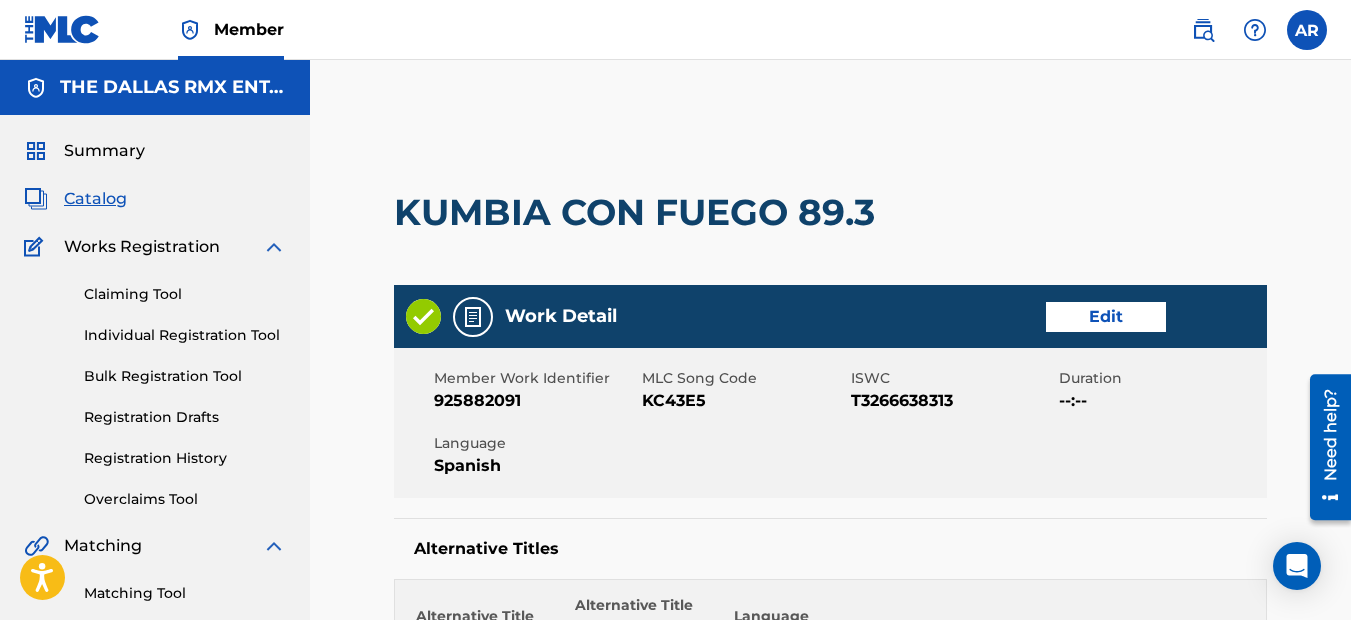 click on "Catalog" at bounding box center [95, 199] 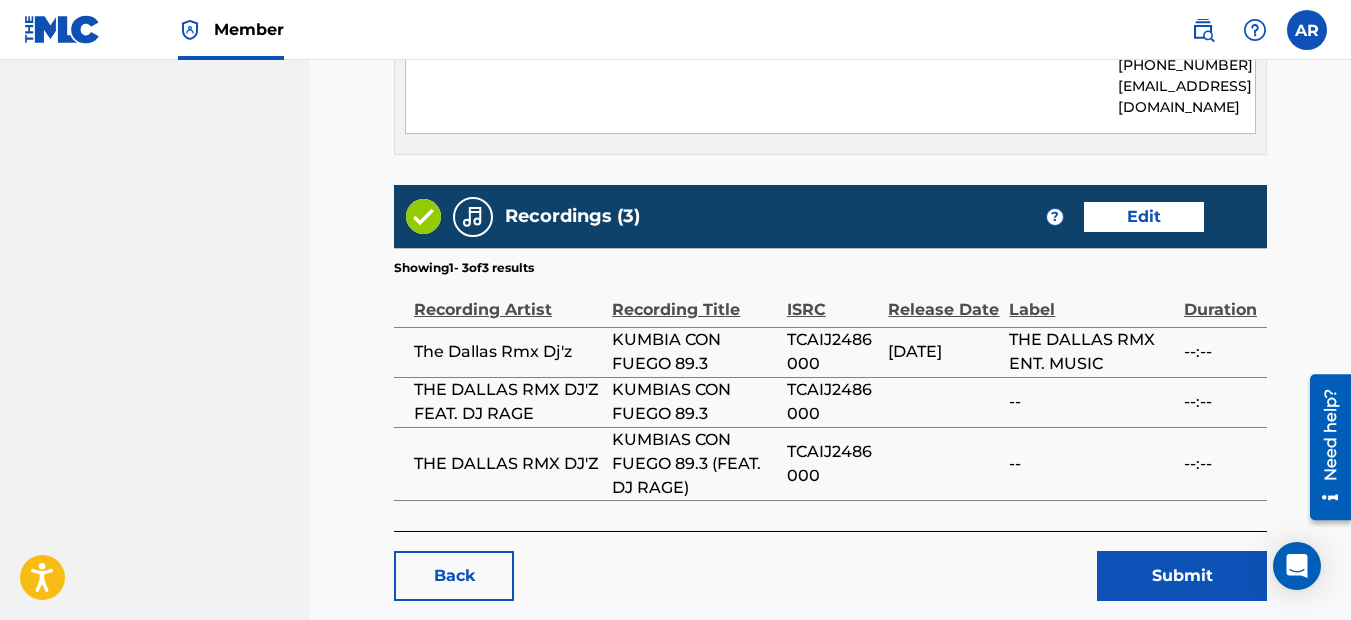 scroll, scrollTop: 1300, scrollLeft: 0, axis: vertical 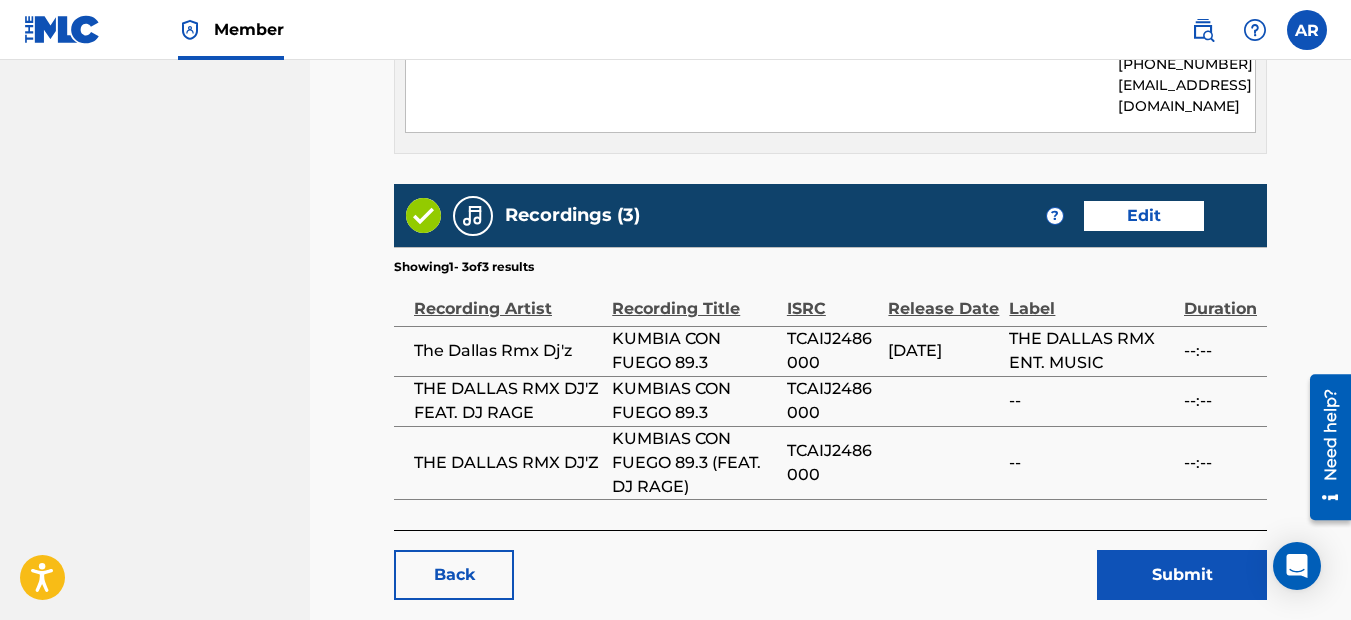 click on "Submit" at bounding box center [1182, 575] 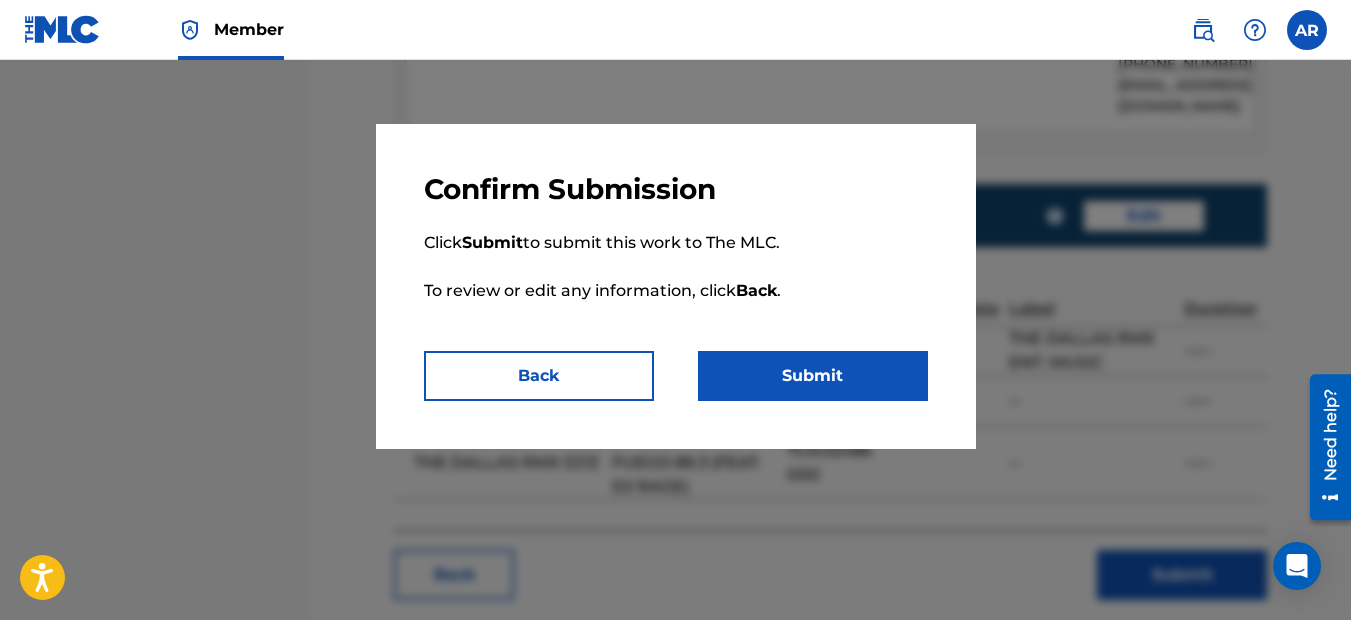 click on "Submit" at bounding box center [813, 376] 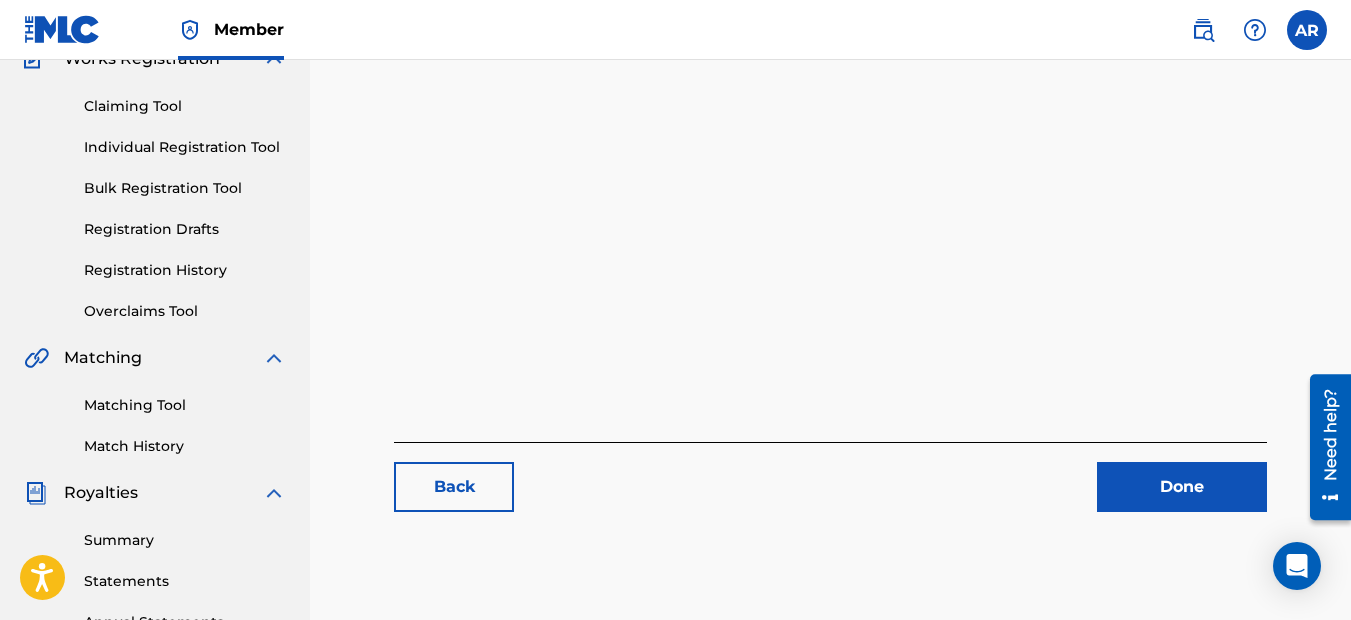 scroll, scrollTop: 400, scrollLeft: 0, axis: vertical 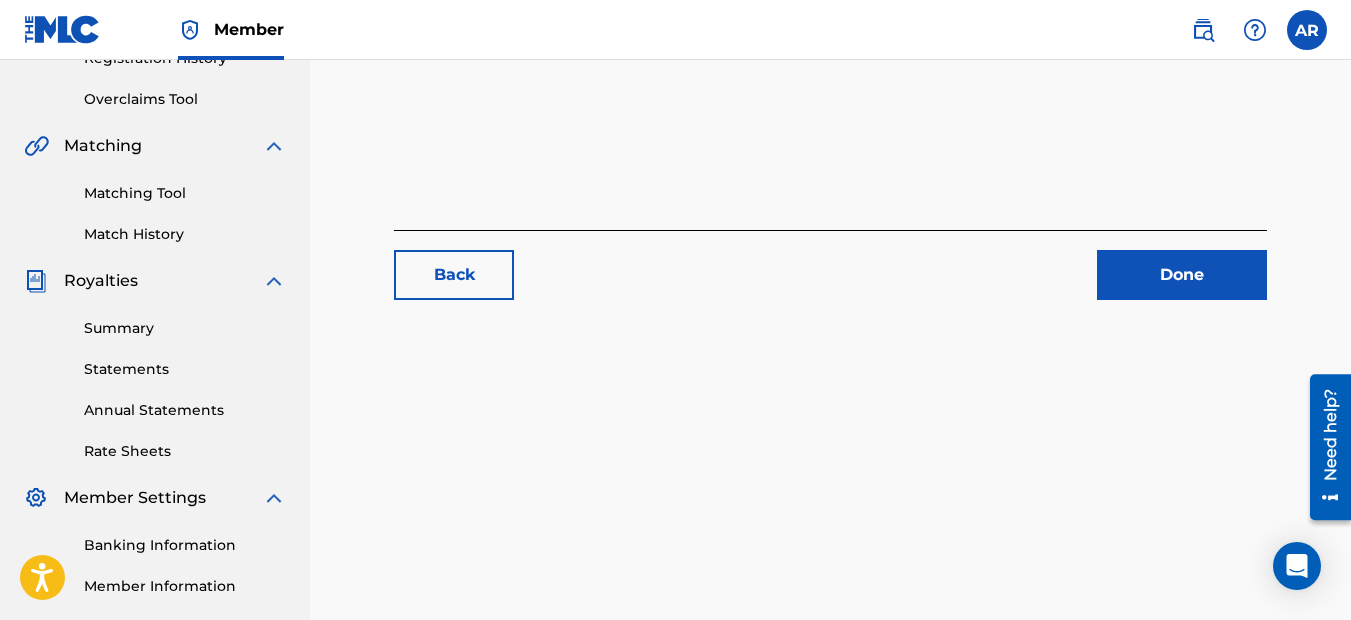 click on "Done" at bounding box center (1182, 275) 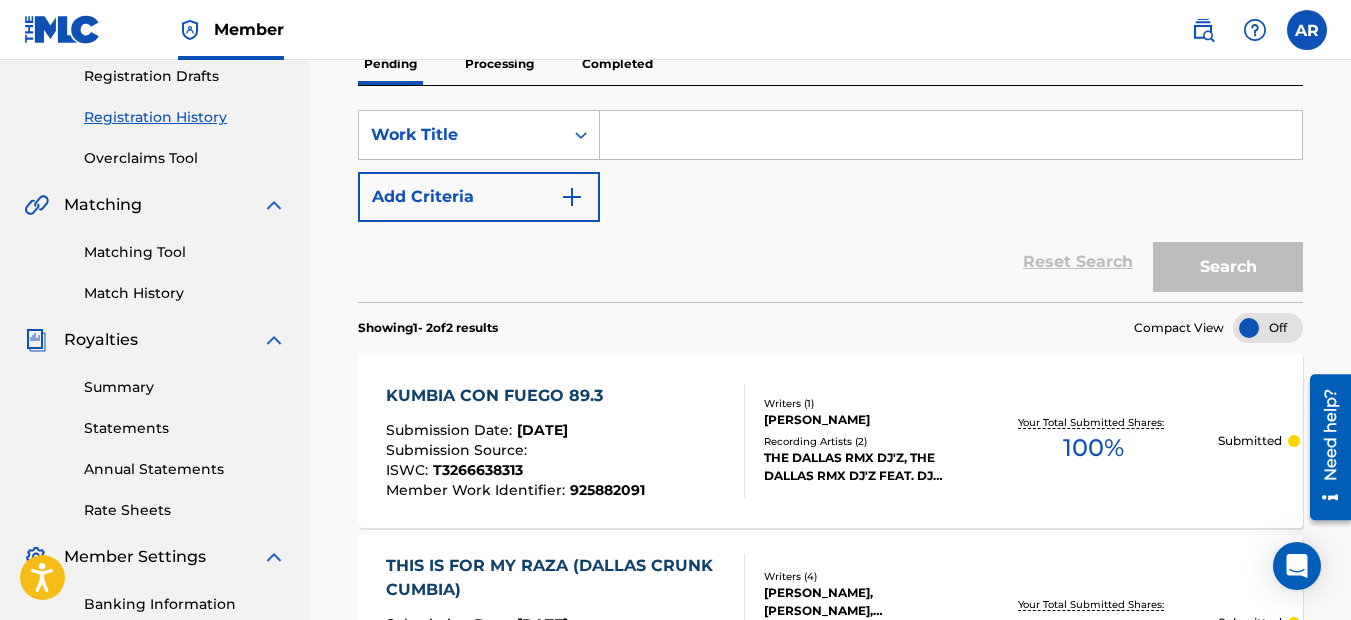 scroll, scrollTop: 153, scrollLeft: 0, axis: vertical 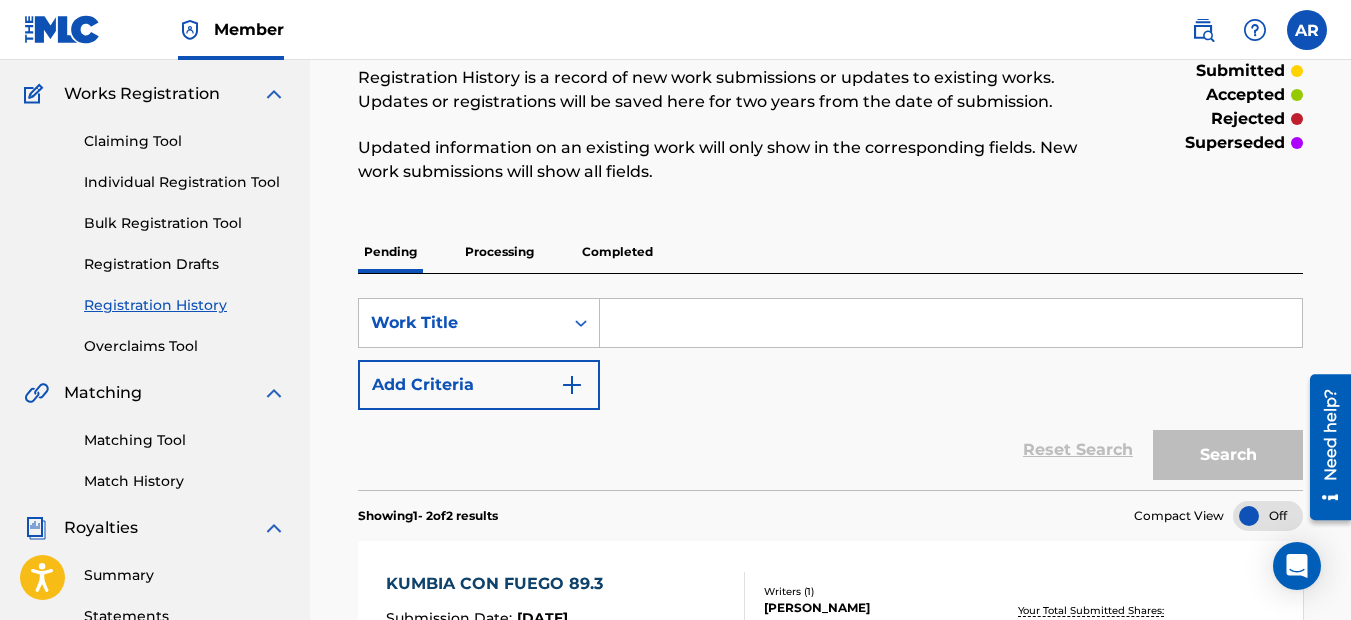 click on "Processing" at bounding box center [499, 252] 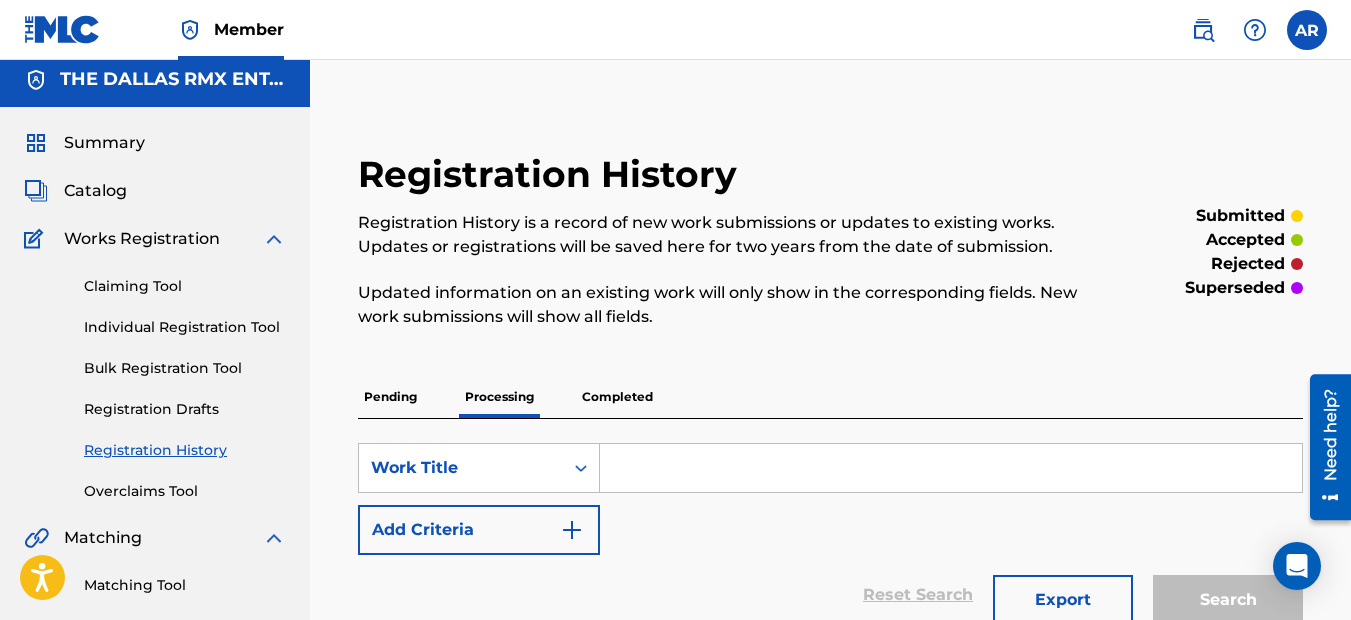 scroll, scrollTop: 0, scrollLeft: 0, axis: both 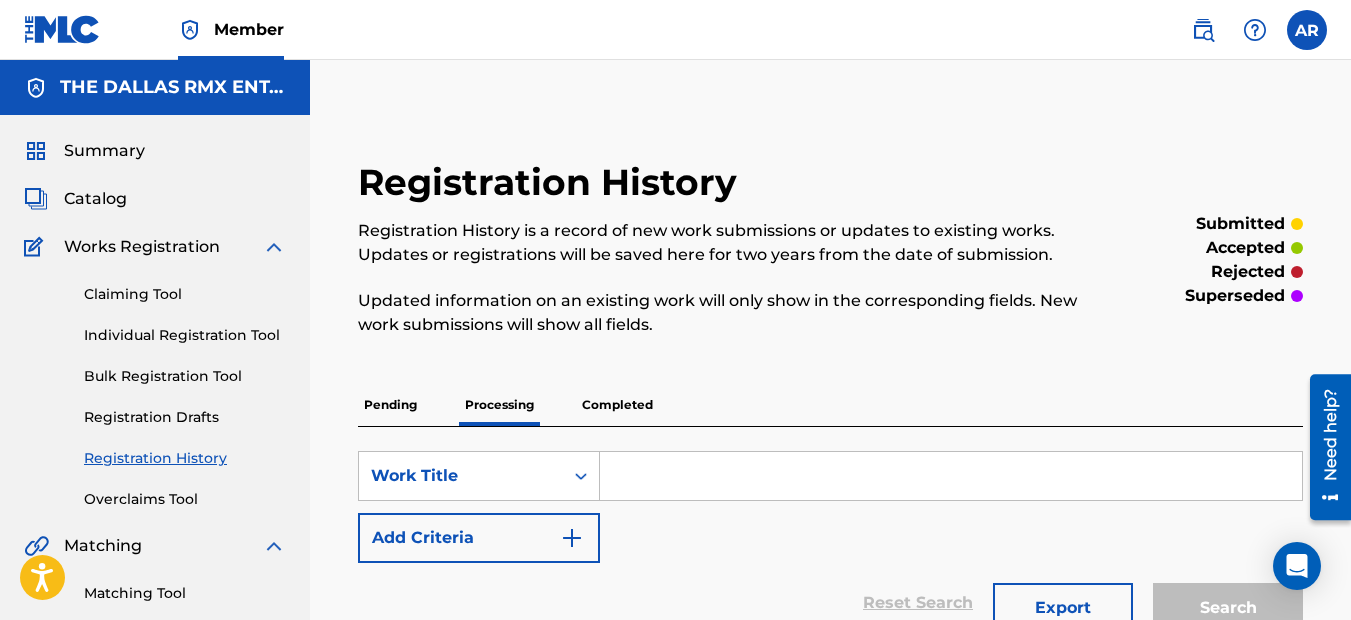 click on "Catalog" at bounding box center (155, 199) 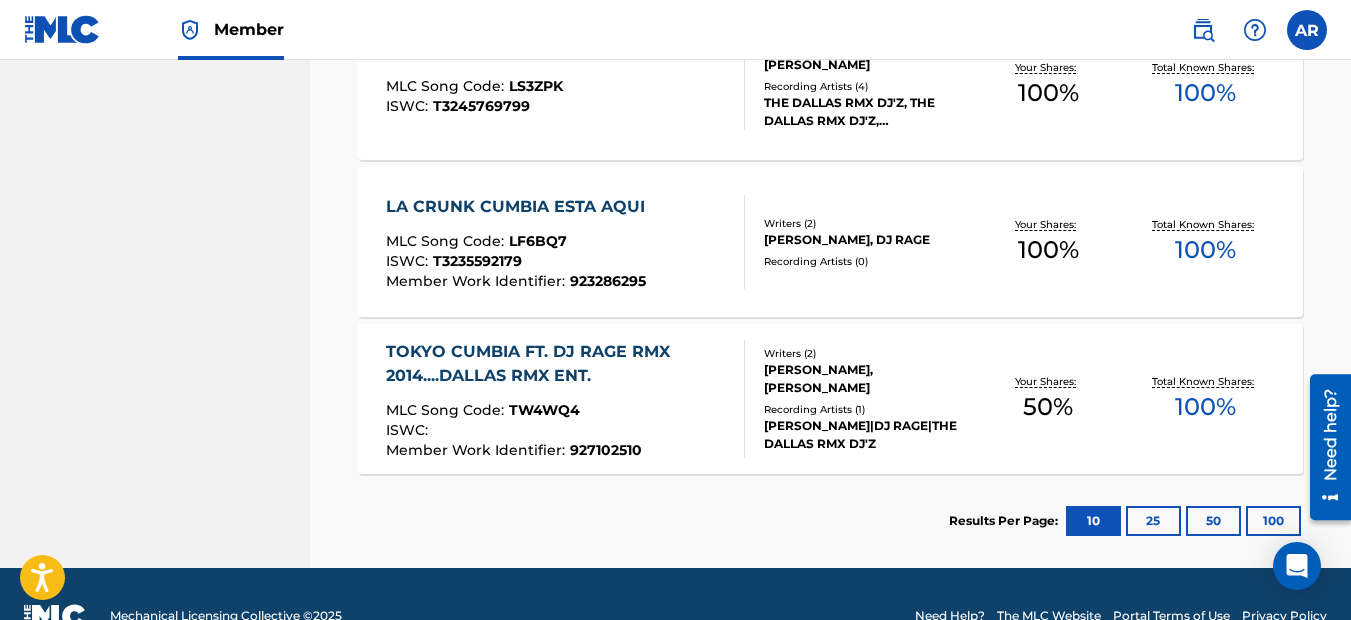 scroll, scrollTop: 1700, scrollLeft: 0, axis: vertical 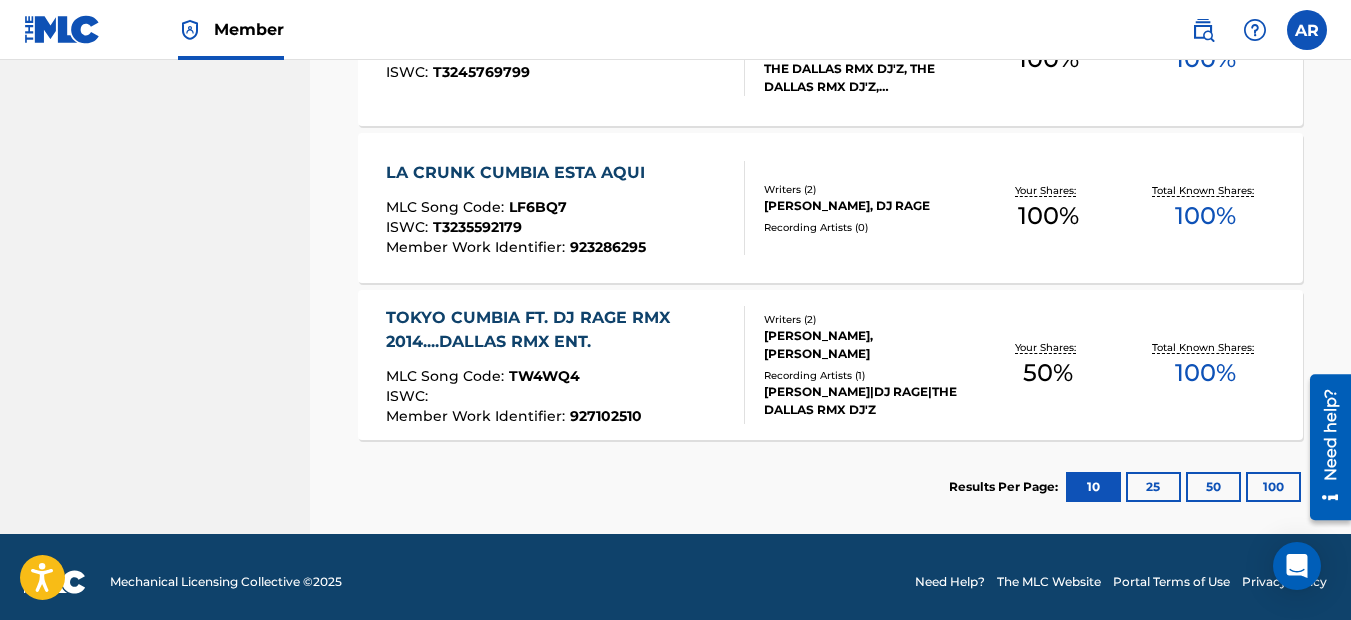click on "100" at bounding box center (1273, 487) 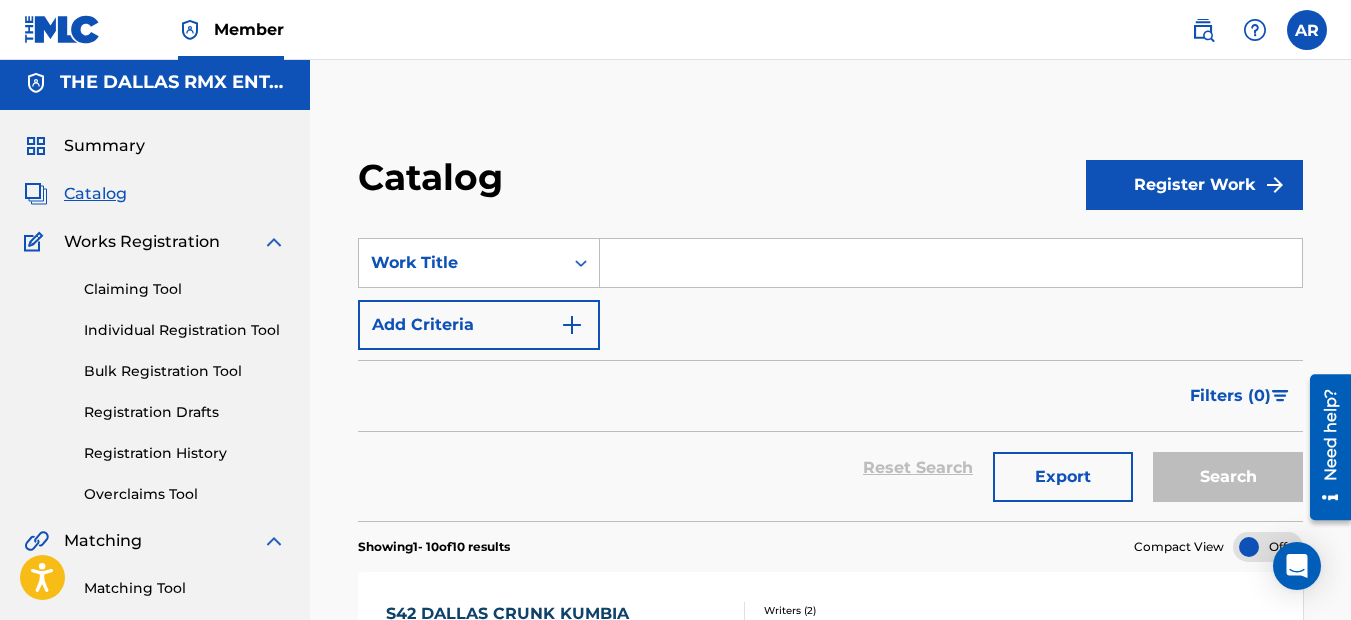 scroll, scrollTop: 0, scrollLeft: 0, axis: both 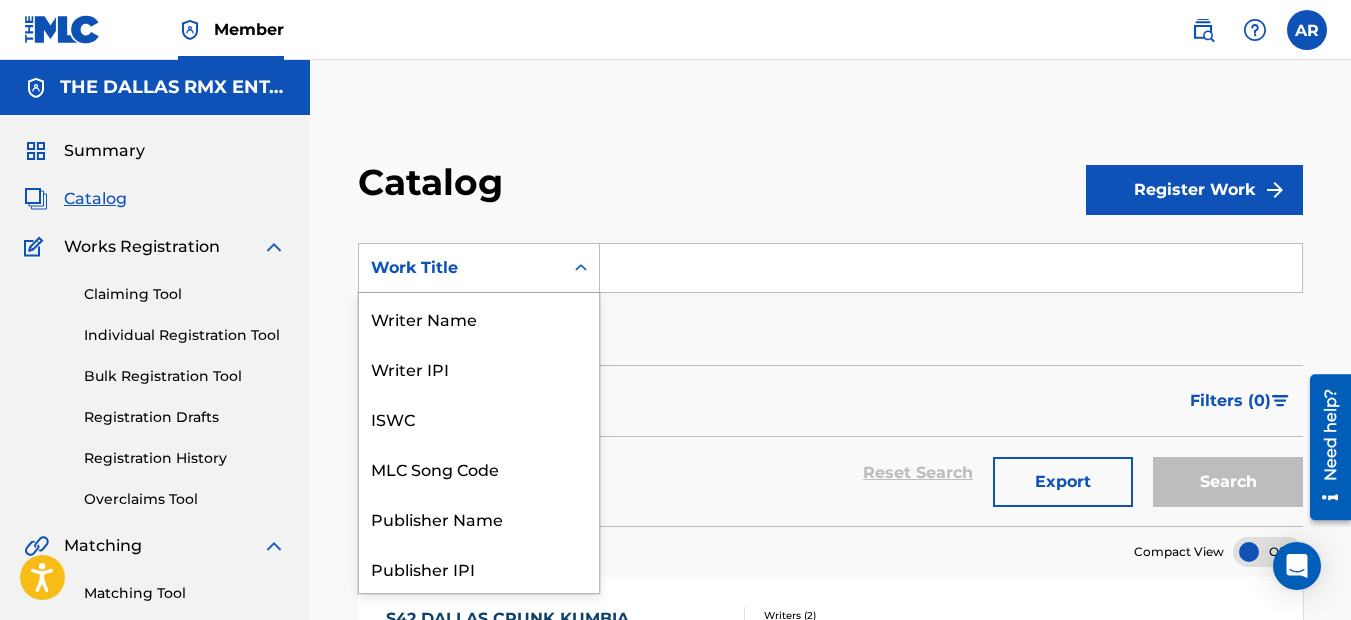 click 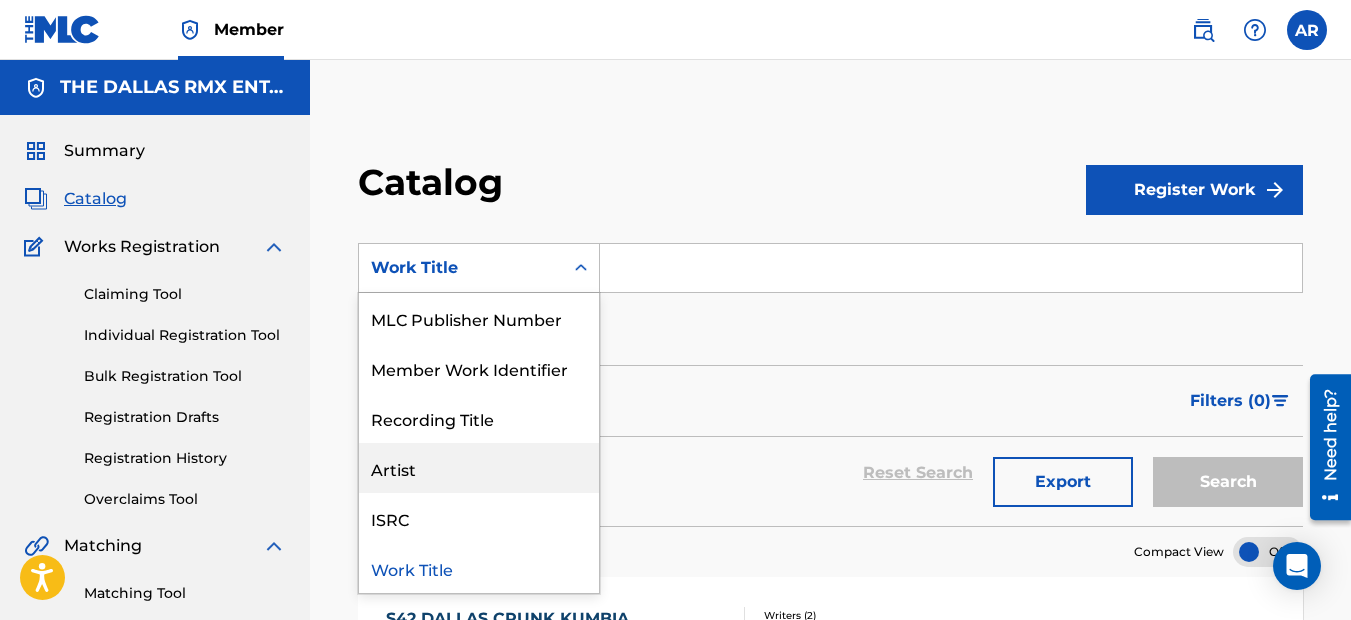 click on "Artist" at bounding box center [479, 468] 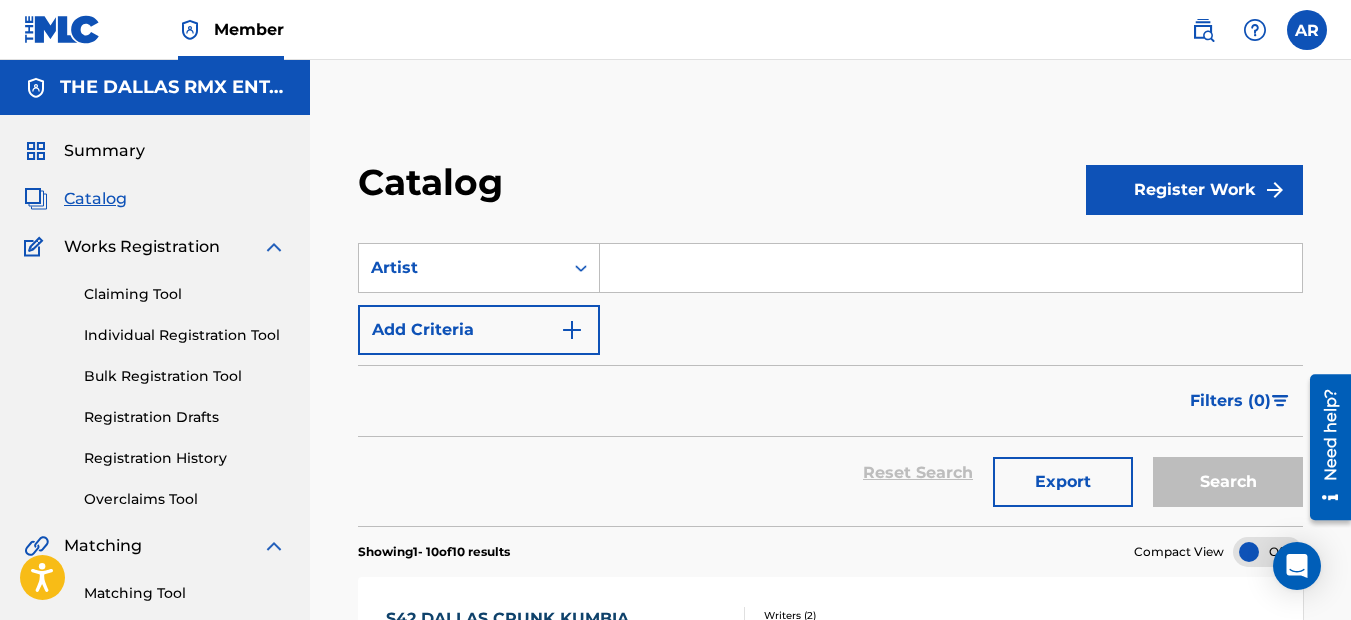 click at bounding box center (951, 268) 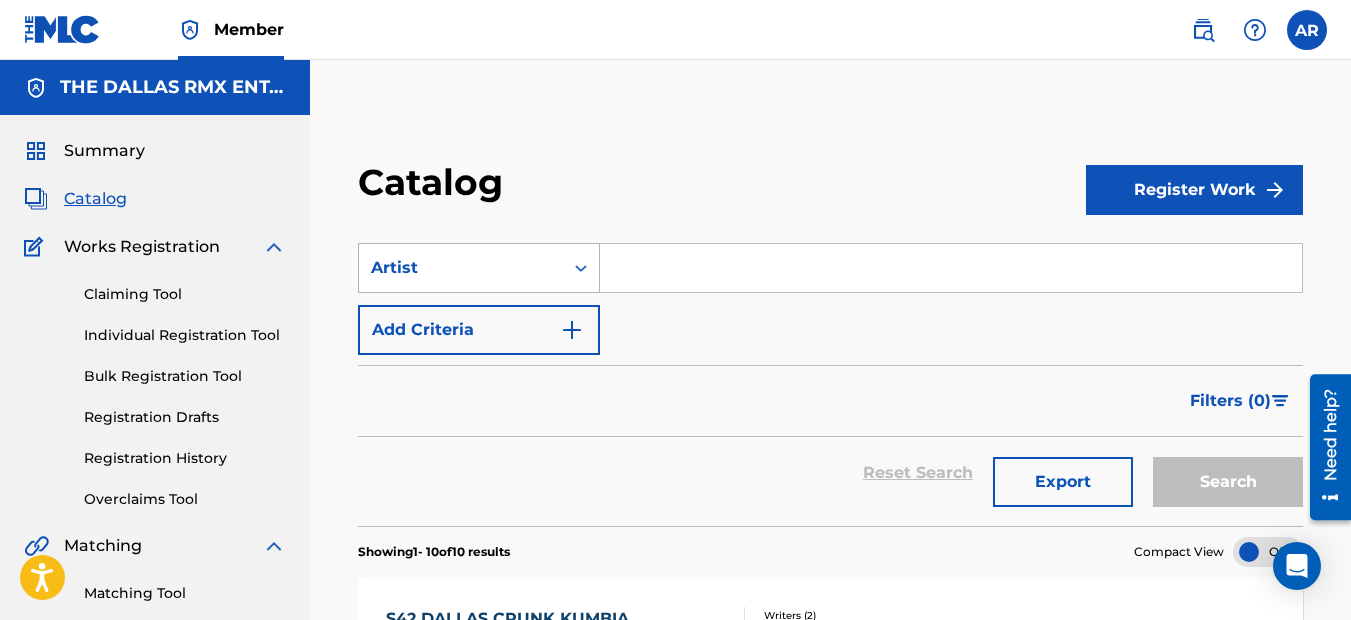 click 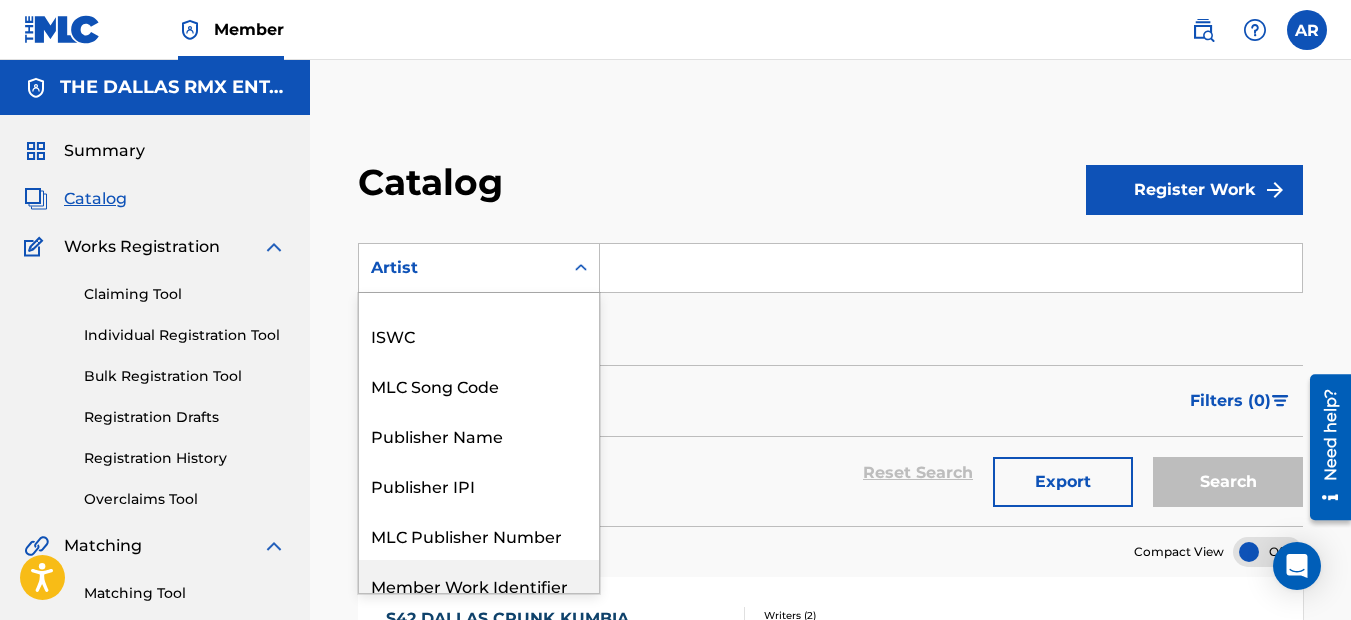 scroll, scrollTop: 300, scrollLeft: 0, axis: vertical 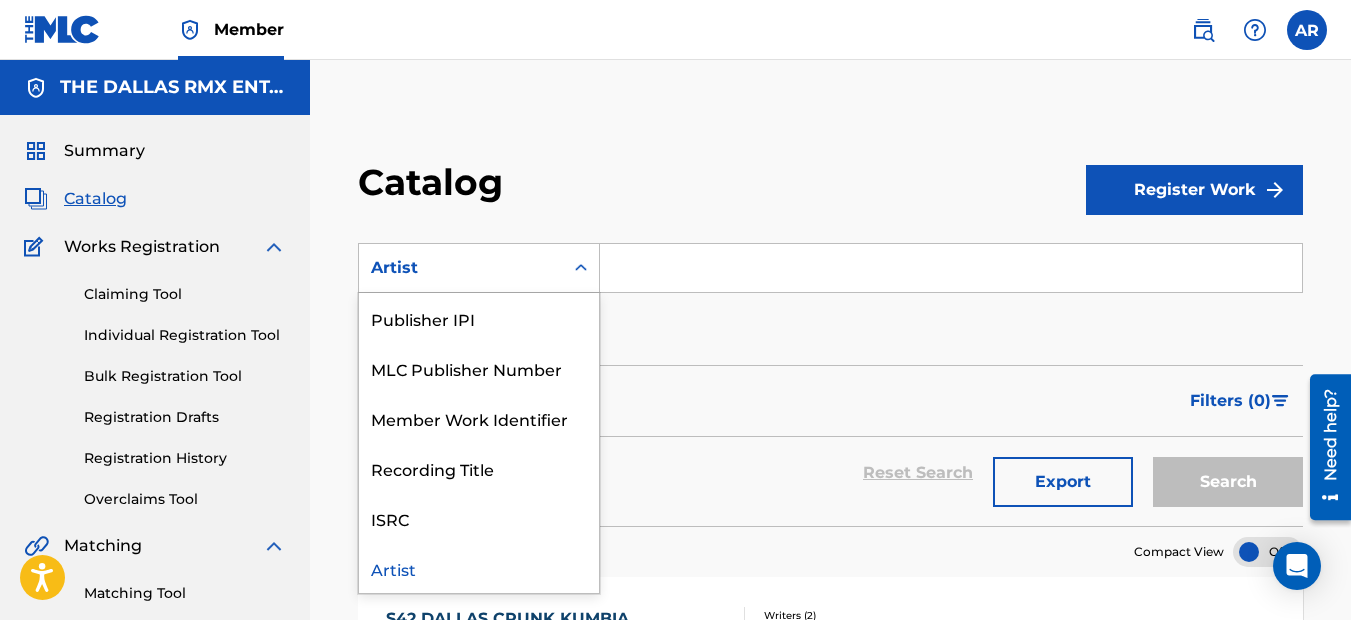 click on "Artist" at bounding box center [479, 568] 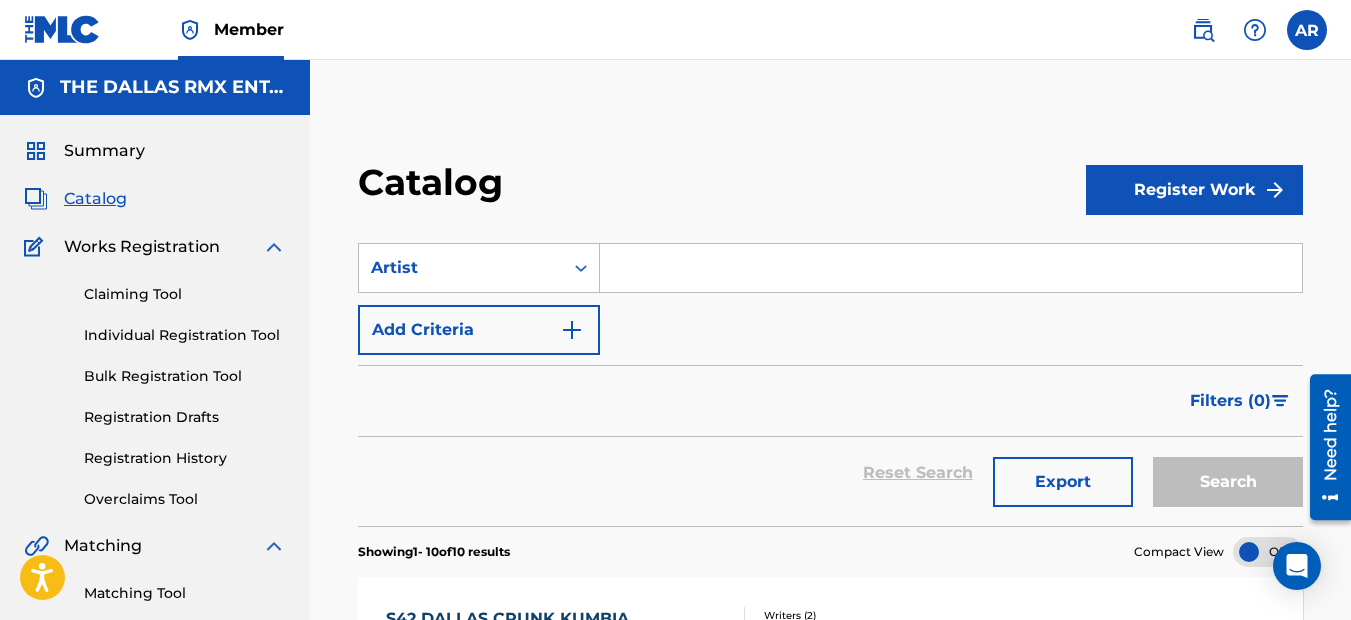 click at bounding box center [951, 268] 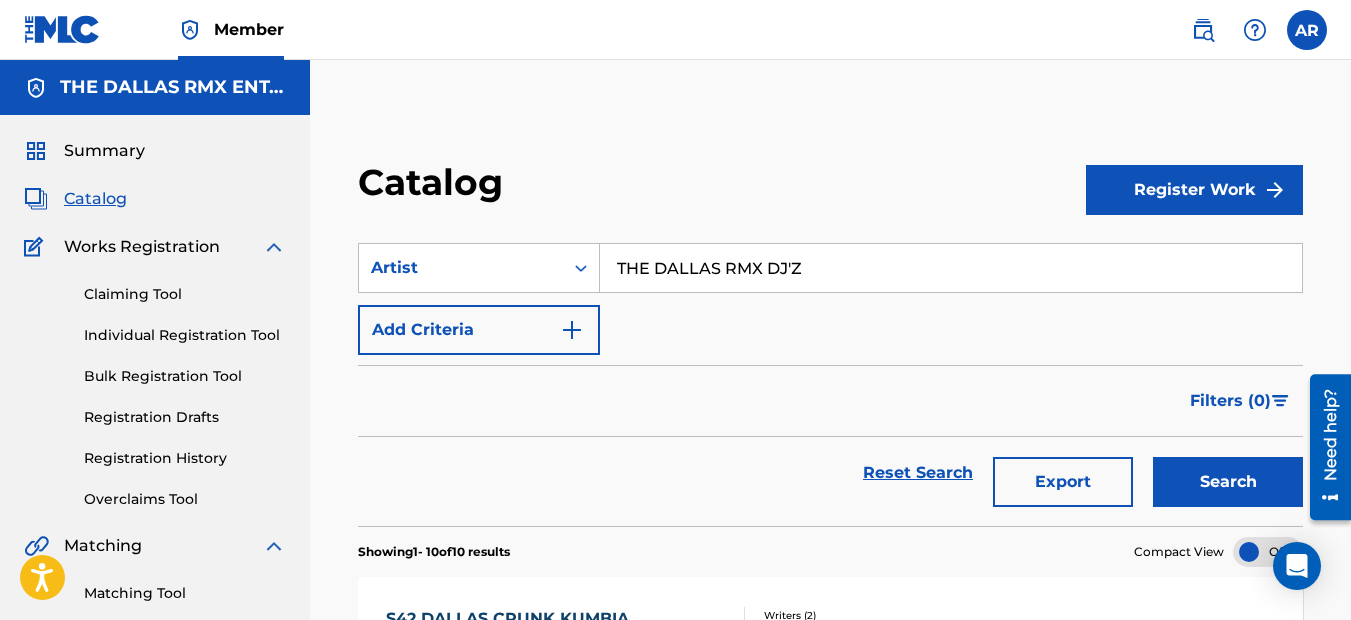 type on "THE DALLAS RMX DJ'Z" 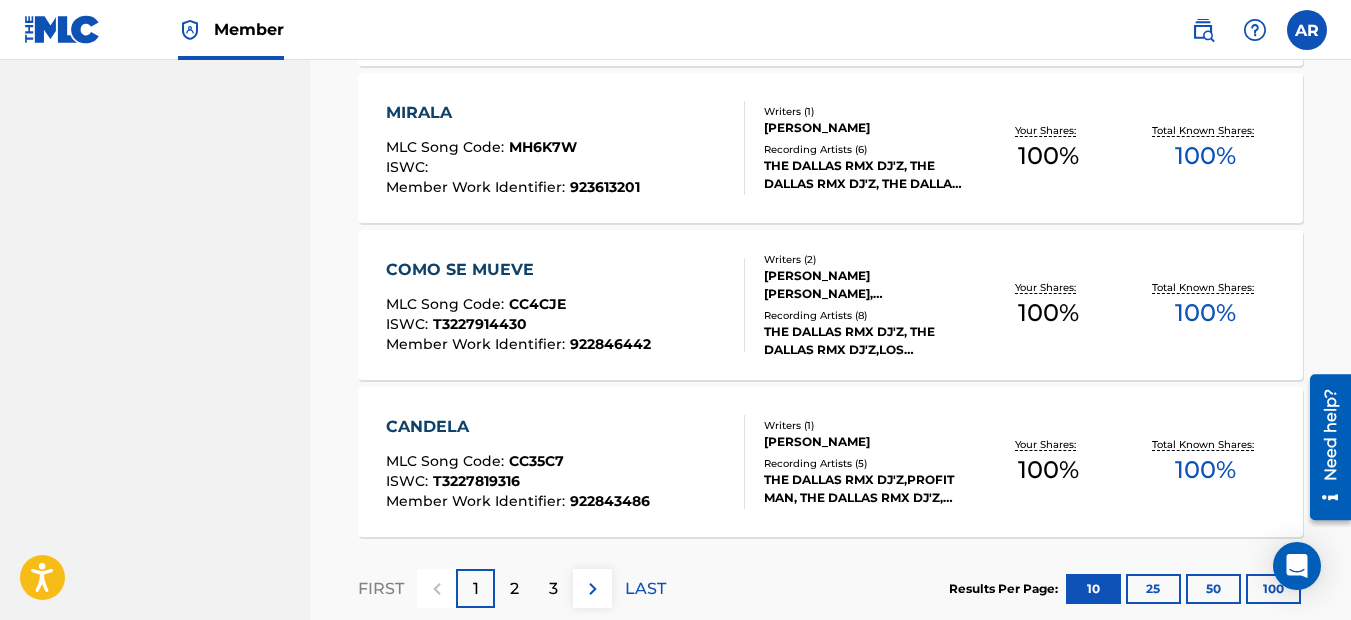 scroll, scrollTop: 1719, scrollLeft: 0, axis: vertical 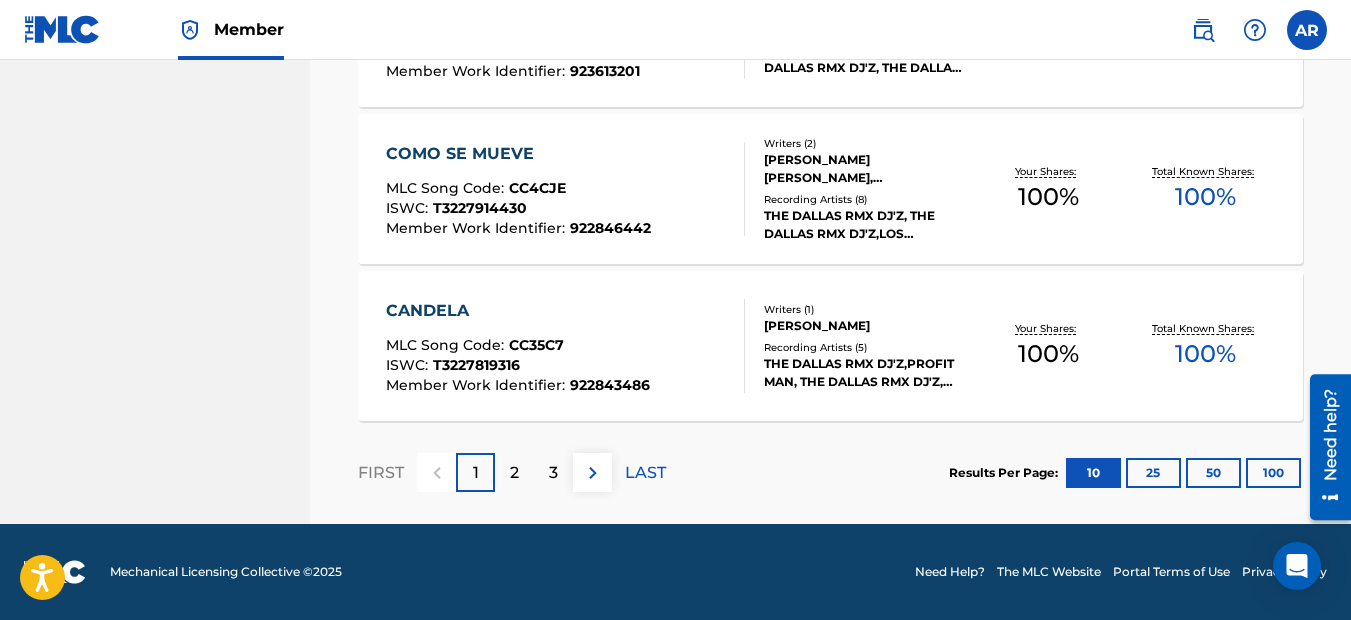 click on "100" at bounding box center (1273, 473) 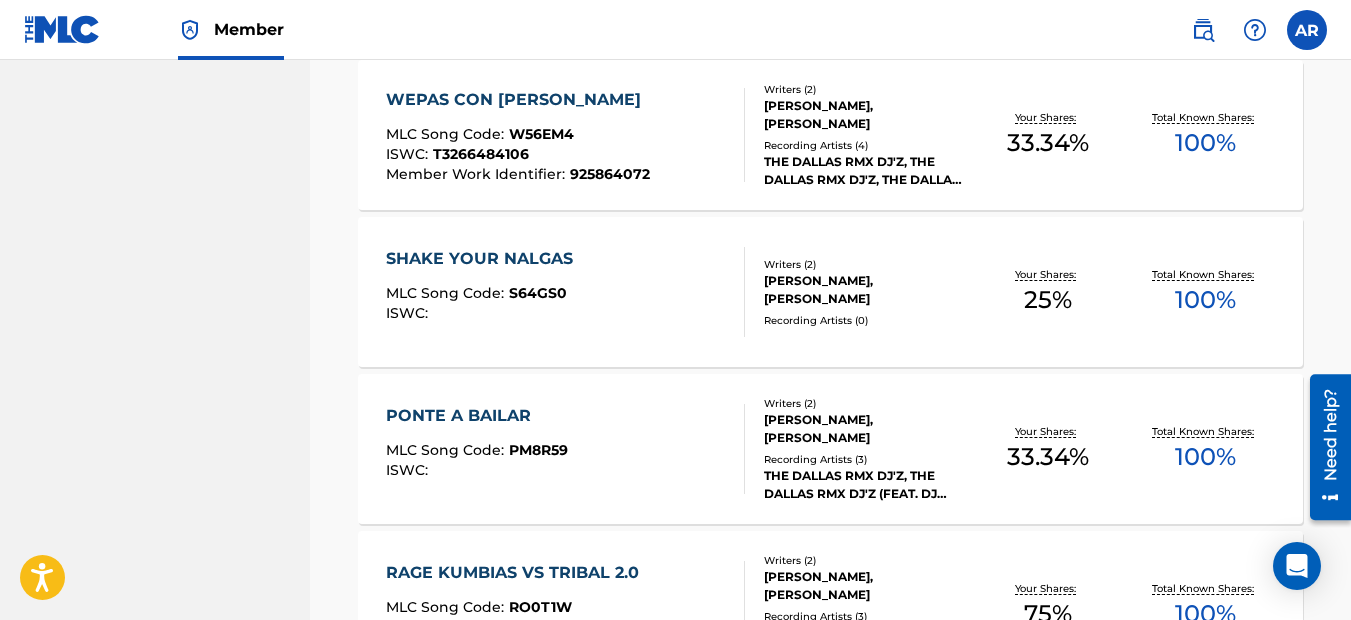 scroll, scrollTop: 2379, scrollLeft: 0, axis: vertical 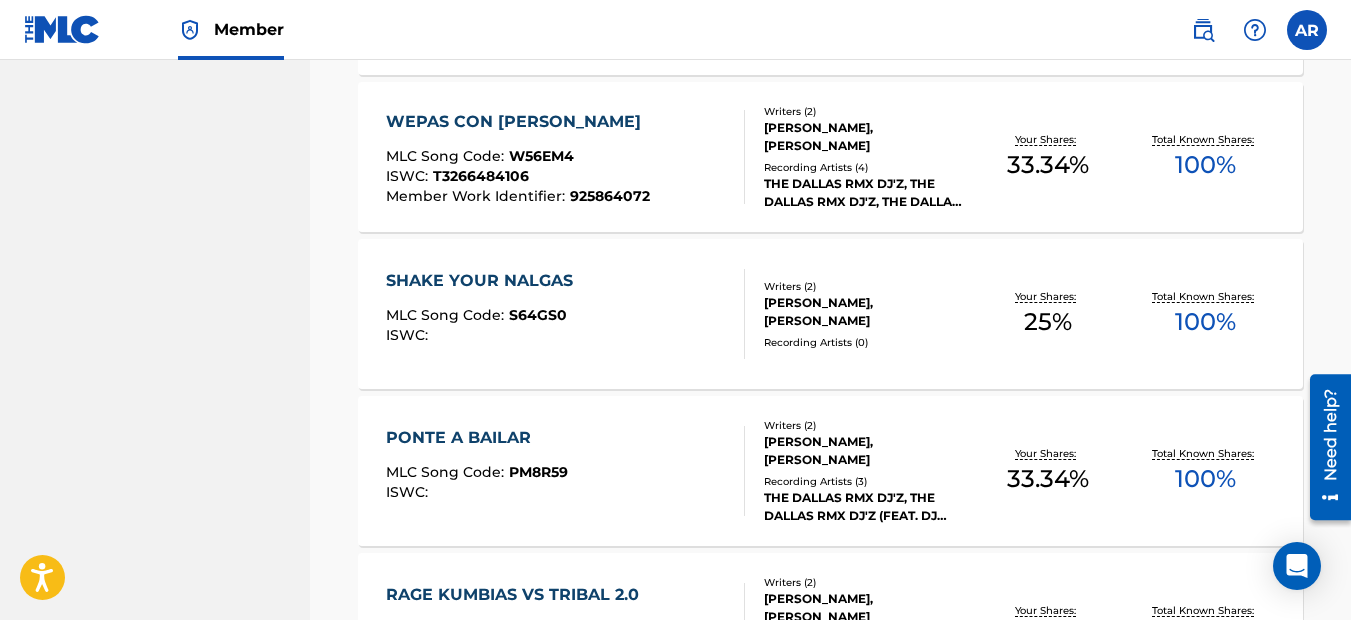 click on "SHAKE YOUR NALGAS" at bounding box center [484, 281] 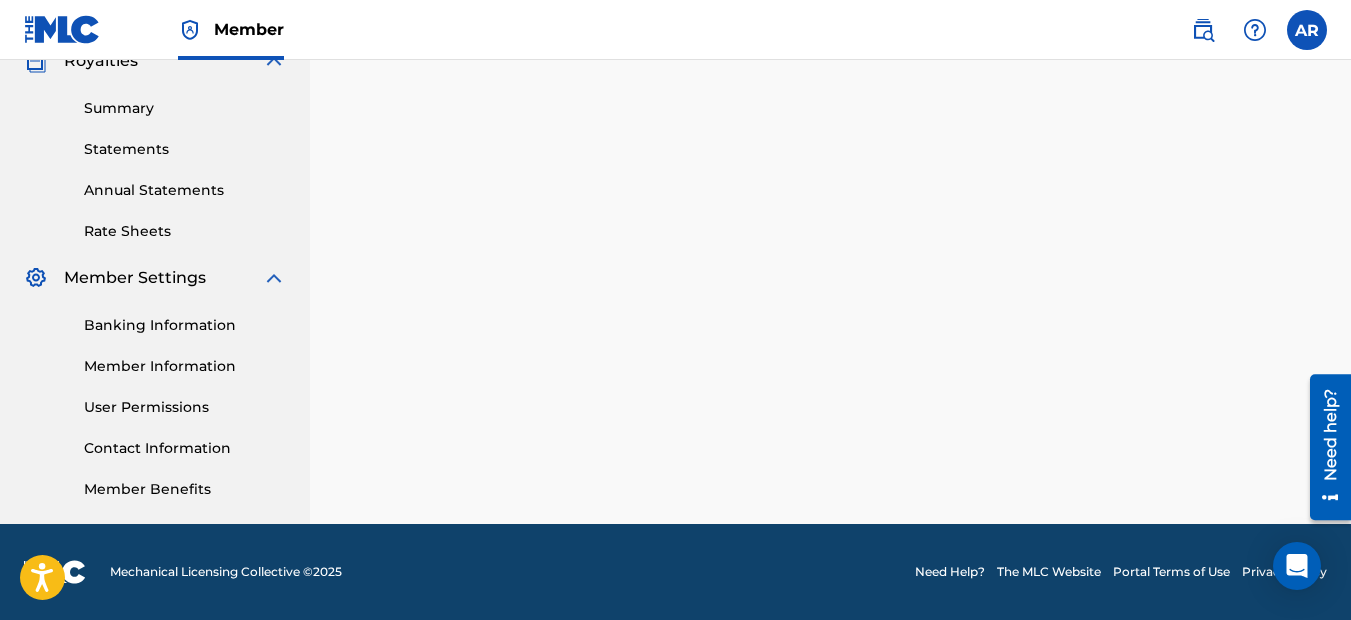 scroll, scrollTop: 0, scrollLeft: 0, axis: both 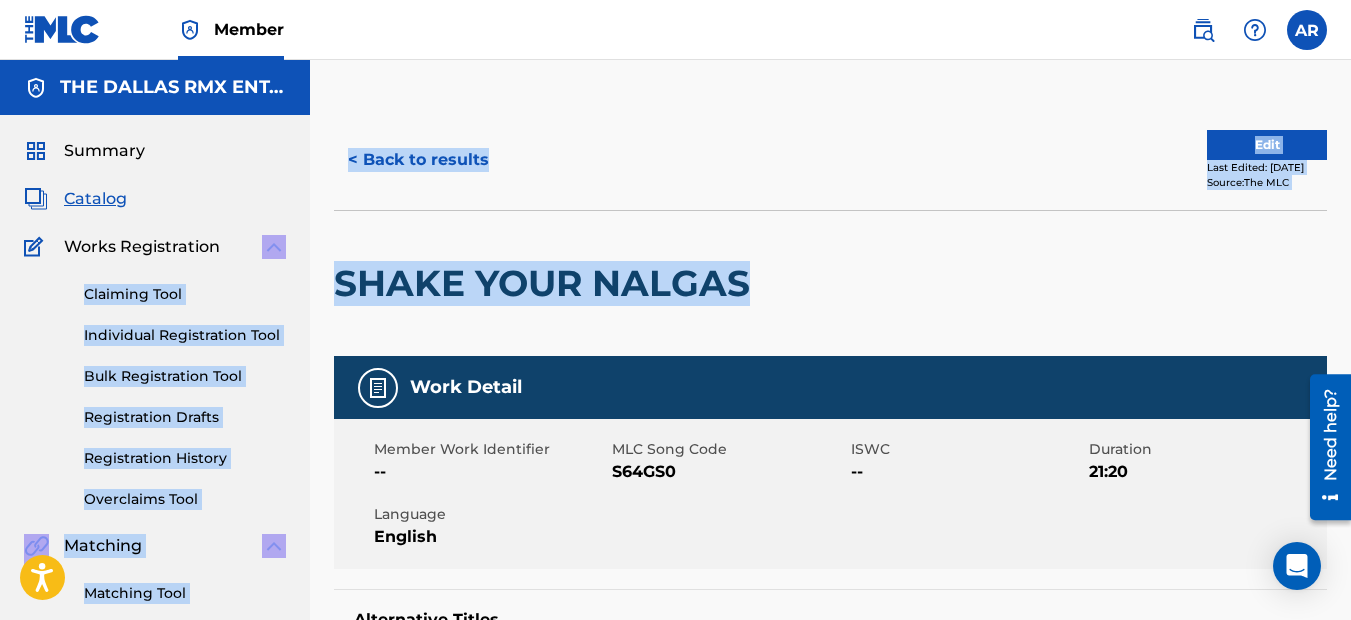 drag, startPoint x: 747, startPoint y: 291, endPoint x: 309, endPoint y: 244, distance: 440.51447 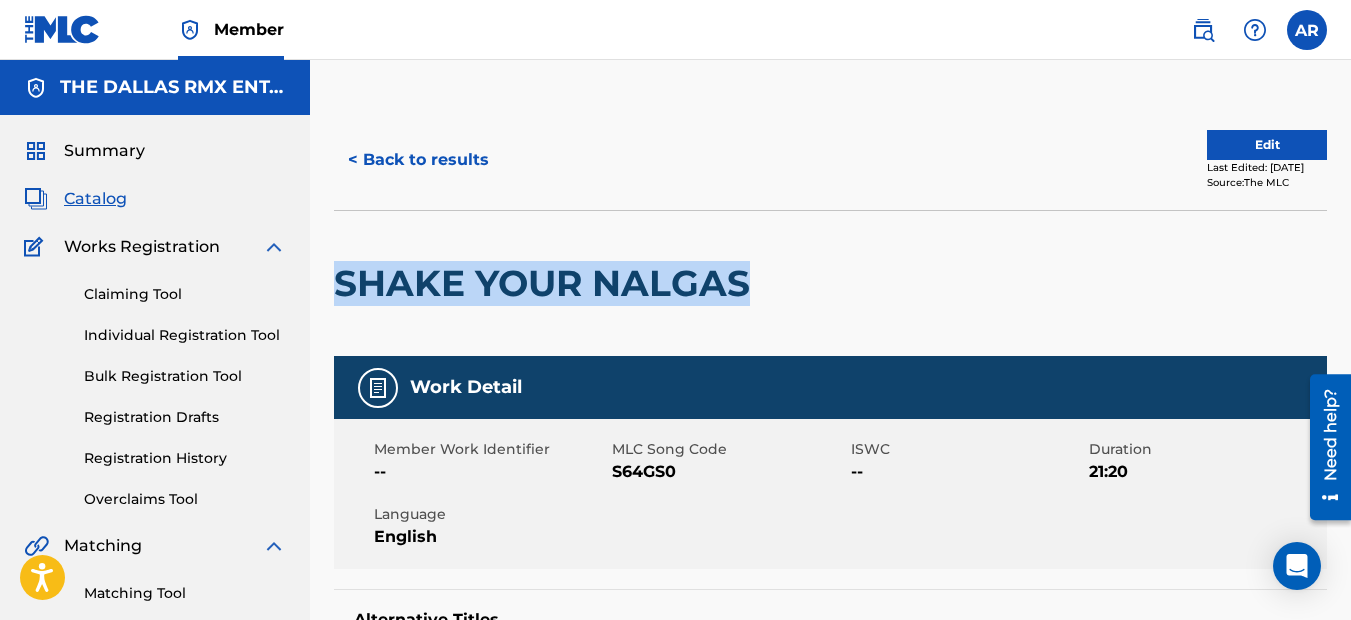 drag, startPoint x: 752, startPoint y: 286, endPoint x: 343, endPoint y: 287, distance: 409.00122 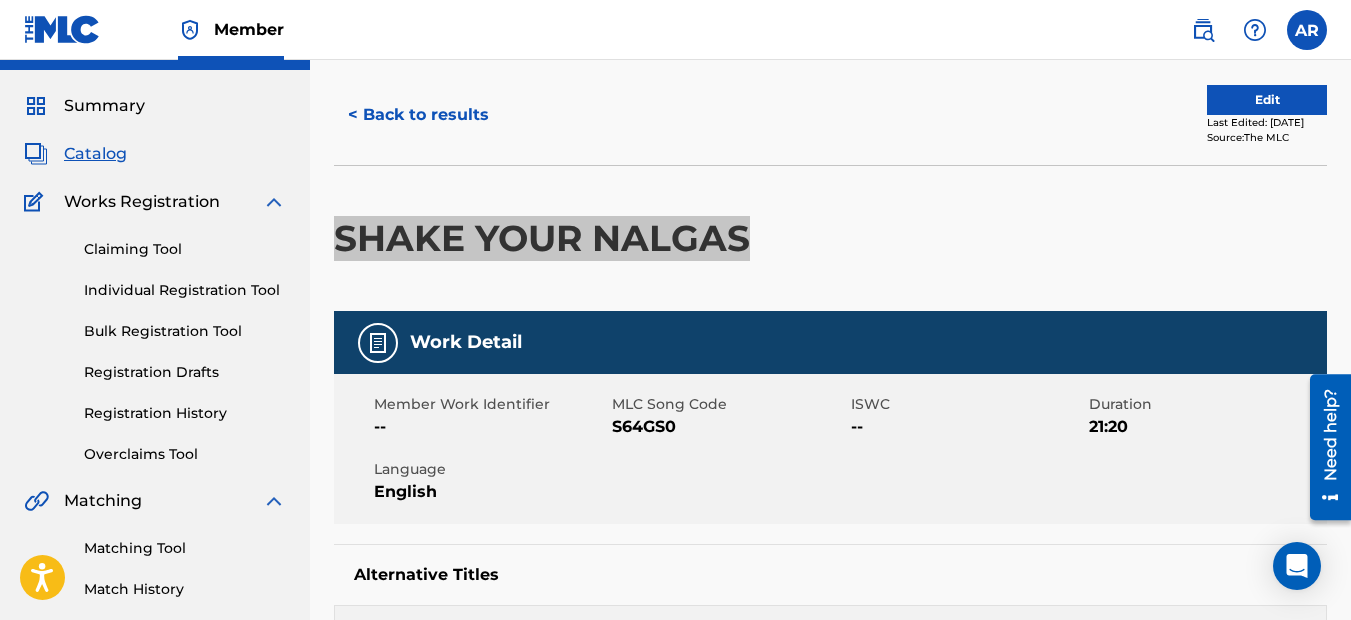 scroll, scrollTop: 0, scrollLeft: 0, axis: both 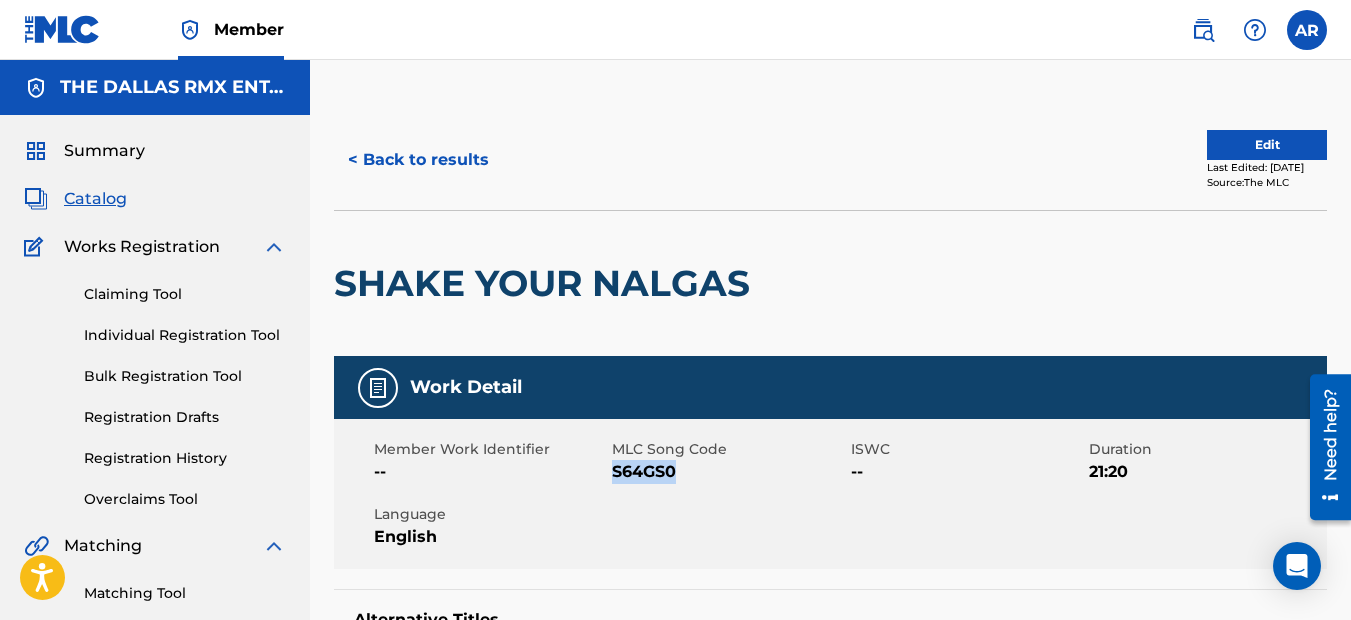 drag, startPoint x: 679, startPoint y: 474, endPoint x: 616, endPoint y: 475, distance: 63.007935 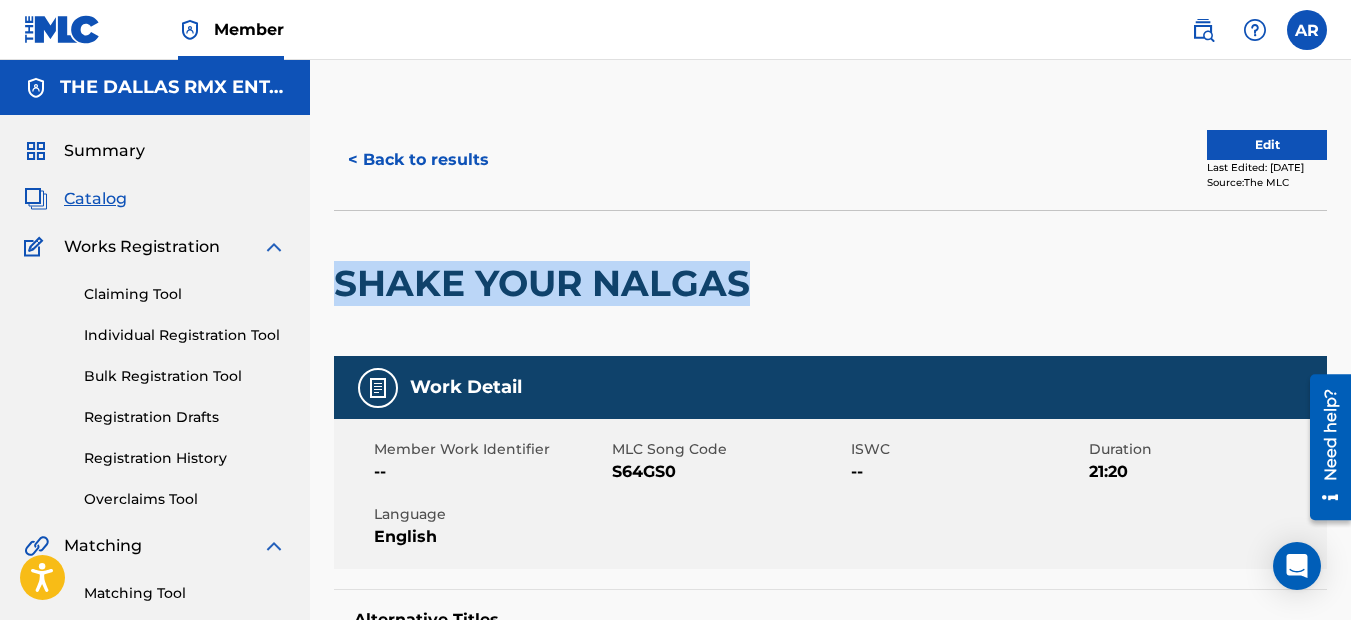 drag, startPoint x: 748, startPoint y: 274, endPoint x: 326, endPoint y: 268, distance: 422.04266 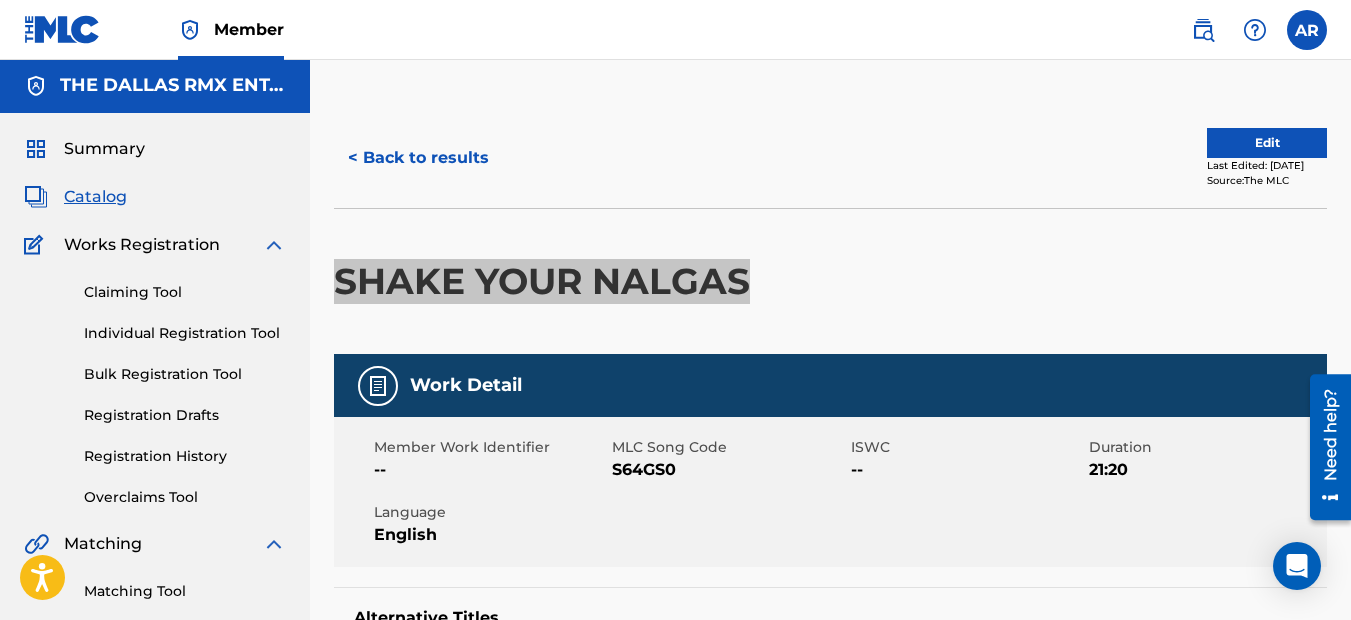 scroll, scrollTop: 0, scrollLeft: 0, axis: both 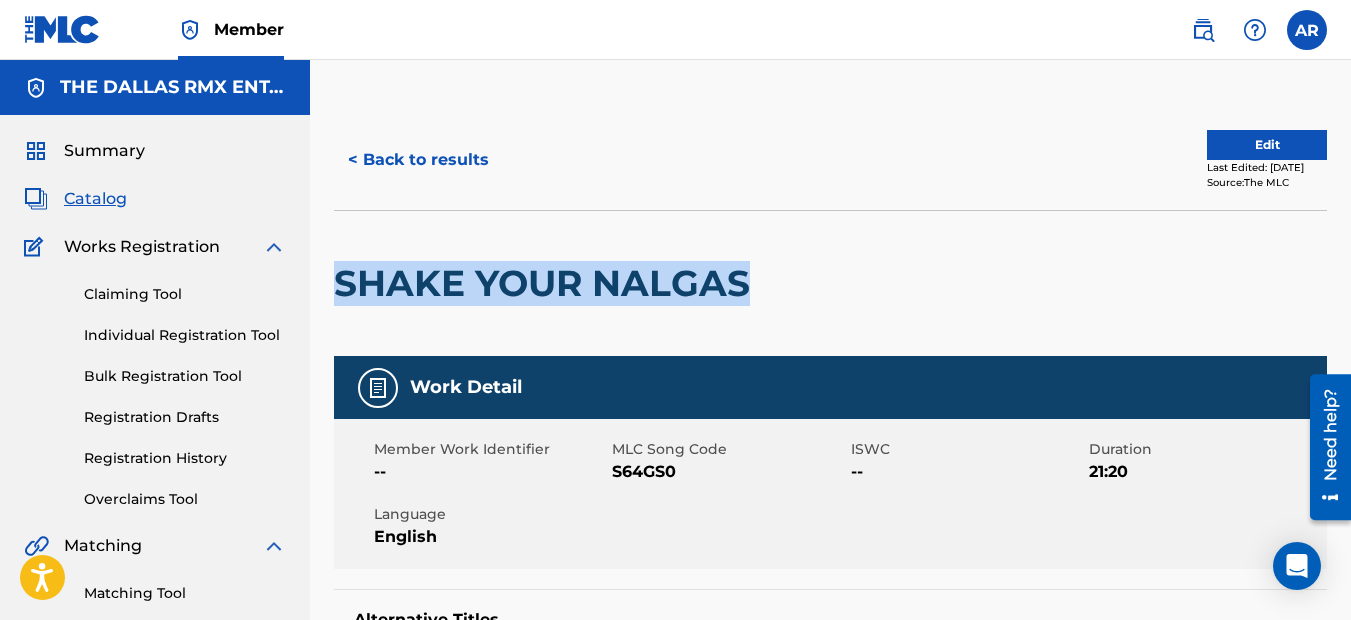 click on "< Back to results" at bounding box center (418, 160) 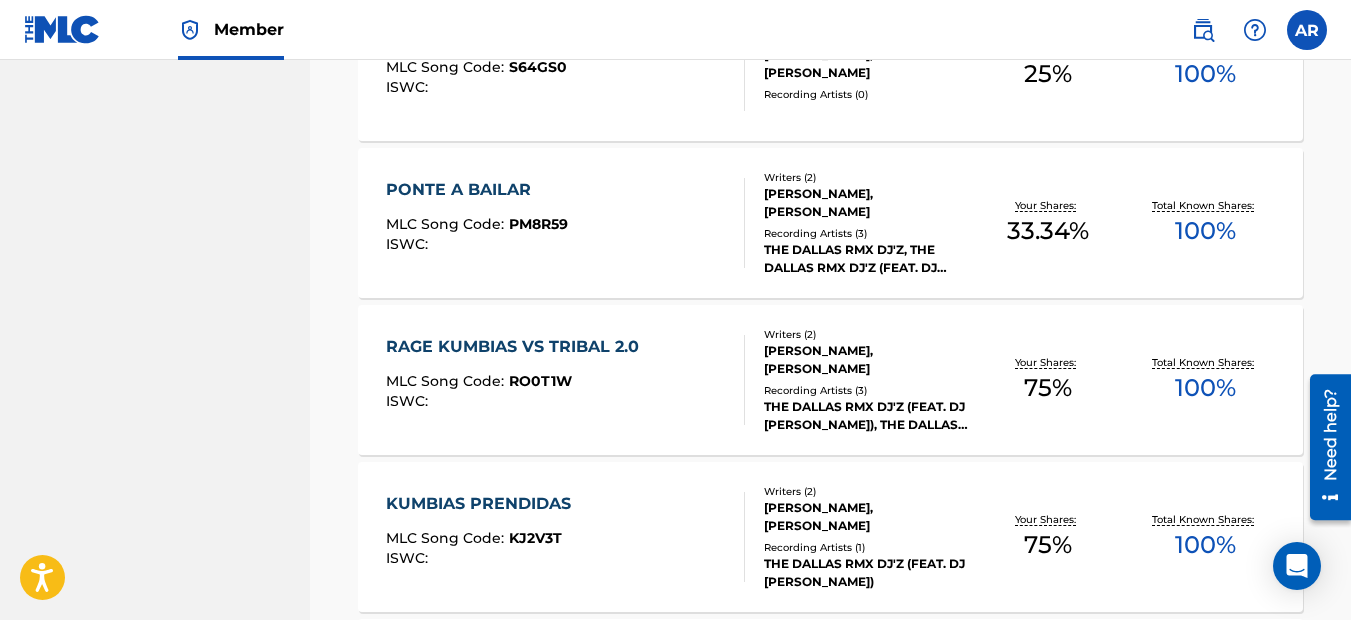 scroll, scrollTop: 2579, scrollLeft: 0, axis: vertical 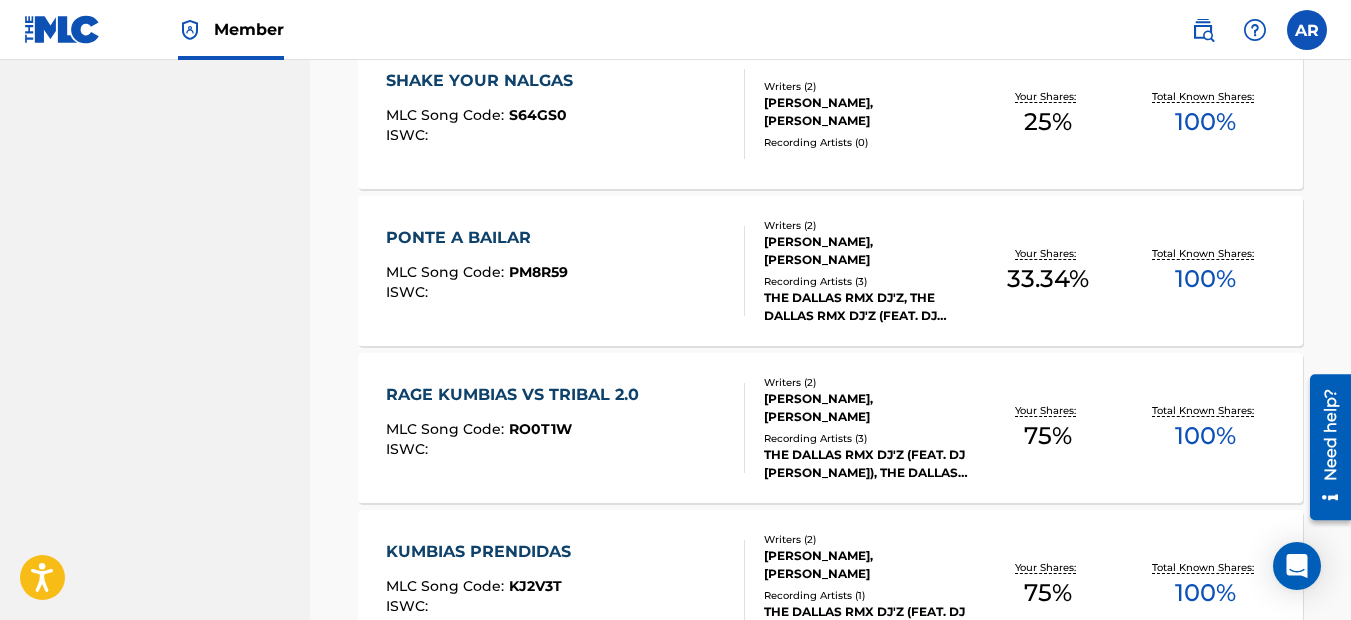 click on "PONTE A BAILAR" at bounding box center [477, 238] 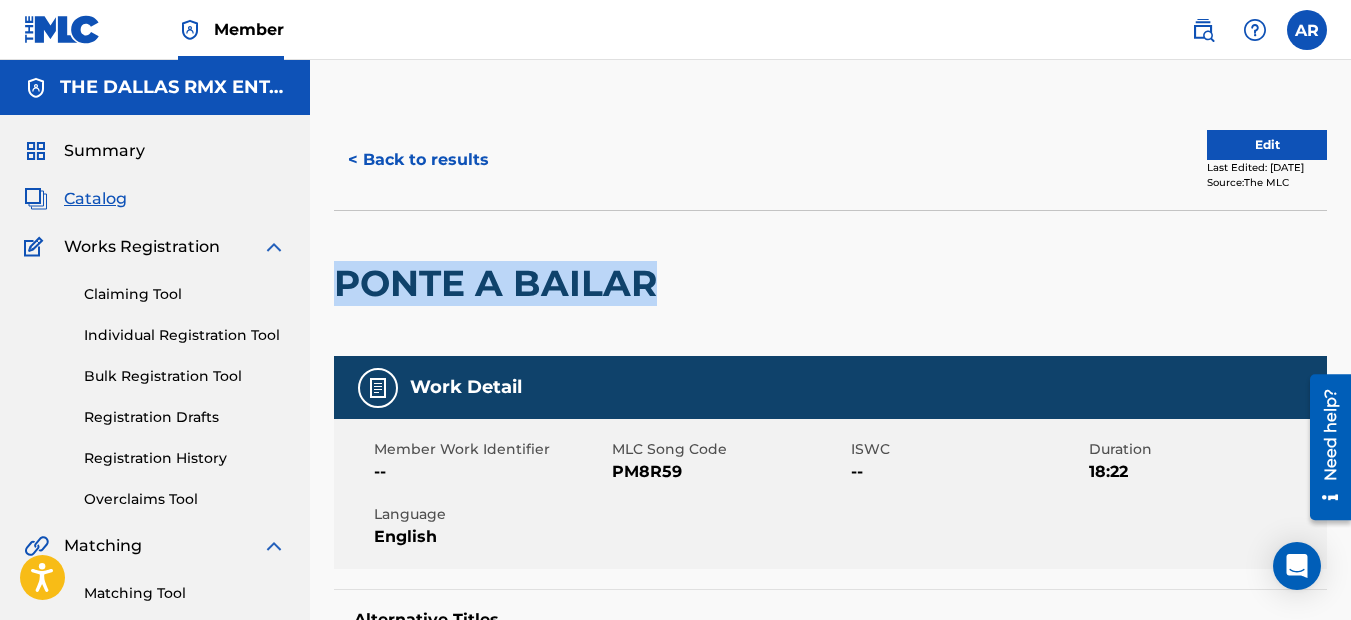 drag, startPoint x: 655, startPoint y: 288, endPoint x: 333, endPoint y: 261, distance: 323.13 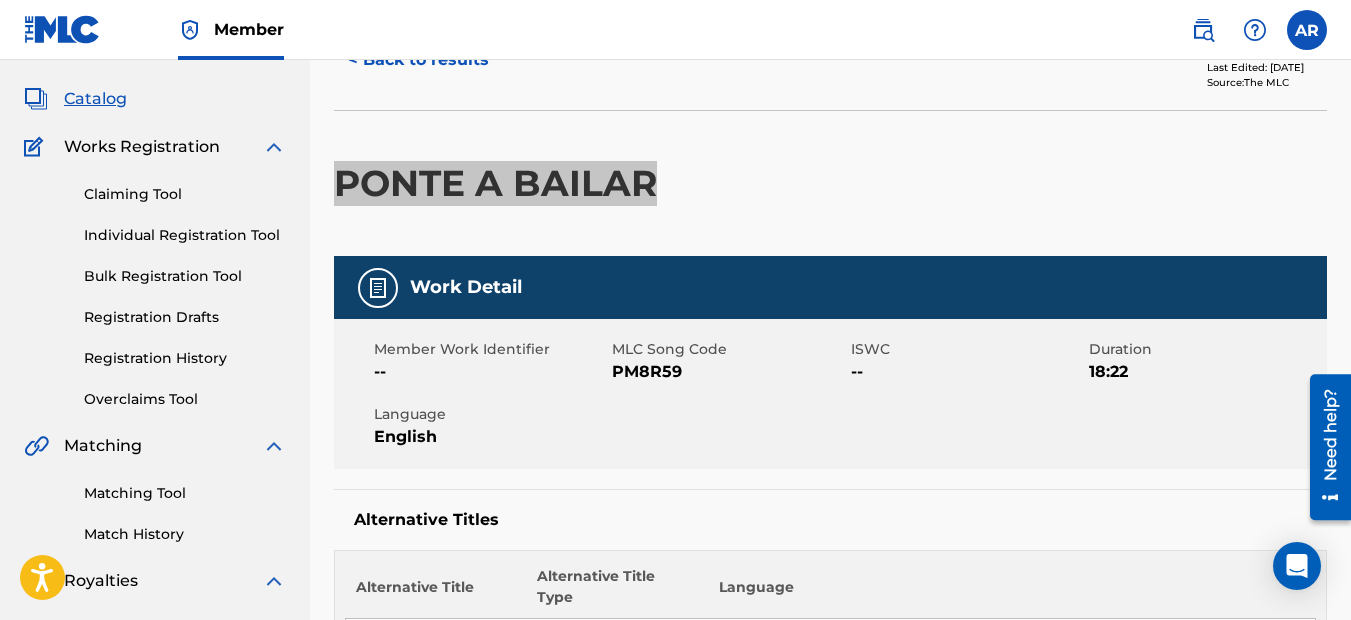 scroll, scrollTop: 0, scrollLeft: 0, axis: both 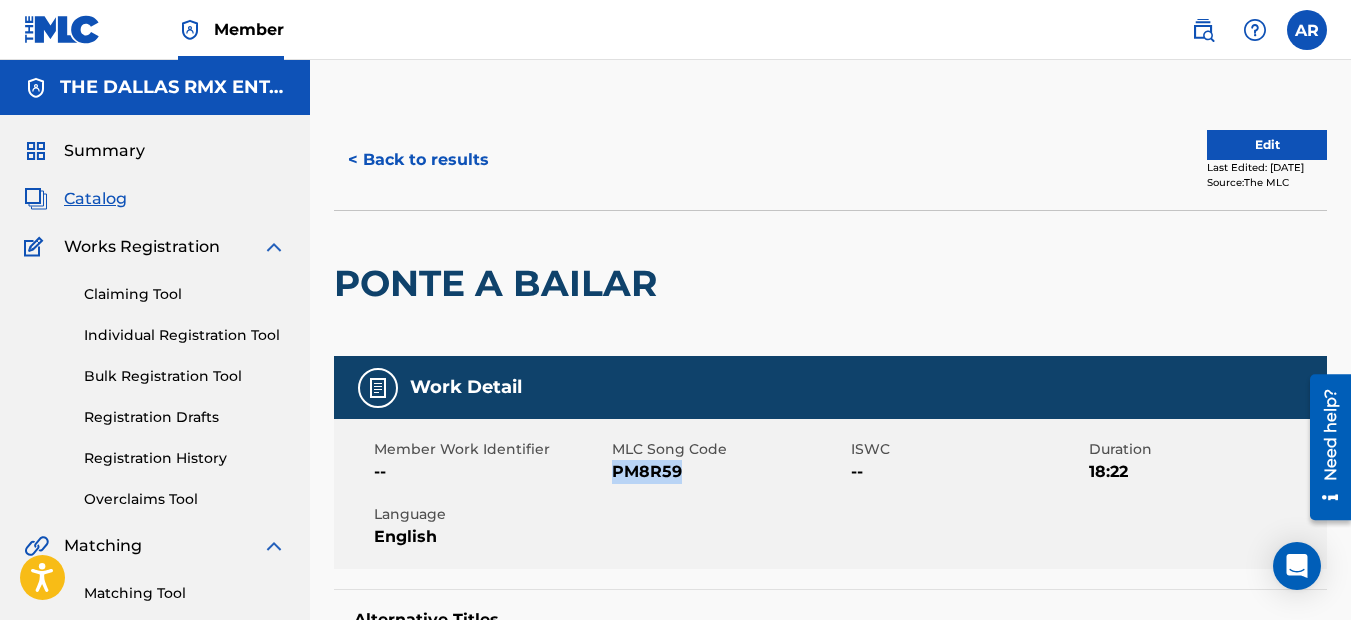 drag, startPoint x: 679, startPoint y: 469, endPoint x: 618, endPoint y: 476, distance: 61.400326 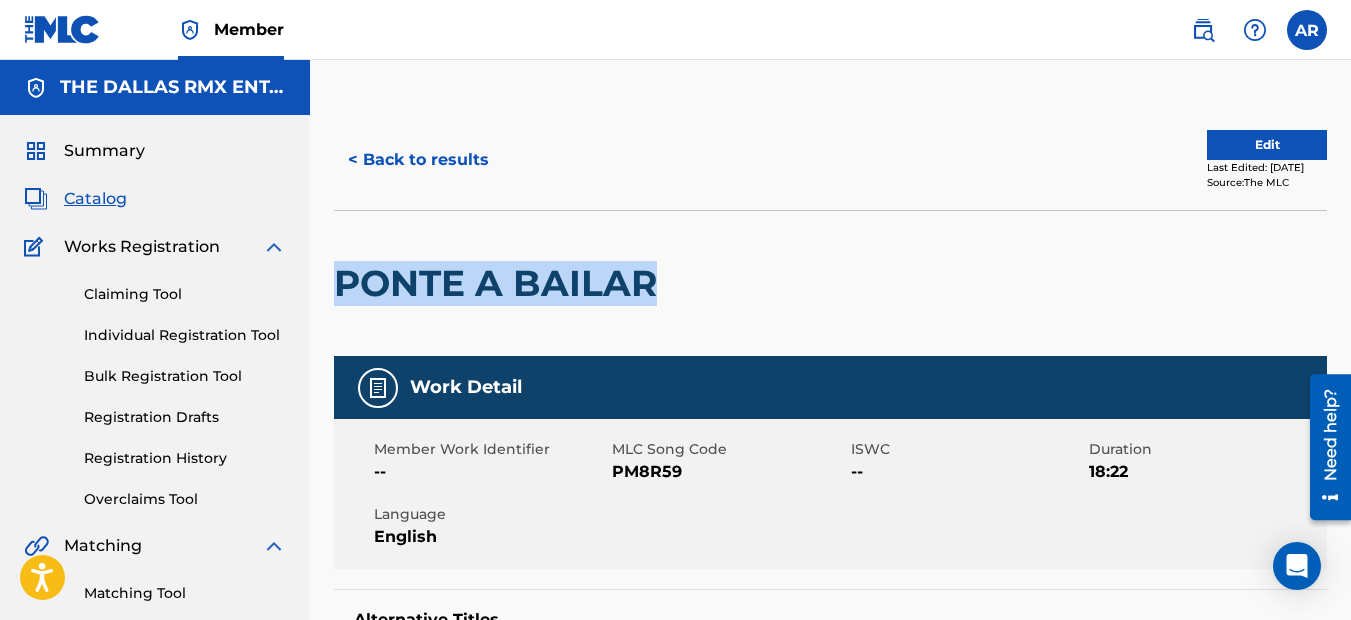 drag, startPoint x: 660, startPoint y: 292, endPoint x: 341, endPoint y: 291, distance: 319.00156 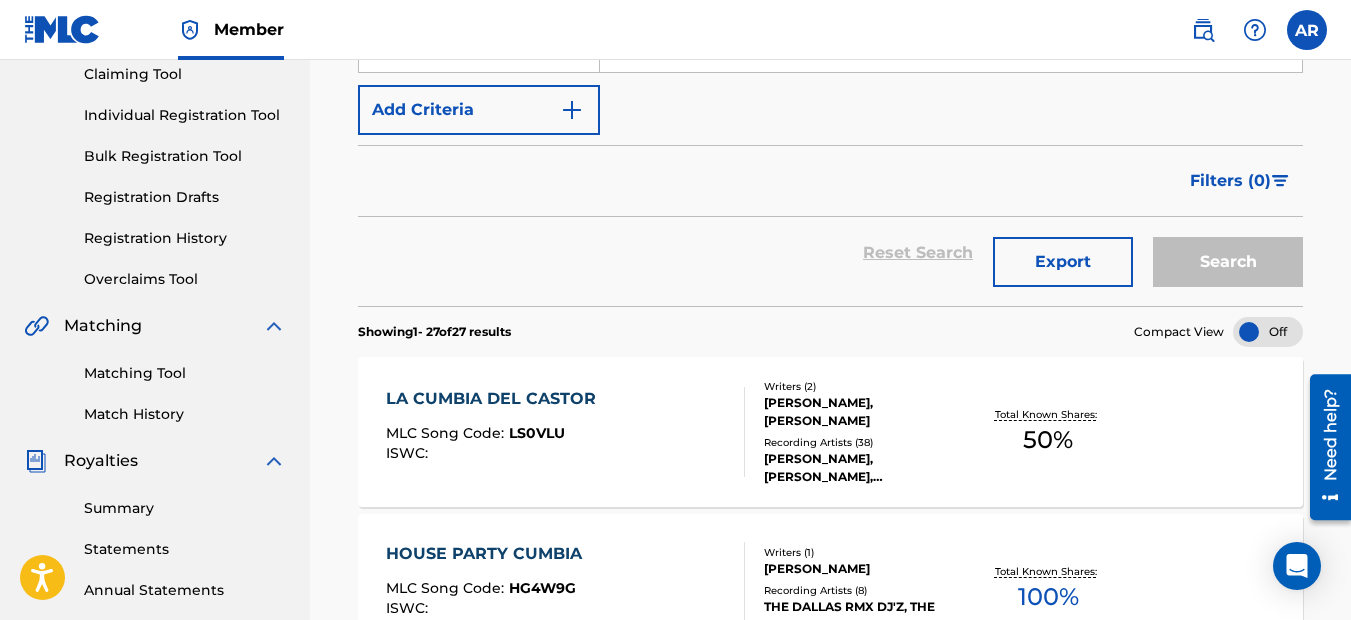 scroll, scrollTop: 0, scrollLeft: 0, axis: both 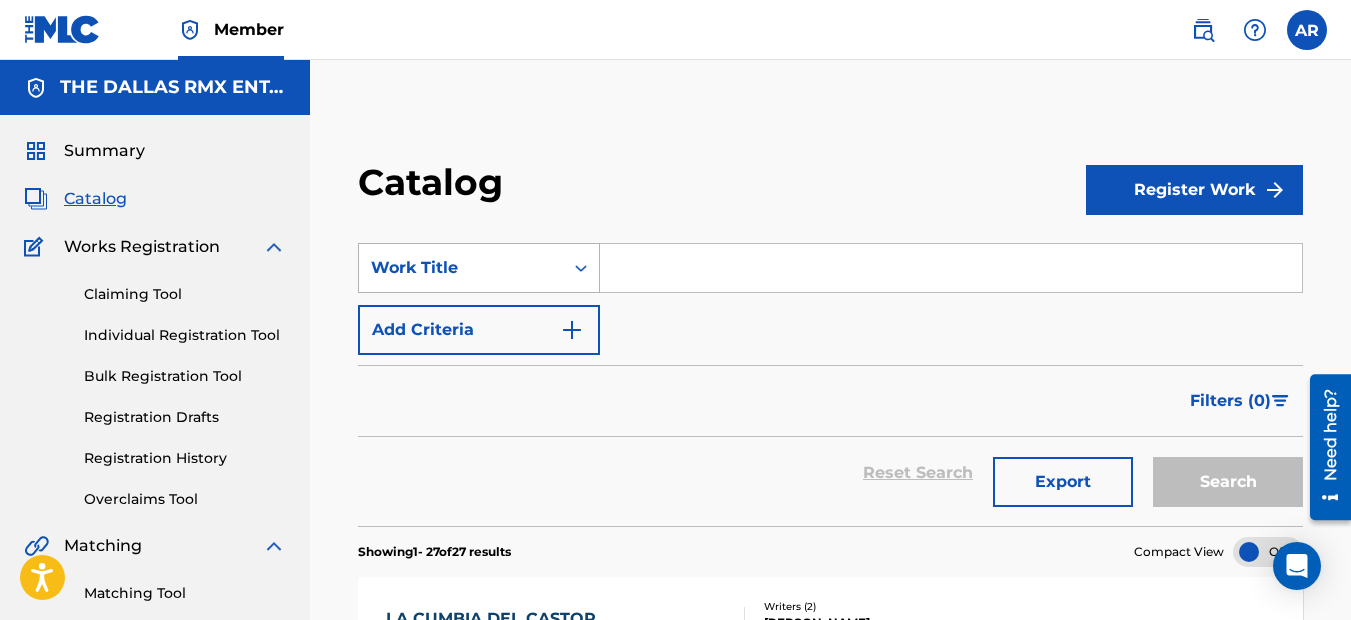 click at bounding box center (581, 268) 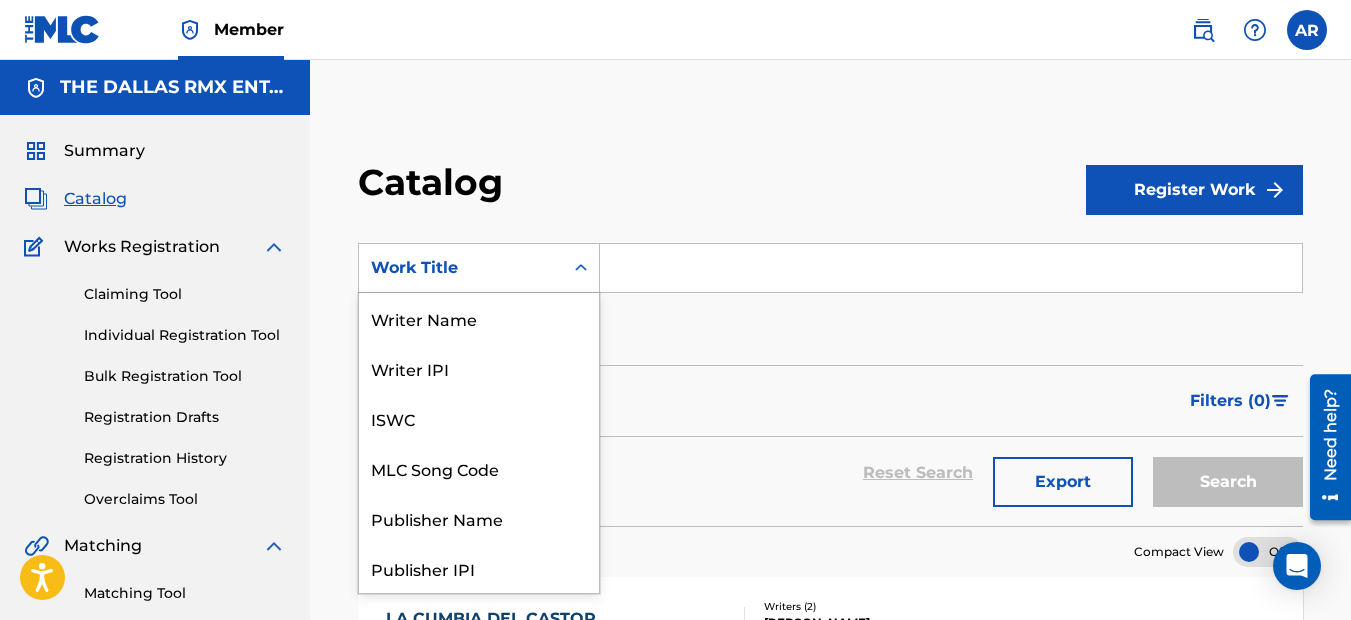 scroll, scrollTop: 300, scrollLeft: 0, axis: vertical 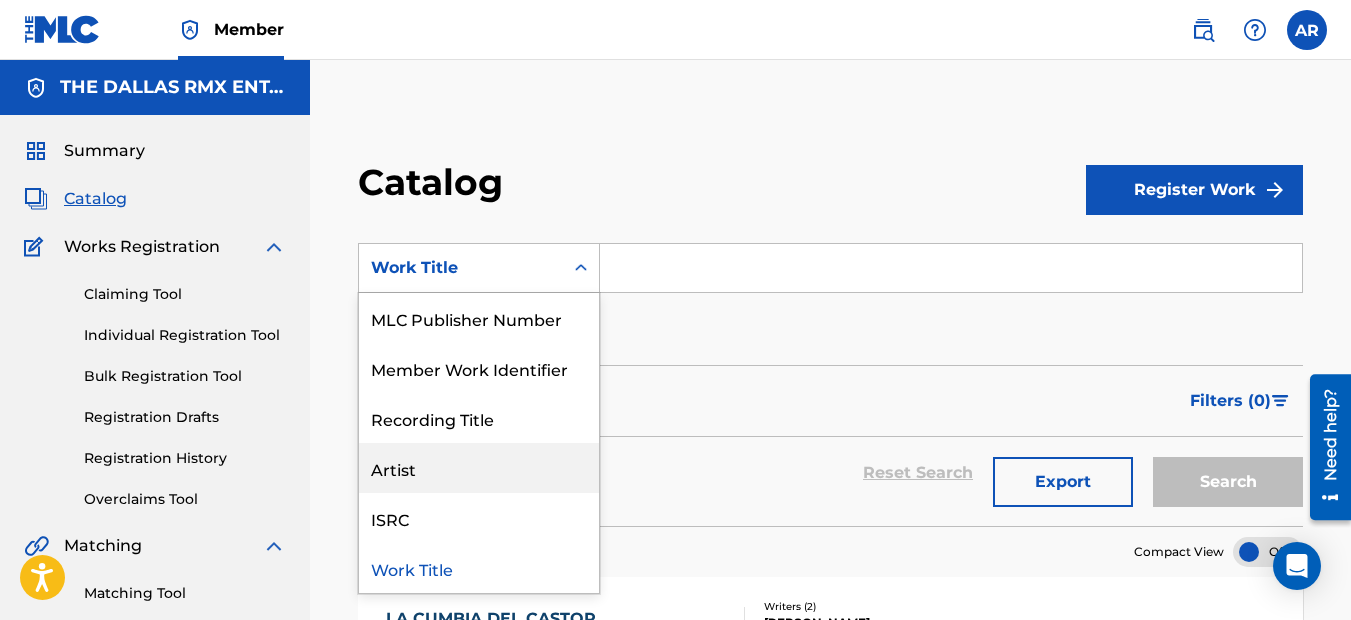 click on "Artist" at bounding box center [479, 468] 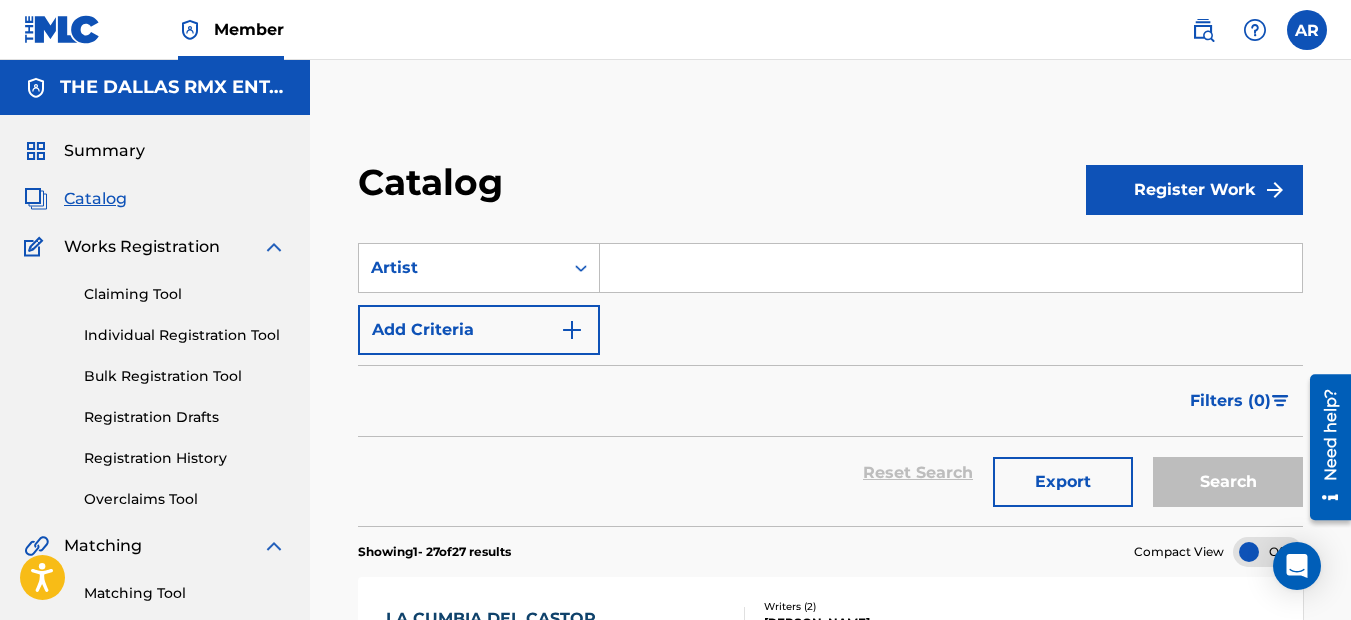 click at bounding box center [951, 268] 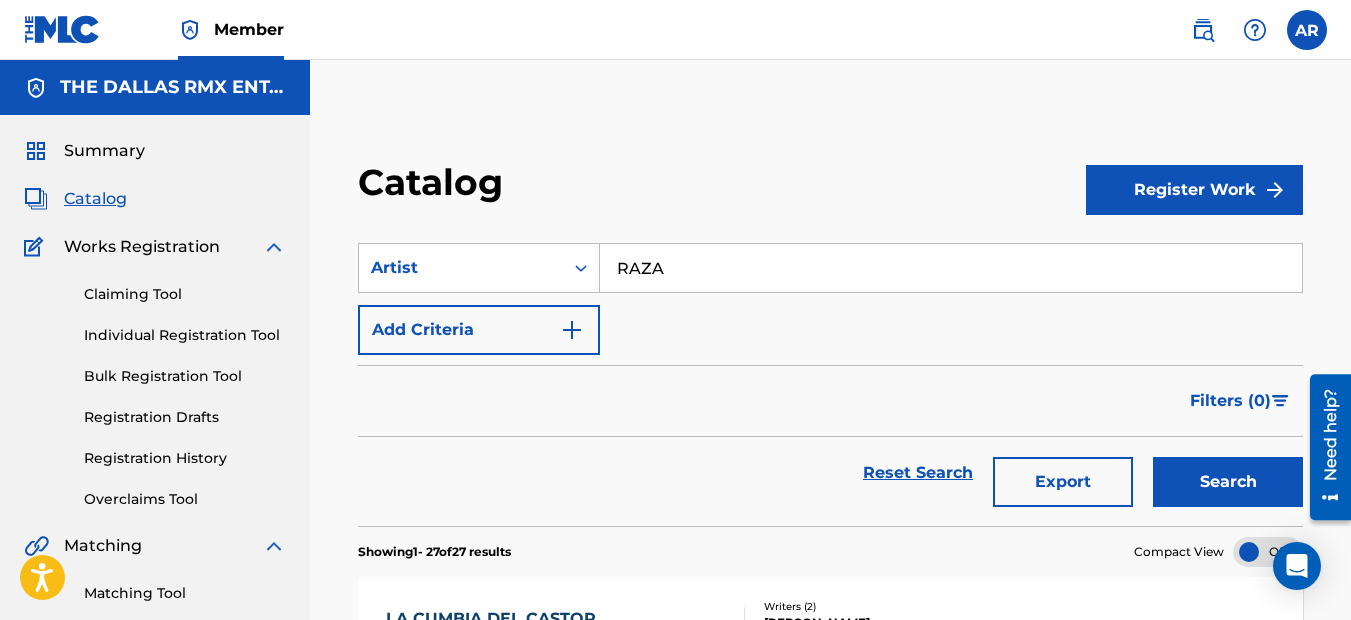 type on "RAZA PESADA MUSIC" 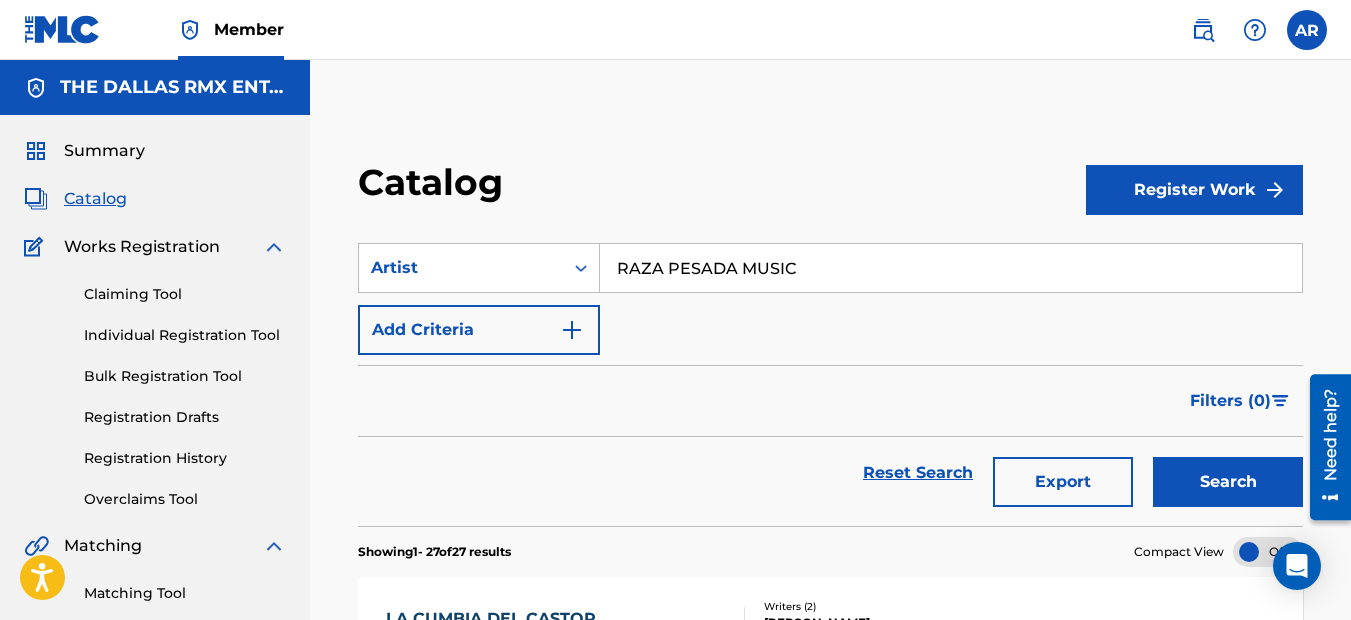 click on "Search" at bounding box center (1228, 482) 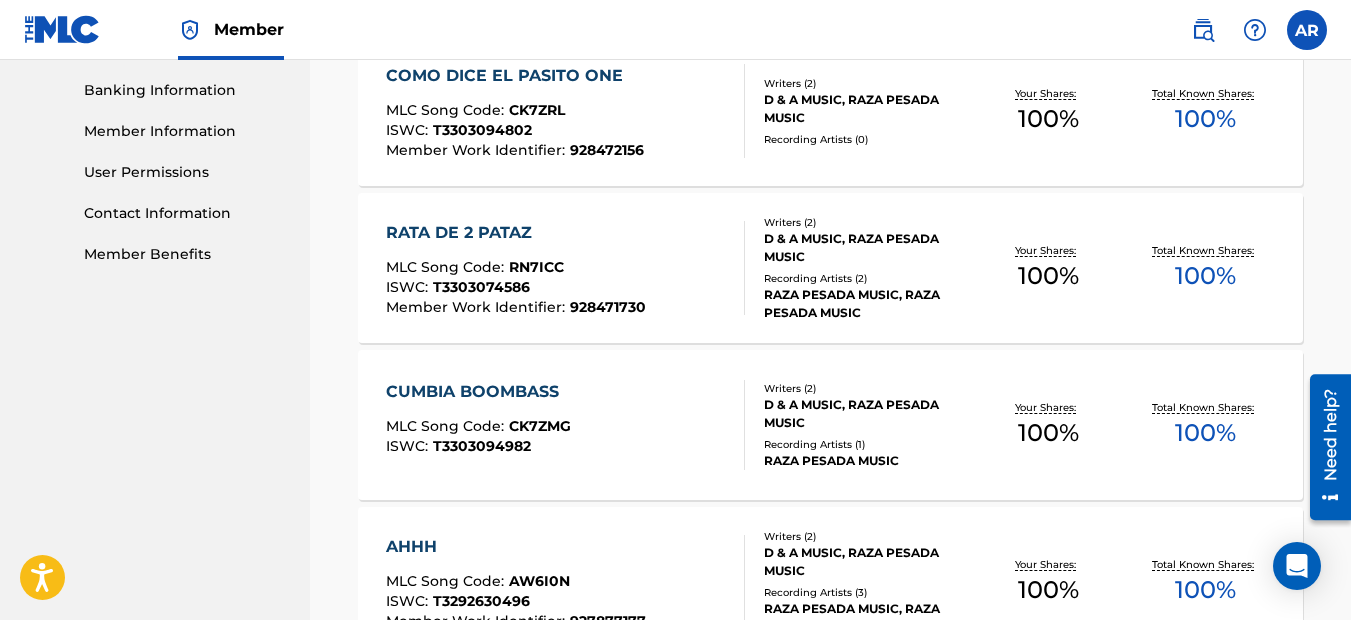 scroll, scrollTop: 900, scrollLeft: 0, axis: vertical 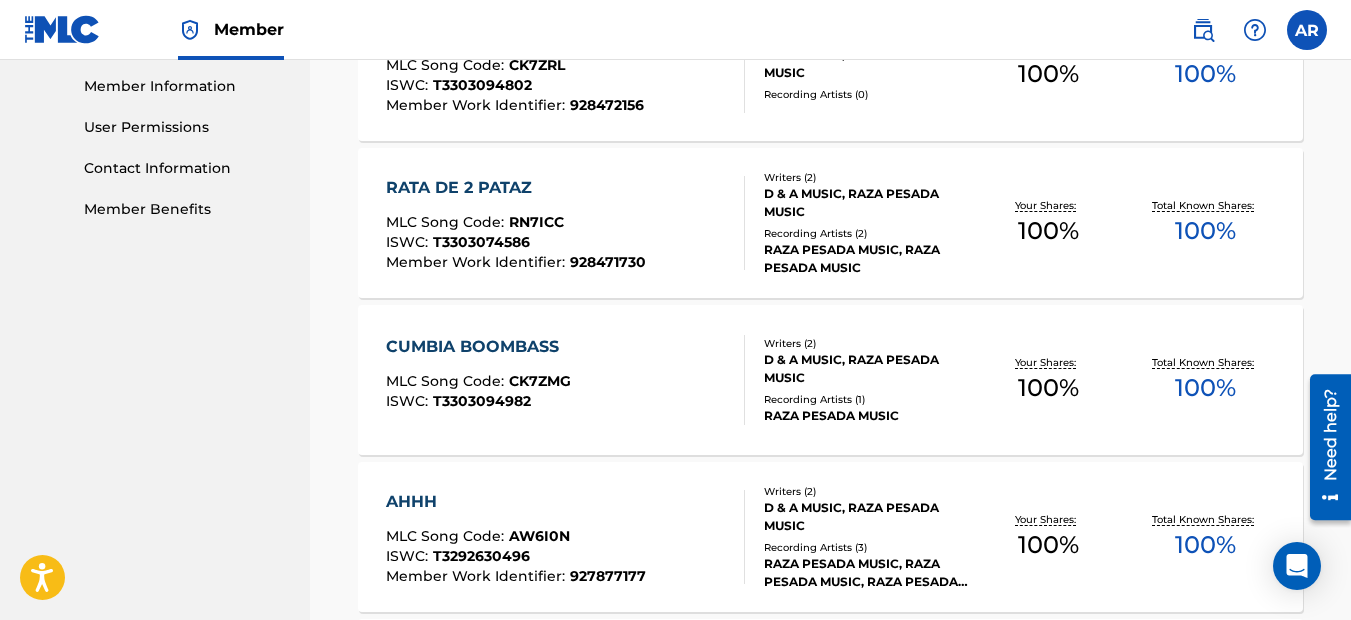 click on "CUMBIA BOOMBASS" at bounding box center [478, 347] 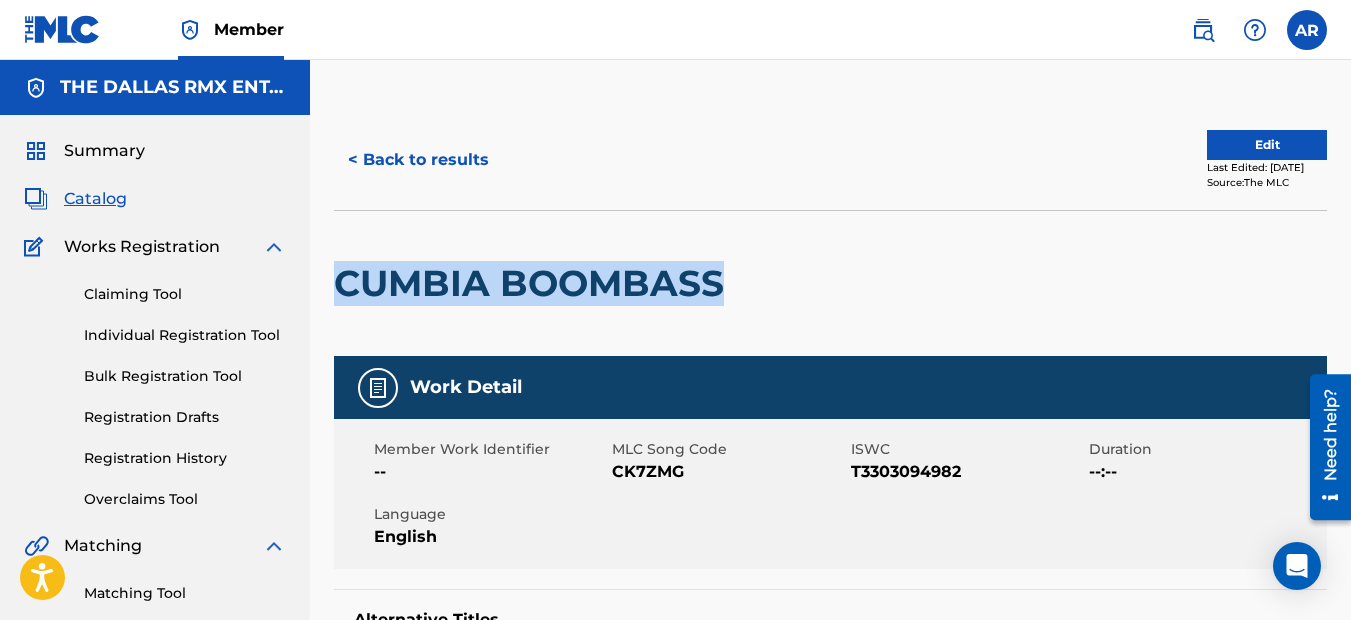 drag, startPoint x: 727, startPoint y: 285, endPoint x: 339, endPoint y: 286, distance: 388.00128 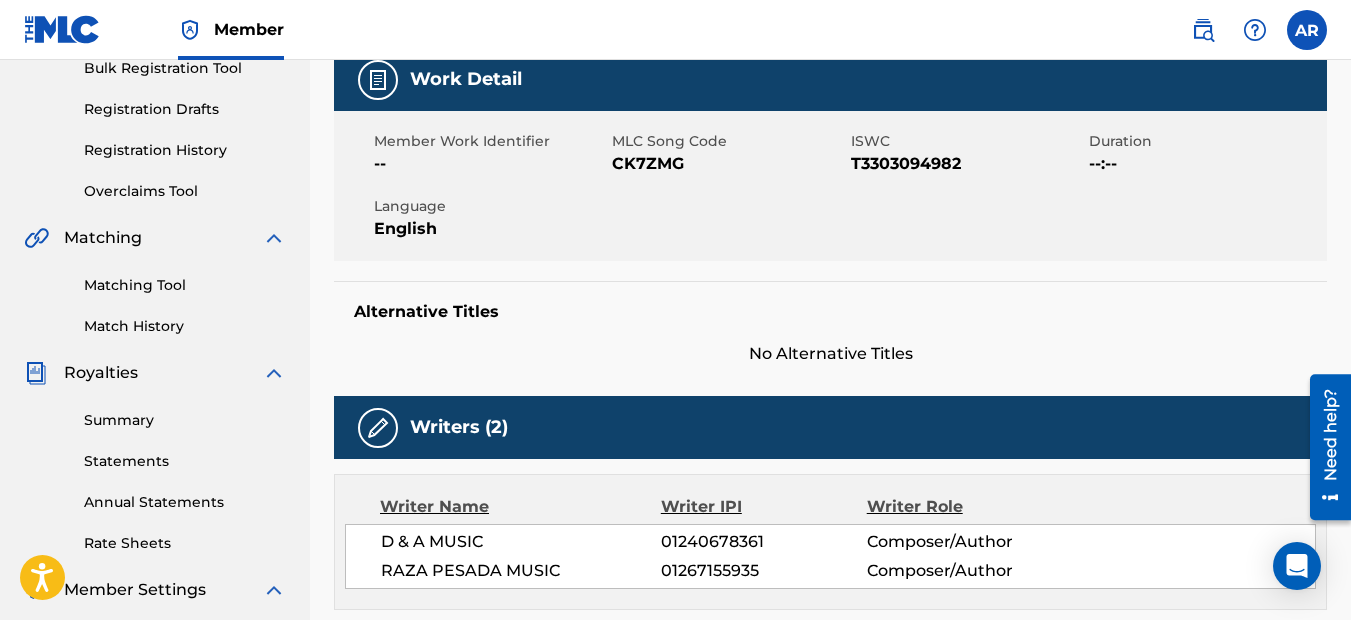 scroll, scrollTop: 0, scrollLeft: 0, axis: both 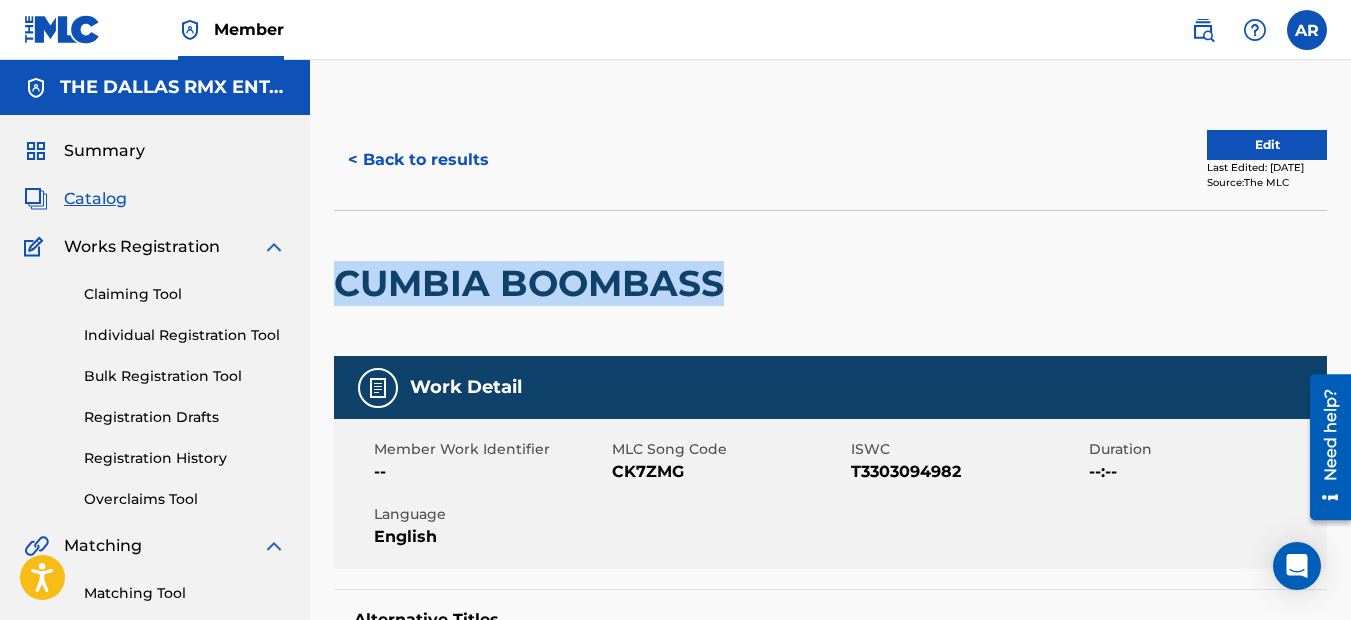 click on "< Back to results" at bounding box center (418, 160) 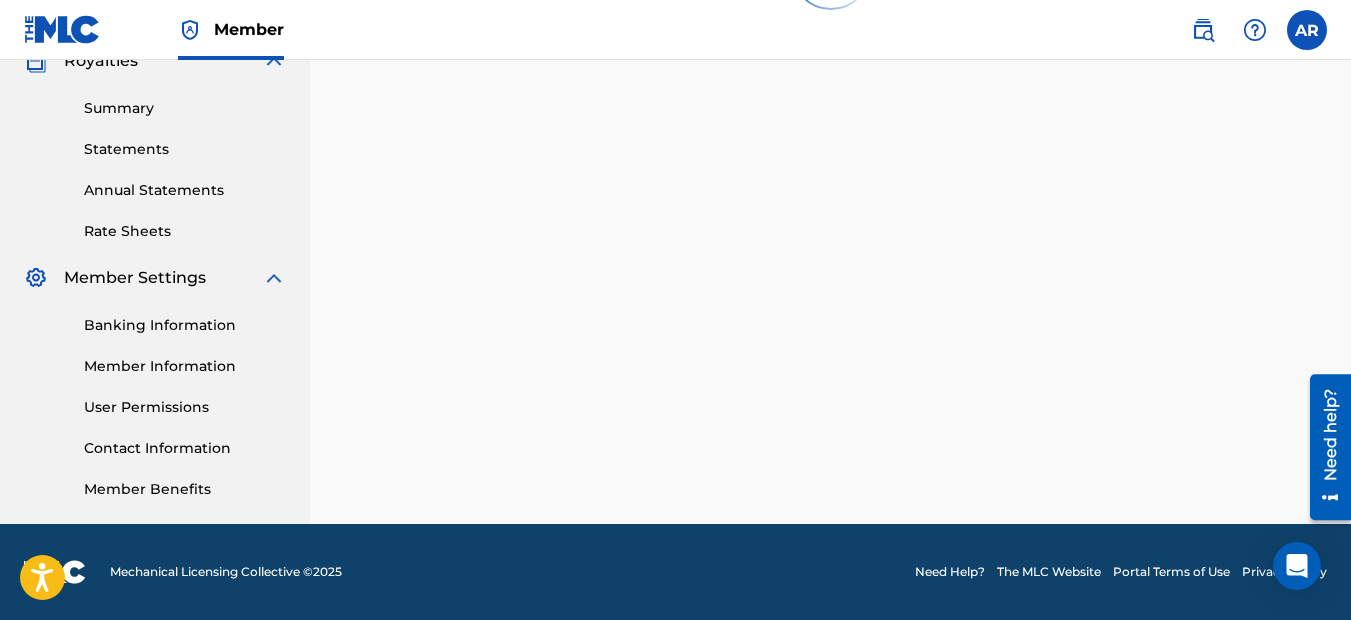 scroll, scrollTop: 900, scrollLeft: 0, axis: vertical 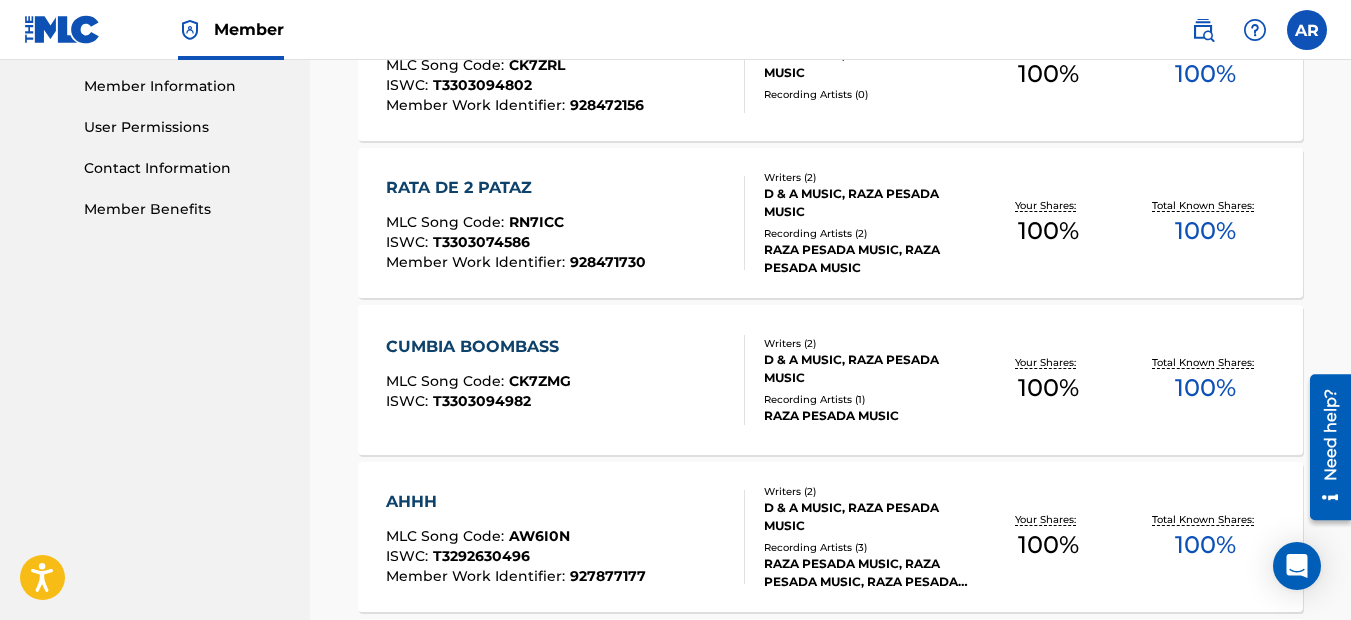 click on "RATA DE 2 PATAZ" at bounding box center (516, 188) 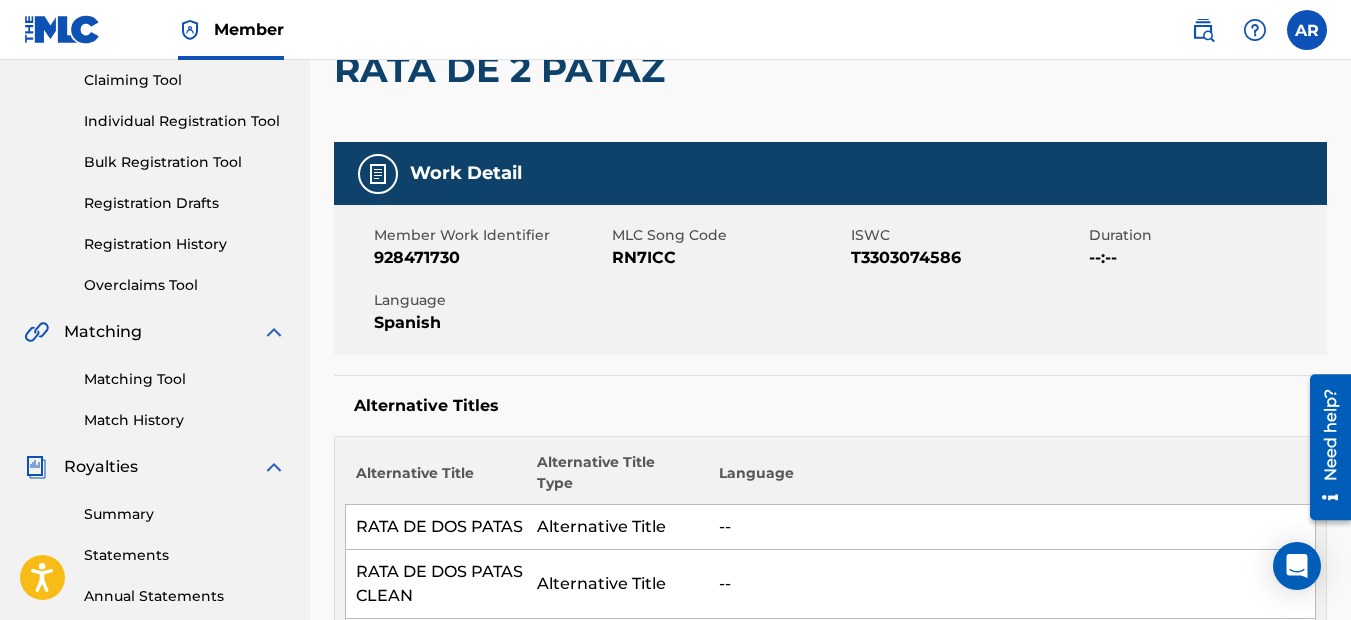 scroll, scrollTop: 0, scrollLeft: 0, axis: both 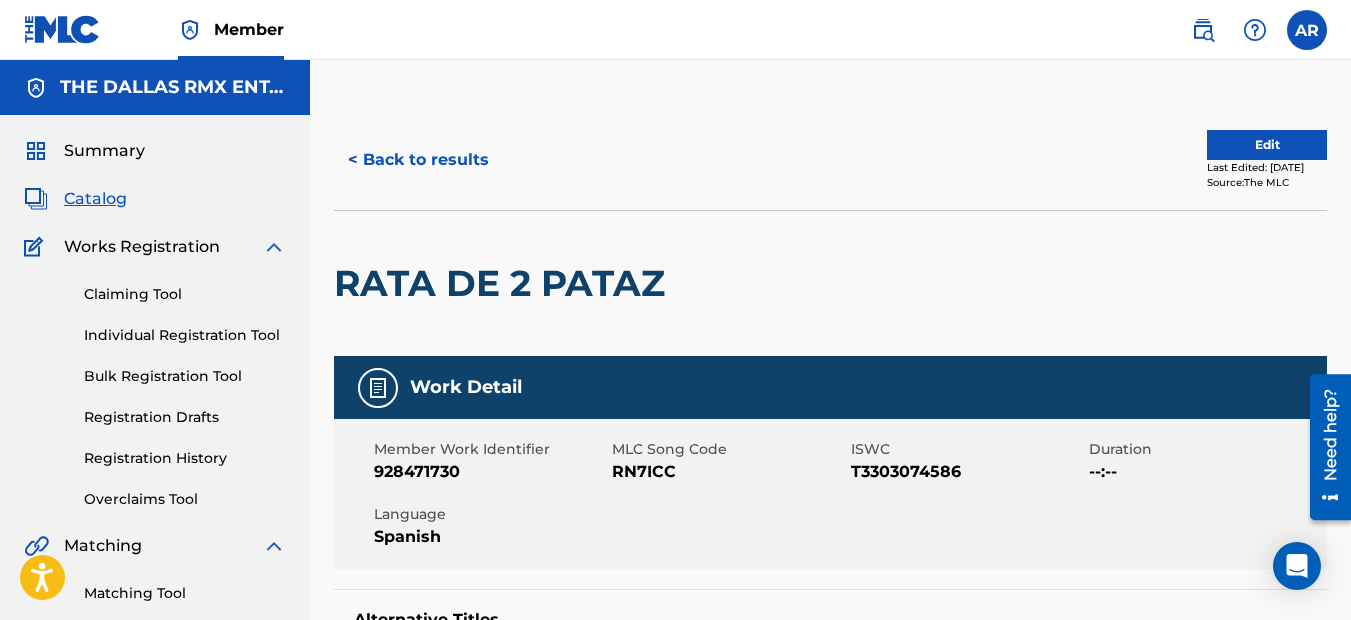 click on "Edit" at bounding box center (1267, 145) 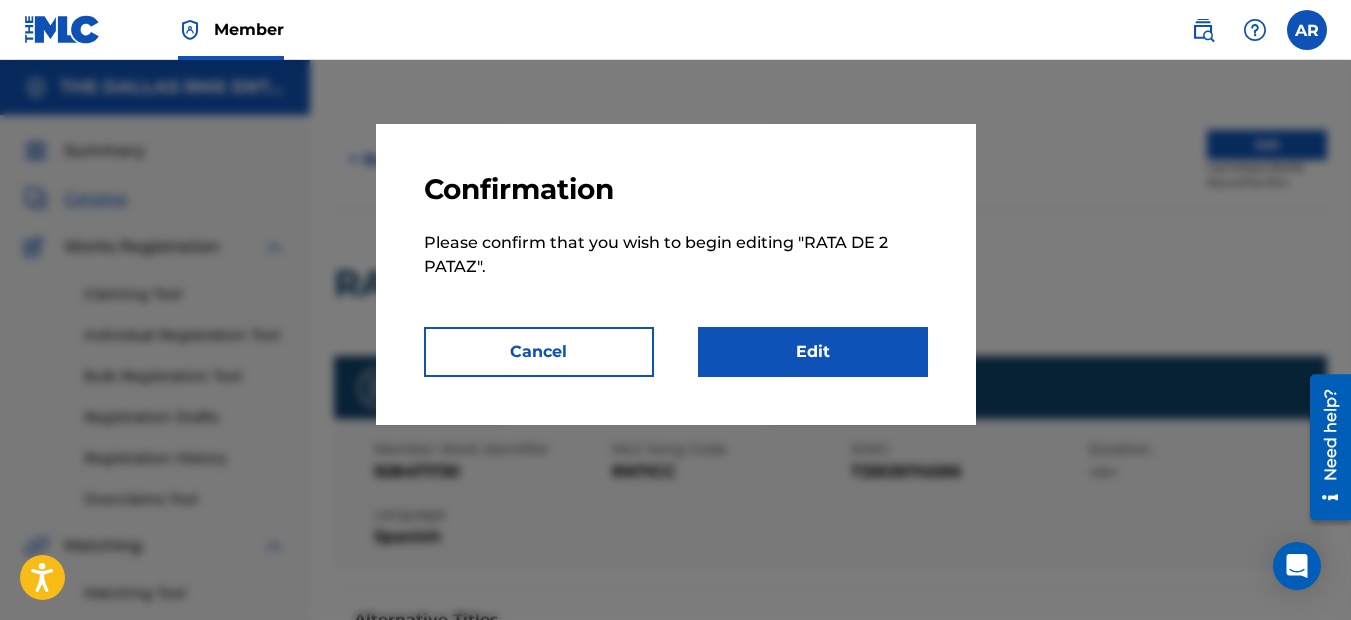 click on "Edit" at bounding box center [813, 352] 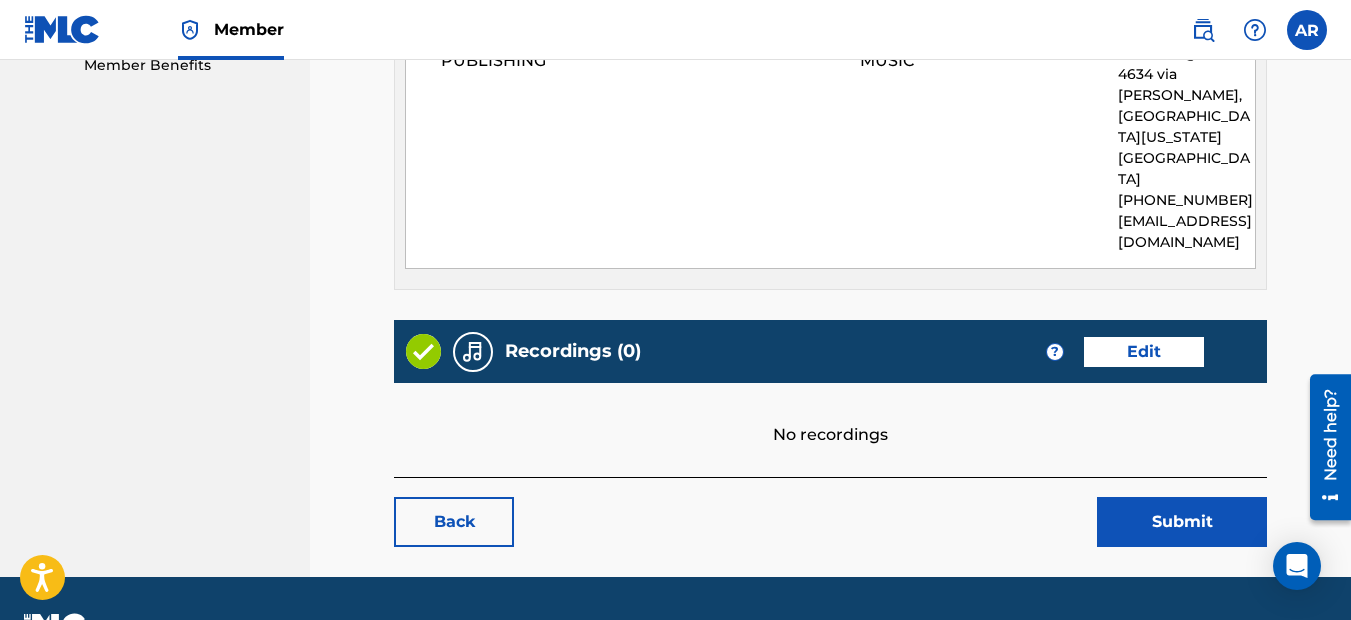 scroll, scrollTop: 1076, scrollLeft: 0, axis: vertical 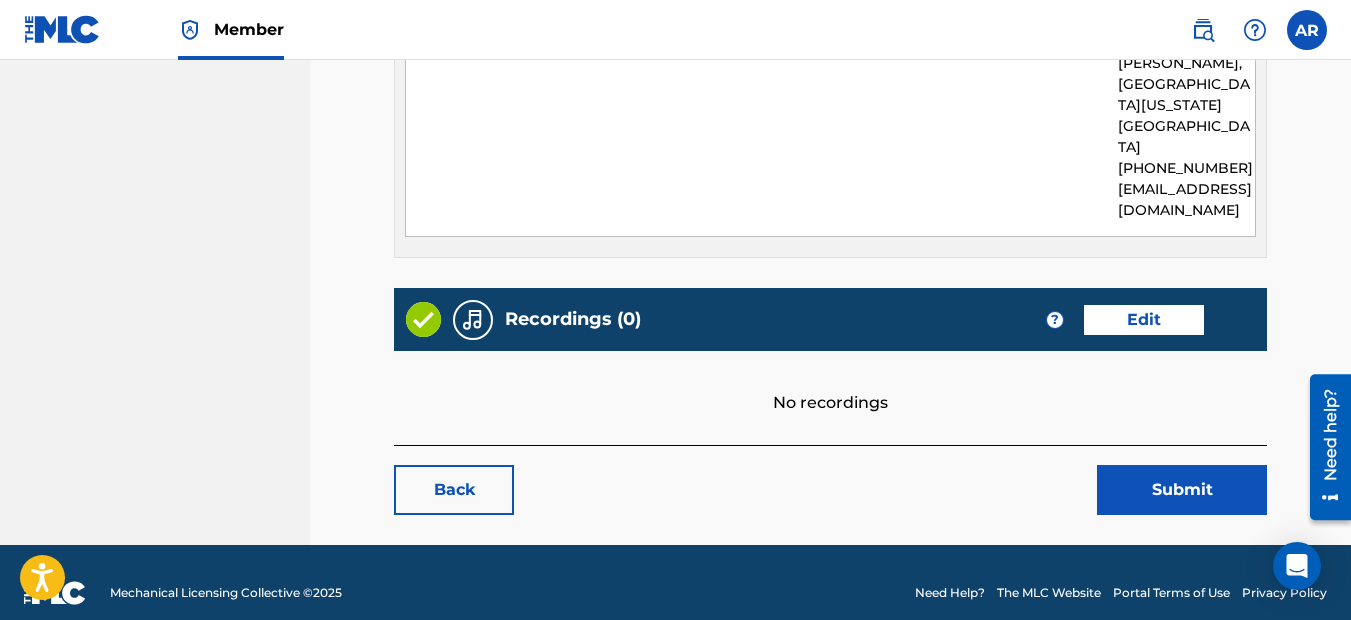 click on "Edit" at bounding box center [1144, 320] 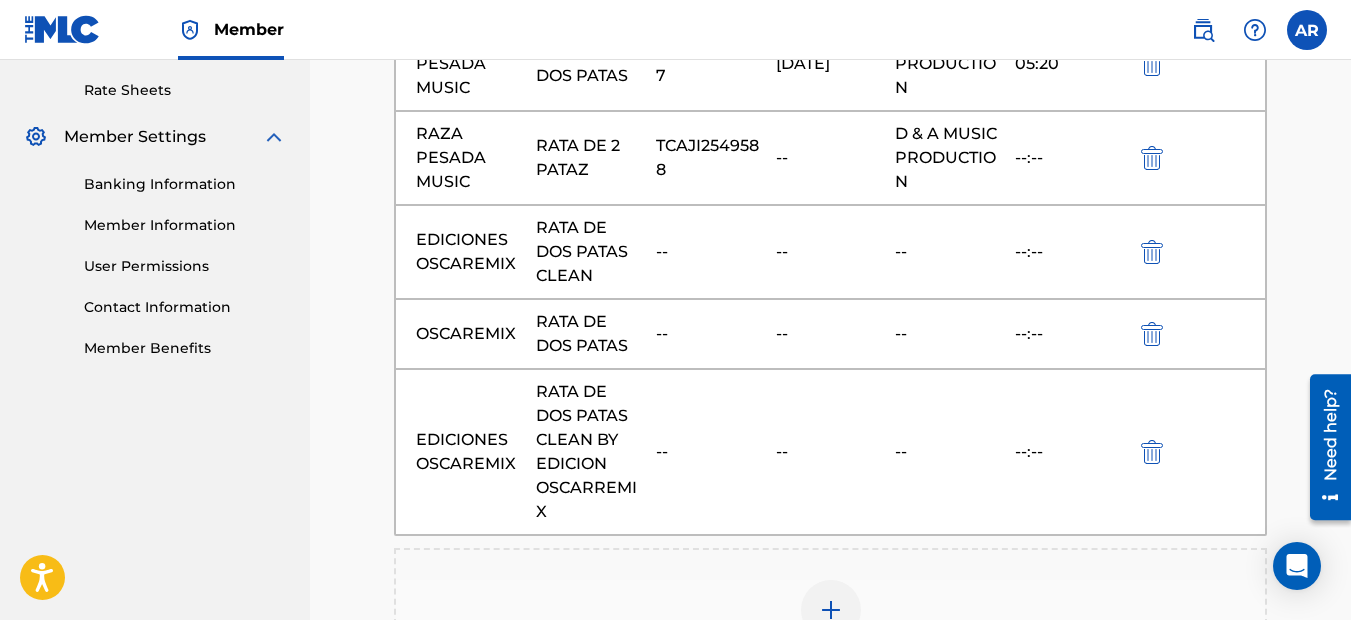 scroll, scrollTop: 800, scrollLeft: 0, axis: vertical 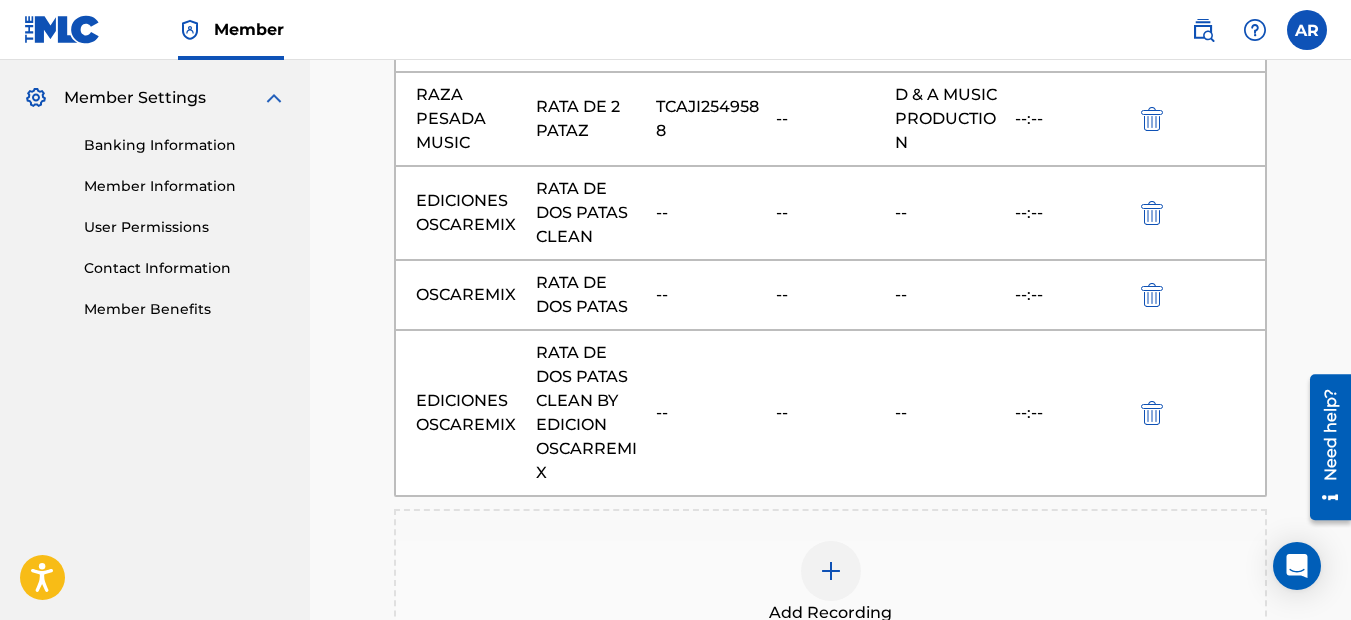 click at bounding box center [831, 571] 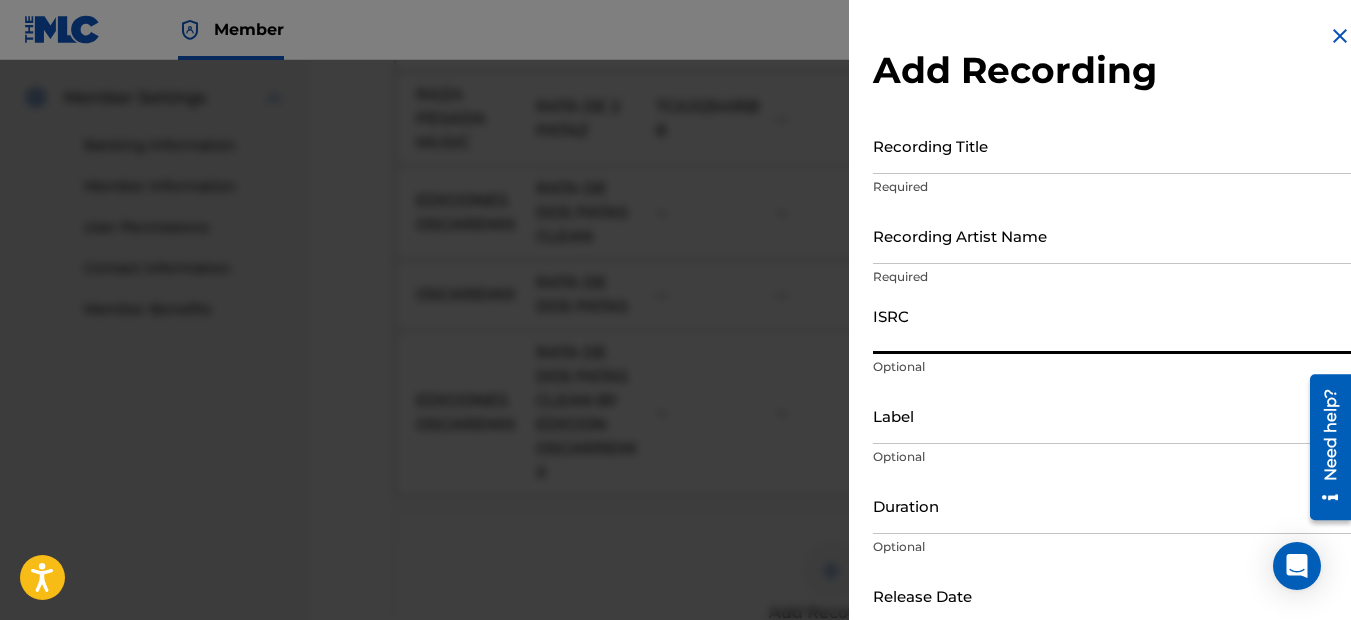 click on "ISRC" at bounding box center (1112, 325) 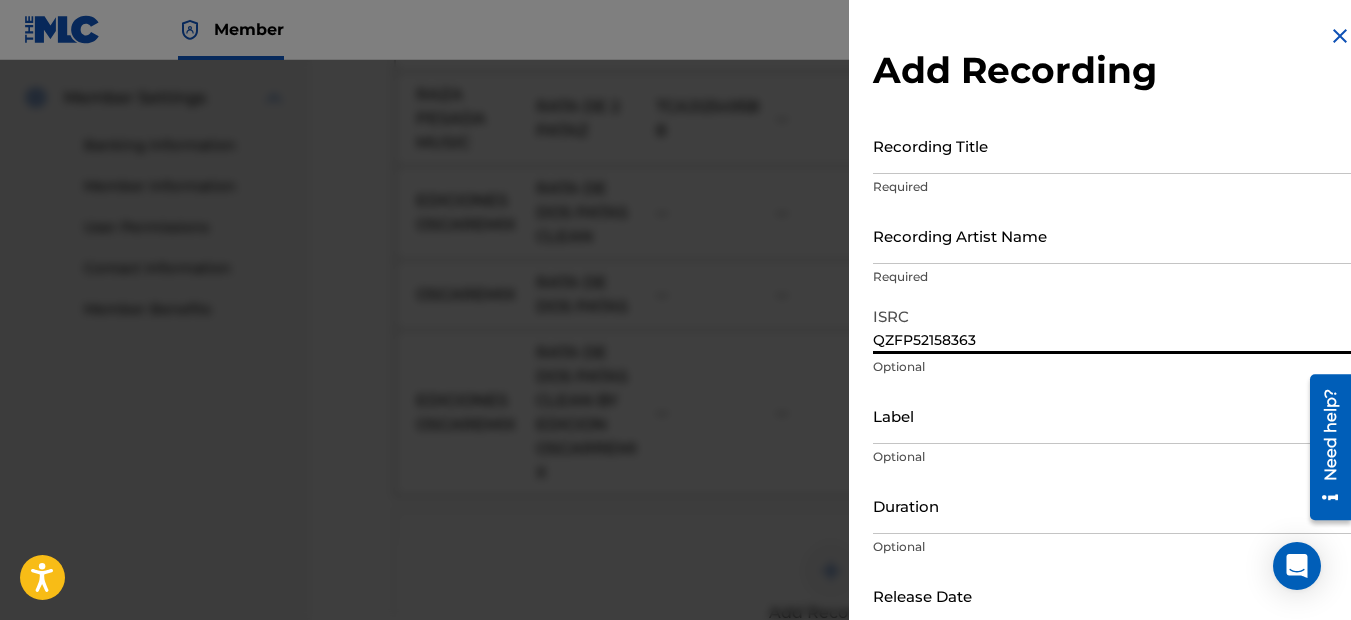 type on "QZFP52158363" 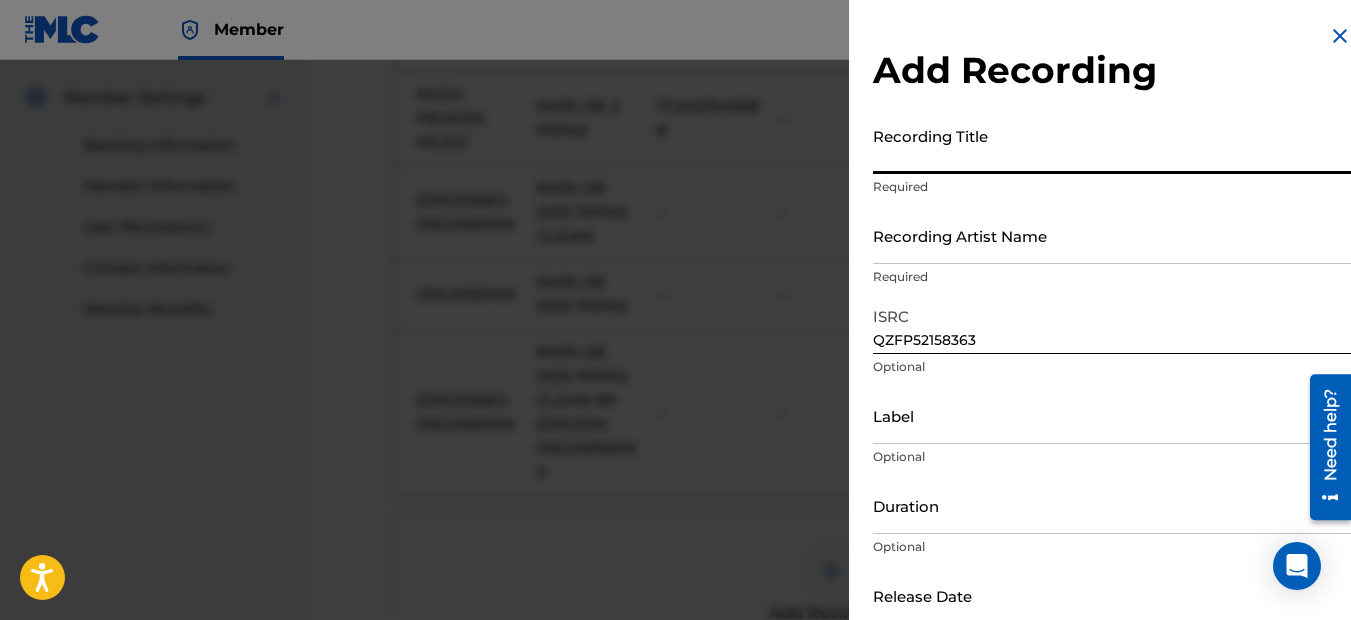 click on "Recording Title" at bounding box center (1112, 145) 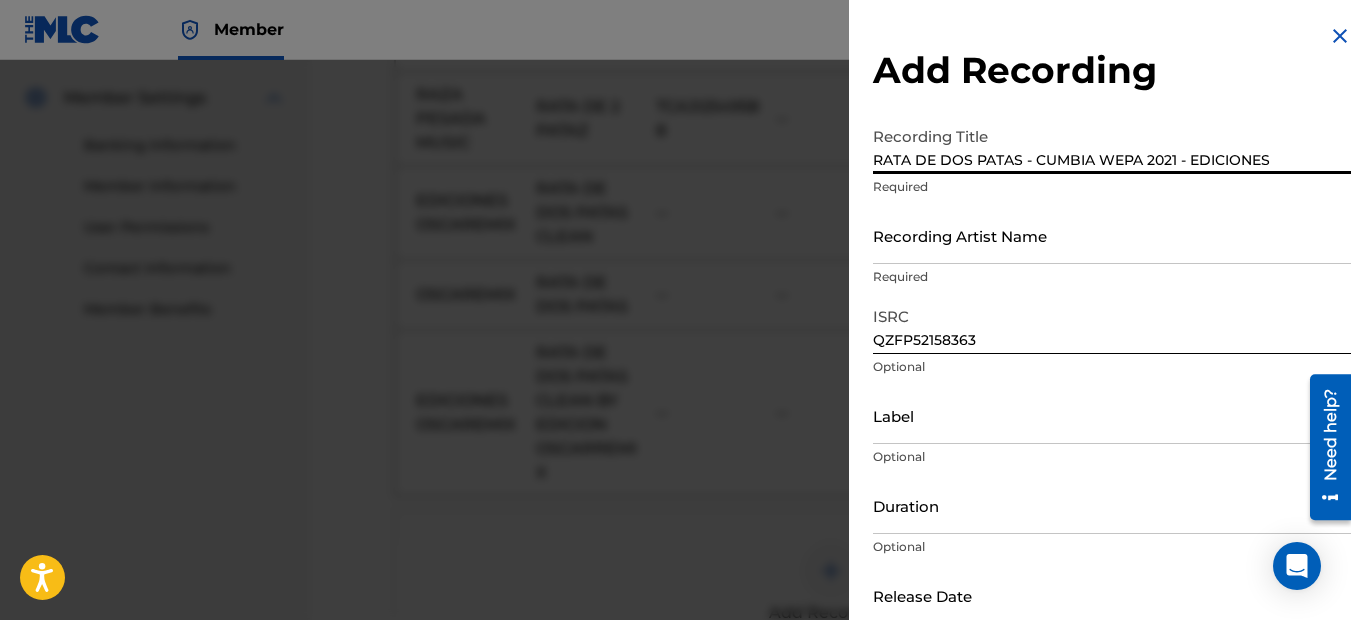 type on "RATA DE DOS PATAS - CUMBIA WEPA 2021 - EDICIONES" 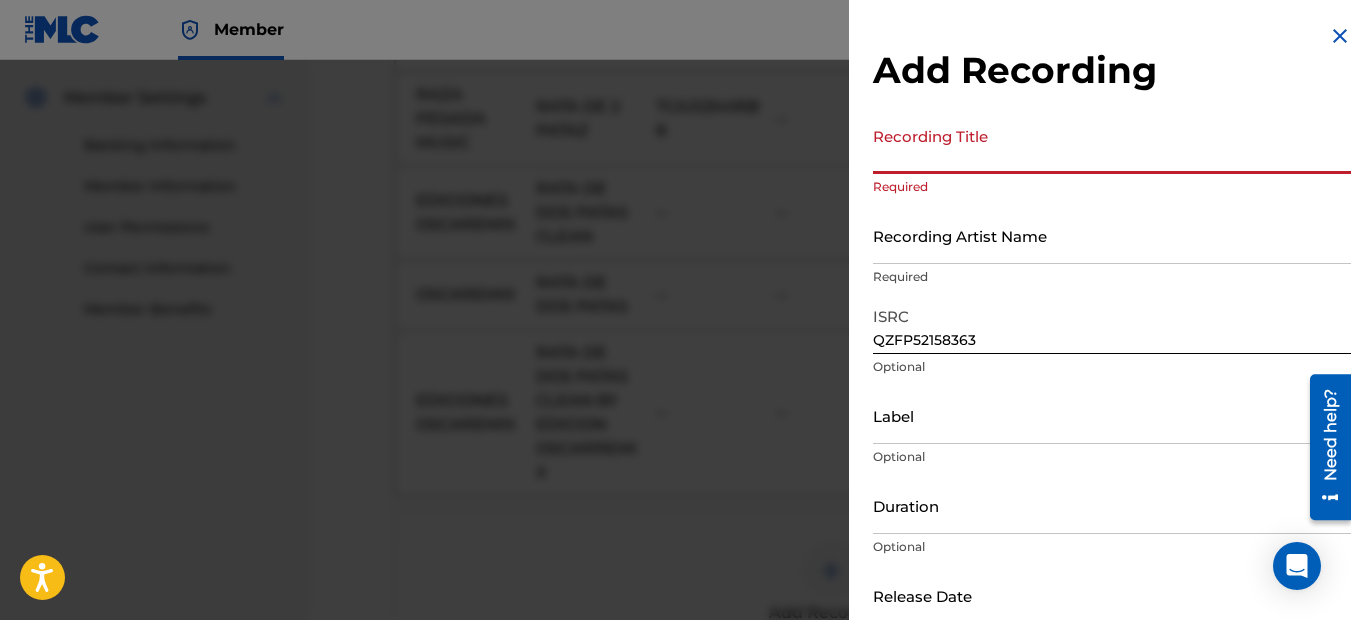 click on "Recording Title" at bounding box center [1112, 145] 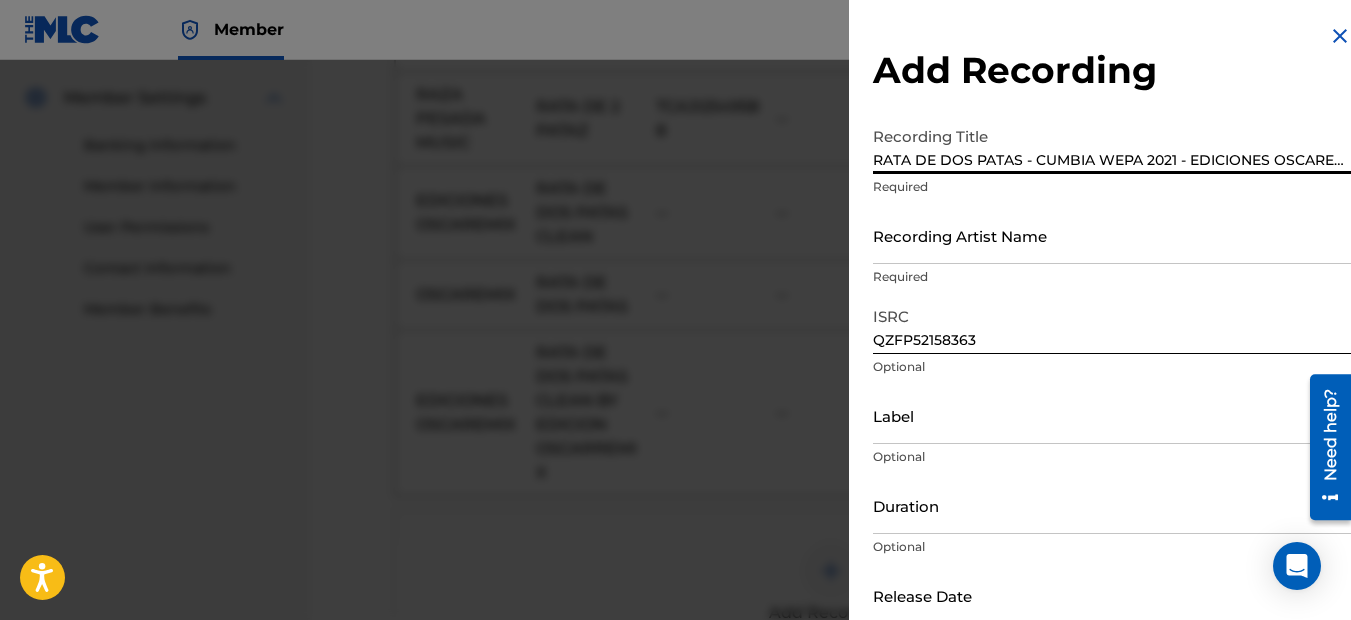 scroll, scrollTop: 0, scrollLeft: 38, axis: horizontal 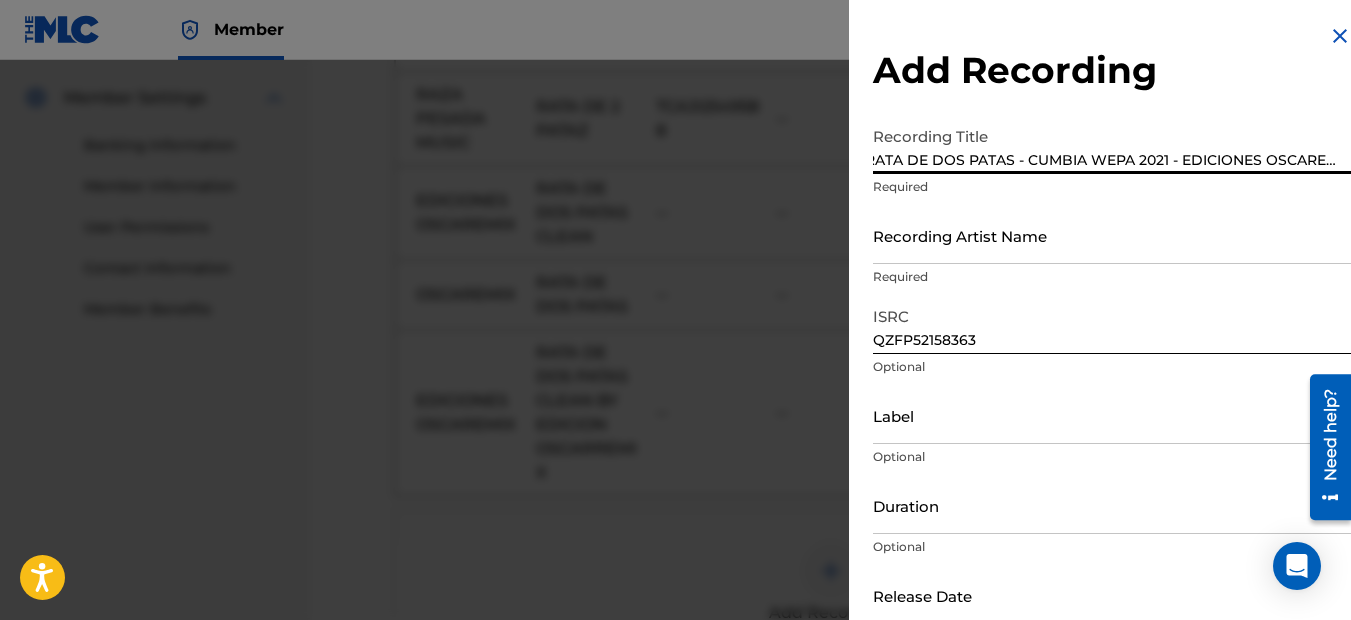type on "RATA DE DOS PATAS - CUMBIA WEPA 2021 - EDICIONES OSCAREMIX" 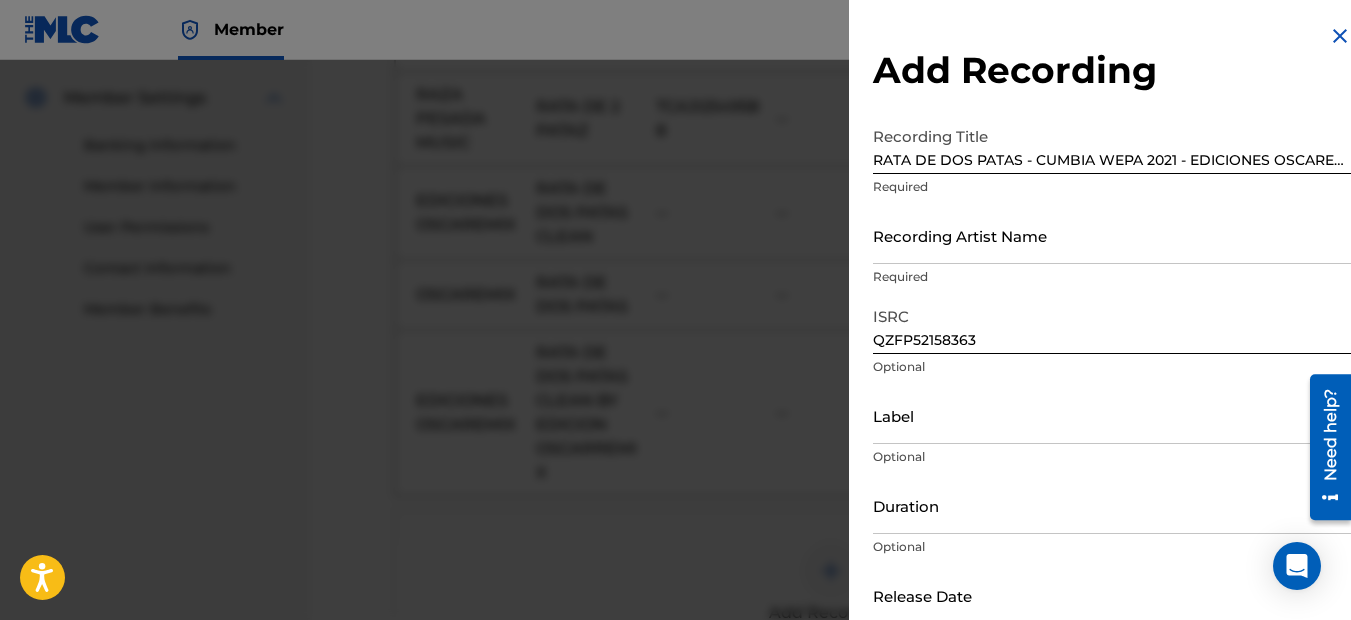 click on "Recording Artist Name" at bounding box center (1112, 235) 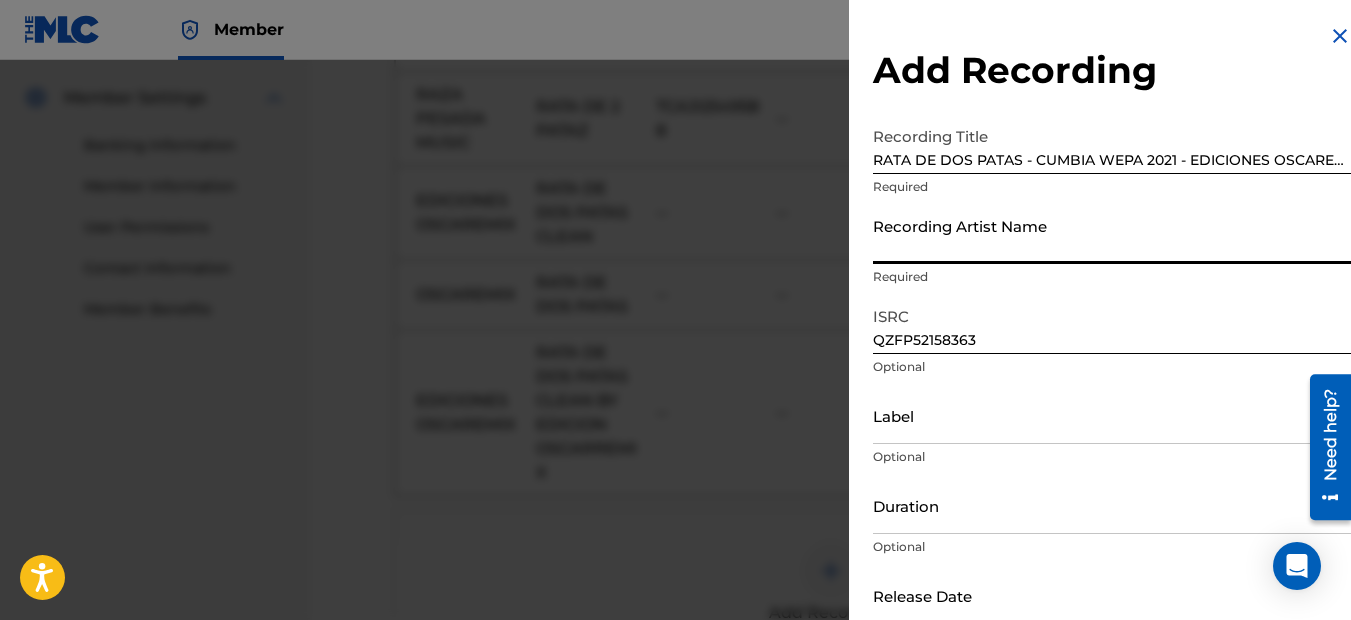 paste on "PAQUITA LA DEL BARRIO BY EDICIONES OSCAREMIX" 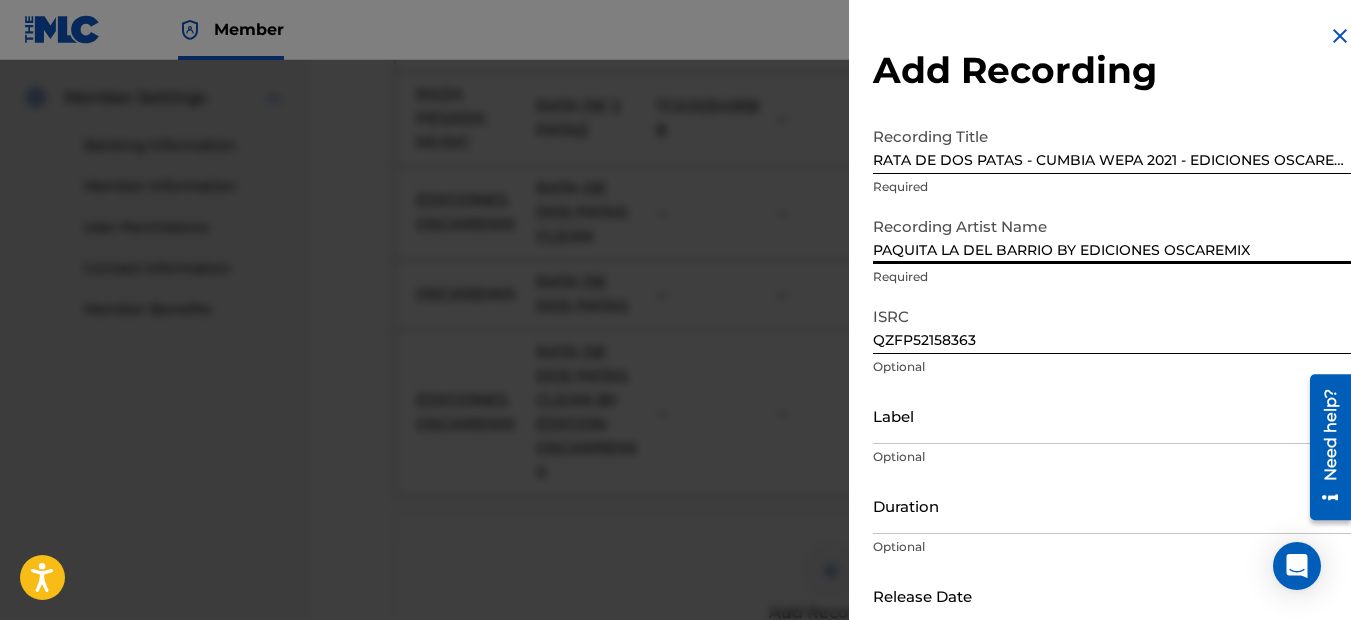 type on "PAQUITA LA DEL BARRIO BY EDICIONES OSCAREMIX" 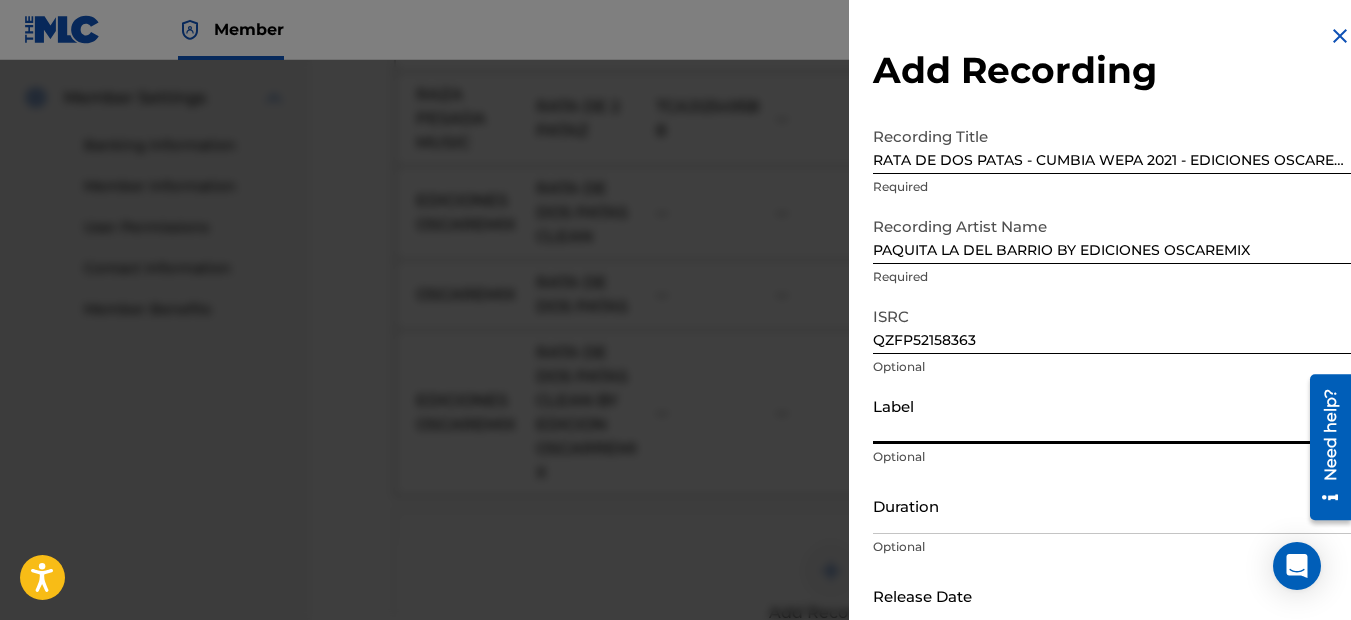 click on "Label" at bounding box center (1112, 415) 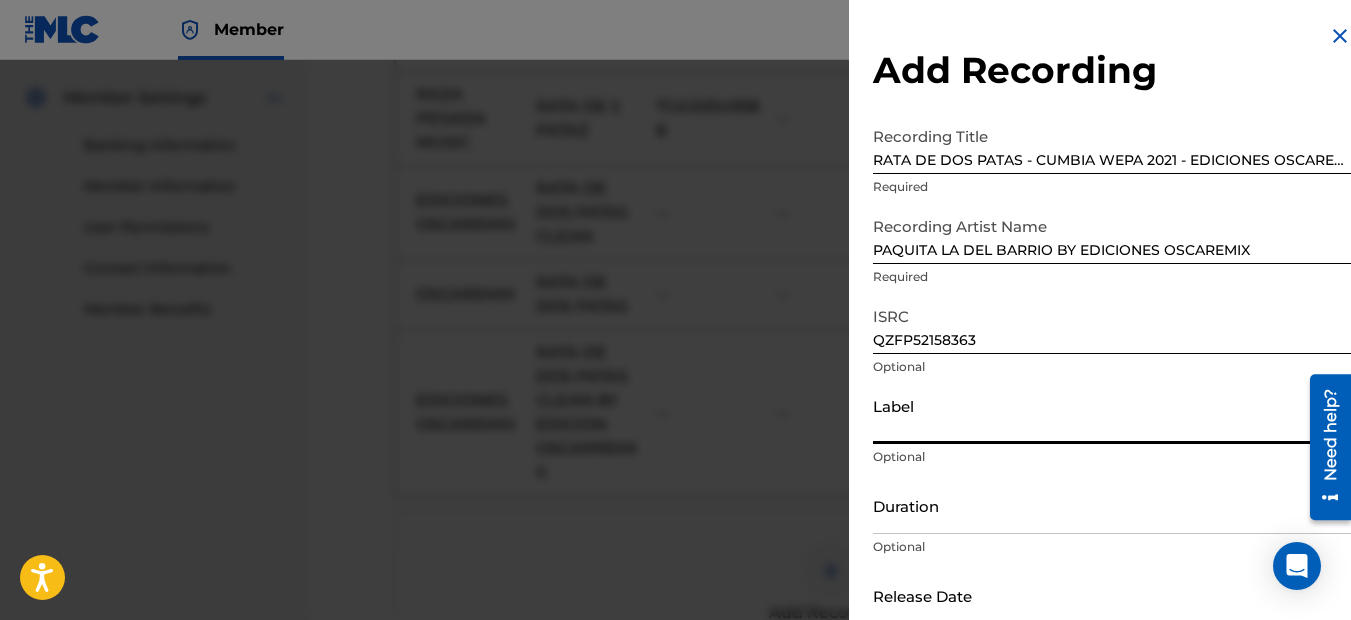 paste on "EDICIONES OSCAREMIX" 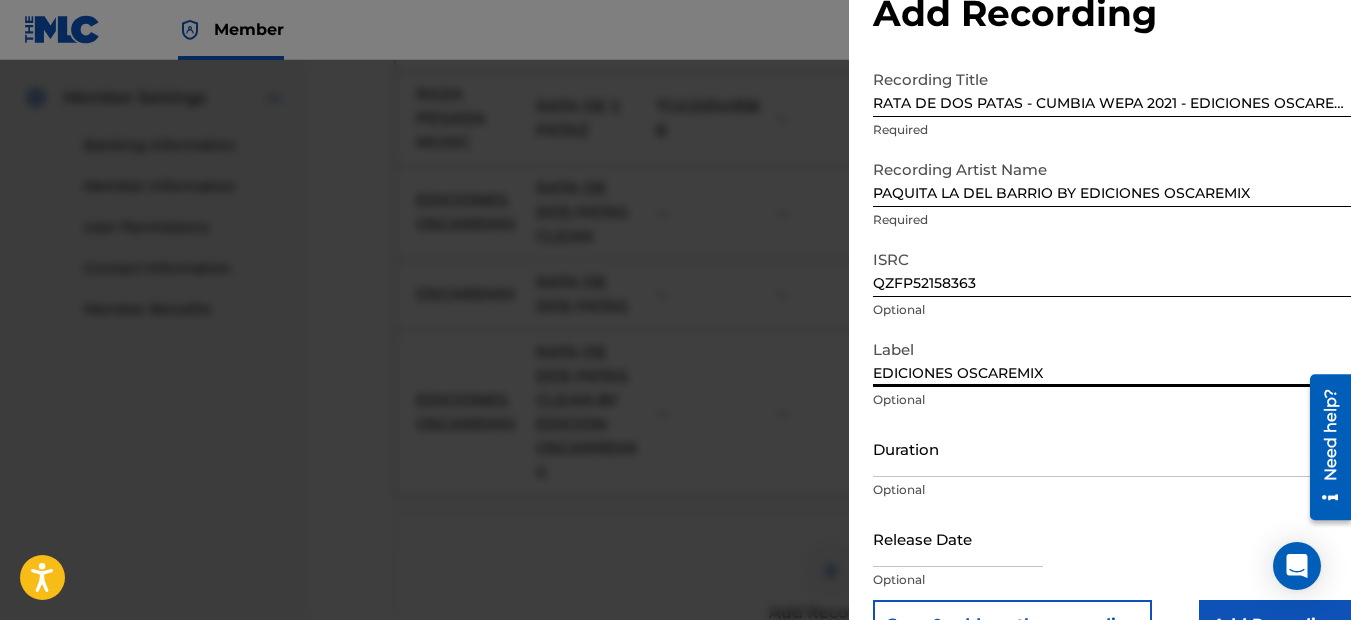 scroll, scrollTop: 111, scrollLeft: 0, axis: vertical 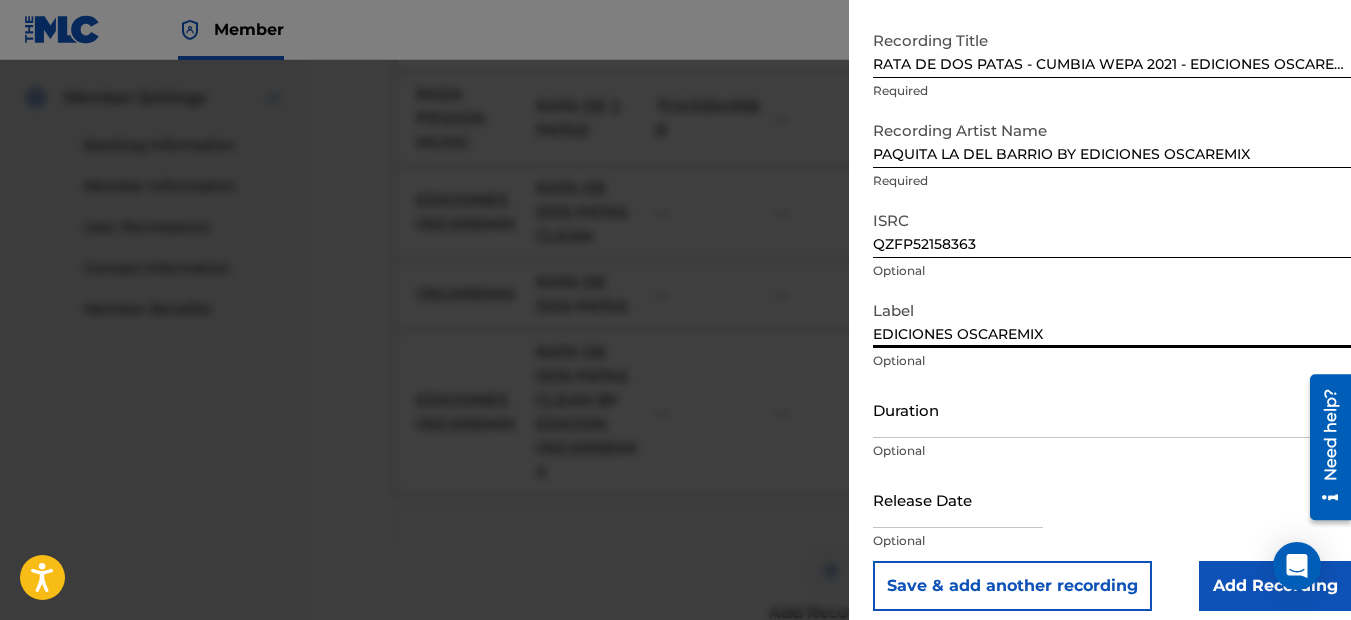 type on "EDICIONES OSCAREMIX" 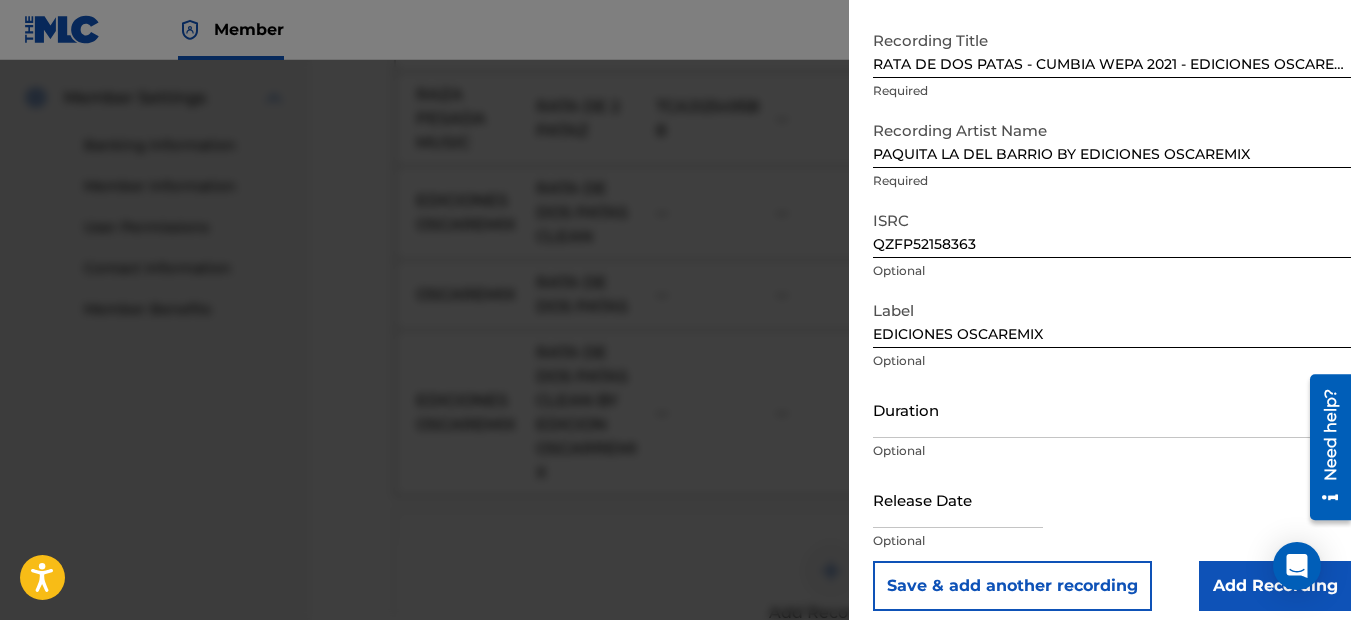click on "Add Recording" at bounding box center [1275, 586] 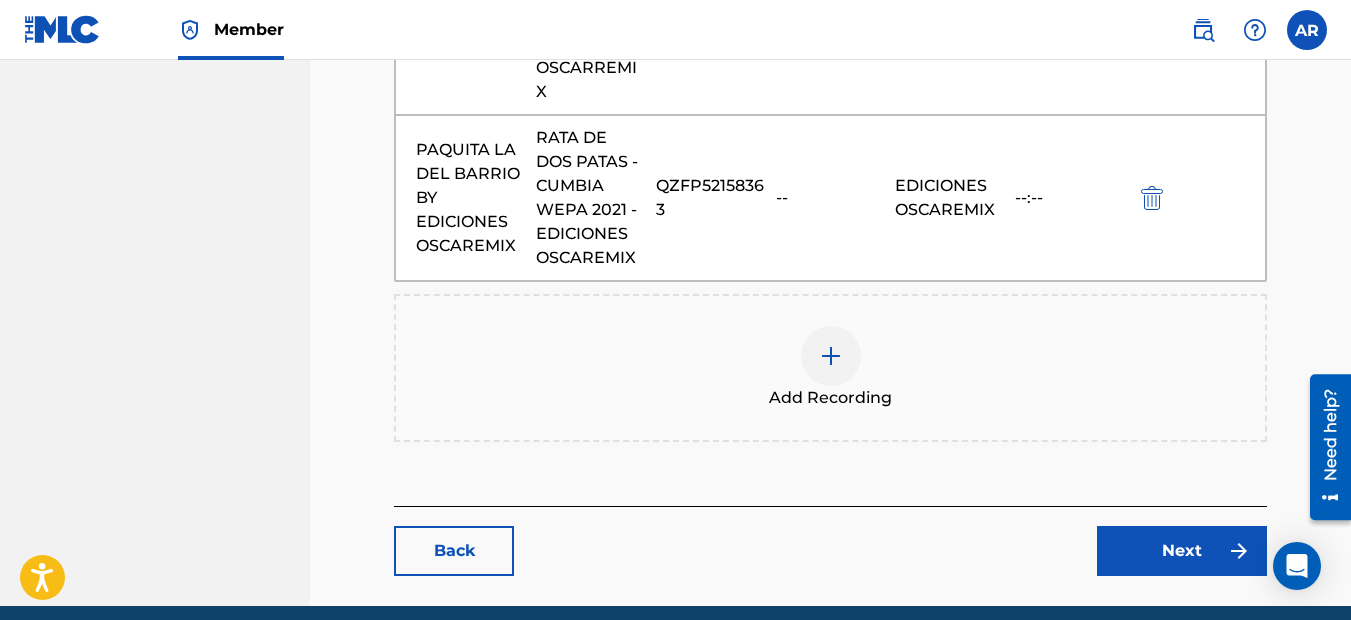 scroll, scrollTop: 1263, scrollLeft: 0, axis: vertical 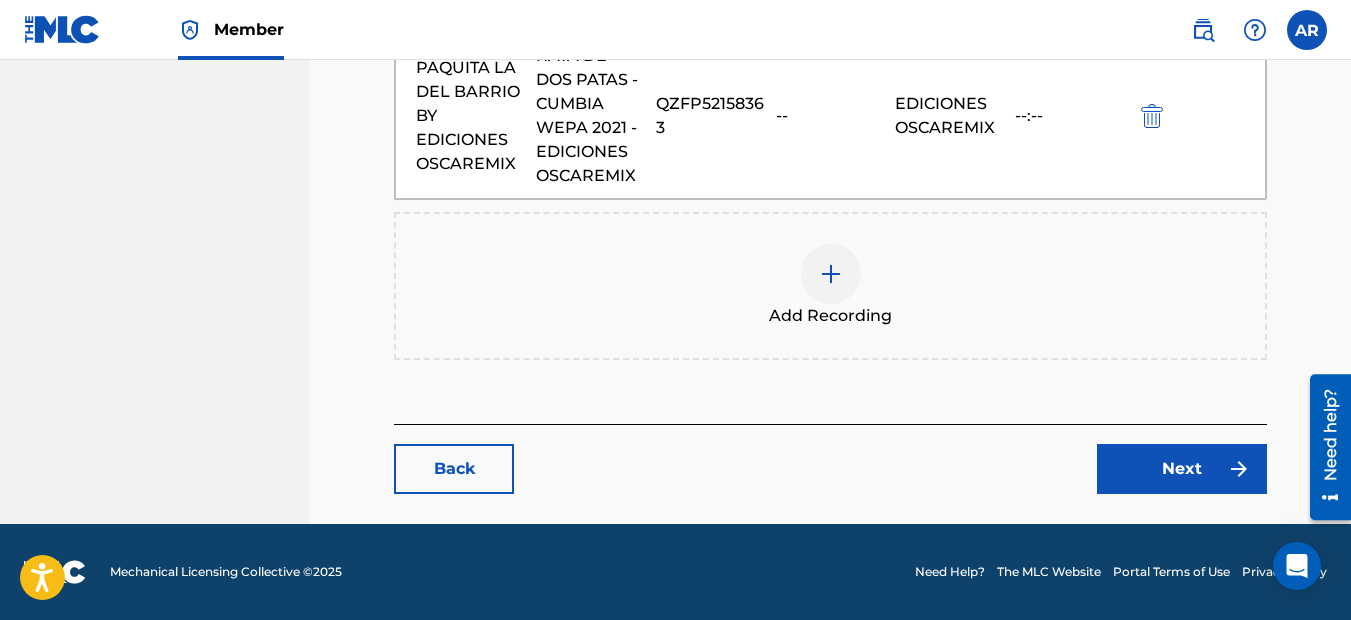 click on "Next" at bounding box center (1182, 469) 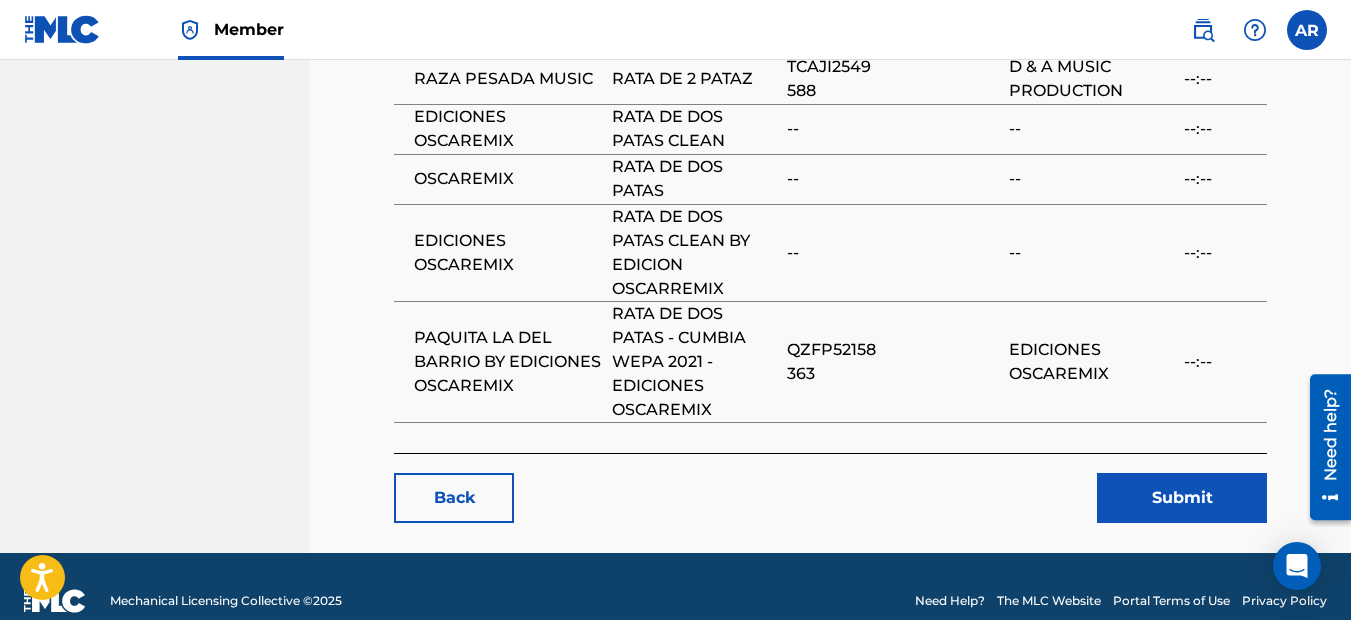 scroll, scrollTop: 1972, scrollLeft: 0, axis: vertical 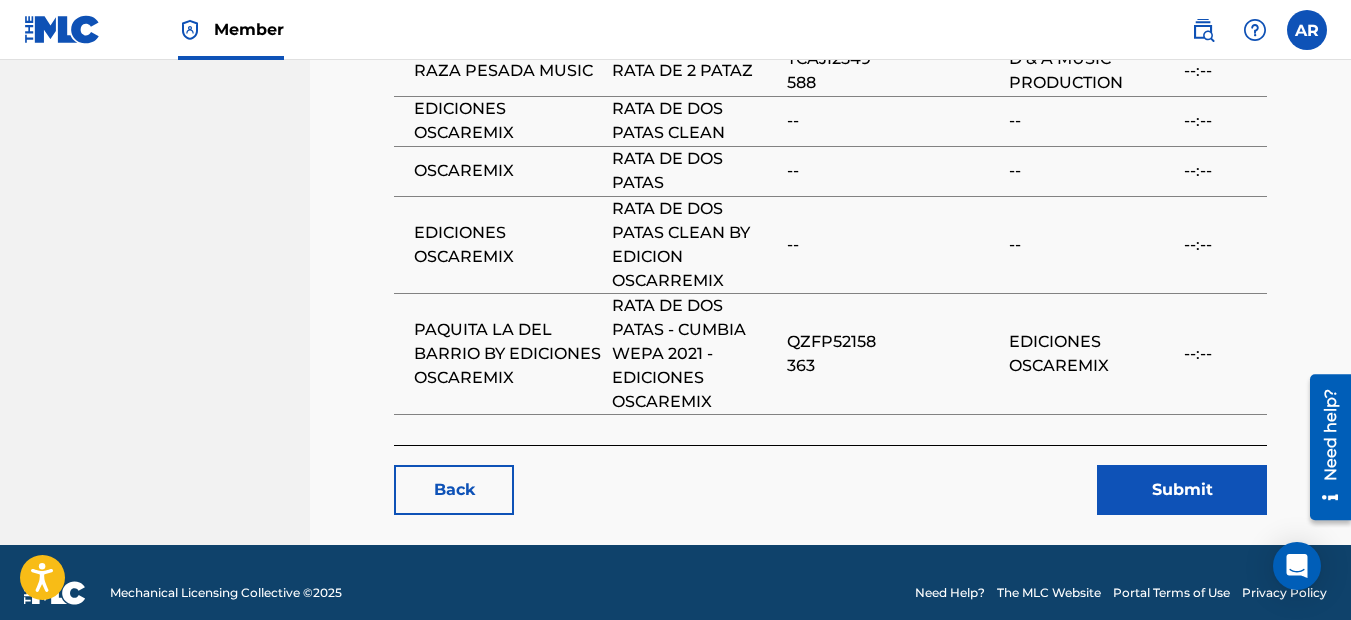click on "Submit" at bounding box center [1182, 490] 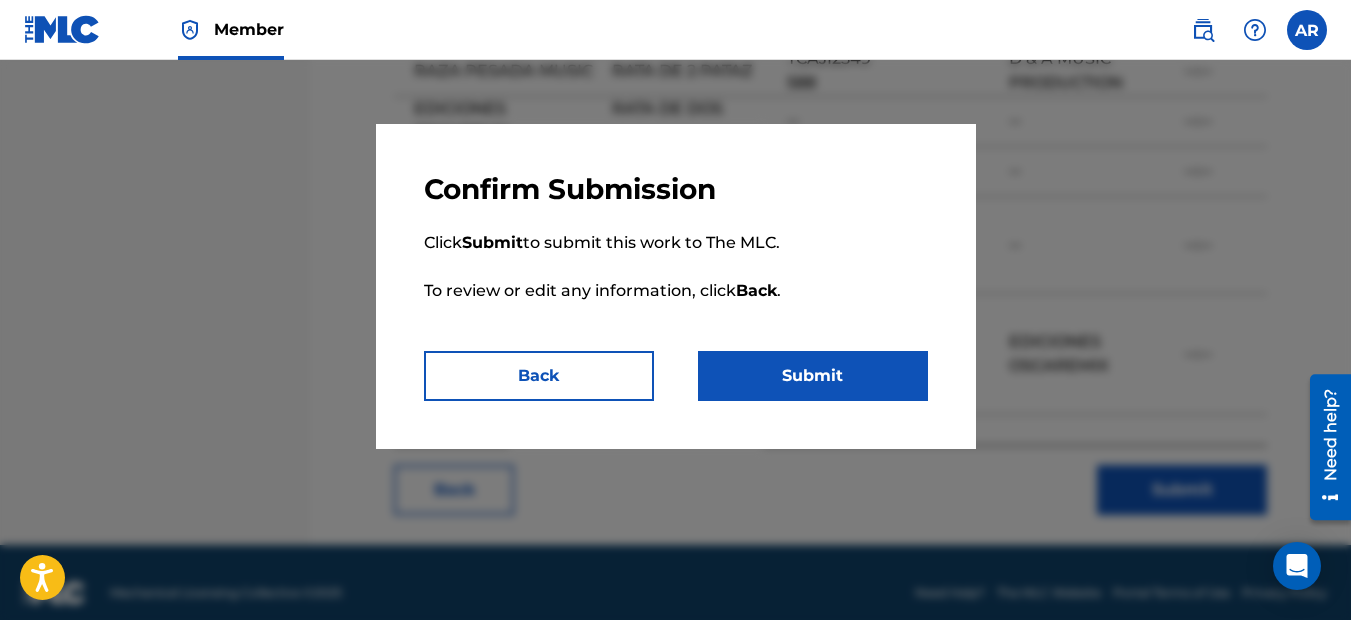 click on "Submit" at bounding box center [813, 376] 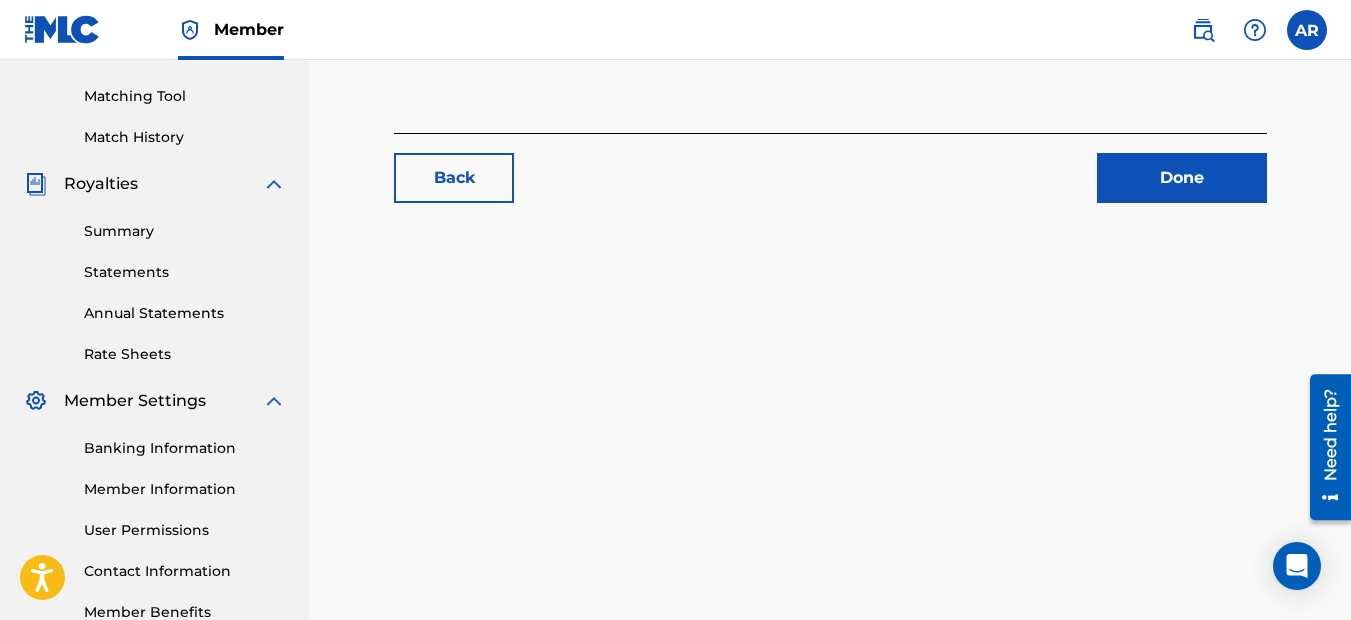 scroll, scrollTop: 500, scrollLeft: 0, axis: vertical 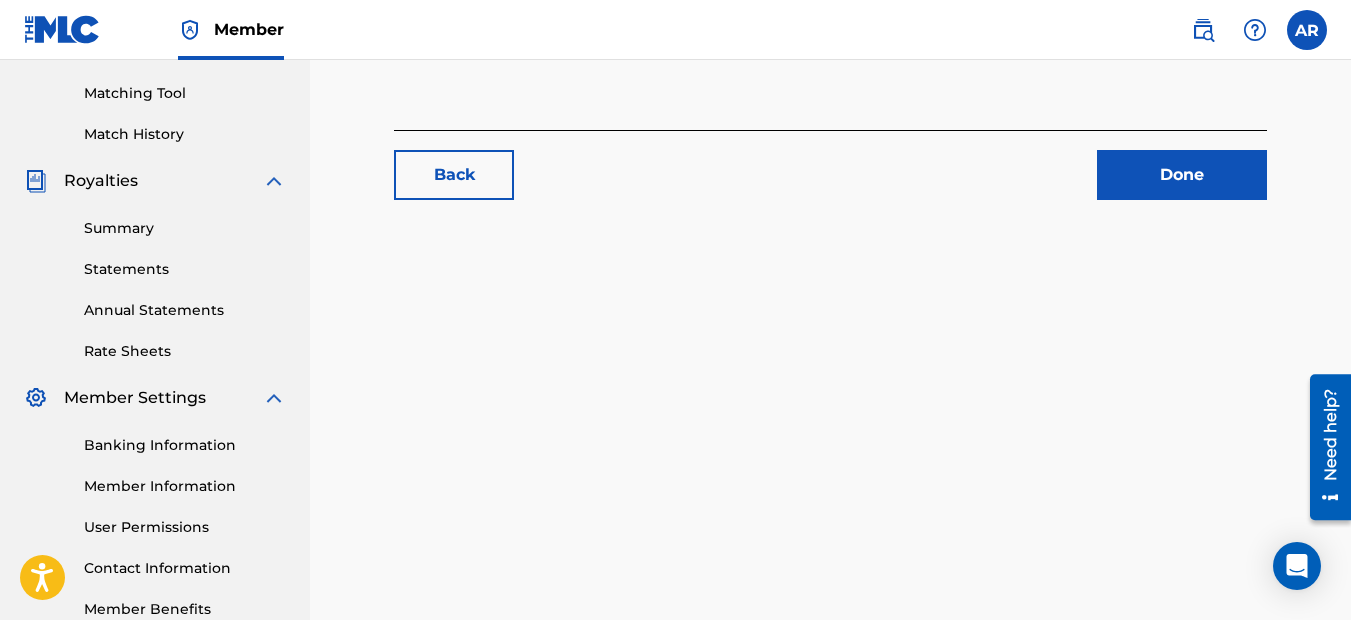 click on "Done" at bounding box center (1182, 175) 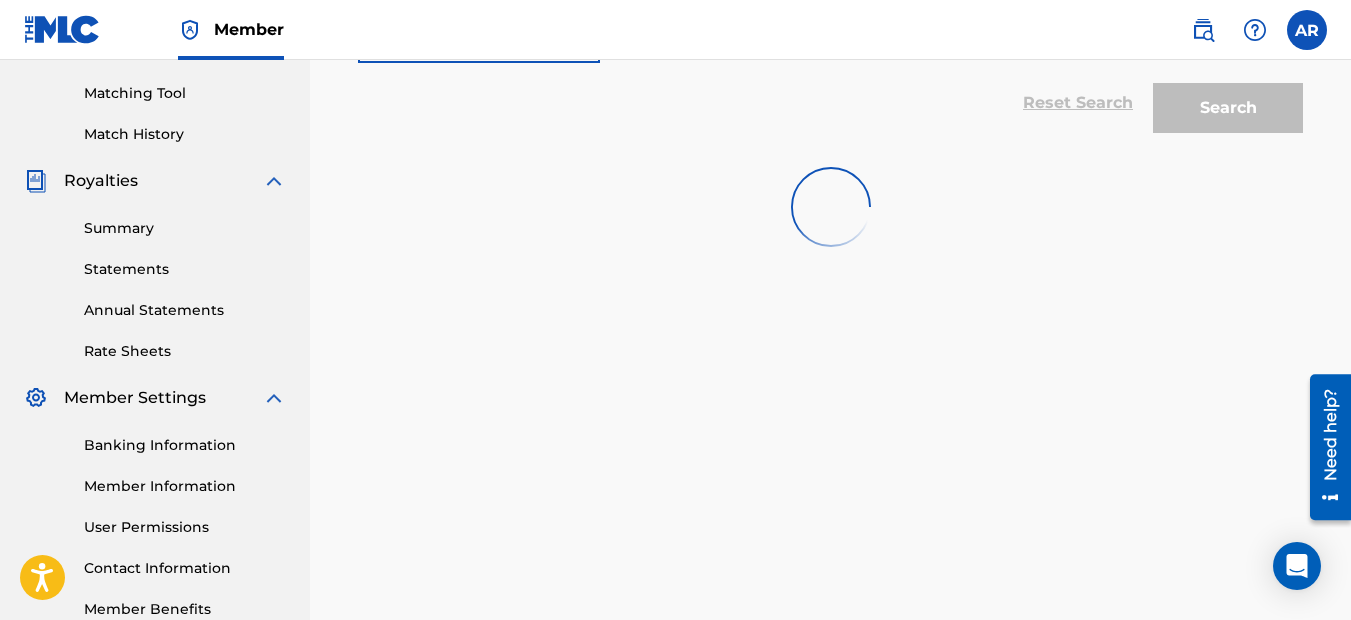 scroll, scrollTop: 0, scrollLeft: 0, axis: both 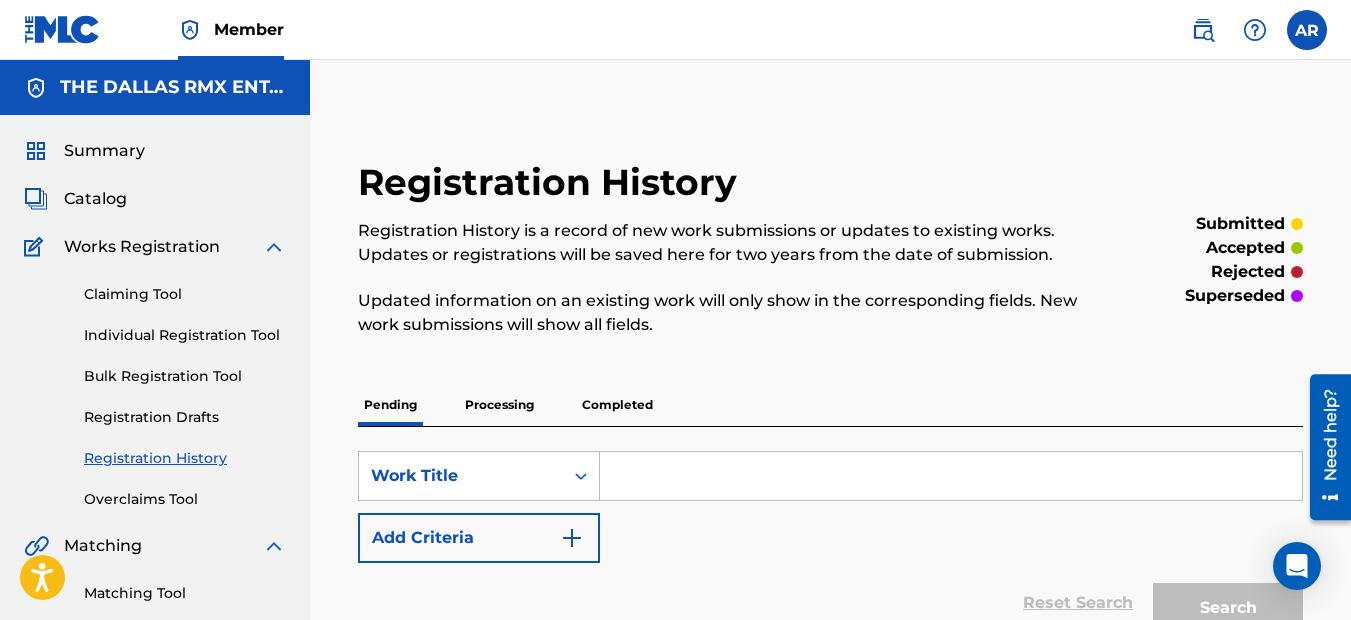 click on "Catalog" at bounding box center (95, 199) 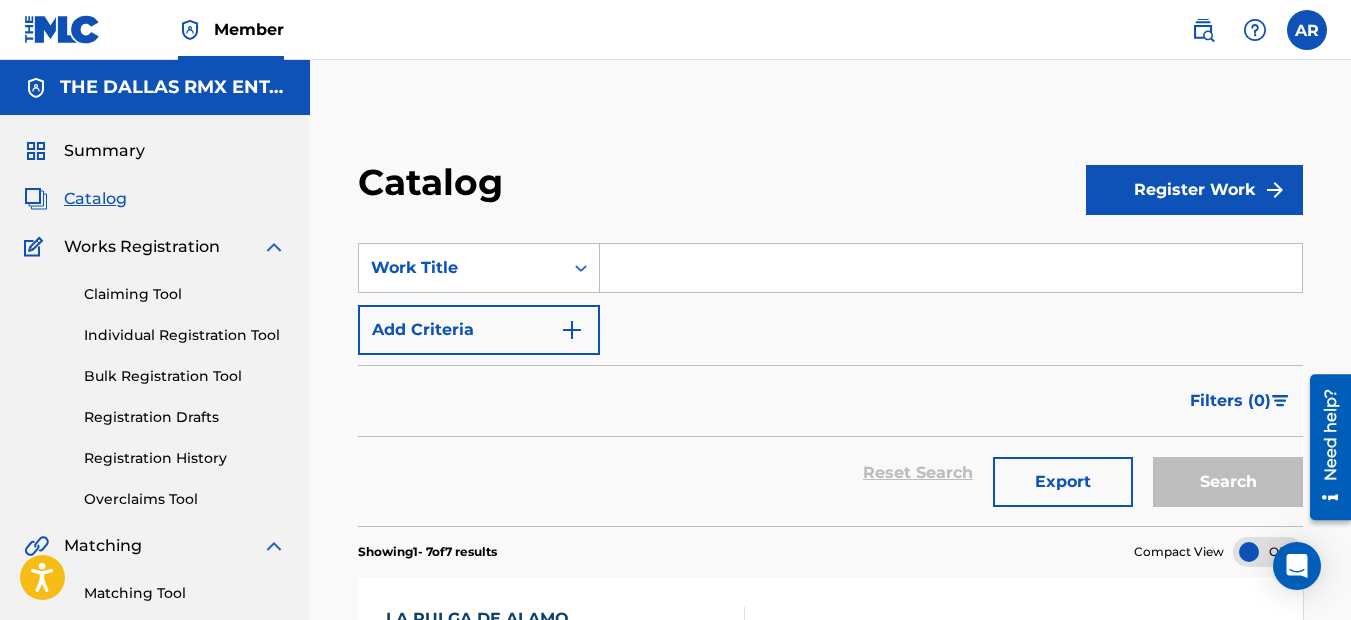 click at bounding box center (951, 268) 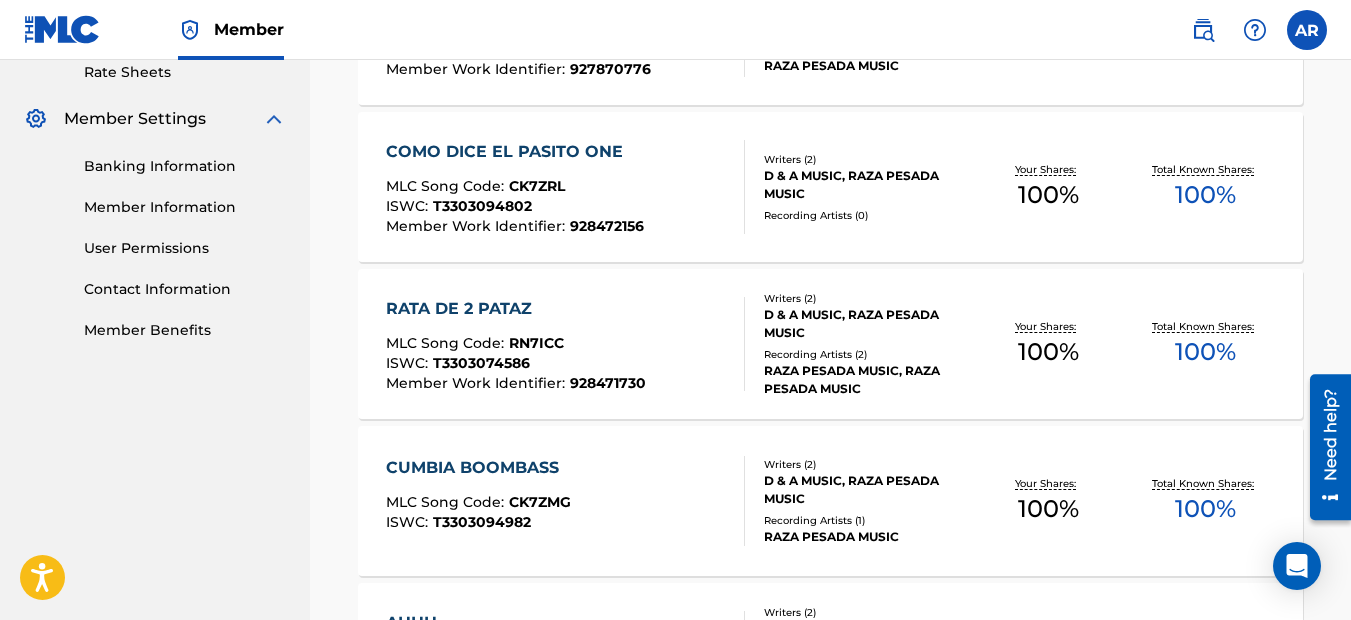 scroll, scrollTop: 900, scrollLeft: 0, axis: vertical 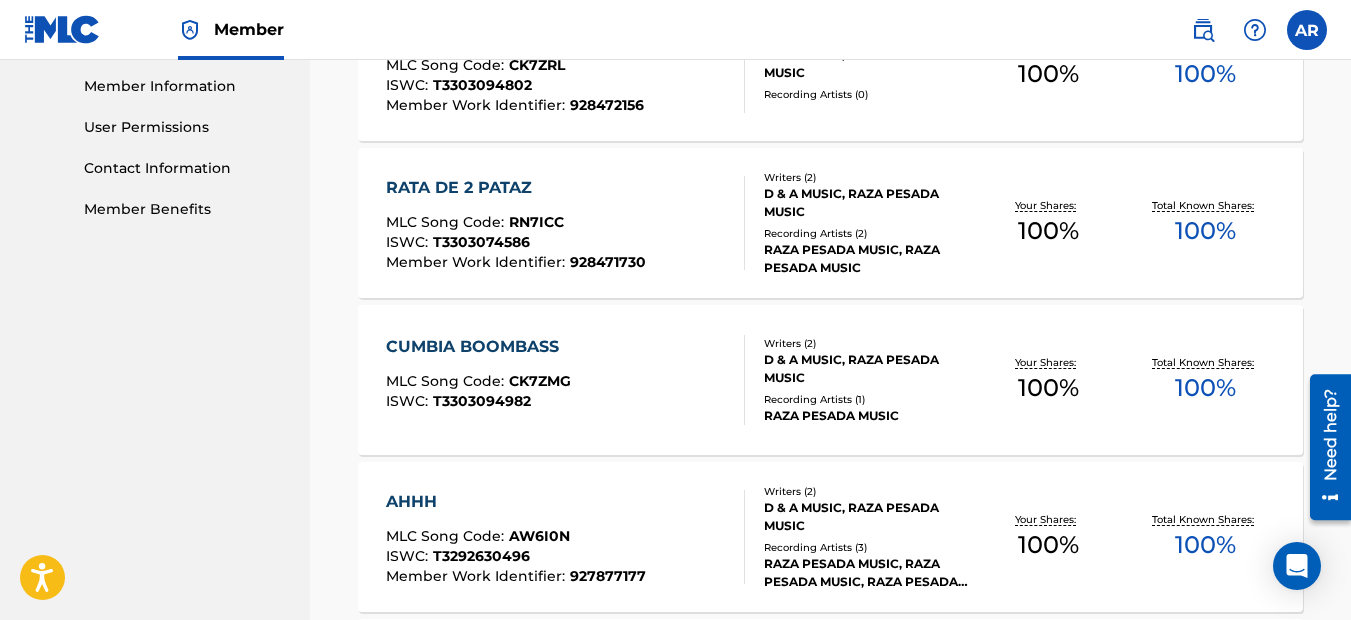 click on "RATA DE 2 PATAZ" at bounding box center [516, 188] 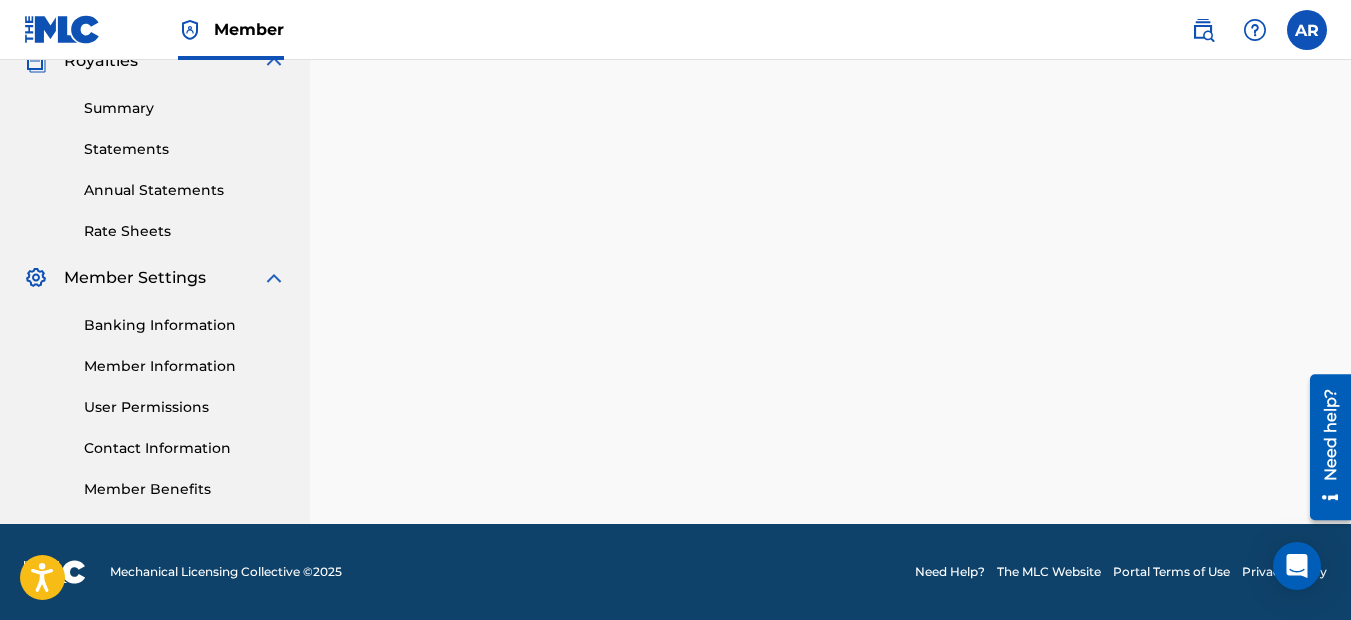 scroll, scrollTop: 0, scrollLeft: 0, axis: both 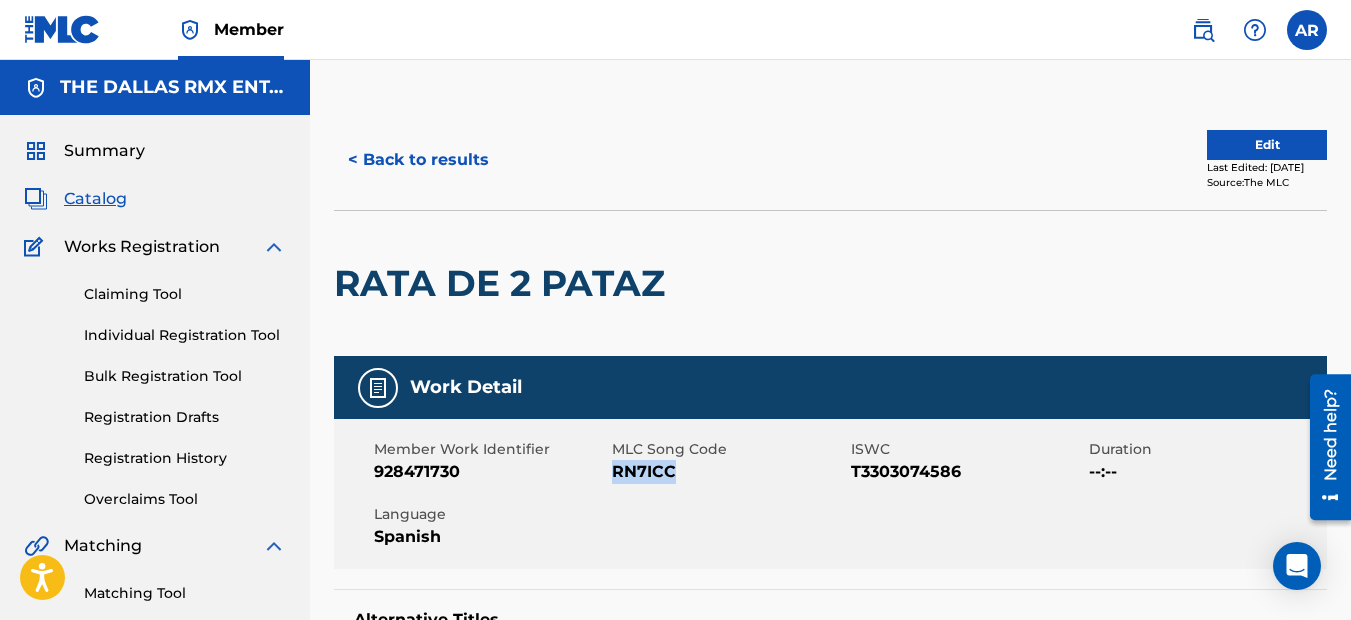 drag, startPoint x: 673, startPoint y: 474, endPoint x: 614, endPoint y: 476, distance: 59.03389 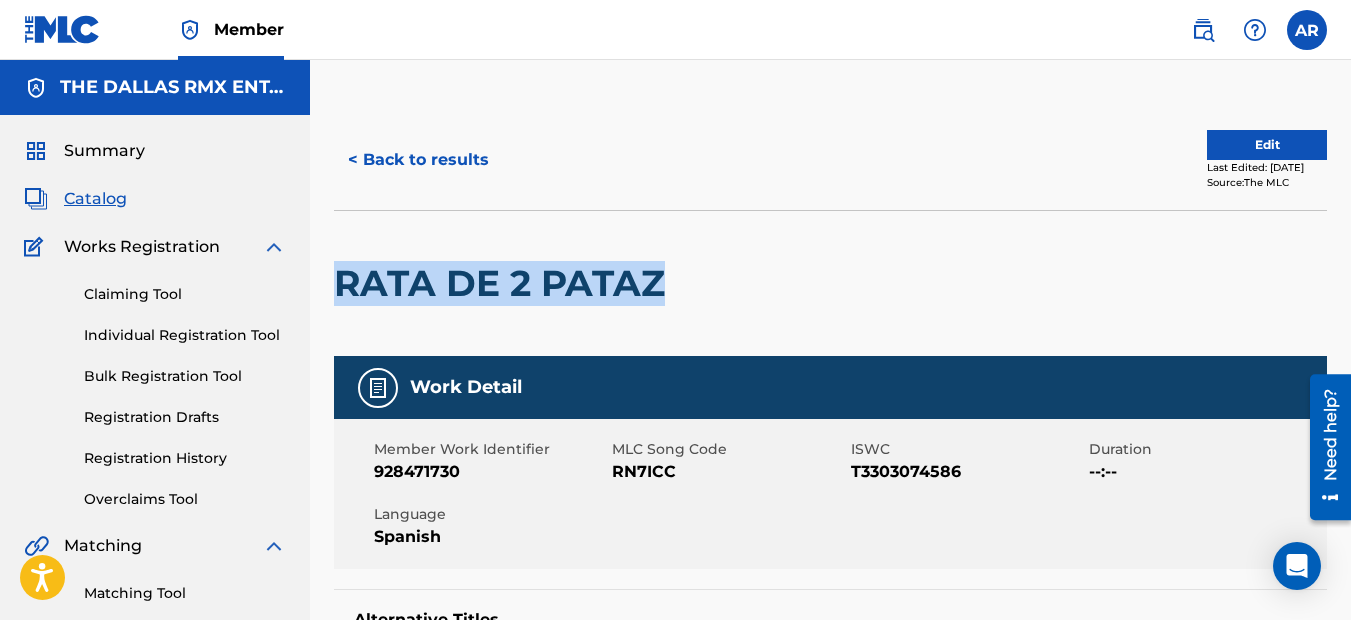 drag, startPoint x: 664, startPoint y: 283, endPoint x: 334, endPoint y: 286, distance: 330.01364 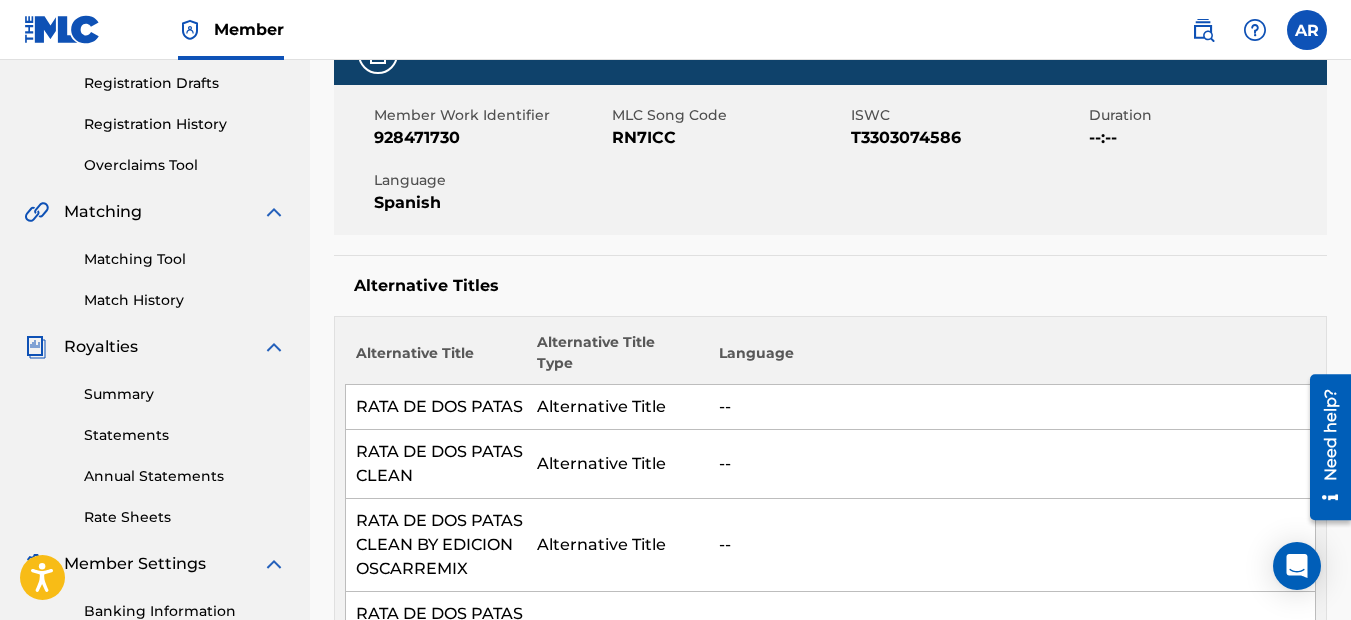 scroll, scrollTop: 300, scrollLeft: 0, axis: vertical 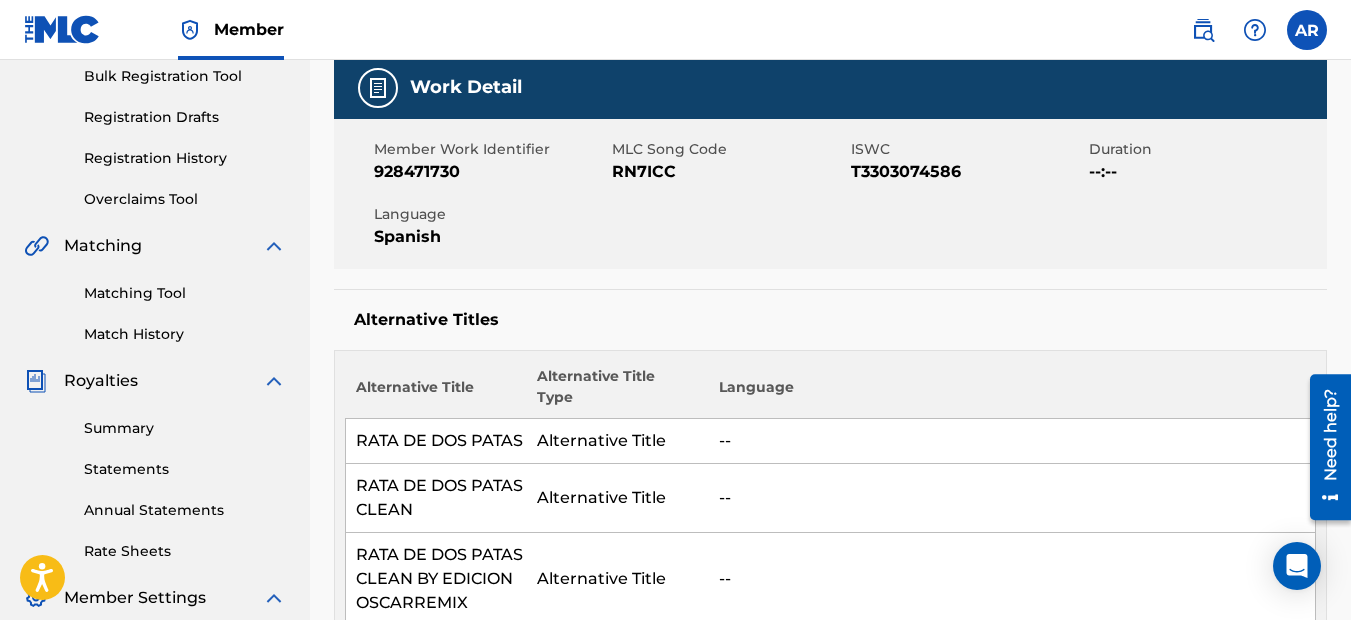 click on "Registration History" at bounding box center (185, 158) 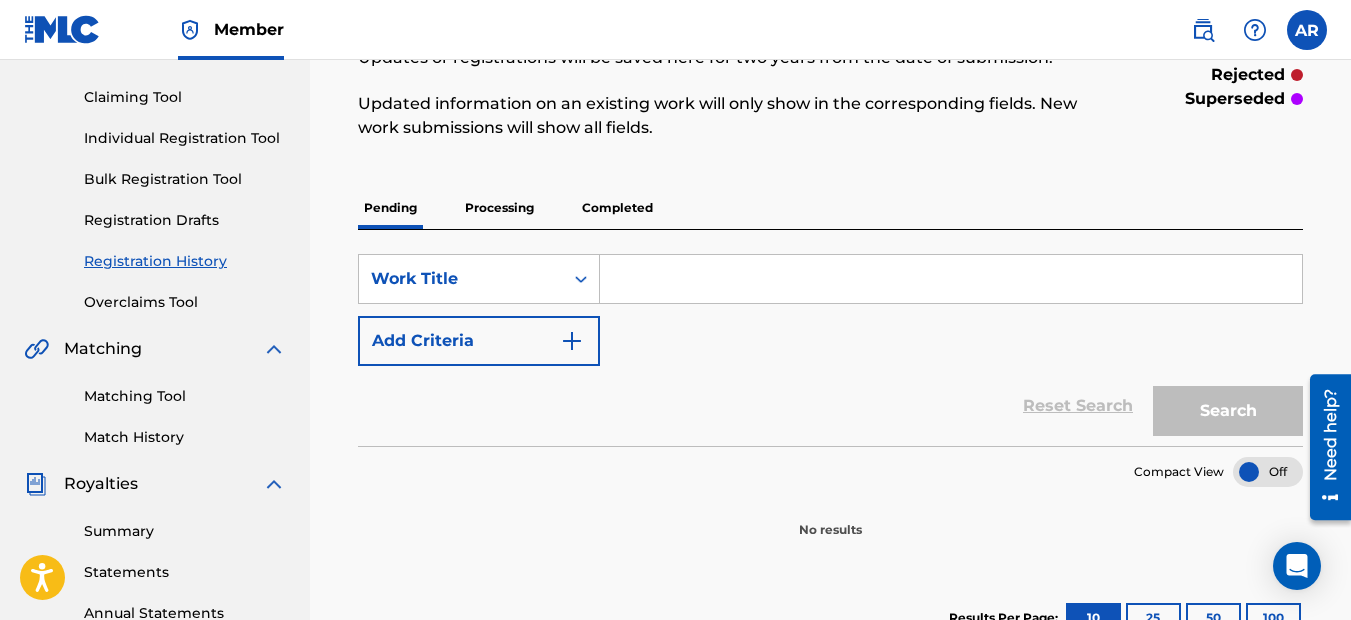 scroll, scrollTop: 200, scrollLeft: 0, axis: vertical 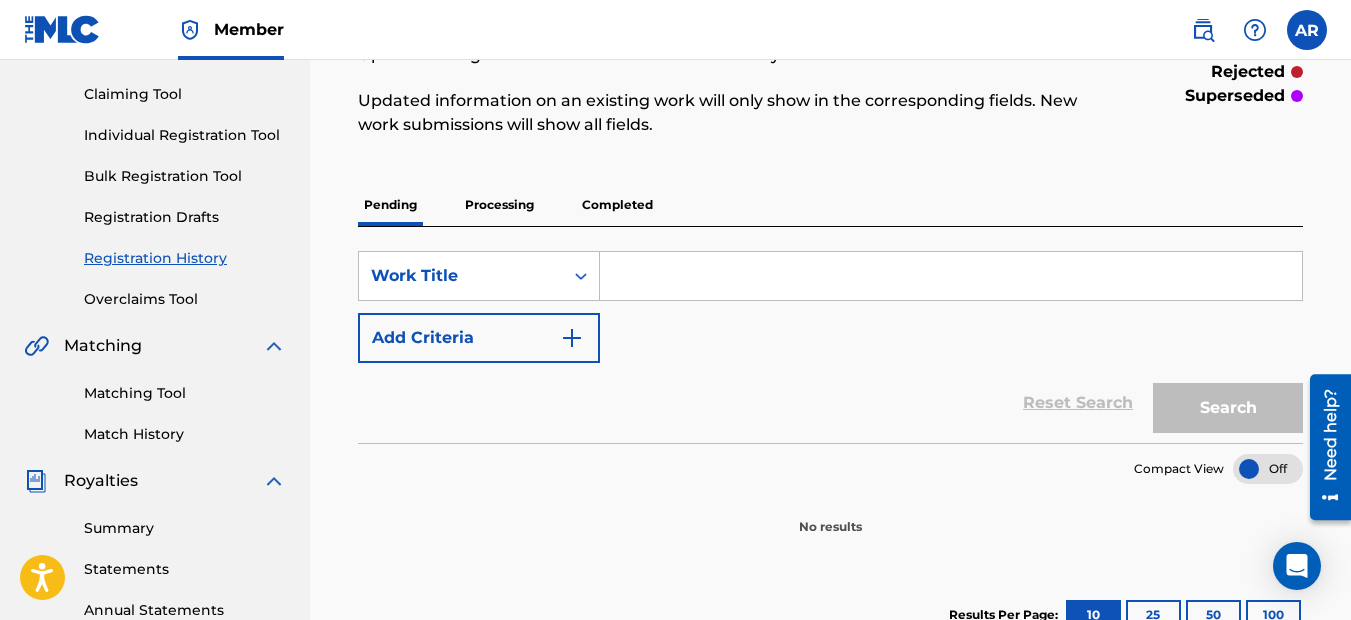 click on "Processing" at bounding box center (499, 205) 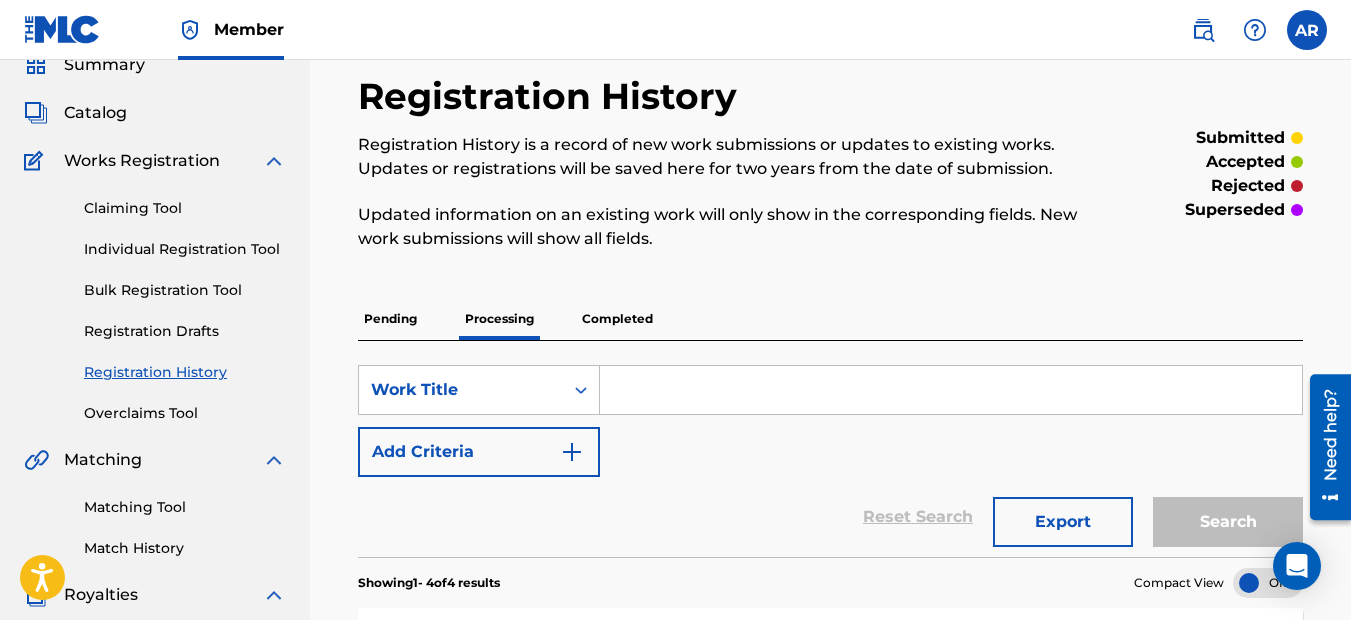scroll, scrollTop: 200, scrollLeft: 0, axis: vertical 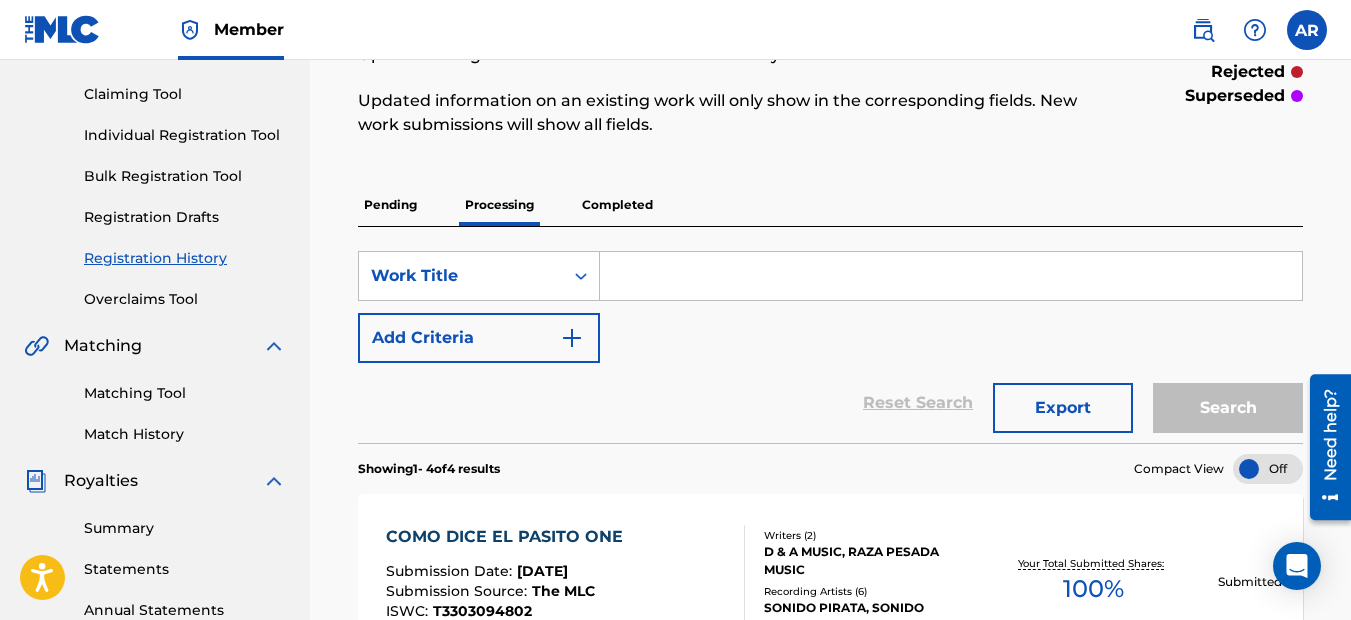 click on "Match History" at bounding box center (185, 434) 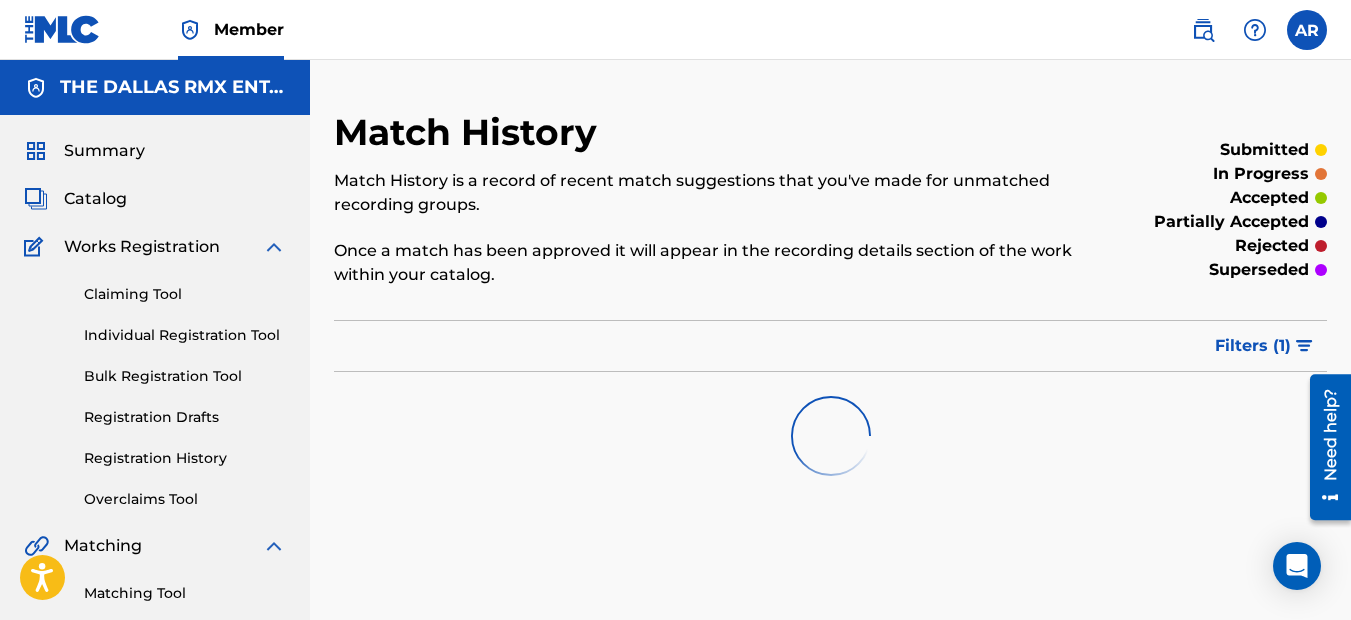 scroll, scrollTop: 300, scrollLeft: 0, axis: vertical 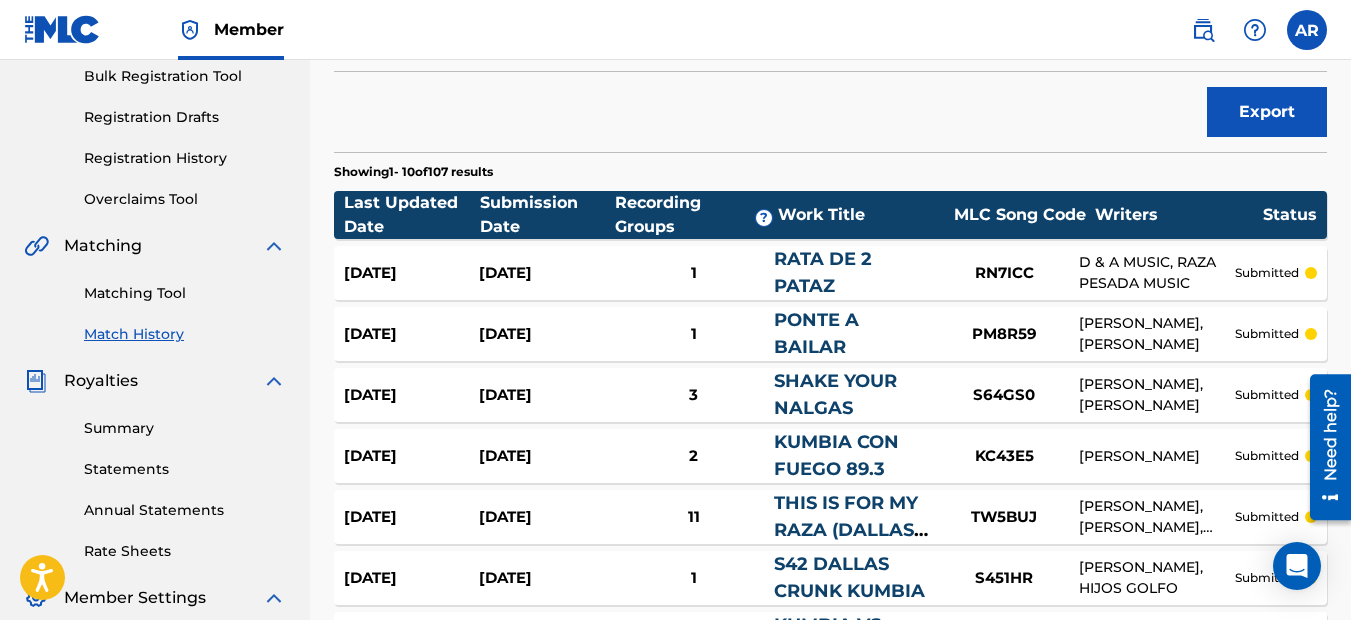 click on "Jul 18, 2025" at bounding box center [546, 273] 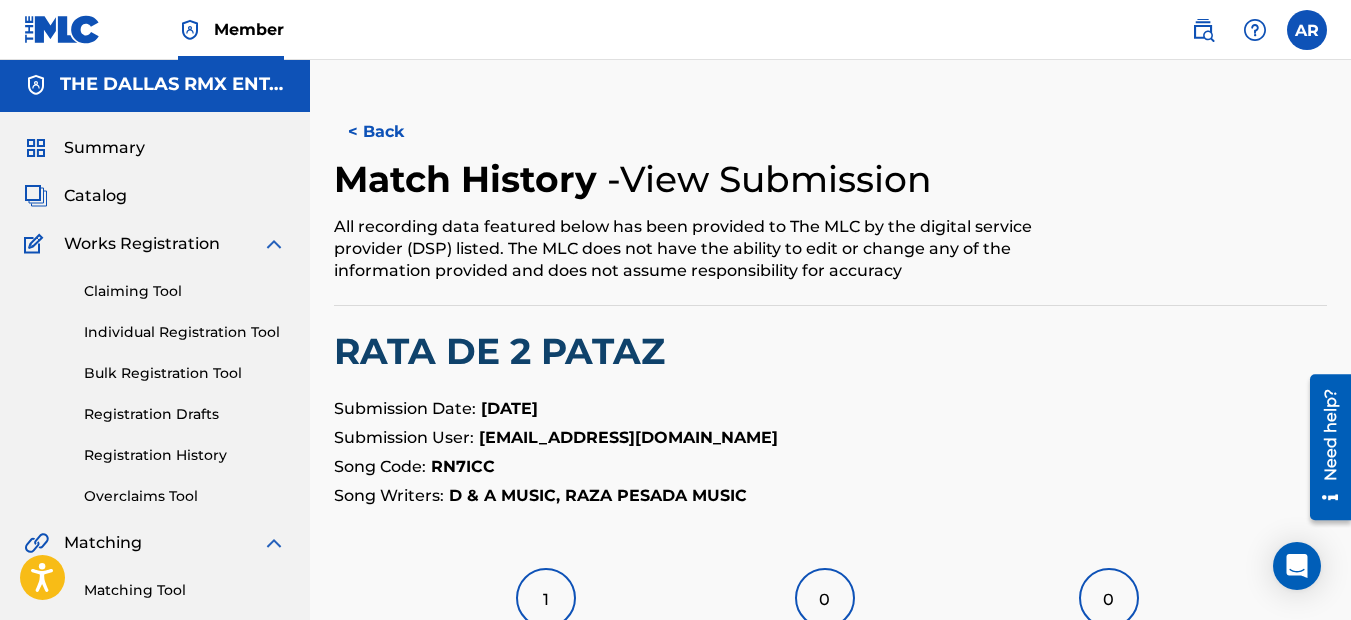 scroll, scrollTop: 0, scrollLeft: 0, axis: both 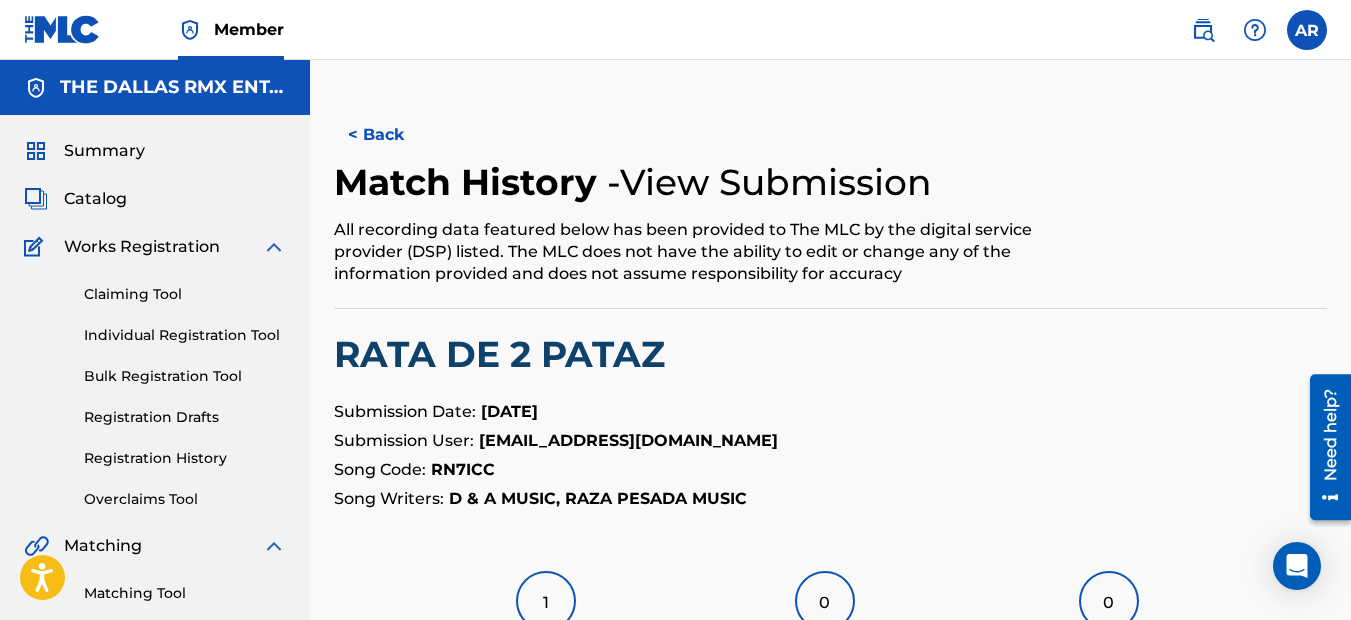 click on "< Back" at bounding box center [394, 135] 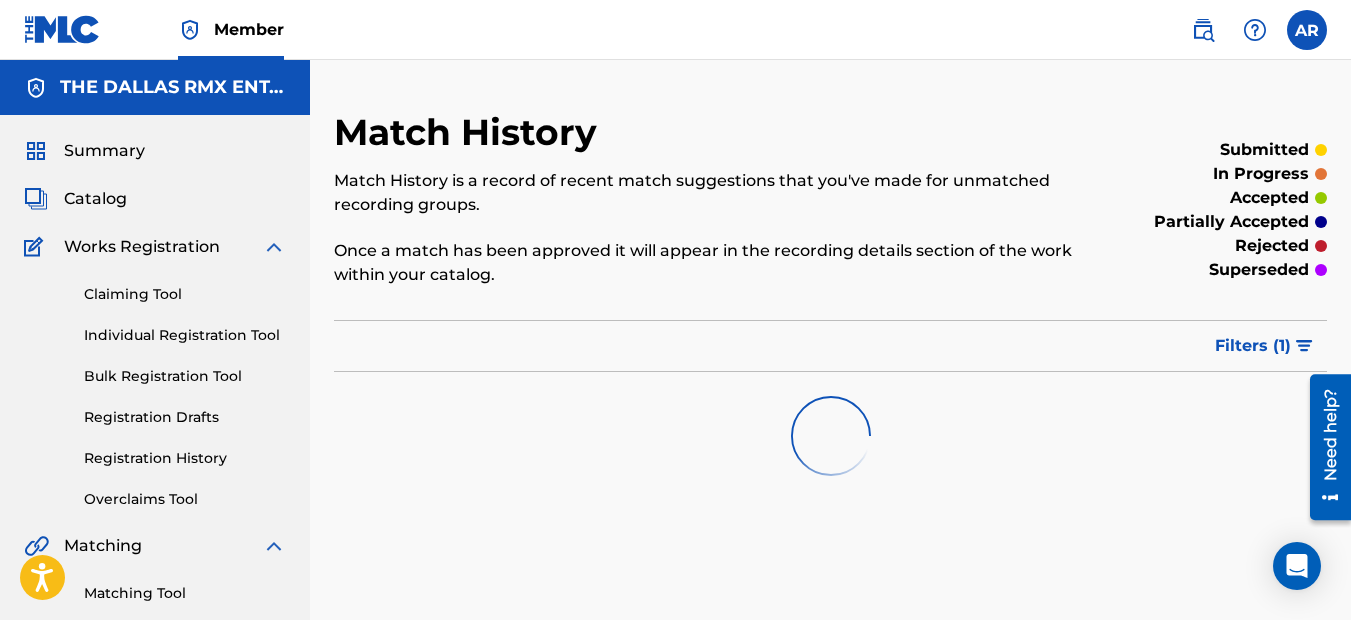 scroll, scrollTop: 300, scrollLeft: 0, axis: vertical 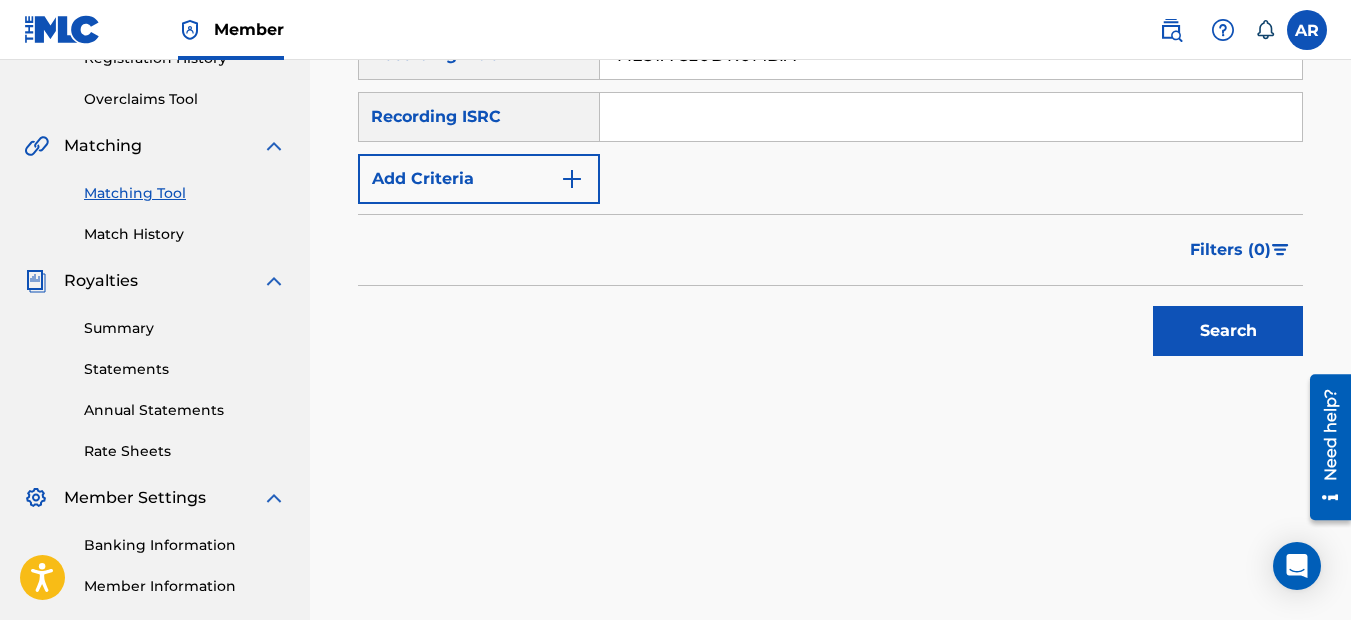 type on "FIESTA CLUB KUMBIA" 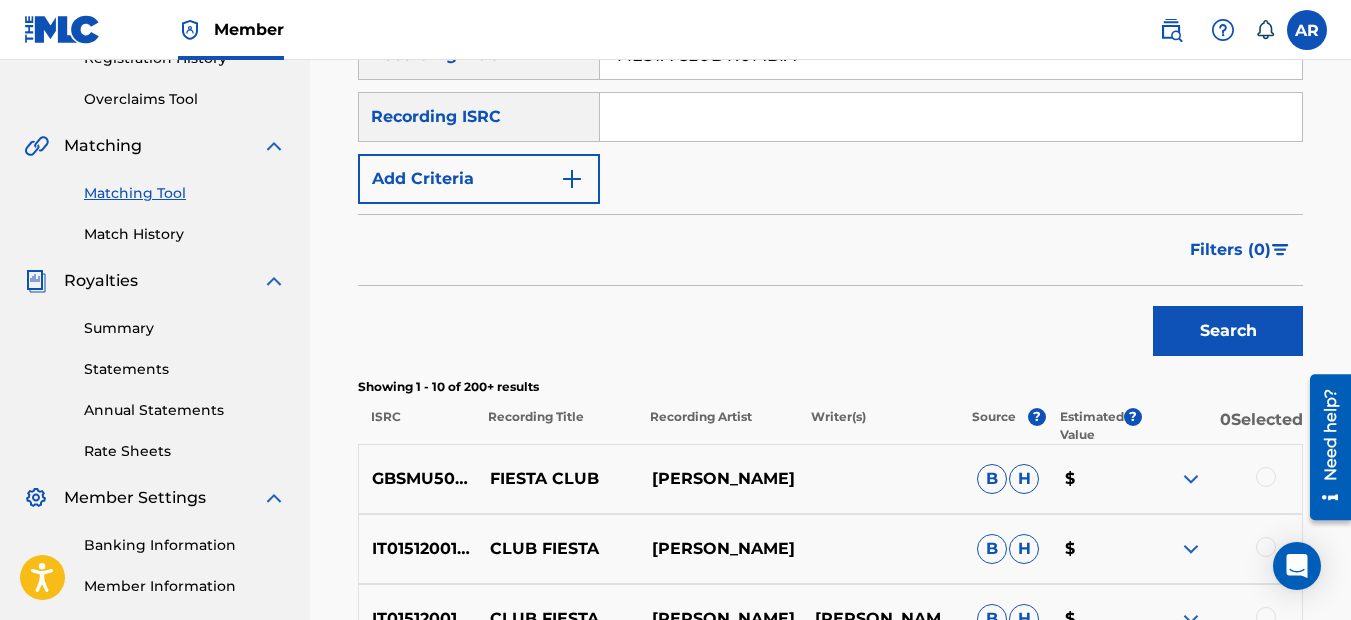click at bounding box center (951, 117) 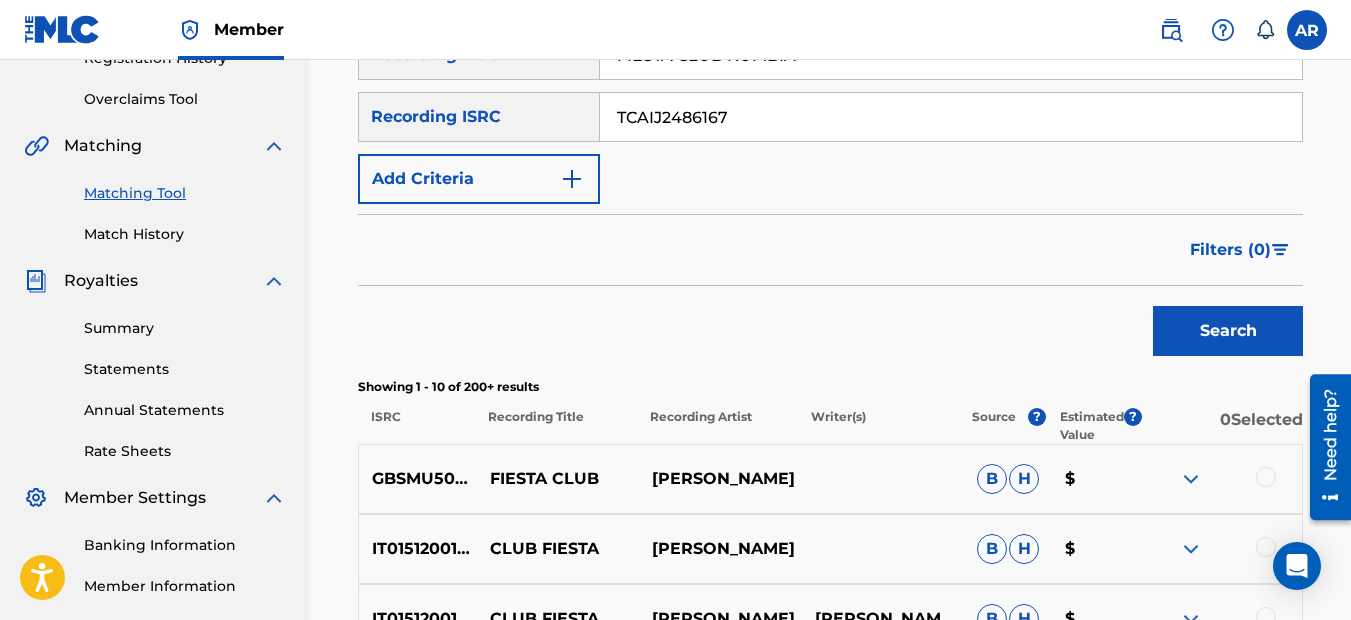 type on "TCAIJ2486167" 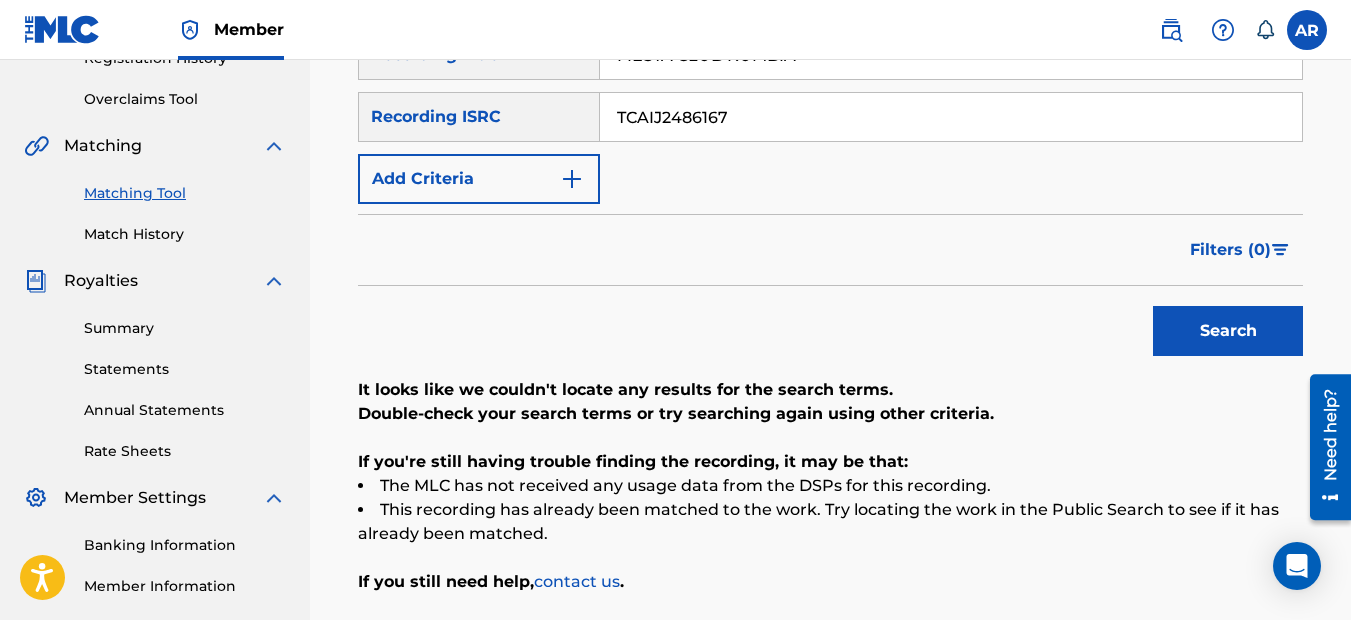 click on "Add Criteria" at bounding box center (479, 179) 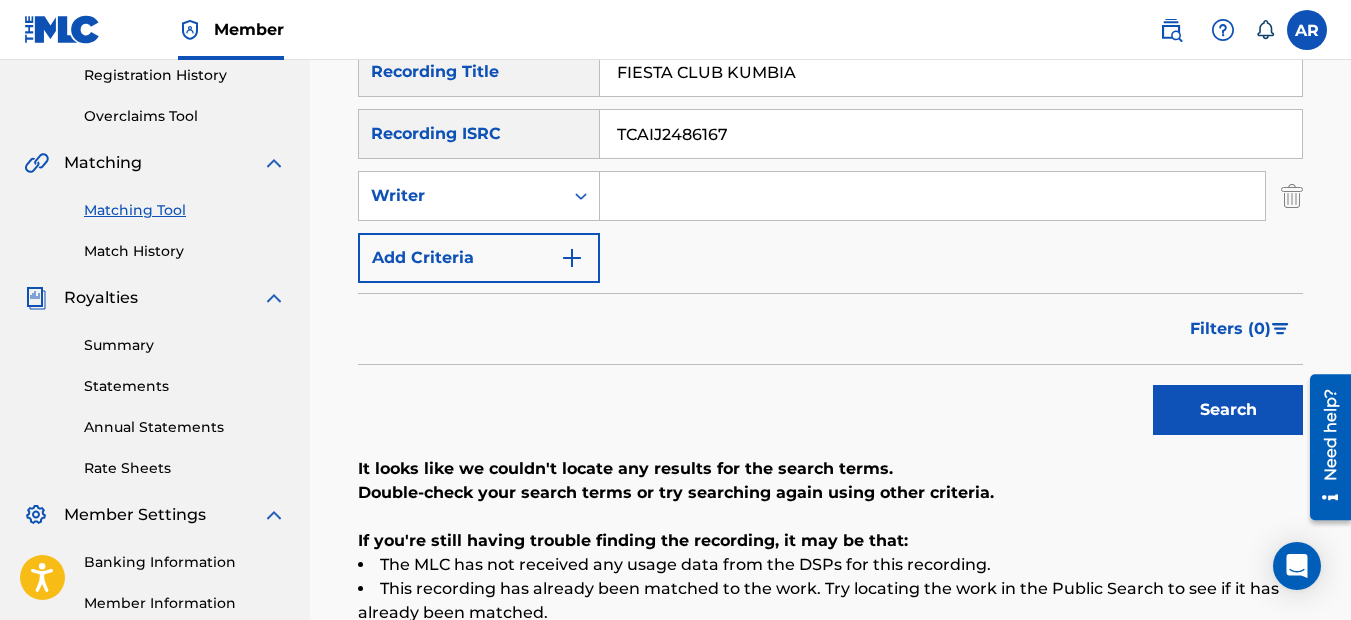 scroll, scrollTop: 400, scrollLeft: 0, axis: vertical 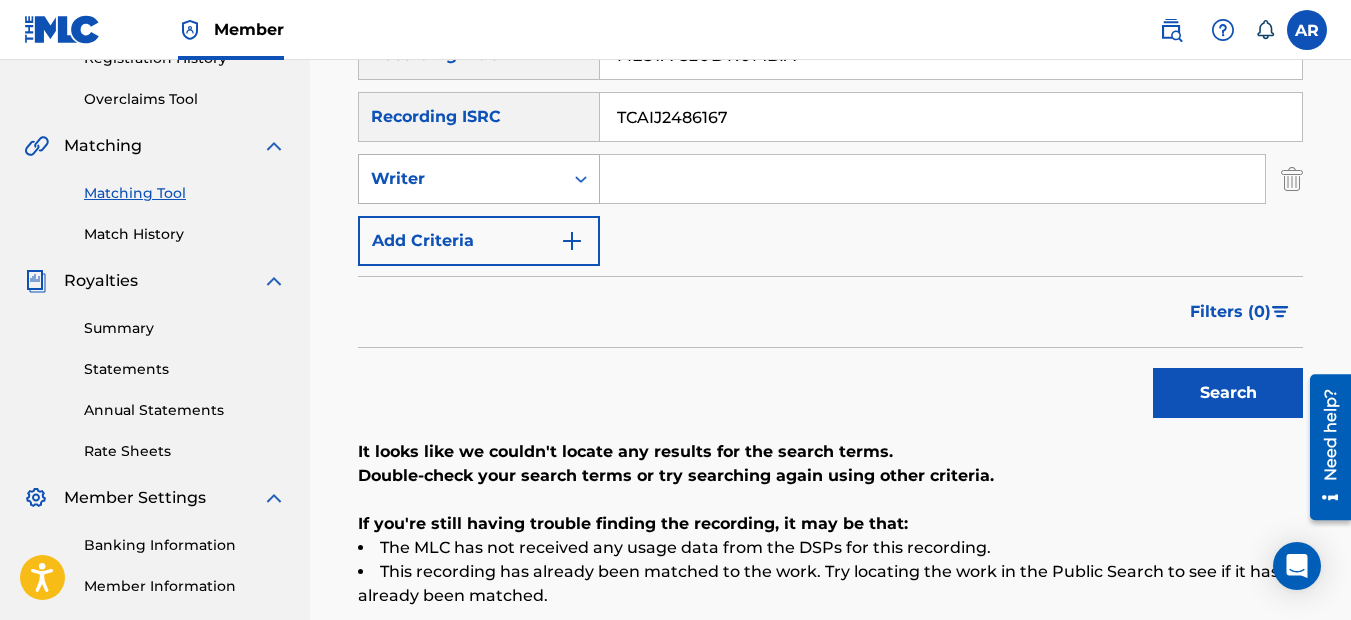click 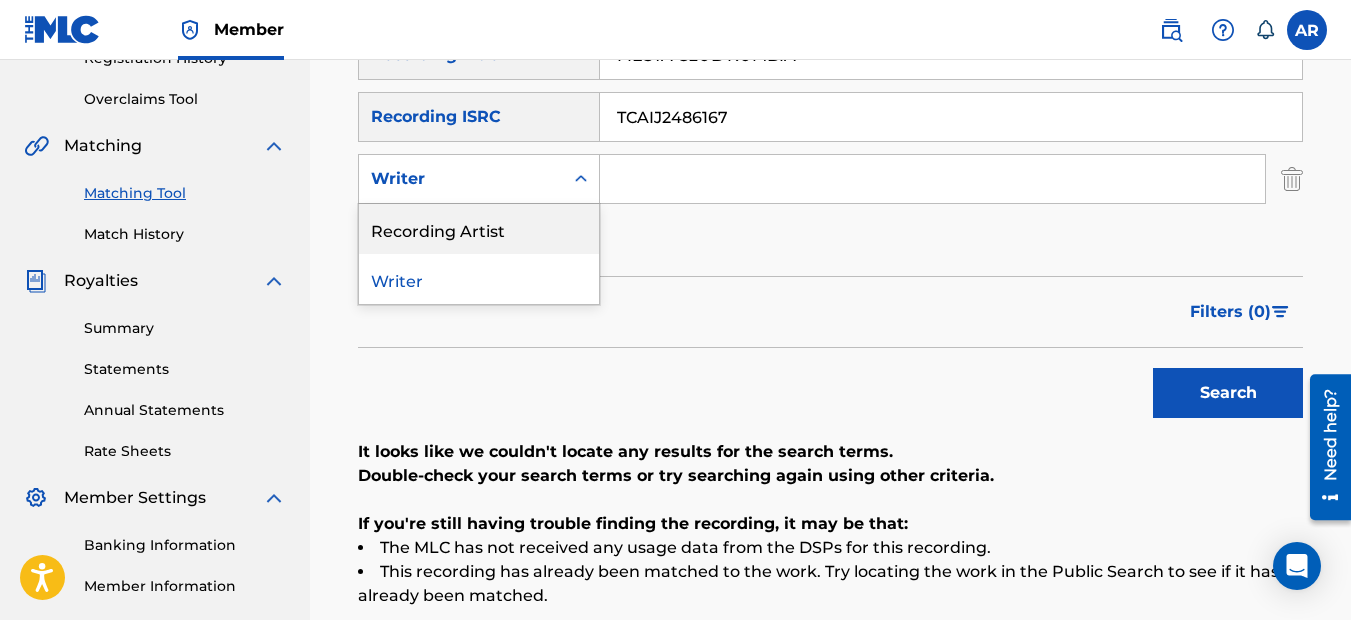 click on "Recording Artist" at bounding box center [479, 229] 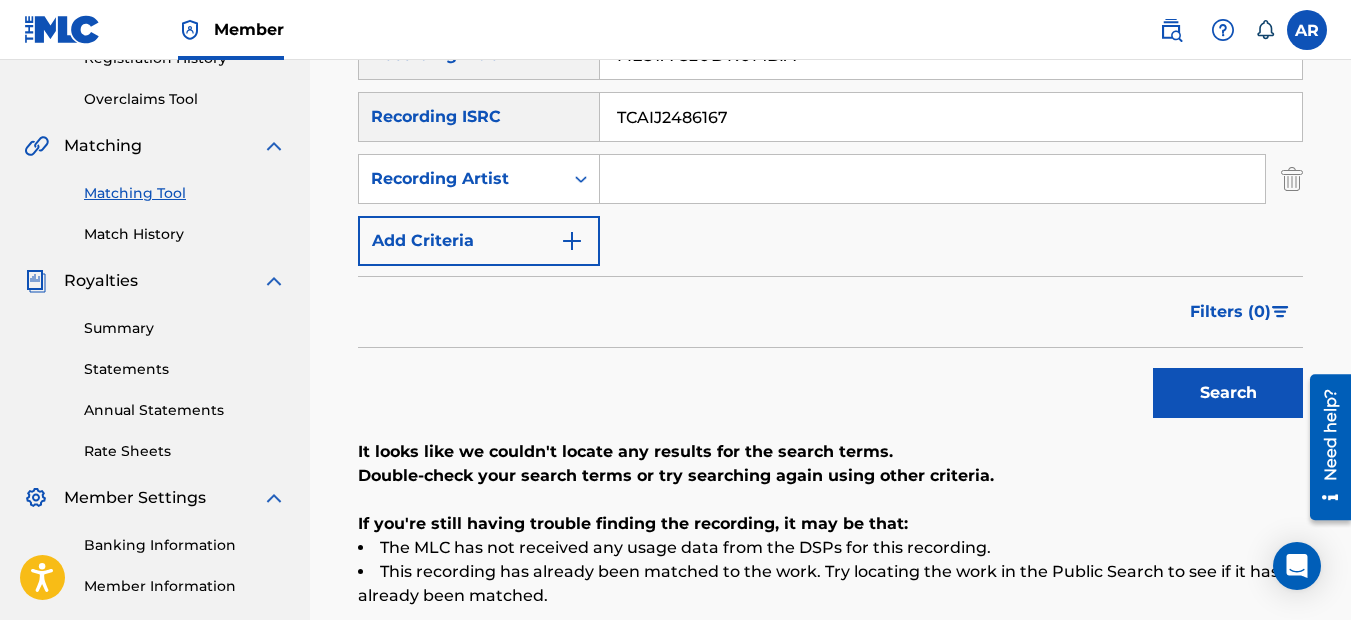 click at bounding box center [932, 179] 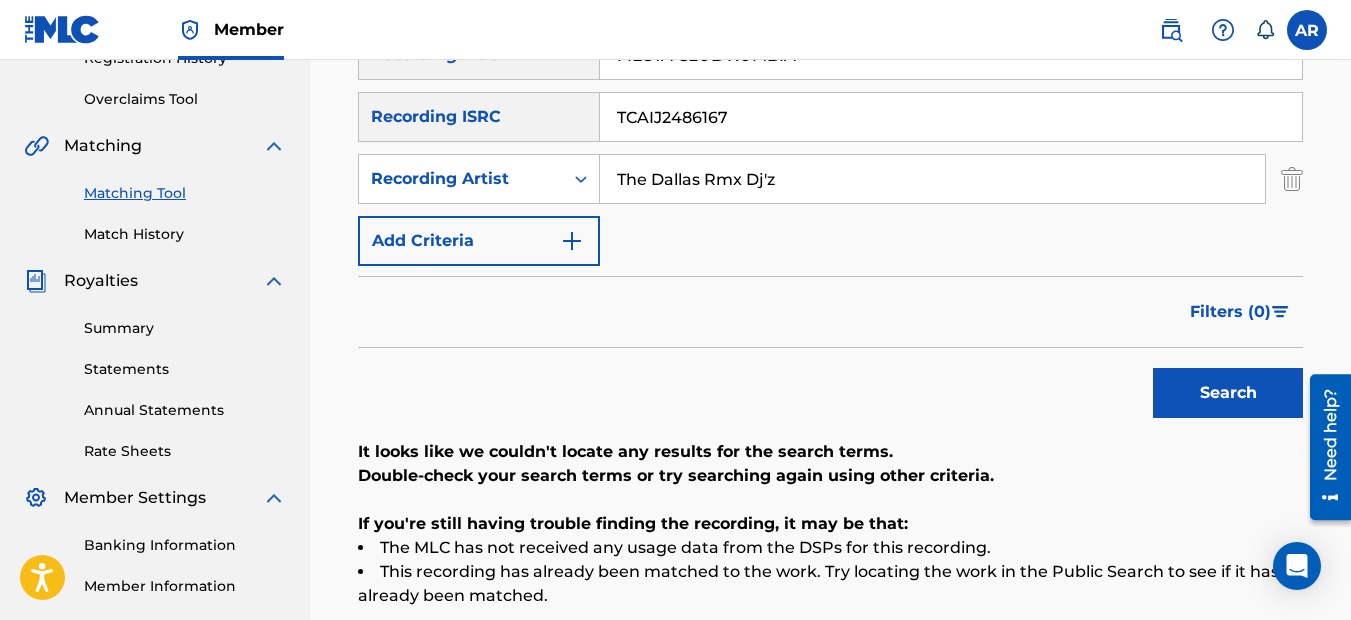 click on "Search" at bounding box center (1228, 393) 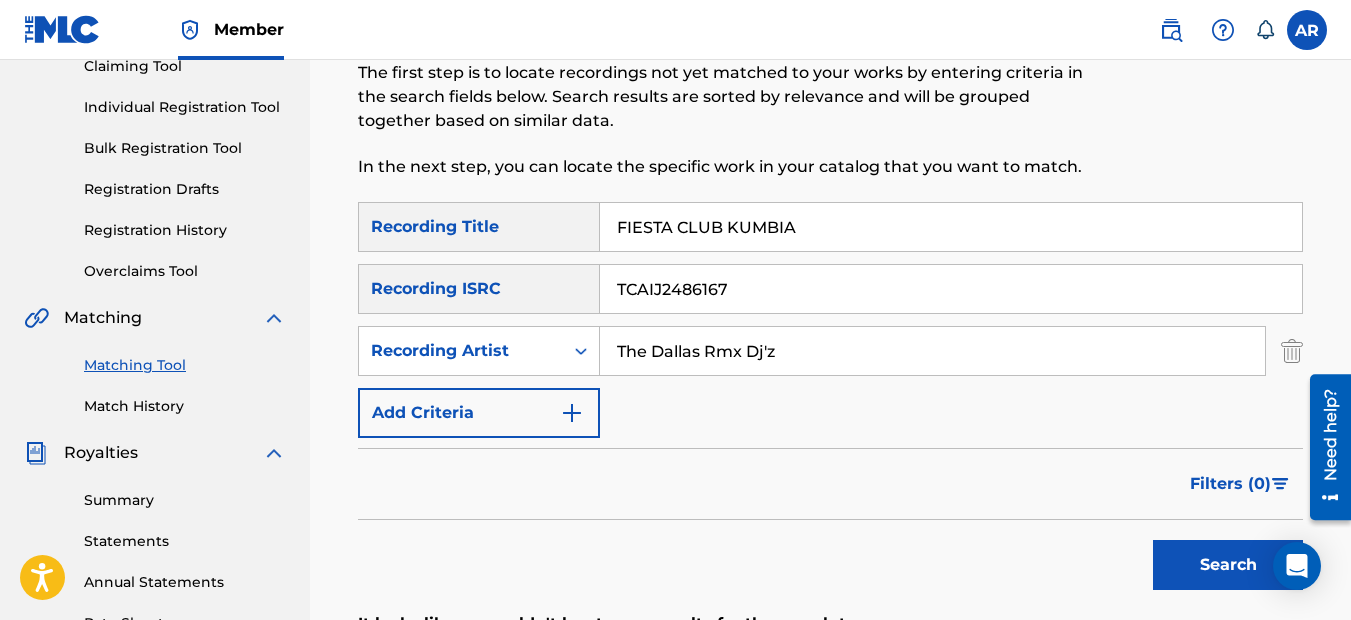 scroll, scrollTop: 200, scrollLeft: 0, axis: vertical 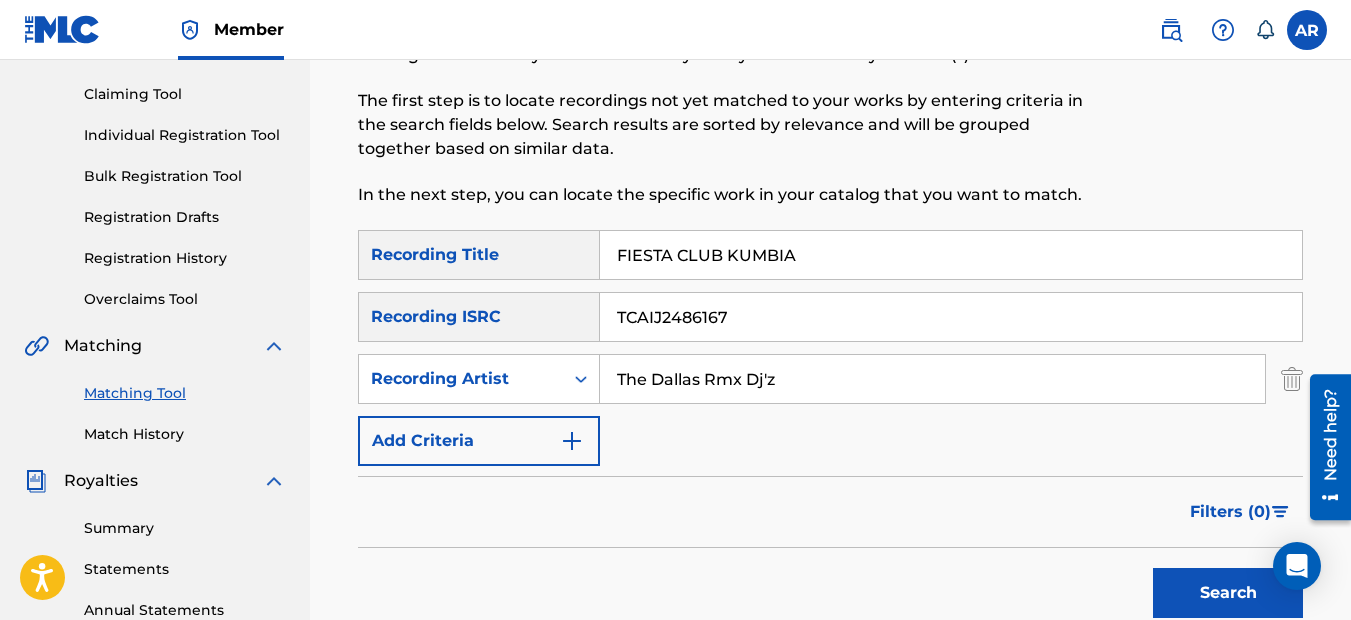 drag, startPoint x: 799, startPoint y: 313, endPoint x: 569, endPoint y: 328, distance: 230.48862 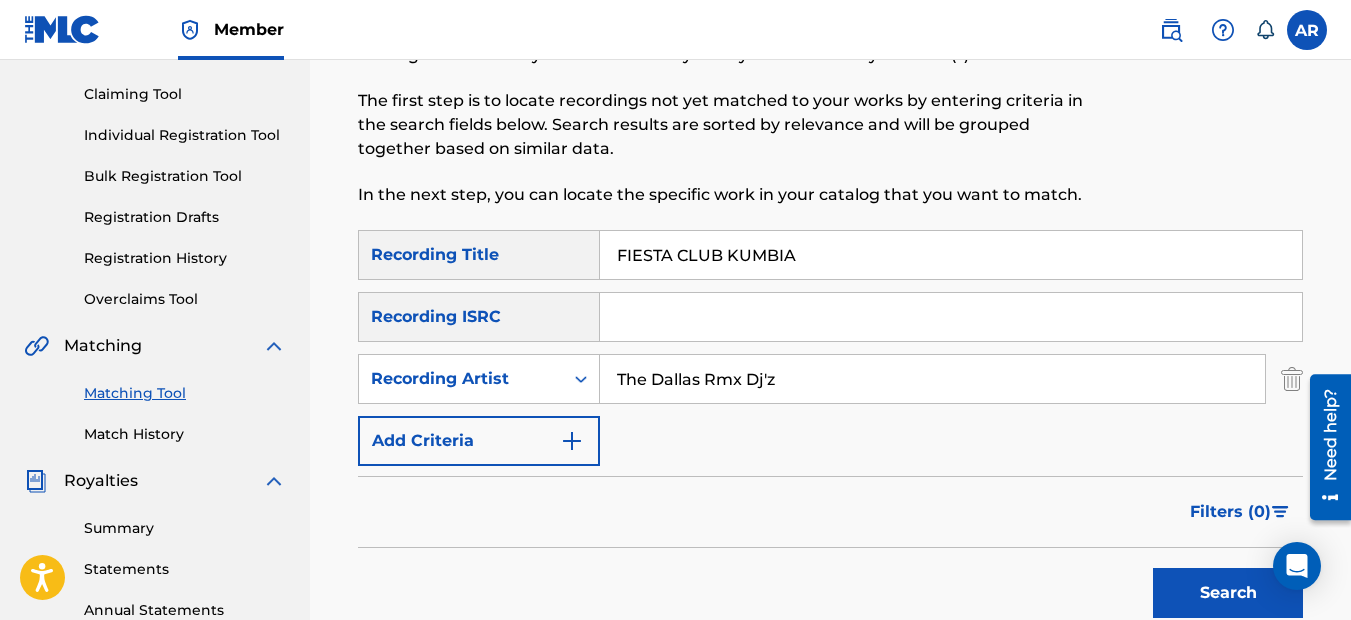 type 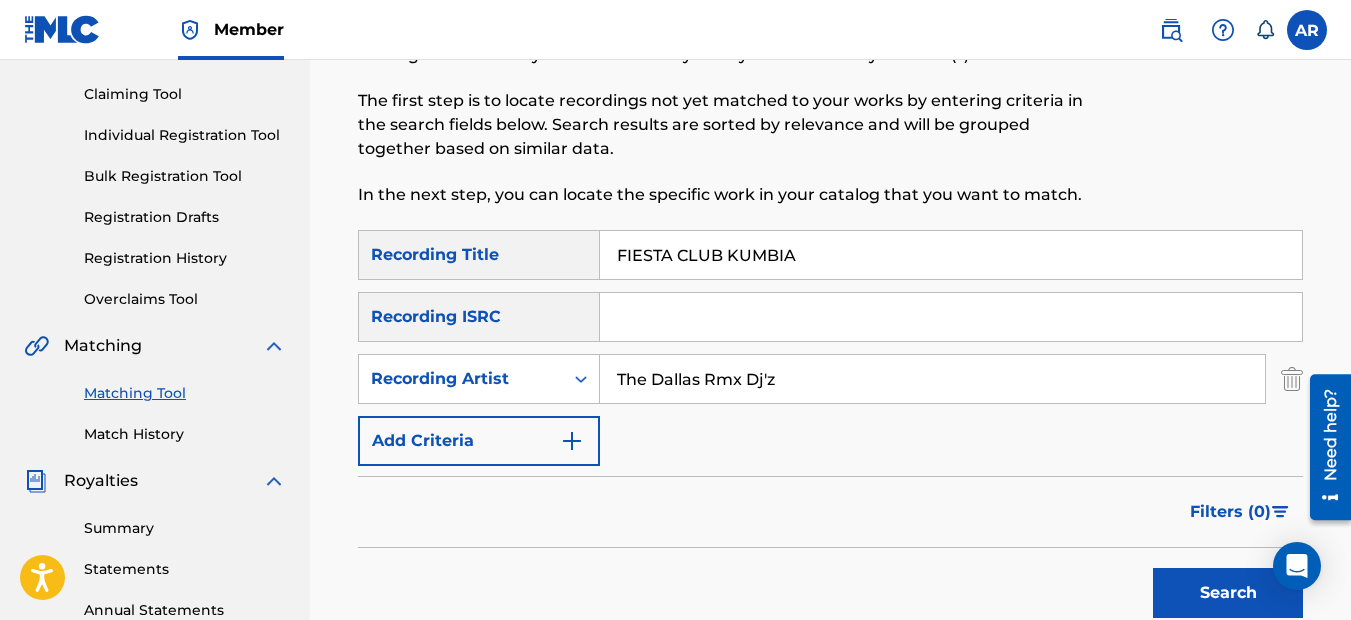 click on "Search" at bounding box center [1228, 593] 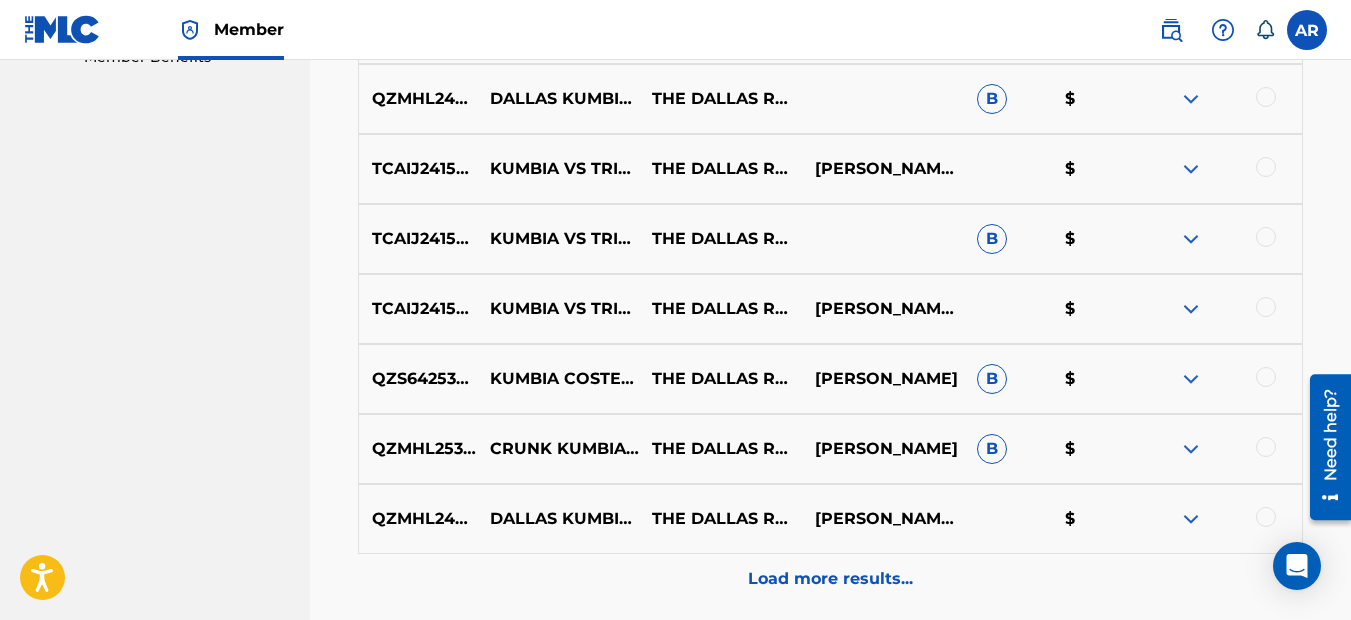scroll, scrollTop: 1200, scrollLeft: 0, axis: vertical 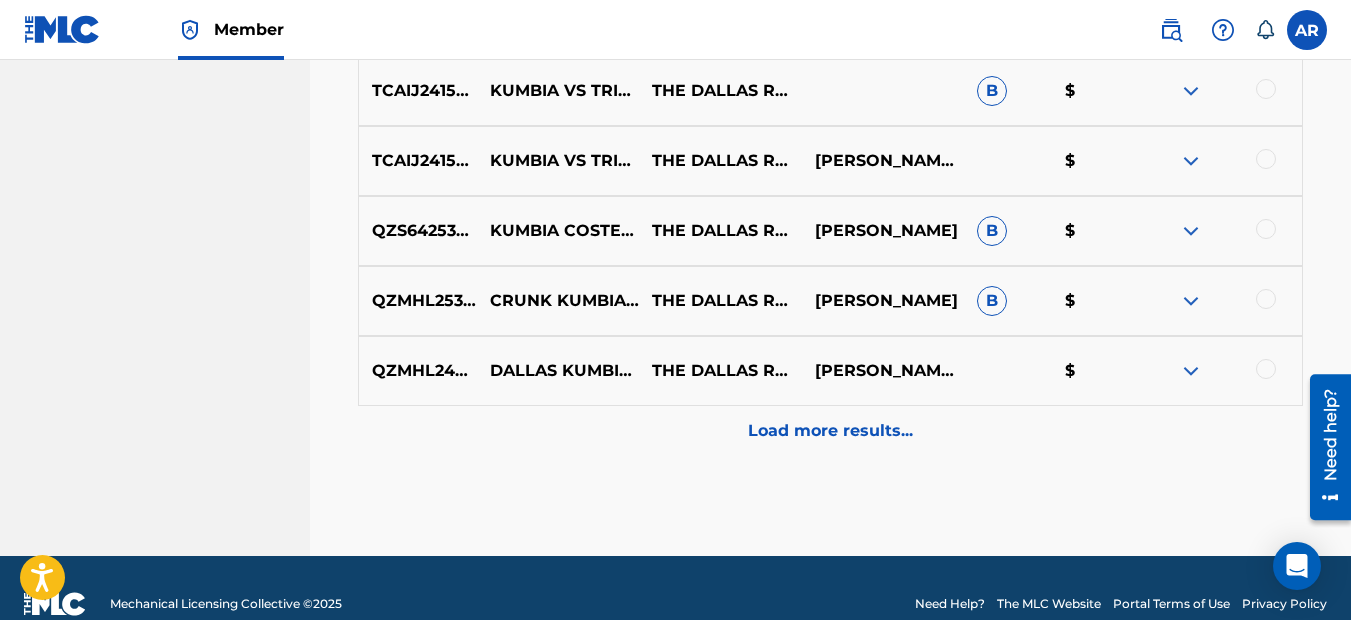 click on "Load more results..." at bounding box center [830, 431] 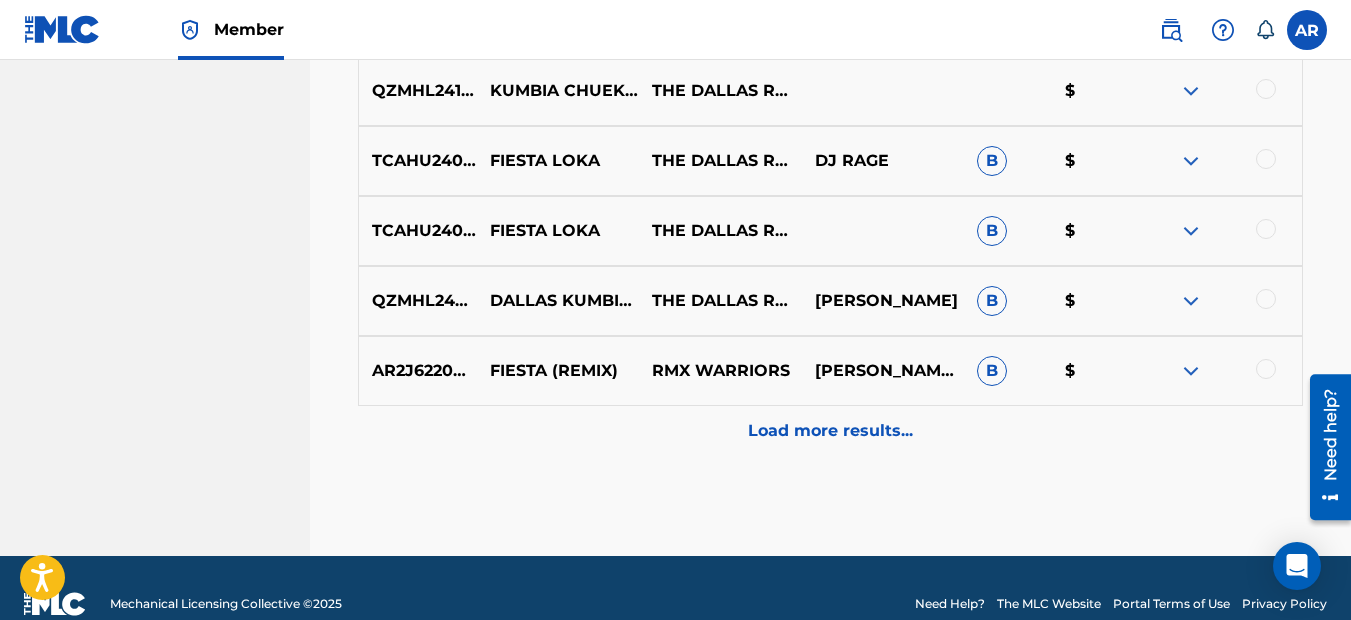 click on "Load more results..." at bounding box center (830, 431) 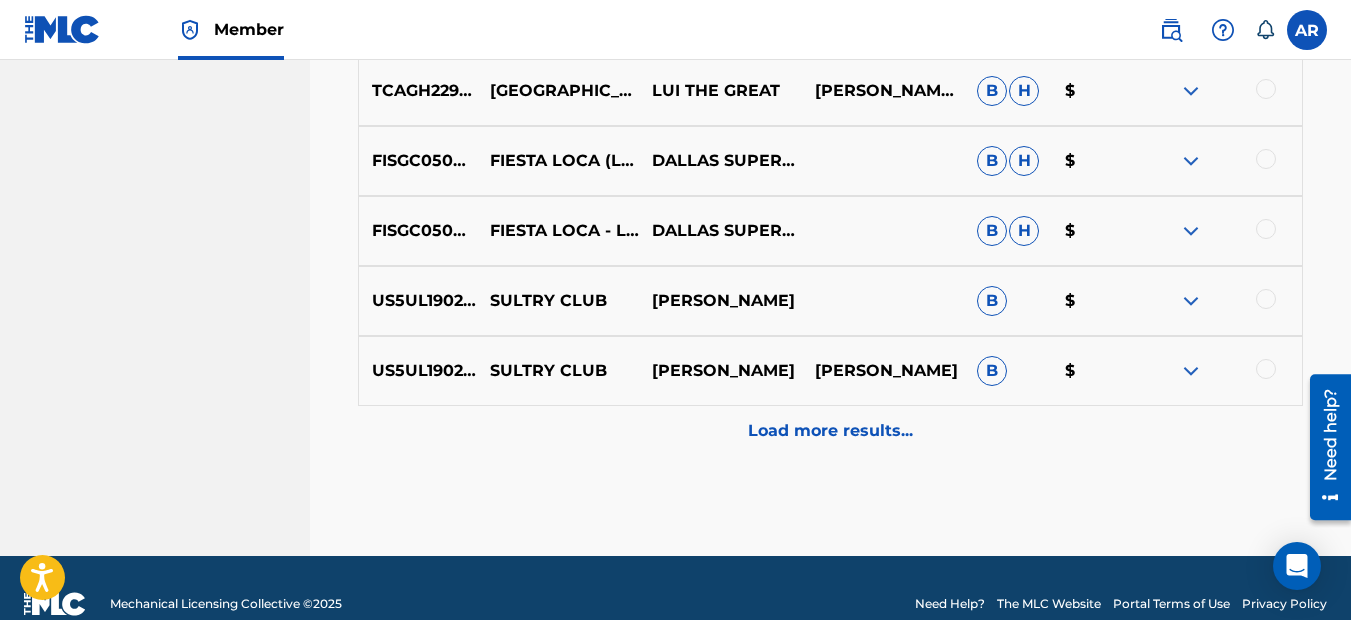 click on "Load more results..." at bounding box center (830, 431) 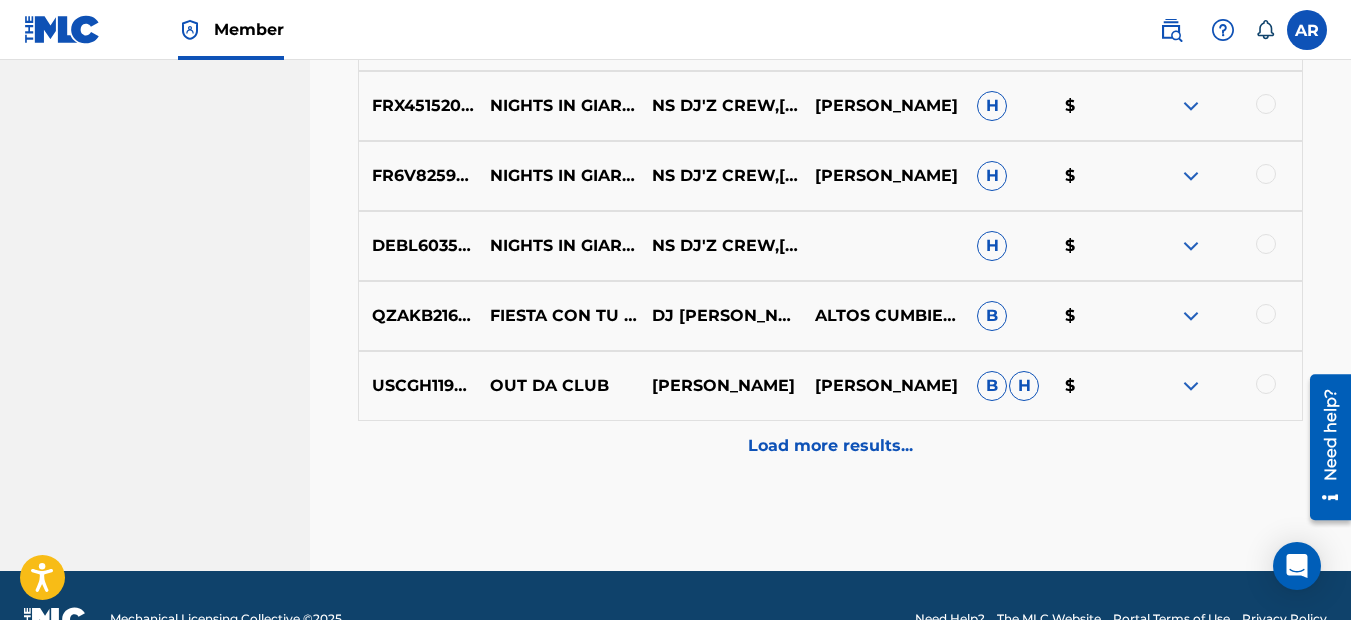 scroll, scrollTop: 3300, scrollLeft: 0, axis: vertical 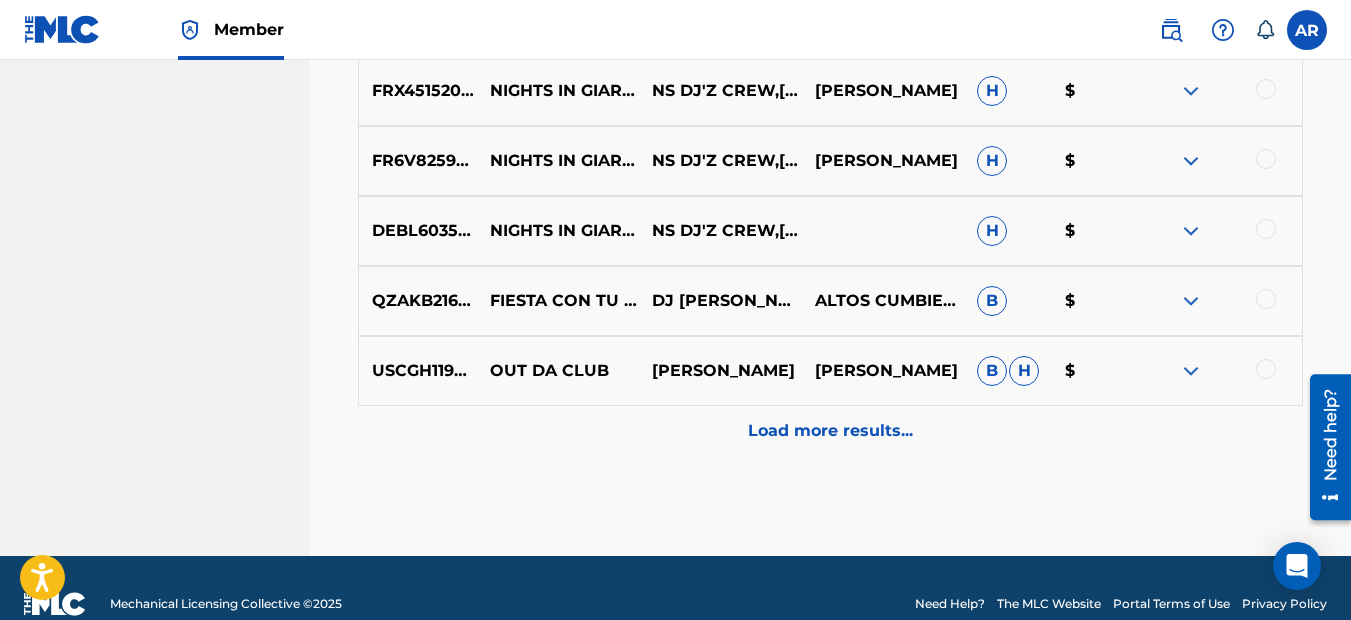 click on "Load more results..." at bounding box center (830, 431) 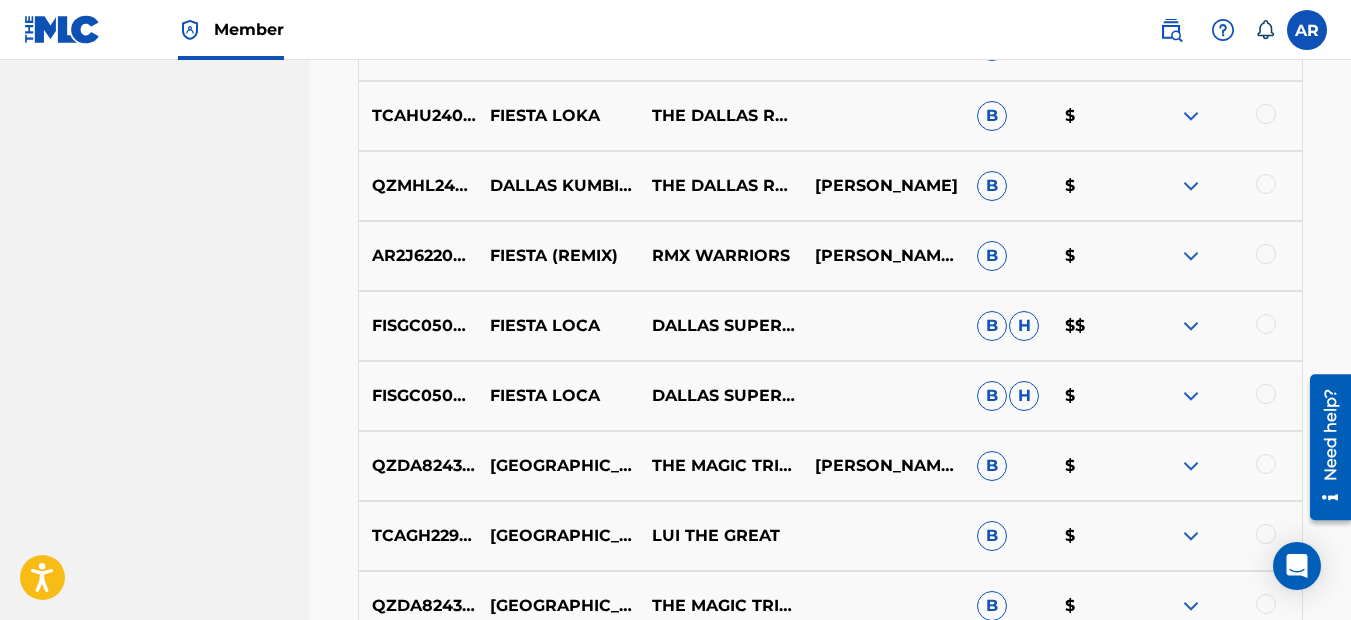 scroll, scrollTop: 2000, scrollLeft: 0, axis: vertical 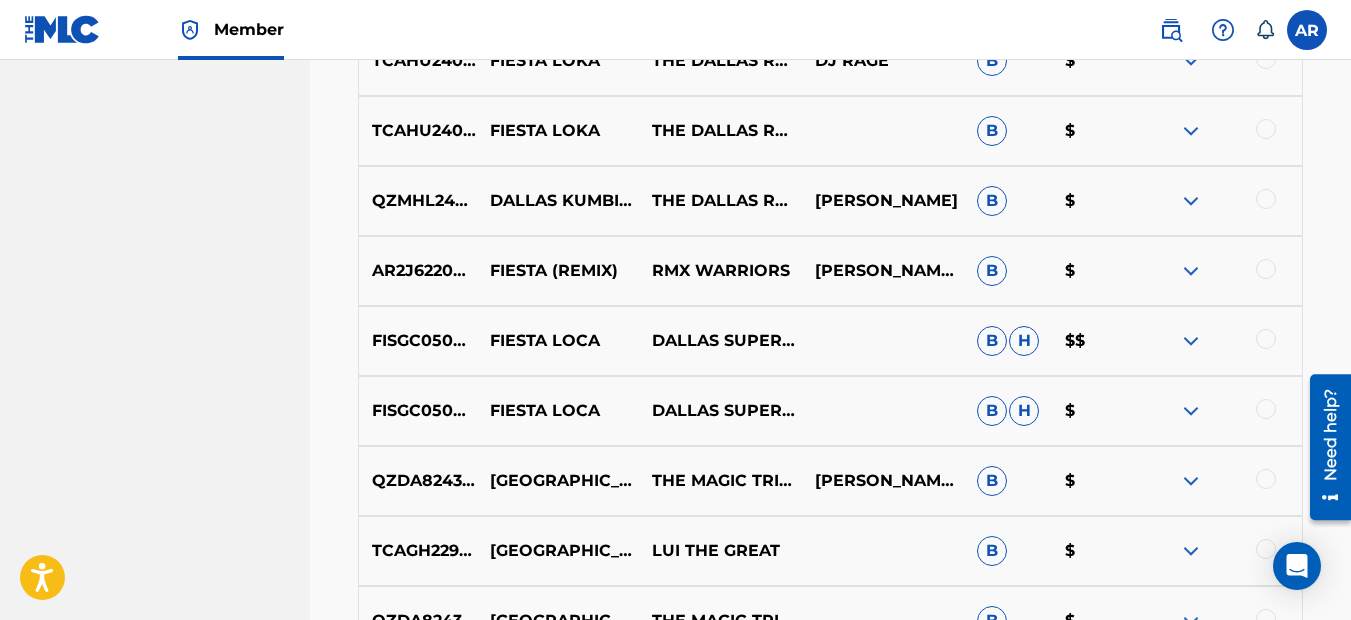 click at bounding box center [1191, 341] 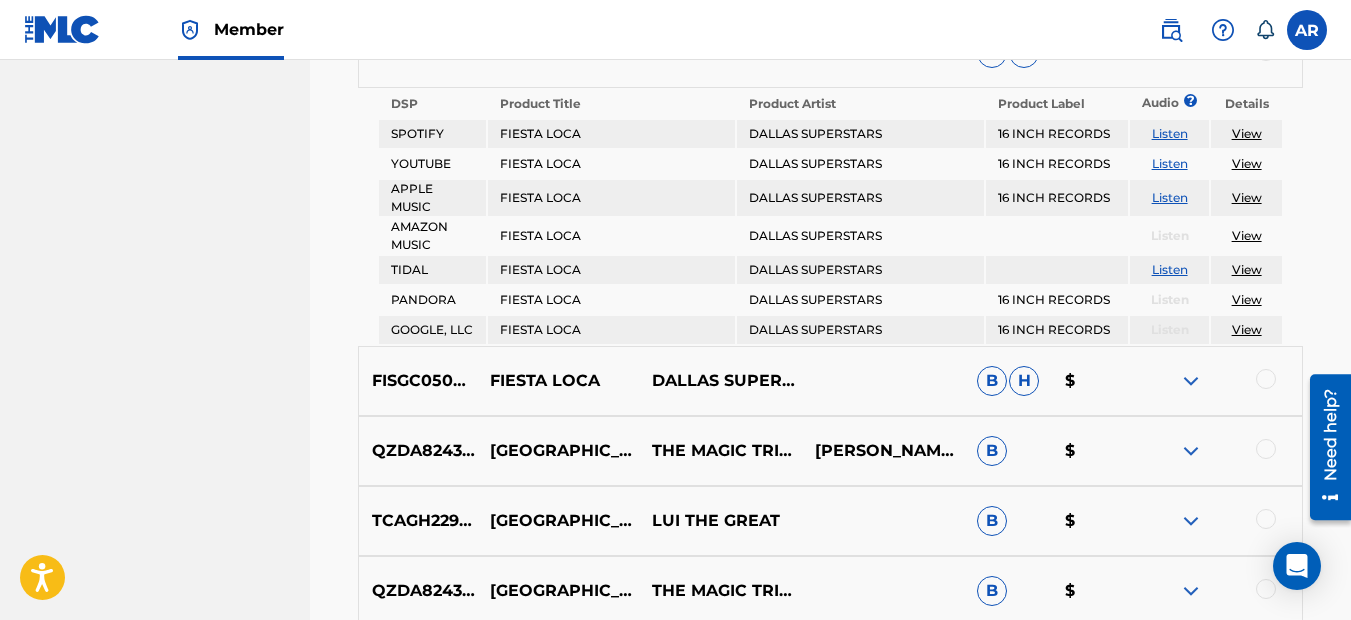 scroll, scrollTop: 2400, scrollLeft: 0, axis: vertical 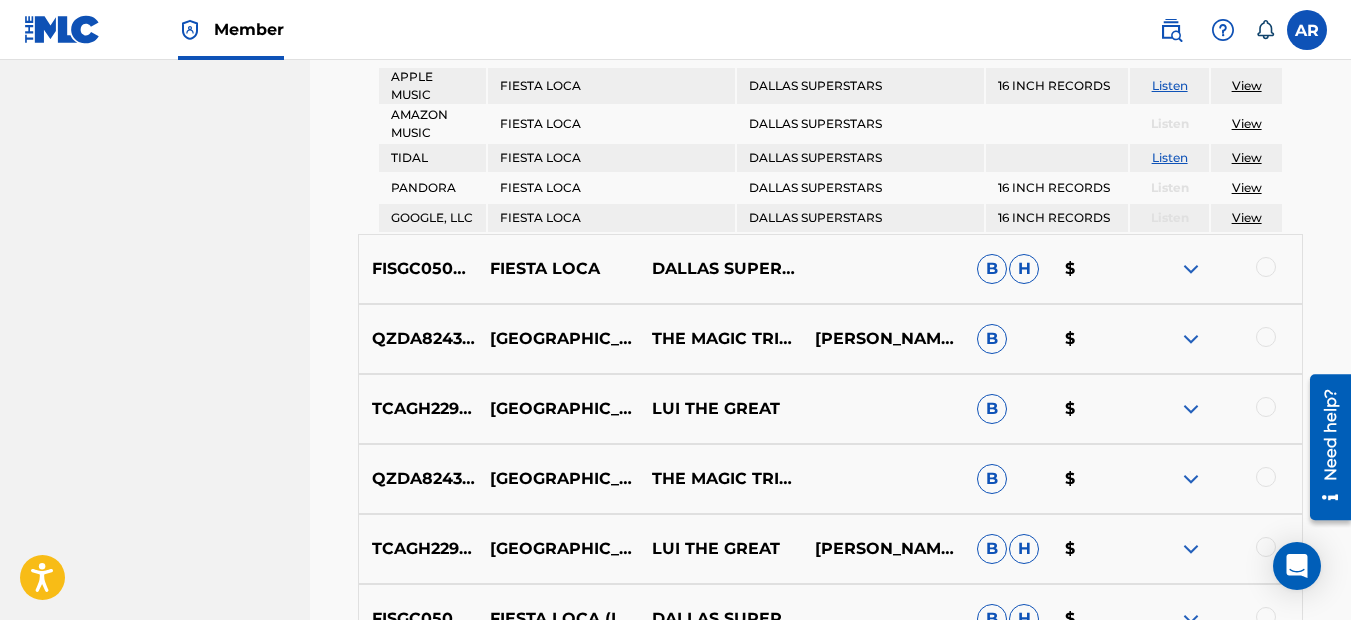 click at bounding box center (1191, 409) 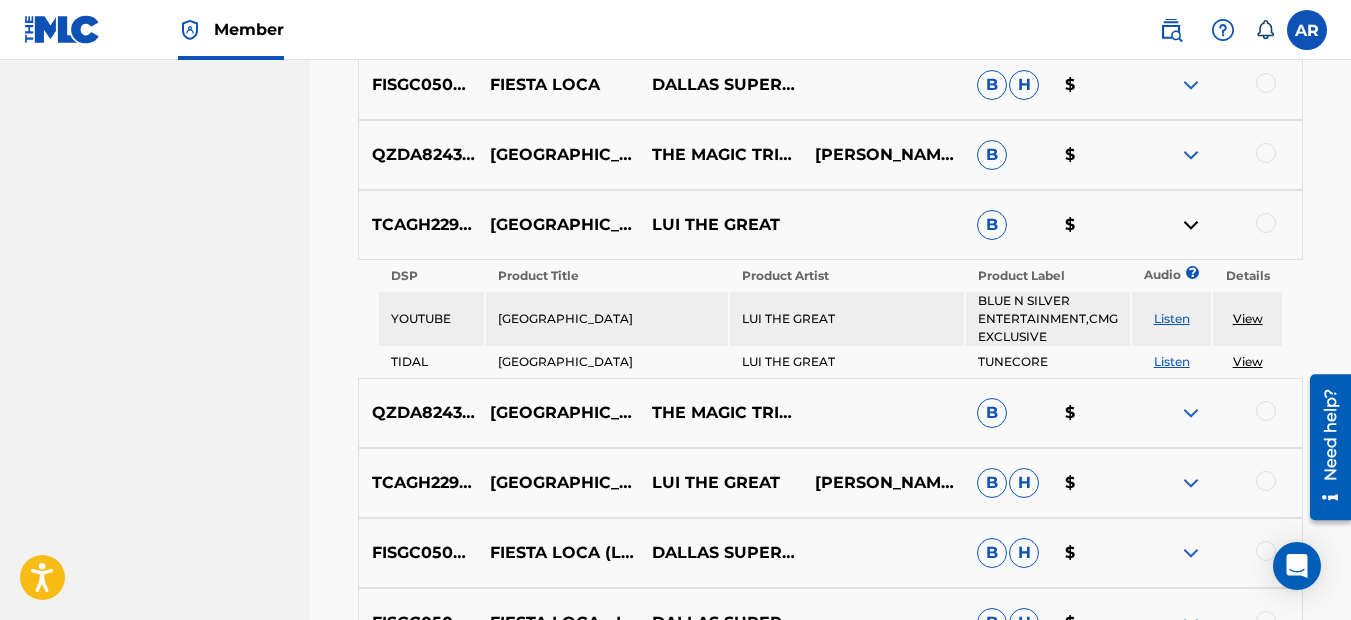 scroll, scrollTop: 2600, scrollLeft: 0, axis: vertical 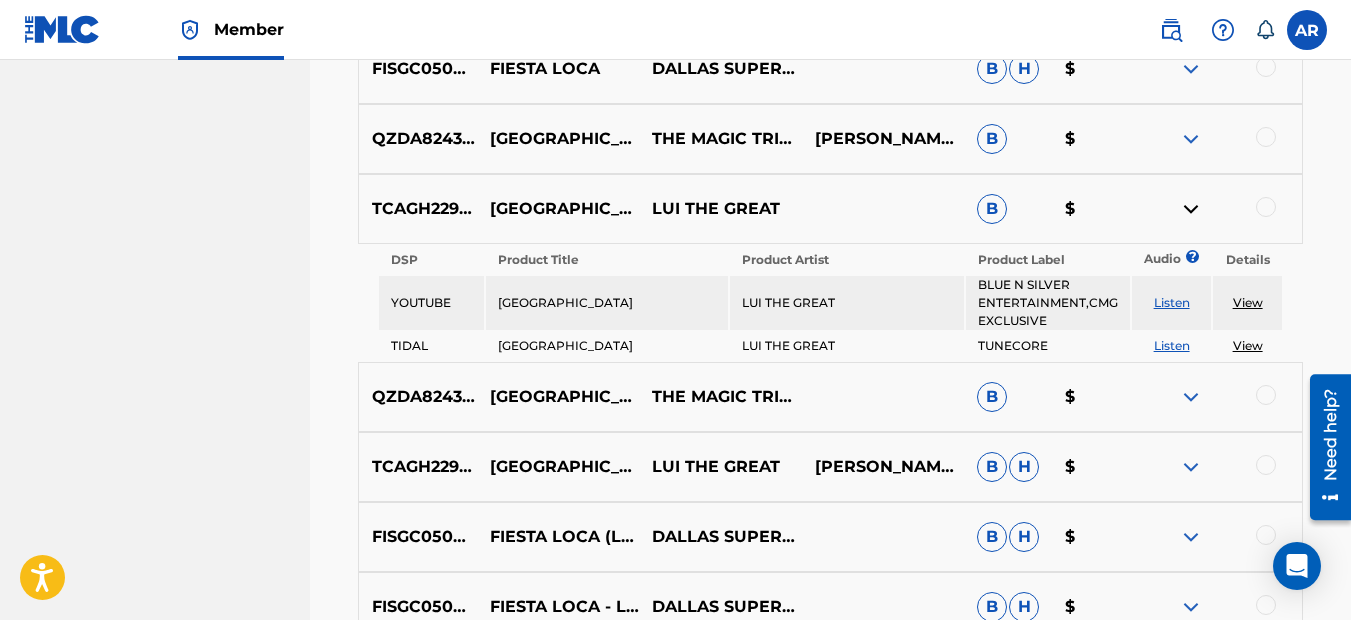 click on "View" at bounding box center (1248, 302) 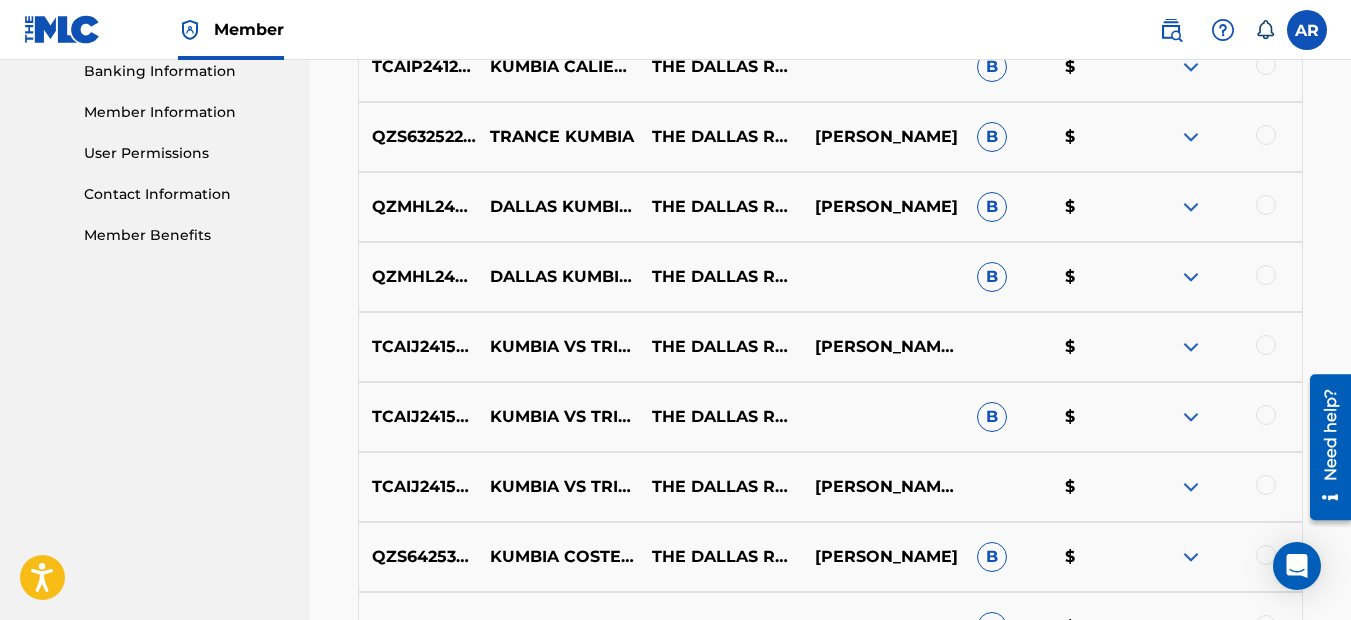 scroll, scrollTop: 900, scrollLeft: 0, axis: vertical 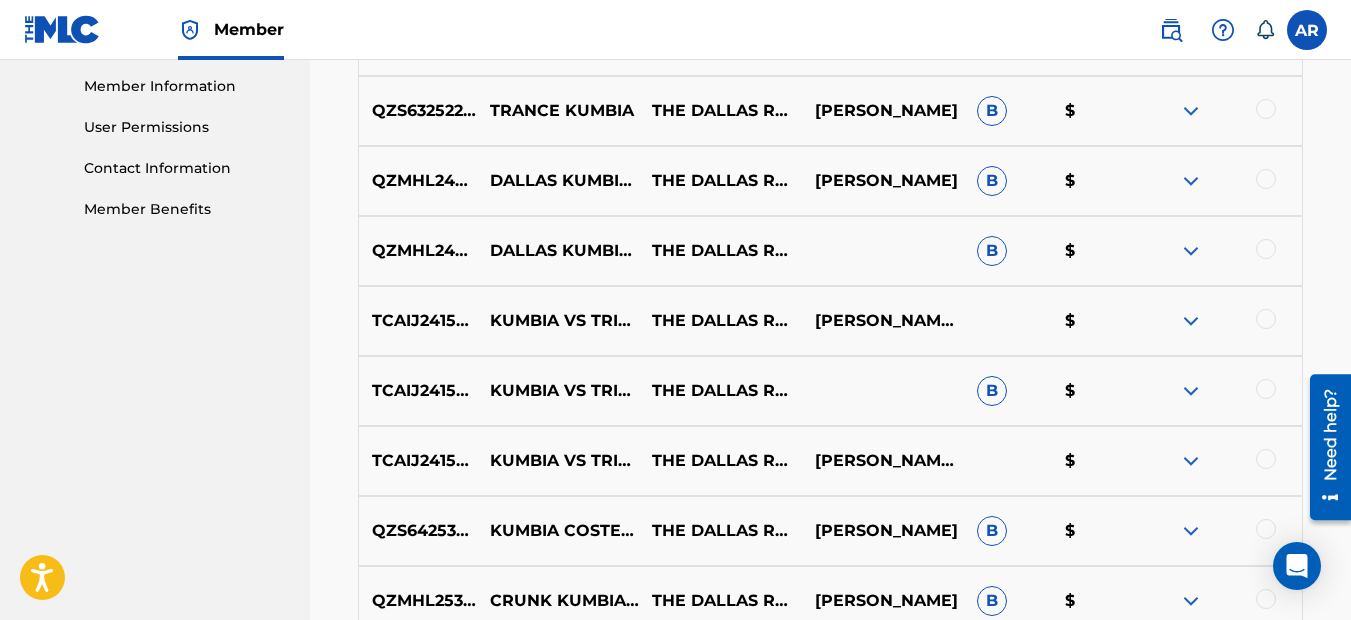 click at bounding box center [1191, 111] 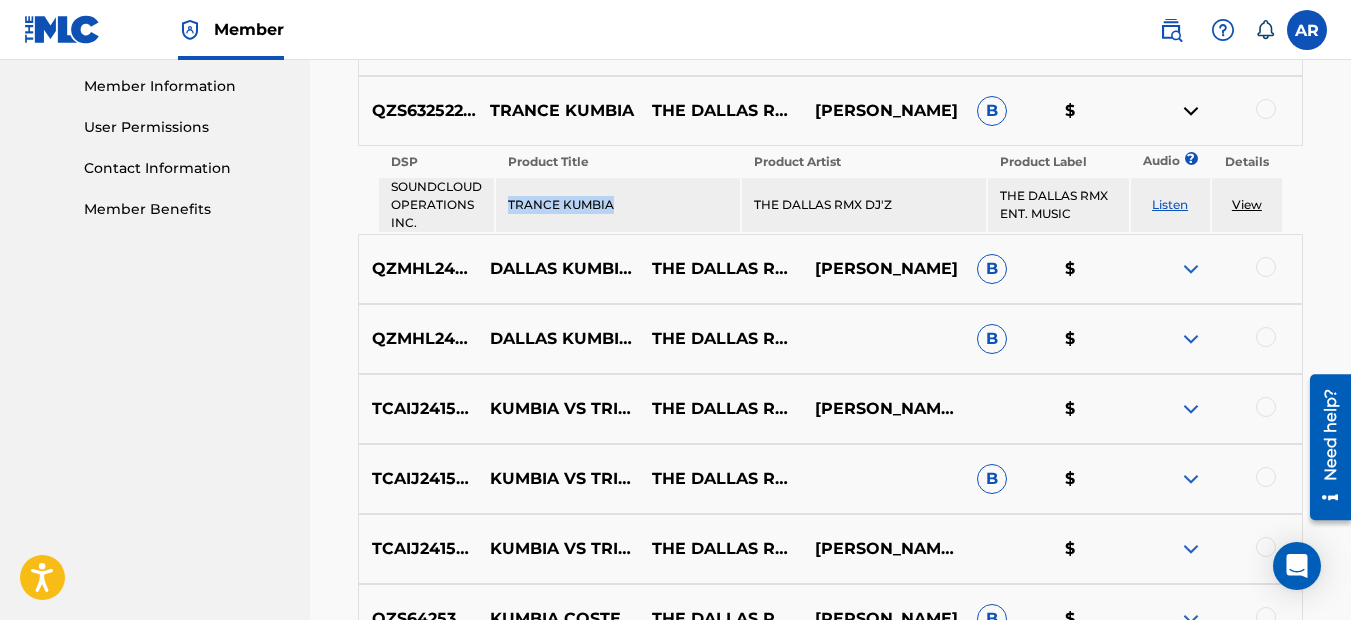 drag, startPoint x: 509, startPoint y: 203, endPoint x: 612, endPoint y: 211, distance: 103.31021 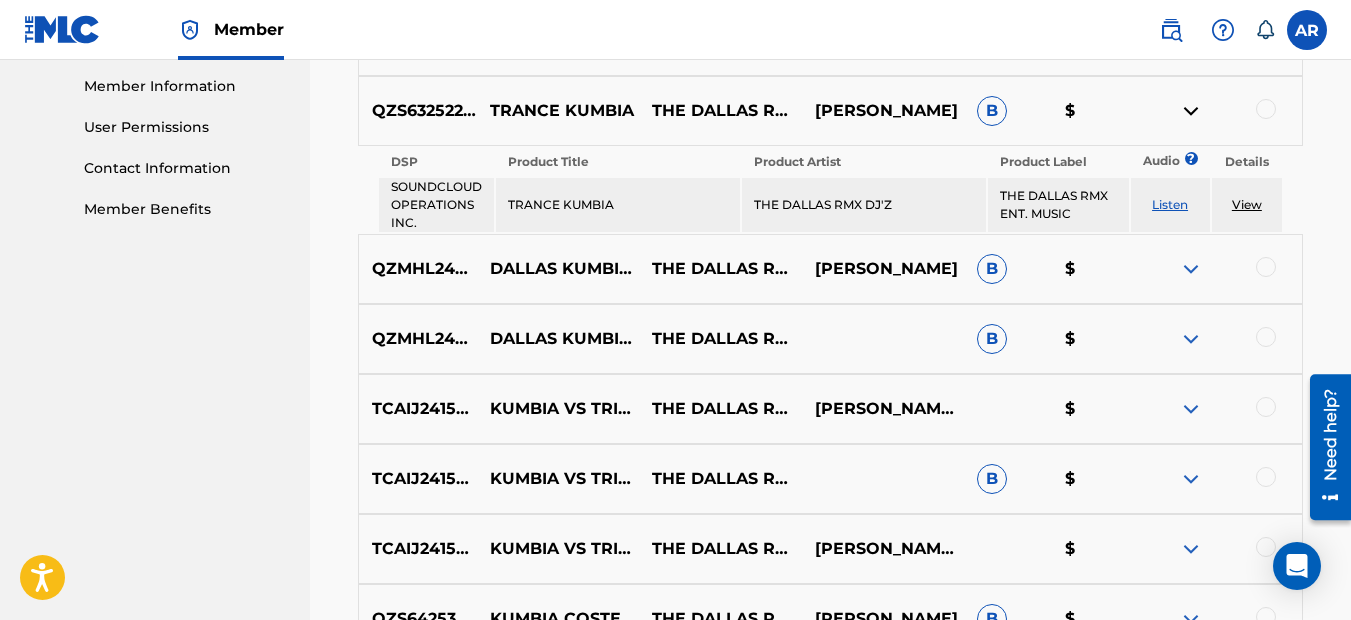 click at bounding box center (1266, 477) 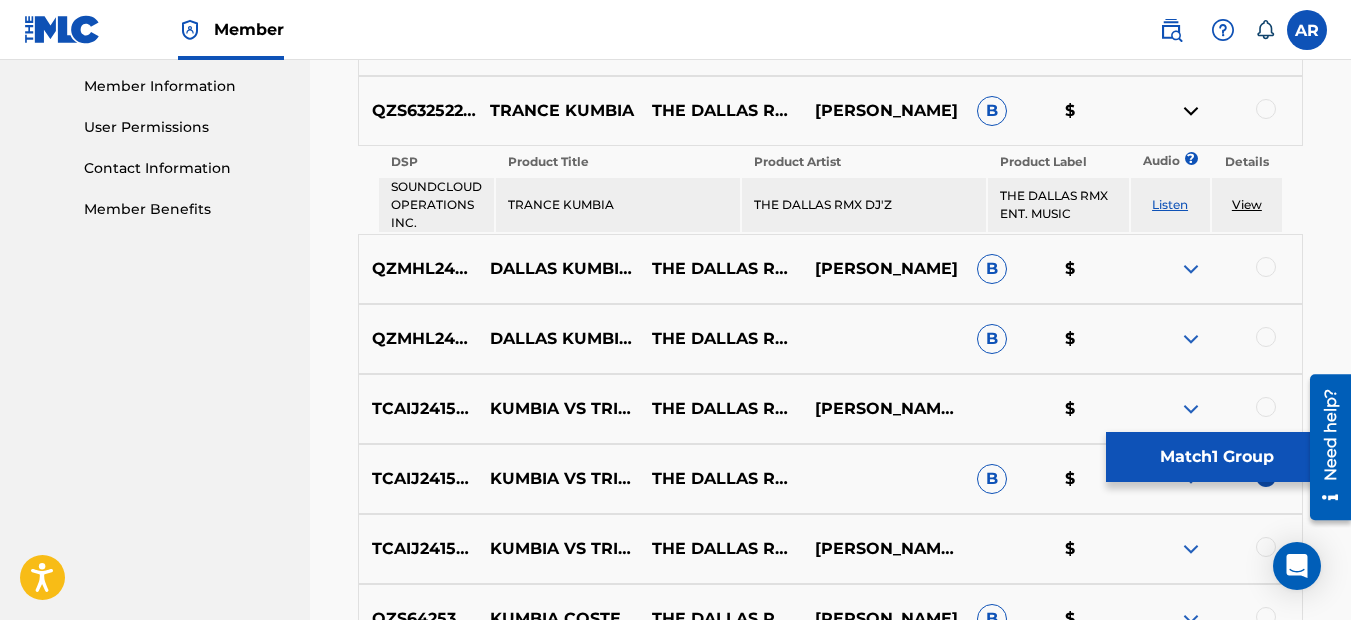 click at bounding box center (1266, 407) 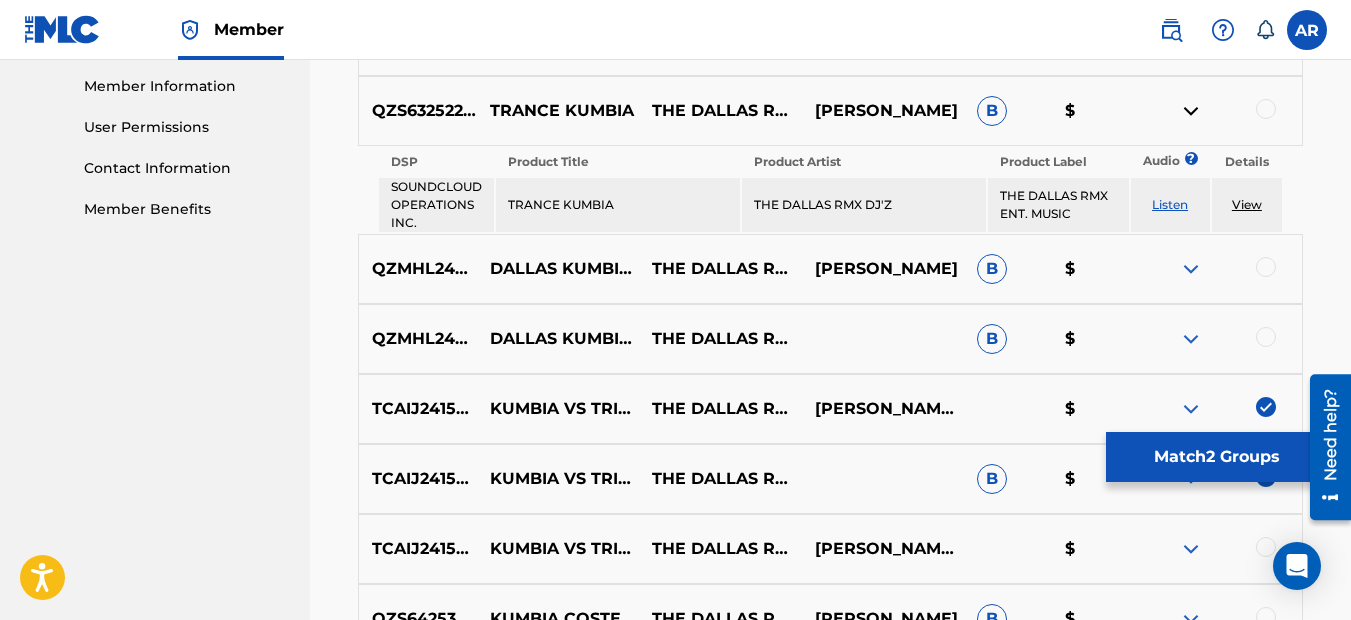 click at bounding box center (1266, 547) 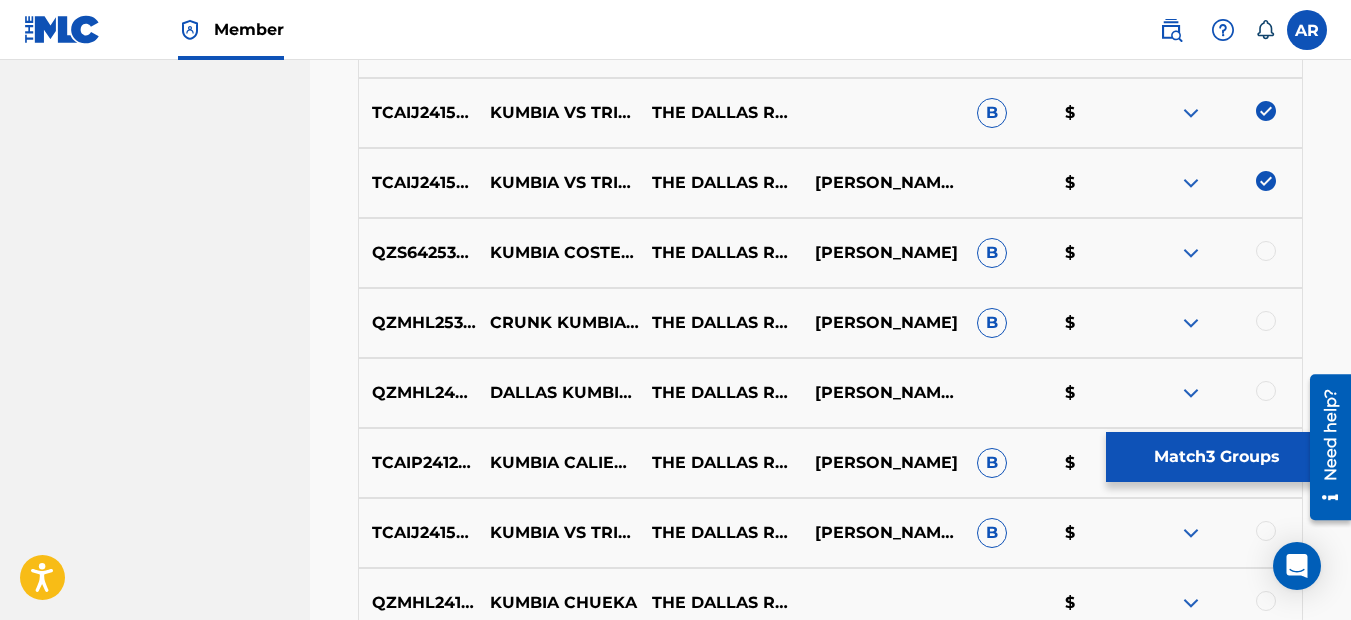 scroll, scrollTop: 1300, scrollLeft: 0, axis: vertical 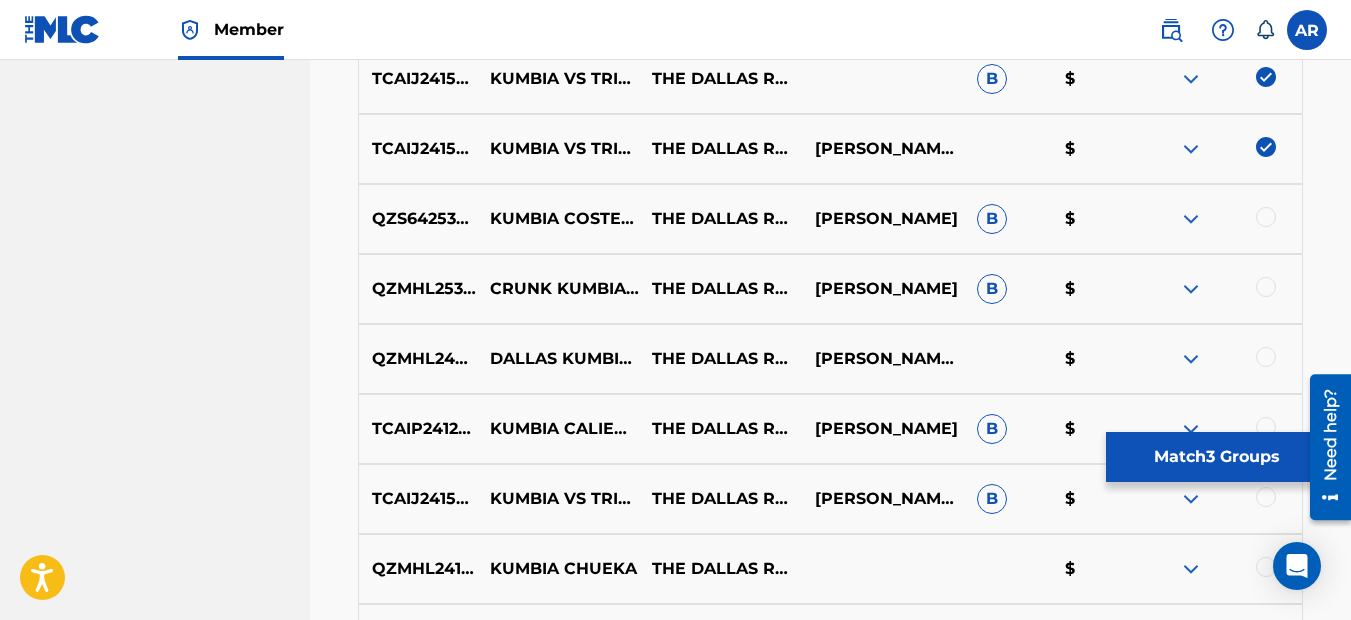 click at bounding box center (1266, 497) 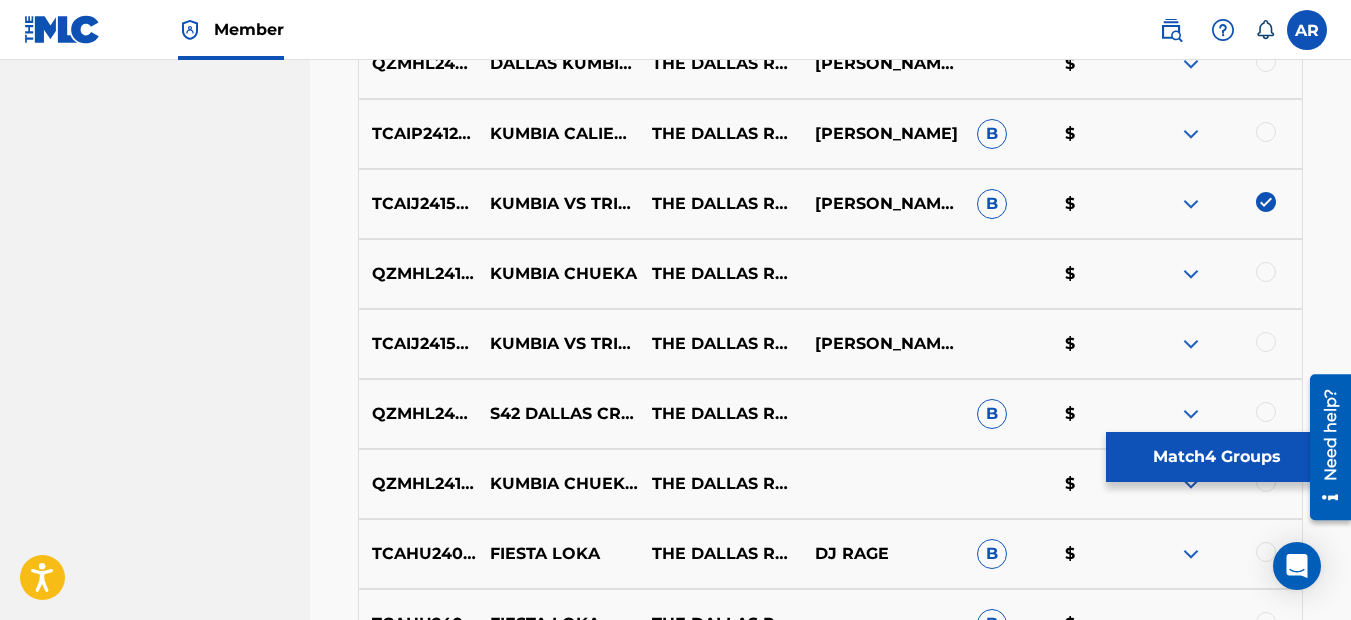 scroll, scrollTop: 1600, scrollLeft: 0, axis: vertical 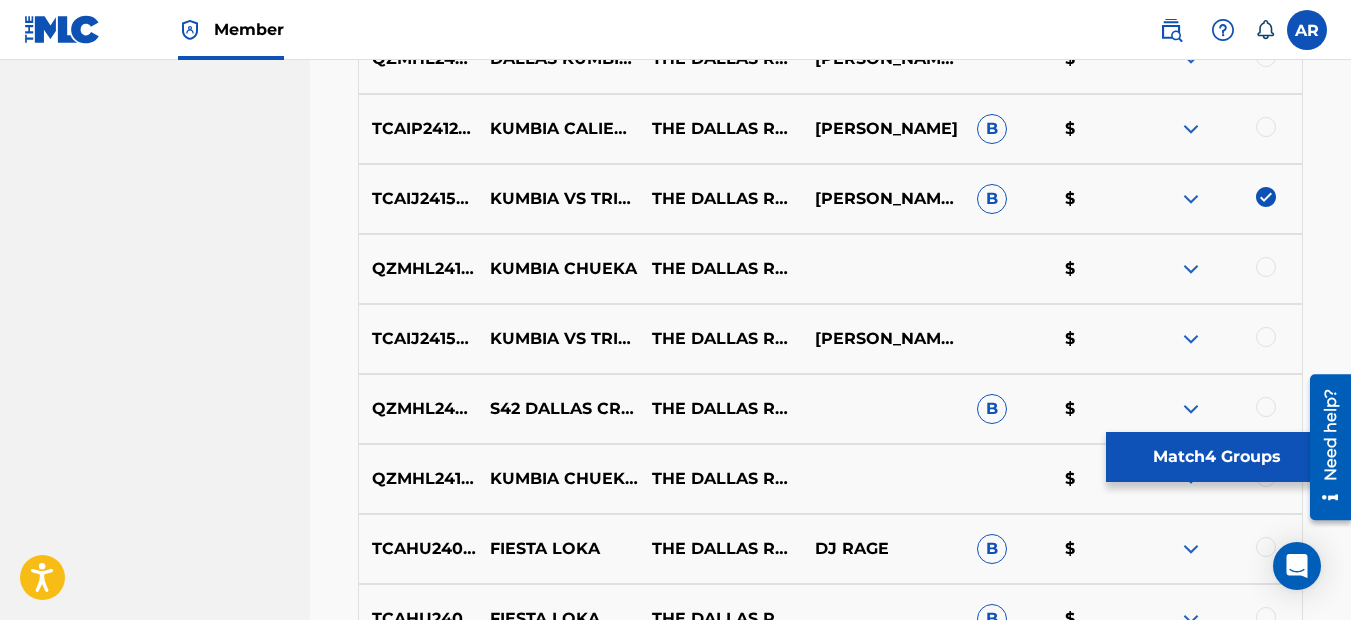 click at bounding box center (1266, 337) 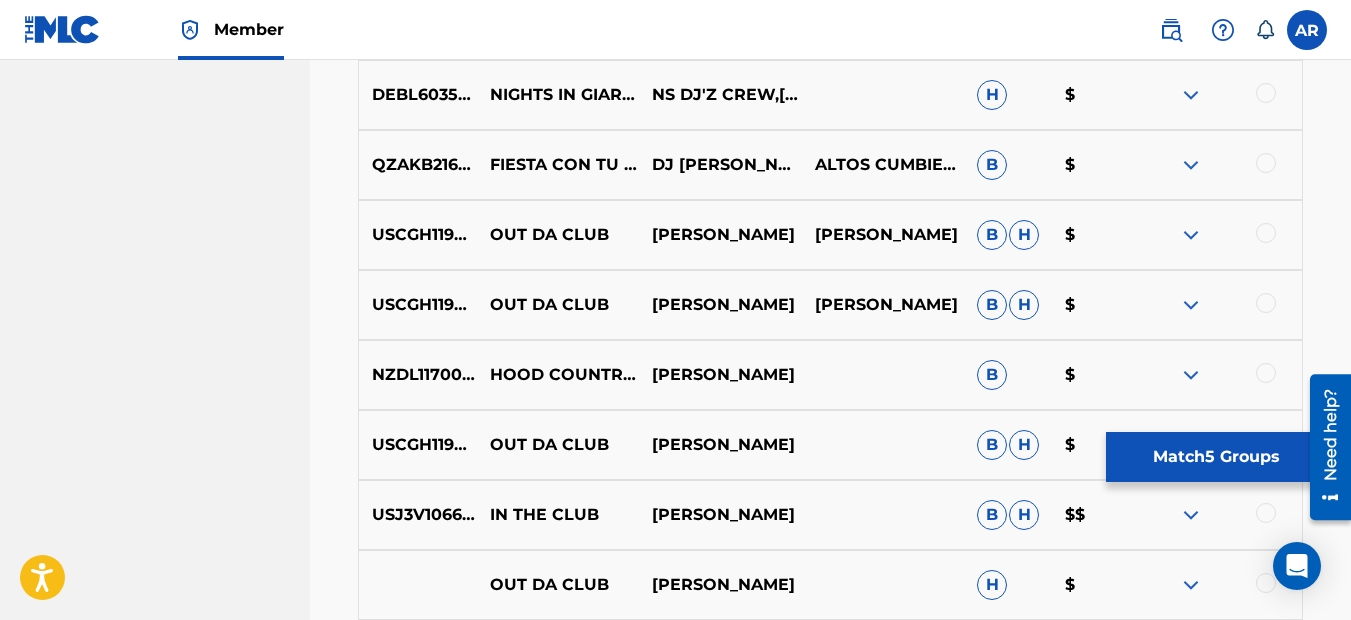 scroll, scrollTop: 4496, scrollLeft: 0, axis: vertical 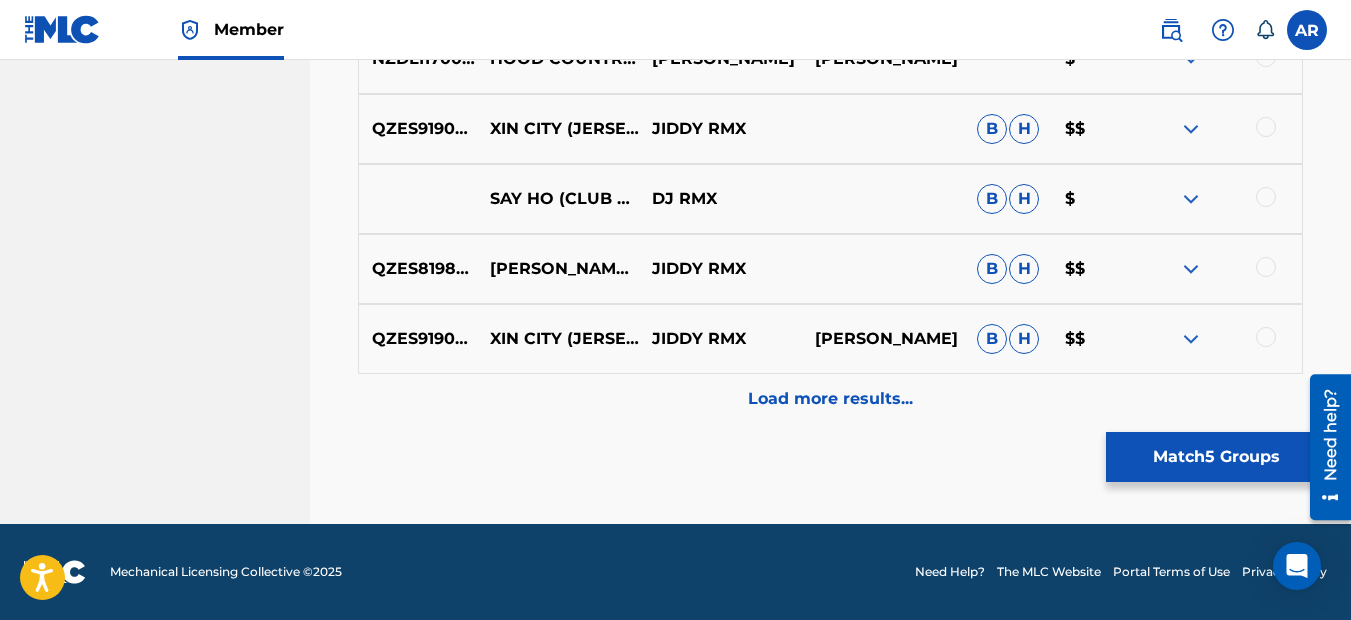 click on "Load more results..." at bounding box center [830, 399] 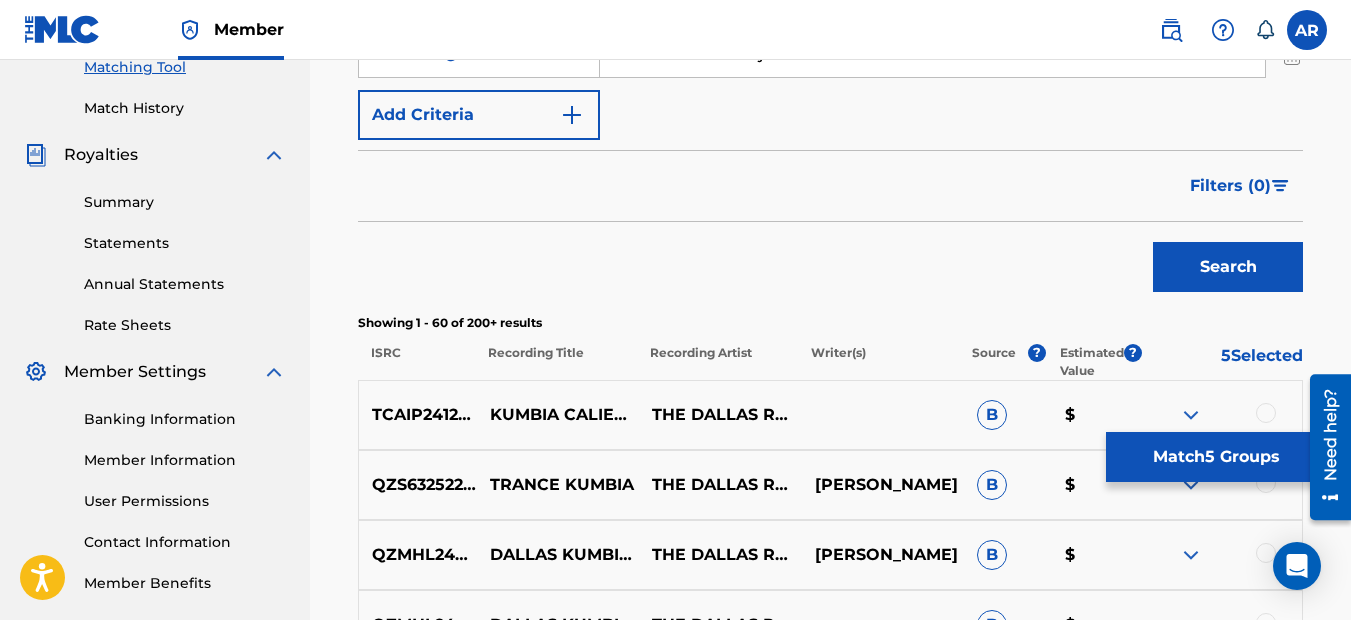 scroll, scrollTop: 432, scrollLeft: 0, axis: vertical 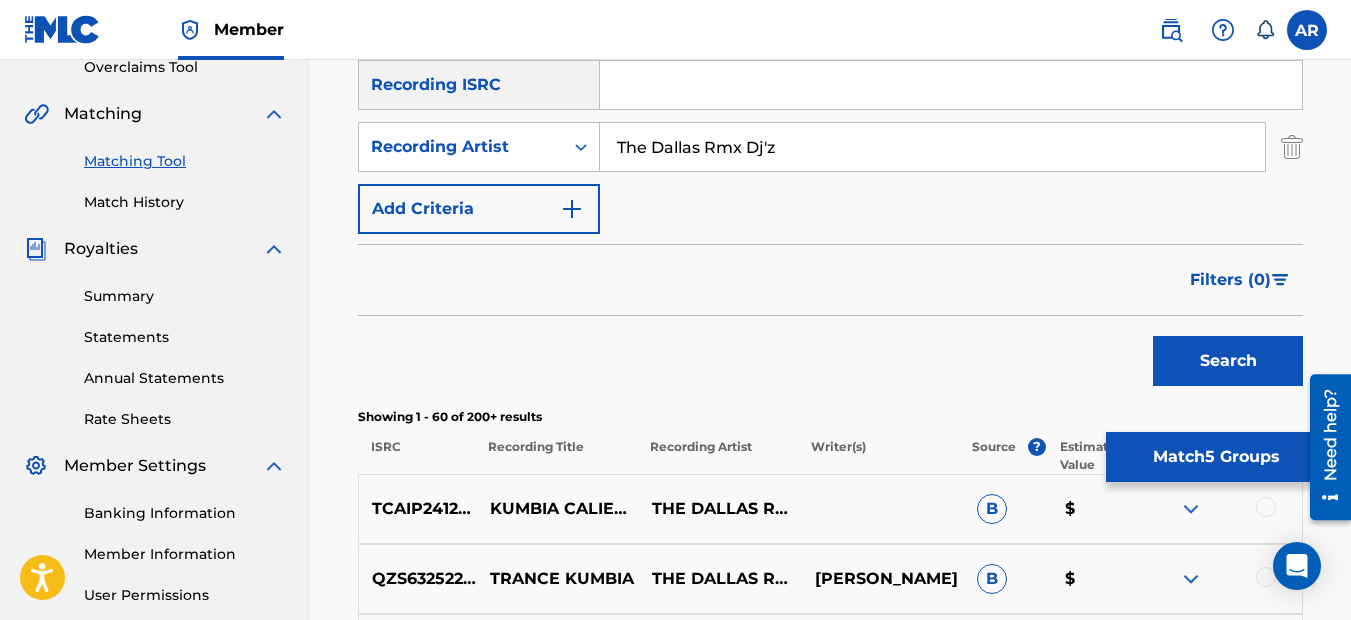 click on "Match  5 Groups" at bounding box center [1216, 457] 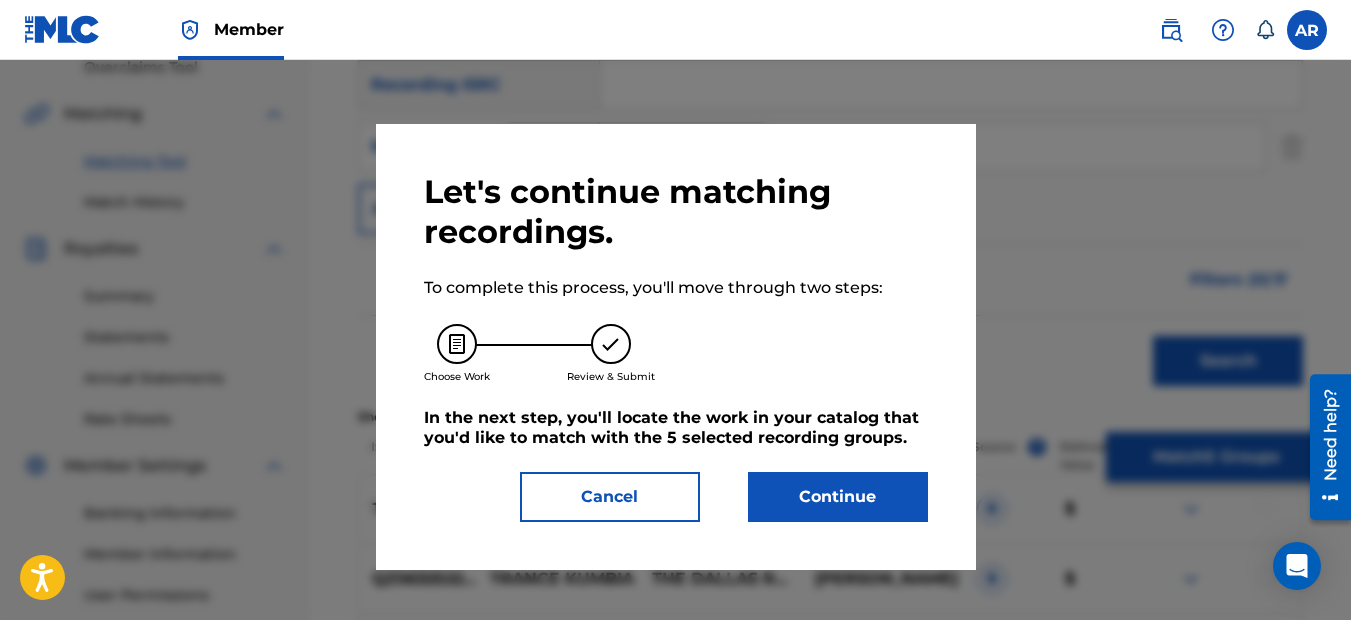 click on "Continue" at bounding box center [838, 497] 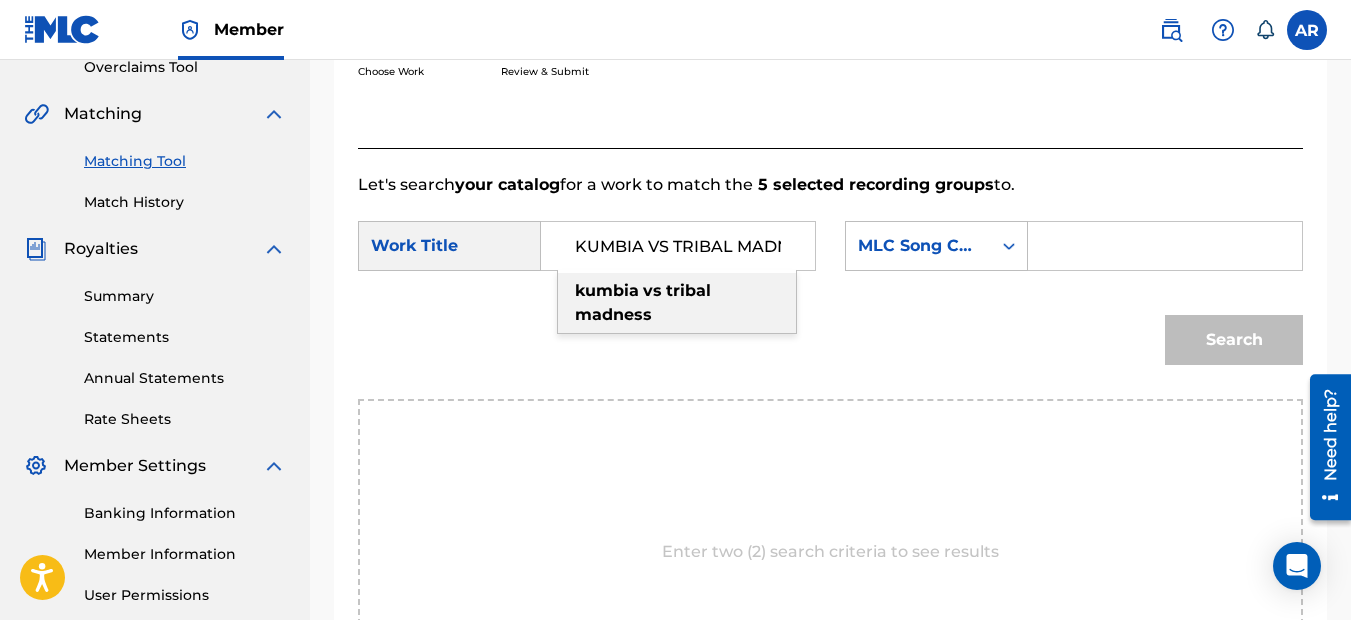 click on "KUMBIA VS TRIBAL MADNESS" at bounding box center (678, 246) 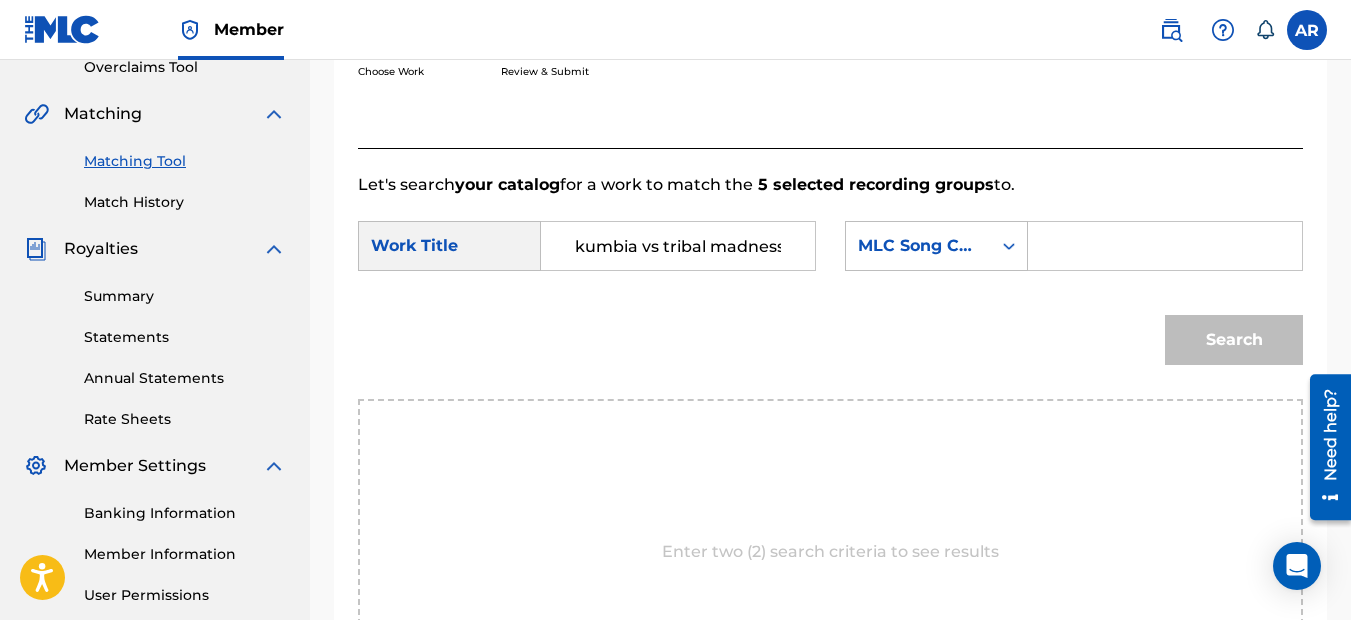 scroll, scrollTop: 0, scrollLeft: 3, axis: horizontal 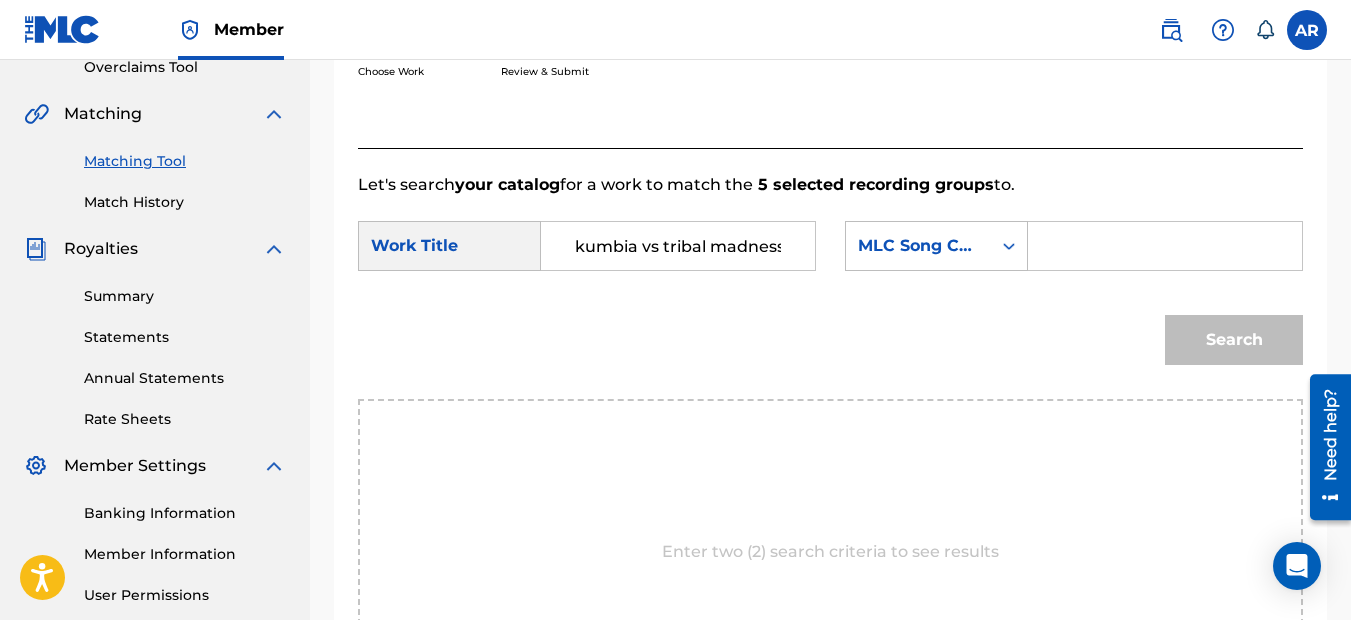 paste on "KJ2V3J" 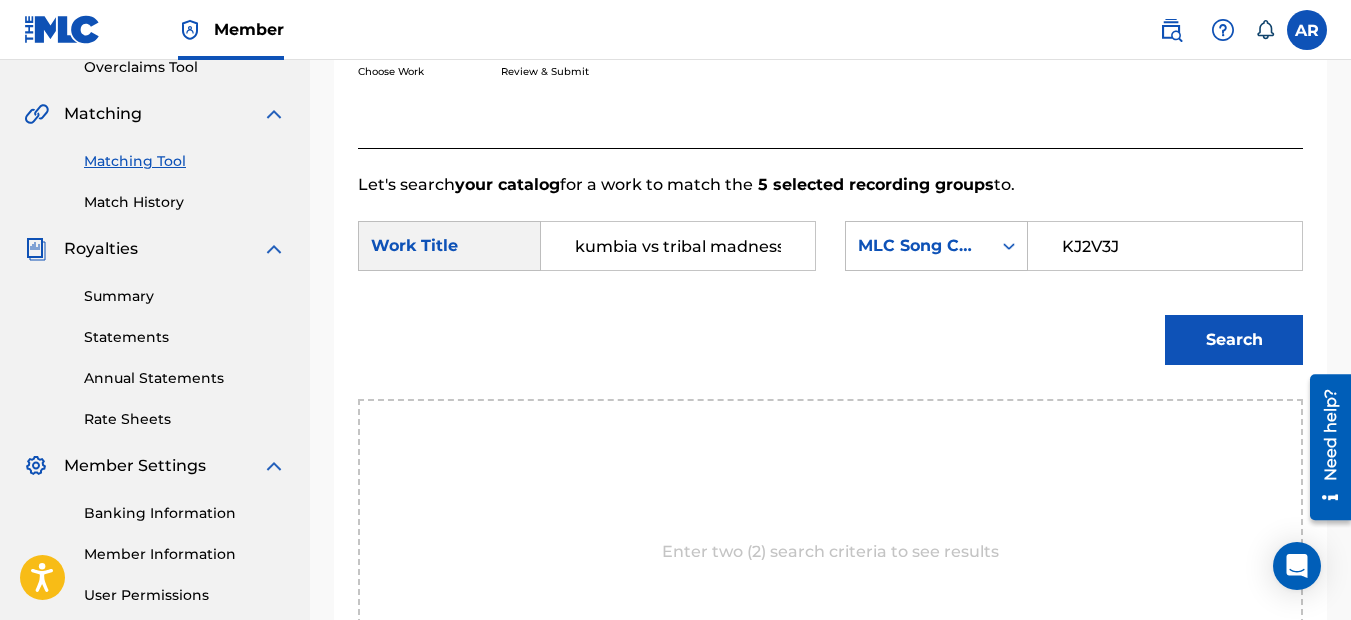 type on "KJ2V3J" 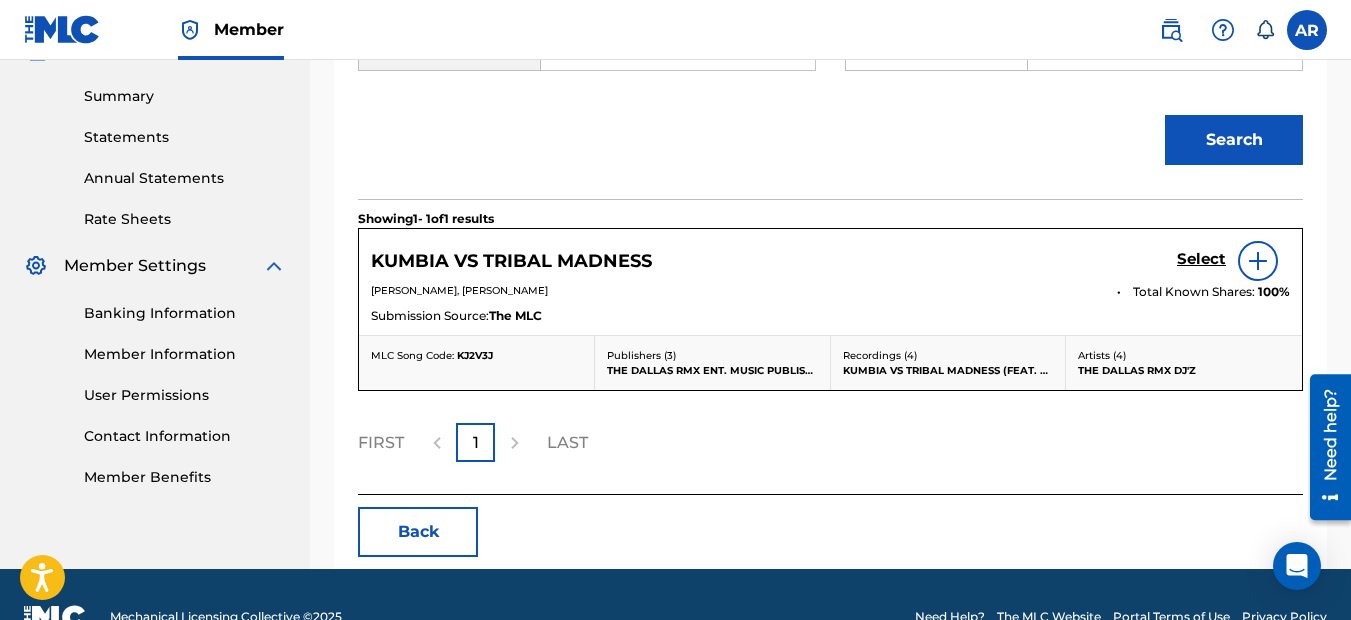 scroll, scrollTop: 701, scrollLeft: 0, axis: vertical 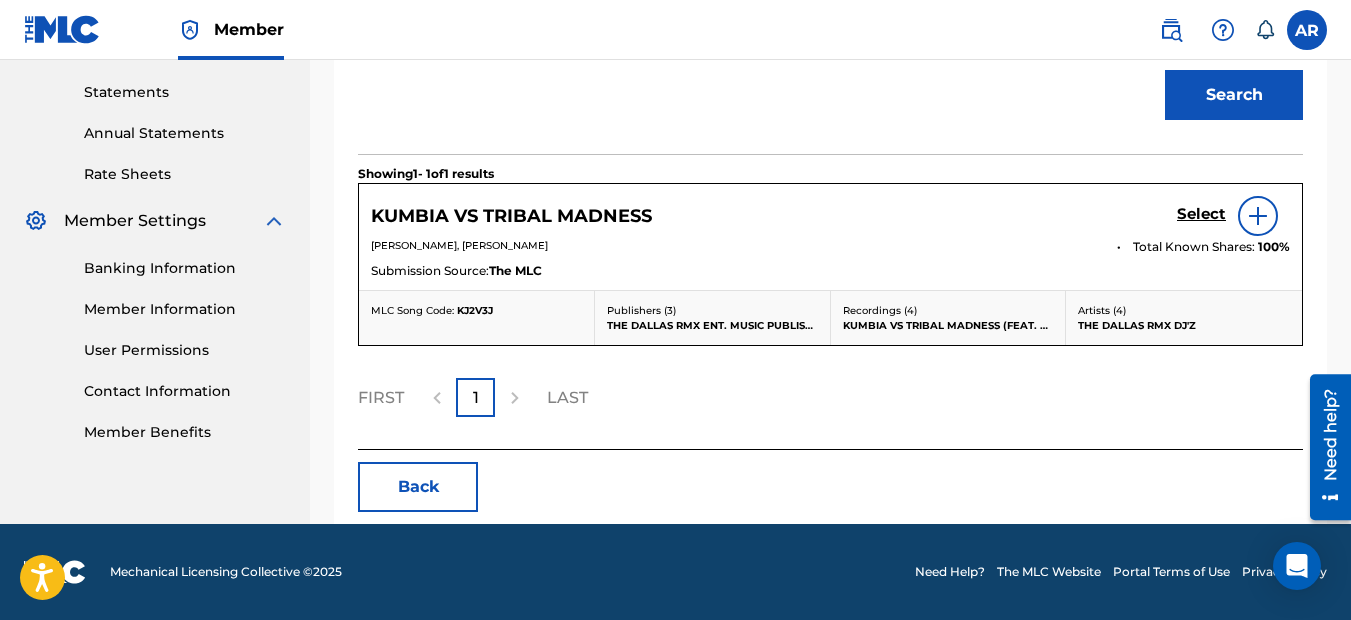 click on "Select" at bounding box center (1201, 214) 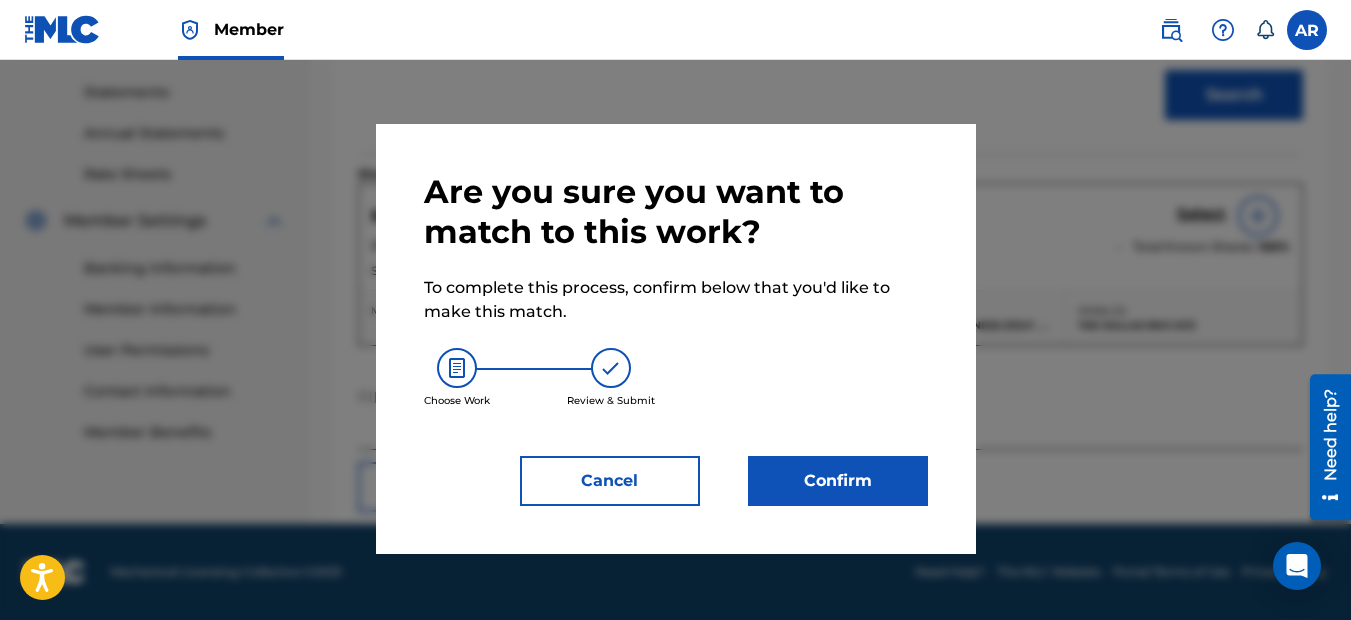 click on "Confirm" at bounding box center (838, 481) 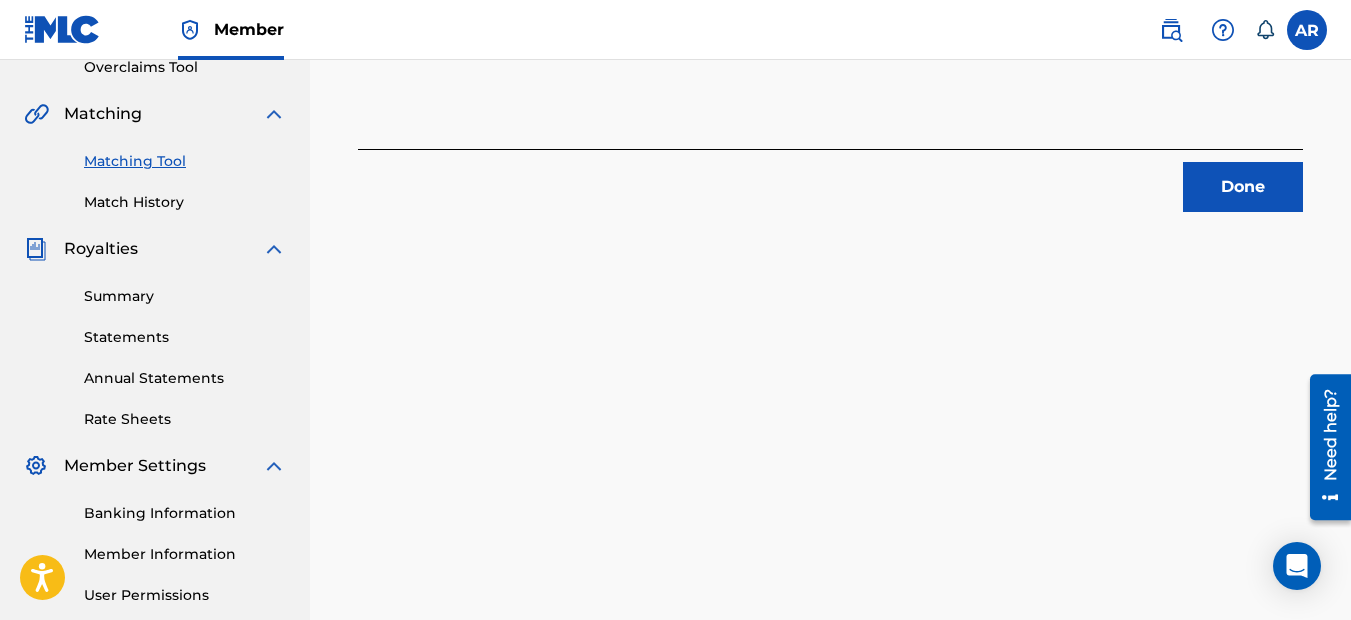scroll, scrollTop: 120, scrollLeft: 0, axis: vertical 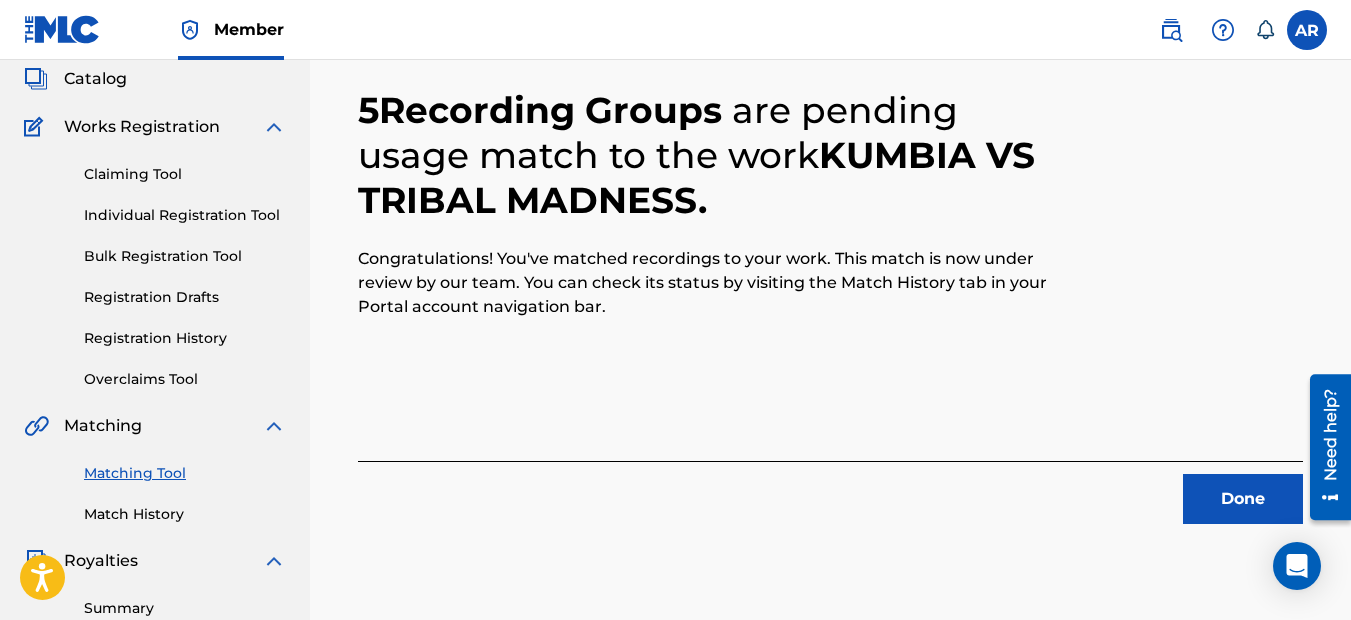 click on "Done" at bounding box center (1243, 499) 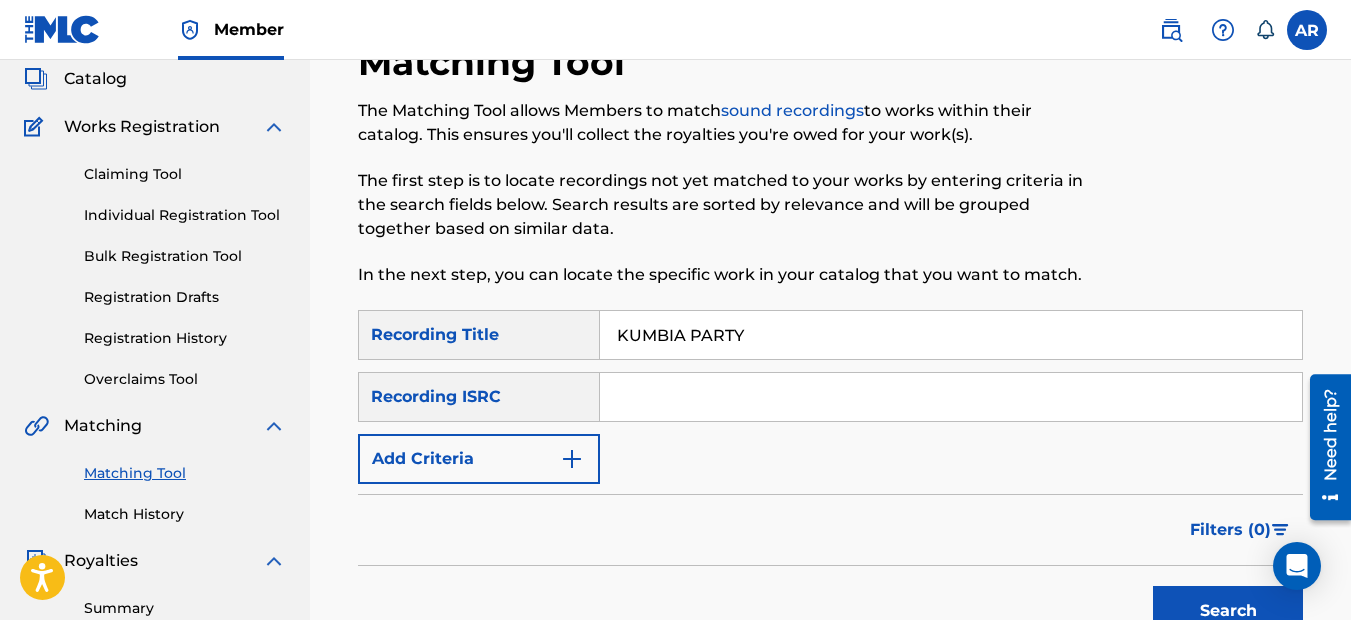 type on "KUMBIA PARTY" 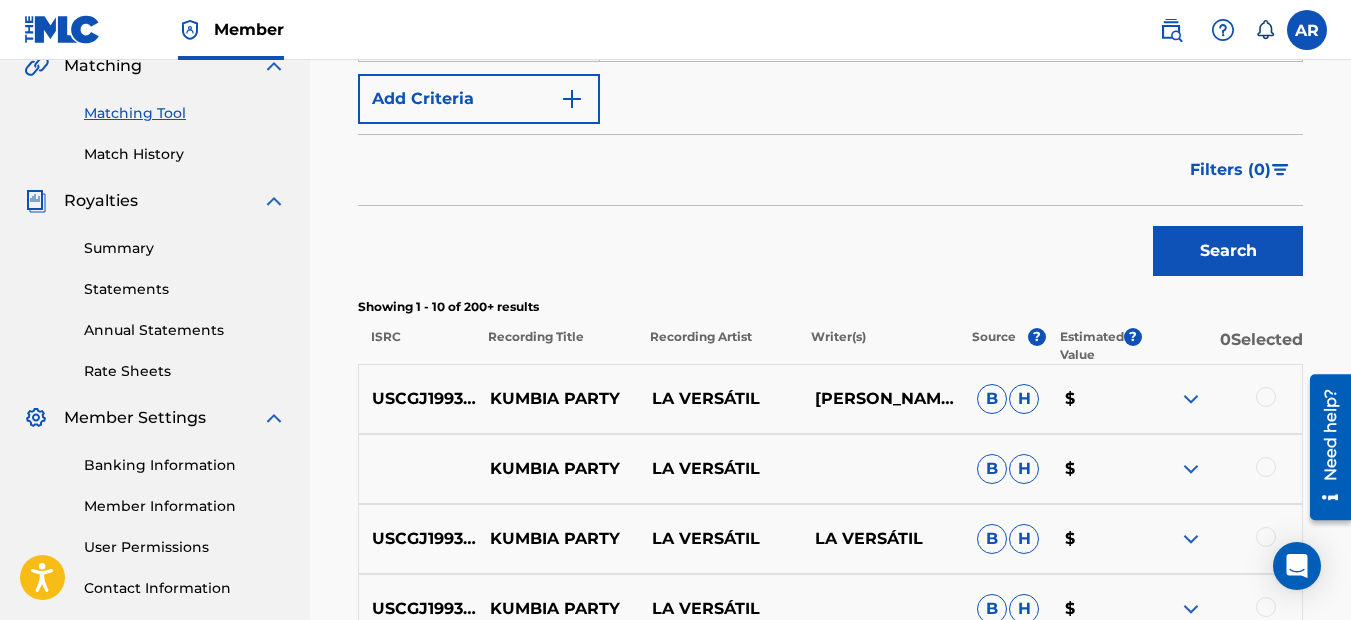 scroll, scrollTop: 320, scrollLeft: 0, axis: vertical 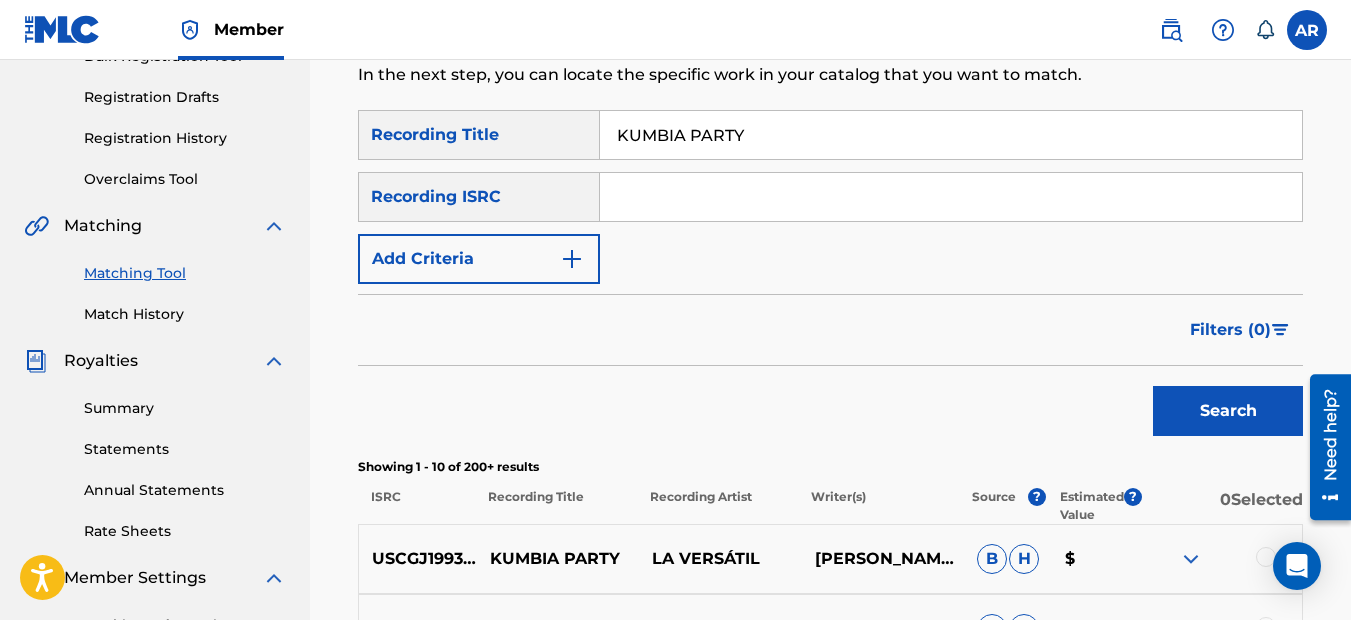 click at bounding box center [572, 259] 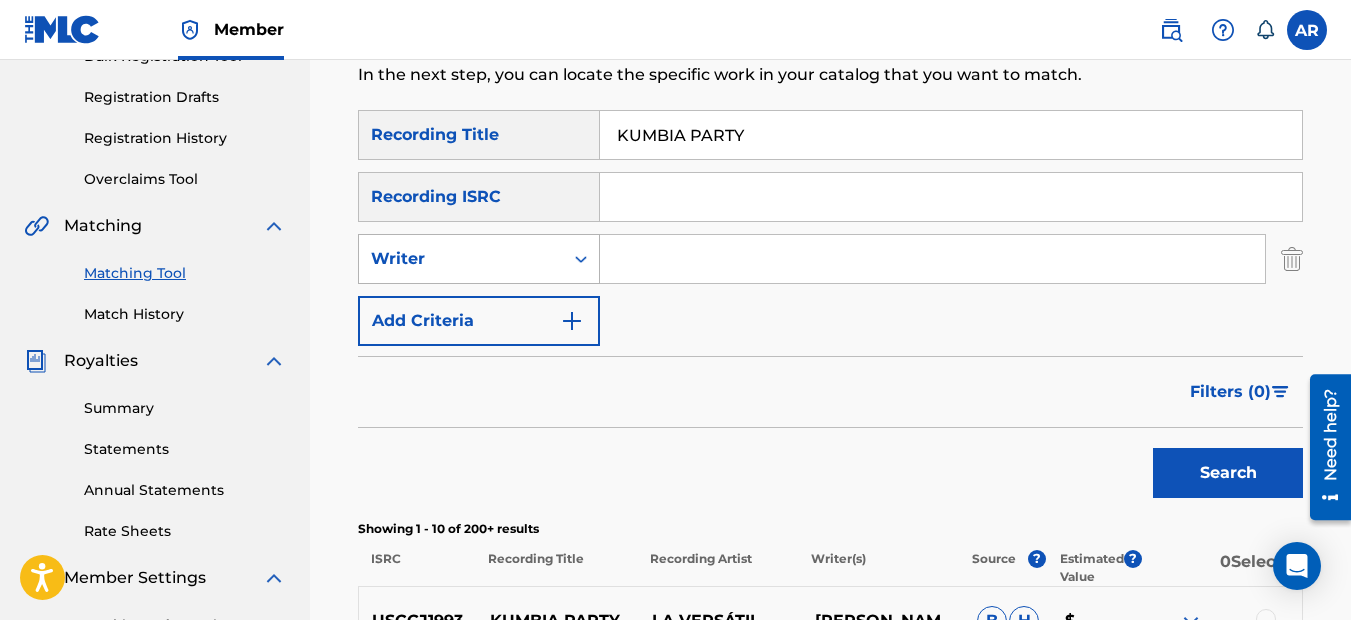click 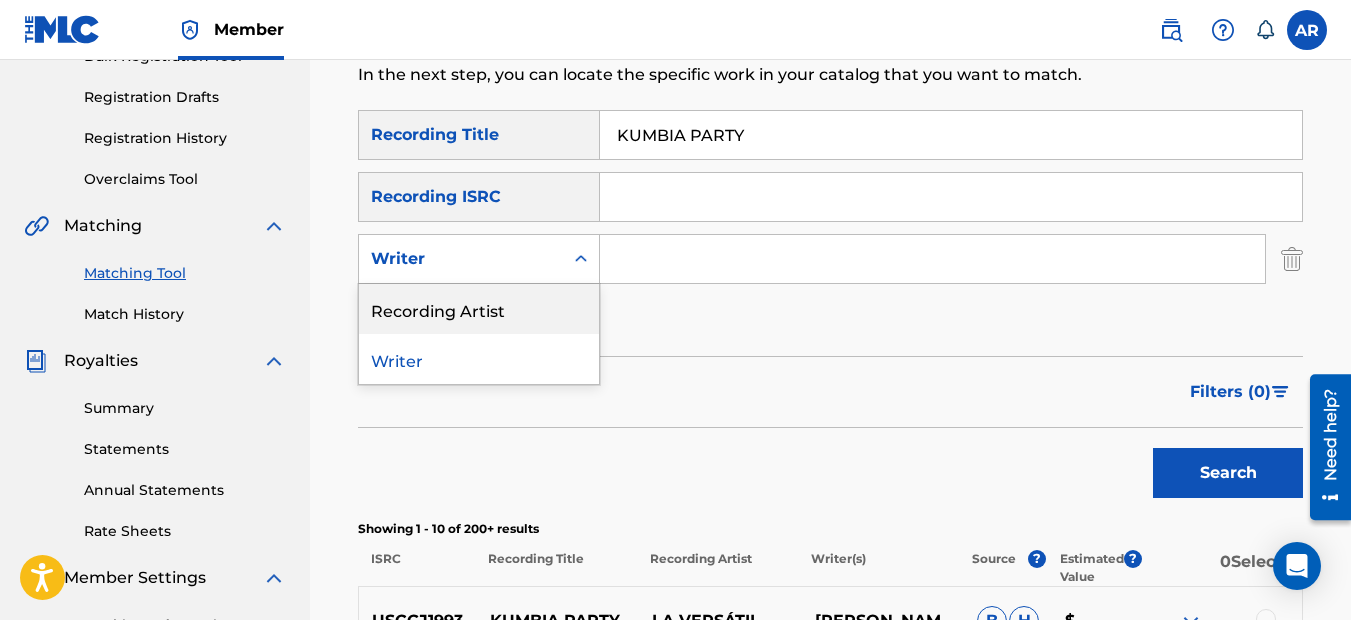 click on "Recording Artist" at bounding box center [479, 309] 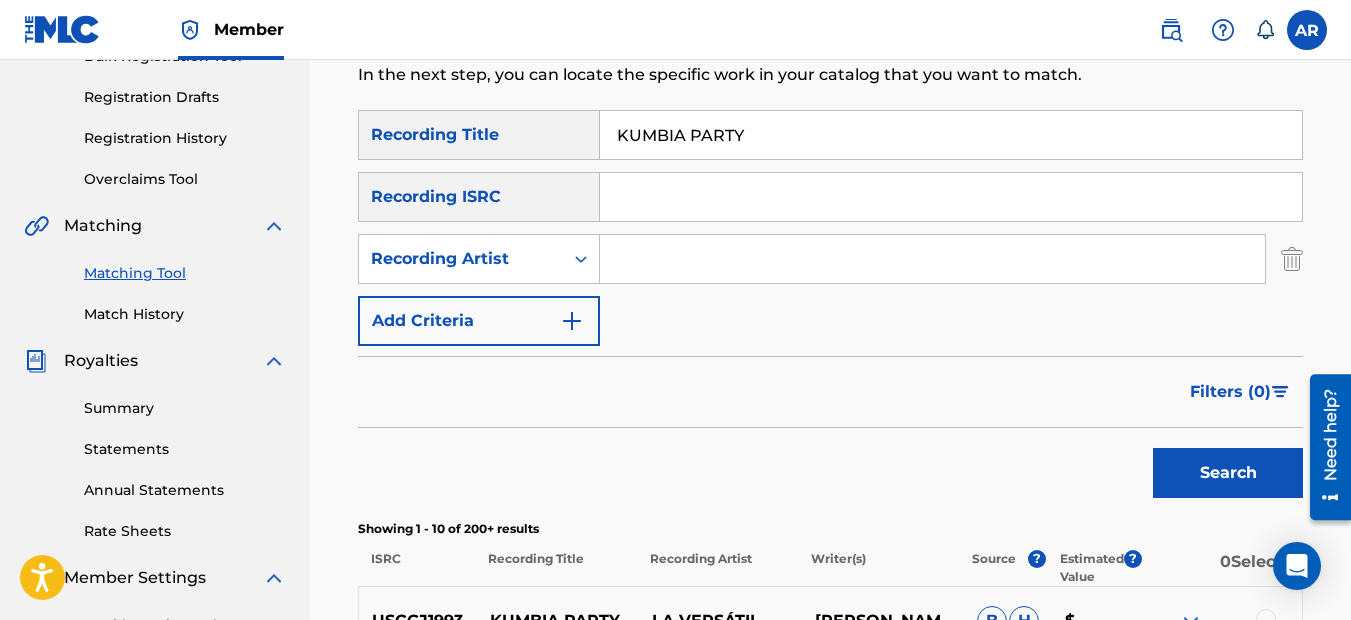 click at bounding box center [932, 259] 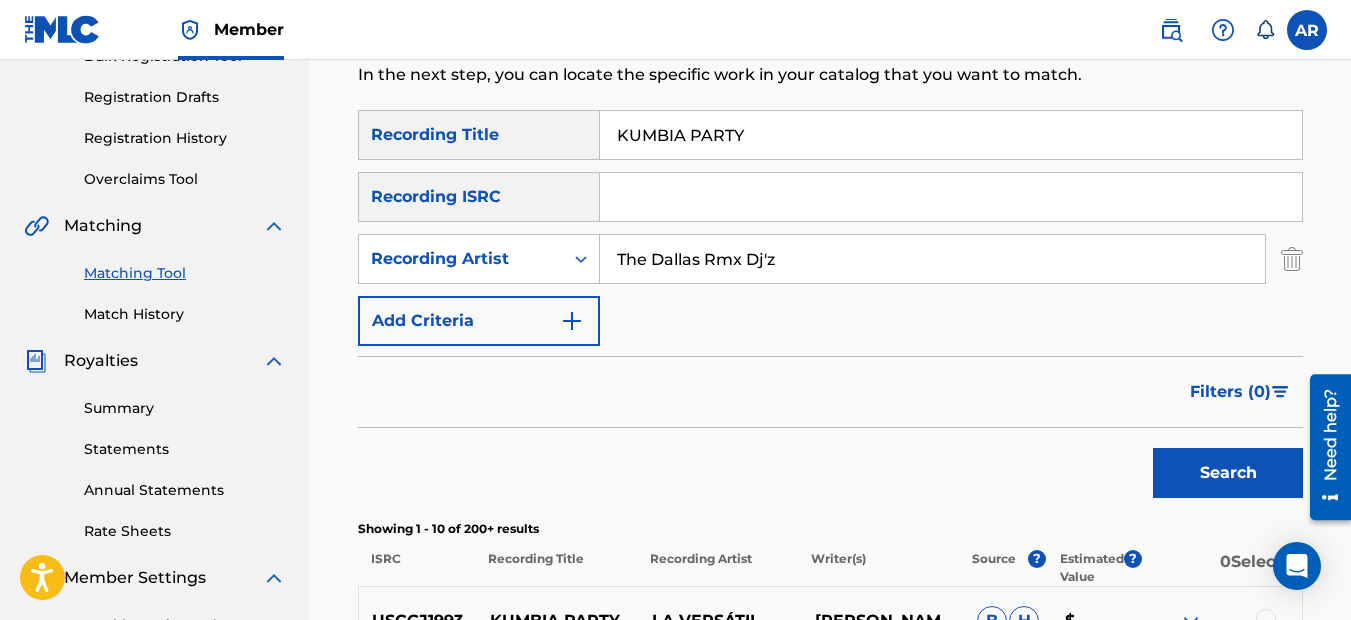 click on "Search" at bounding box center (1228, 473) 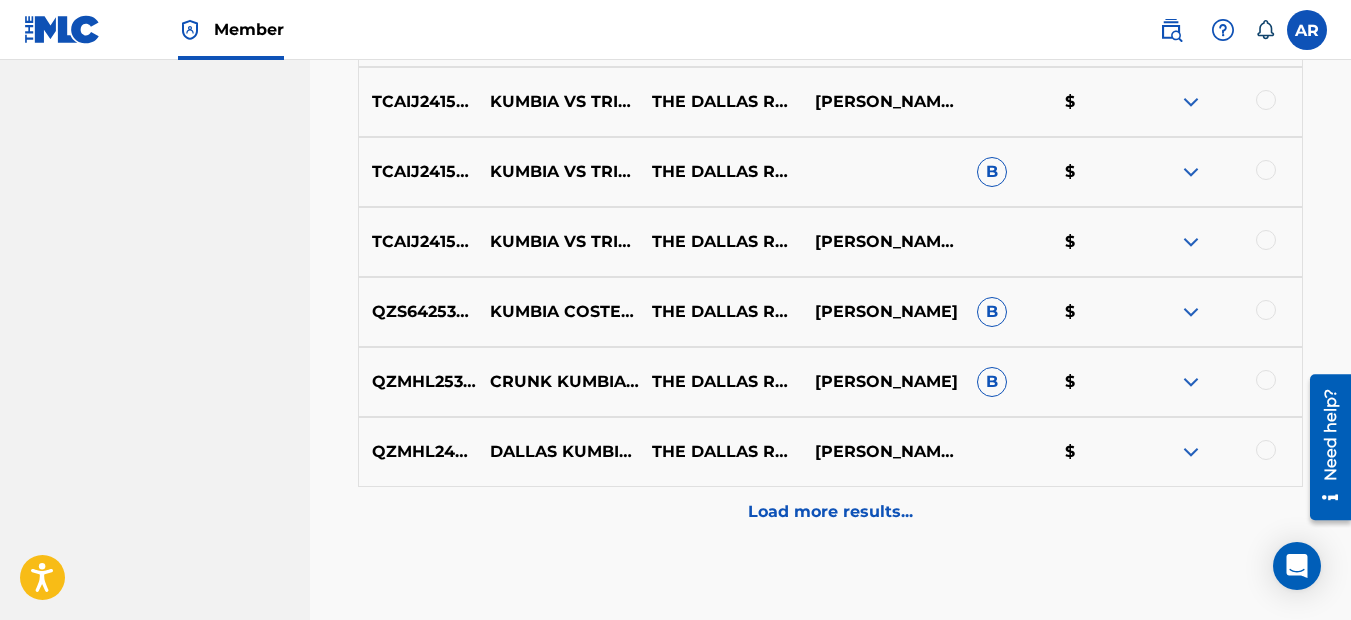 scroll, scrollTop: 1120, scrollLeft: 0, axis: vertical 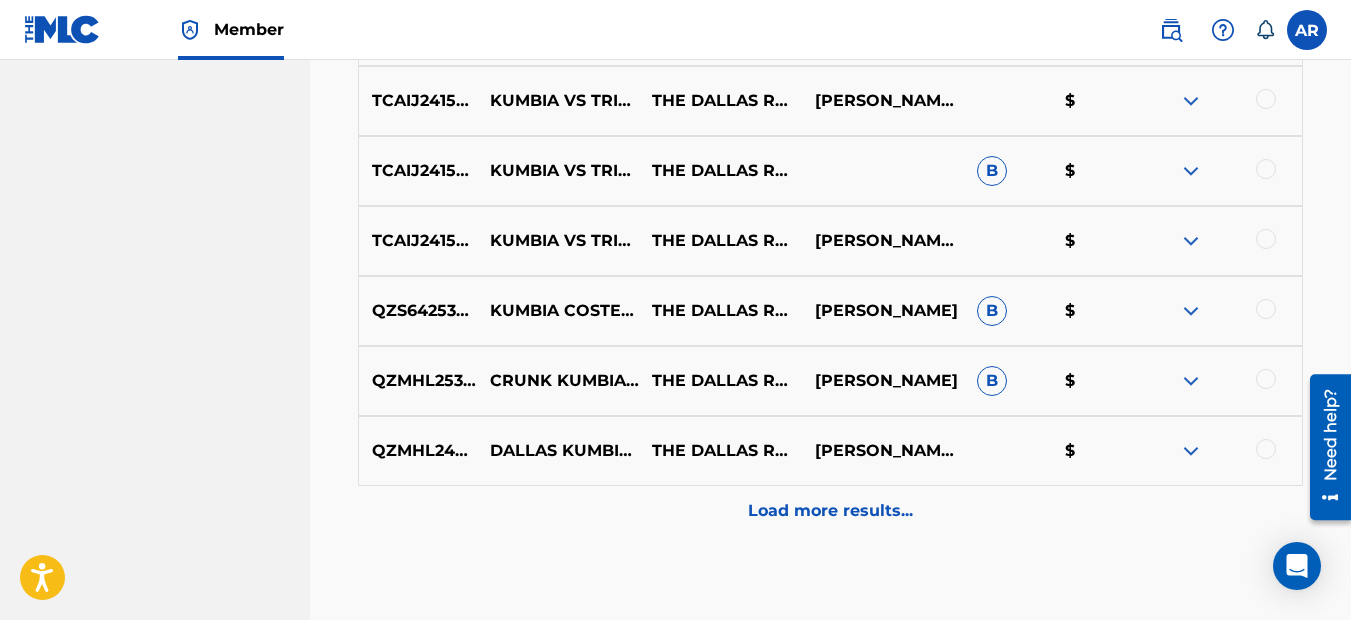 click on "Load more results..." at bounding box center (830, 511) 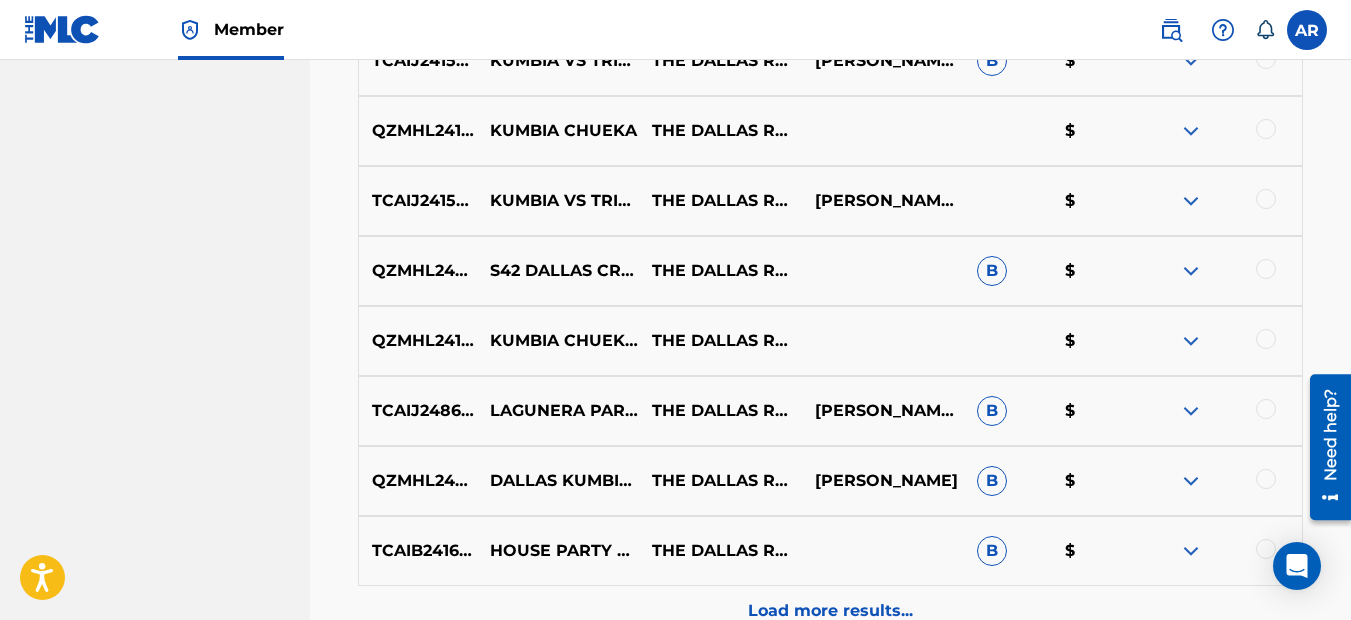 scroll, scrollTop: 1820, scrollLeft: 0, axis: vertical 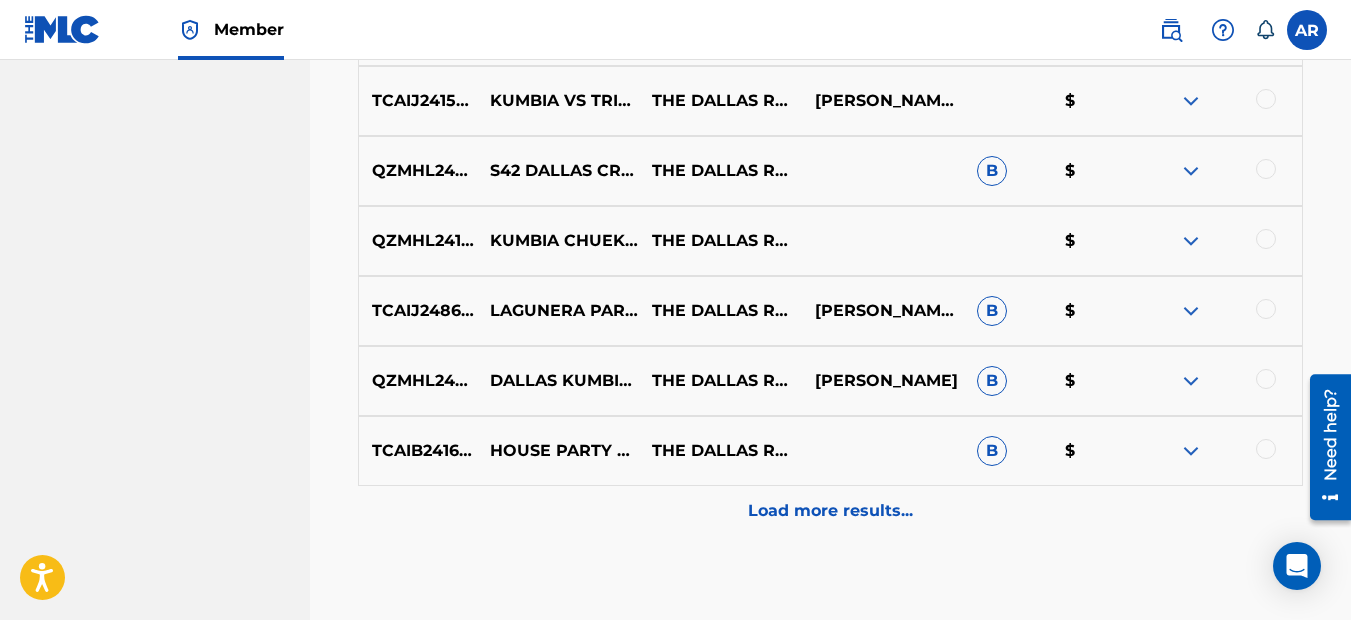 click on "Load more results..." at bounding box center (830, 511) 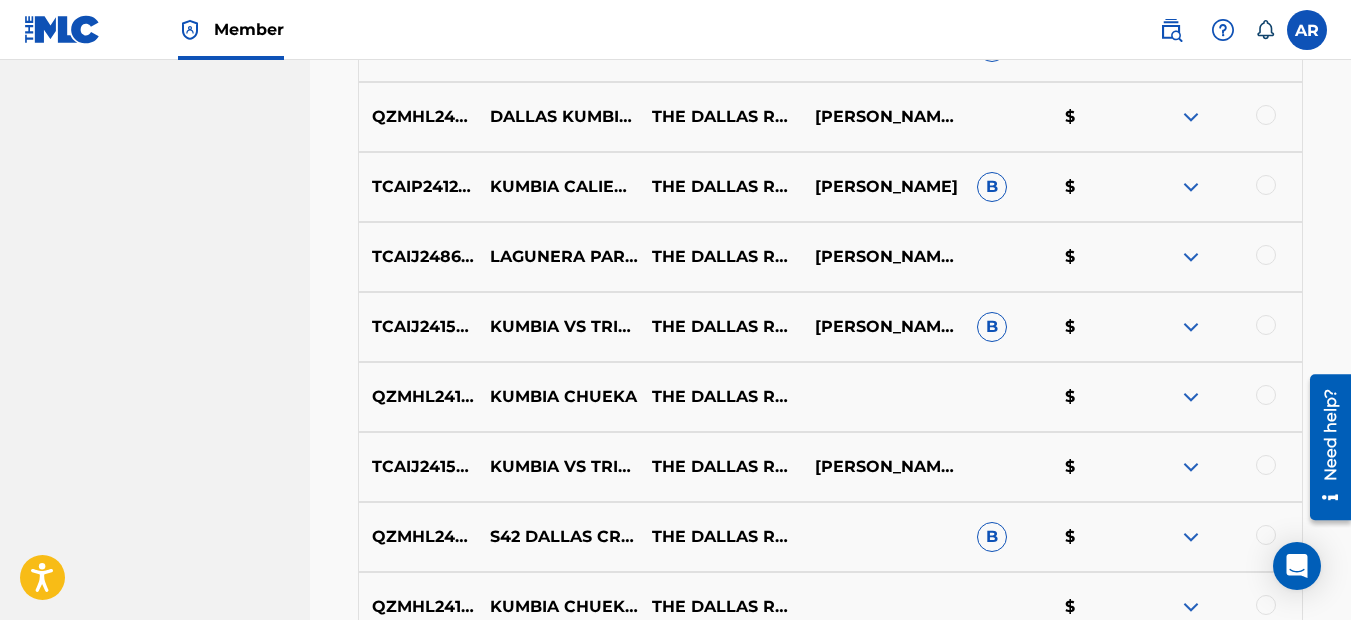 scroll, scrollTop: 1520, scrollLeft: 0, axis: vertical 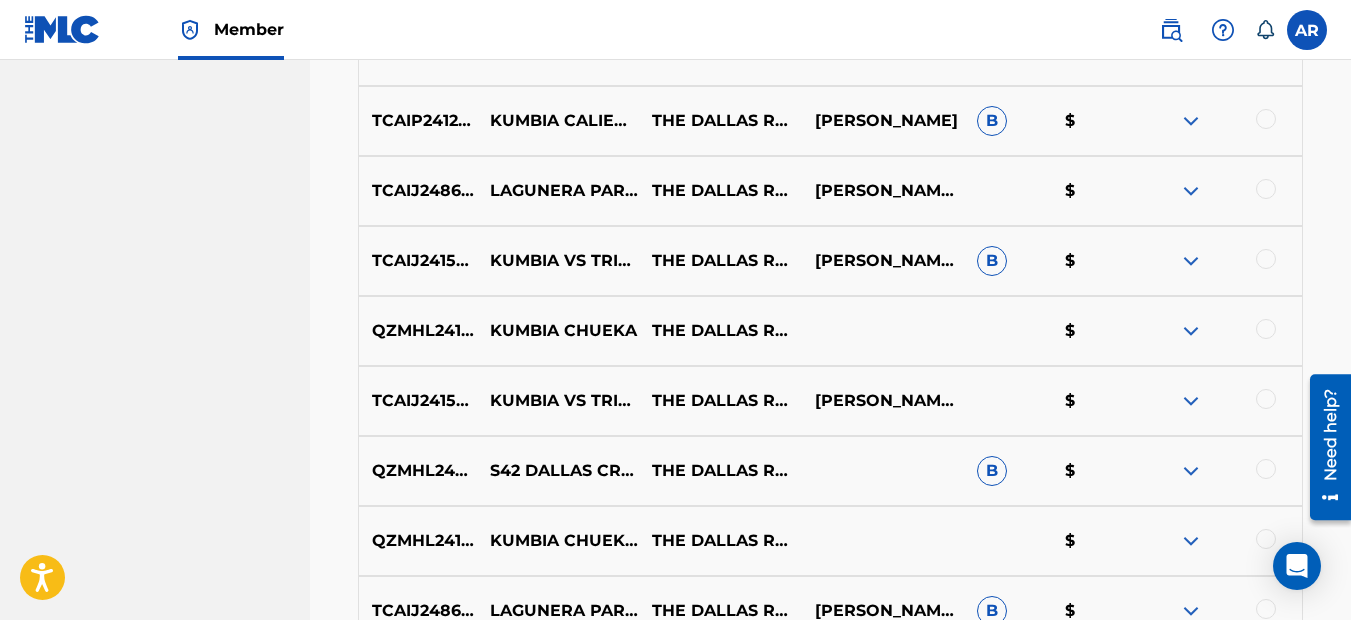 click at bounding box center [1266, 469] 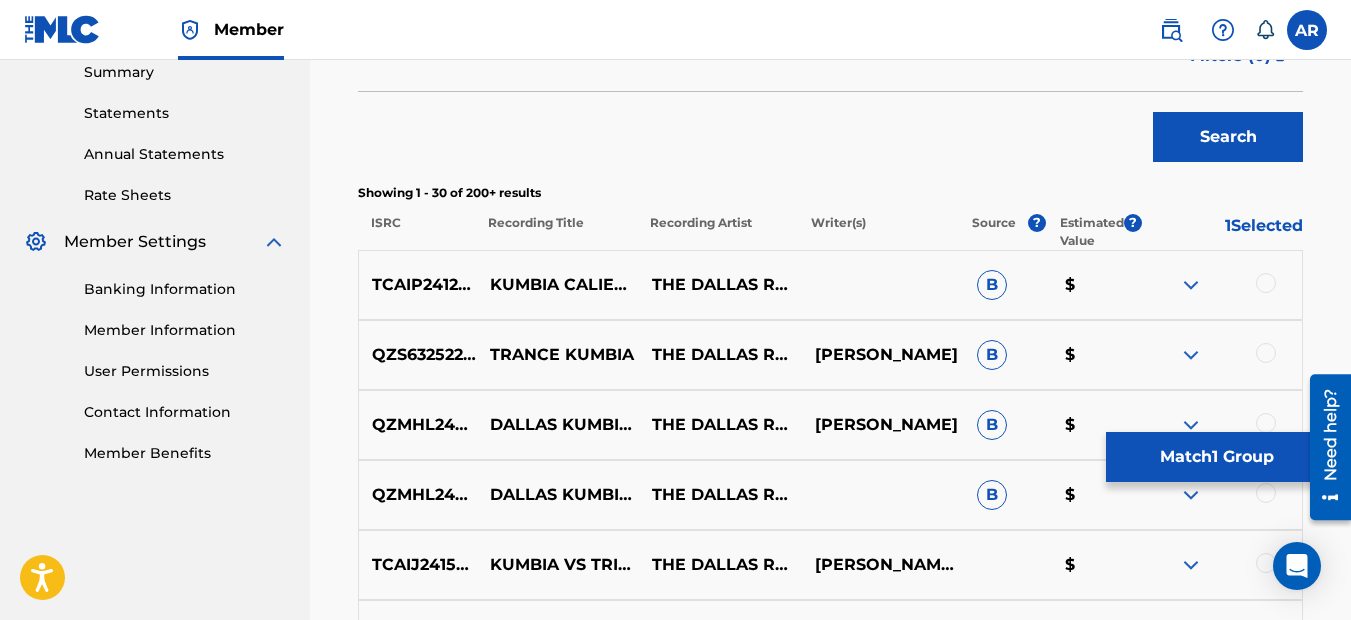 scroll, scrollTop: 320, scrollLeft: 0, axis: vertical 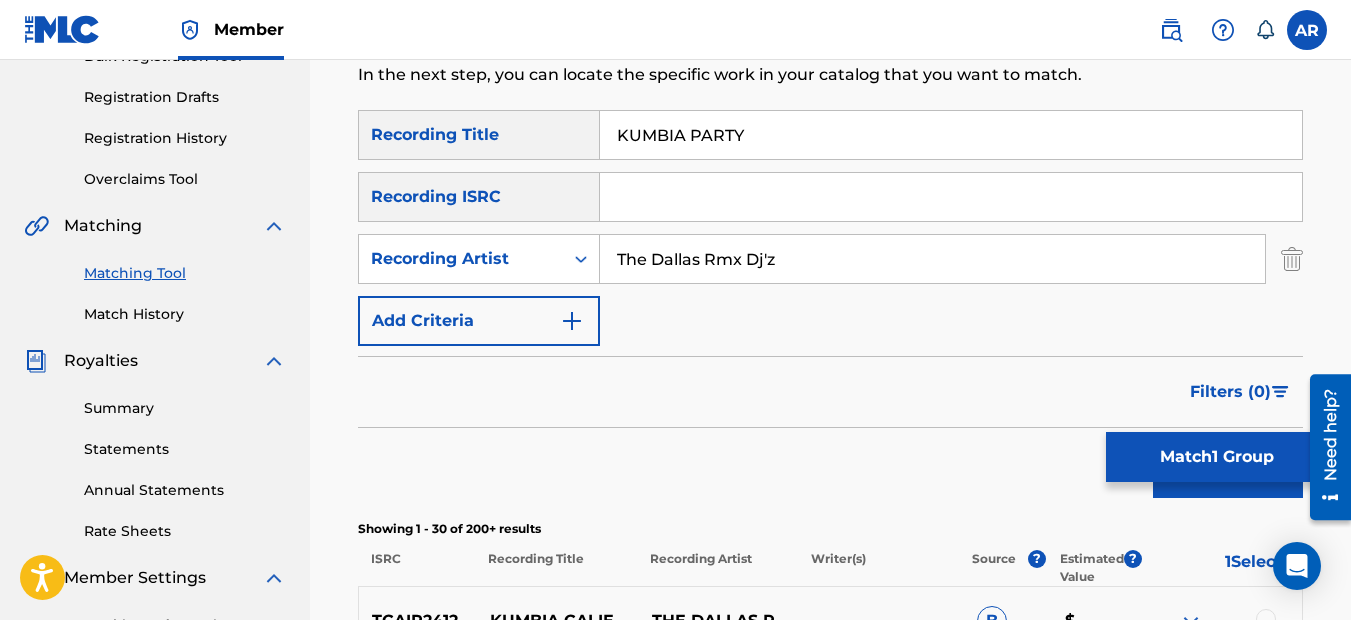 drag, startPoint x: 813, startPoint y: 147, endPoint x: 479, endPoint y: 163, distance: 334.38303 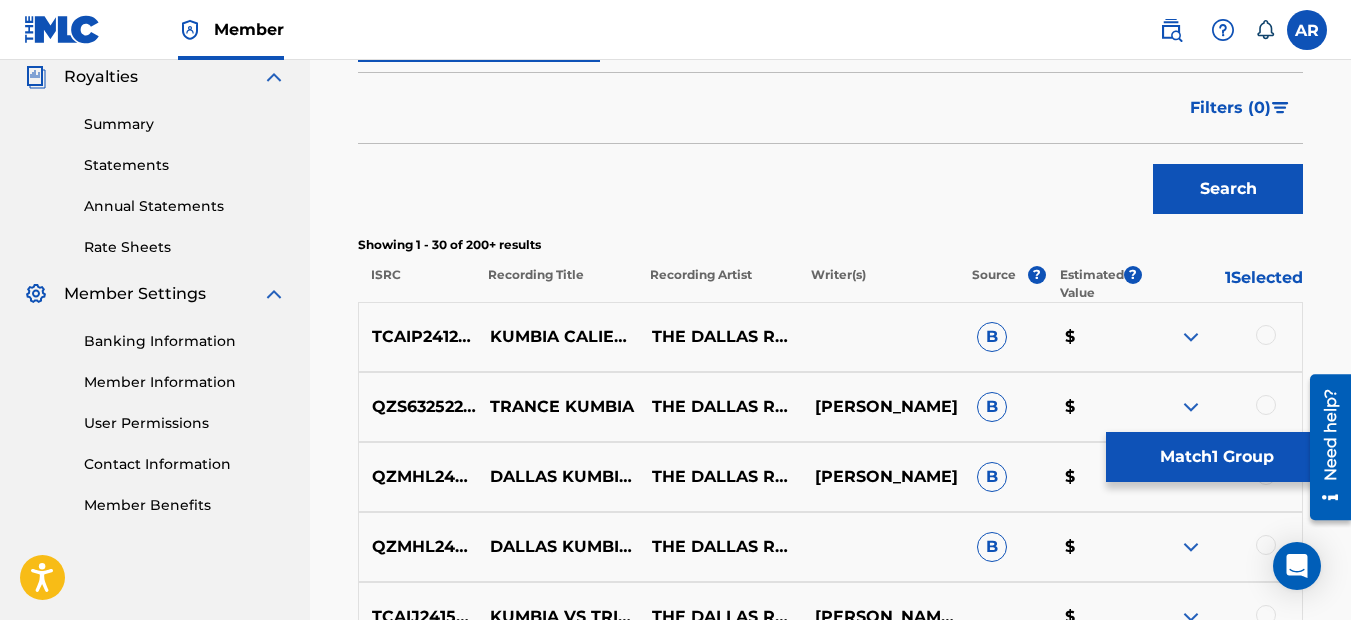 scroll, scrollTop: 620, scrollLeft: 0, axis: vertical 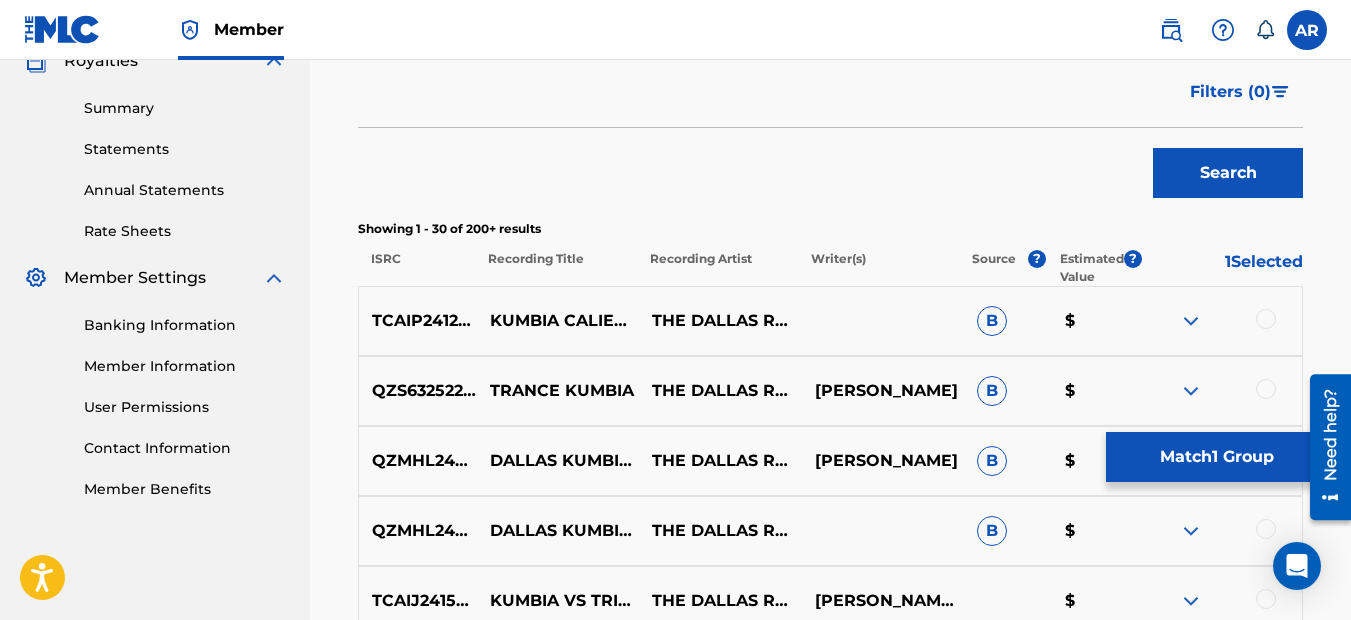 type on "S42 DALLAS CRUNK KUMBIA" 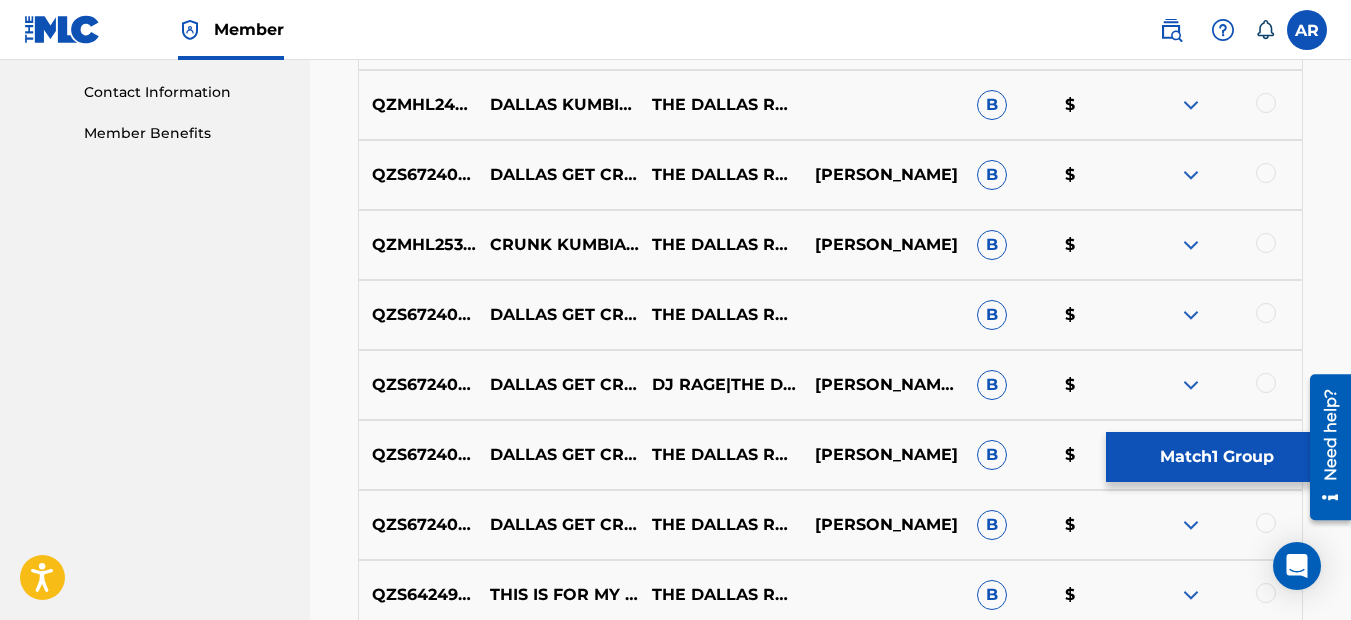 scroll, scrollTop: 1120, scrollLeft: 0, axis: vertical 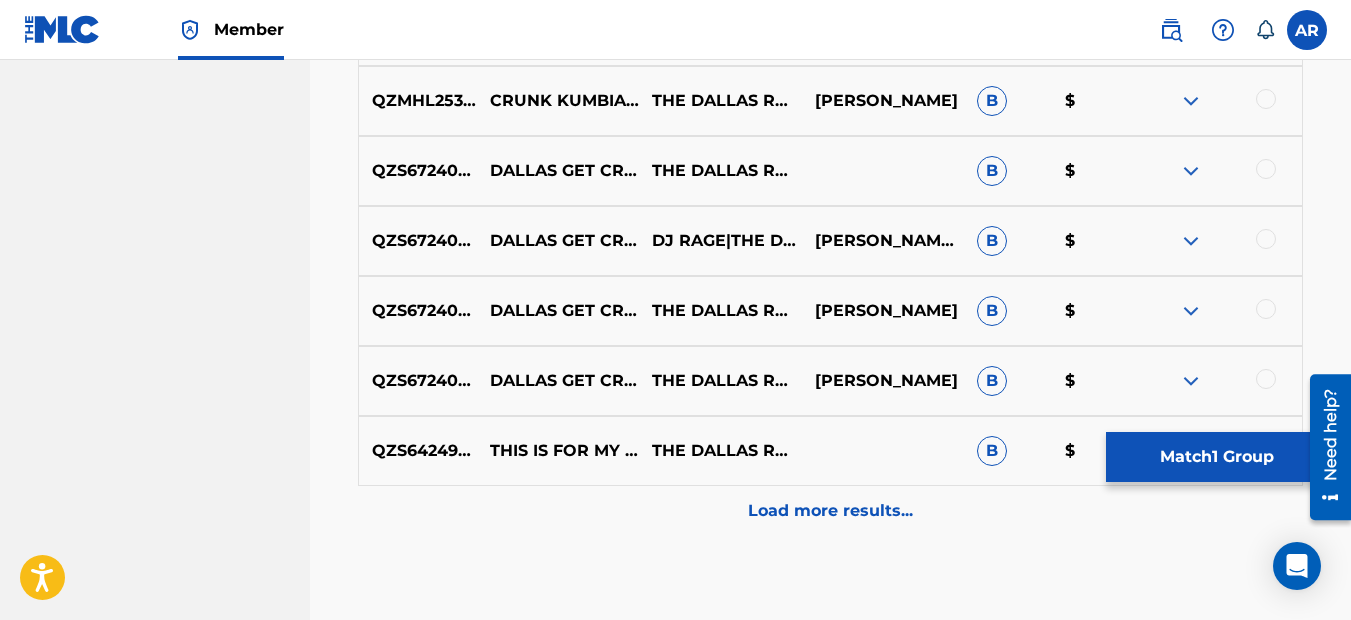 click on "Load more results..." at bounding box center [830, 511] 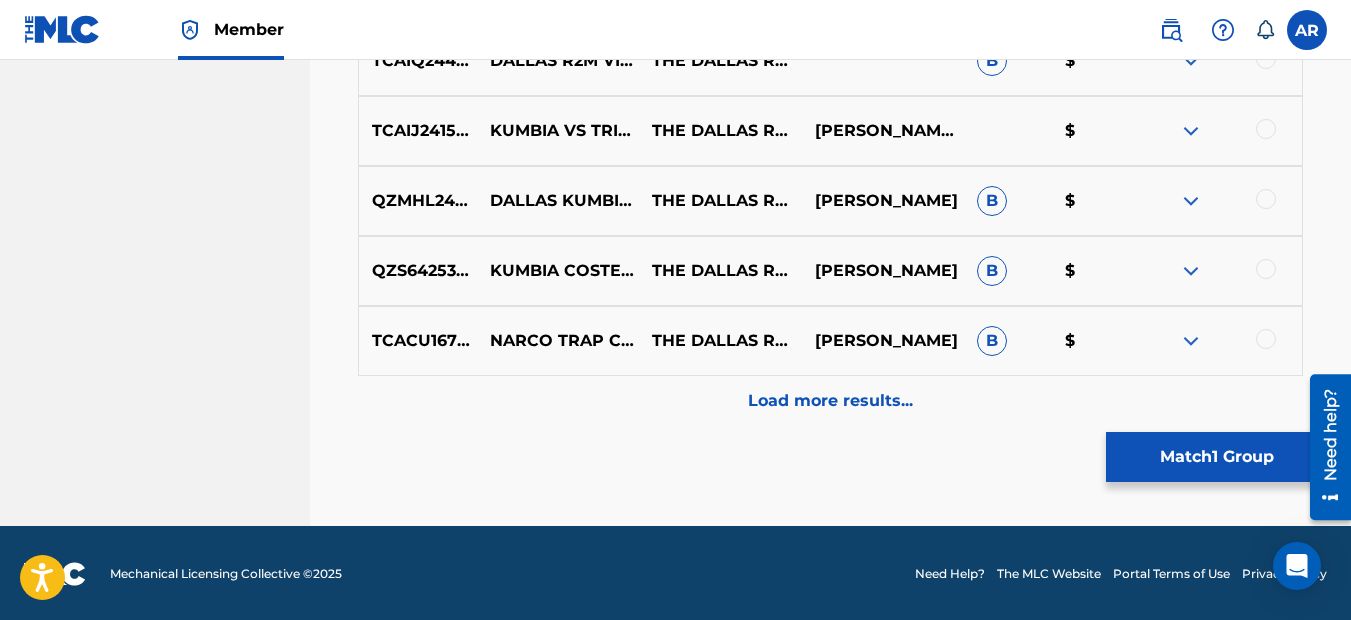 scroll, scrollTop: 1932, scrollLeft: 0, axis: vertical 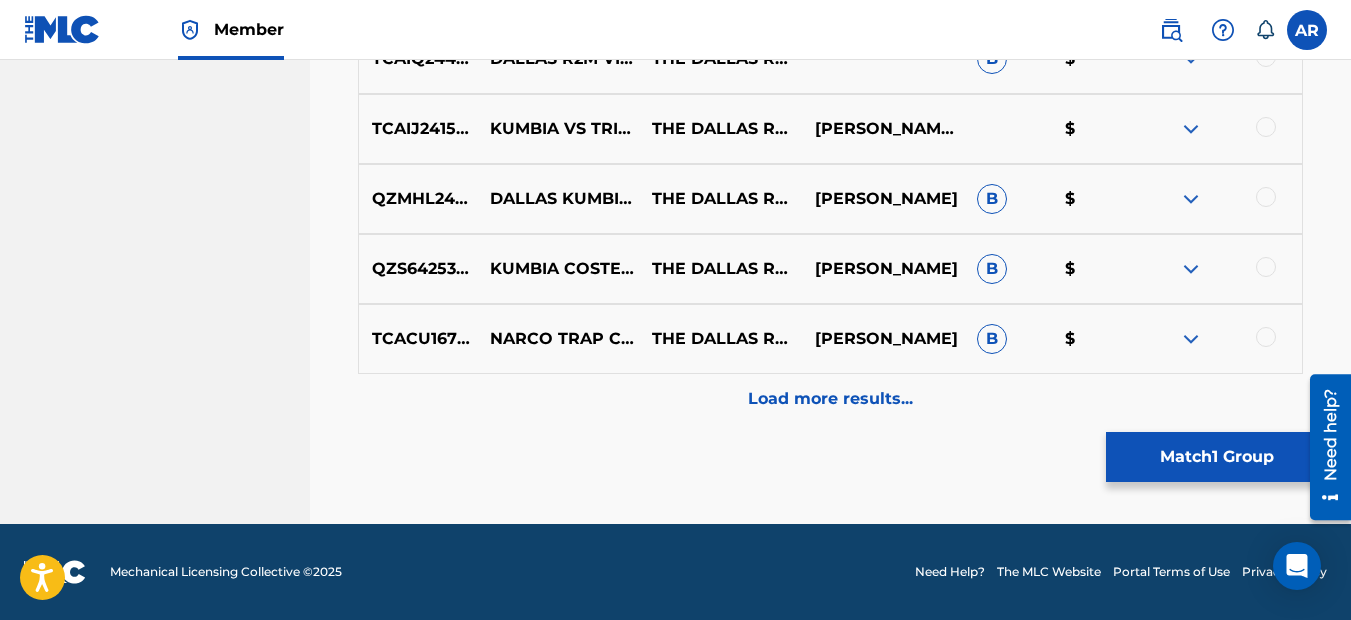 click on "Load more results..." at bounding box center (830, 399) 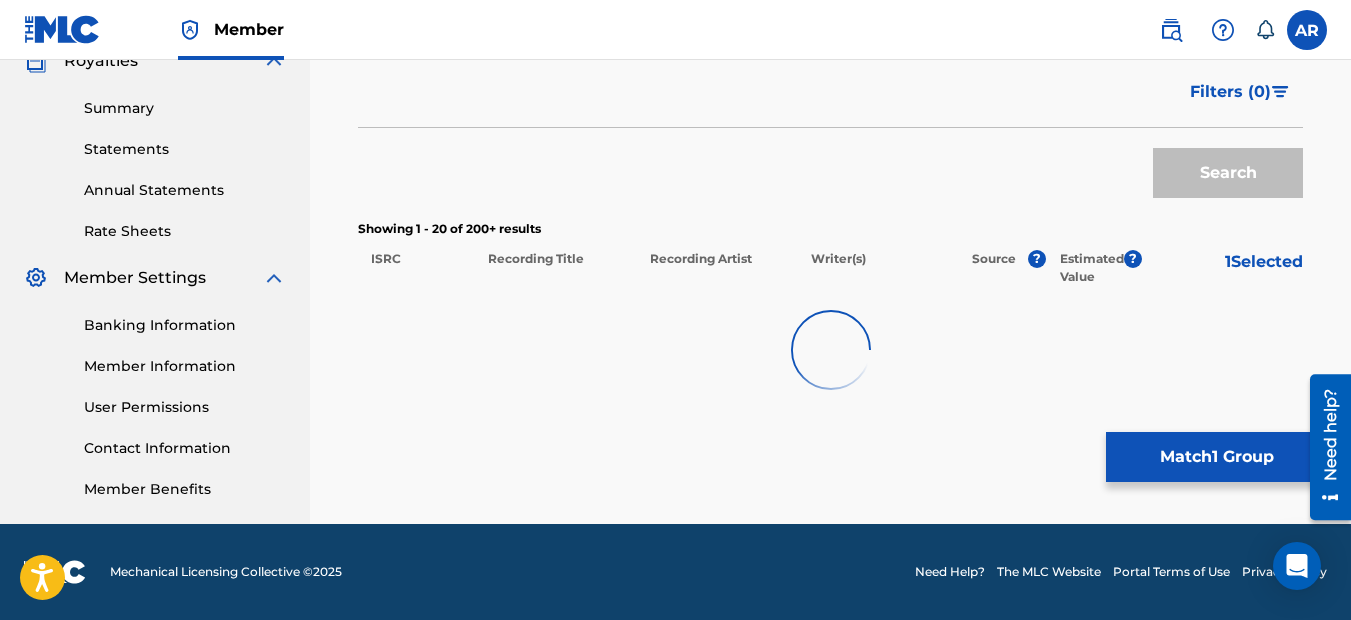 scroll, scrollTop: 620, scrollLeft: 0, axis: vertical 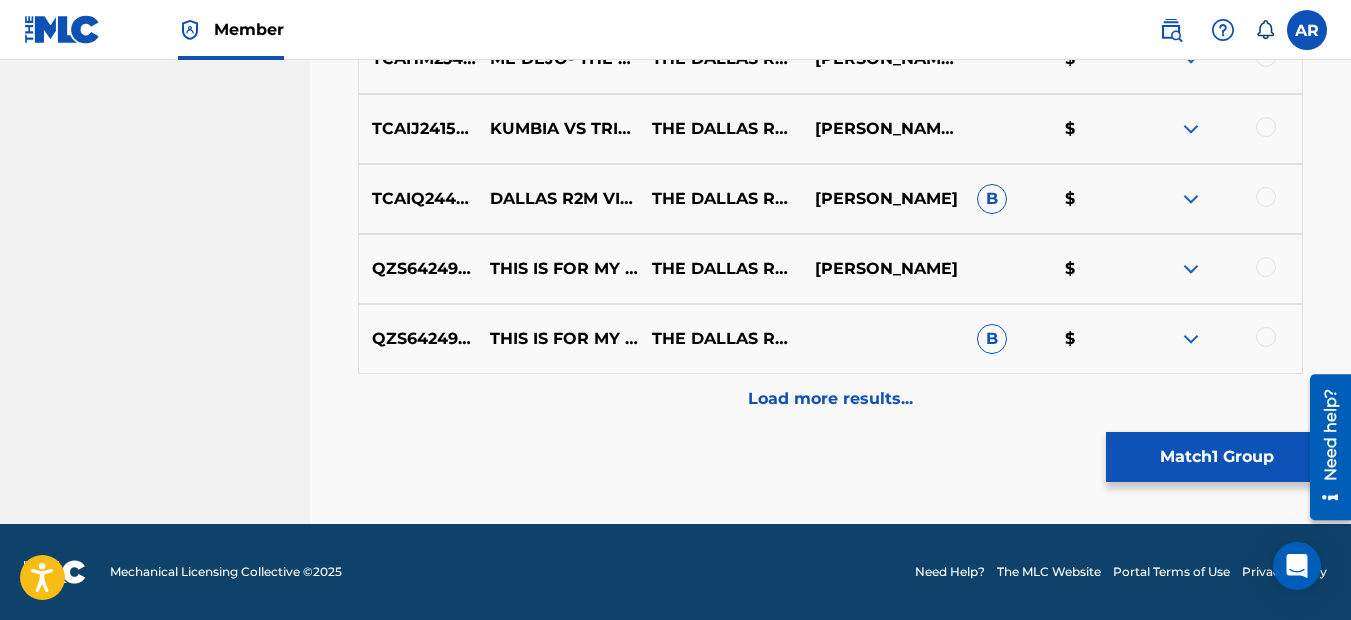 click on "Load more results..." at bounding box center (830, 399) 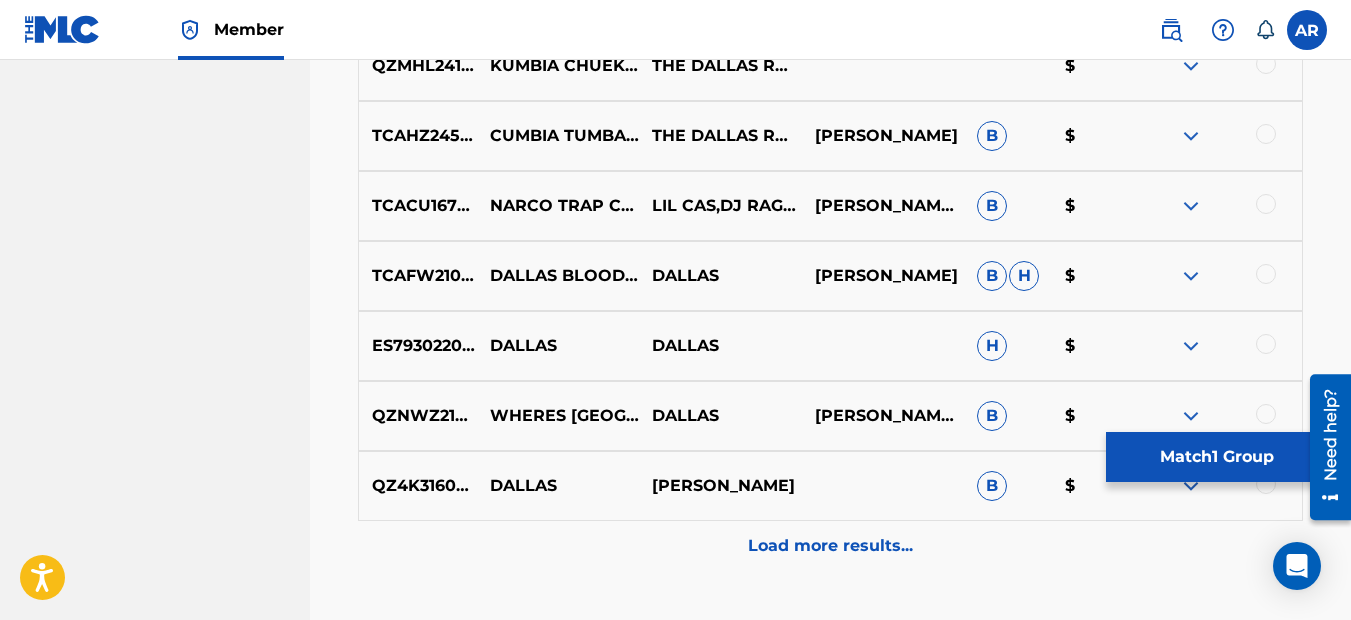 scroll, scrollTop: 3232, scrollLeft: 0, axis: vertical 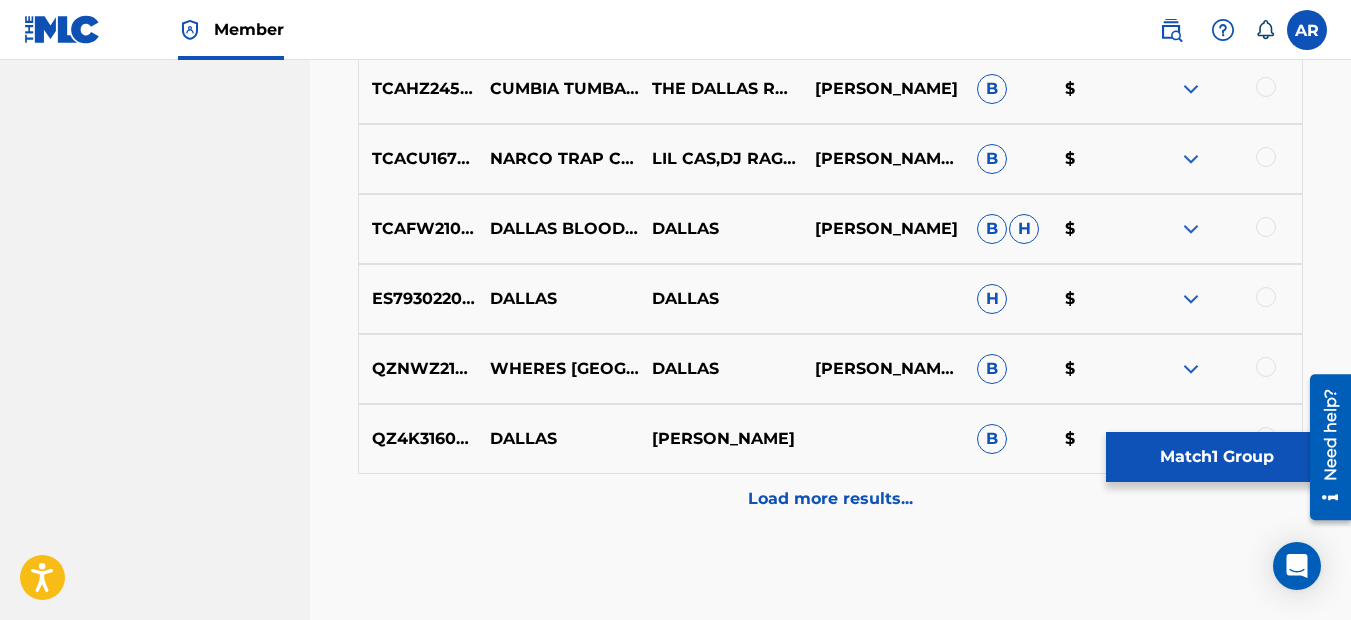 click on "Load more results..." at bounding box center (830, 499) 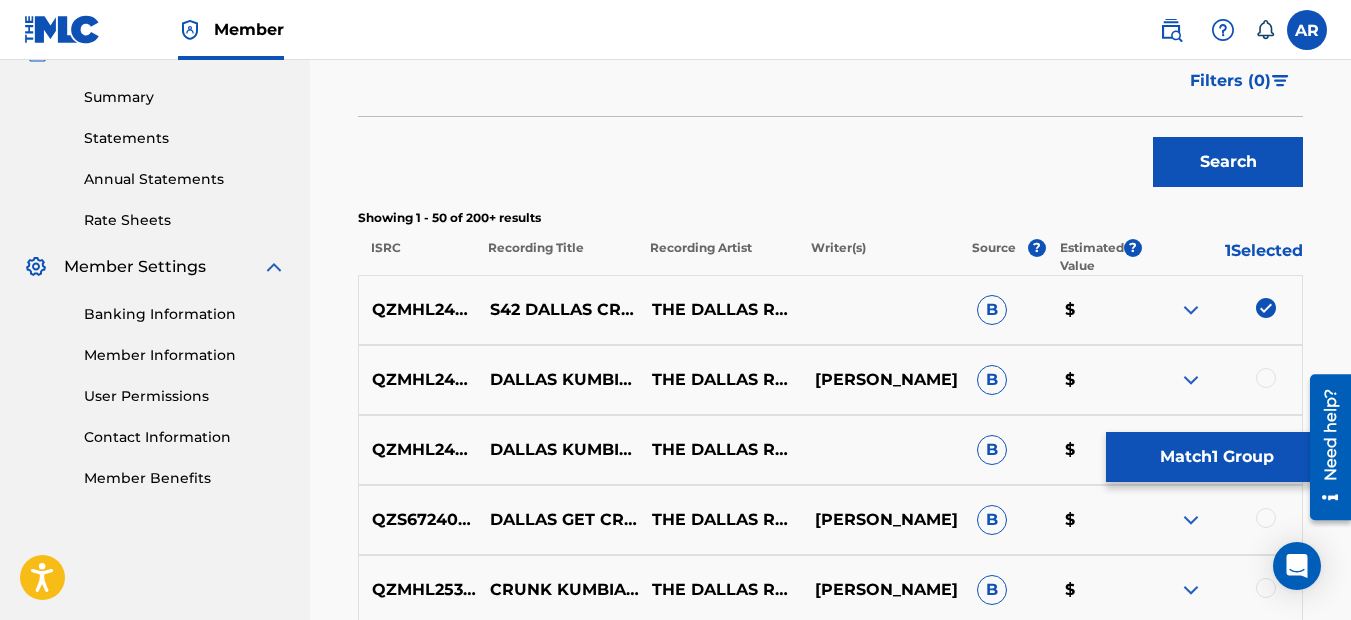scroll, scrollTop: 632, scrollLeft: 0, axis: vertical 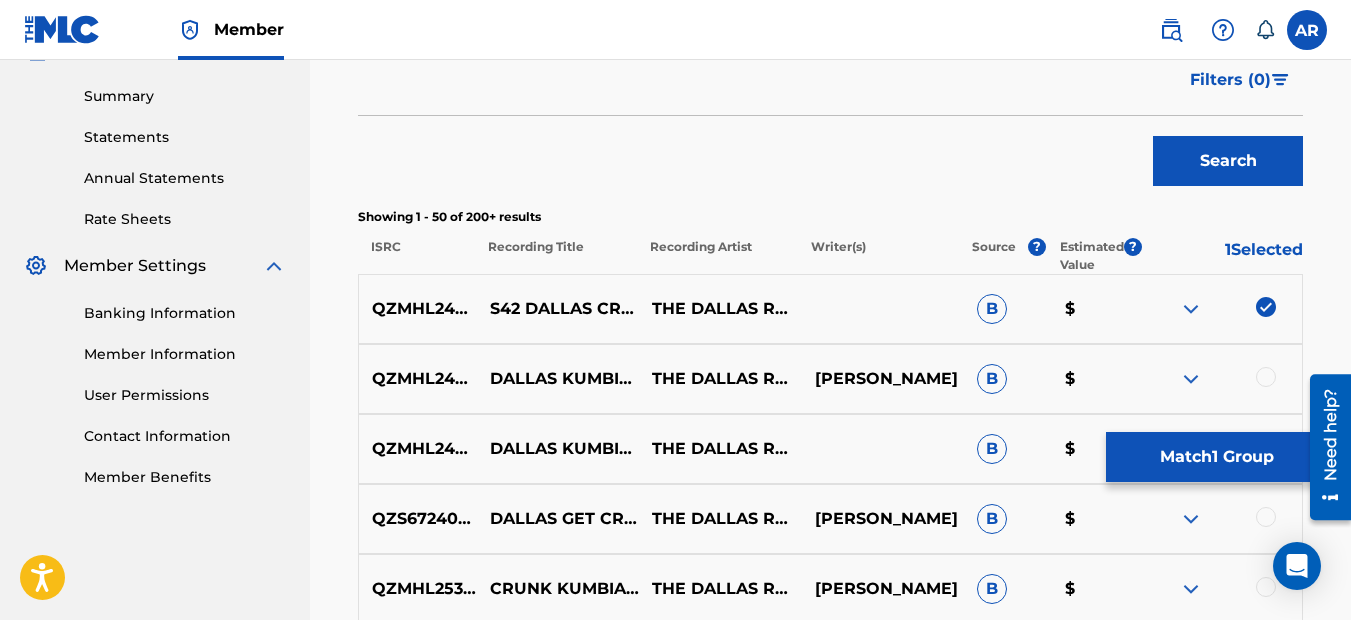 click on "Match  1 Group" at bounding box center [1216, 457] 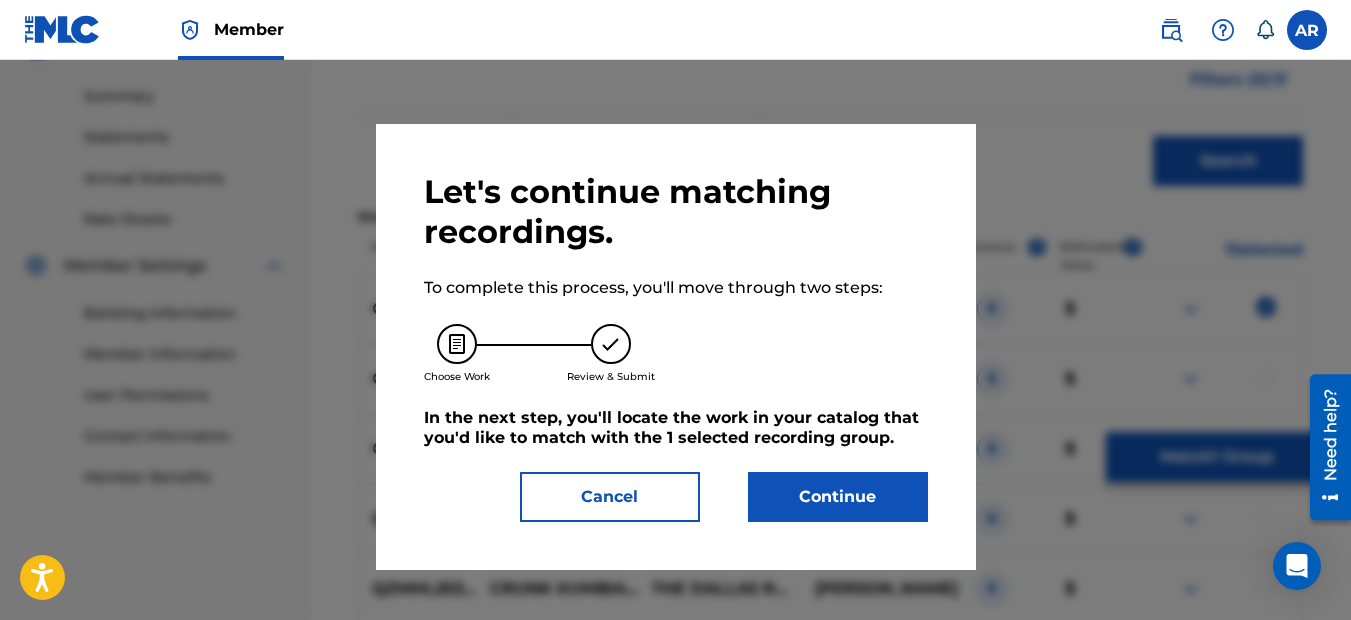 click on "Continue" at bounding box center [838, 497] 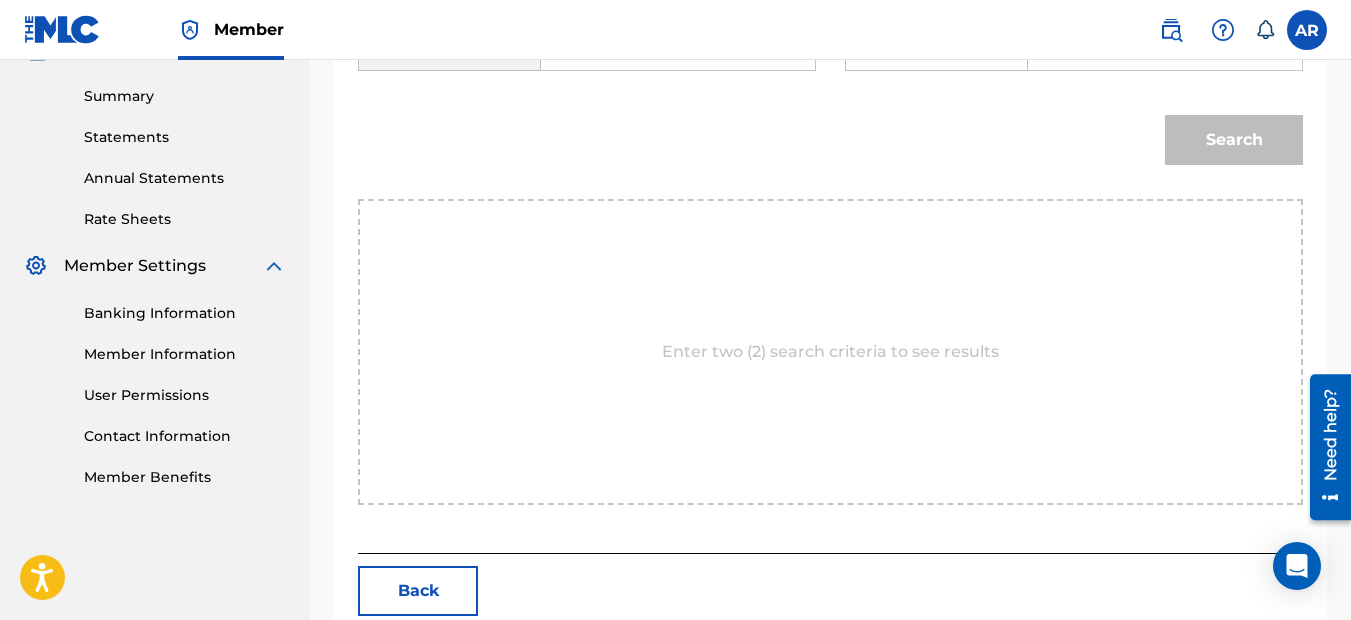 click at bounding box center (1165, 46) 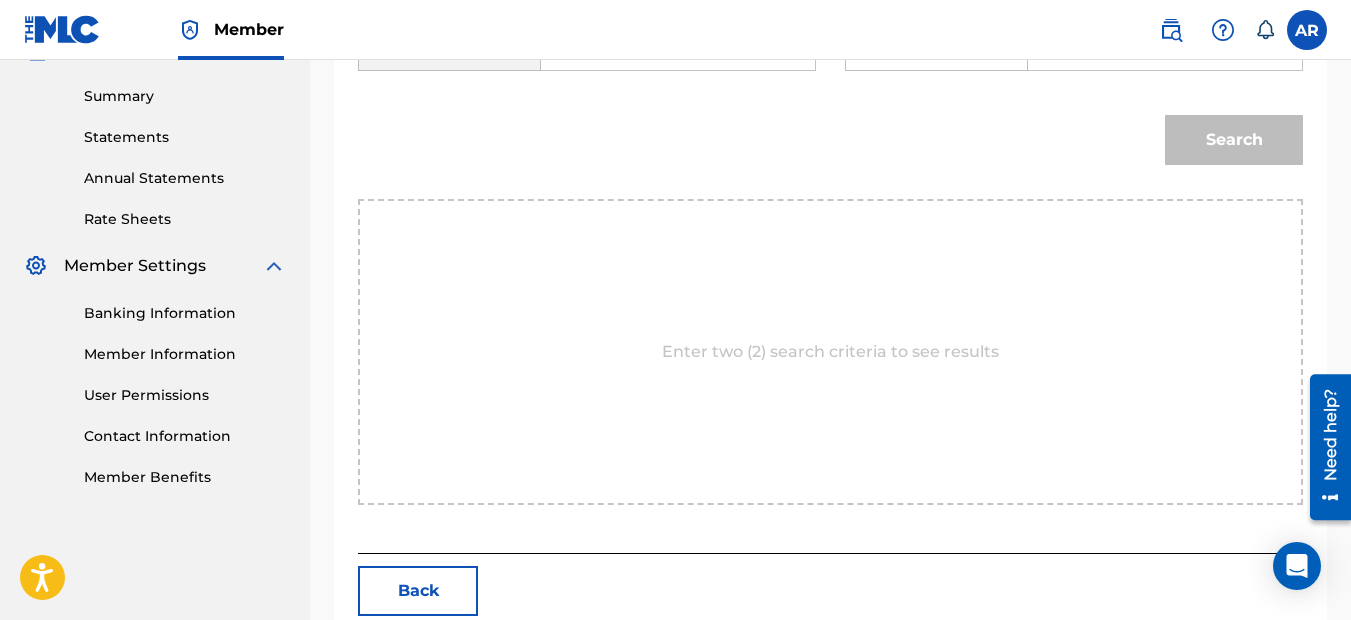 paste on "S451HR" 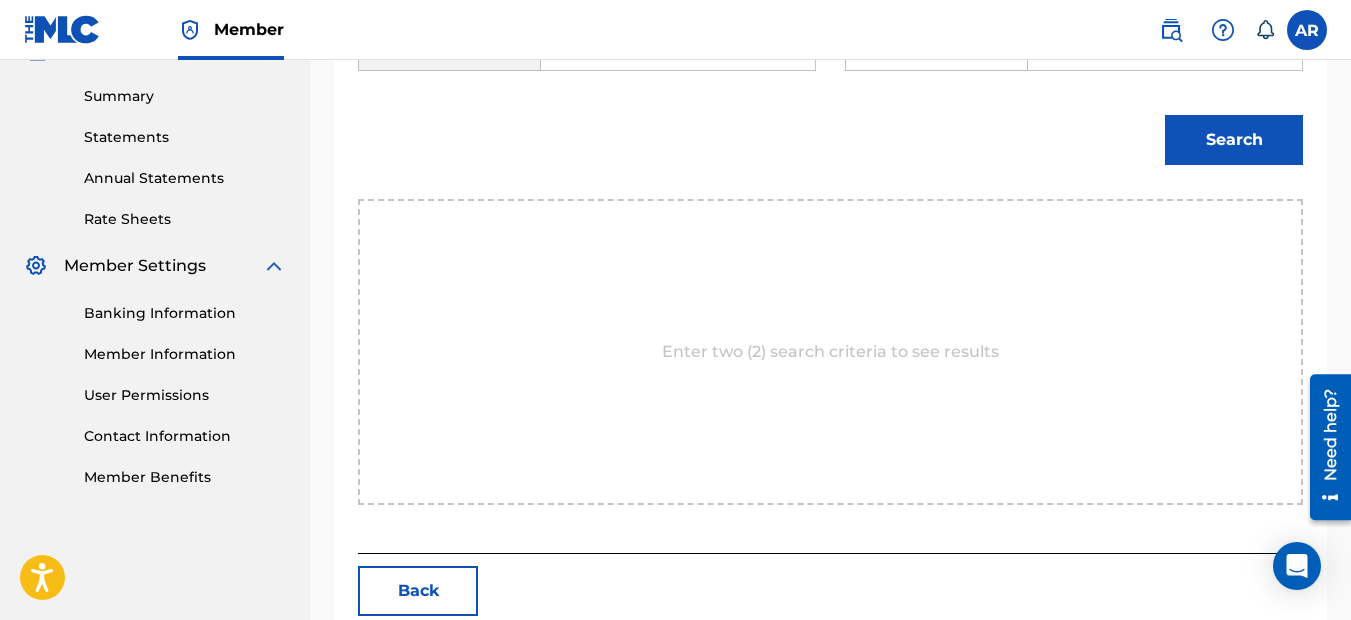 type on "S42 DALLAS CRUNK KUMBIA" 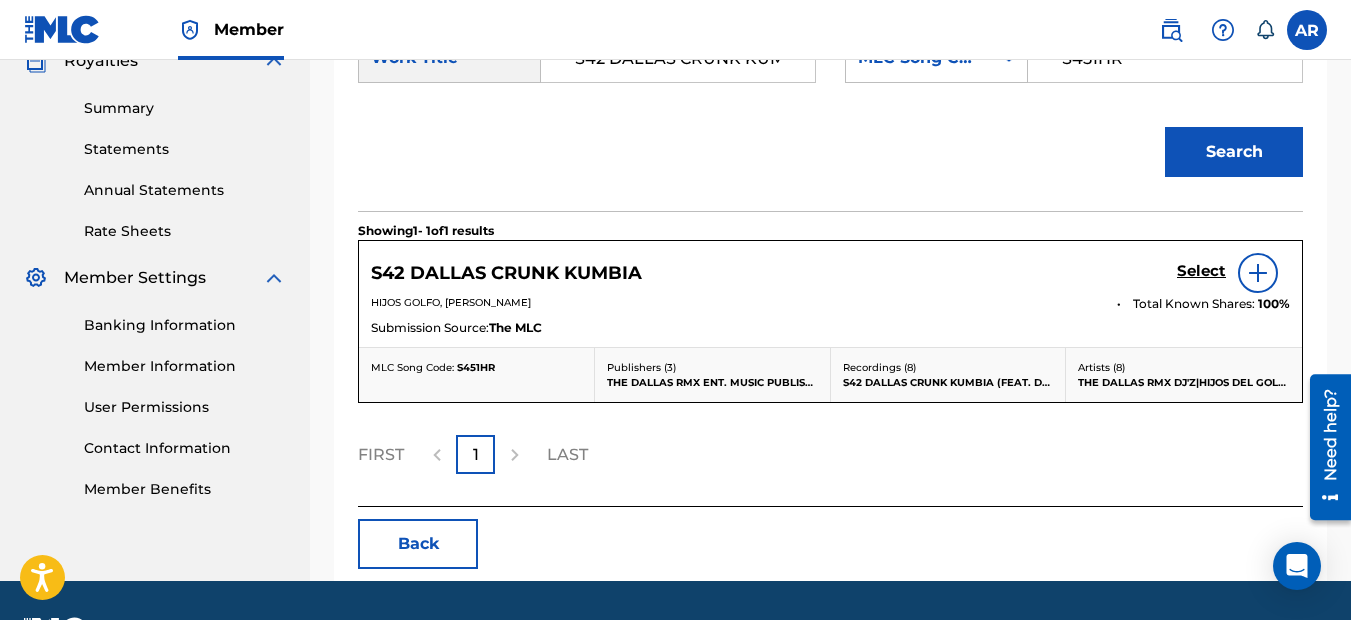 scroll, scrollTop: 632, scrollLeft: 0, axis: vertical 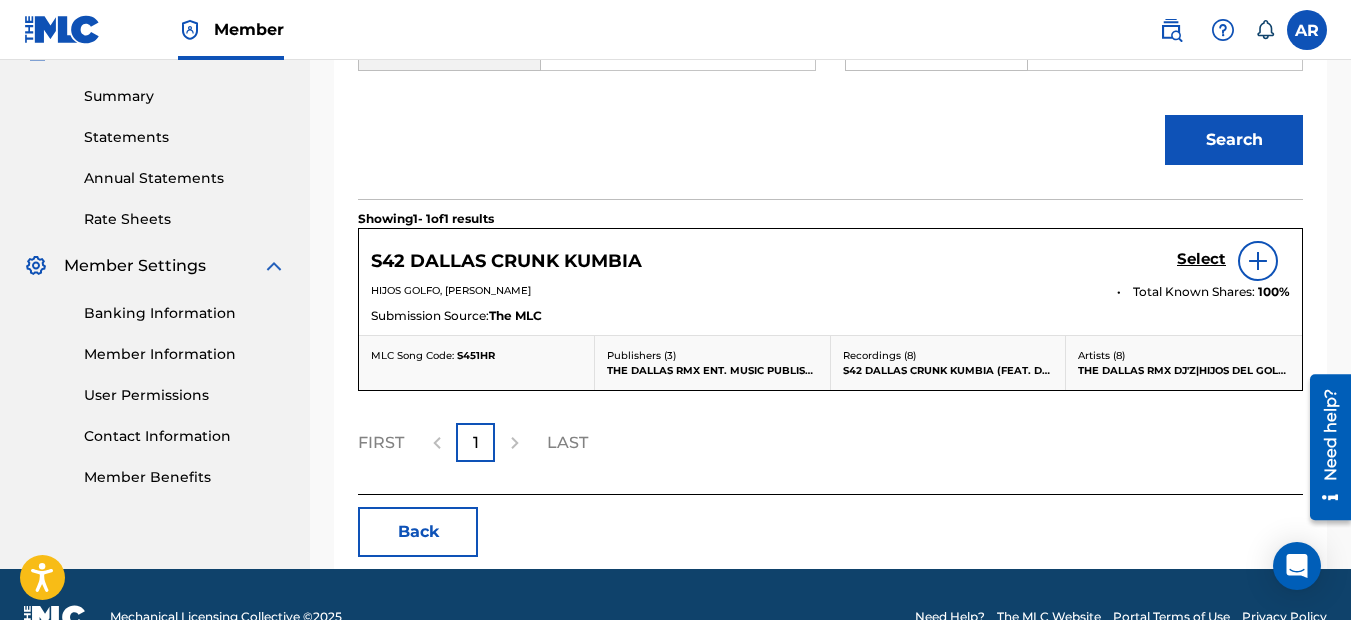 click on "Select" at bounding box center [1201, 259] 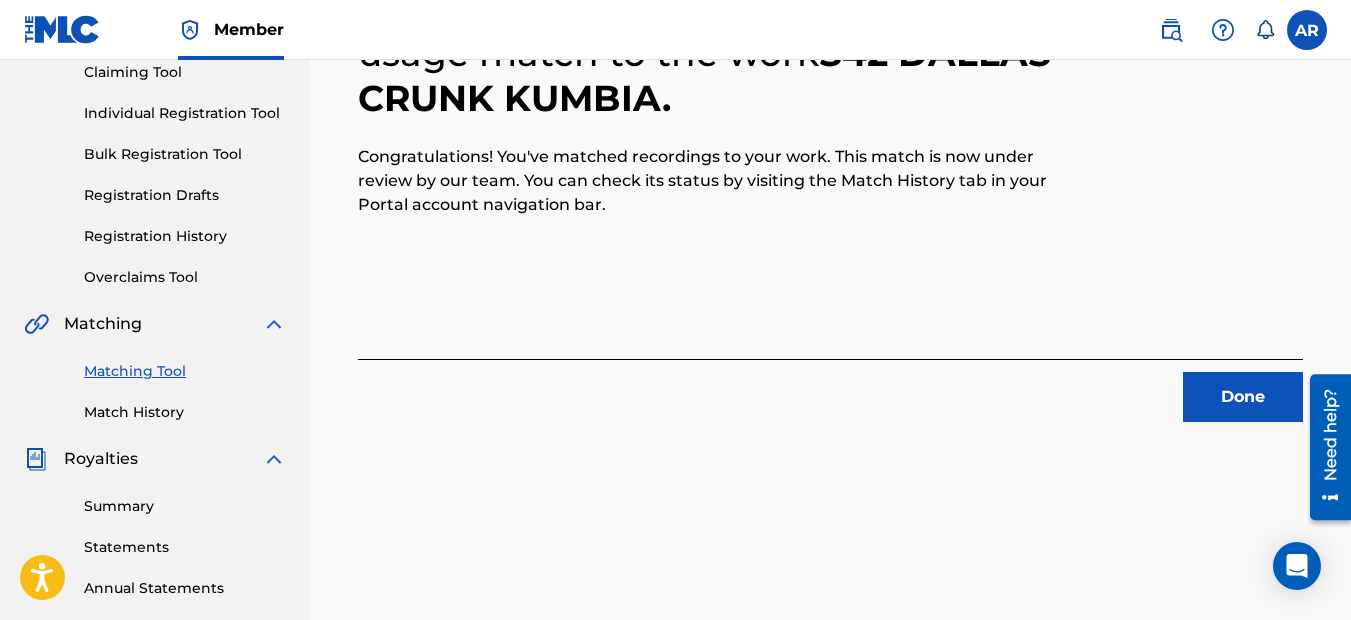 scroll, scrollTop: 220, scrollLeft: 0, axis: vertical 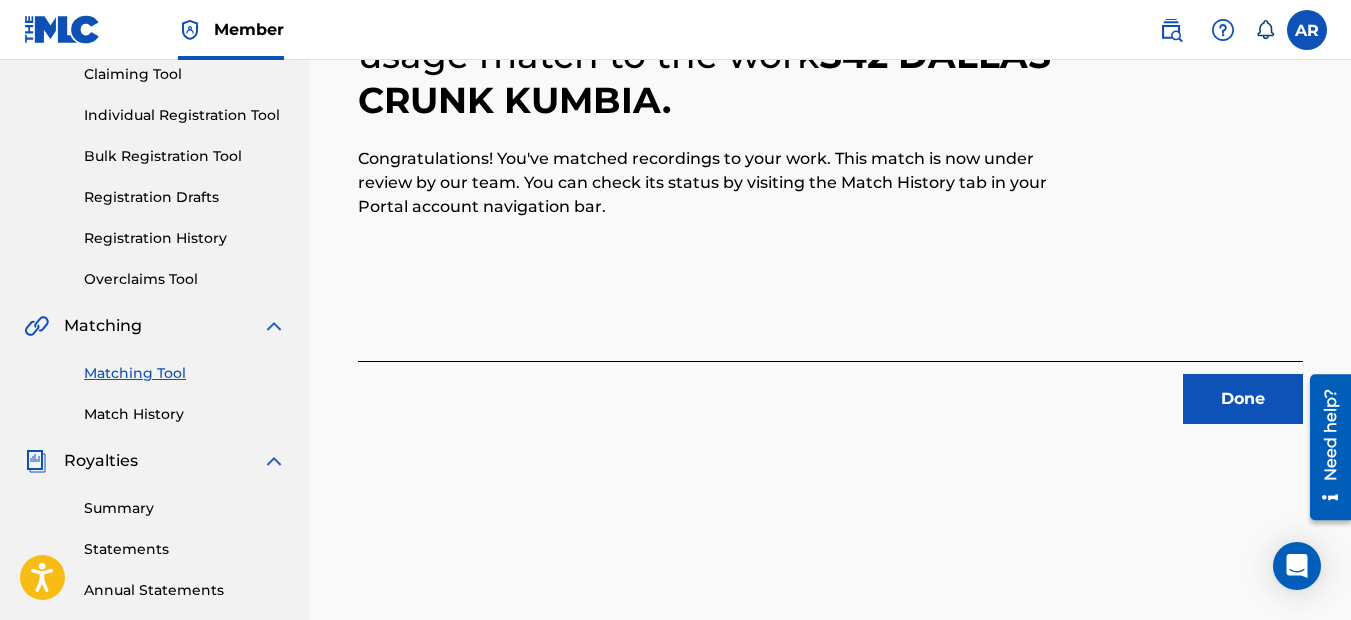 click on "Done" at bounding box center (1243, 399) 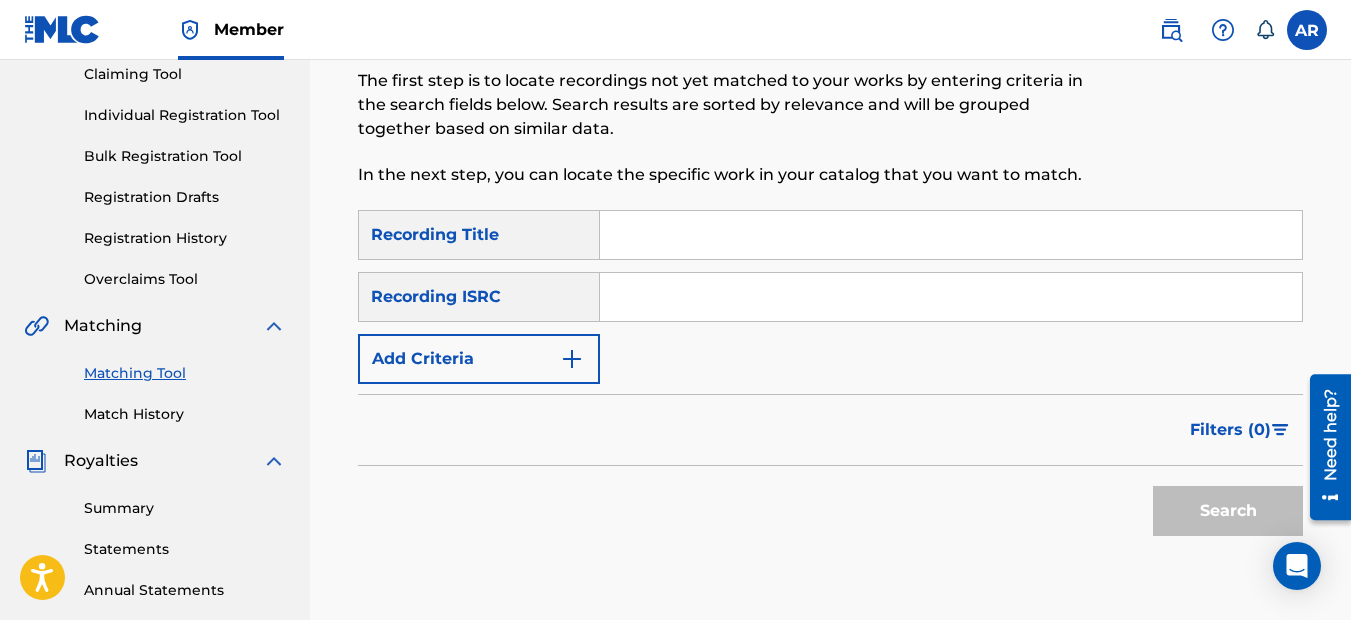 click at bounding box center [951, 235] 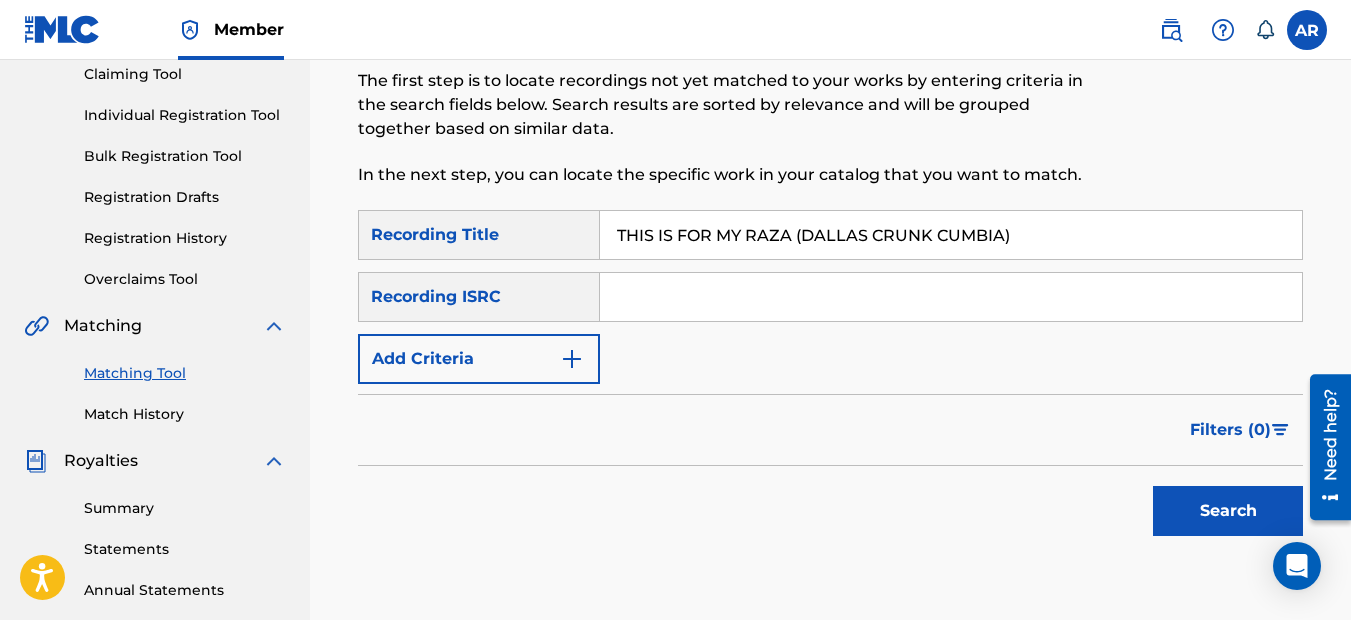 type on "THIS IS FOR MY RAZA (DALLAS CRUNK CUMBIA)" 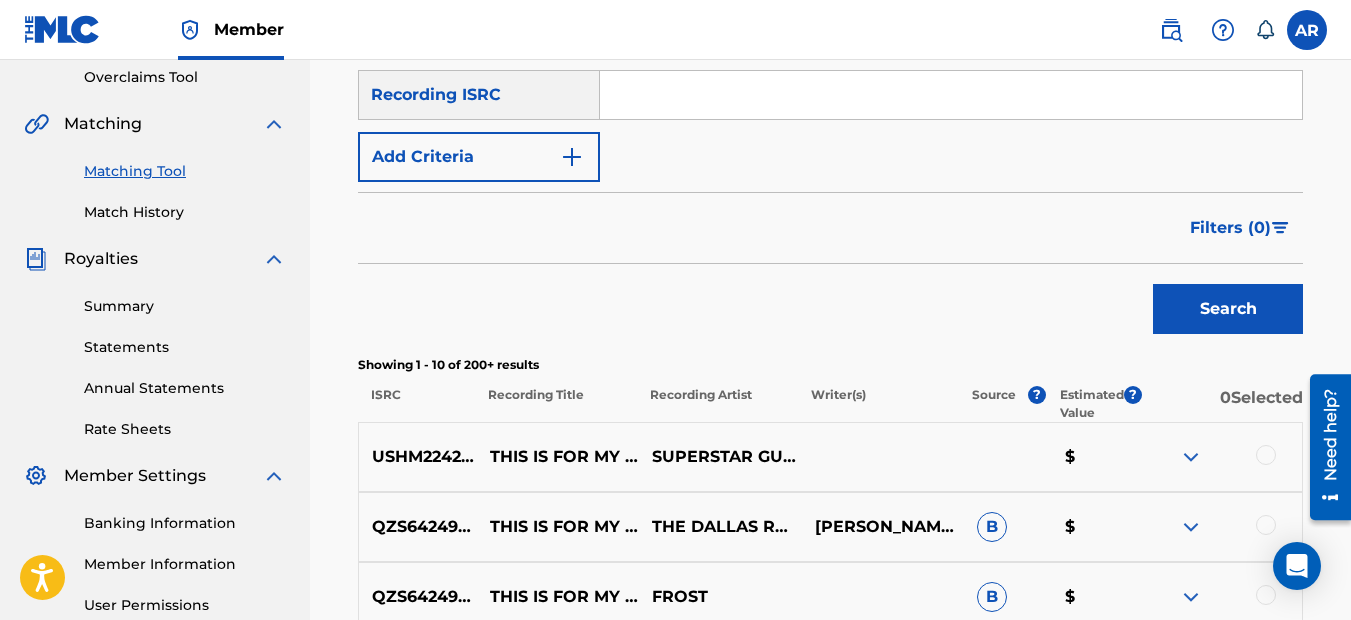 scroll, scrollTop: 520, scrollLeft: 0, axis: vertical 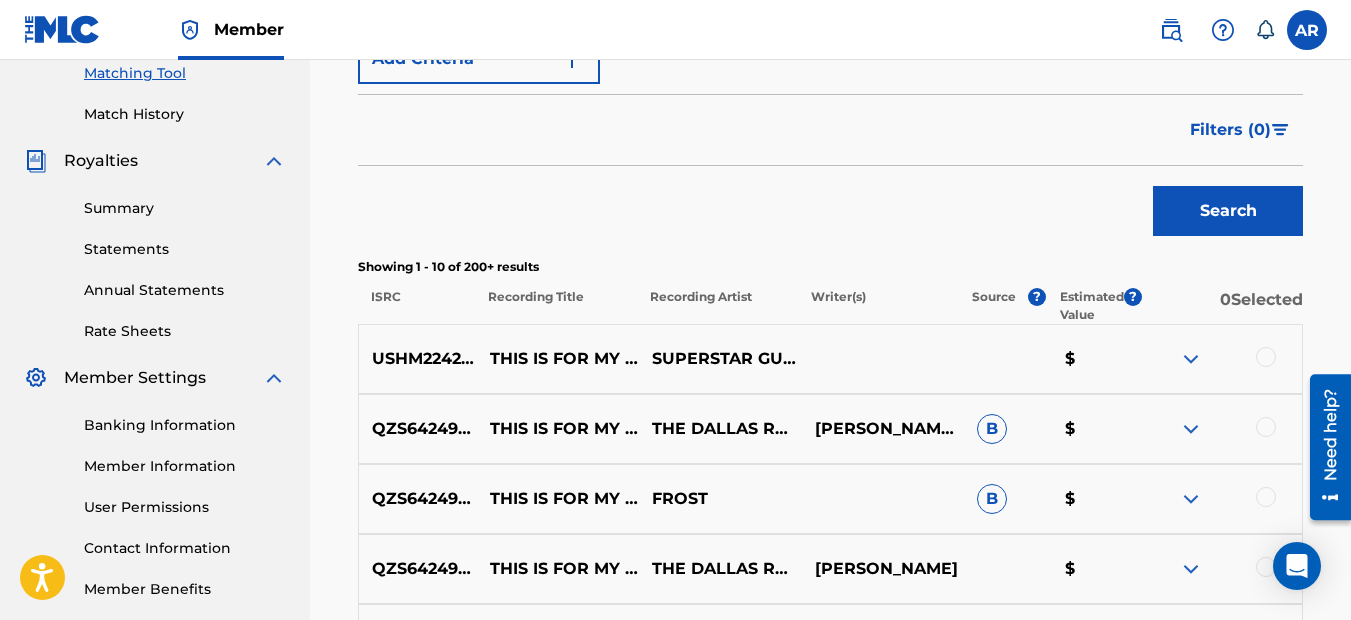 click at bounding box center [1266, 357] 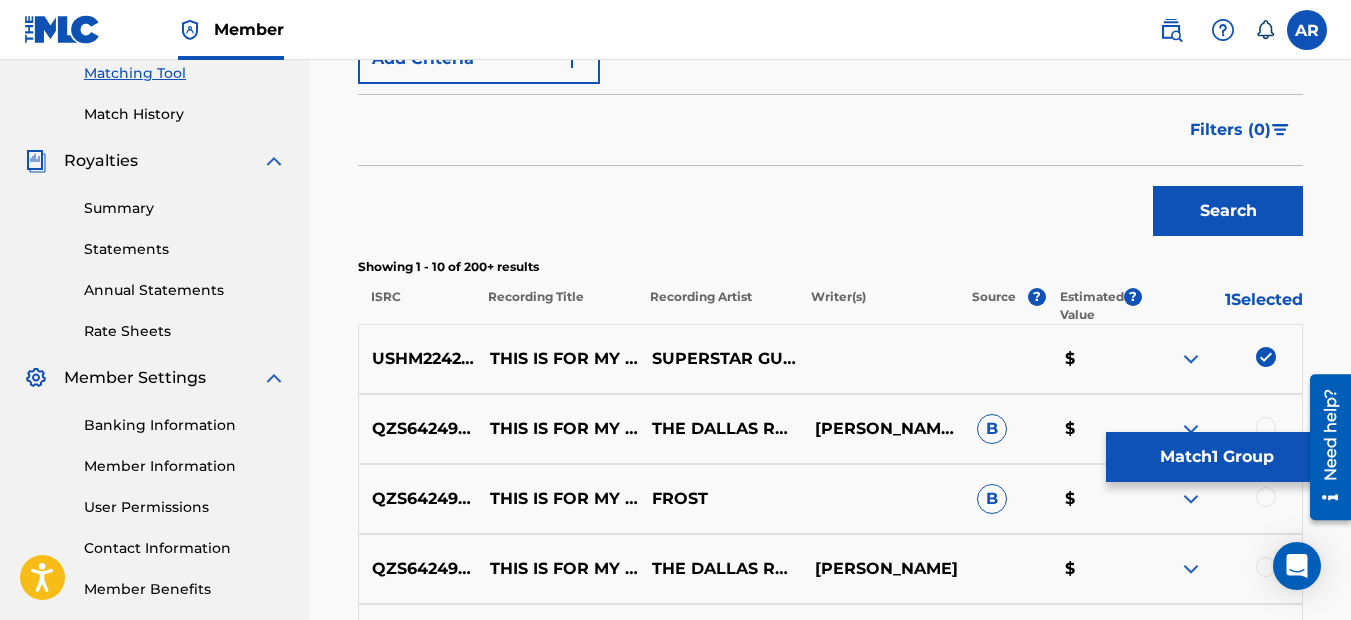click at bounding box center (1266, 427) 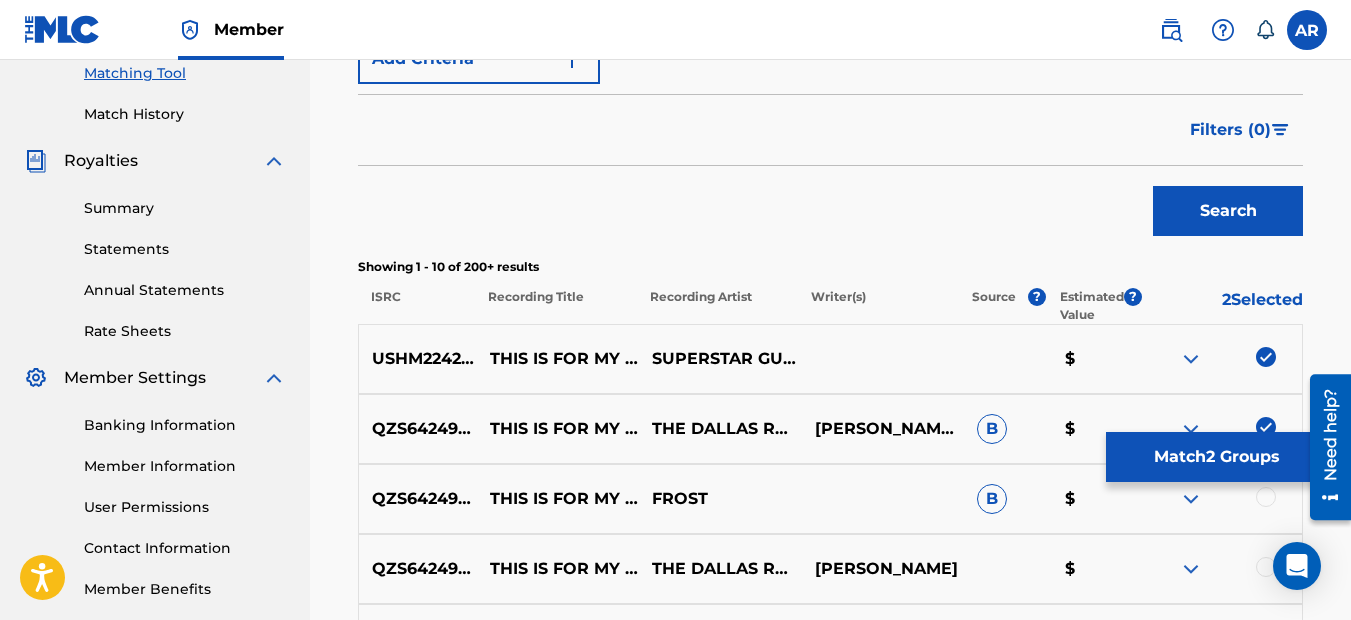 click at bounding box center [1266, 497] 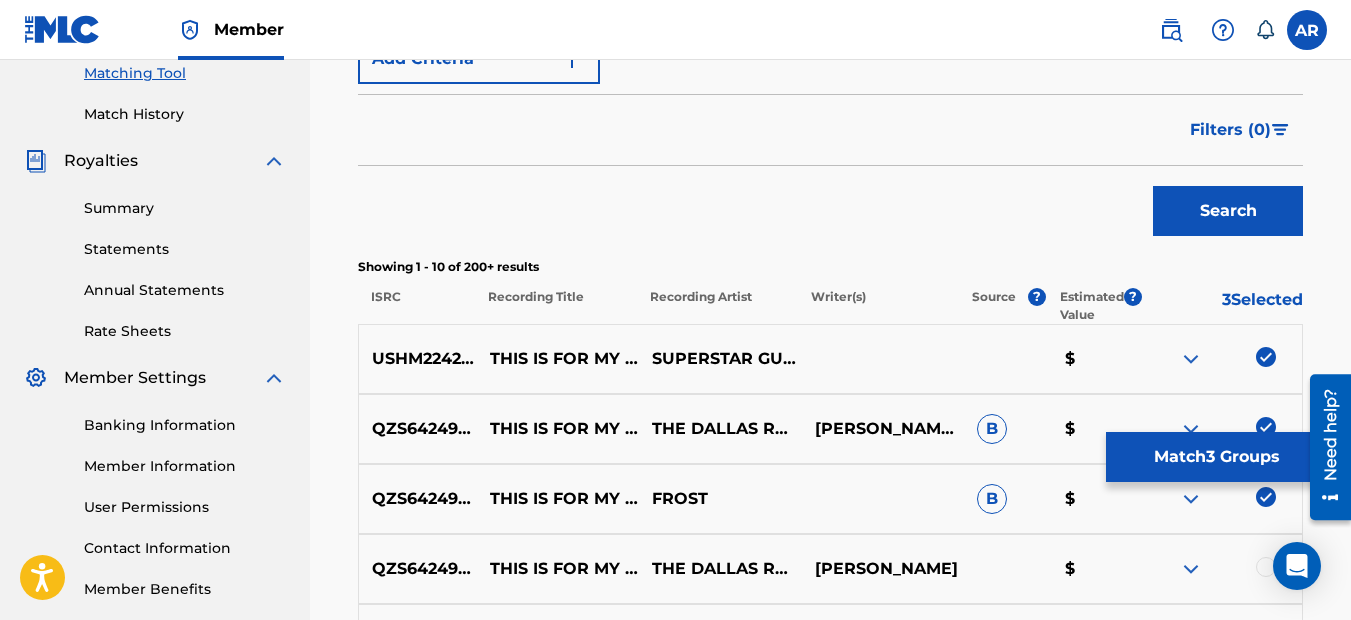 click at bounding box center (1191, 499) 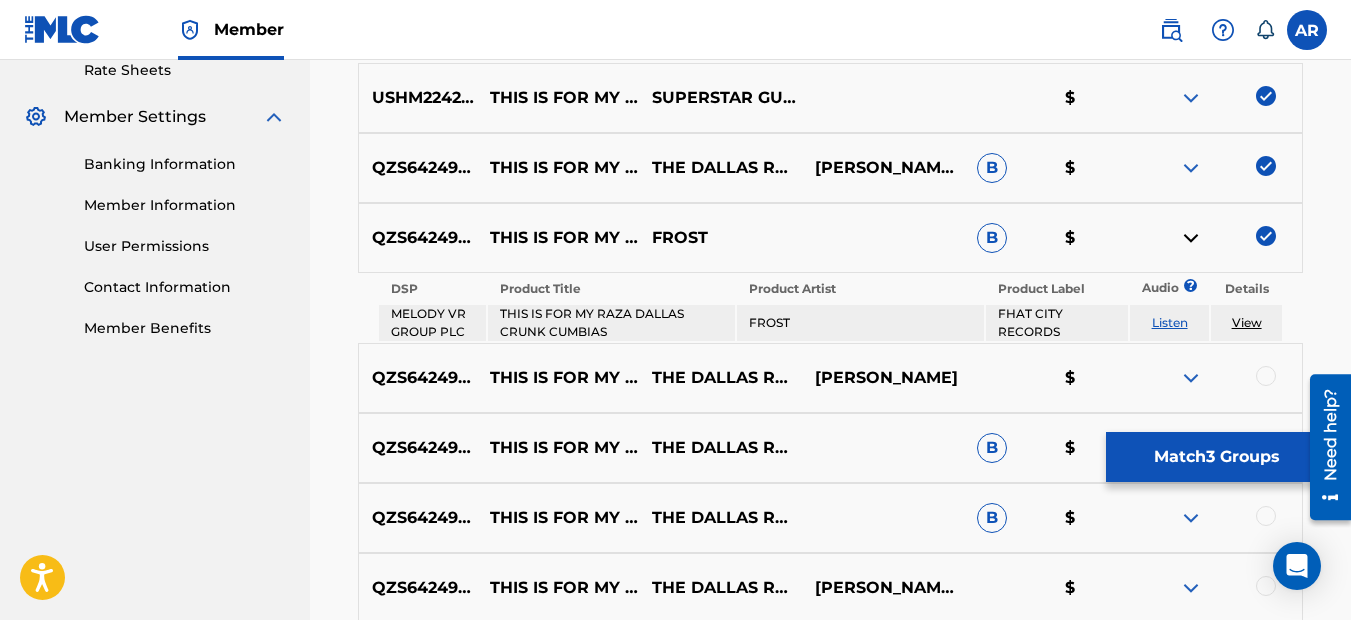 scroll, scrollTop: 820, scrollLeft: 0, axis: vertical 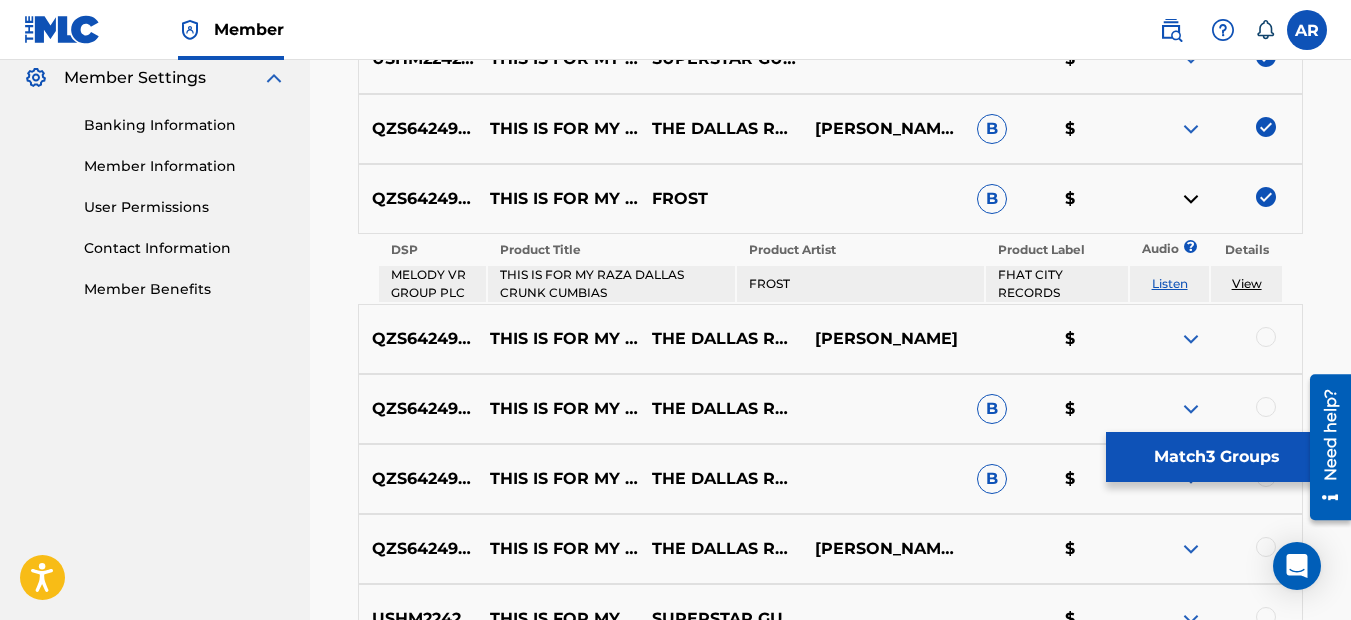 click at bounding box center [1266, 337] 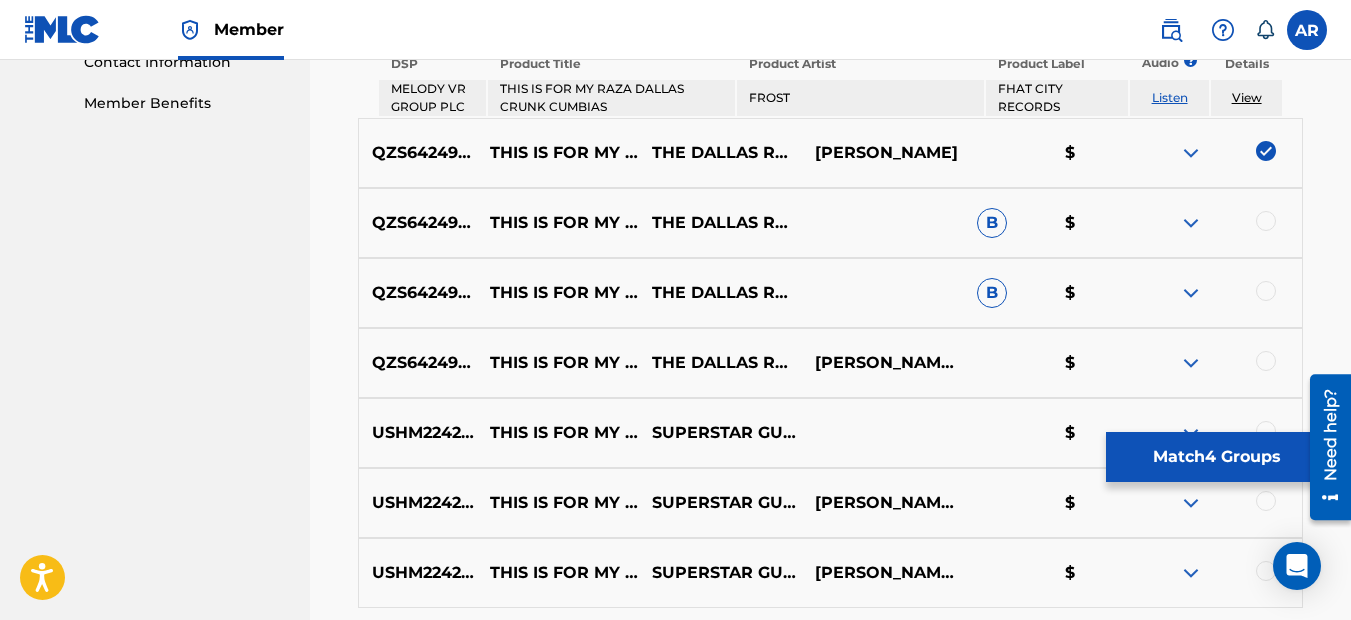 scroll, scrollTop: 1020, scrollLeft: 0, axis: vertical 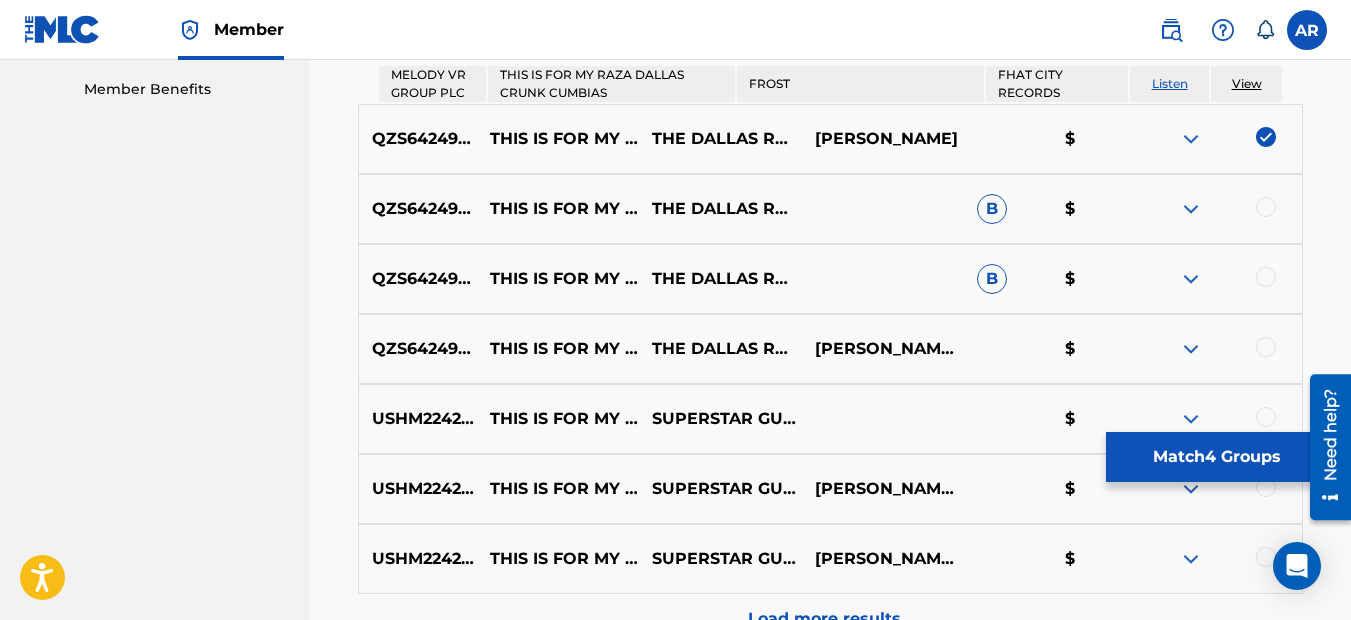 click at bounding box center (1266, 207) 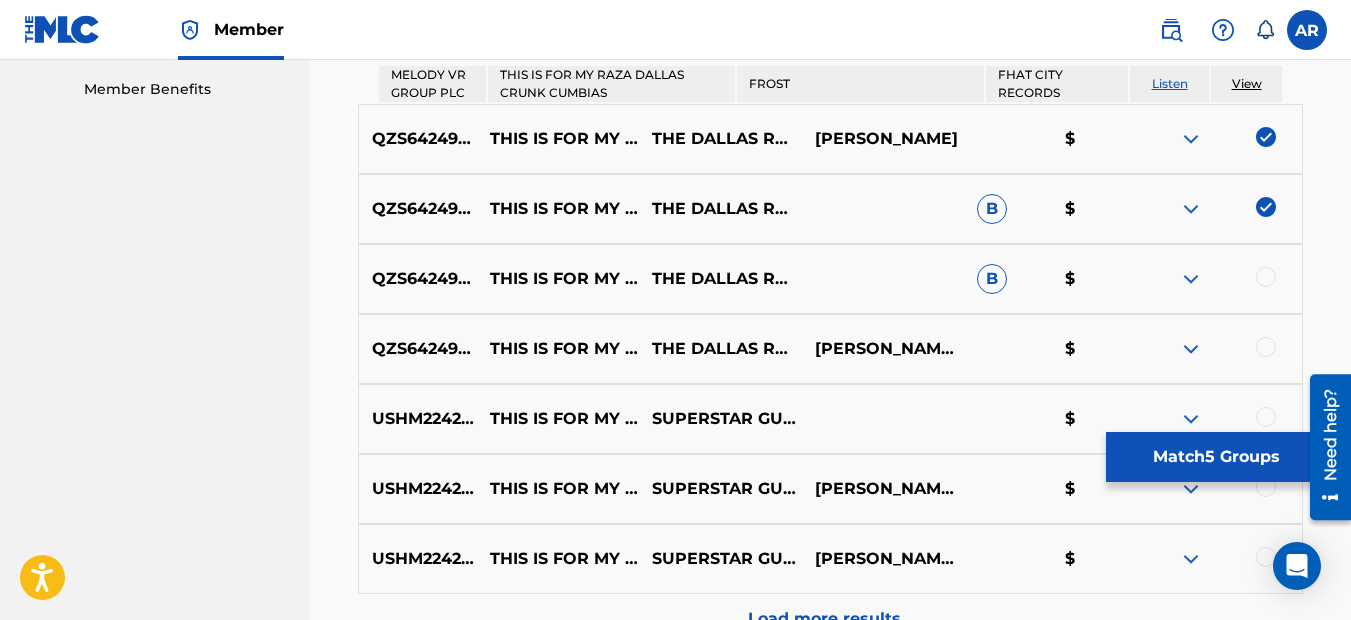 click at bounding box center (1266, 277) 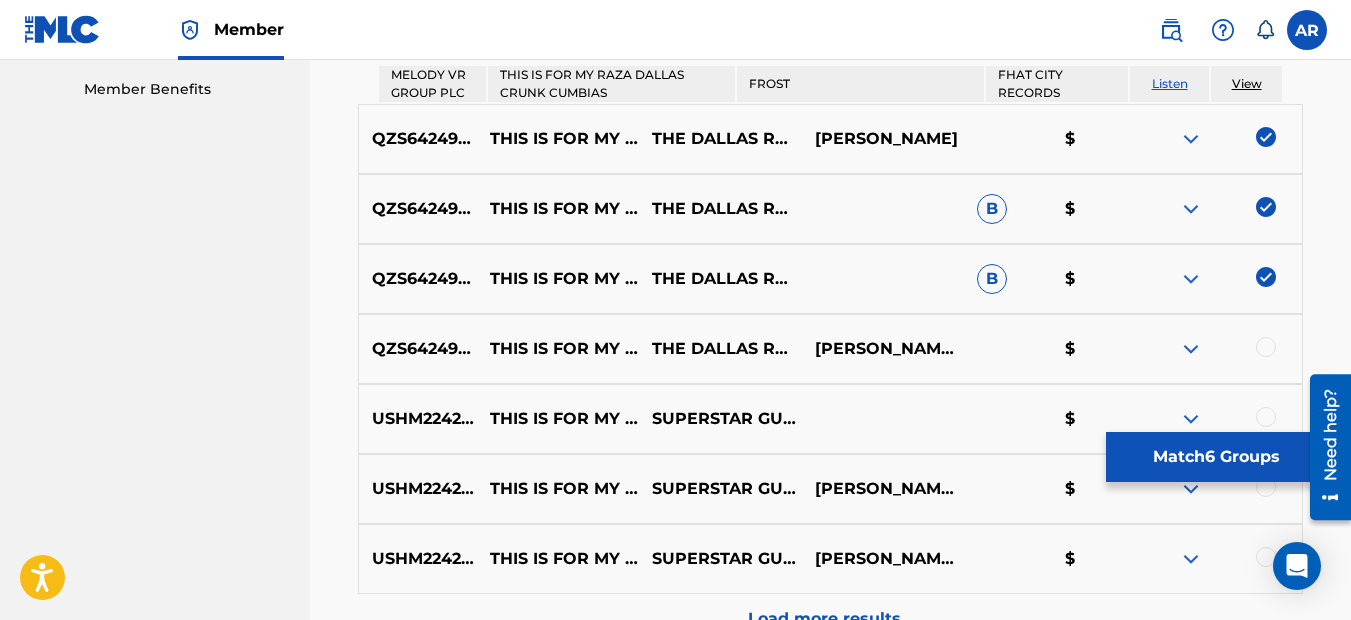 click at bounding box center [1266, 347] 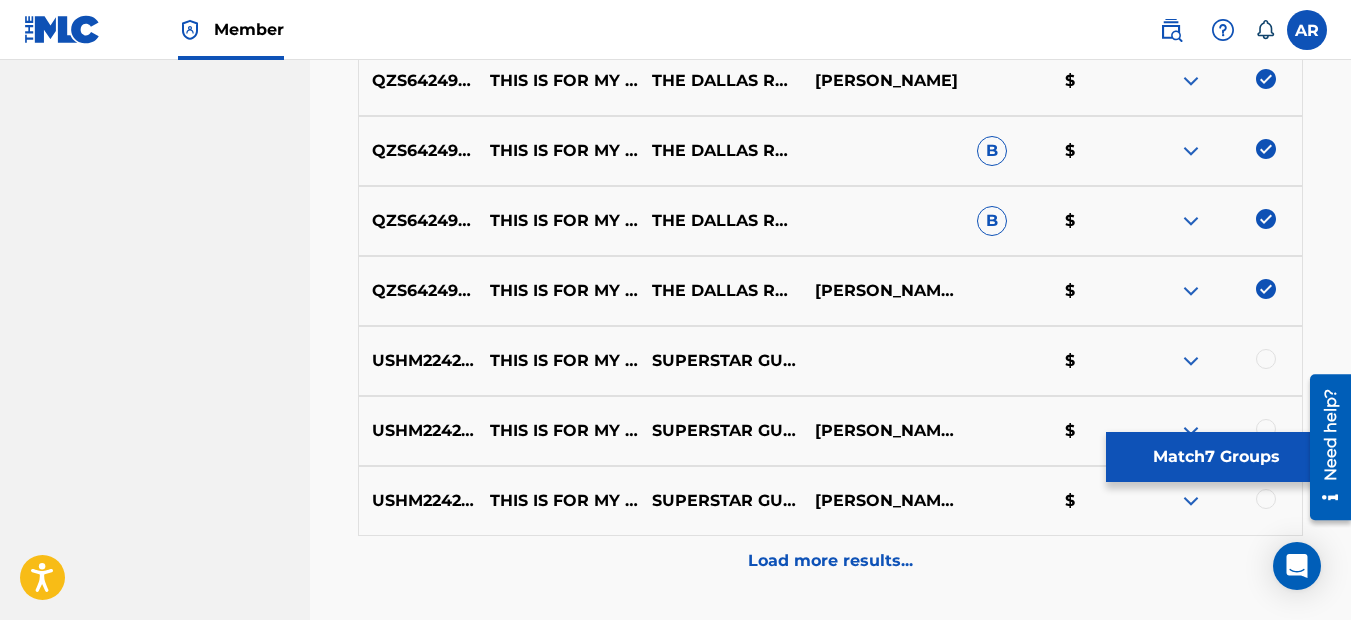 scroll, scrollTop: 1120, scrollLeft: 0, axis: vertical 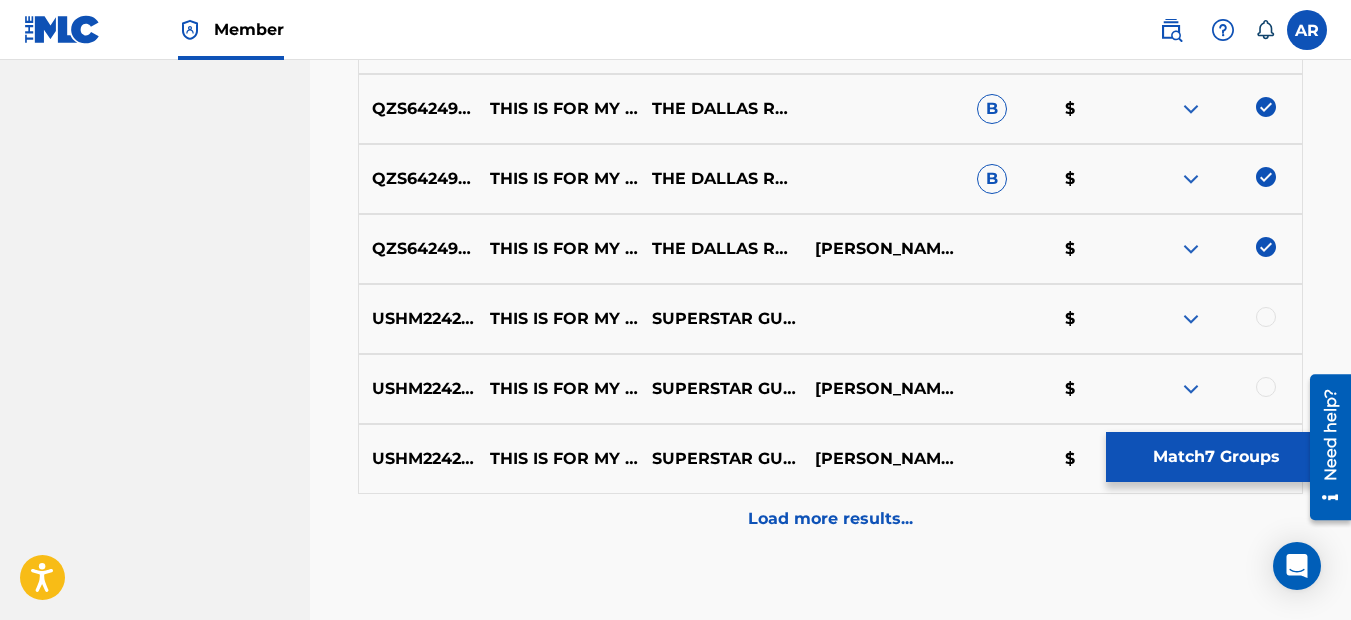 click at bounding box center (1266, 317) 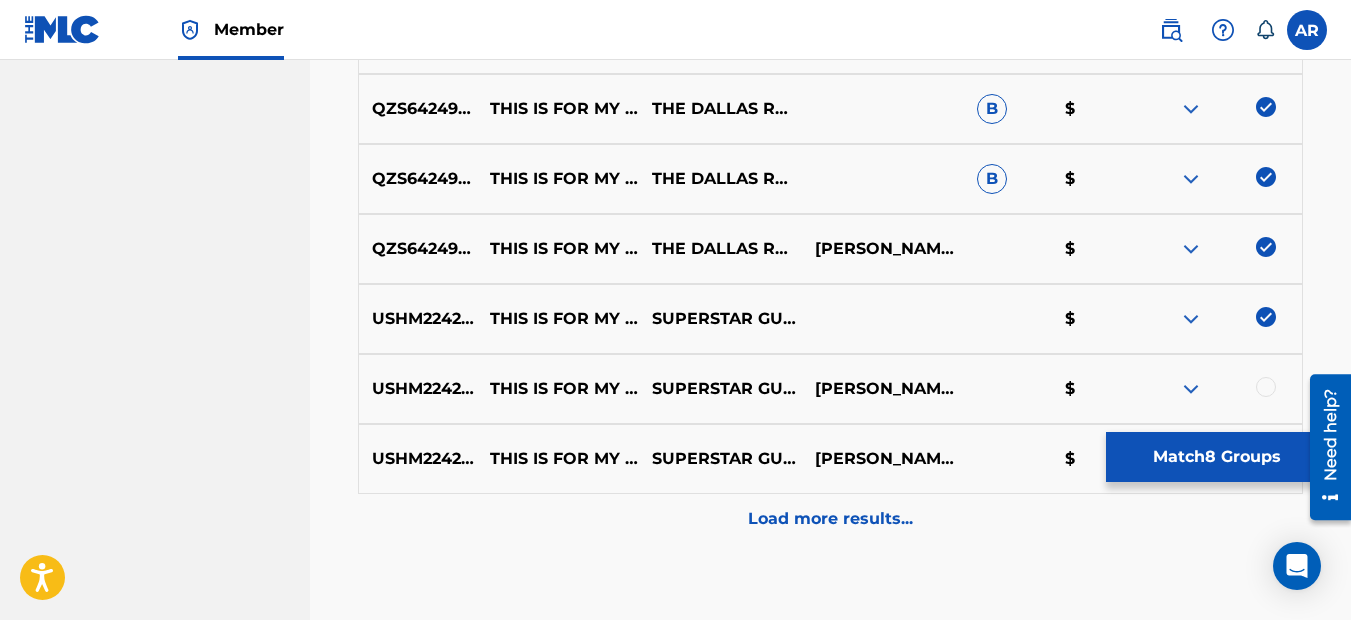 click at bounding box center (1266, 387) 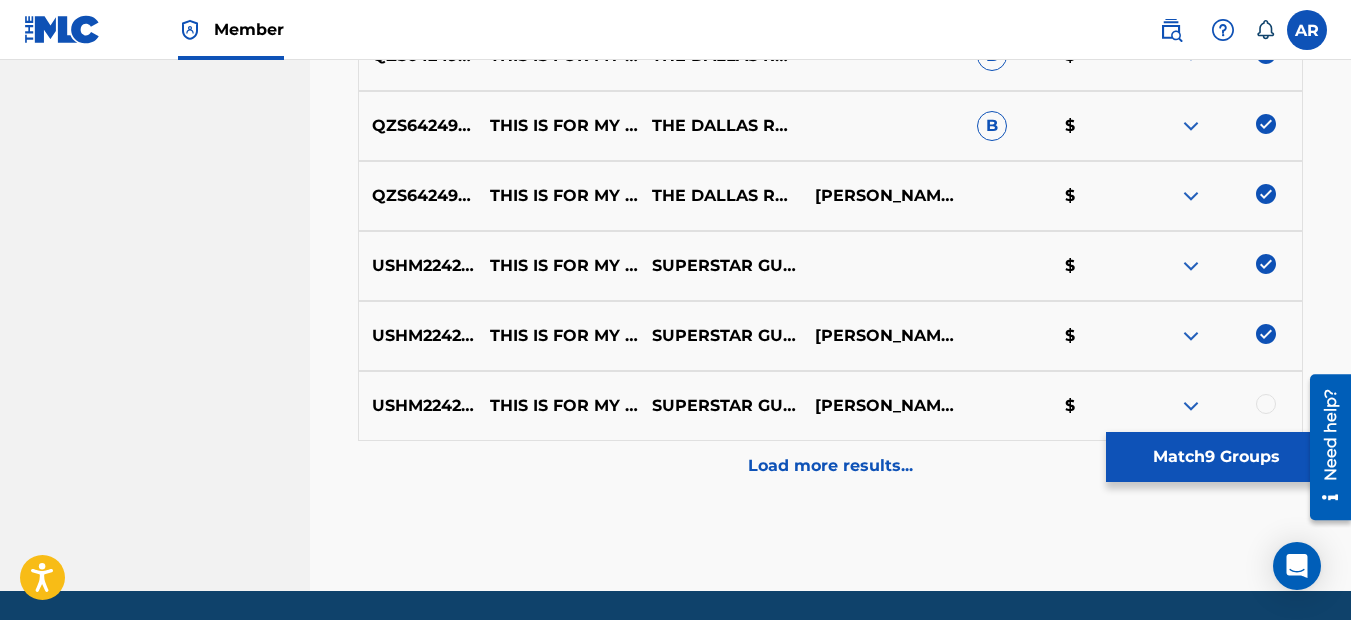 scroll, scrollTop: 1220, scrollLeft: 0, axis: vertical 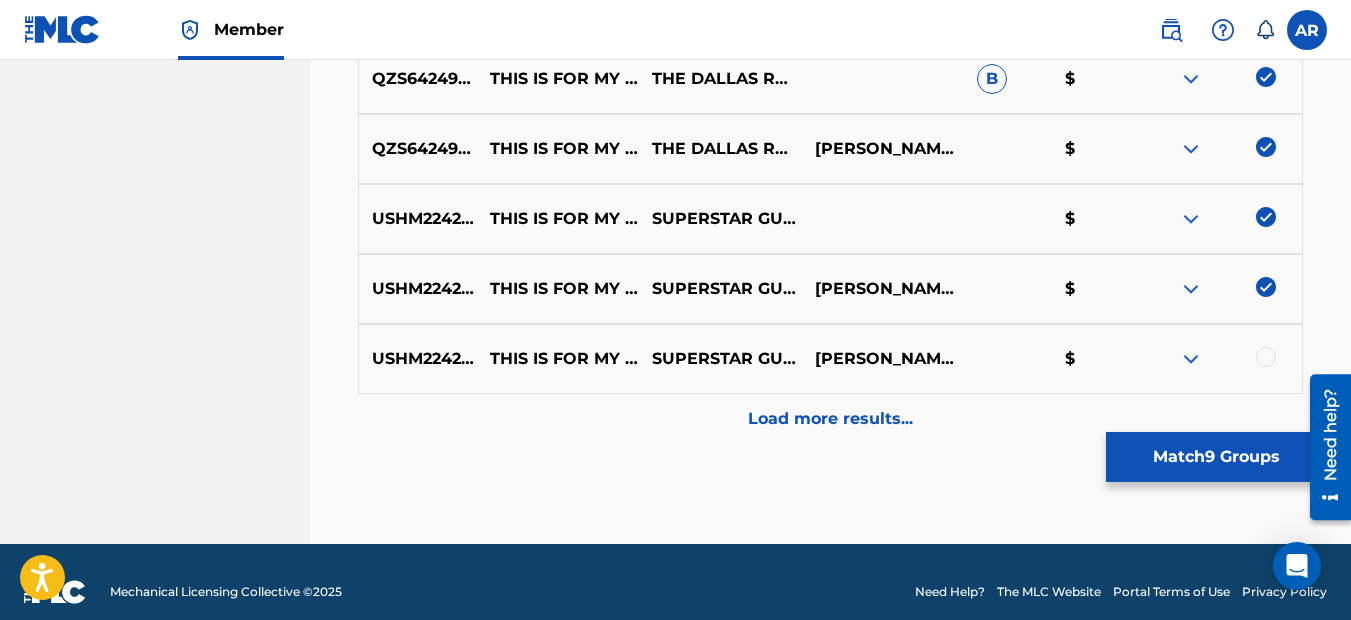 click at bounding box center (1266, 357) 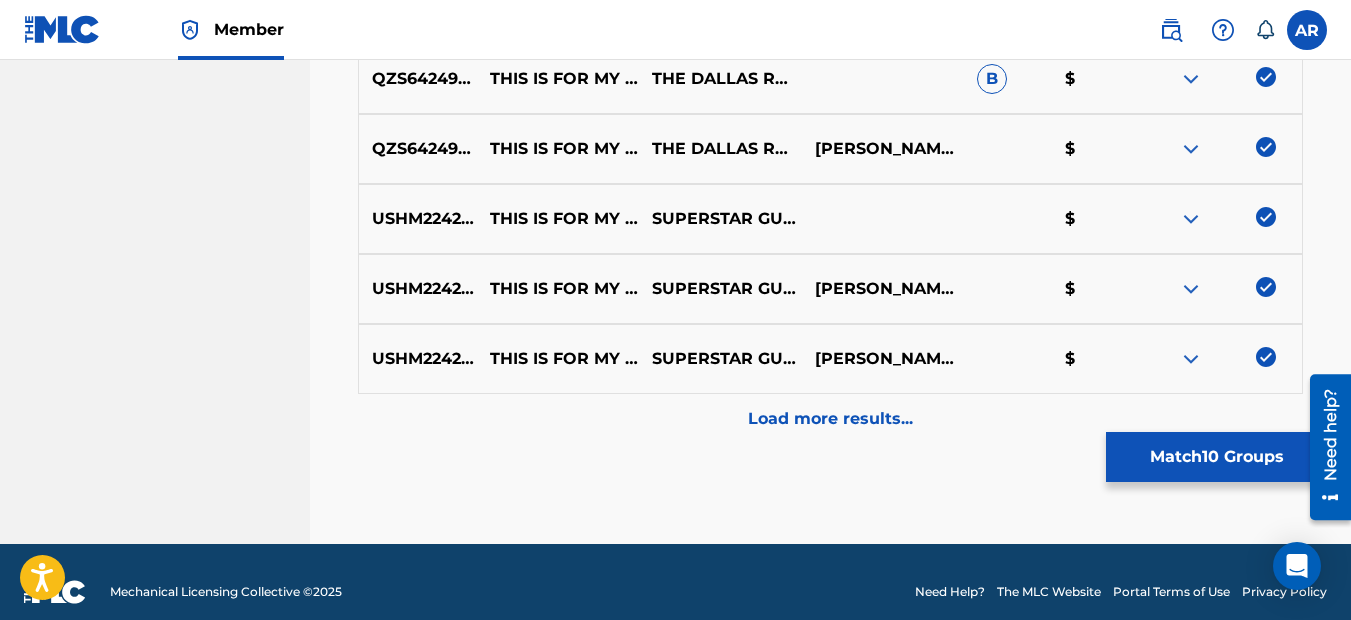click on "Load more results..." at bounding box center [830, 419] 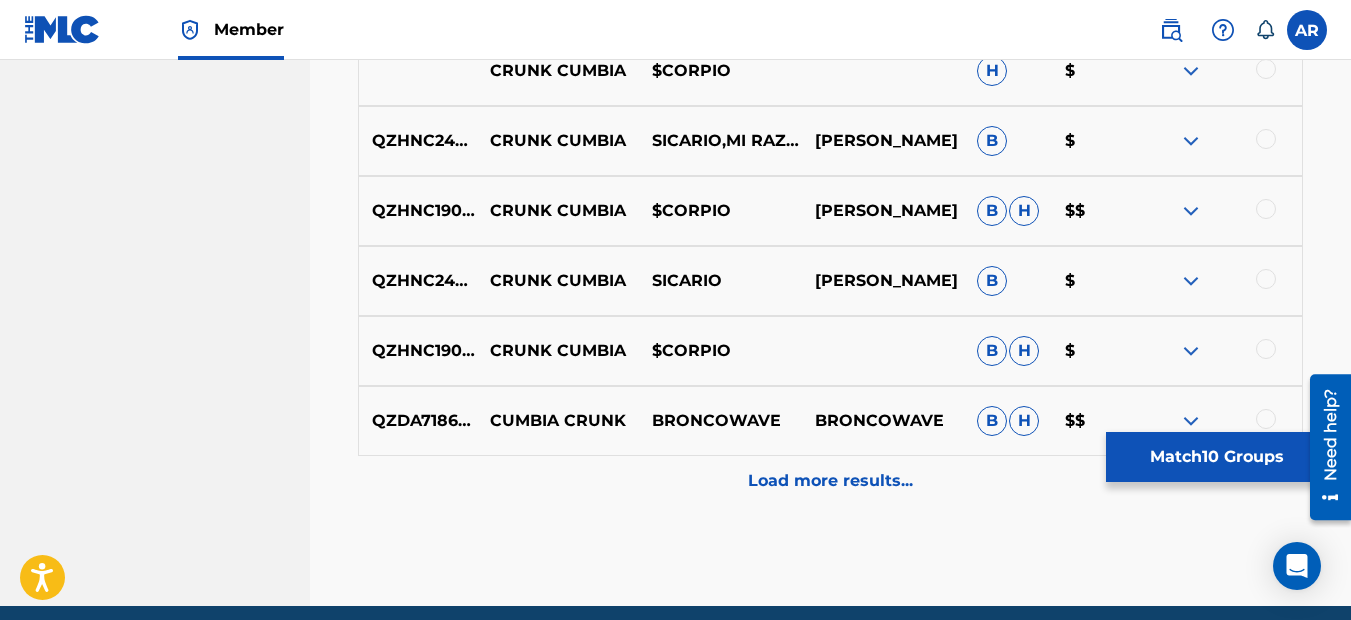 scroll, scrollTop: 1820, scrollLeft: 0, axis: vertical 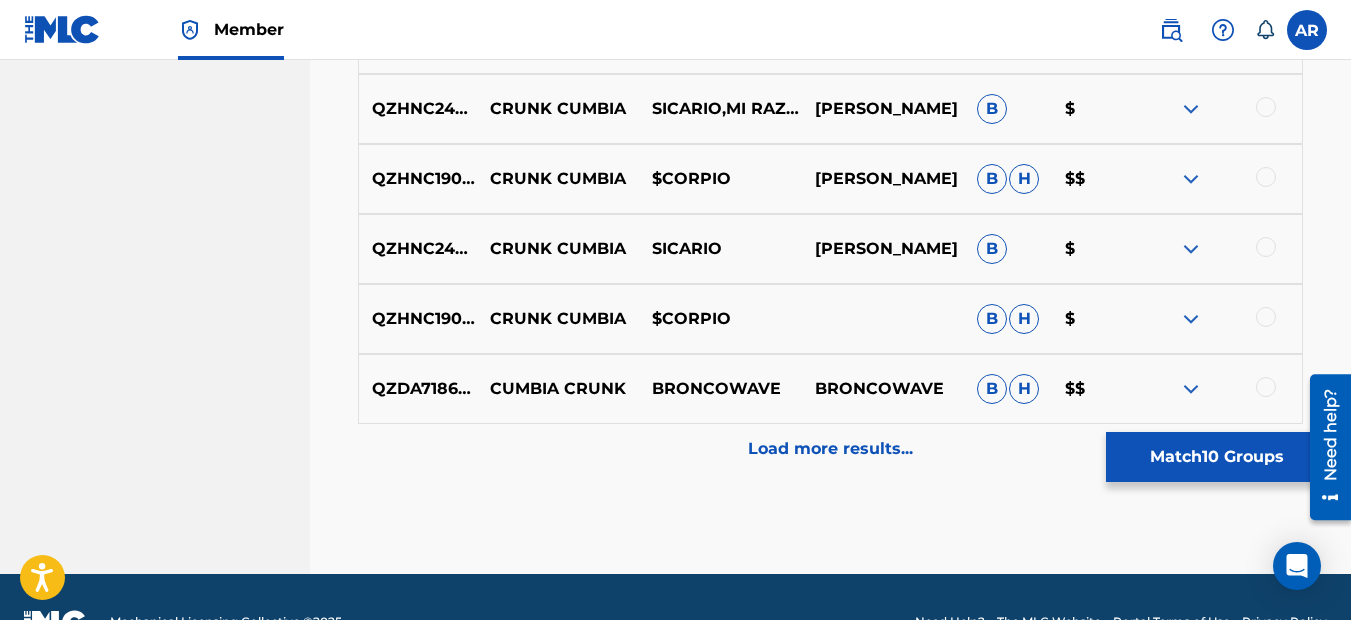 click on "Load more results..." at bounding box center [830, 449] 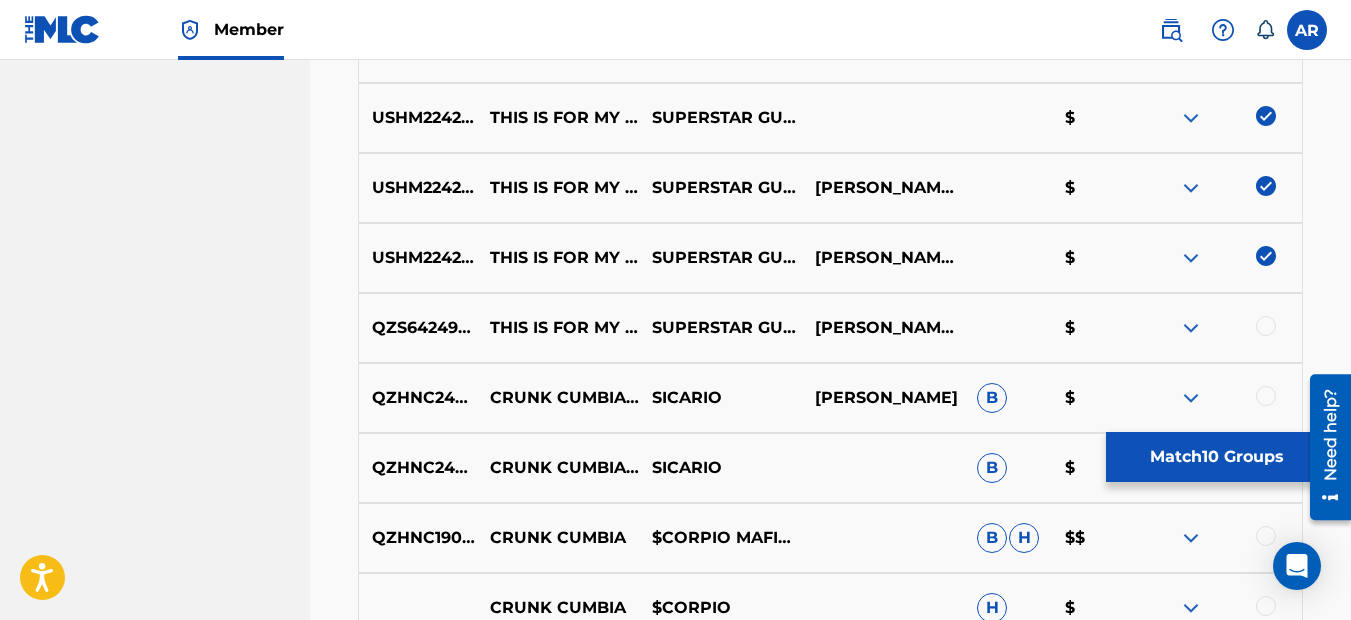 scroll, scrollTop: 1220, scrollLeft: 0, axis: vertical 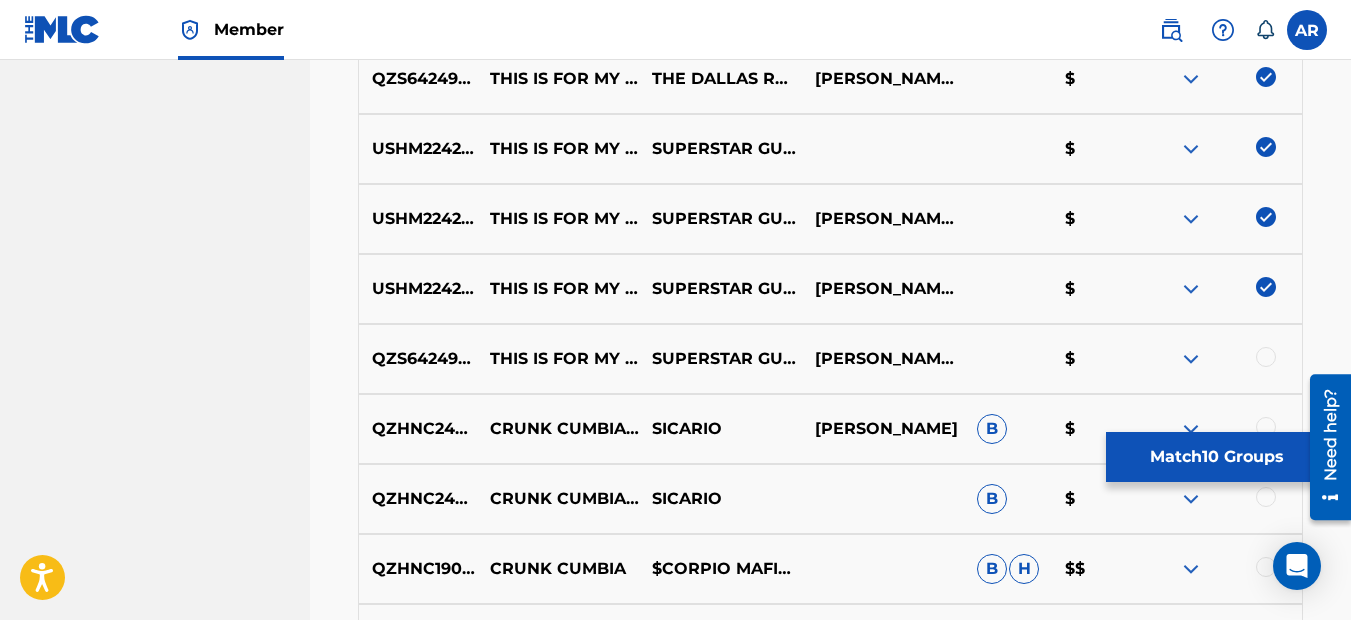 click at bounding box center (1266, 357) 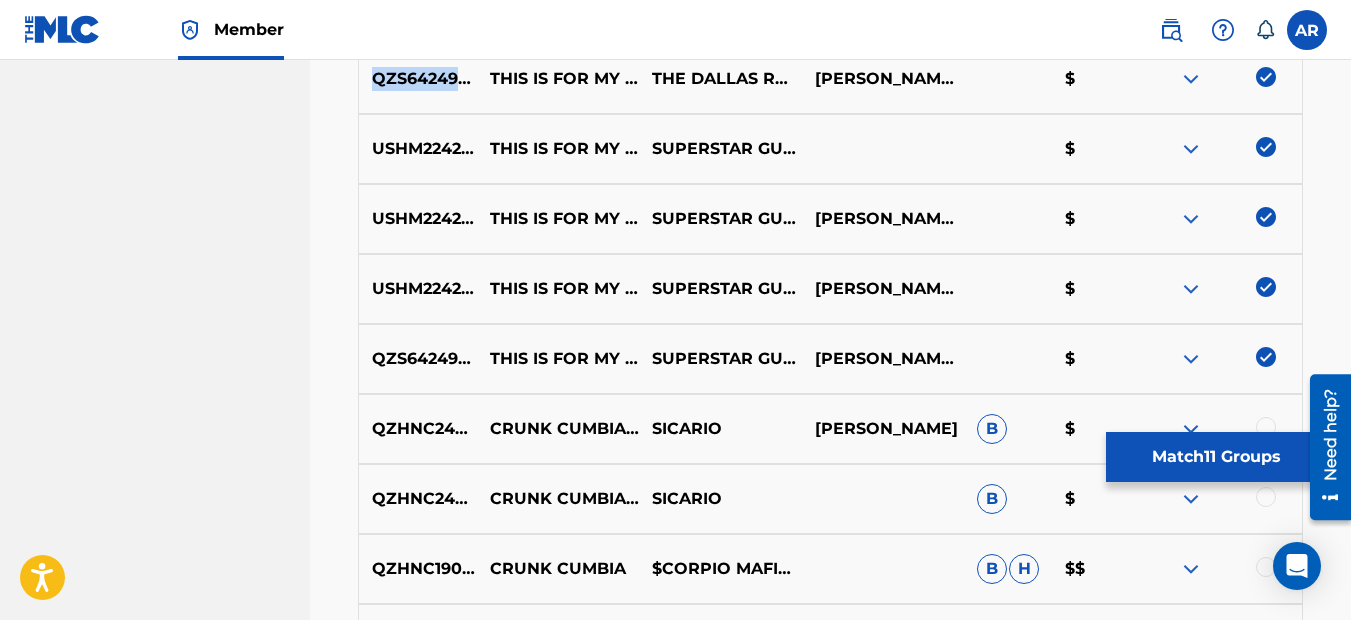 drag, startPoint x: 373, startPoint y: 78, endPoint x: 495, endPoint y: 80, distance: 122.016396 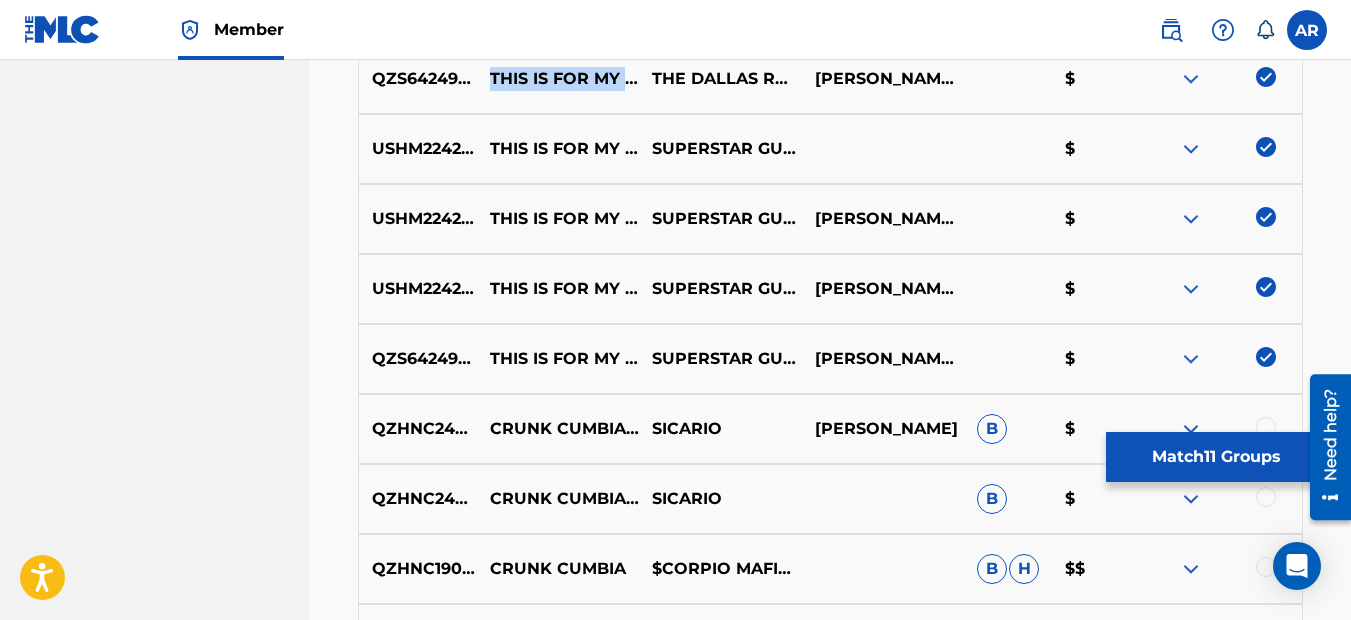 drag, startPoint x: 632, startPoint y: 103, endPoint x: 487, endPoint y: 62, distance: 150.6851 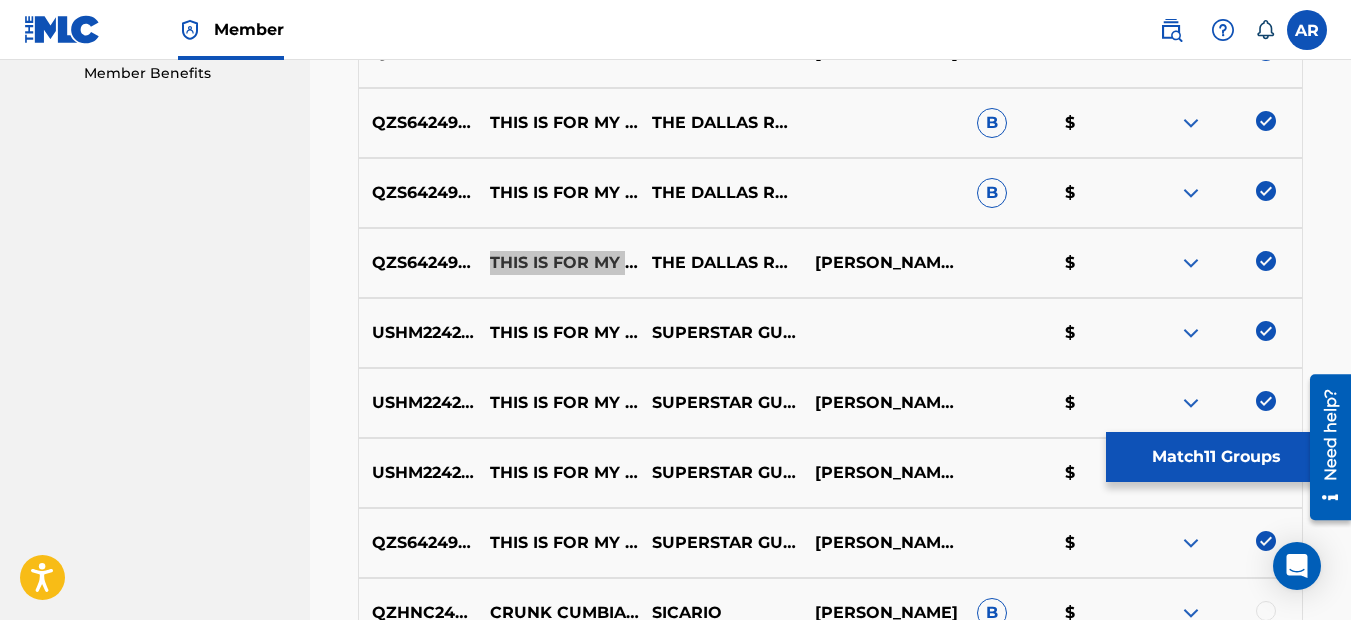 scroll, scrollTop: 1020, scrollLeft: 0, axis: vertical 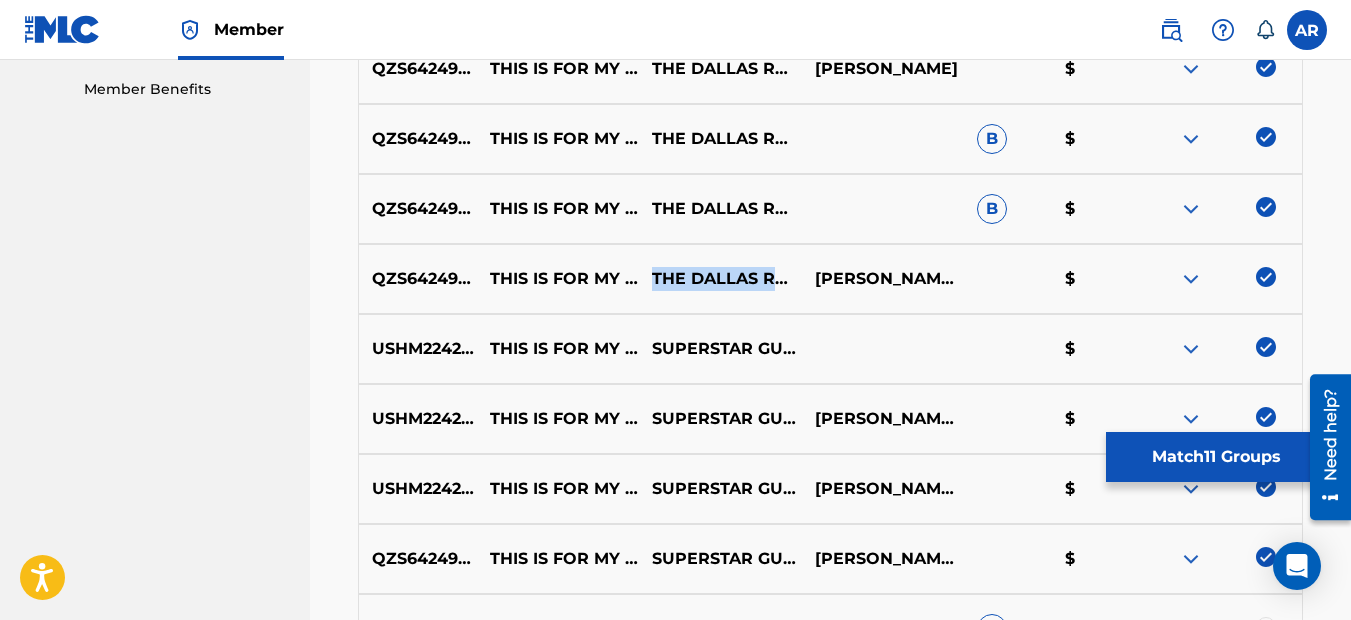 drag, startPoint x: 631, startPoint y: 243, endPoint x: 810, endPoint y: 311, distance: 191.48106 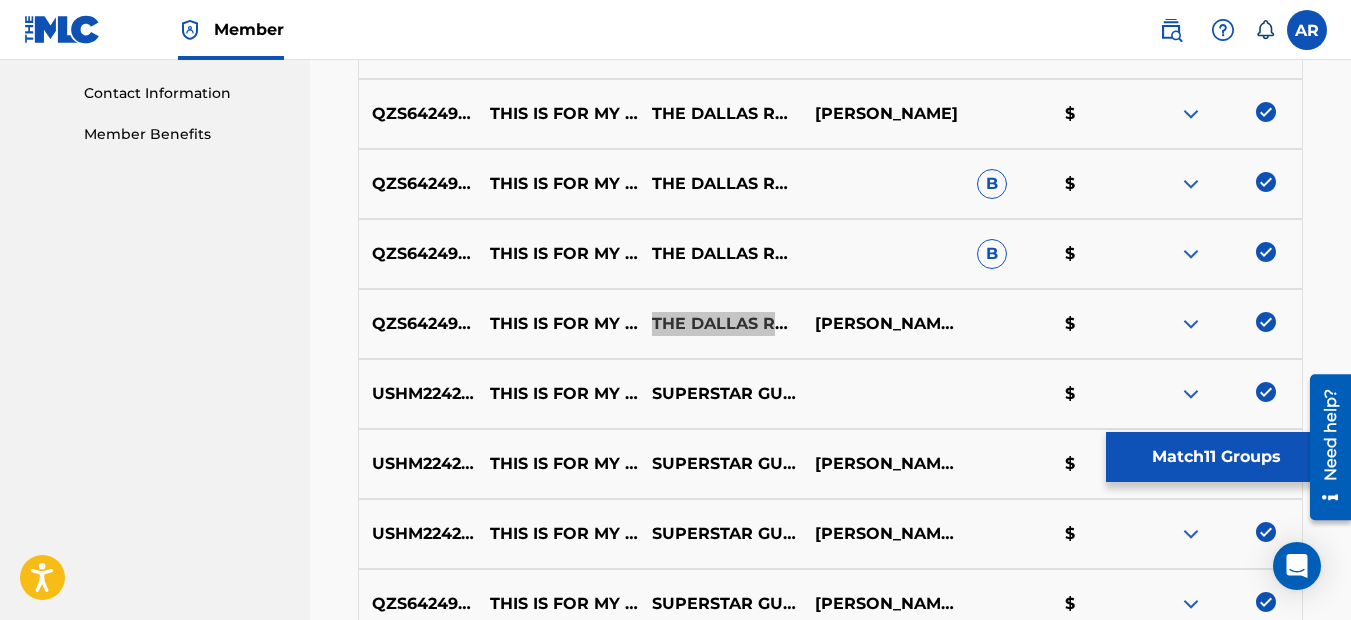 scroll, scrollTop: 1020, scrollLeft: 0, axis: vertical 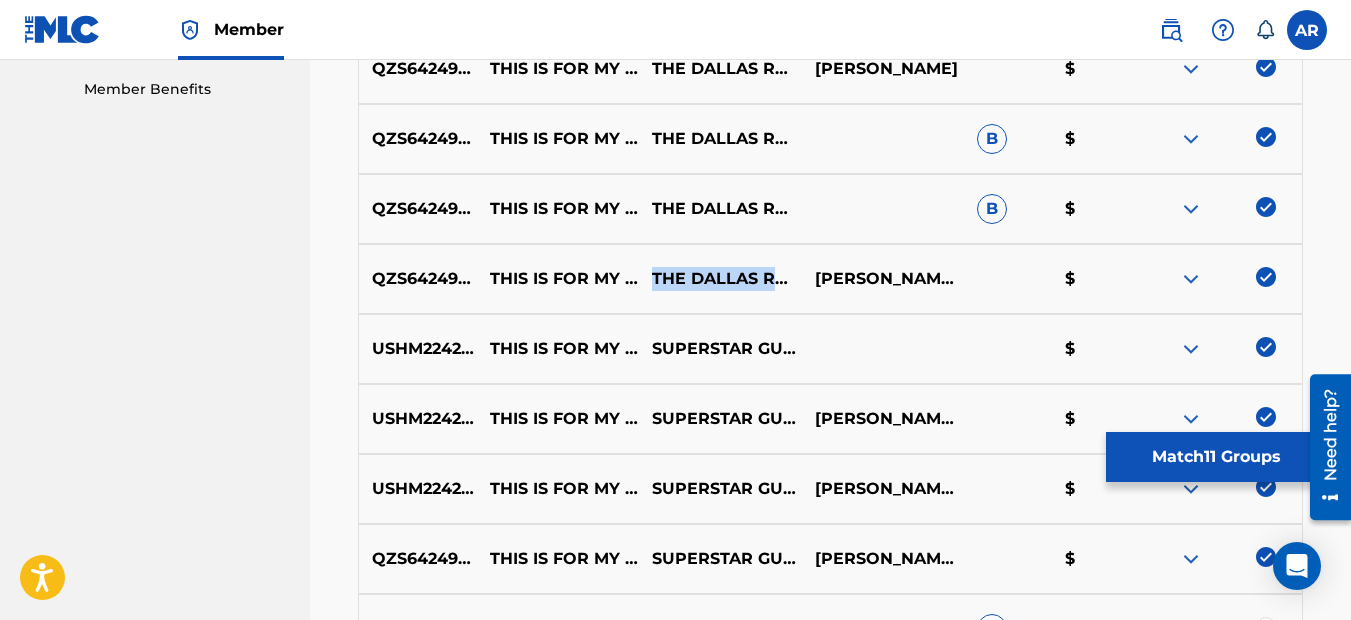 click at bounding box center [1191, 279] 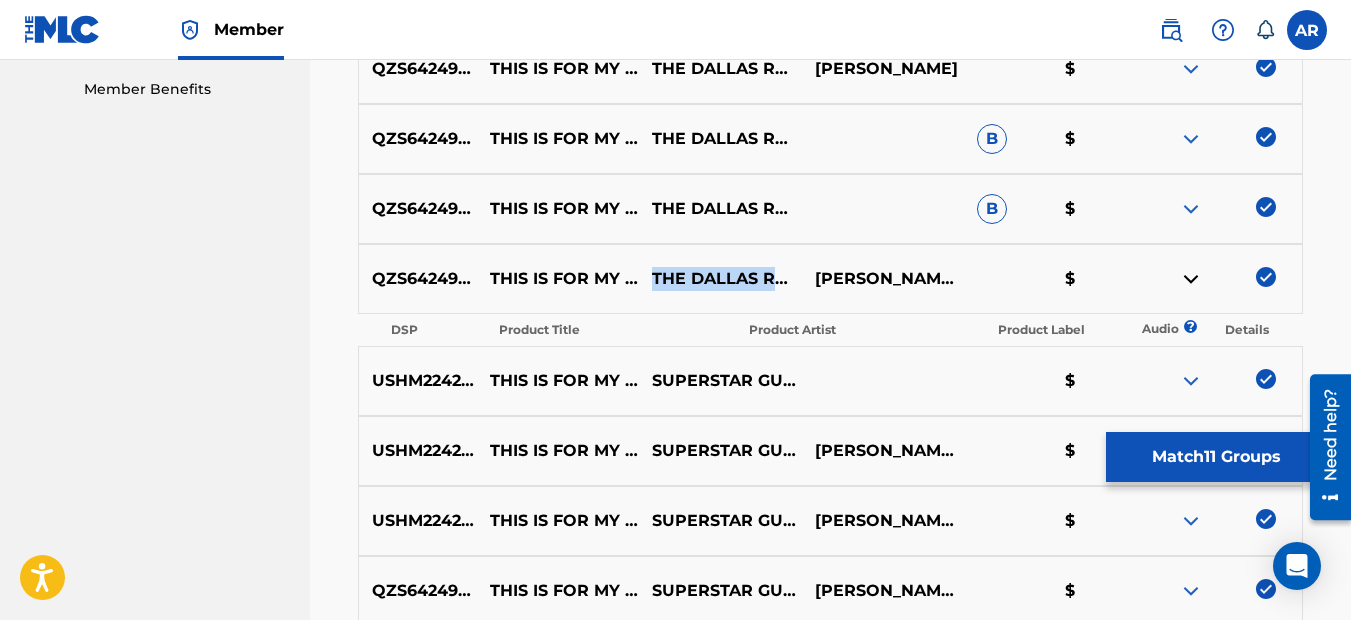 click on "THE DALLAS RMX ENT. MUSIC PUBLISHING Summary Catalog Works Registration Claiming Tool Individual Registration Tool Bulk Registration Tool Registration Drafts Registration History Overclaims Tool Matching Matching Tool Match History Royalties Summary Statements Annual Statements Rate Sheets Member Settings Banking Information Member Information User Permissions Contact Information Member Benefits" at bounding box center [155, 573] 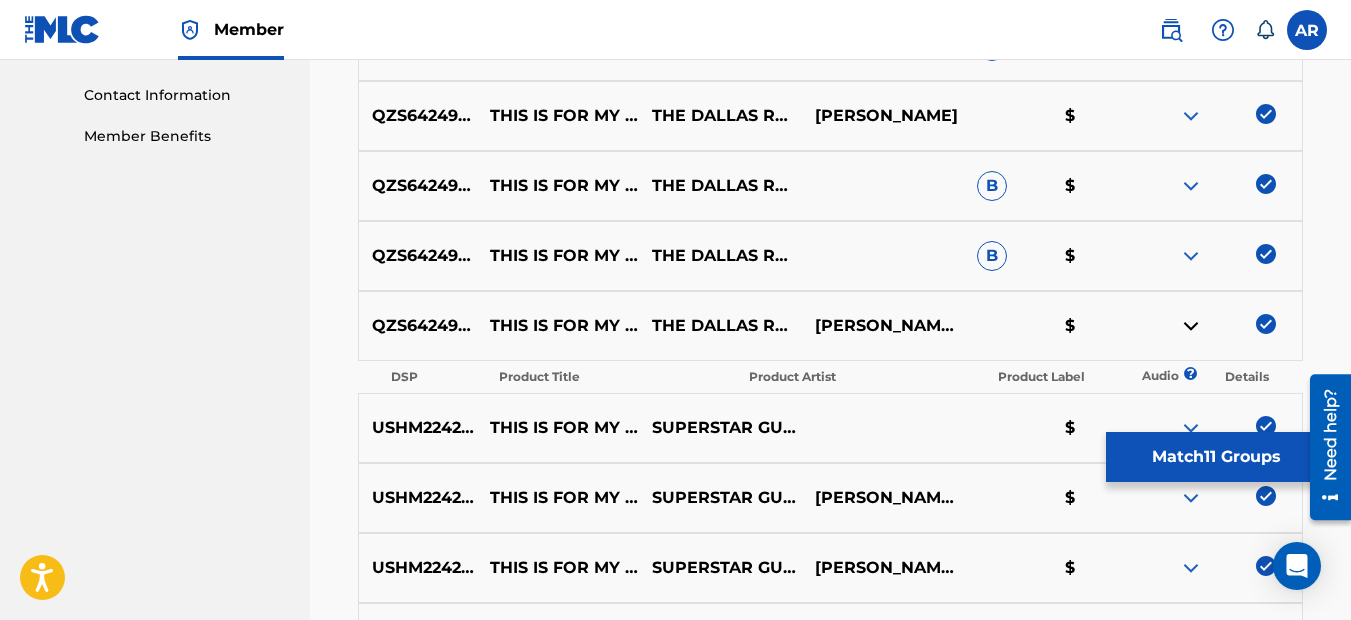 scroll, scrollTop: 1020, scrollLeft: 0, axis: vertical 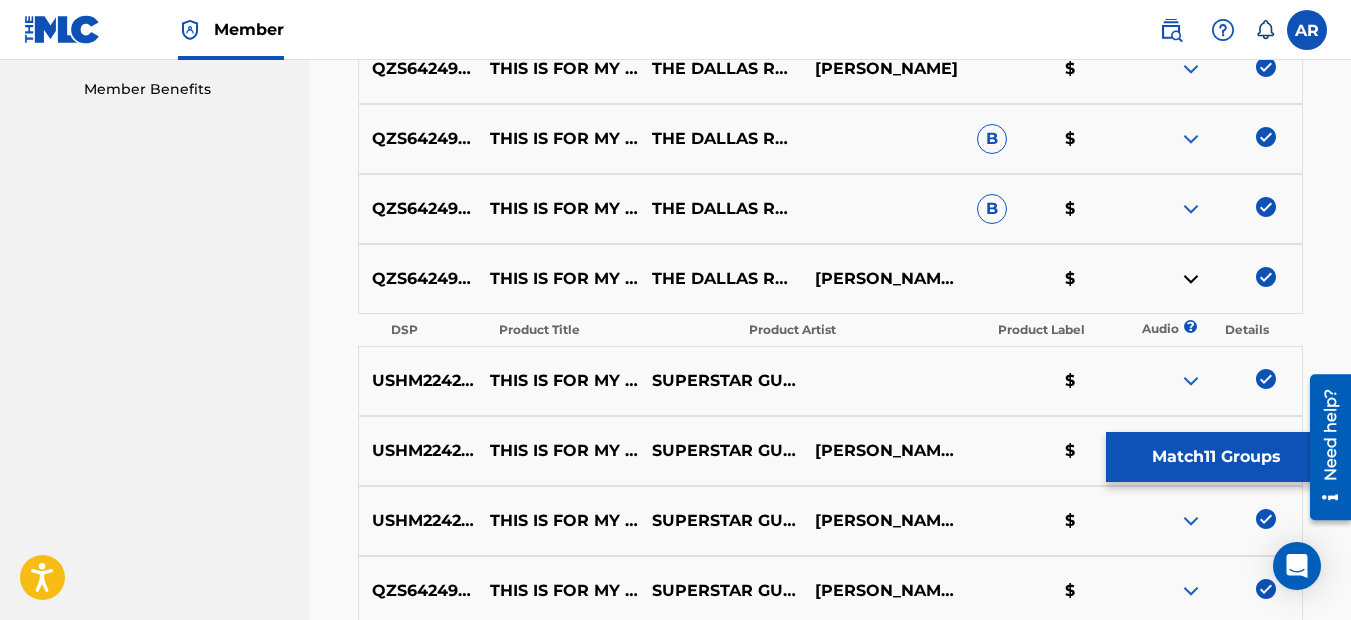click on "Match  11 Groups" at bounding box center [1216, 457] 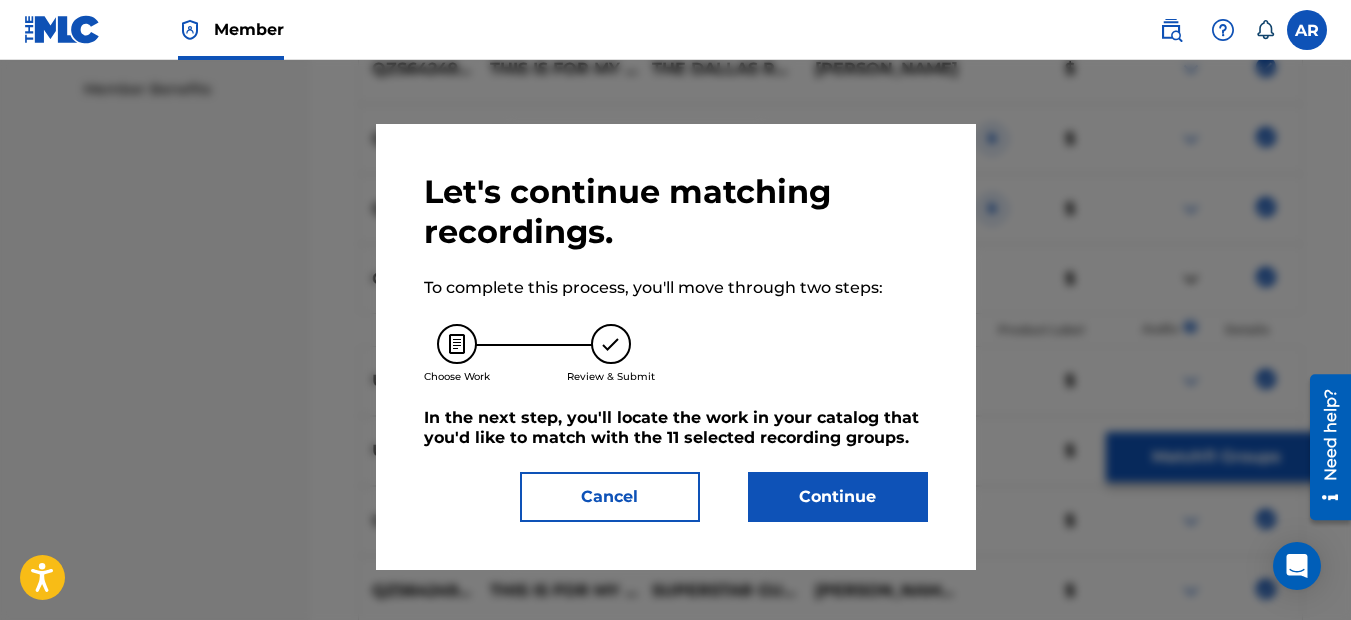 click on "Continue" at bounding box center [838, 497] 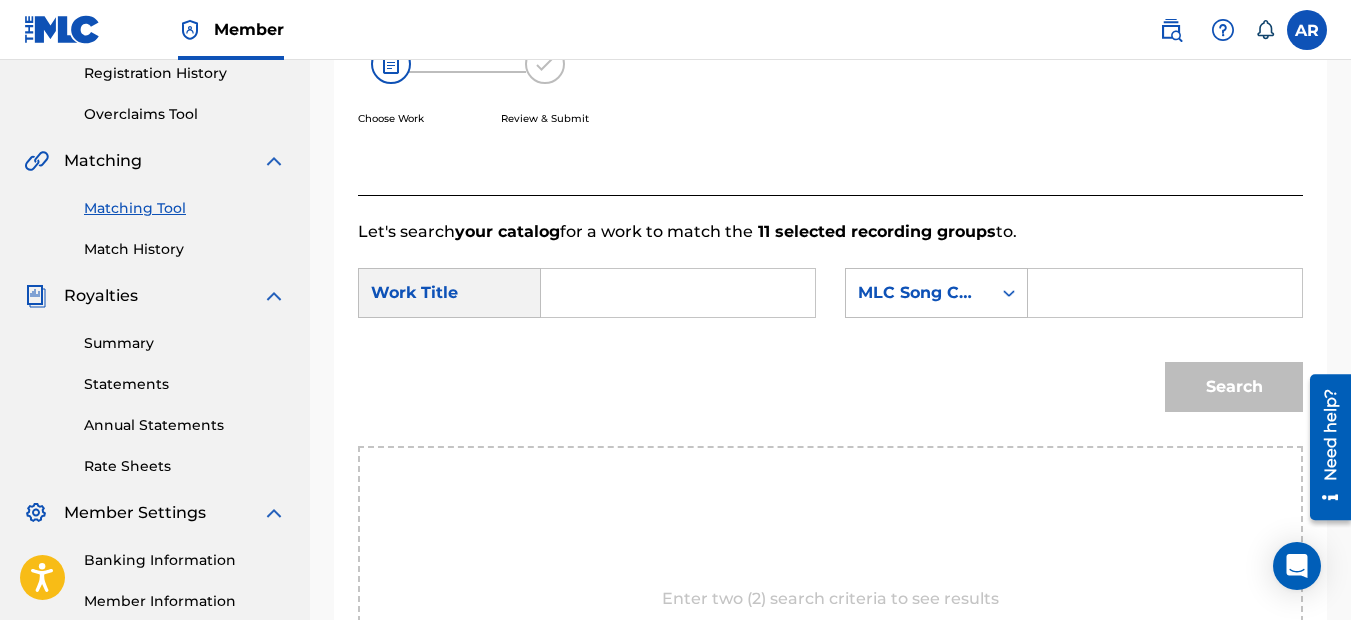 scroll, scrollTop: 260, scrollLeft: 0, axis: vertical 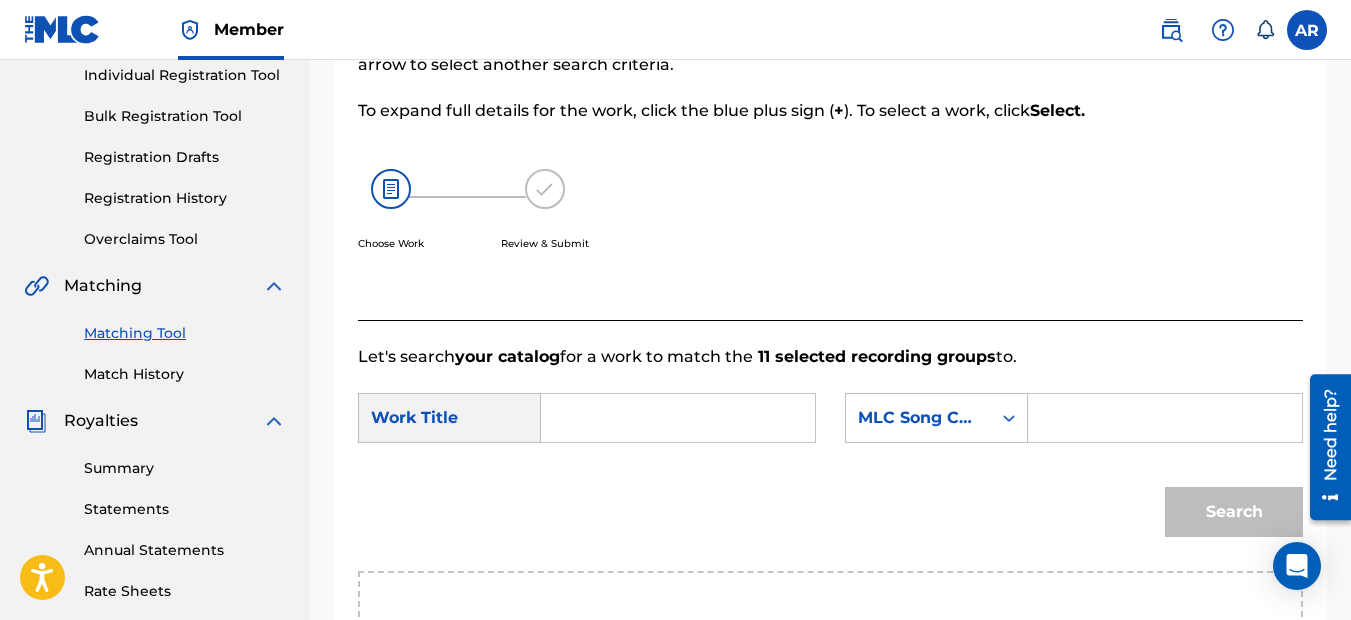 click at bounding box center (1165, 418) 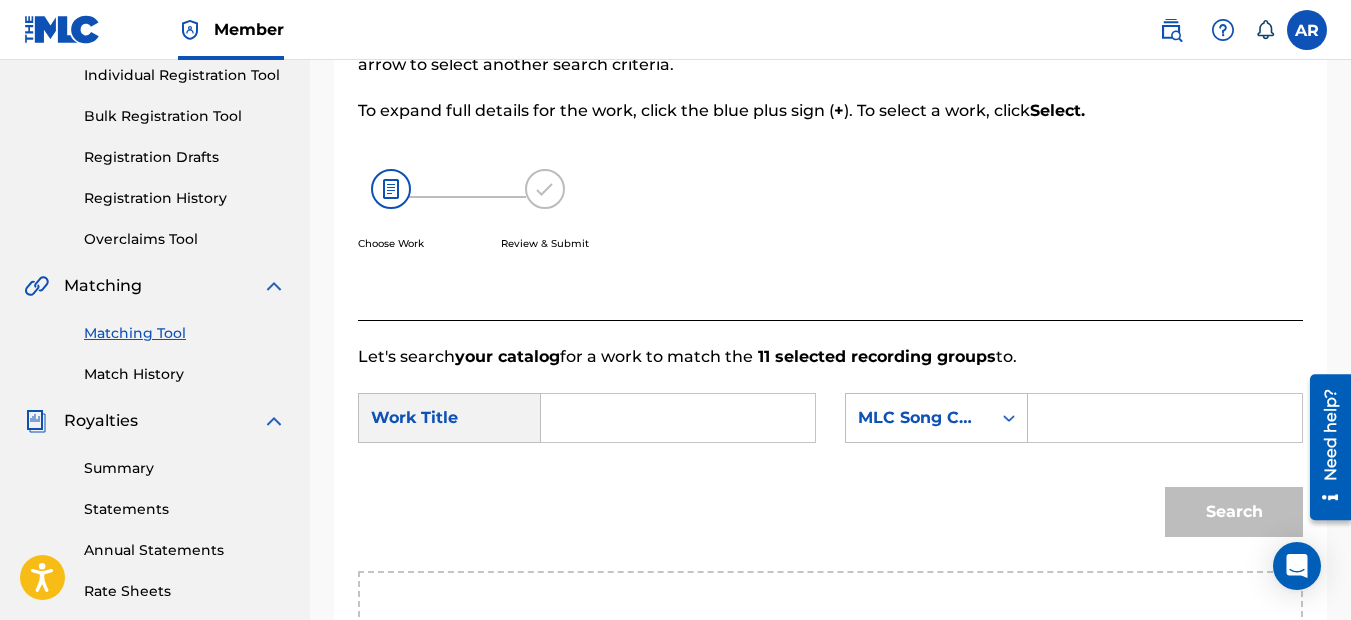 paste on "TW5BUJ" 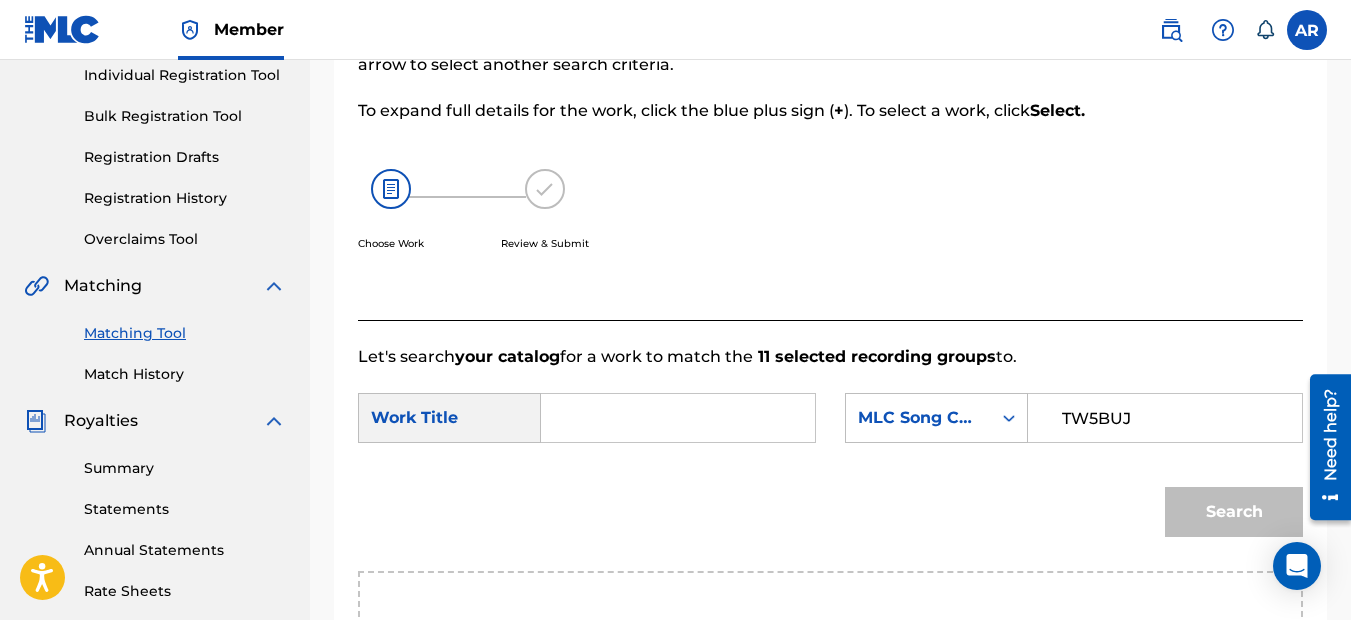 type on "TW5BUJ" 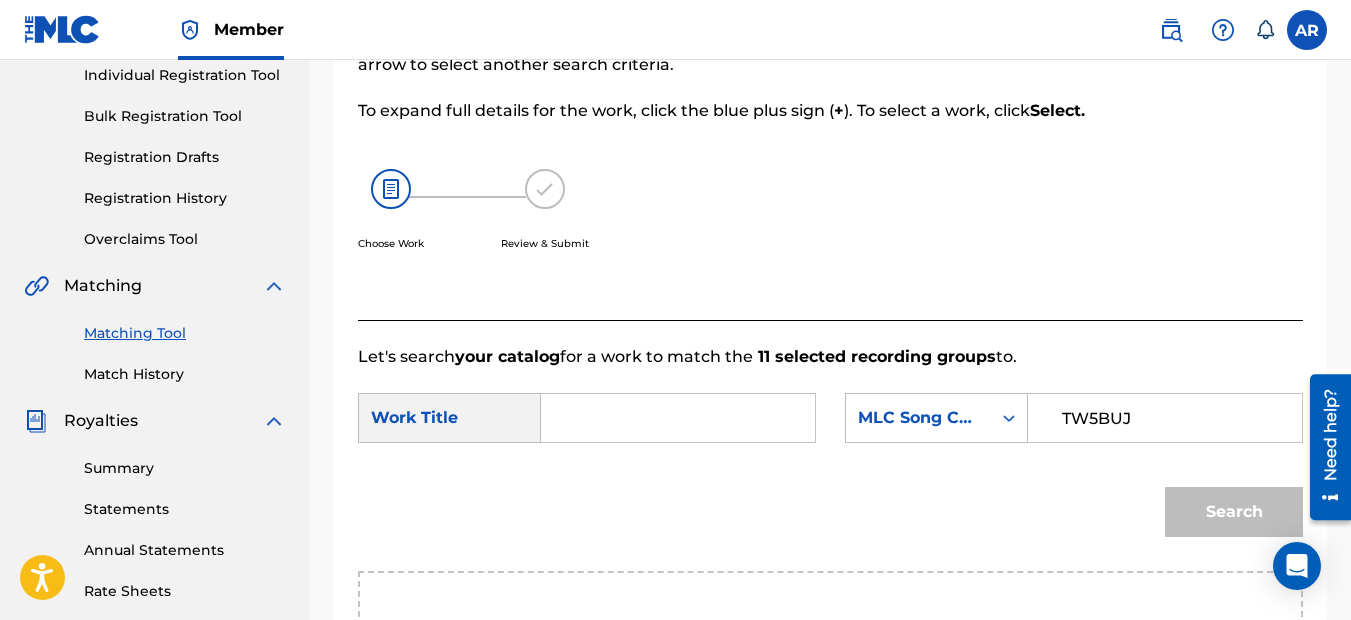 click at bounding box center (678, 418) 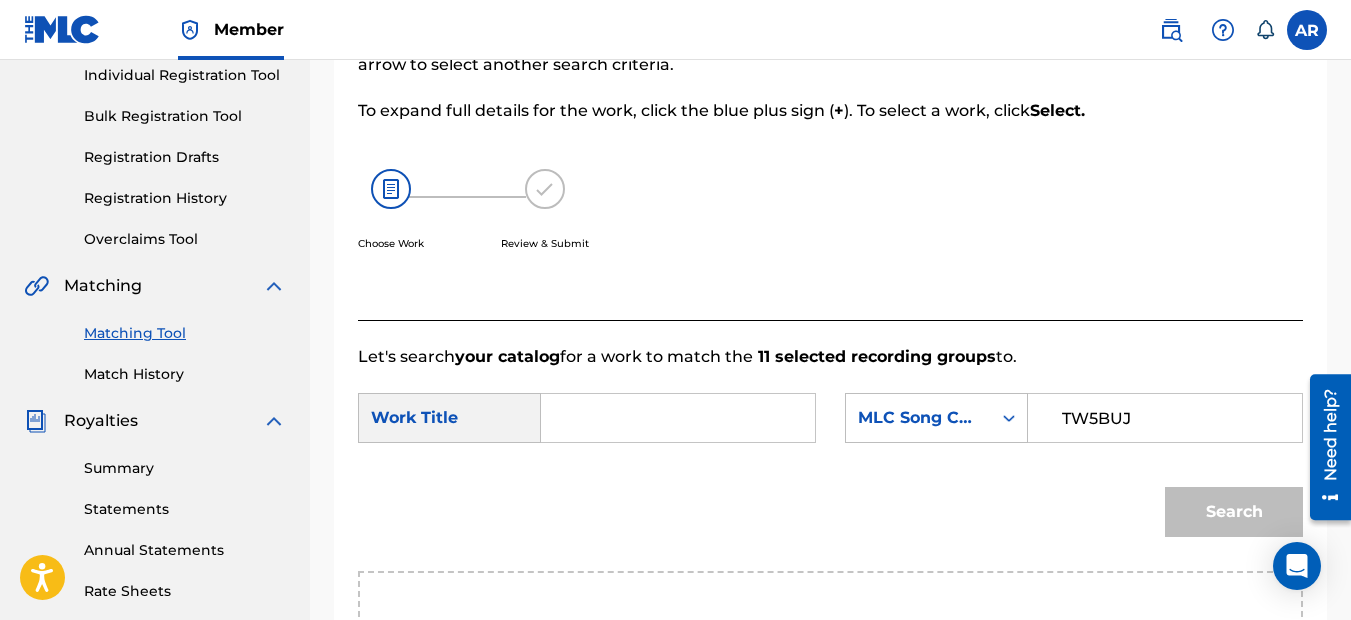 paste on "THIS IS FOR MY RAZA (DALLAS CRUNK CUMBIA)" 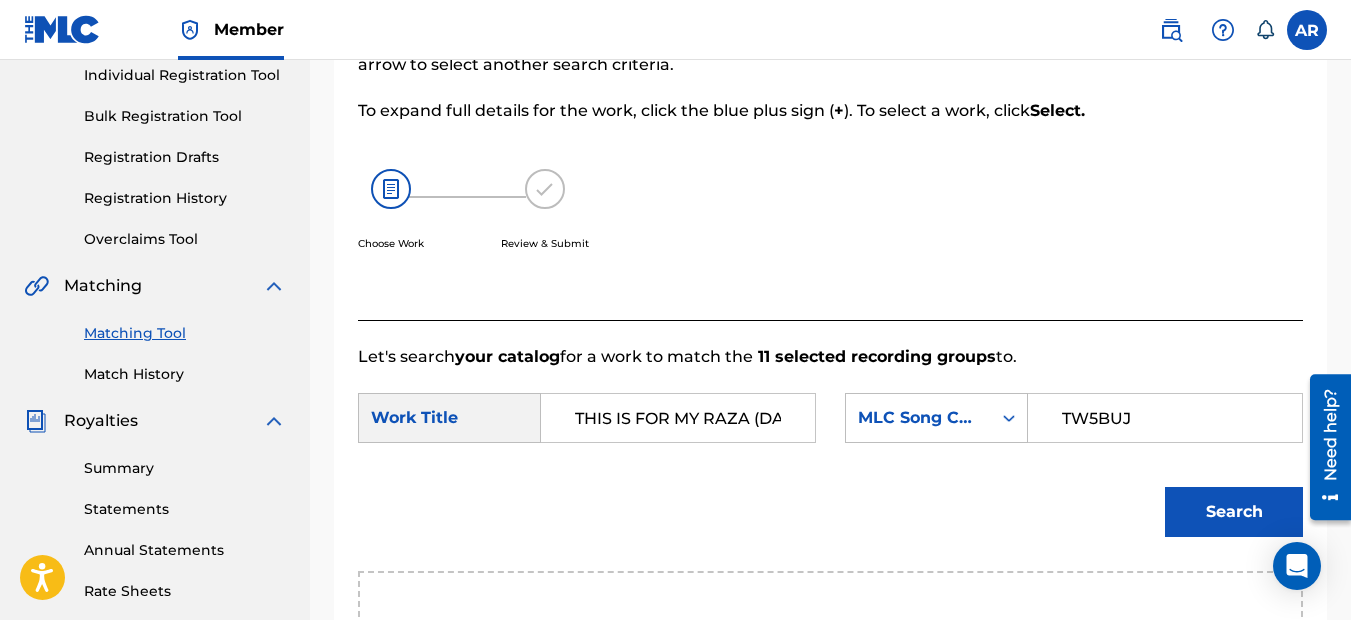 scroll, scrollTop: 0, scrollLeft: 186, axis: horizontal 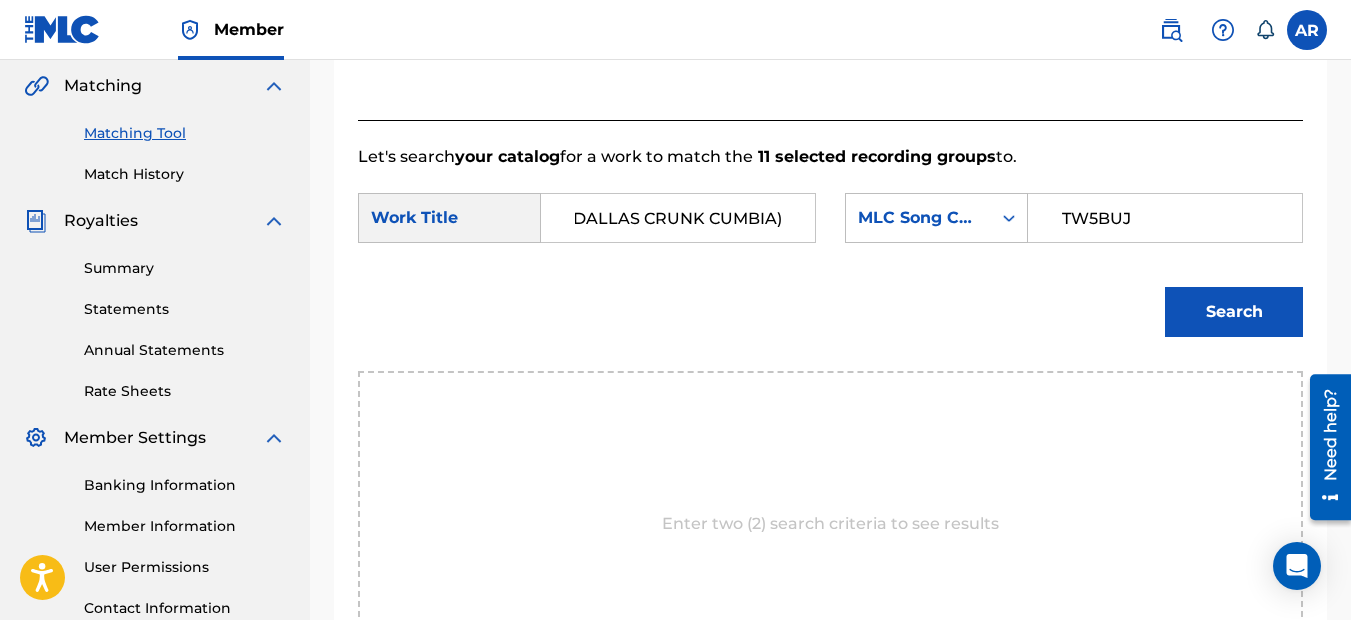 type on "THIS IS FOR MY RAZA (DALLAS CRUNK CUMBIA)" 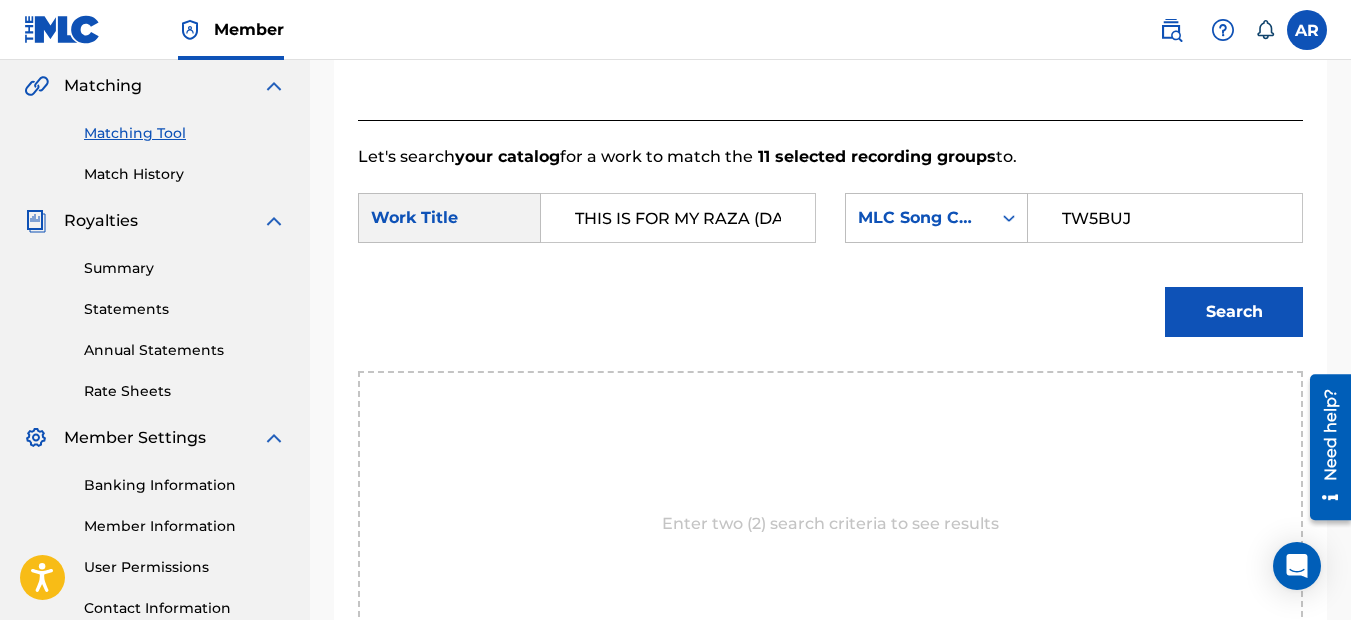 click on "Search" at bounding box center [1234, 312] 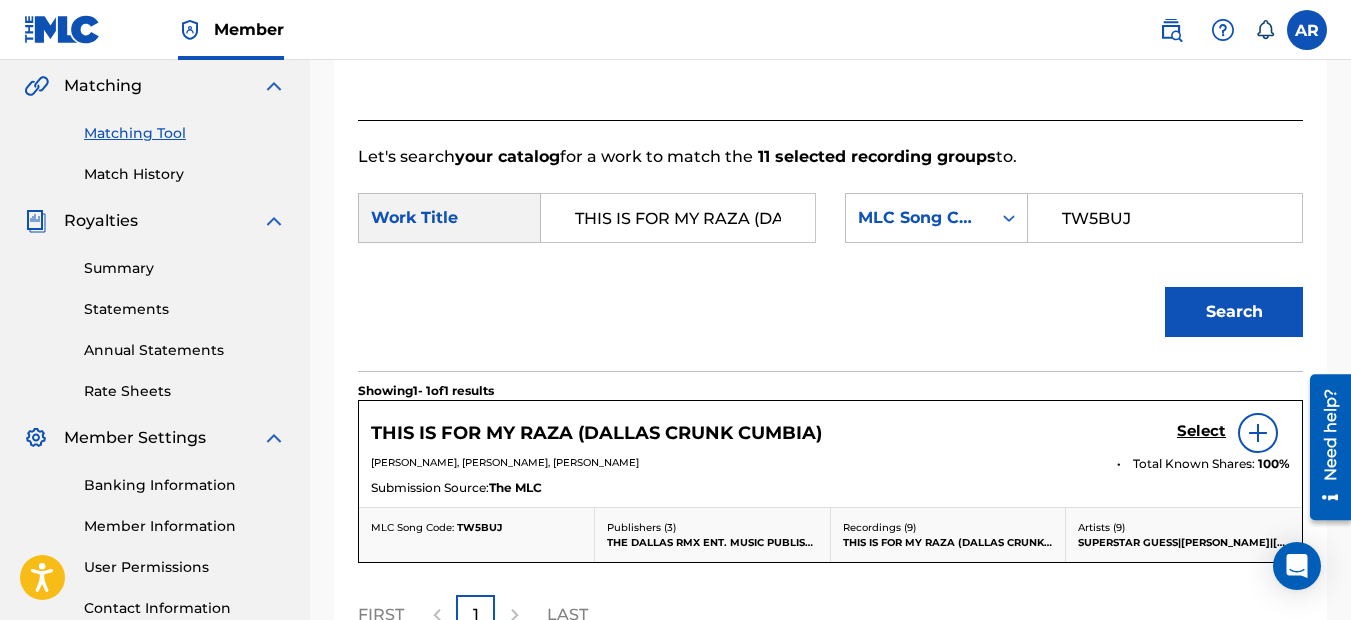 click on "Select" at bounding box center [1201, 431] 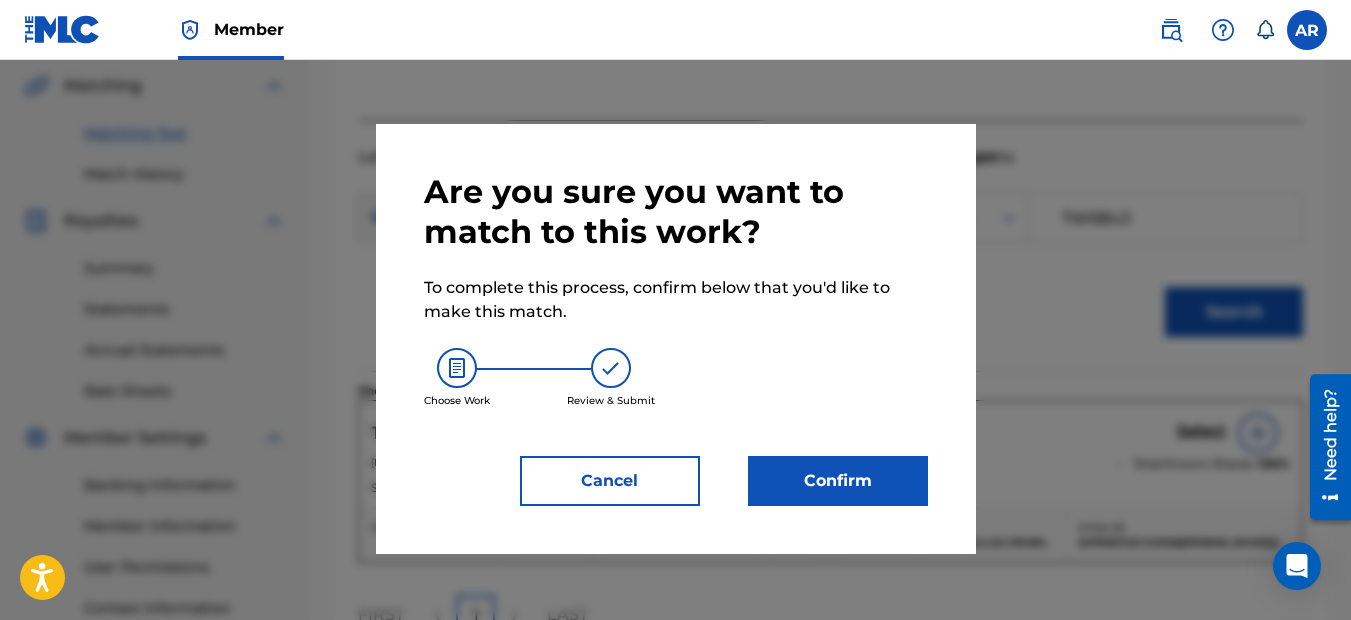 click on "Confirm" at bounding box center [838, 481] 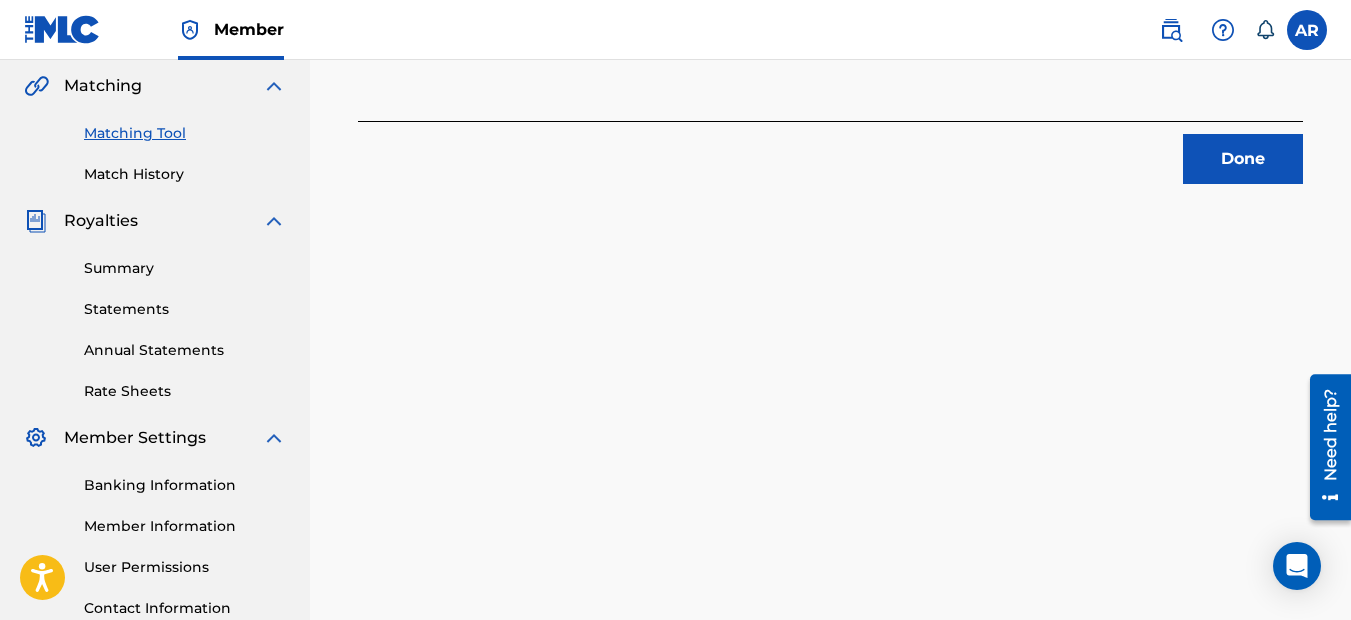 click on "Done" at bounding box center [1243, 159] 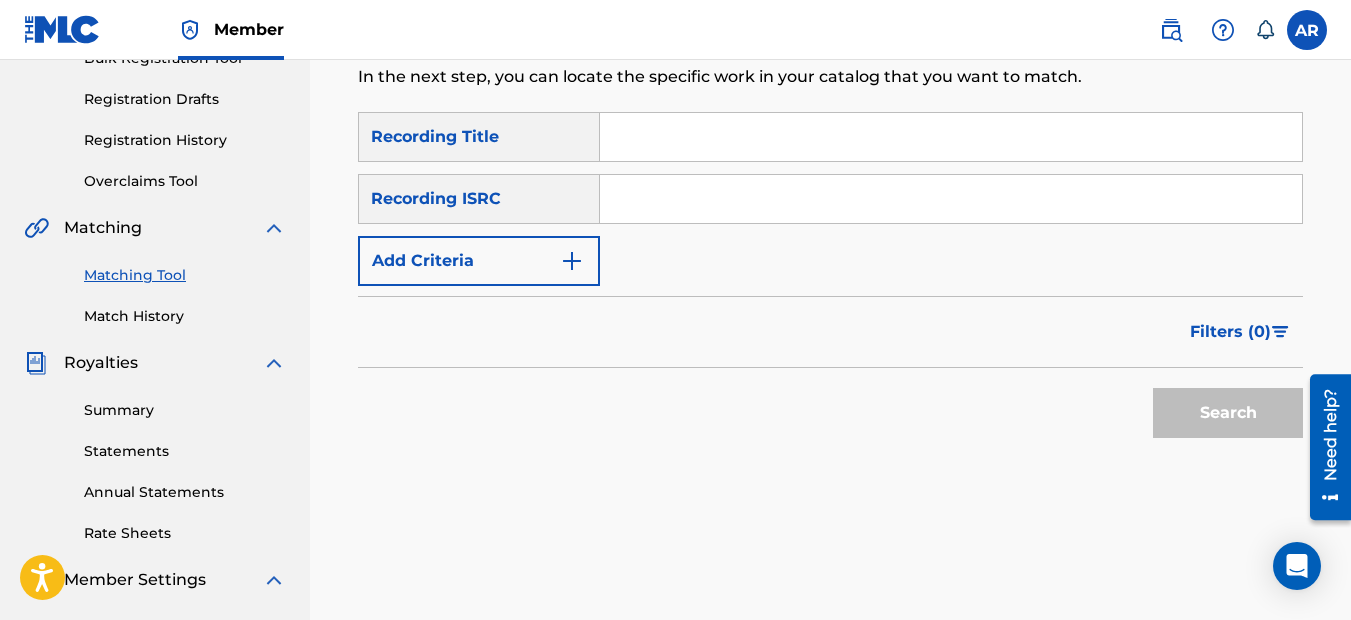 scroll, scrollTop: 160, scrollLeft: 0, axis: vertical 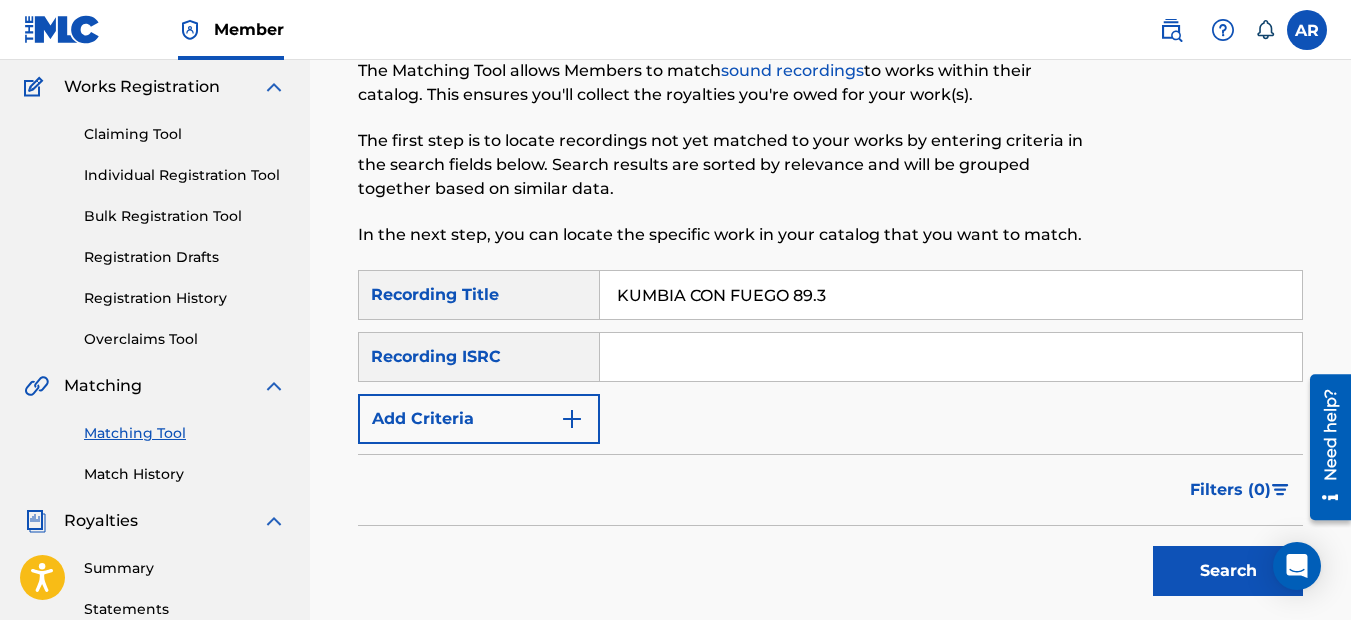 type on "KUMBIA CON FUEGO 89.3" 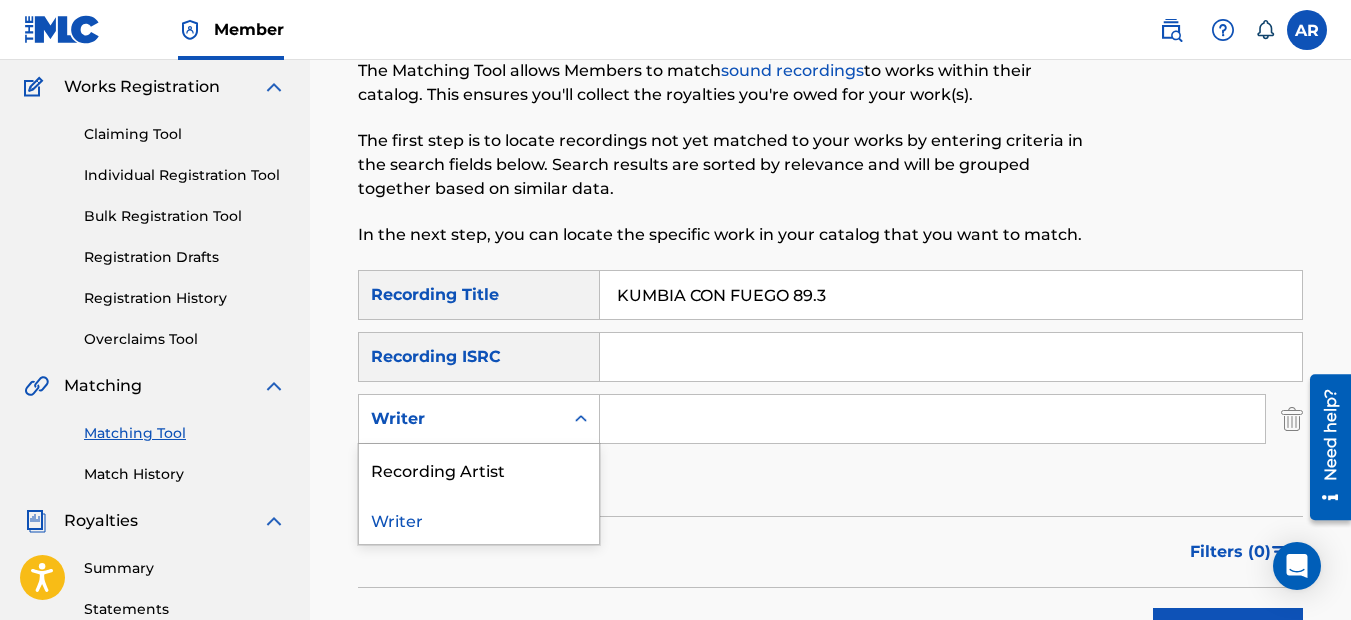 click 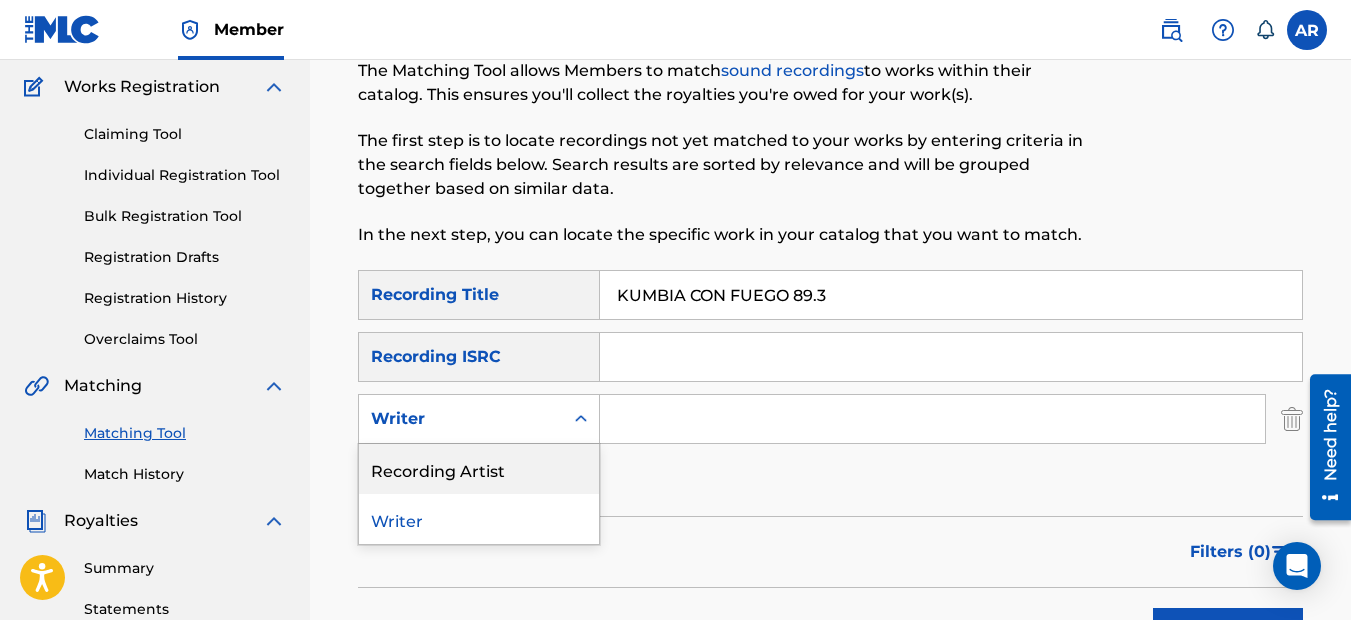 click on "Recording Artist" at bounding box center (479, 469) 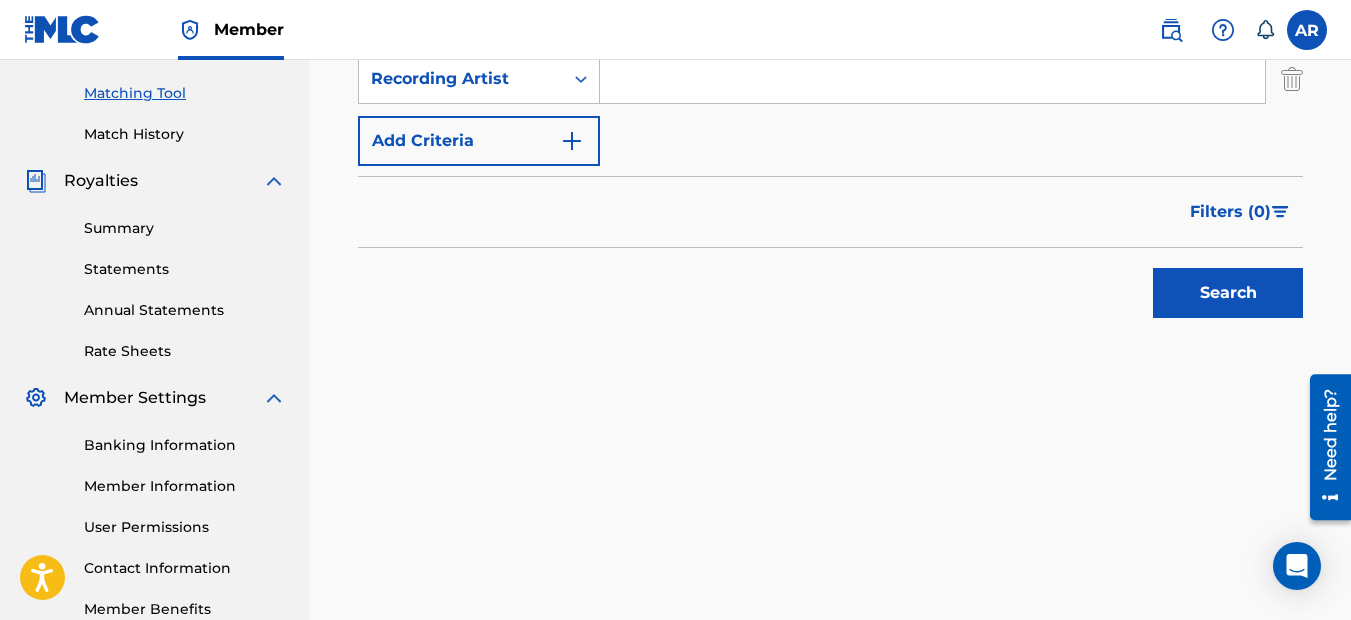 scroll, scrollTop: 560, scrollLeft: 0, axis: vertical 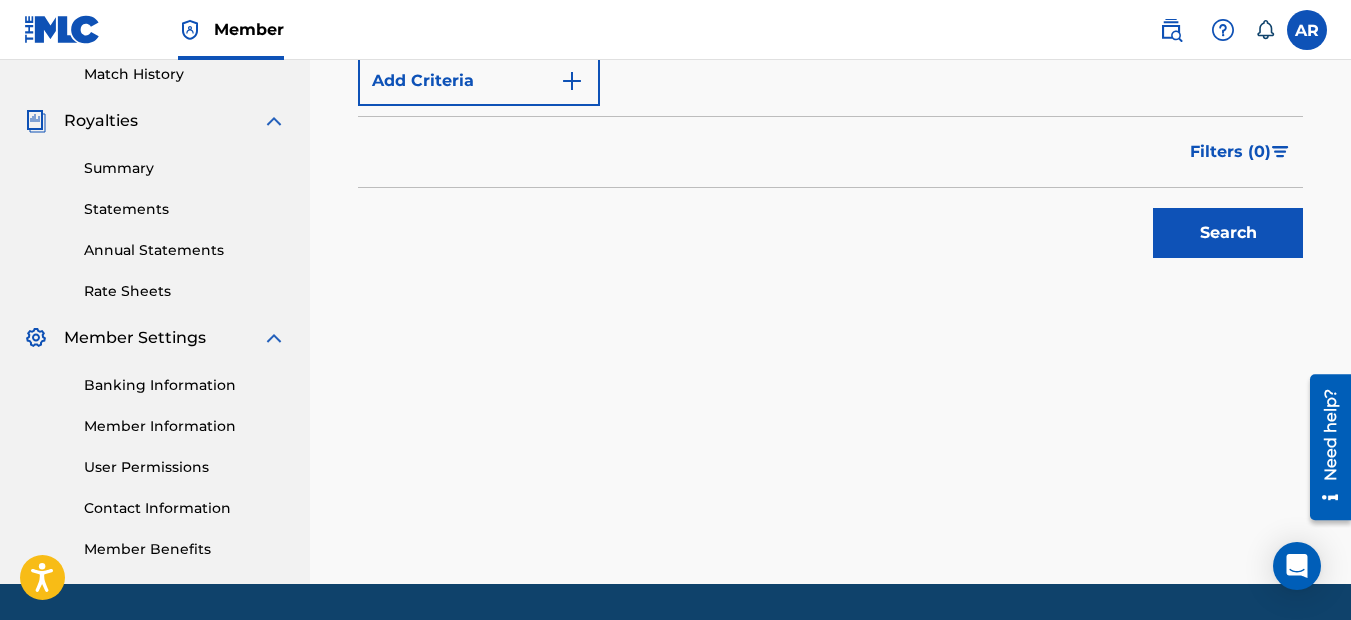 click on "Search" at bounding box center [1228, 233] 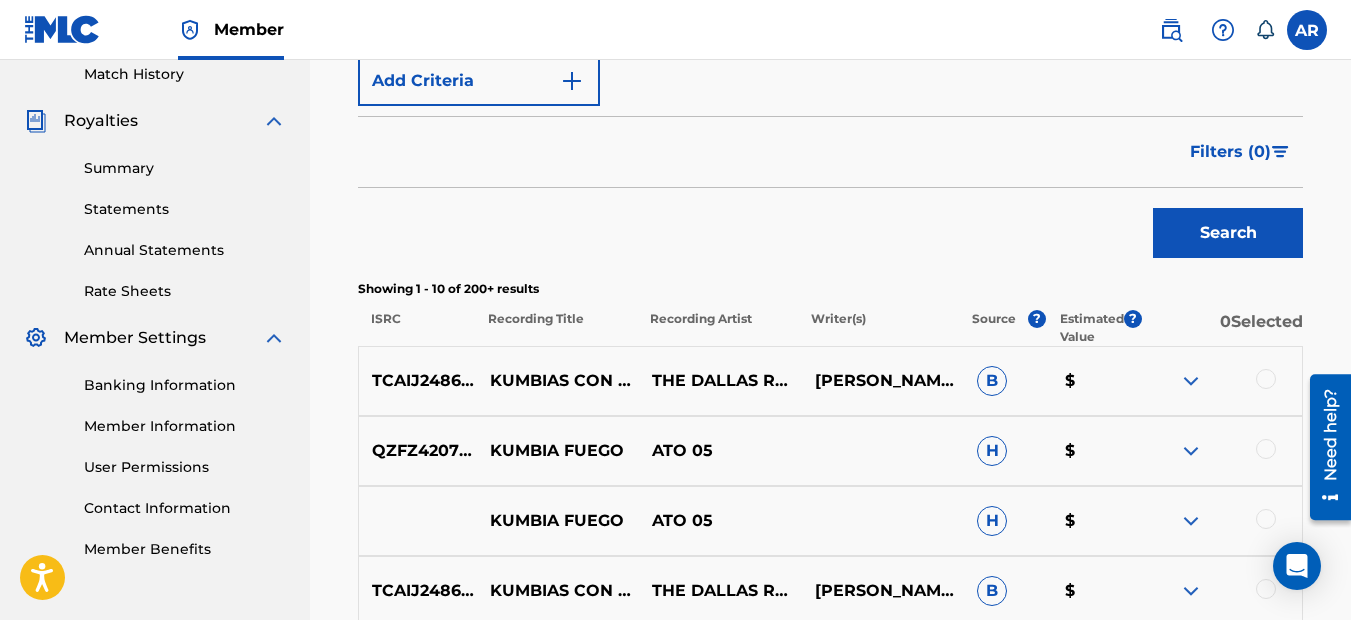 click at bounding box center [1266, 379] 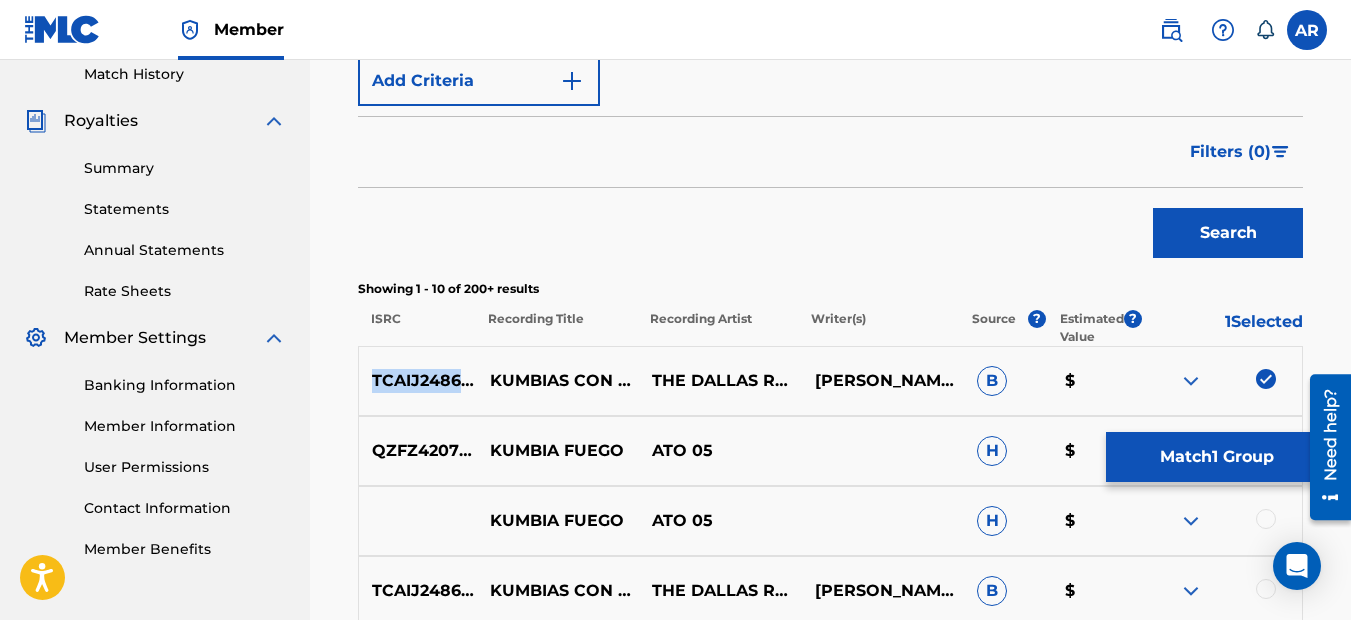 drag, startPoint x: 373, startPoint y: 381, endPoint x: 492, endPoint y: 385, distance: 119.06721 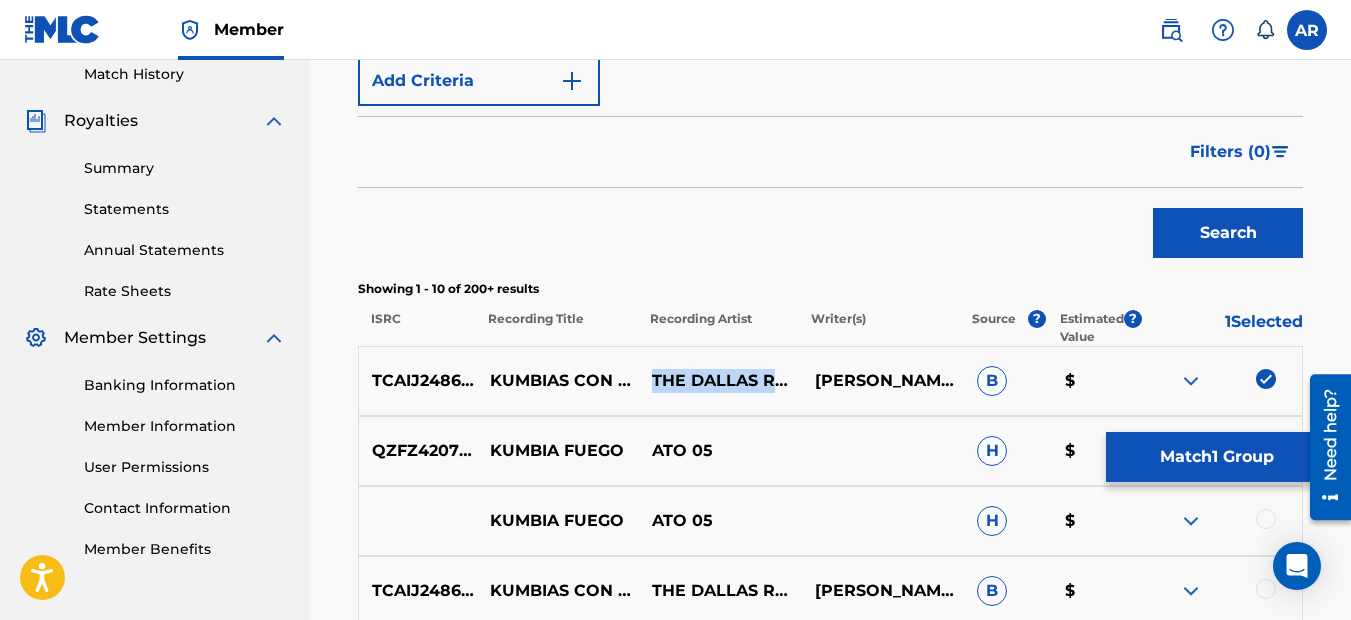 drag, startPoint x: 654, startPoint y: 358, endPoint x: 779, endPoint y: 401, distance: 132.18925 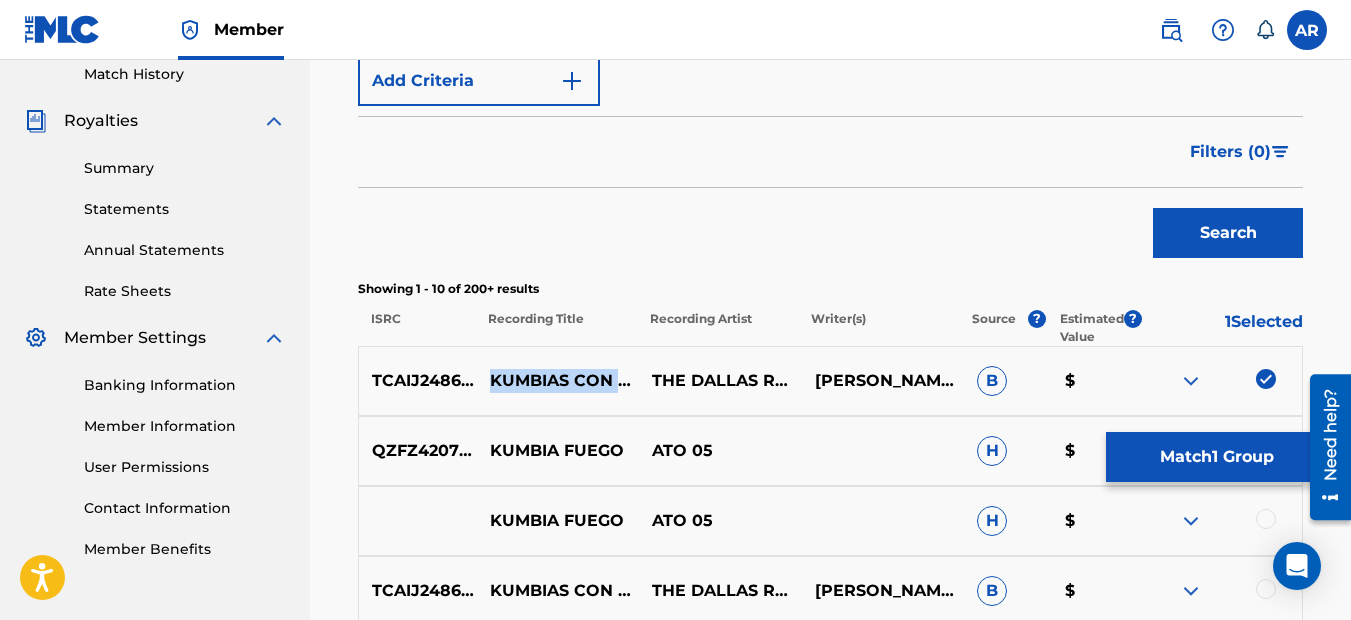 drag, startPoint x: 490, startPoint y: 368, endPoint x: 617, endPoint y: 395, distance: 129.83836 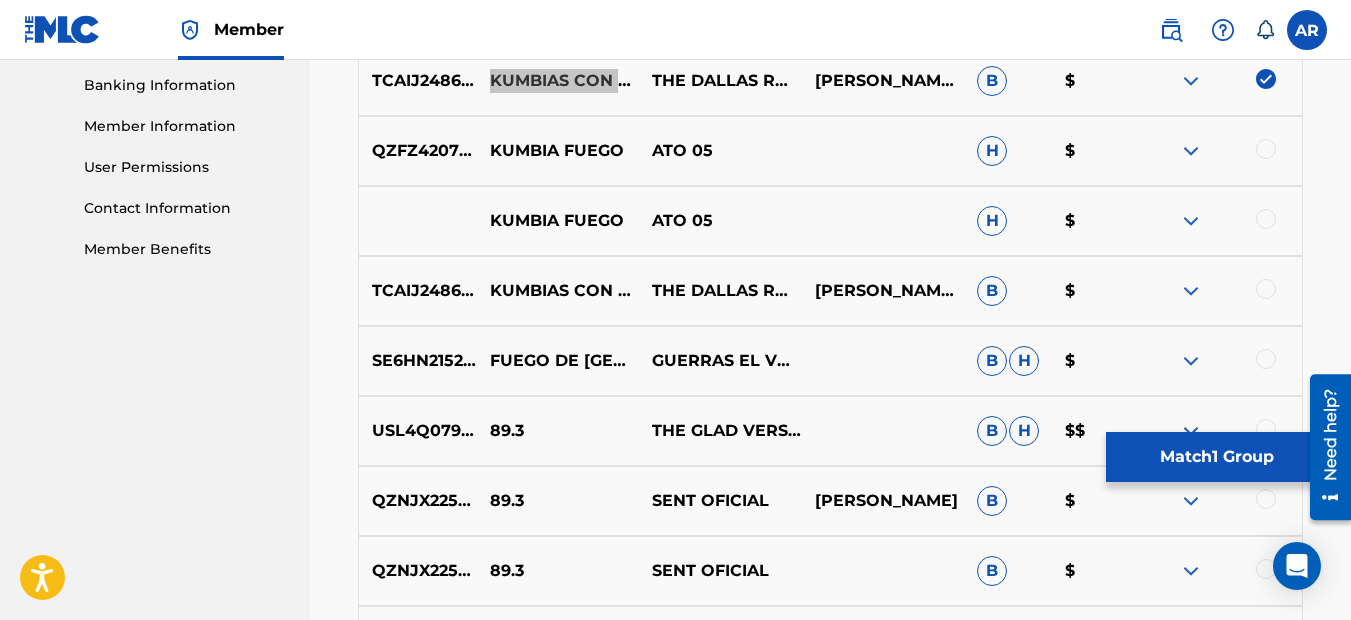 scroll, scrollTop: 760, scrollLeft: 0, axis: vertical 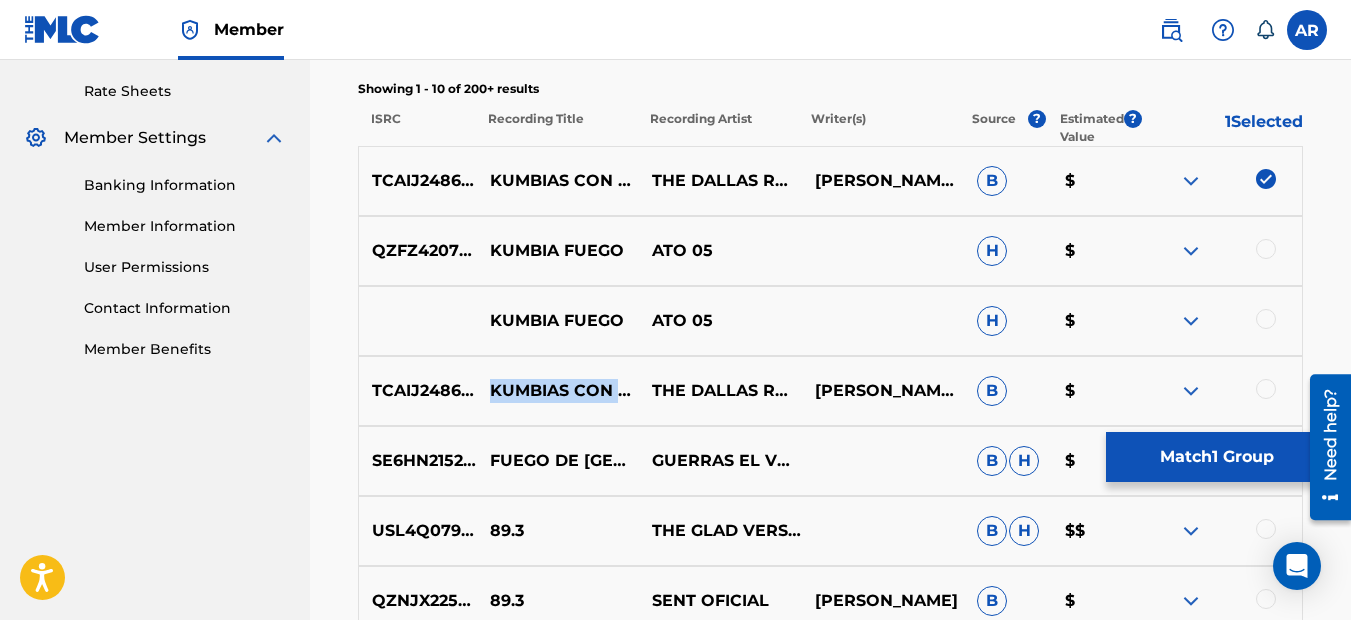 drag, startPoint x: 491, startPoint y: 371, endPoint x: 623, endPoint y: 411, distance: 137.92752 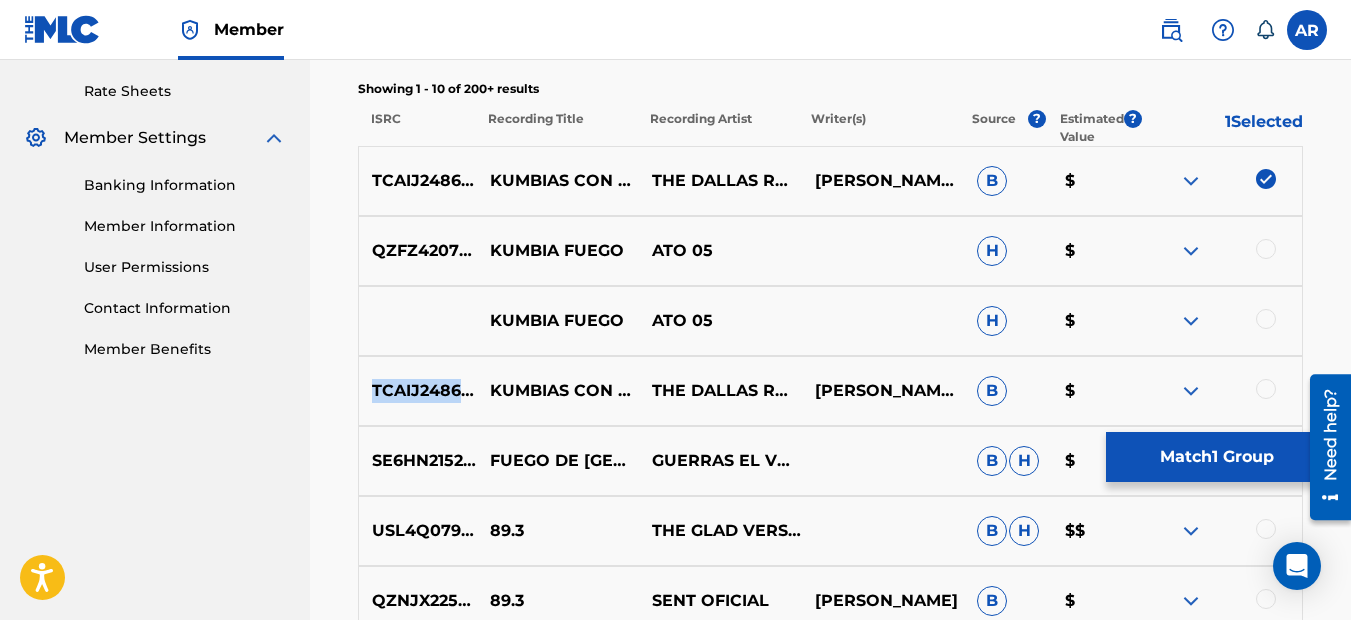 drag, startPoint x: 377, startPoint y: 389, endPoint x: 488, endPoint y: 393, distance: 111.07205 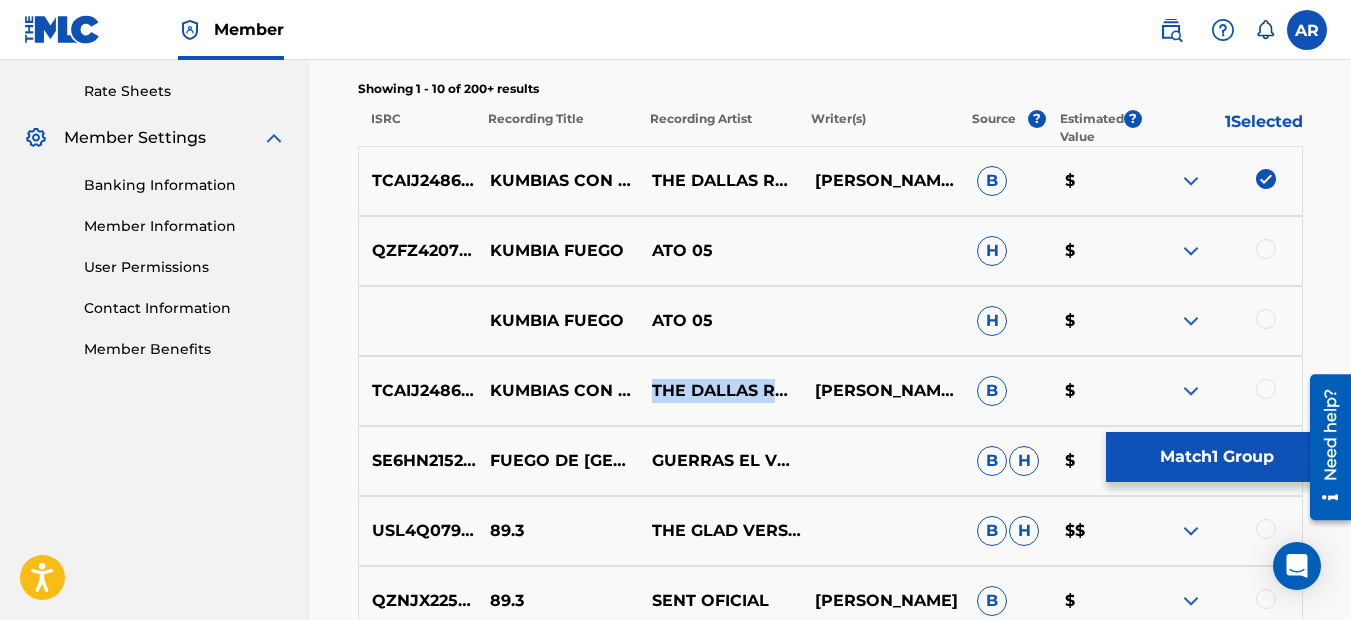 drag, startPoint x: 651, startPoint y: 378, endPoint x: 753, endPoint y: 408, distance: 106.320274 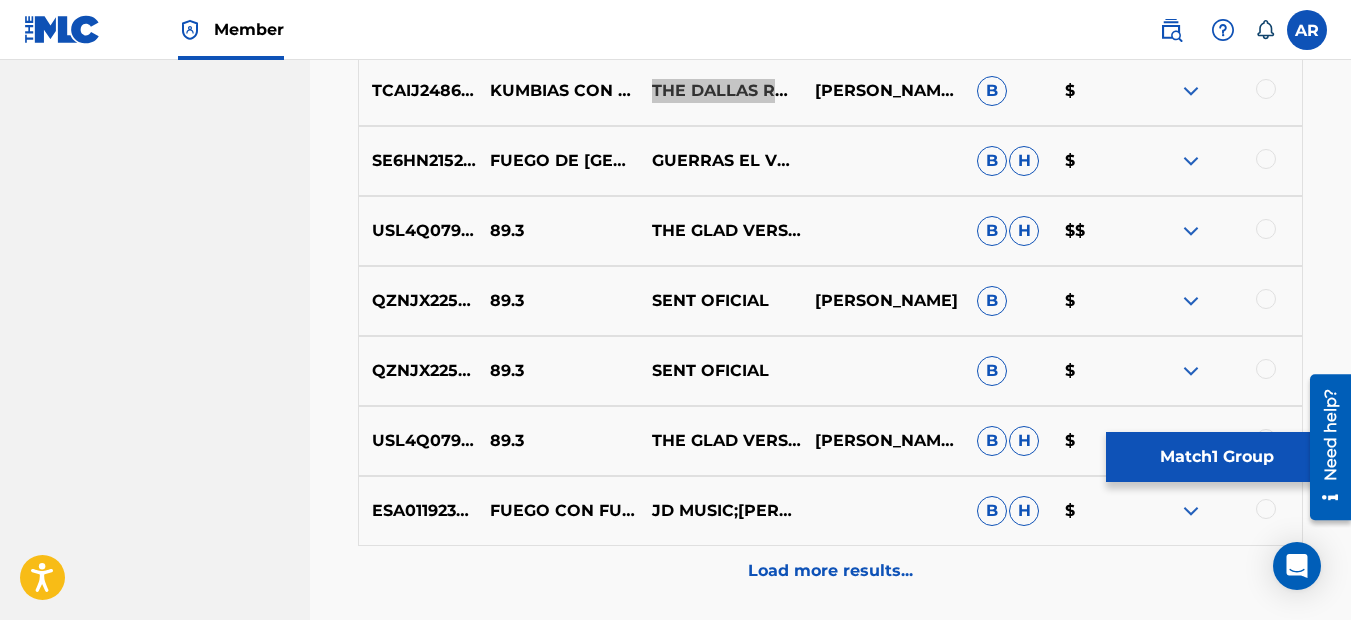 scroll, scrollTop: 1160, scrollLeft: 0, axis: vertical 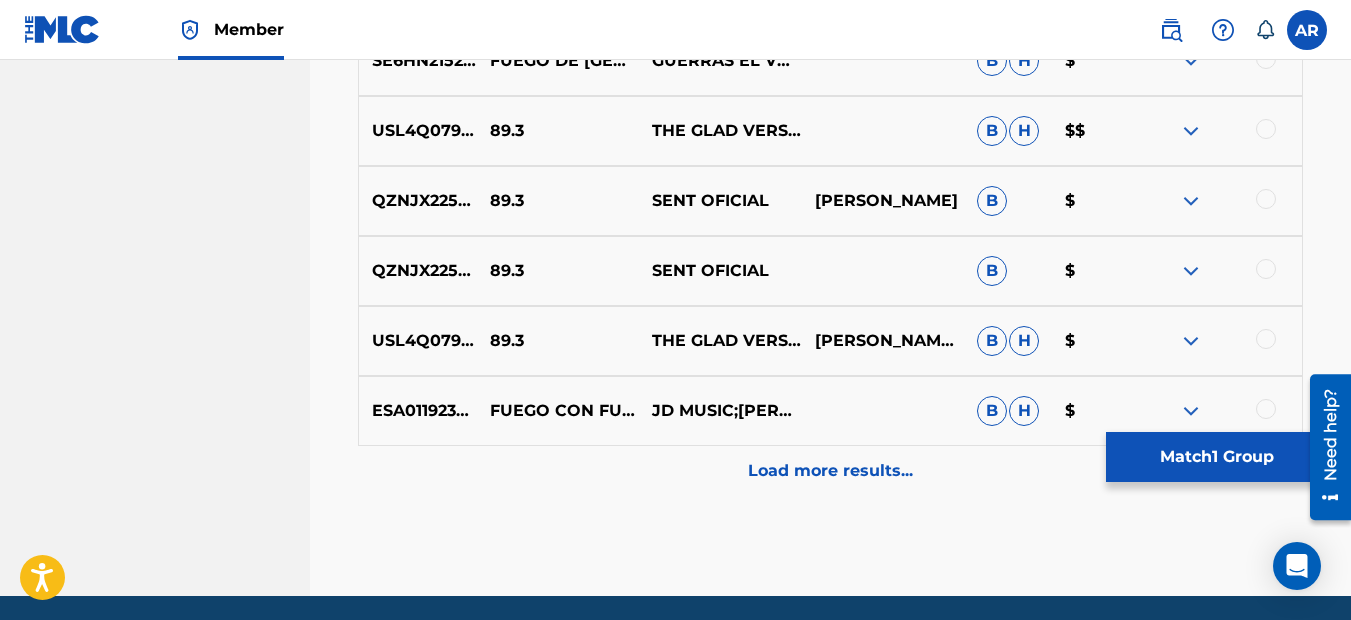 click on "Load more results..." at bounding box center [830, 471] 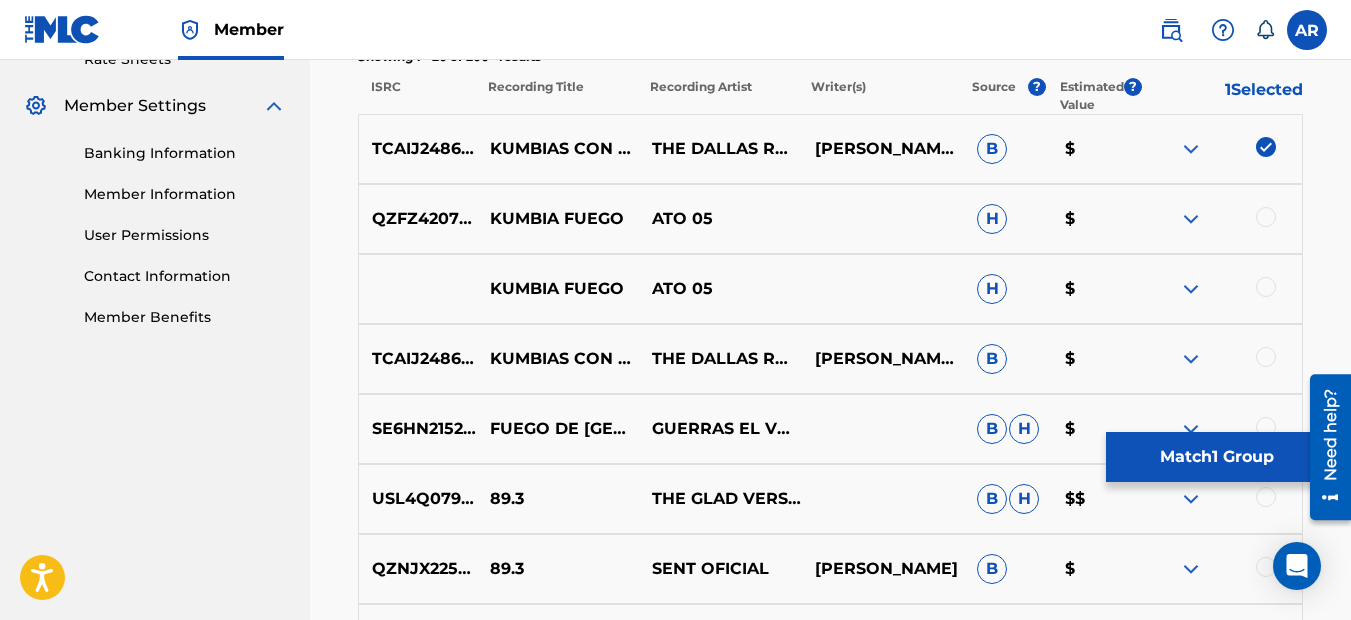 scroll, scrollTop: 660, scrollLeft: 0, axis: vertical 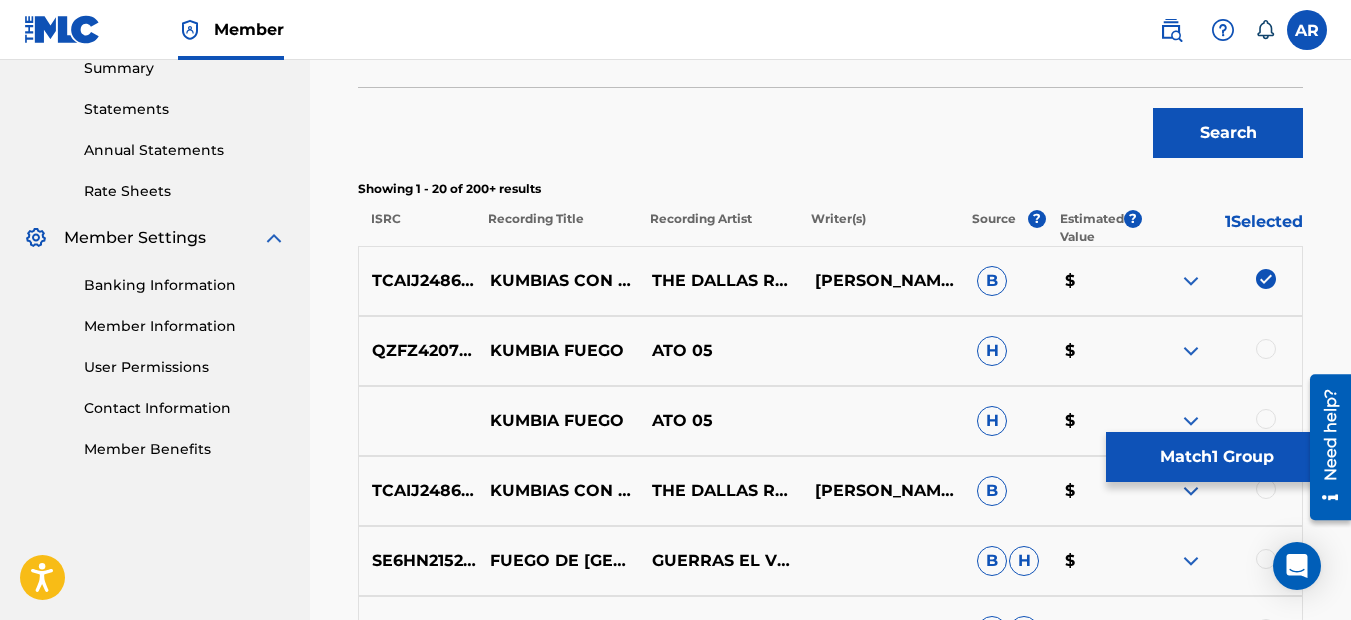click at bounding box center (1266, 489) 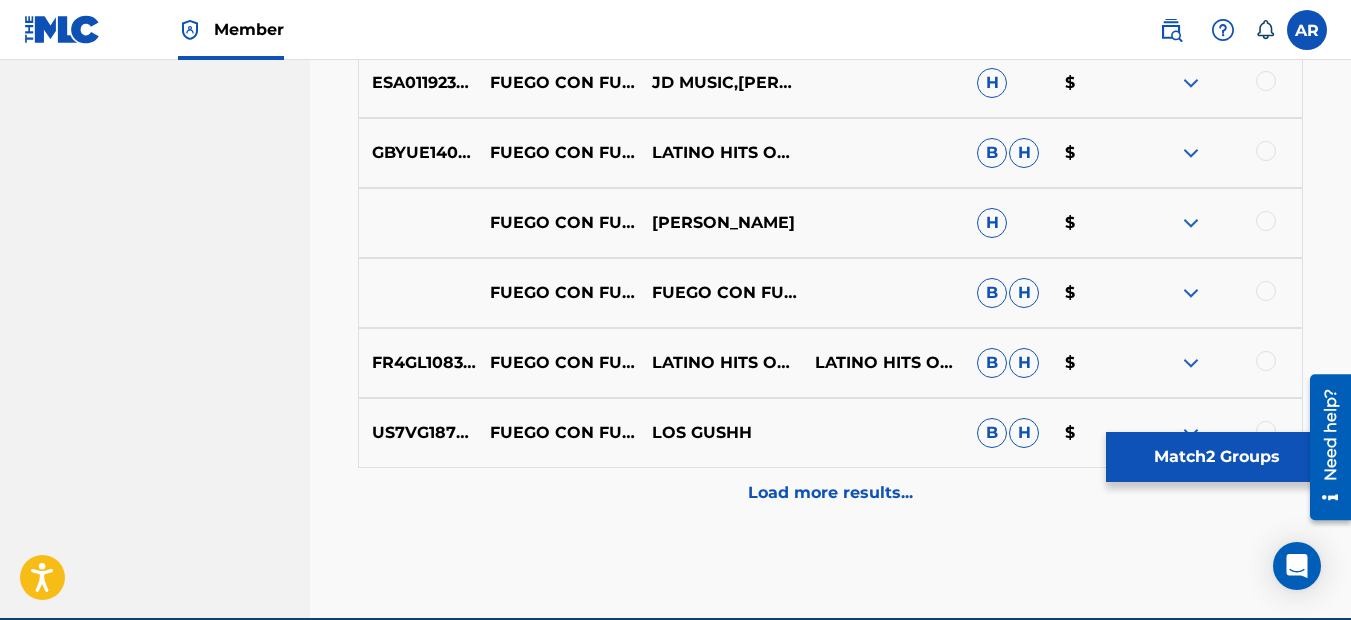 scroll, scrollTop: 1860, scrollLeft: 0, axis: vertical 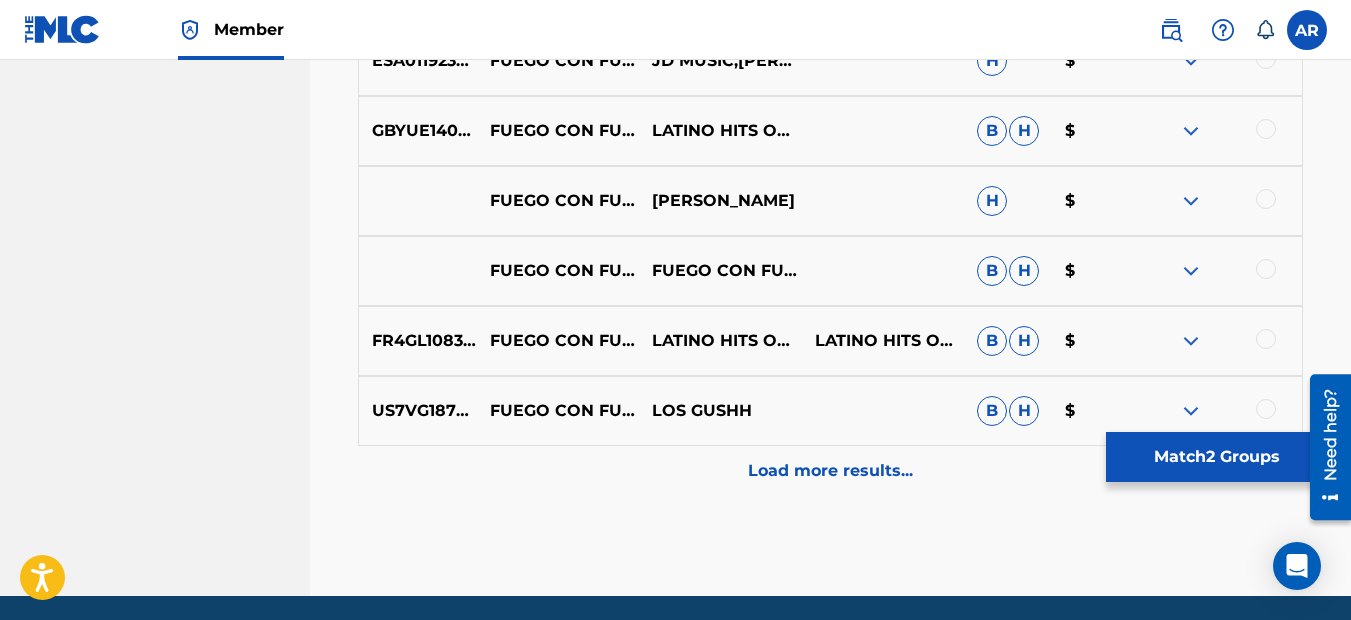 click on "Load more results..." at bounding box center (830, 471) 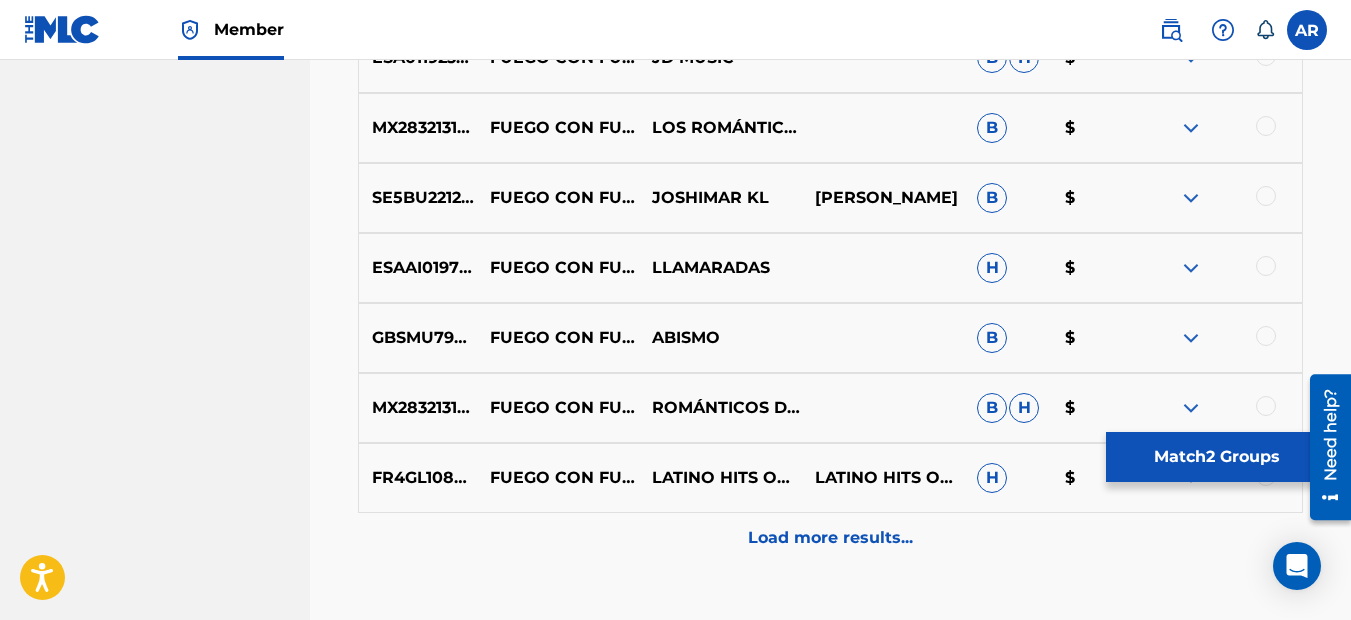 scroll, scrollTop: 2560, scrollLeft: 0, axis: vertical 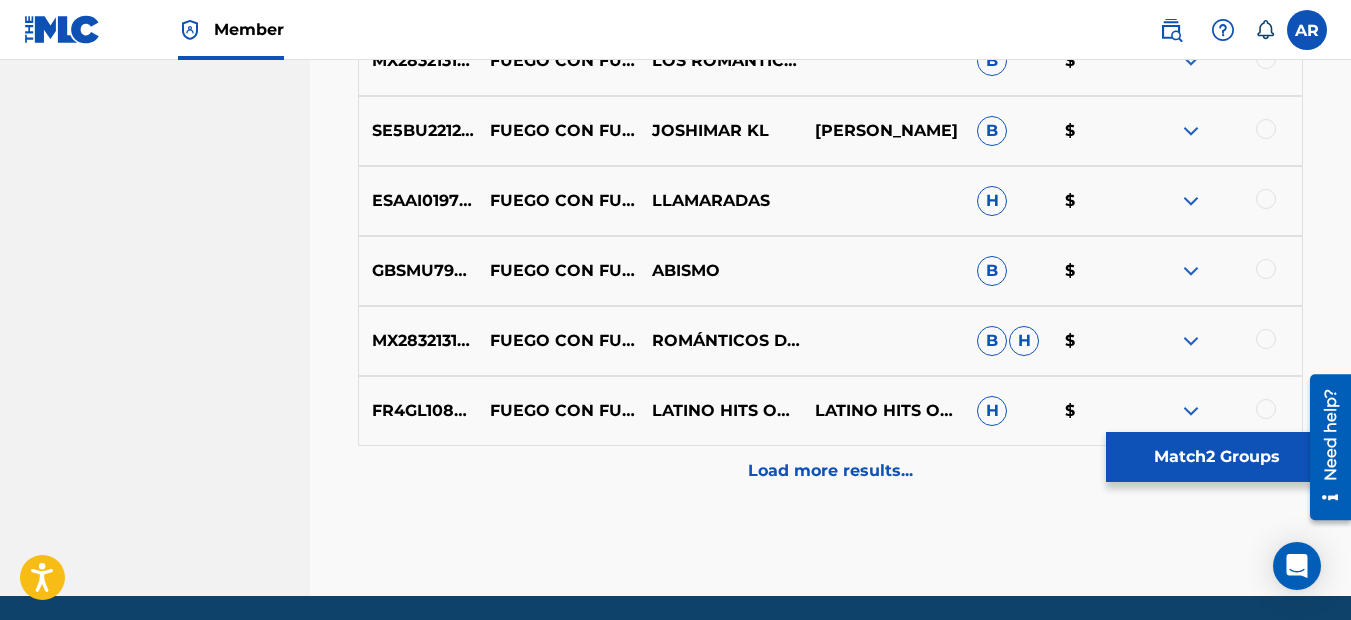 click on "Load more results..." at bounding box center [830, 471] 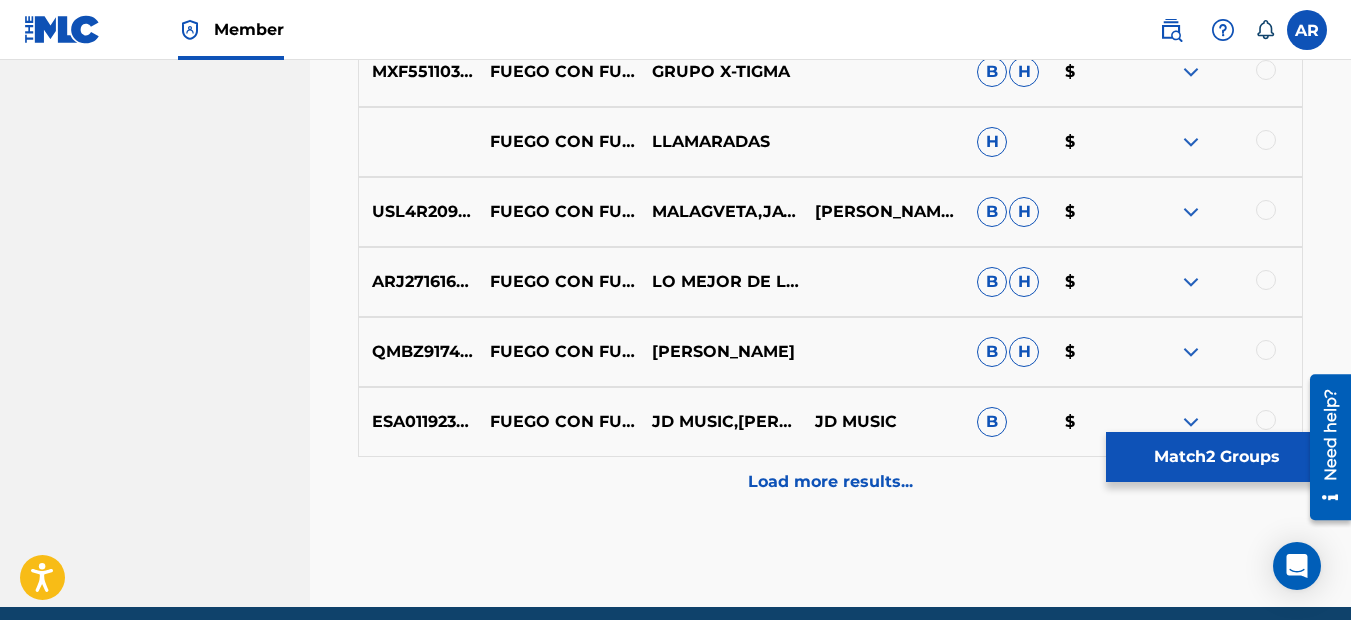 scroll, scrollTop: 3260, scrollLeft: 0, axis: vertical 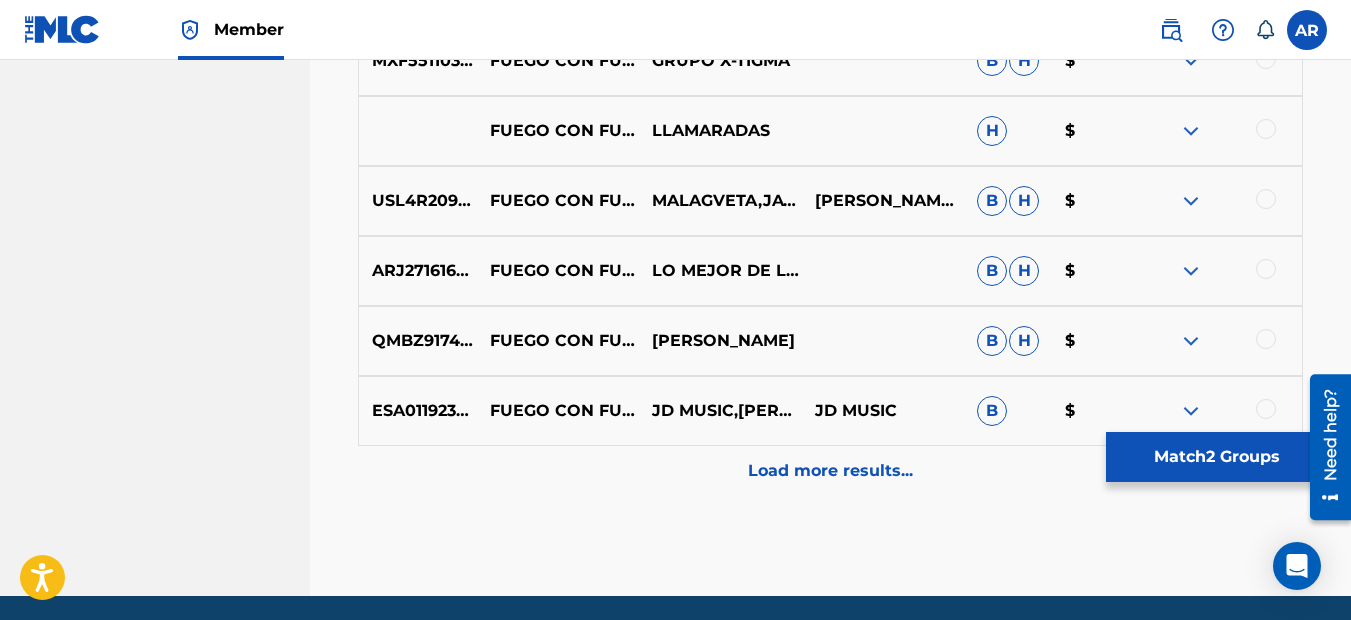 click on "Load more results..." at bounding box center [830, 471] 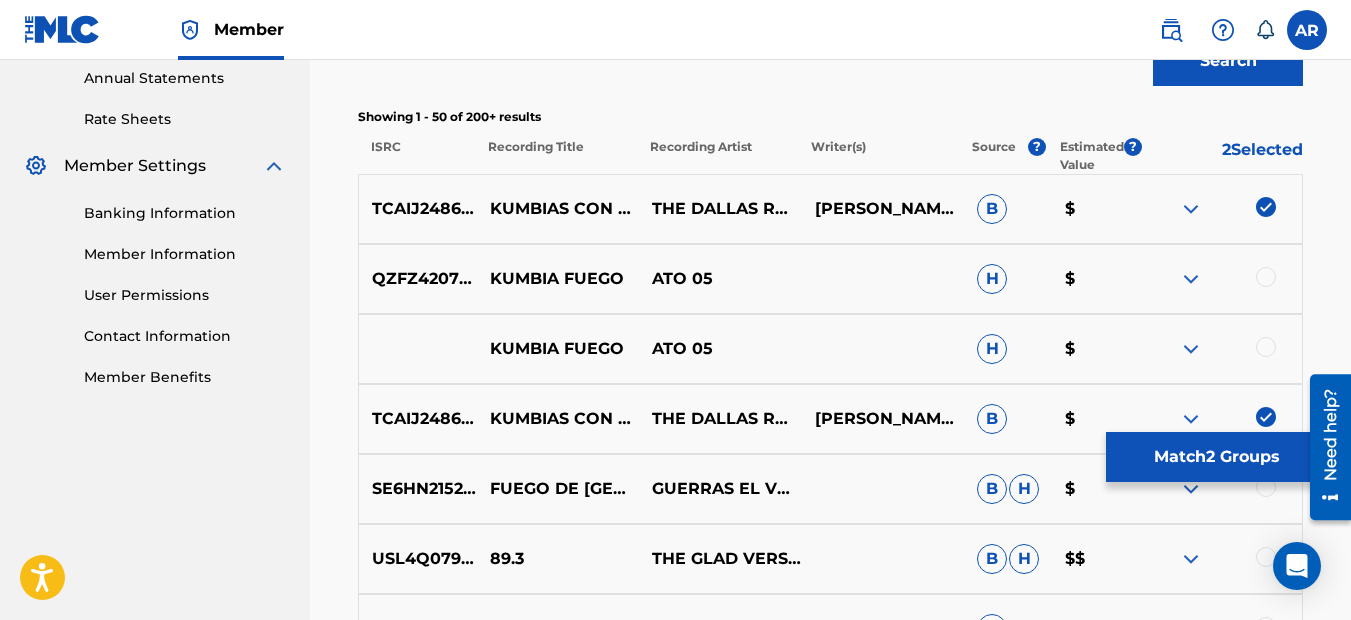 scroll, scrollTop: 660, scrollLeft: 0, axis: vertical 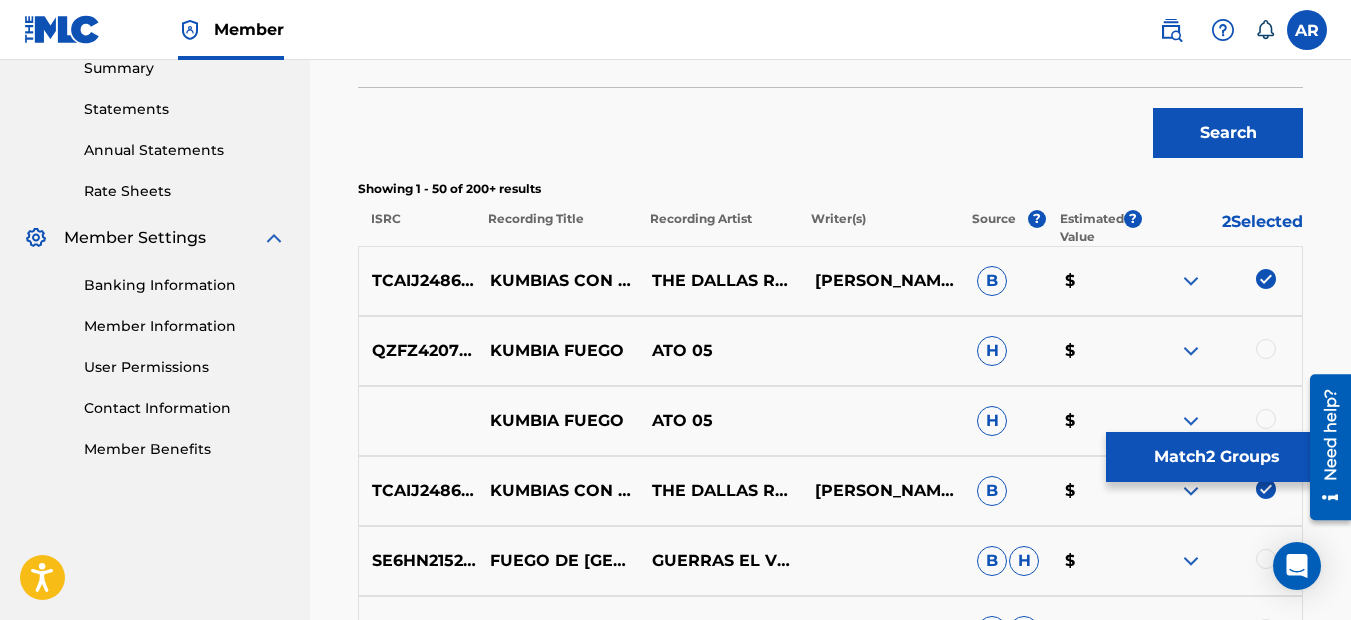 click on "Match  2 Groups" at bounding box center (1216, 457) 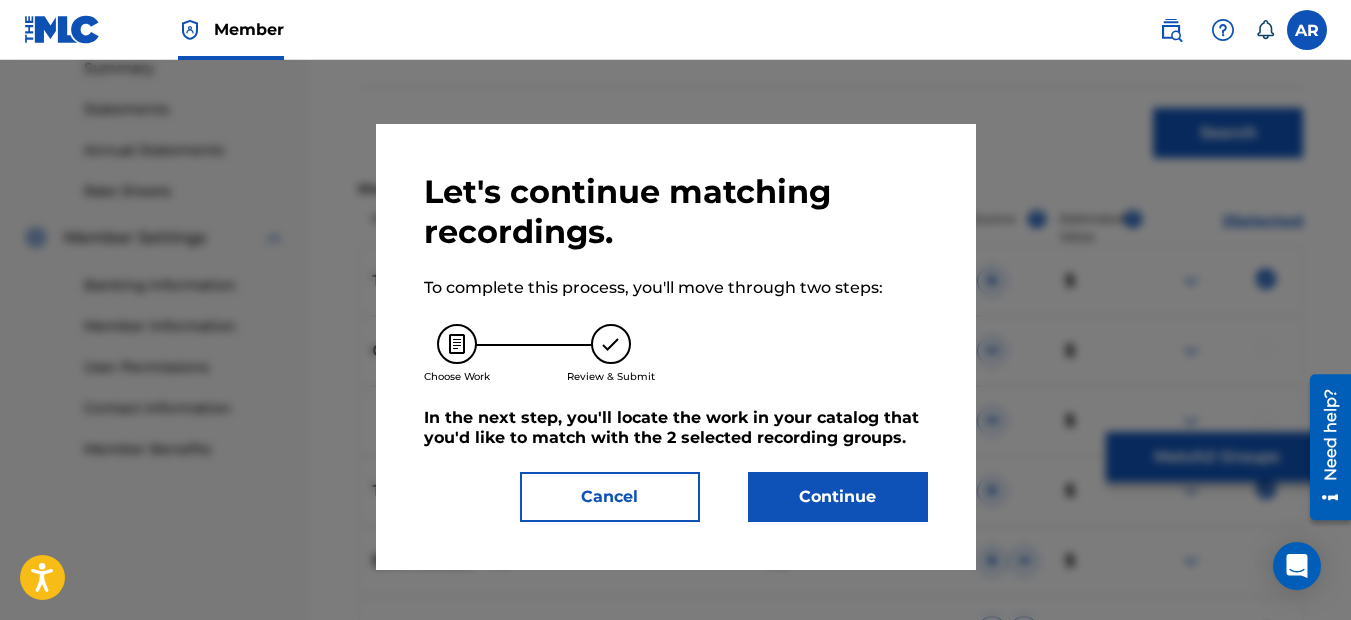 click on "Continue" at bounding box center [838, 497] 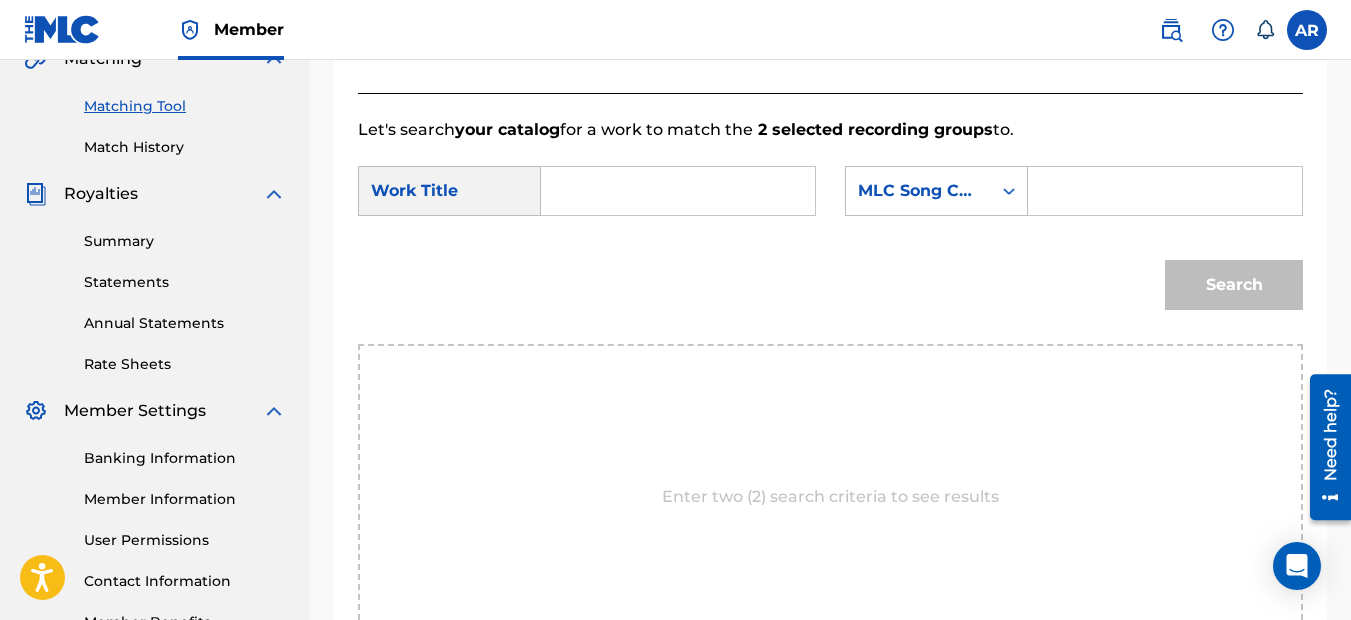 scroll, scrollTop: 460, scrollLeft: 0, axis: vertical 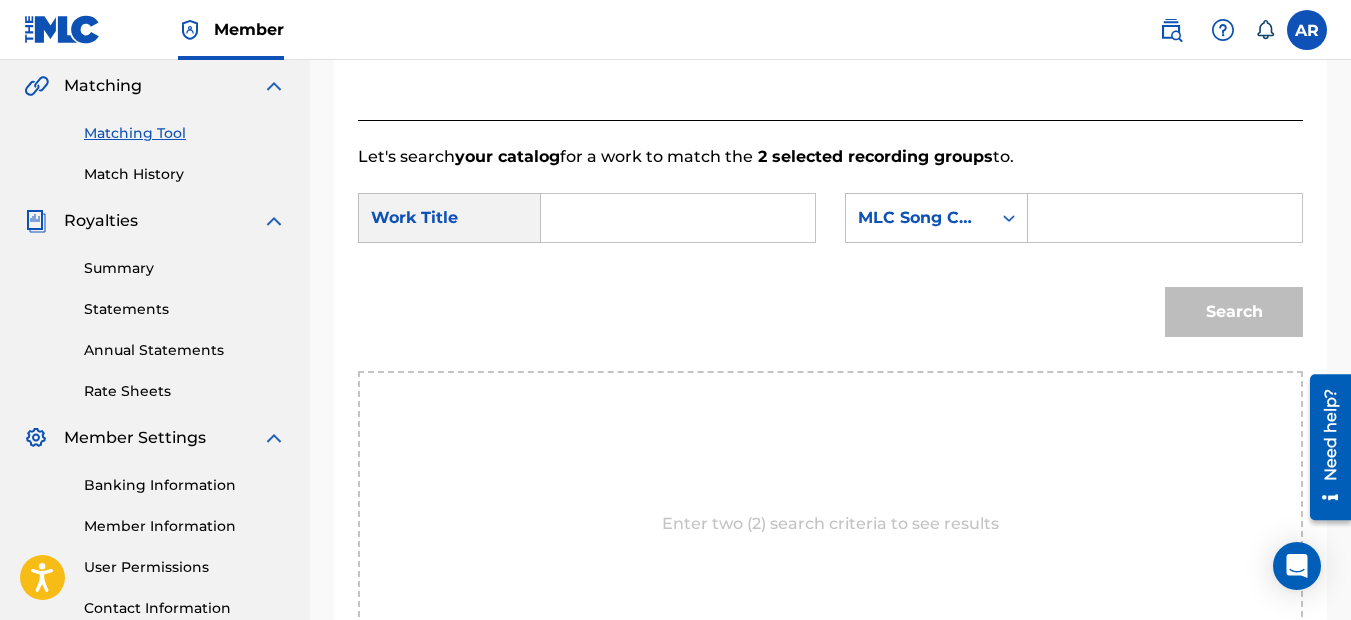 click at bounding box center (1165, 218) 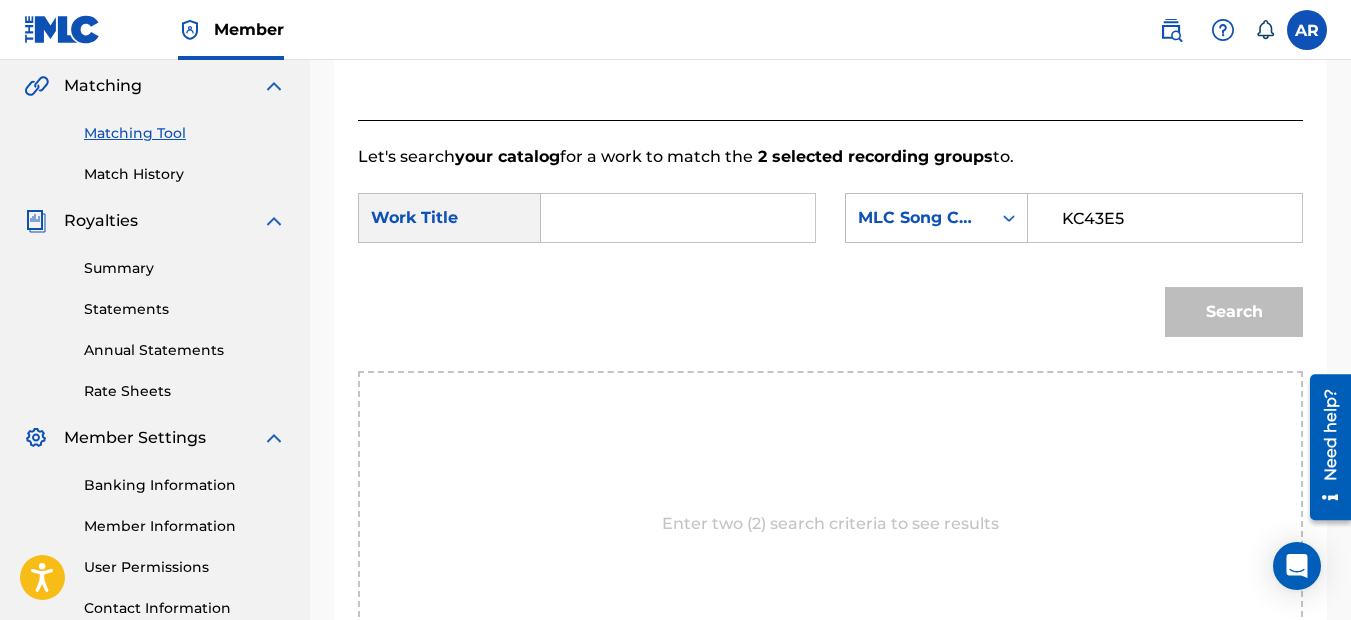 type on "KC43E5" 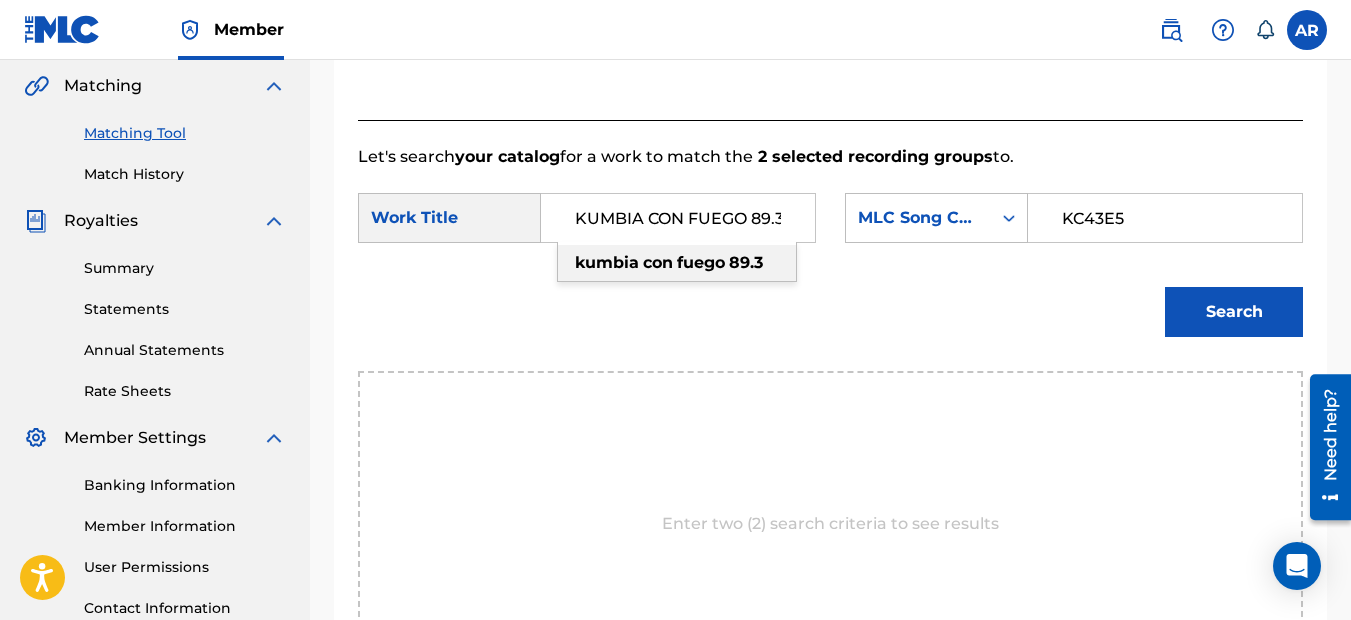 type on "KUMBIA CON FUEGO 89.3" 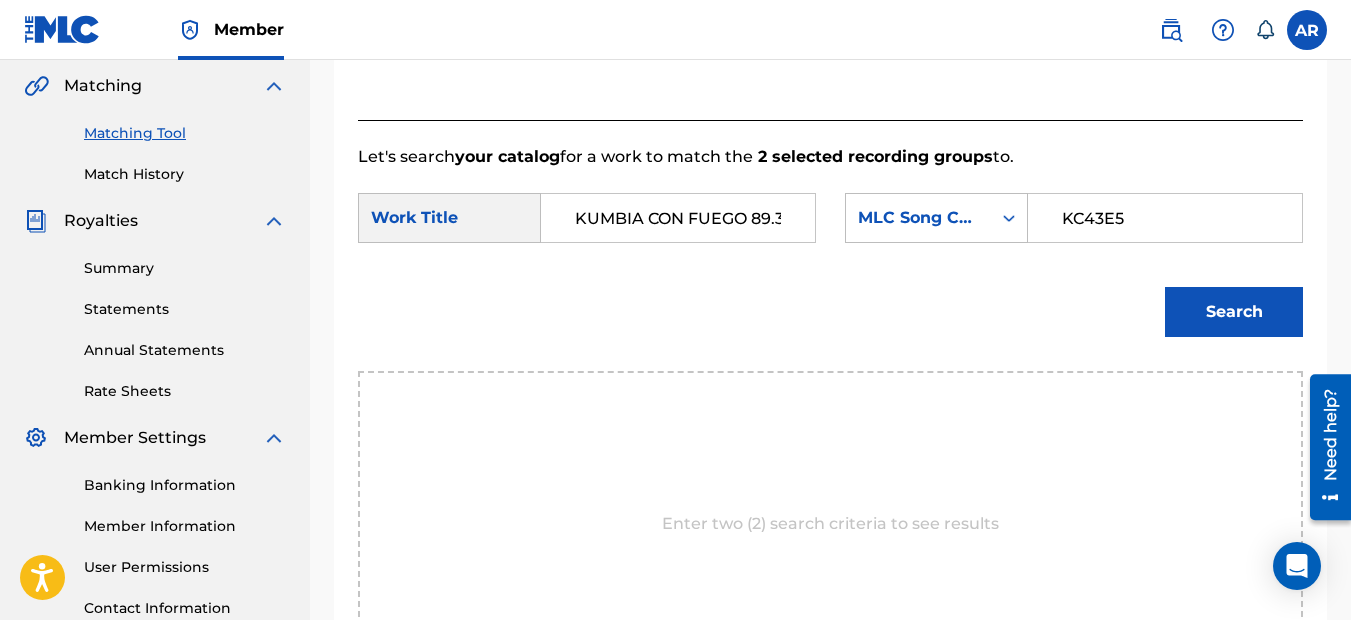 click on "Search" at bounding box center [1234, 312] 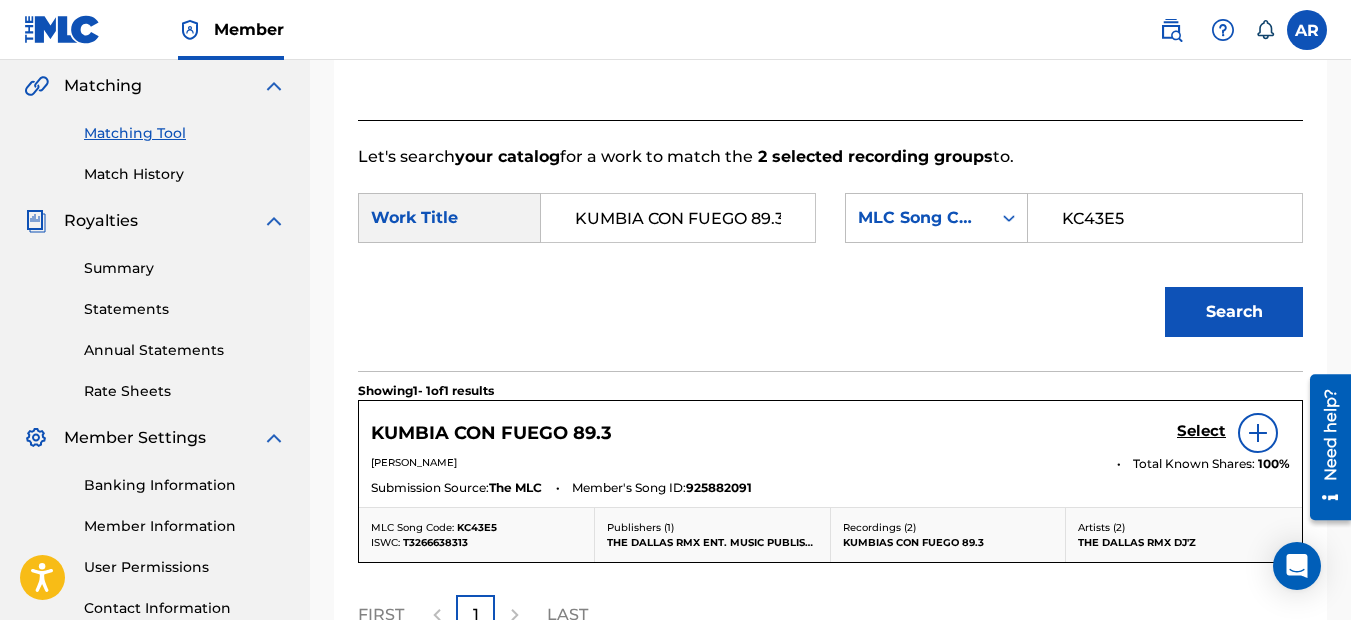 click on "Select" at bounding box center [1201, 431] 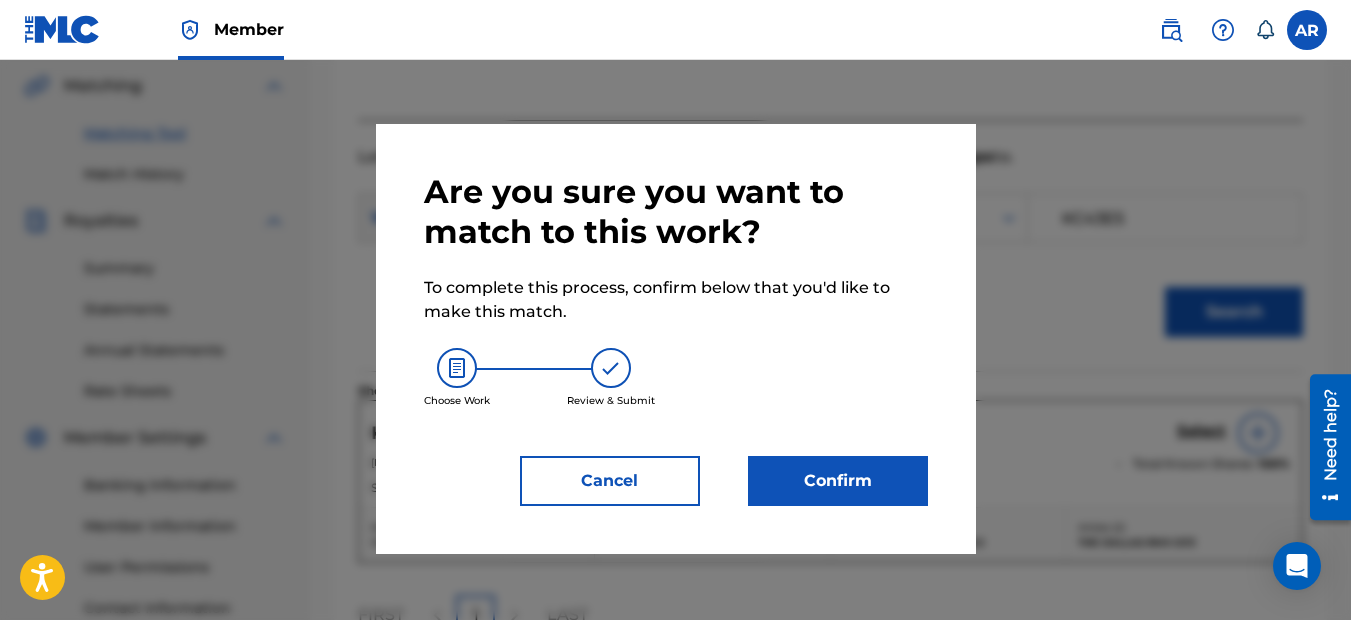 click on "Confirm" at bounding box center [838, 481] 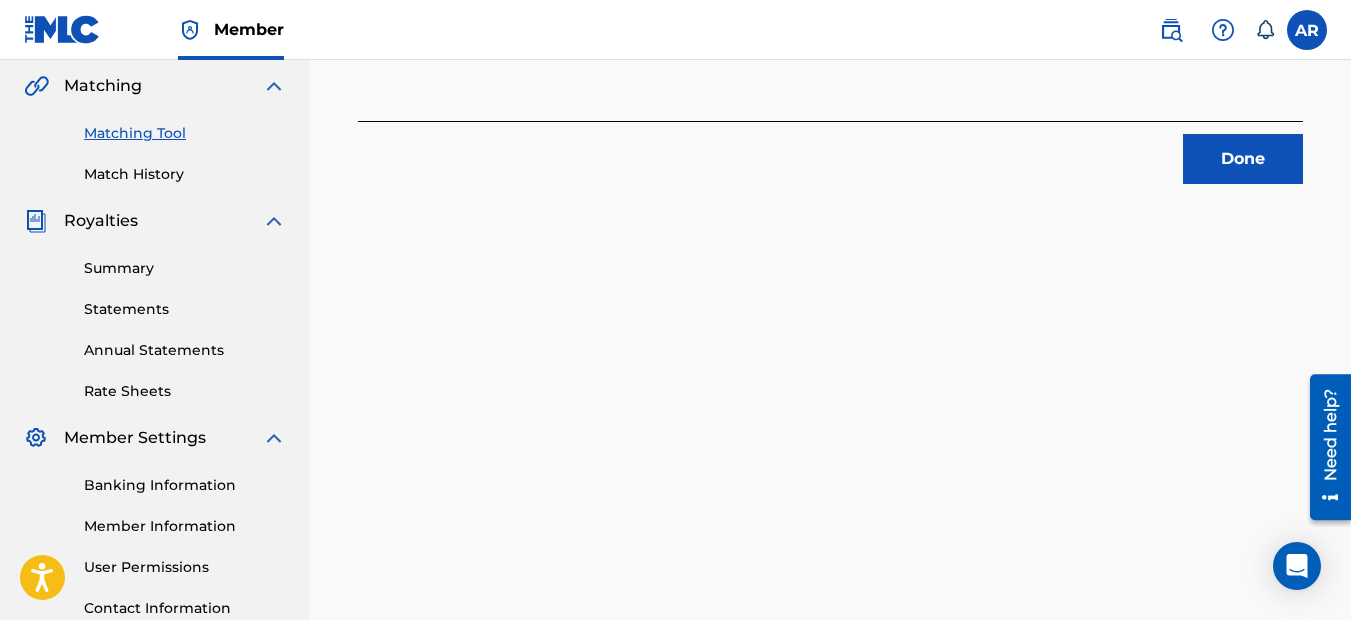 click on "Done" at bounding box center (1243, 159) 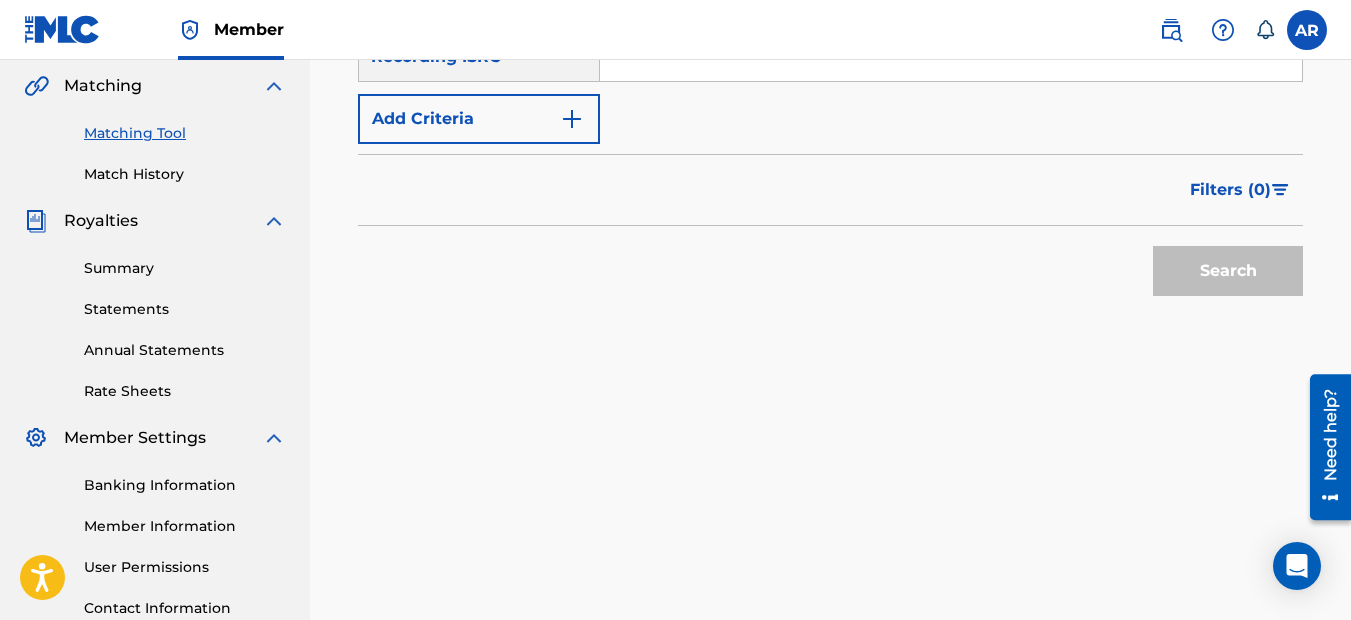 scroll, scrollTop: 160, scrollLeft: 0, axis: vertical 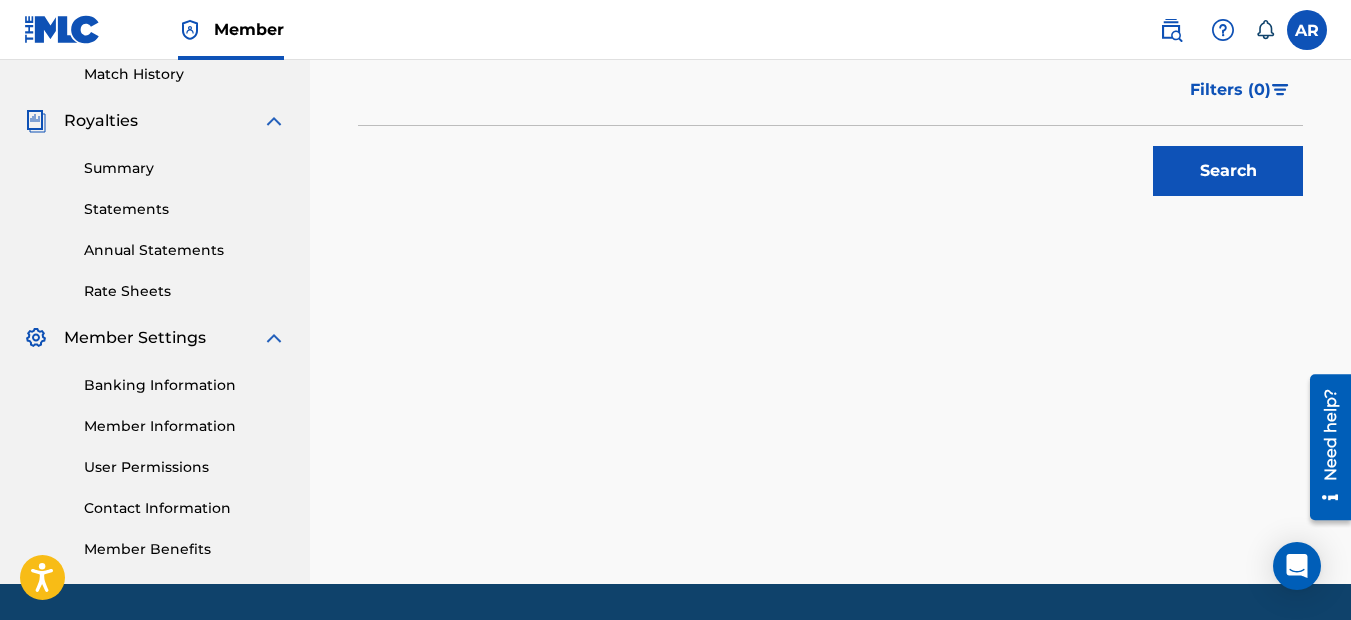 type on "SHAKE YOUR NALGAS" 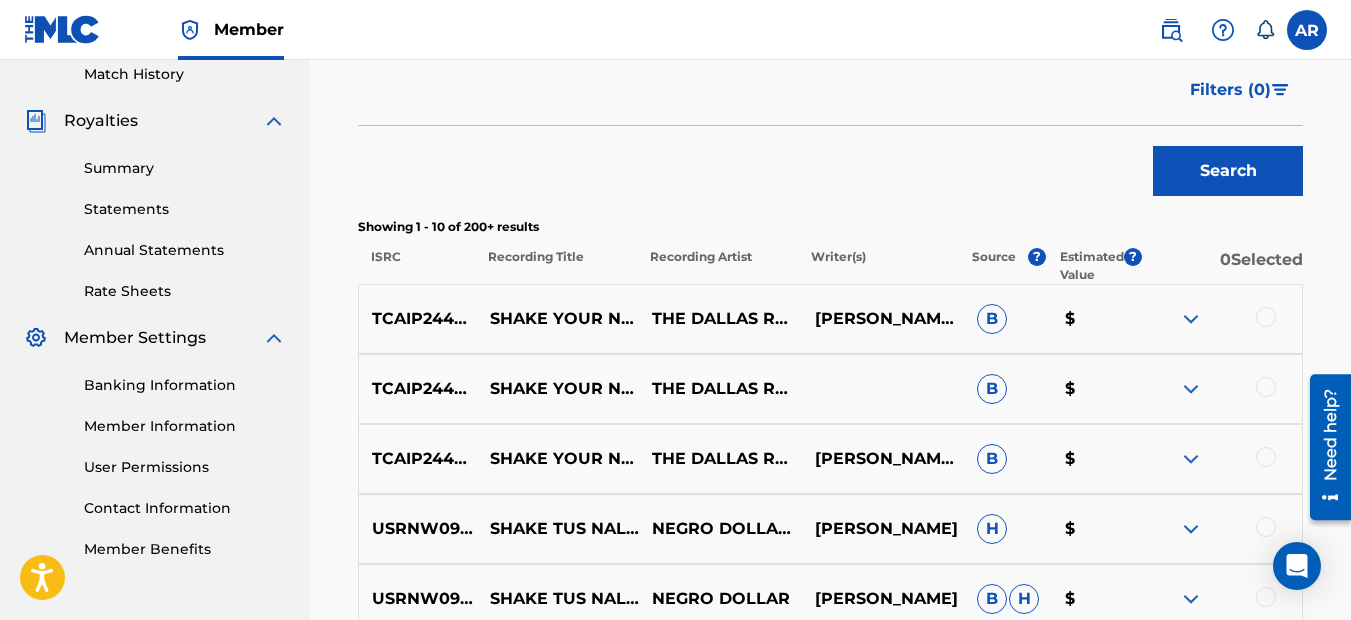 click at bounding box center [1266, 317] 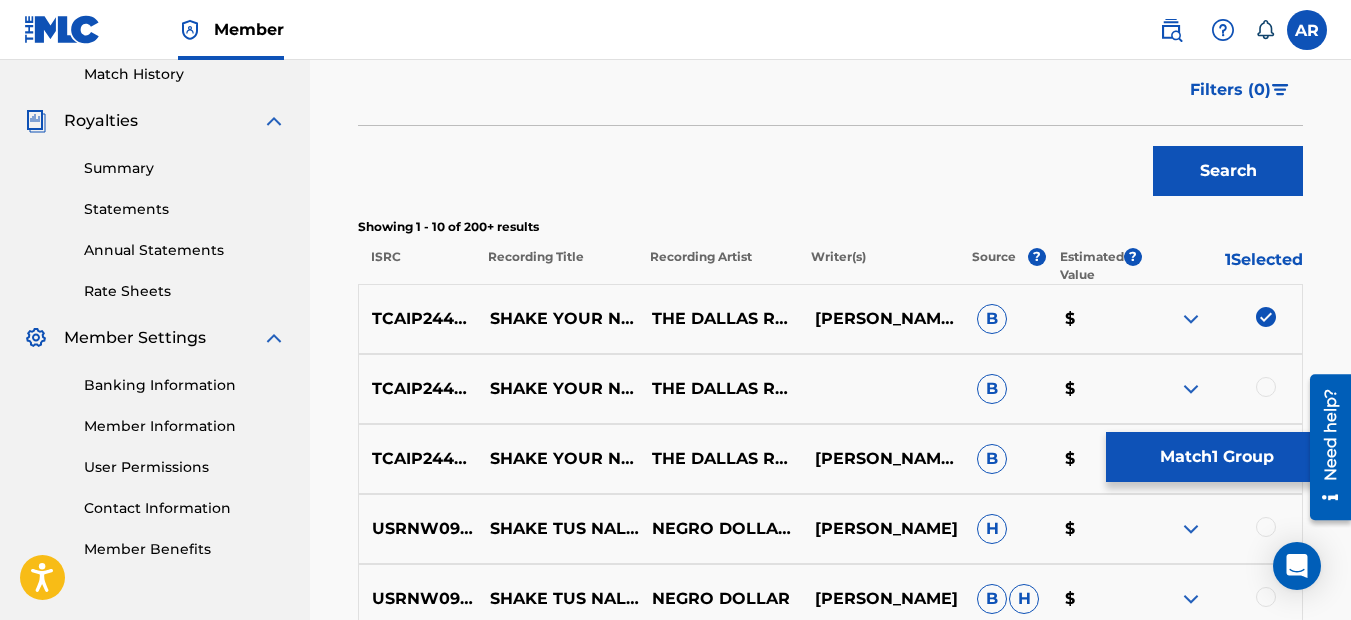click at bounding box center [1266, 387] 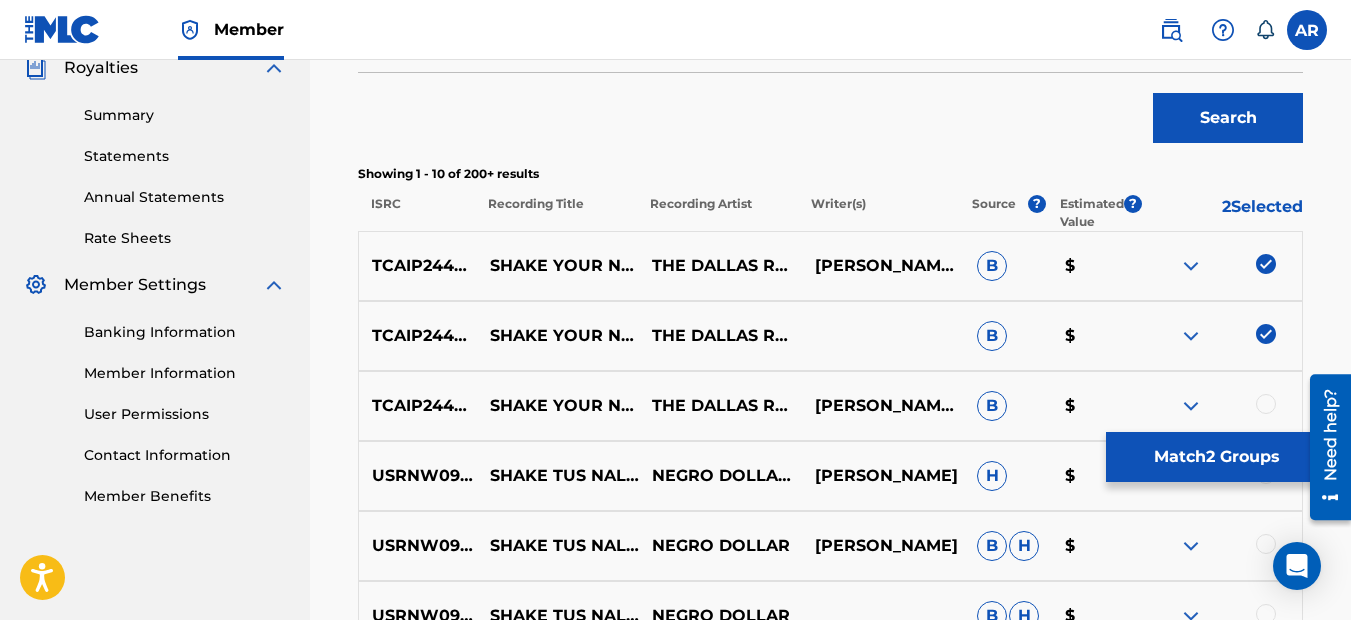 scroll, scrollTop: 660, scrollLeft: 0, axis: vertical 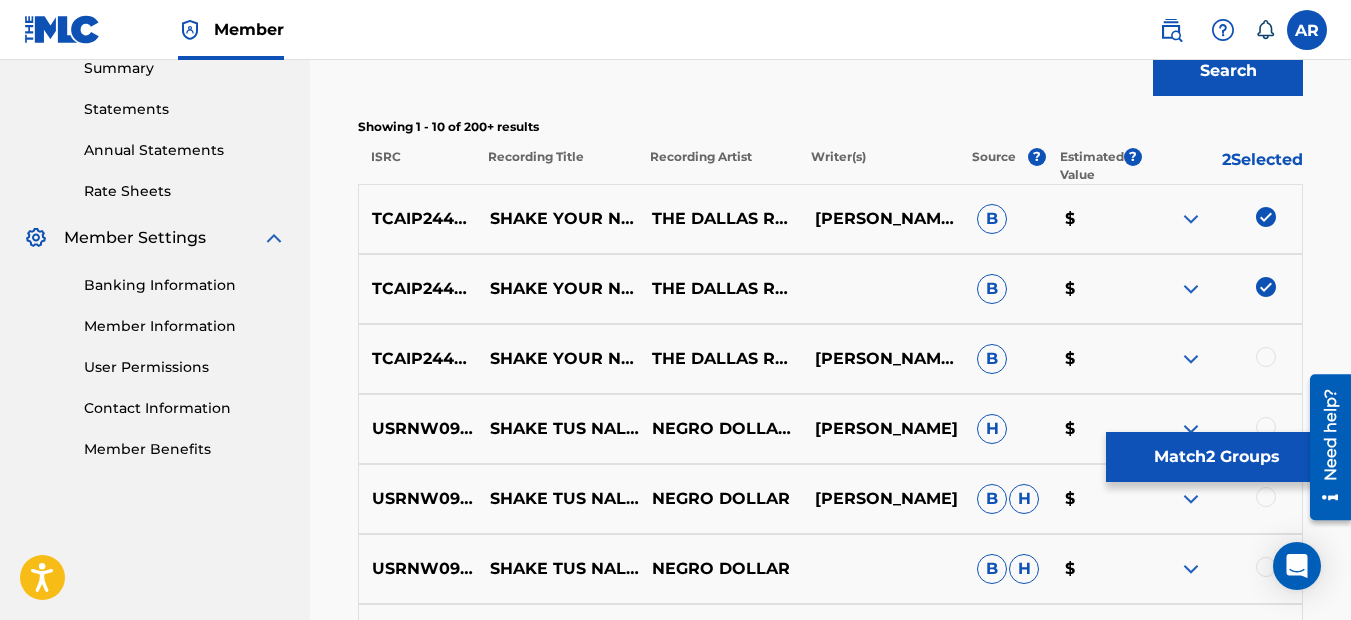click at bounding box center [1266, 357] 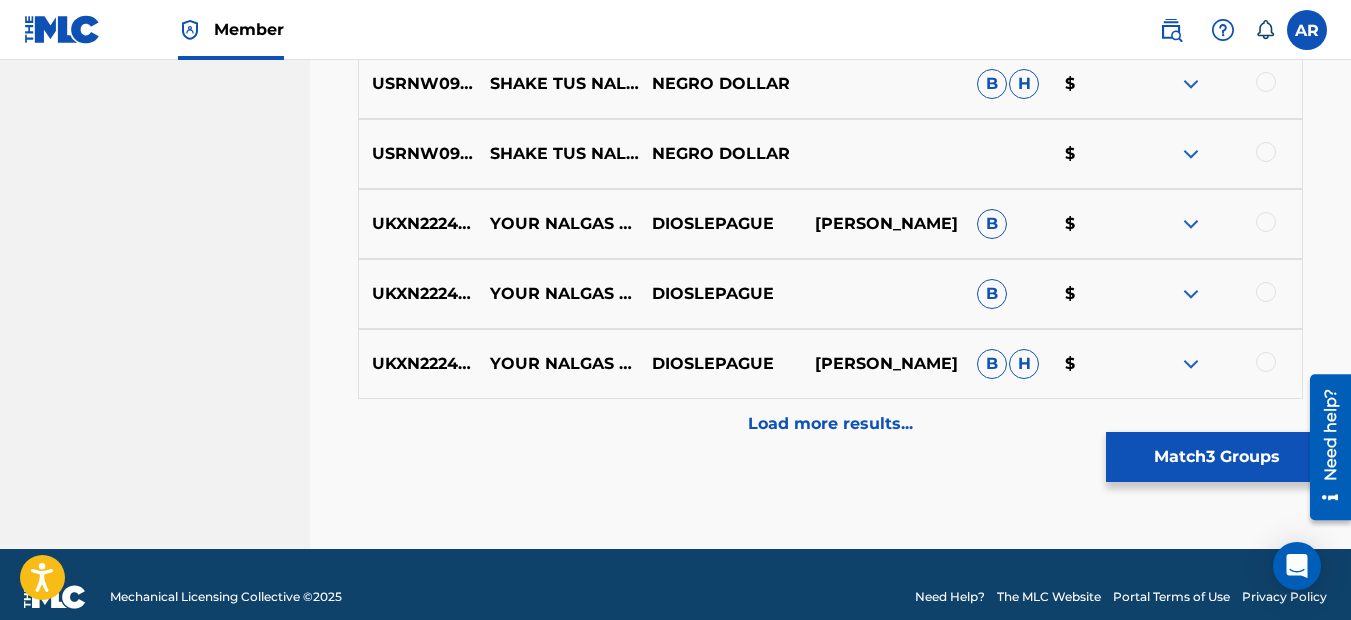 scroll, scrollTop: 1160, scrollLeft: 0, axis: vertical 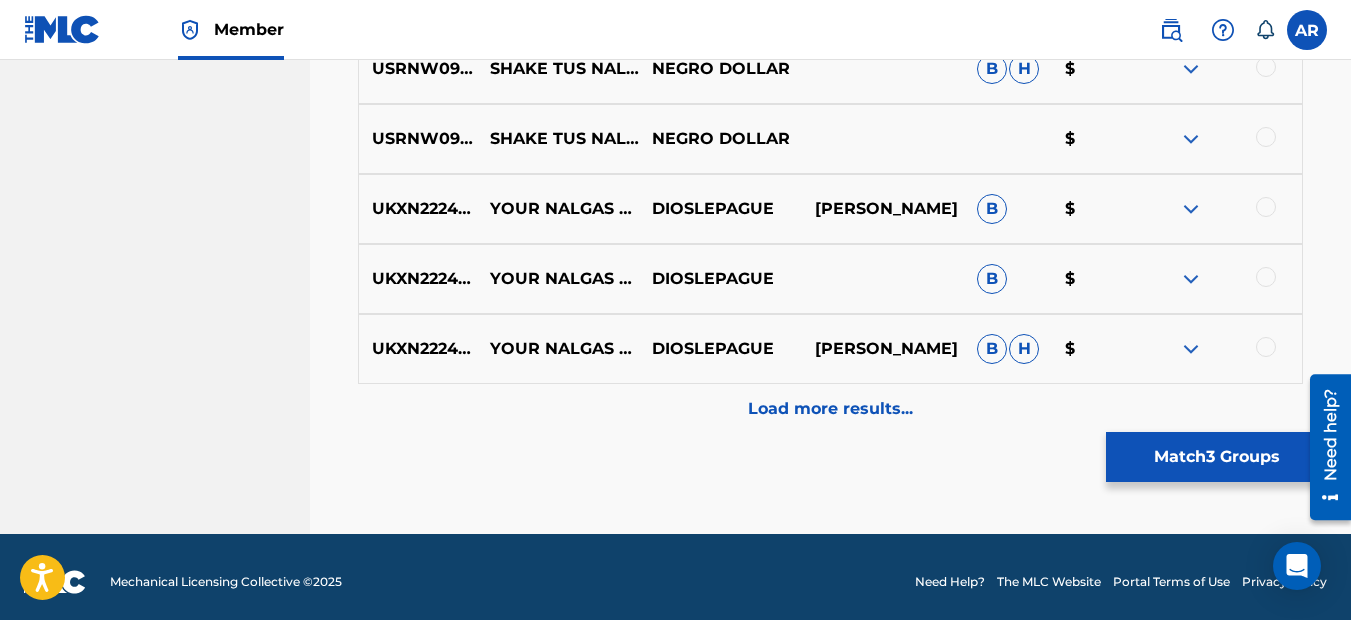 click on "Load more results..." at bounding box center [830, 409] 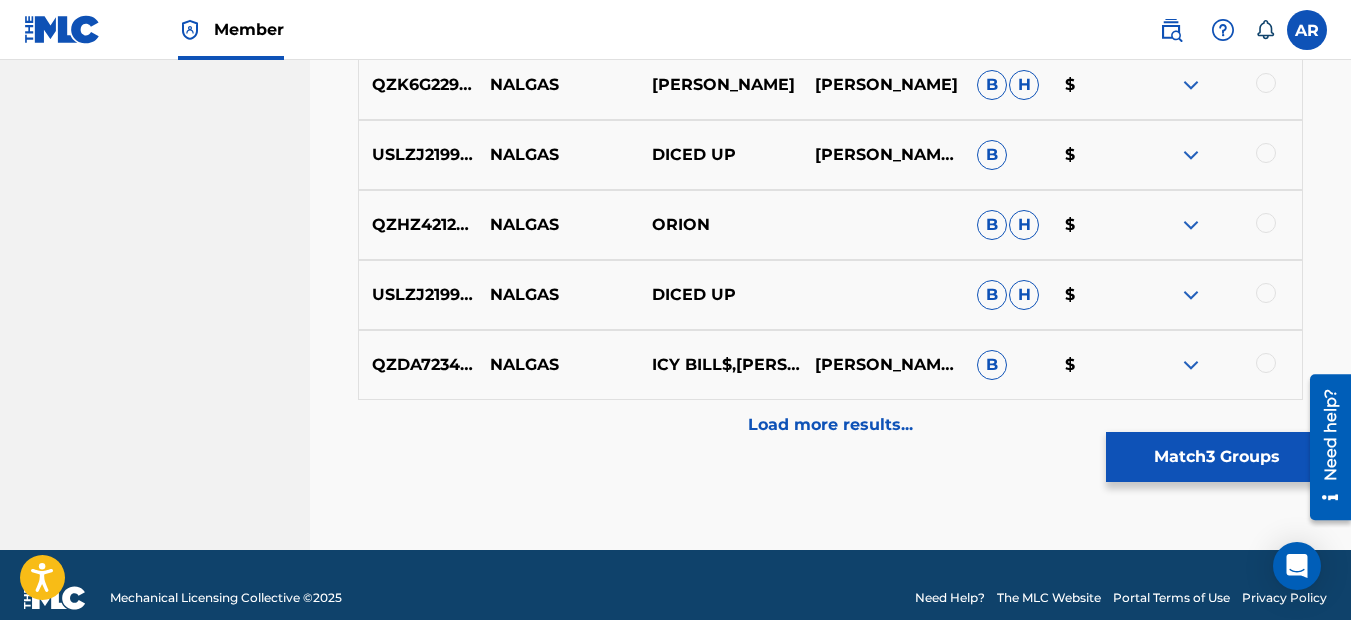 scroll, scrollTop: 1870, scrollLeft: 0, axis: vertical 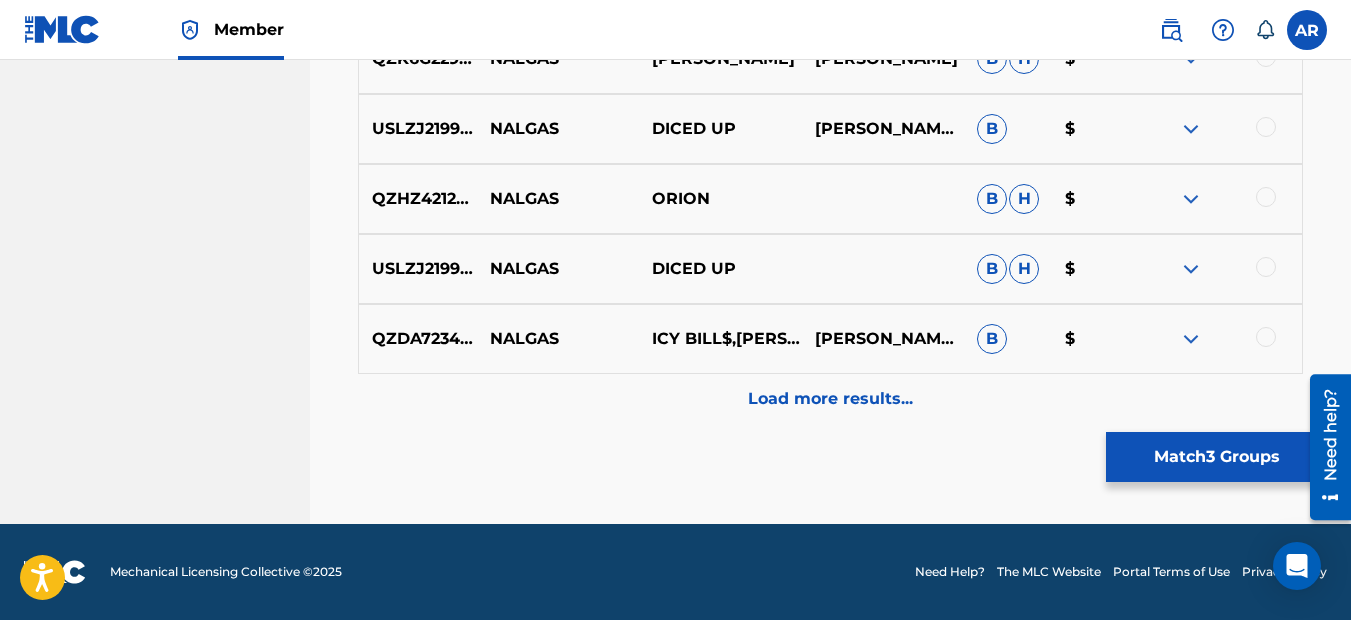click on "Load more results..." at bounding box center [830, 399] 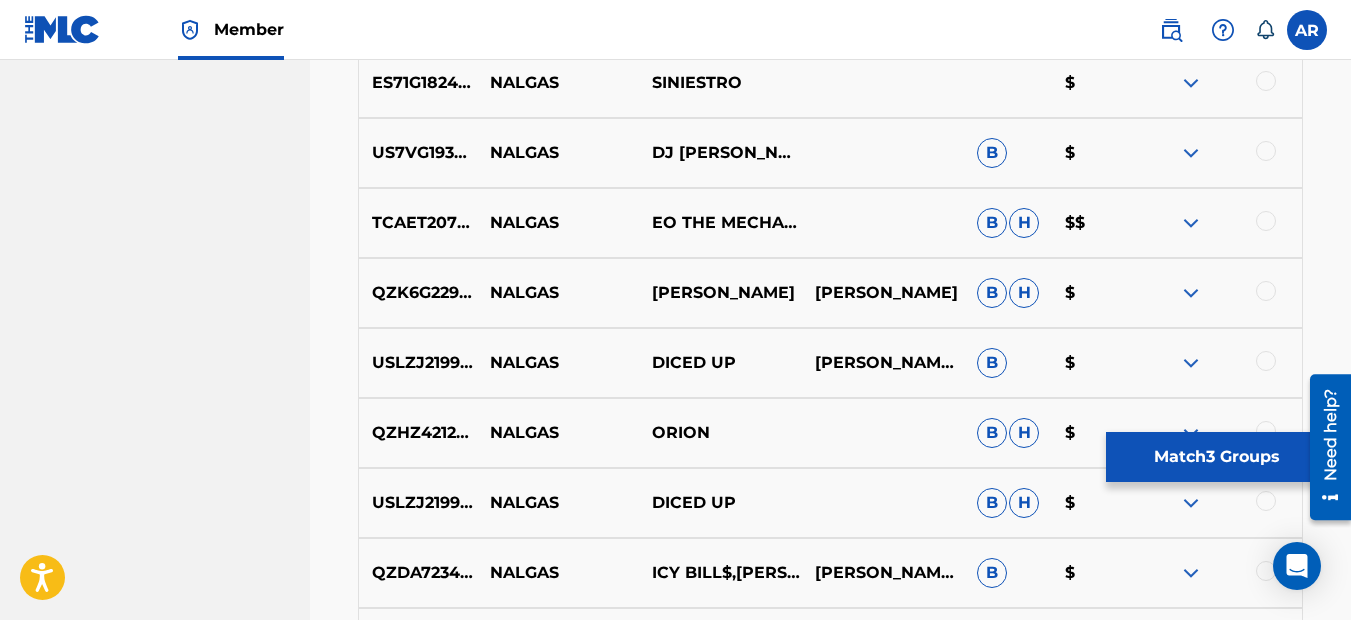 scroll, scrollTop: 1570, scrollLeft: 0, axis: vertical 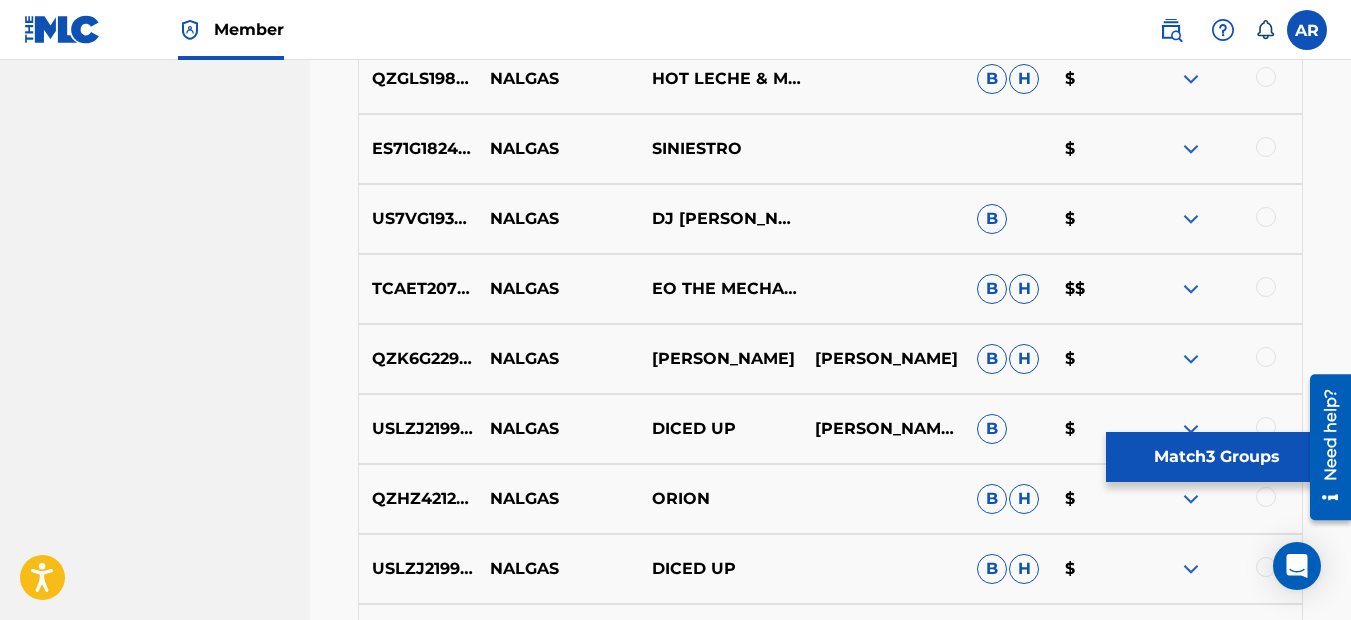 click on "Match  3 Groups" at bounding box center (1216, 457) 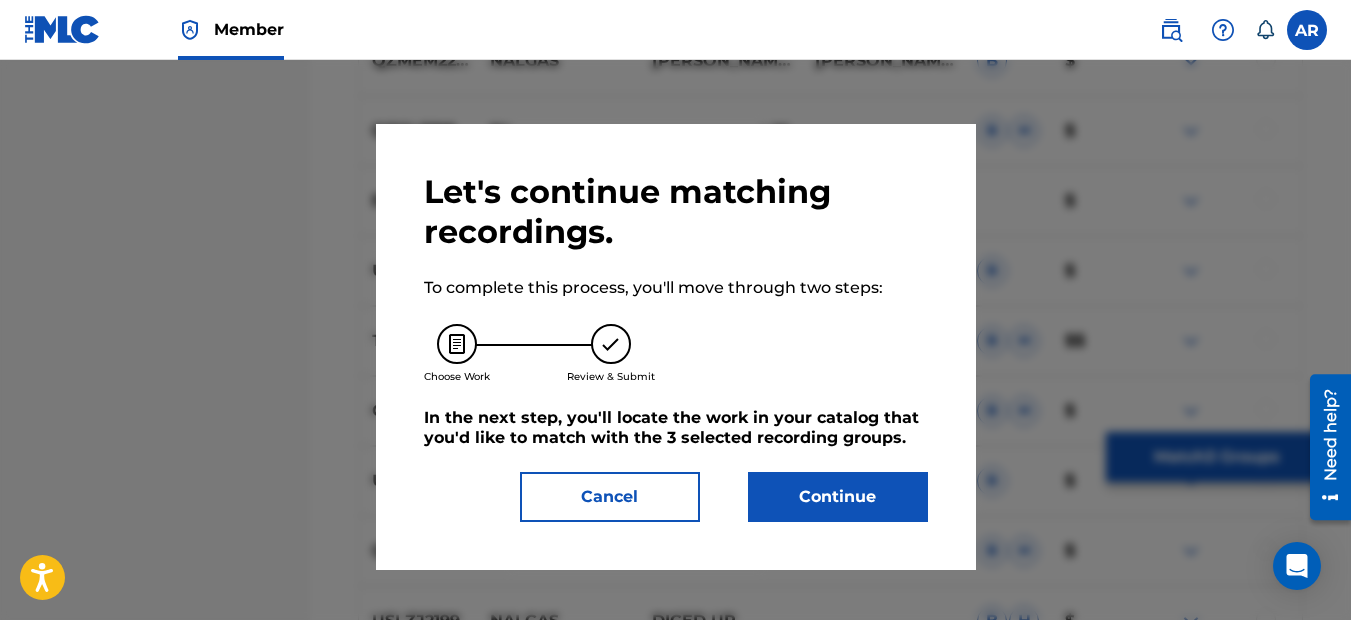 click on "Continue" at bounding box center [838, 497] 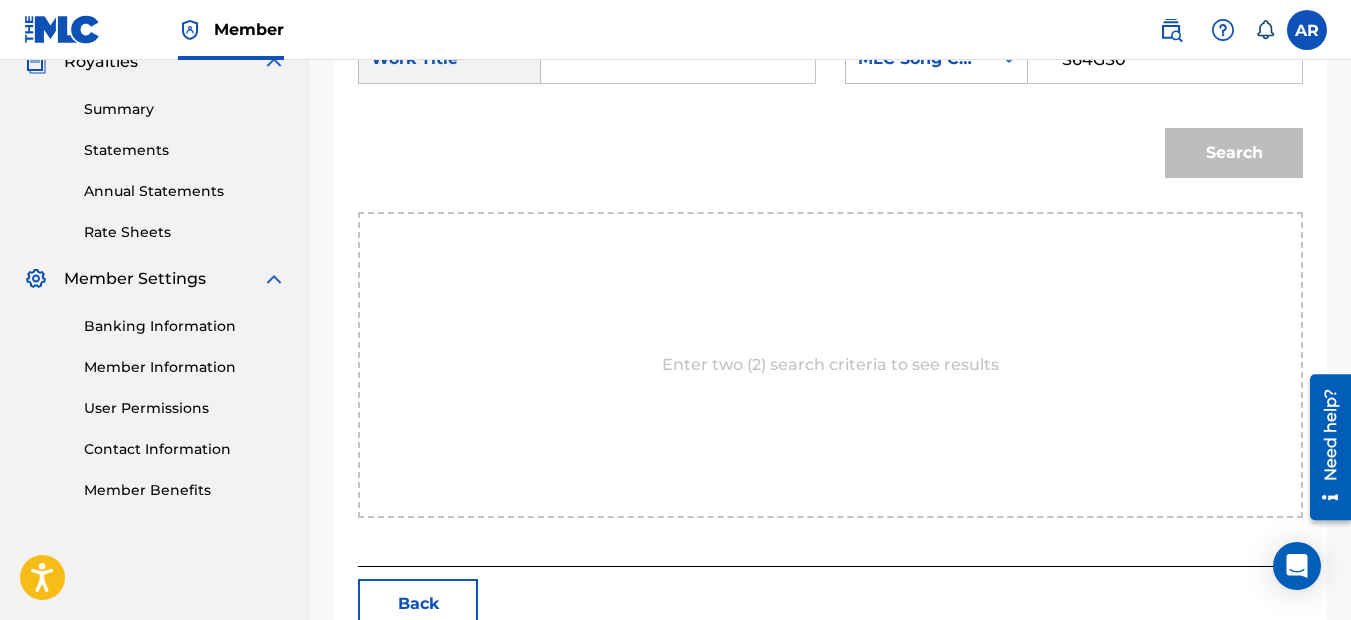 type on "S64GS0" 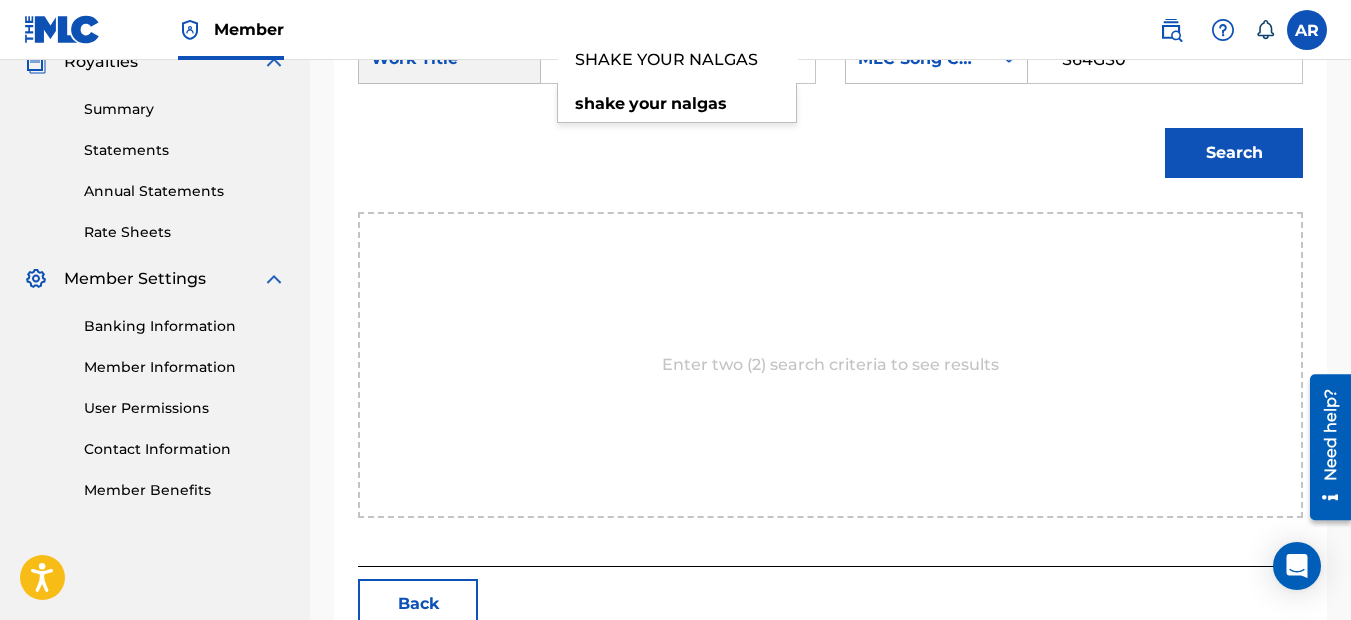 type on "SHAKE YOUR NALGAS" 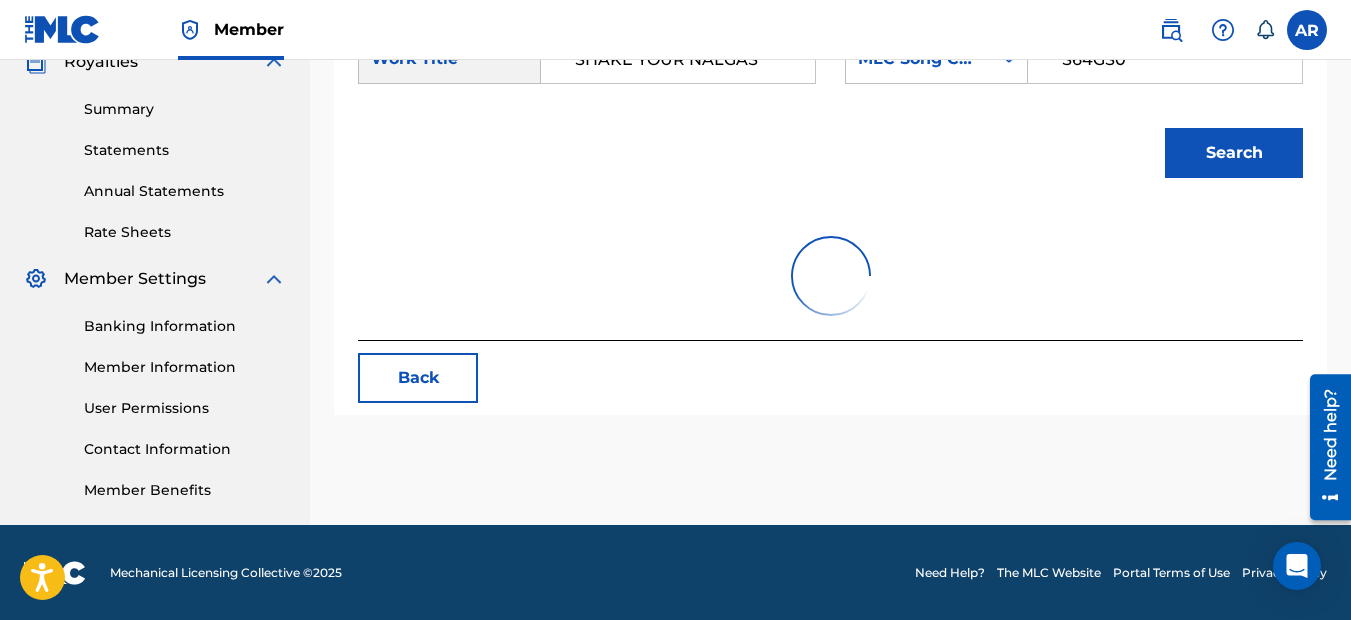 scroll, scrollTop: 620, scrollLeft: 0, axis: vertical 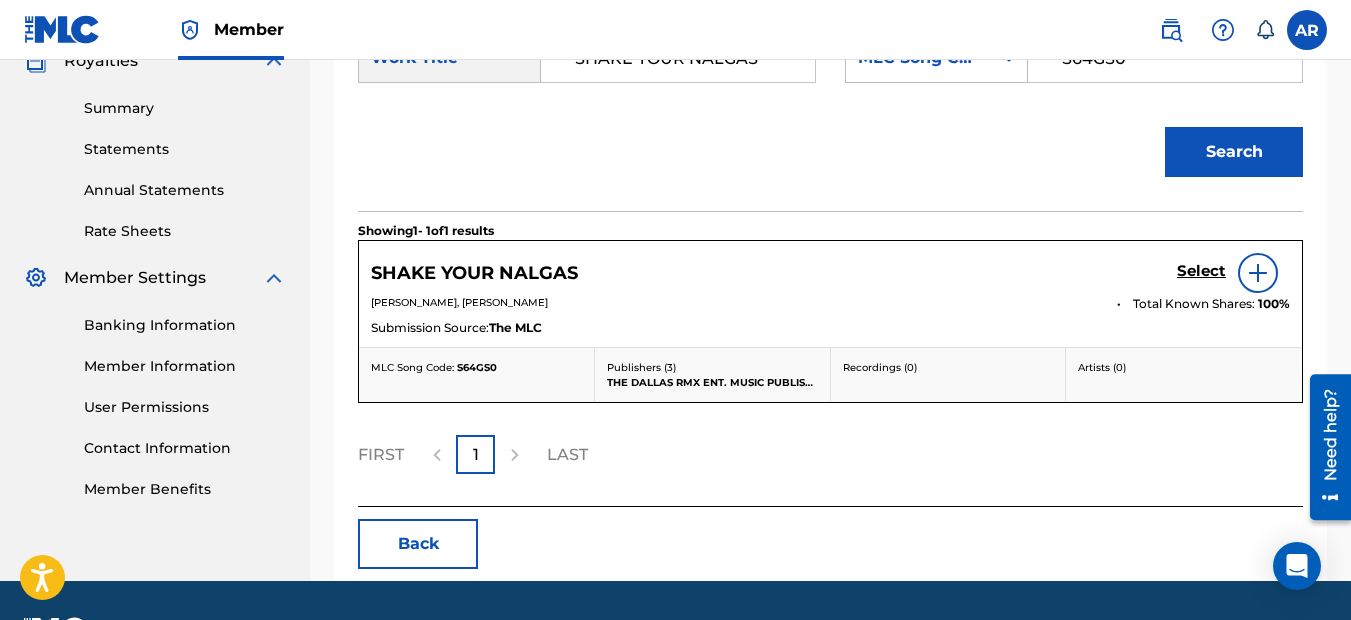 click on "Select" at bounding box center [1201, 271] 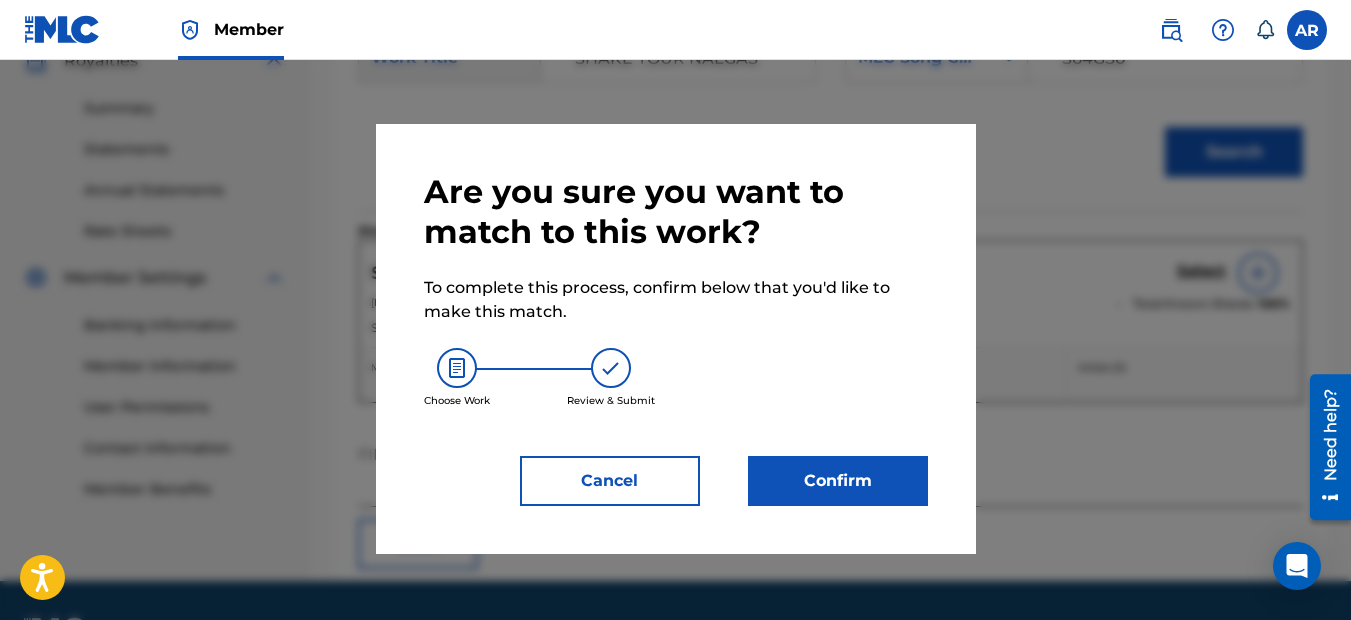 click on "Confirm" at bounding box center (838, 481) 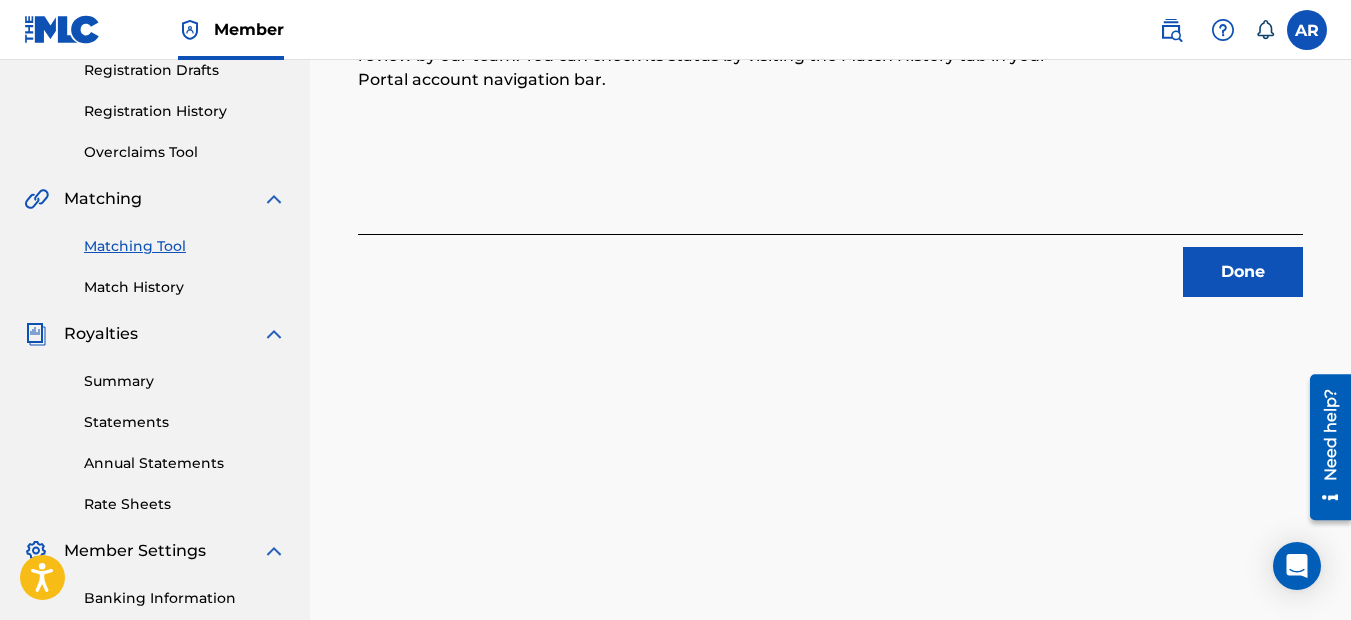 scroll, scrollTop: 320, scrollLeft: 0, axis: vertical 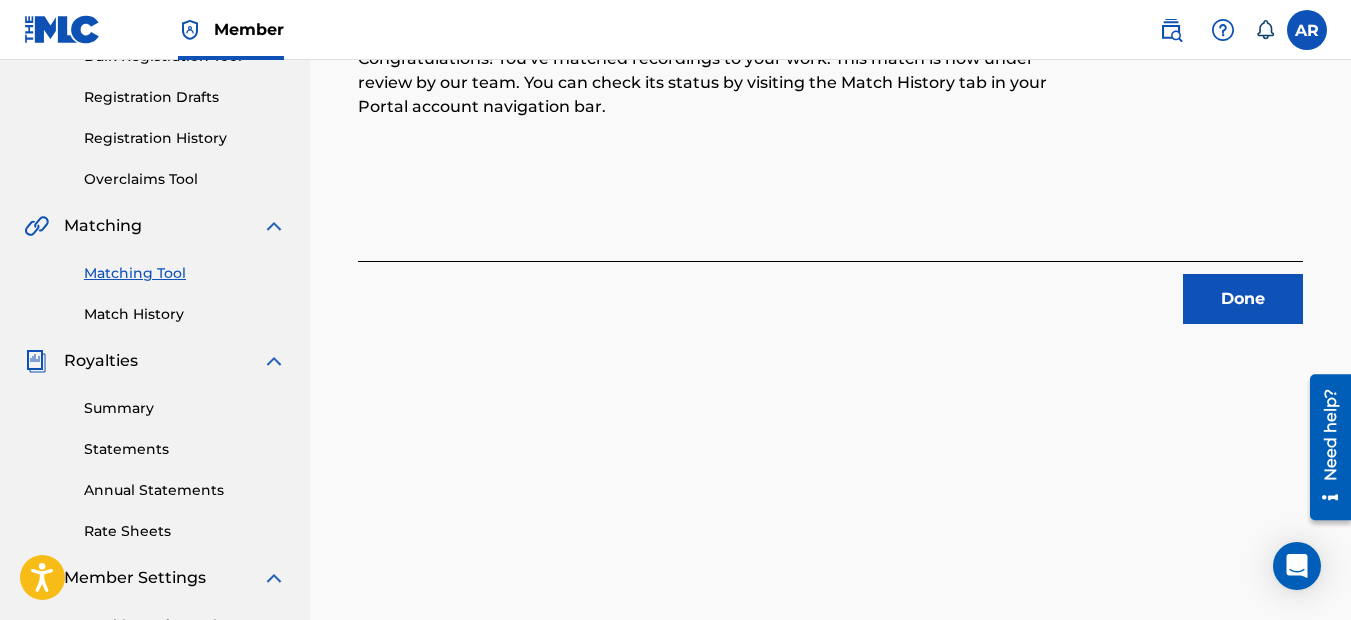 click on "Done" at bounding box center (1243, 299) 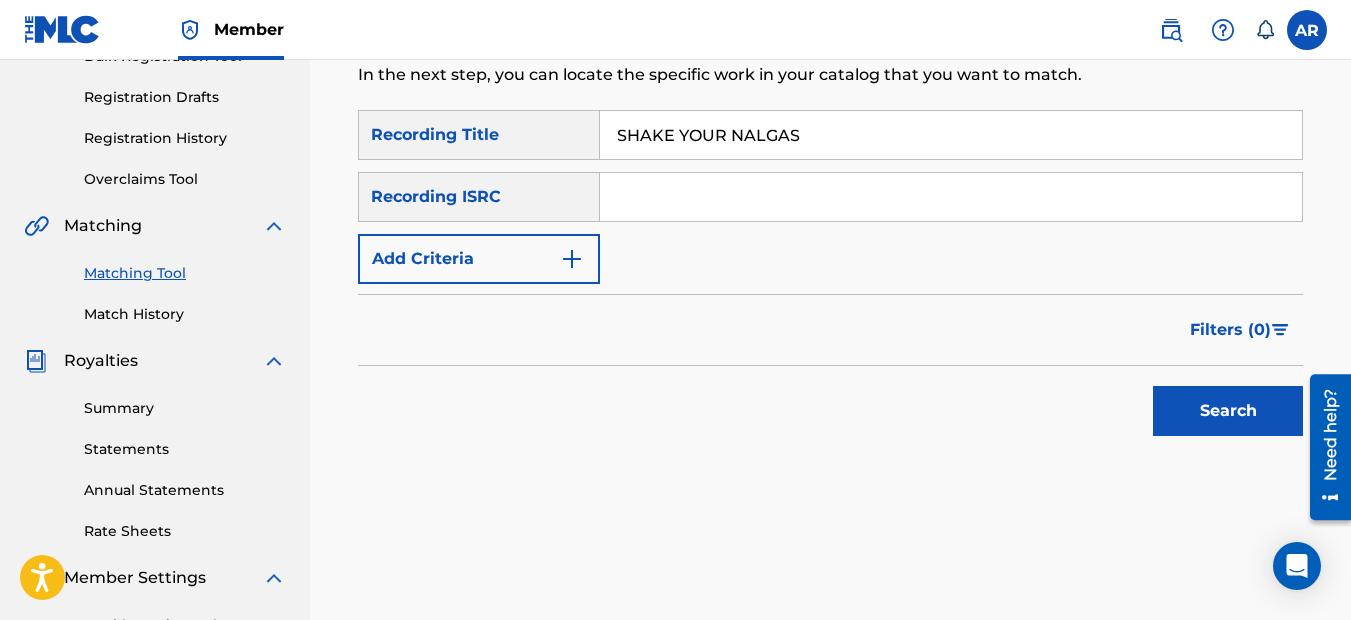 type on "SHAKE YOUR NALGAS" 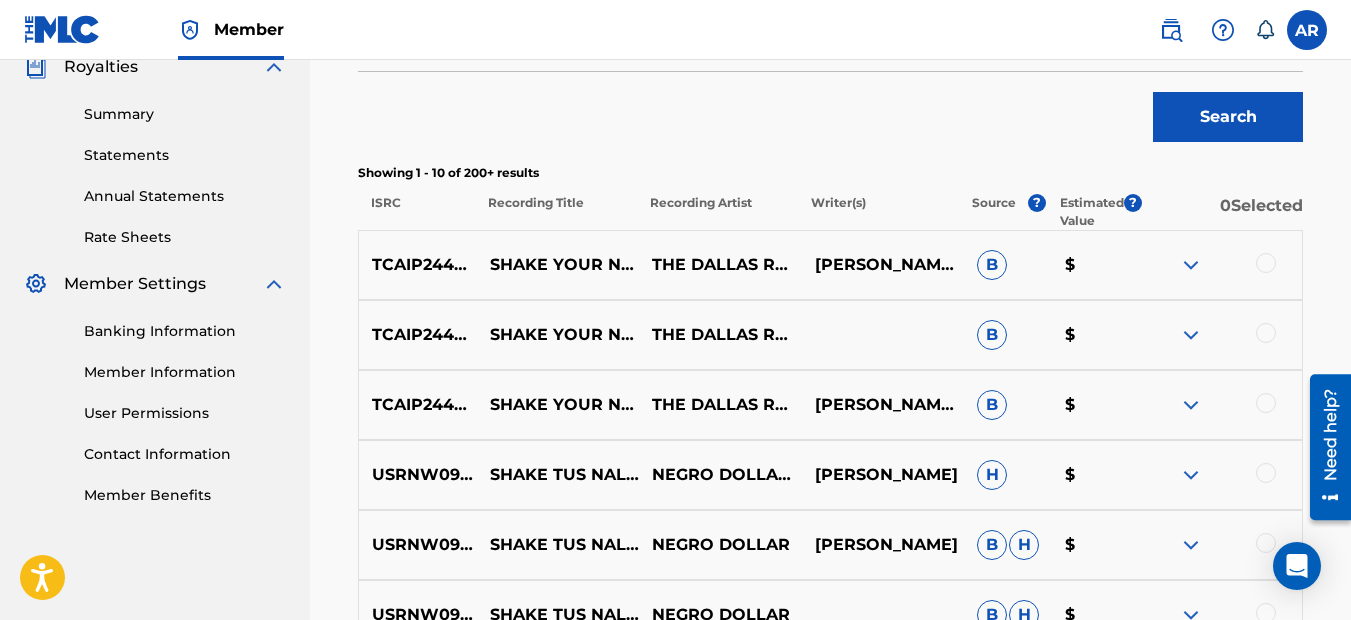 scroll, scrollTop: 620, scrollLeft: 0, axis: vertical 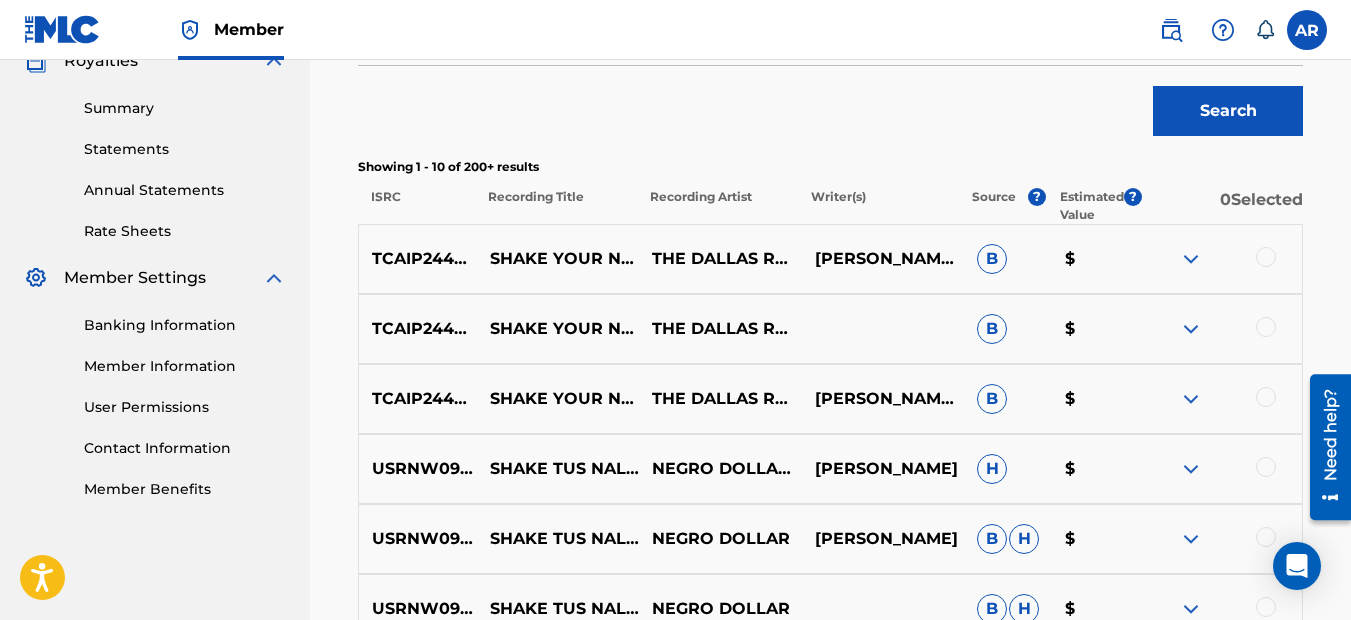 click at bounding box center (1266, 257) 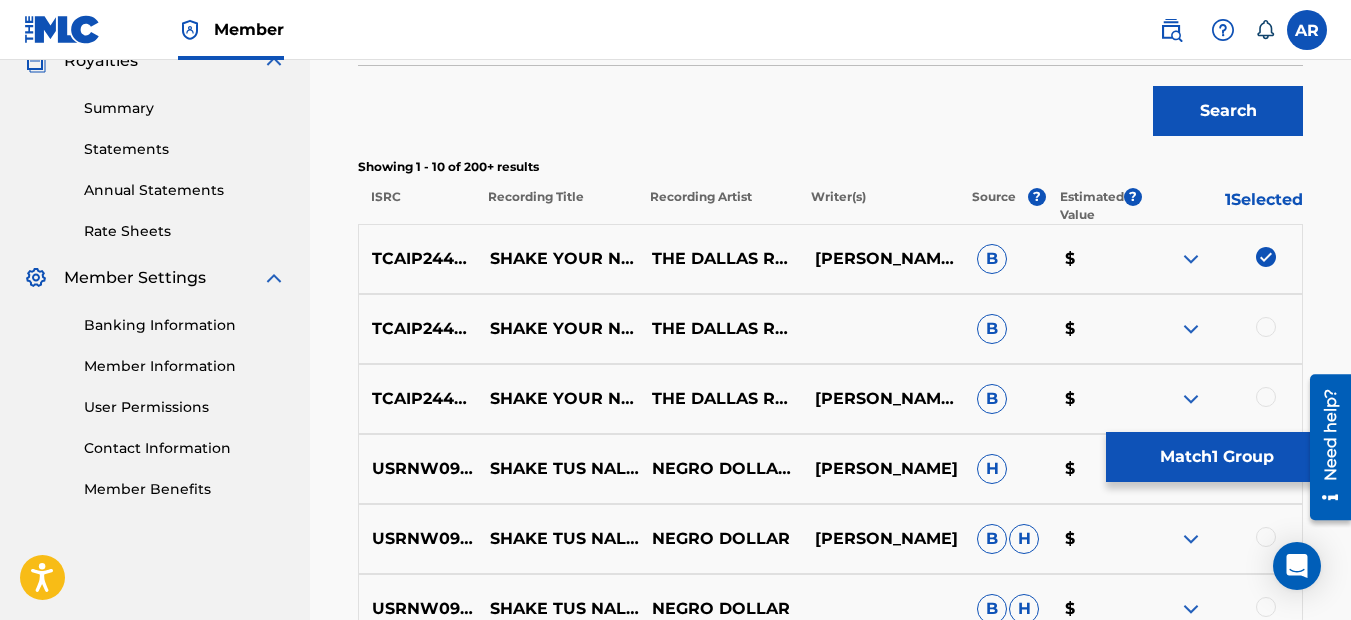 click at bounding box center [1266, 327] 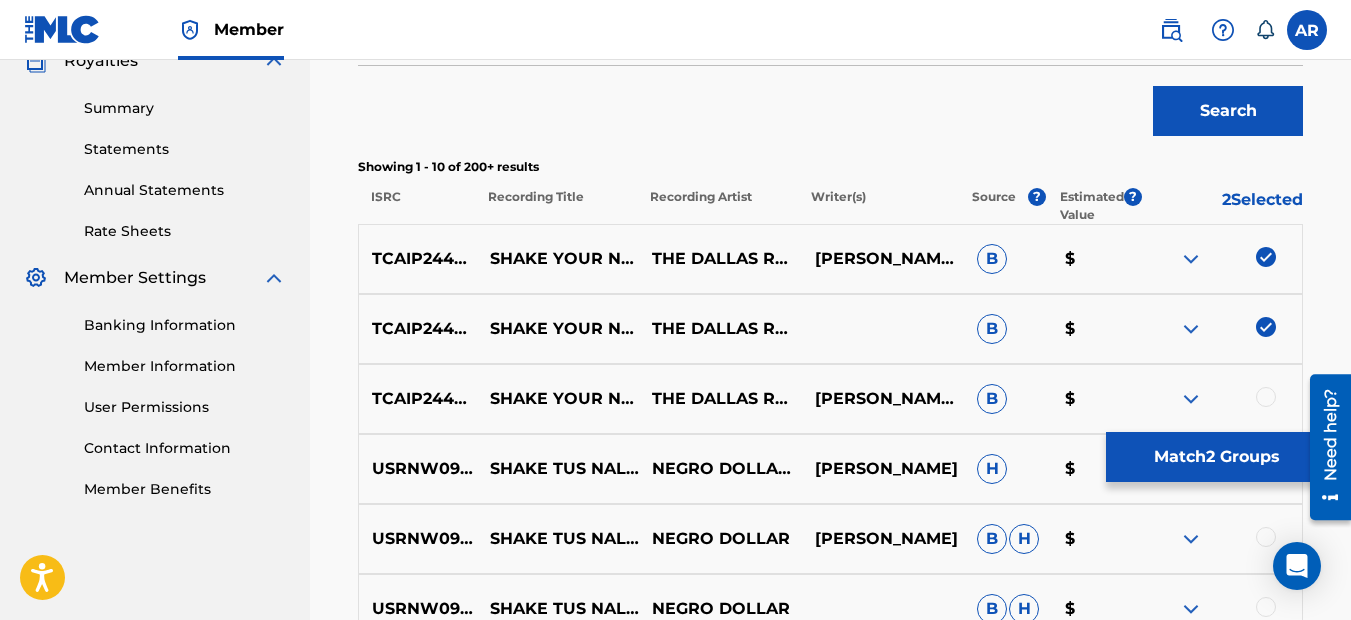 click at bounding box center (1266, 397) 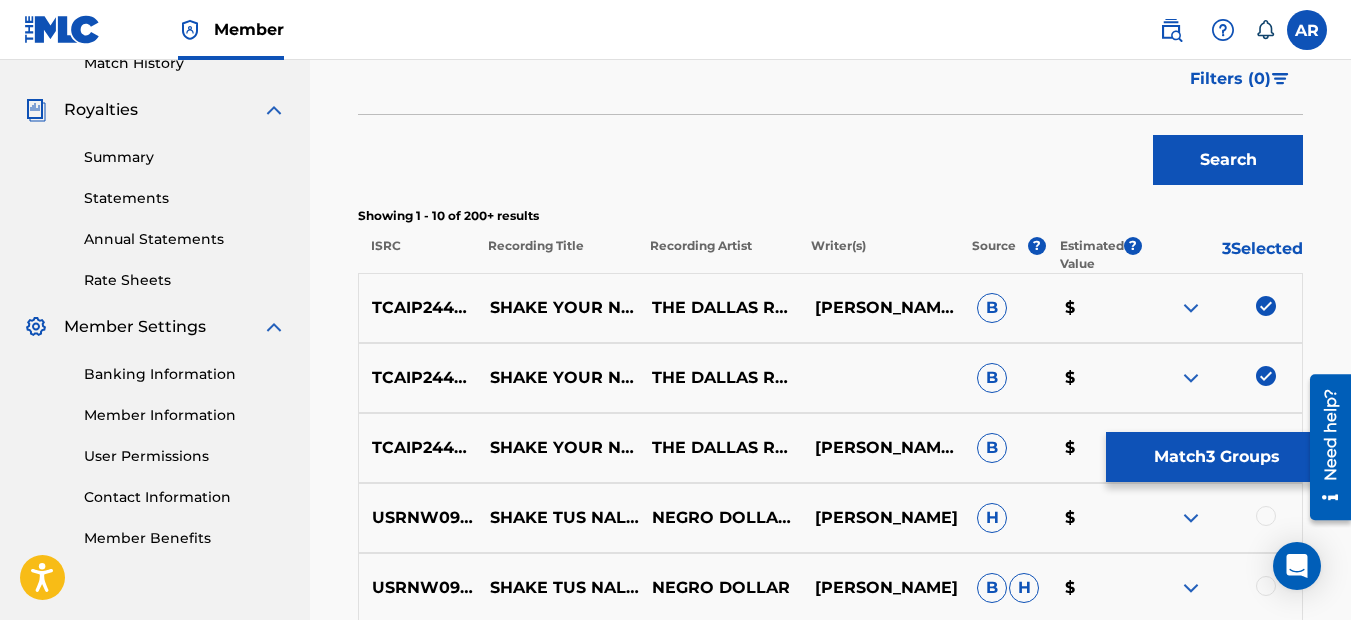 scroll, scrollTop: 570, scrollLeft: 0, axis: vertical 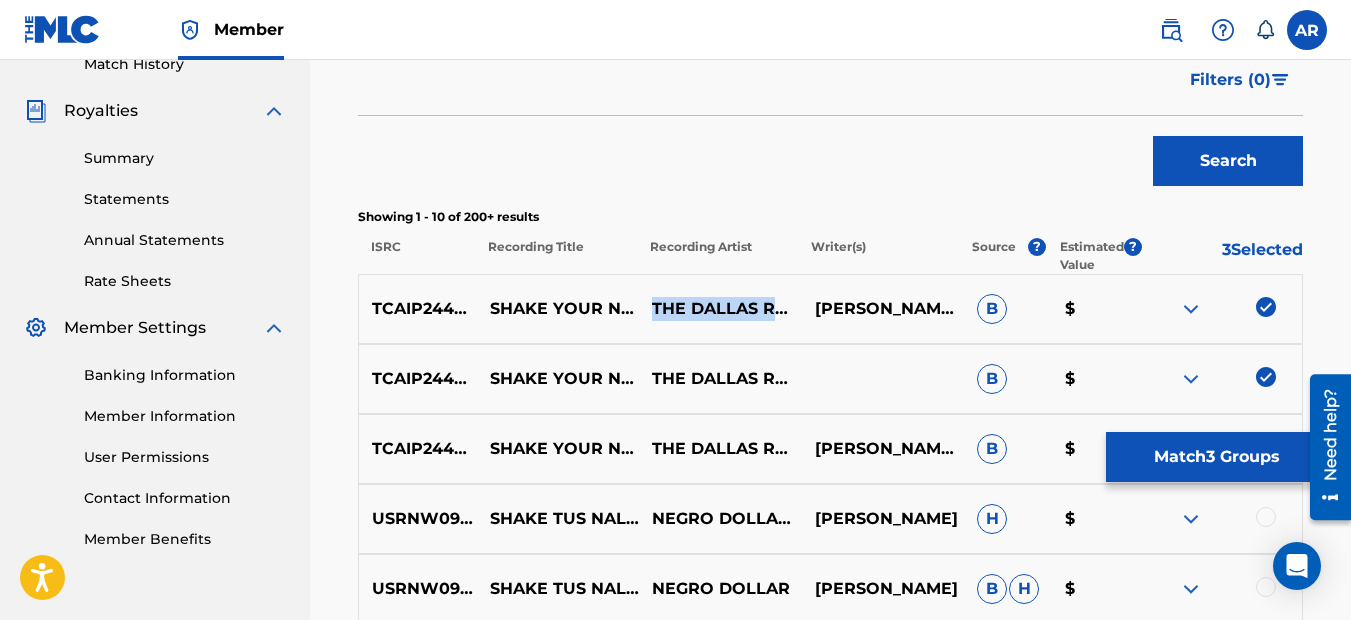 drag, startPoint x: 678, startPoint y: 337, endPoint x: 653, endPoint y: 289, distance: 54.120235 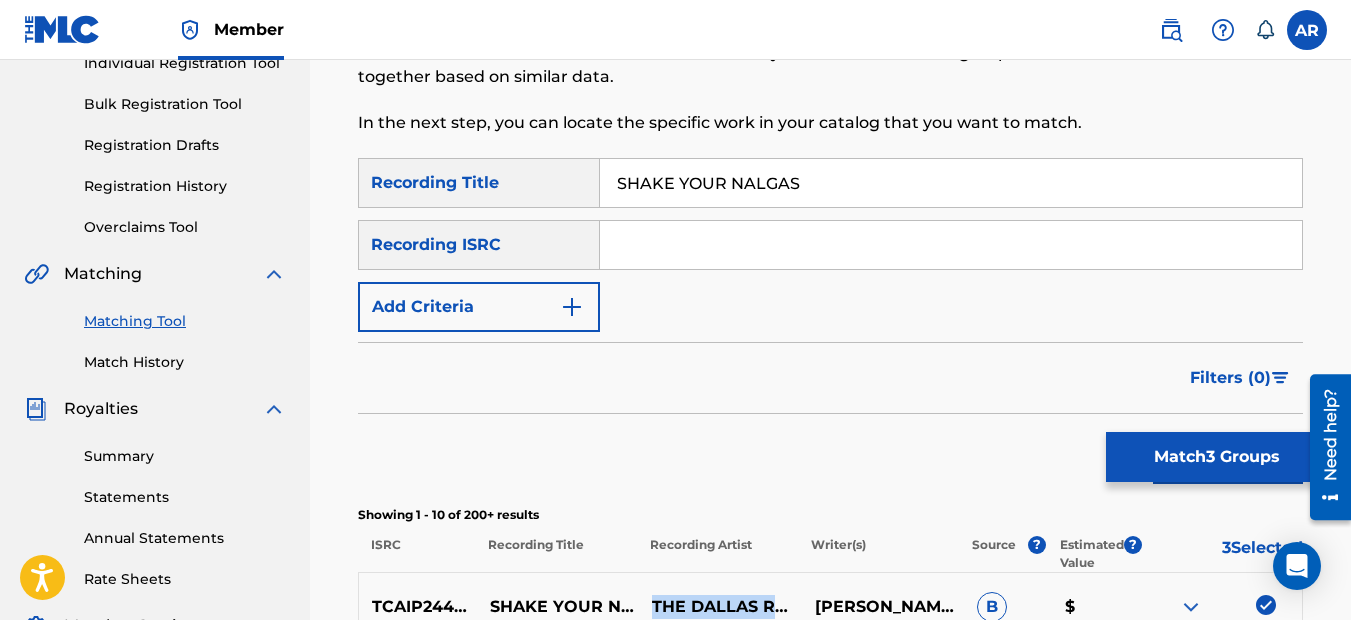 scroll, scrollTop: 270, scrollLeft: 0, axis: vertical 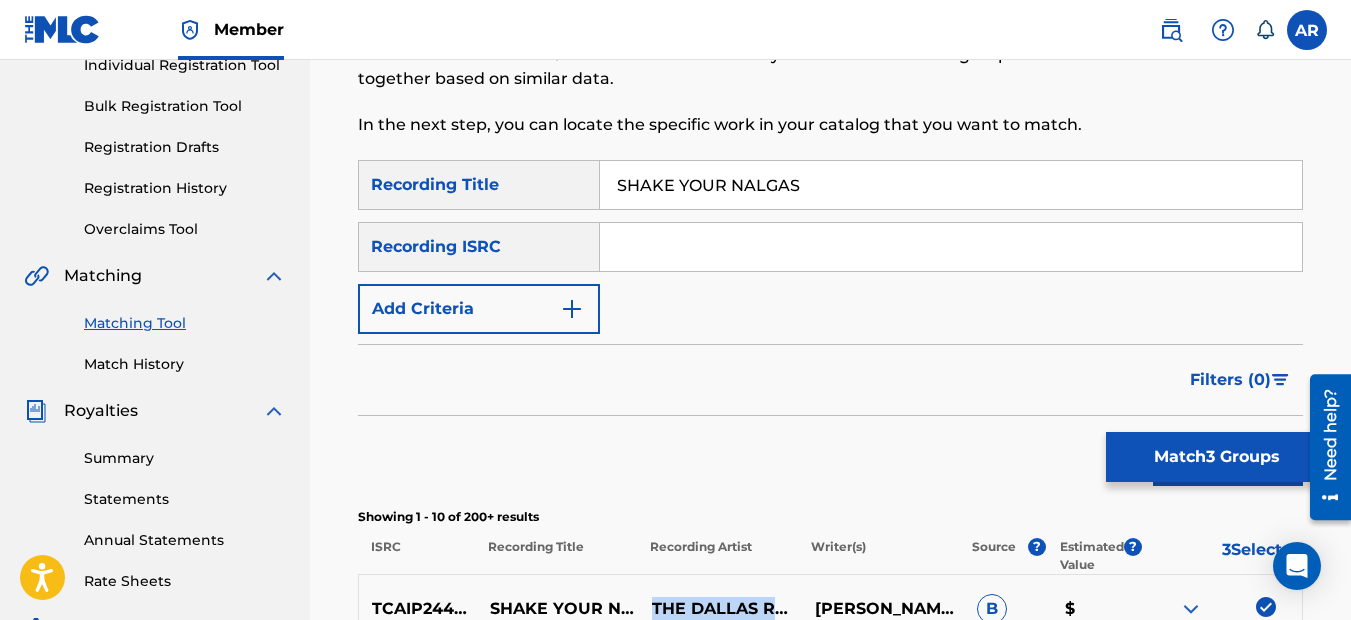 click at bounding box center [572, 309] 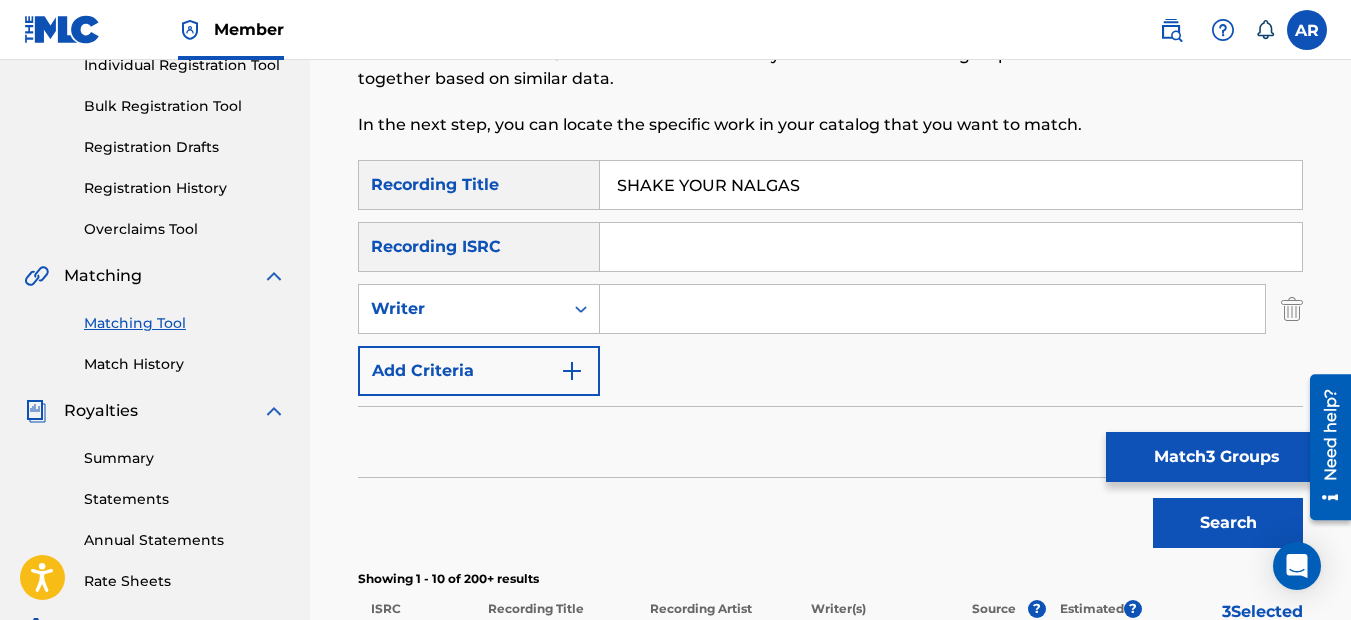 click at bounding box center (932, 309) 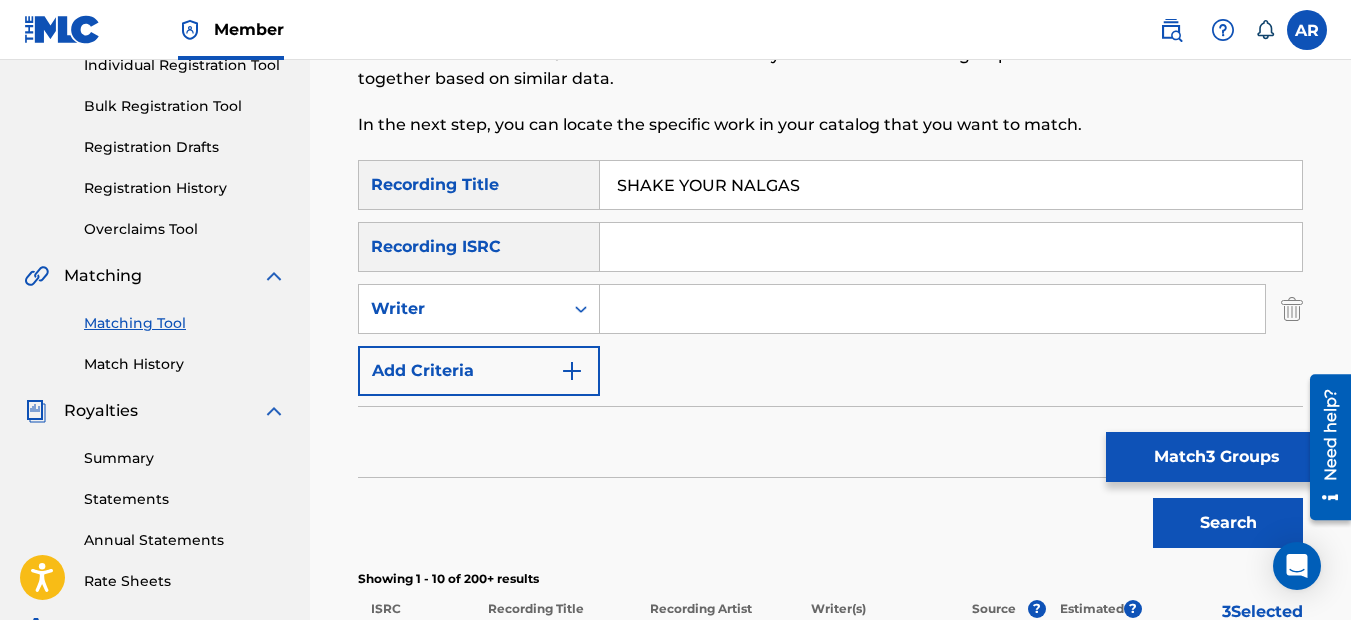 paste on "THE DALLAS RMX DJ'Z FEAT. DJ [PERSON_NAME]" 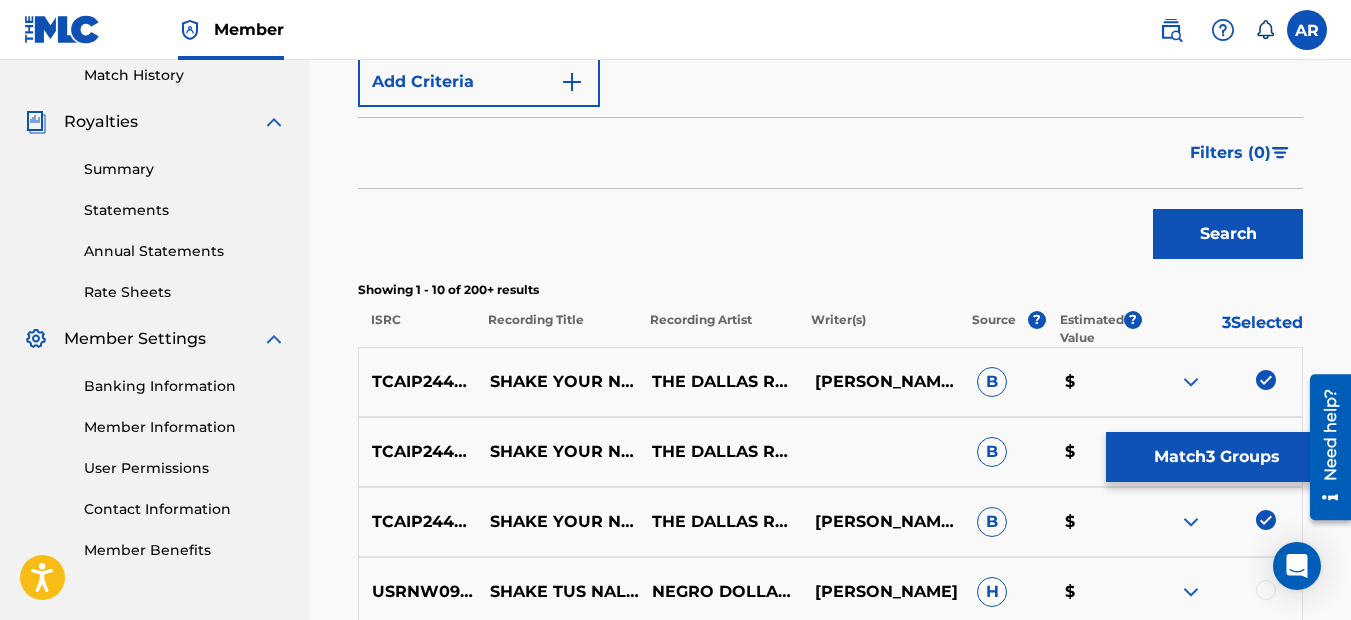 scroll, scrollTop: 570, scrollLeft: 0, axis: vertical 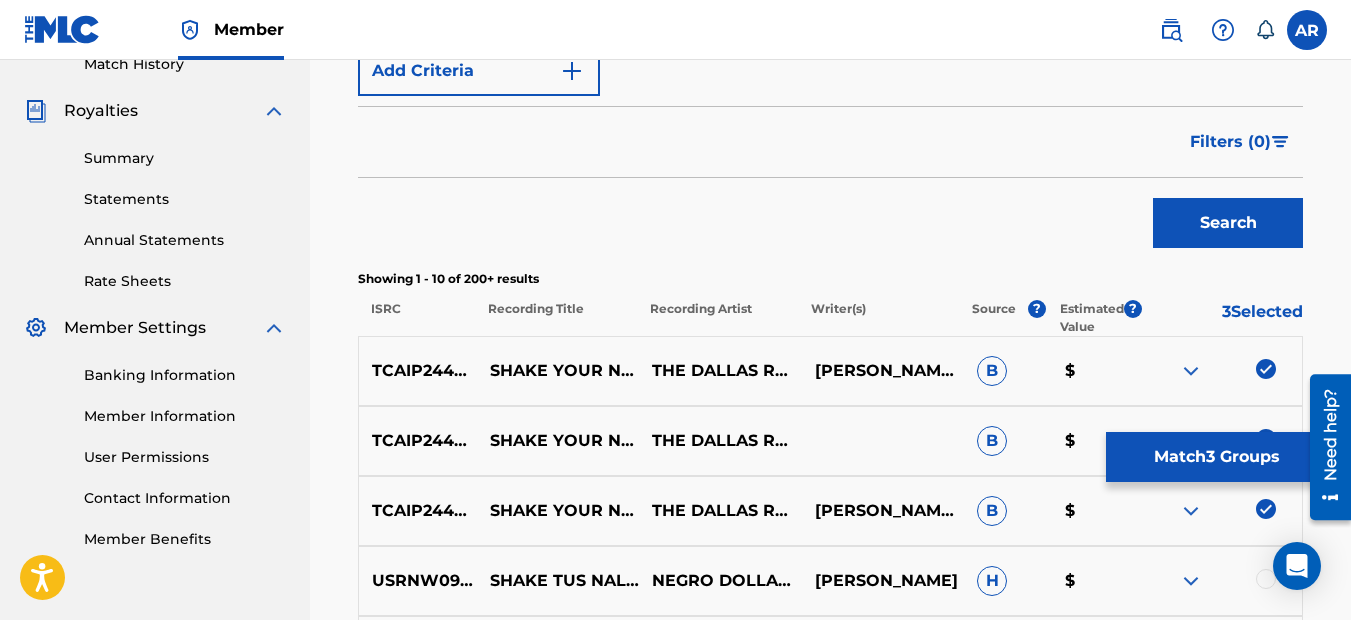 type on "THE DALLAS RMX DJ'Z FEAT. DJ [PERSON_NAME]" 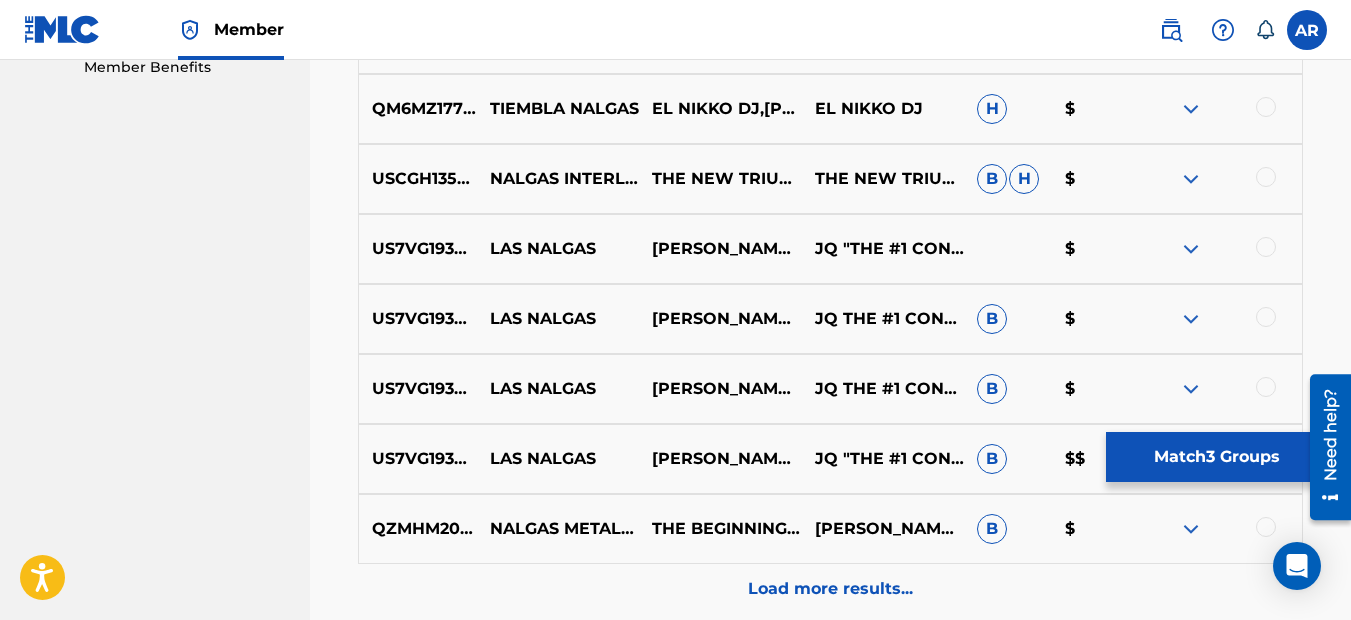 scroll, scrollTop: 1170, scrollLeft: 0, axis: vertical 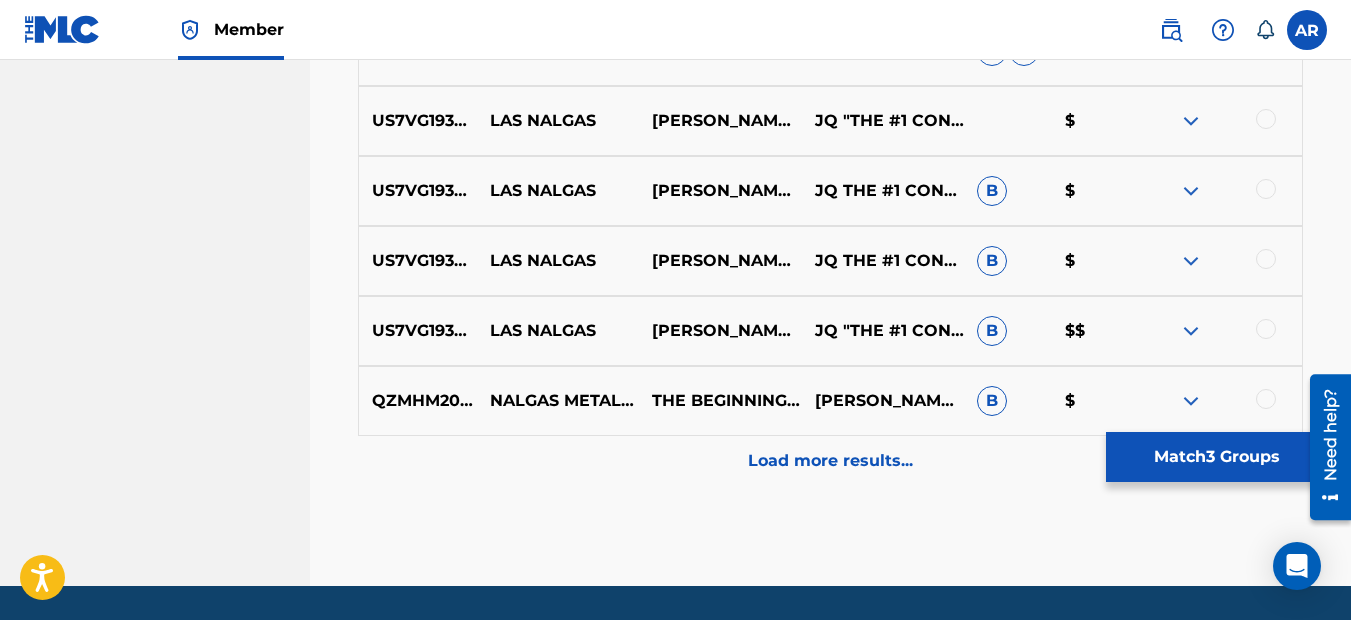 click on "Load more results..." at bounding box center [830, 461] 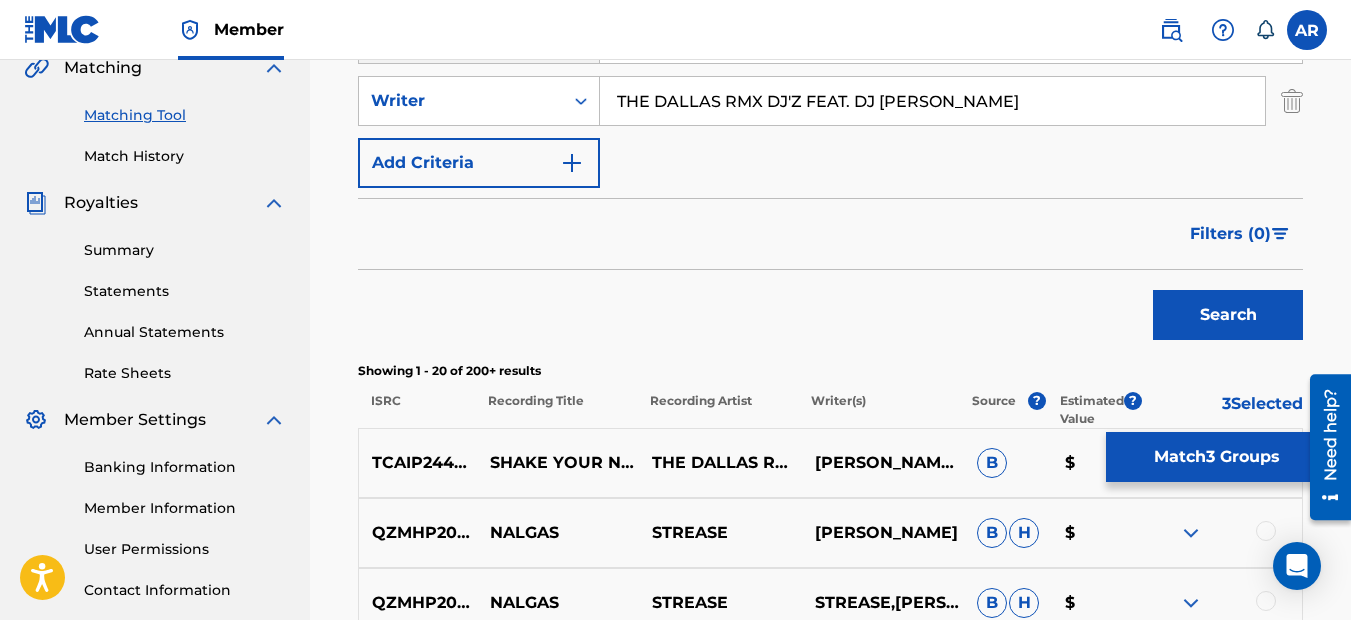 scroll, scrollTop: 570, scrollLeft: 0, axis: vertical 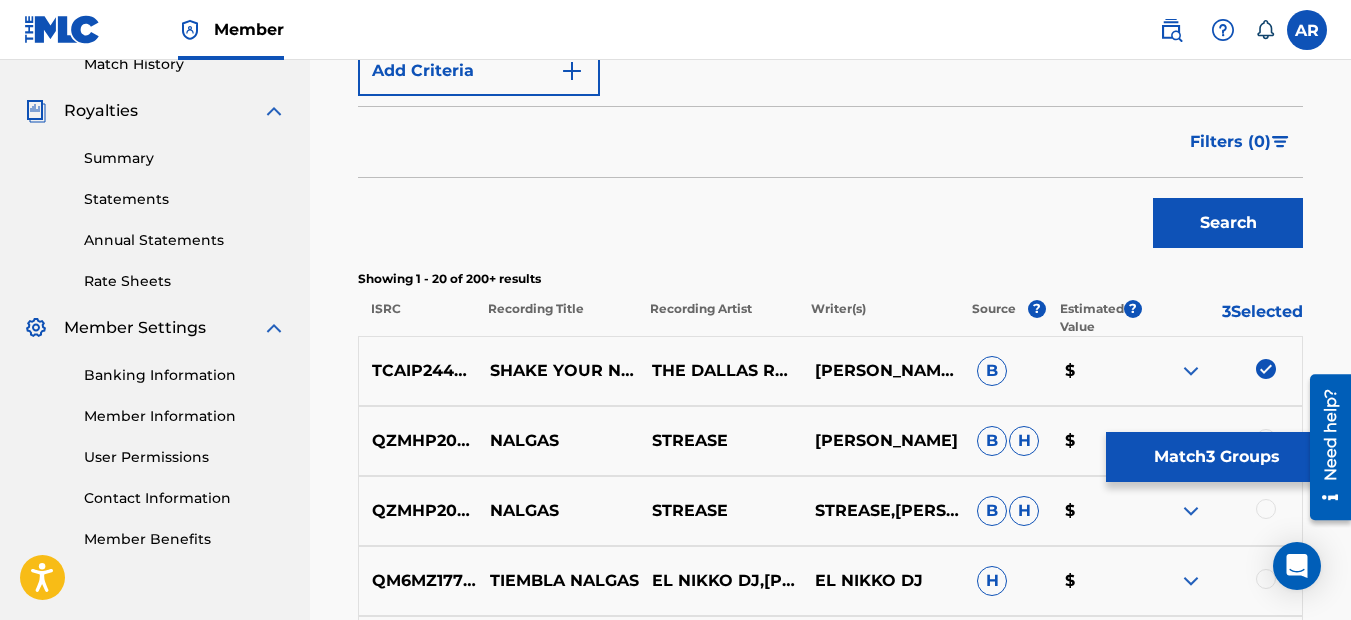 click at bounding box center (1266, 369) 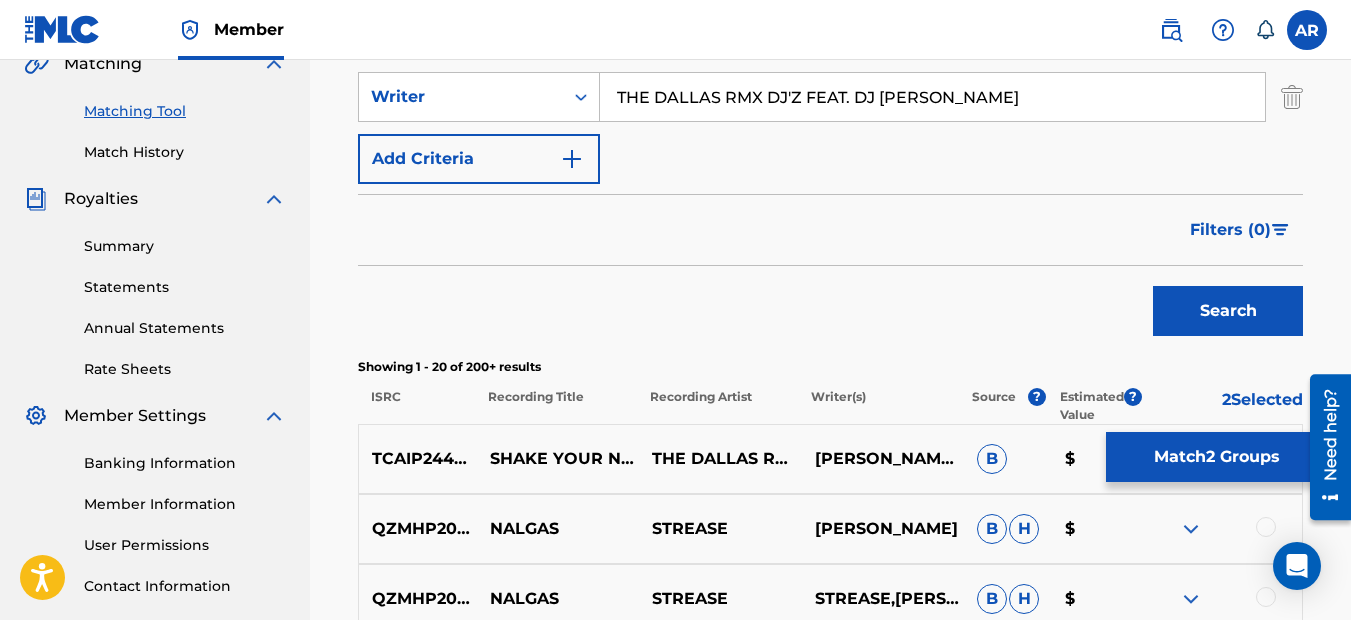 scroll, scrollTop: 370, scrollLeft: 0, axis: vertical 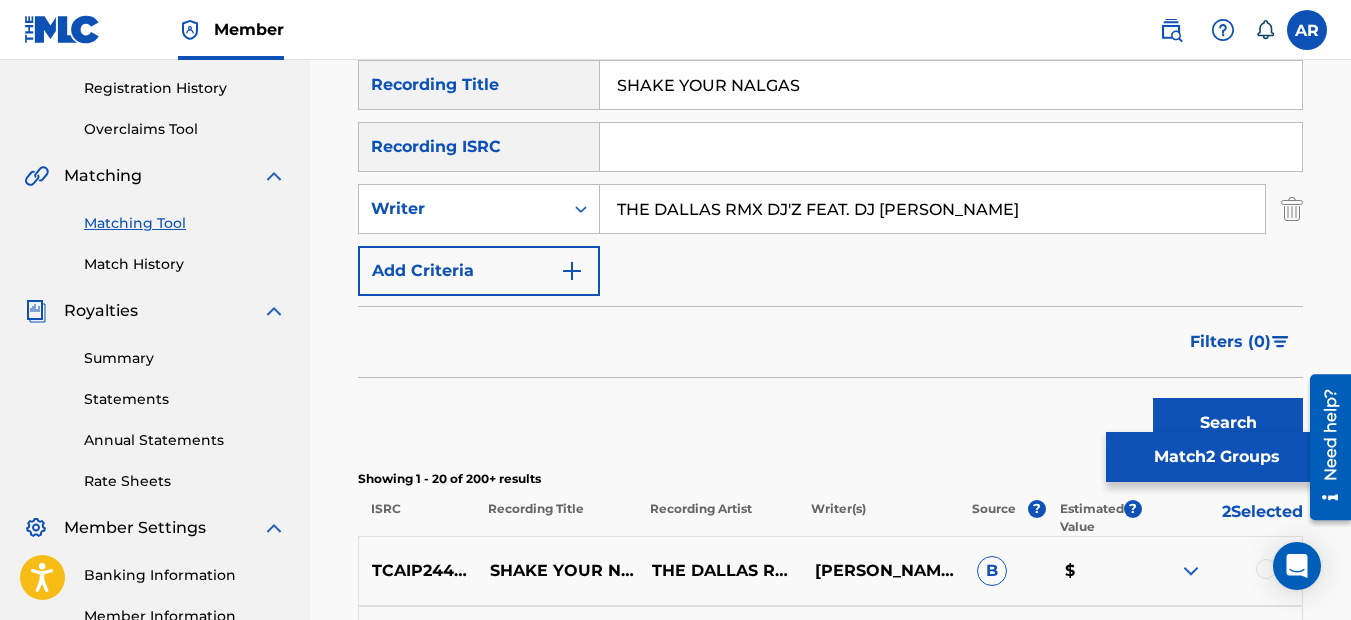click at bounding box center (1292, 209) 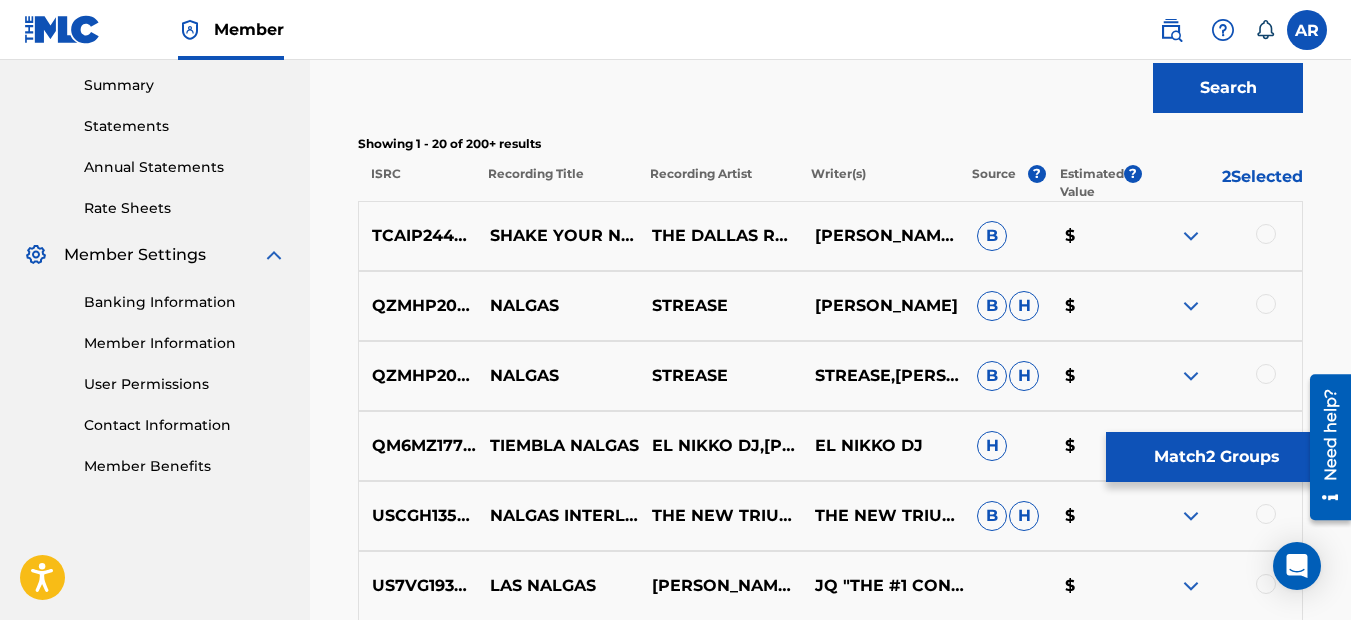 scroll, scrollTop: 470, scrollLeft: 0, axis: vertical 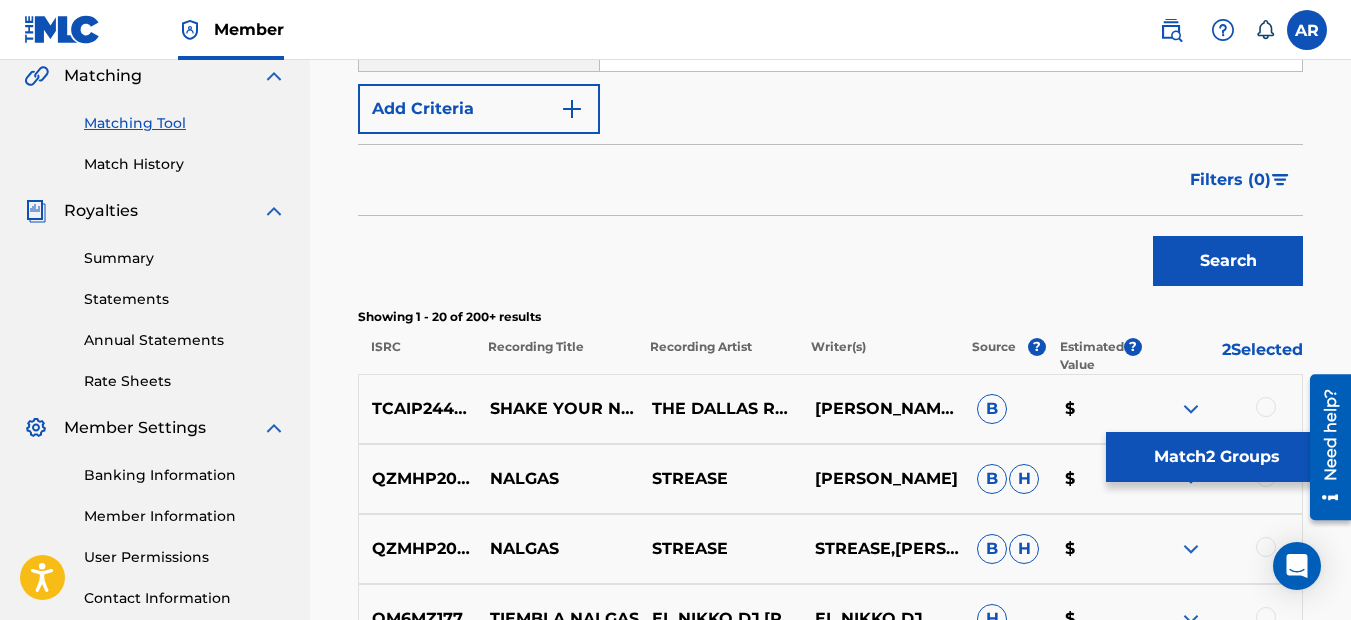 click on "Search" at bounding box center (1228, 261) 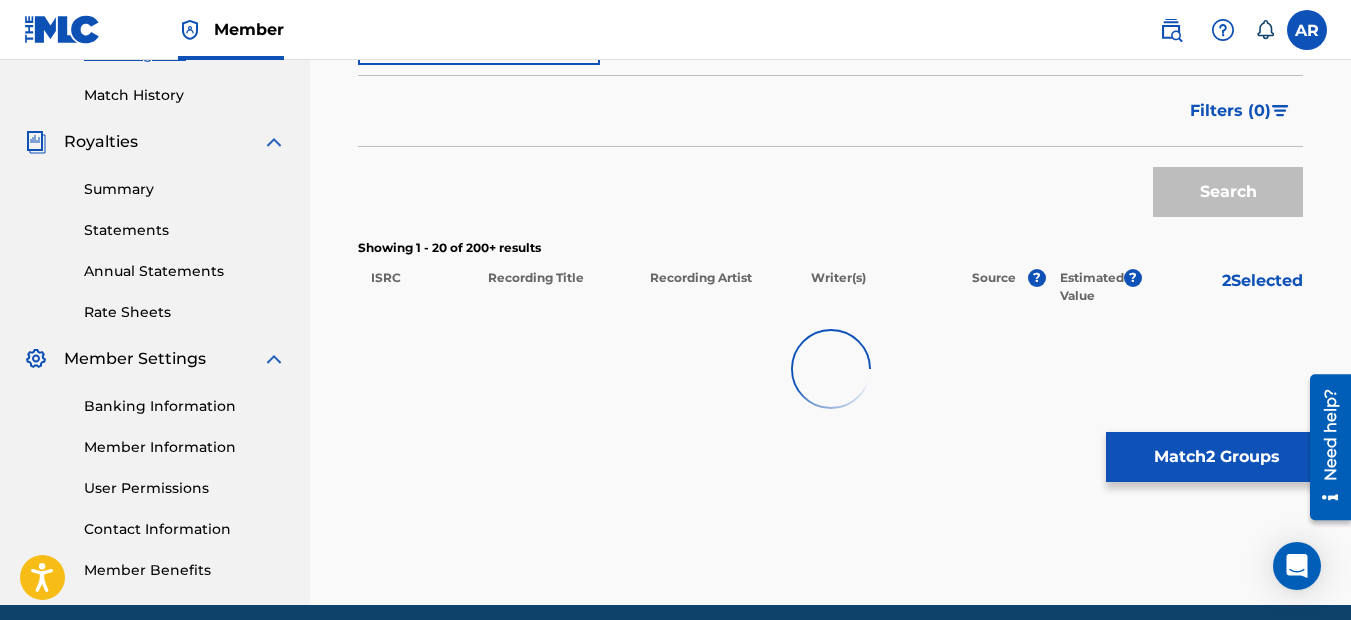 scroll, scrollTop: 620, scrollLeft: 0, axis: vertical 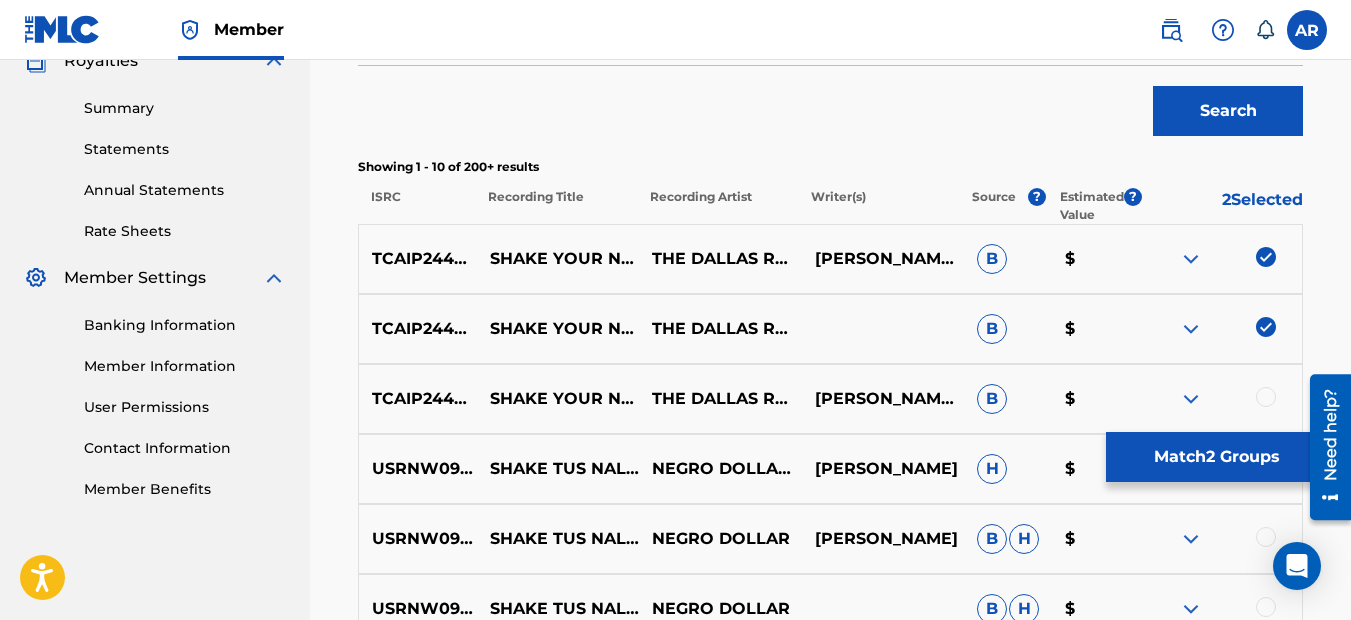 click at bounding box center (1266, 257) 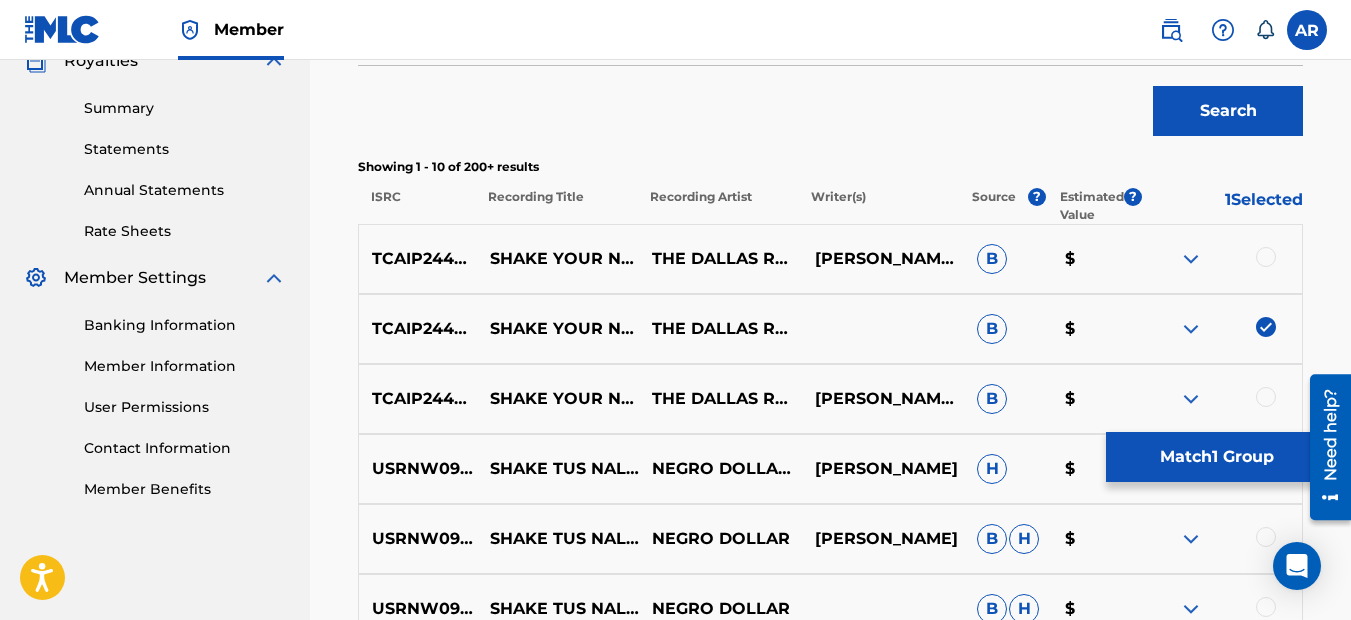 click at bounding box center (1266, 327) 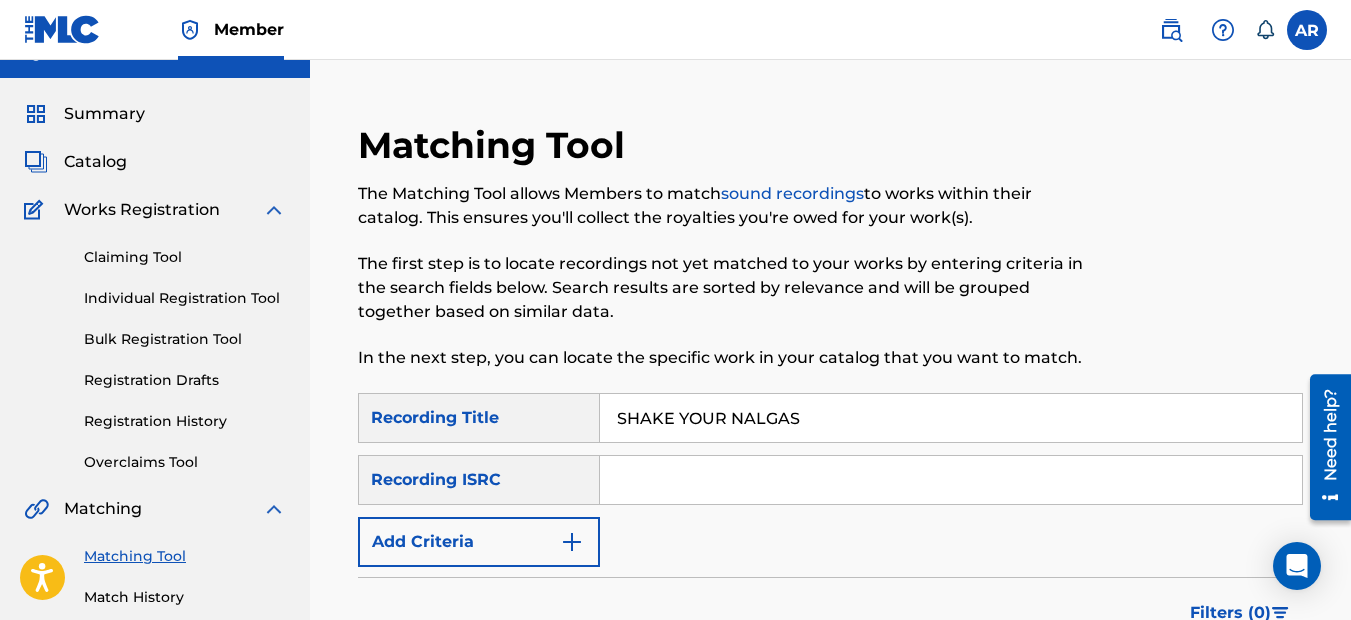 scroll, scrollTop: 20, scrollLeft: 0, axis: vertical 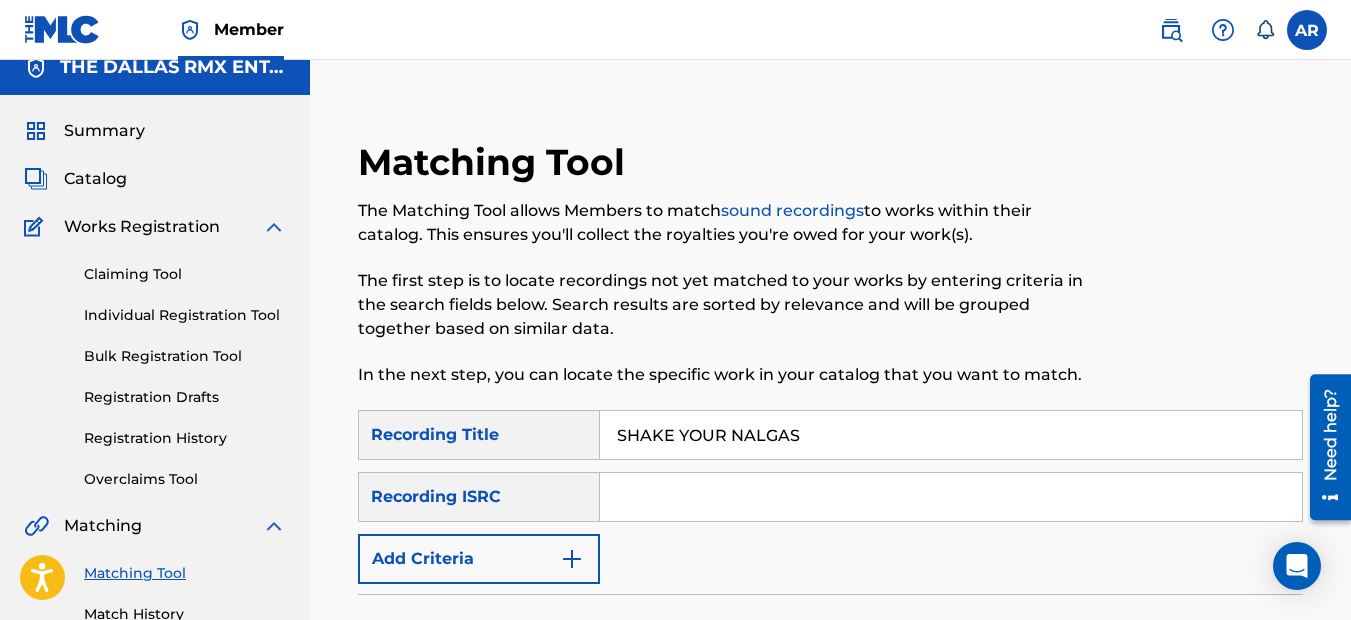 drag, startPoint x: 848, startPoint y: 446, endPoint x: 357, endPoint y: 450, distance: 491.0163 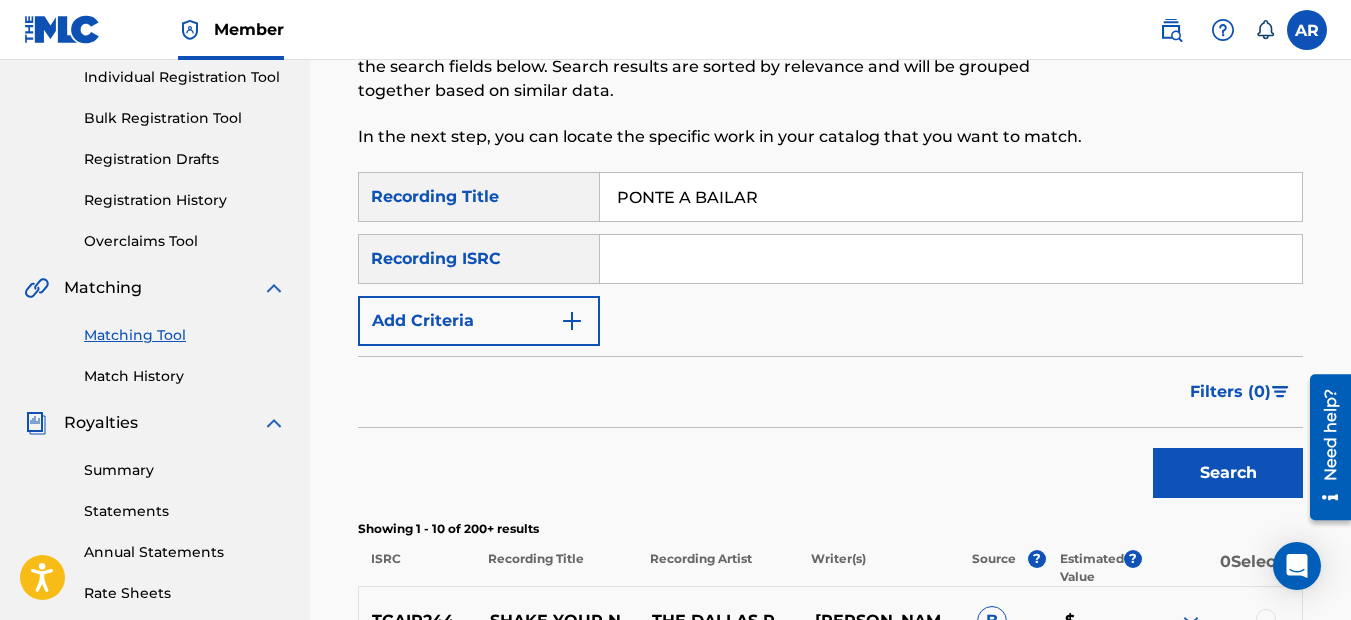scroll, scrollTop: 320, scrollLeft: 0, axis: vertical 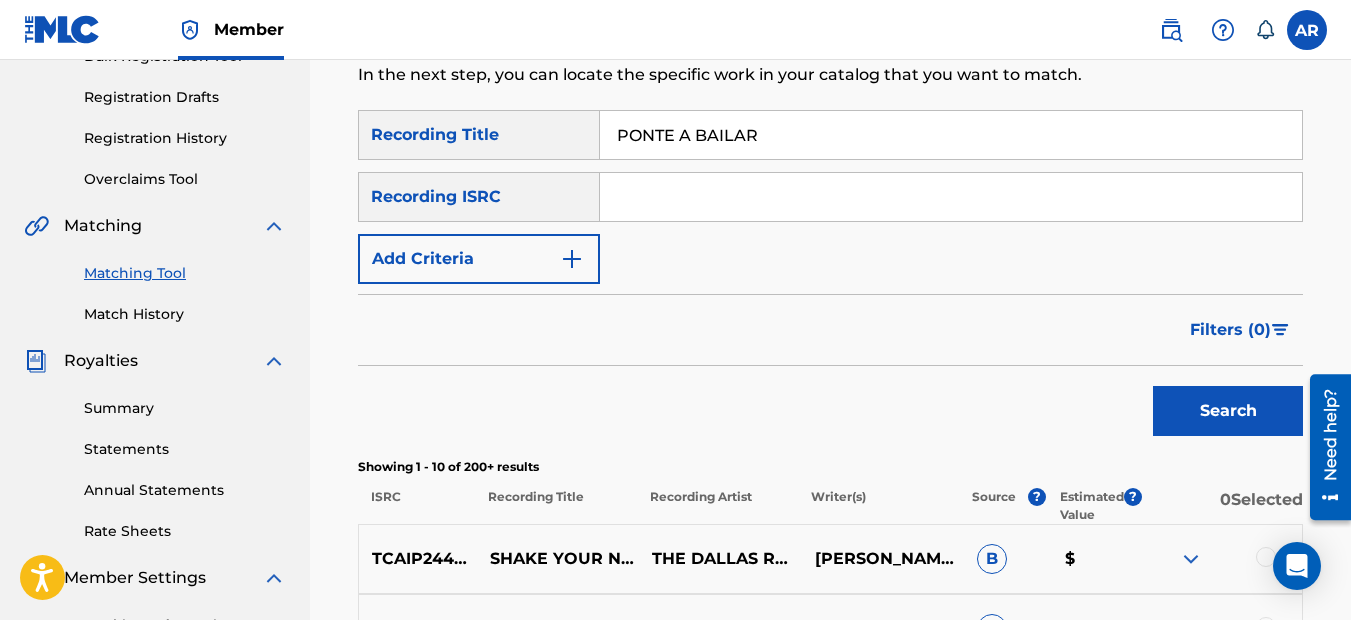 type on "PONTE A BAILAR" 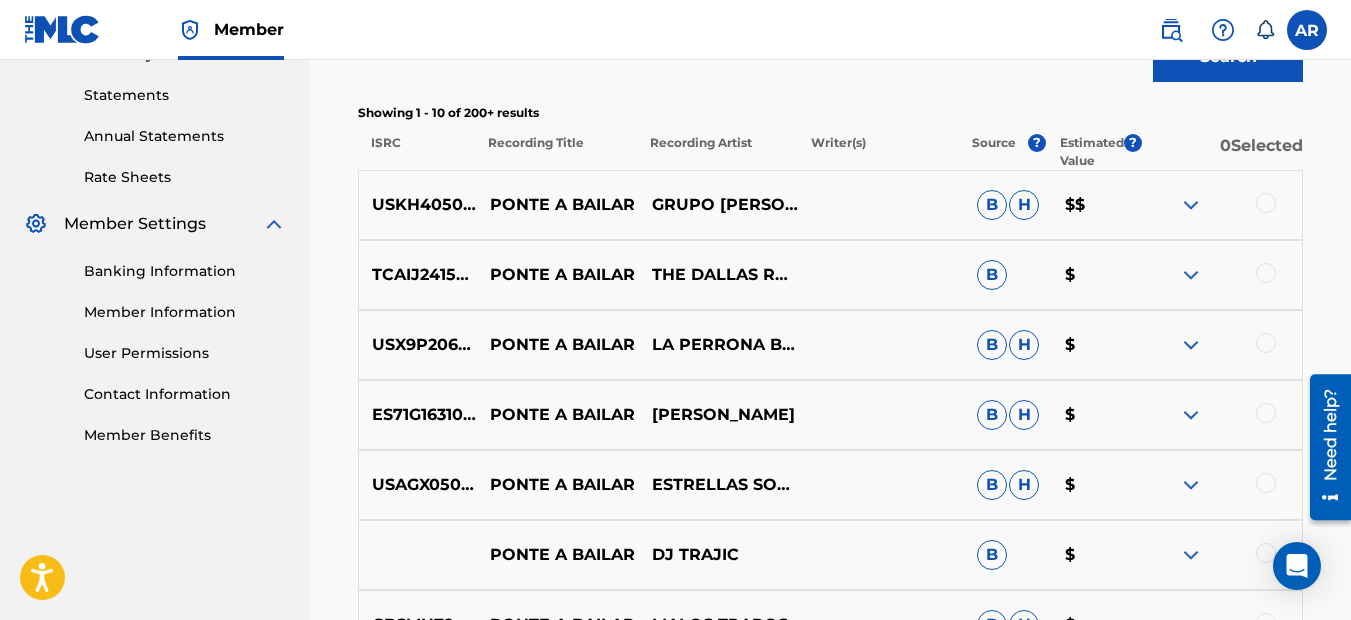scroll, scrollTop: 720, scrollLeft: 0, axis: vertical 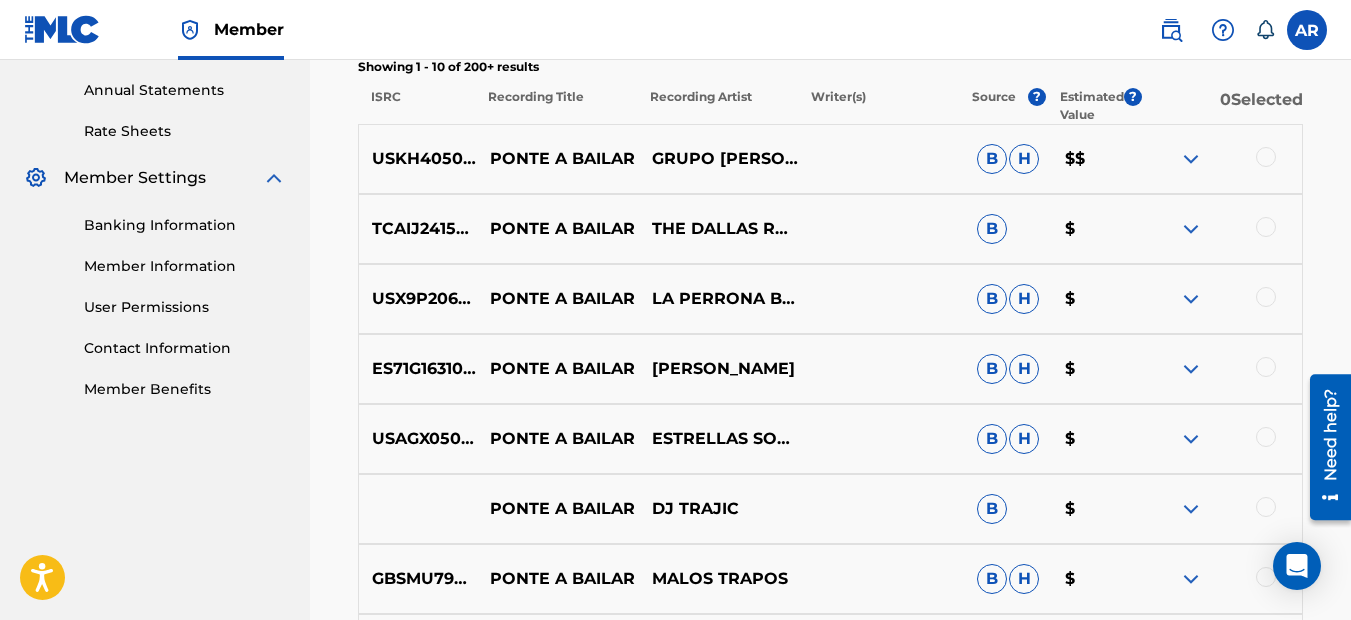 click at bounding box center [1191, 509] 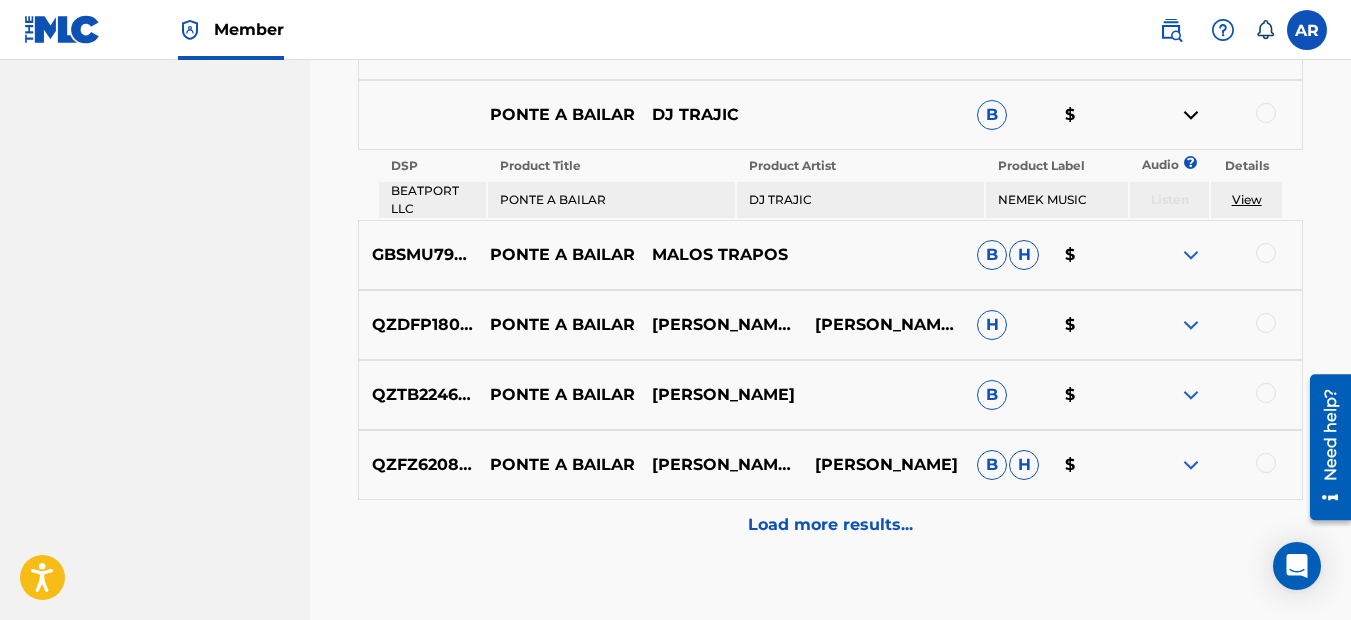 scroll, scrollTop: 1120, scrollLeft: 0, axis: vertical 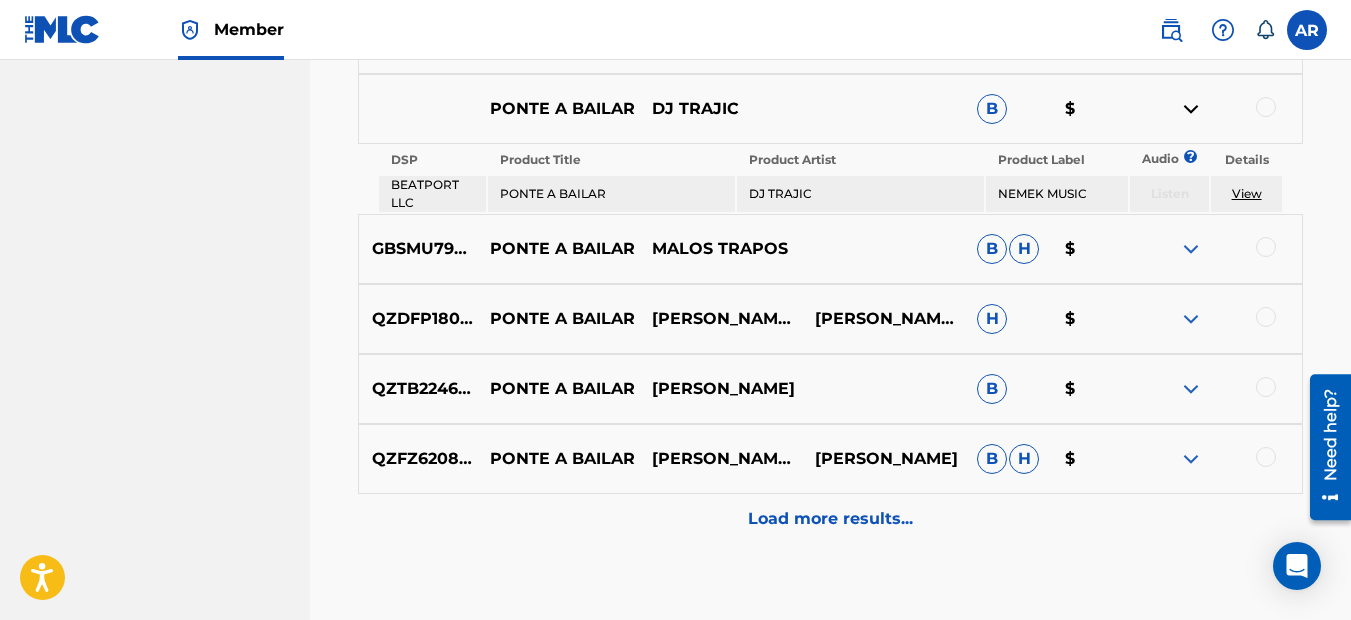 click on "Load more results..." at bounding box center [830, 519] 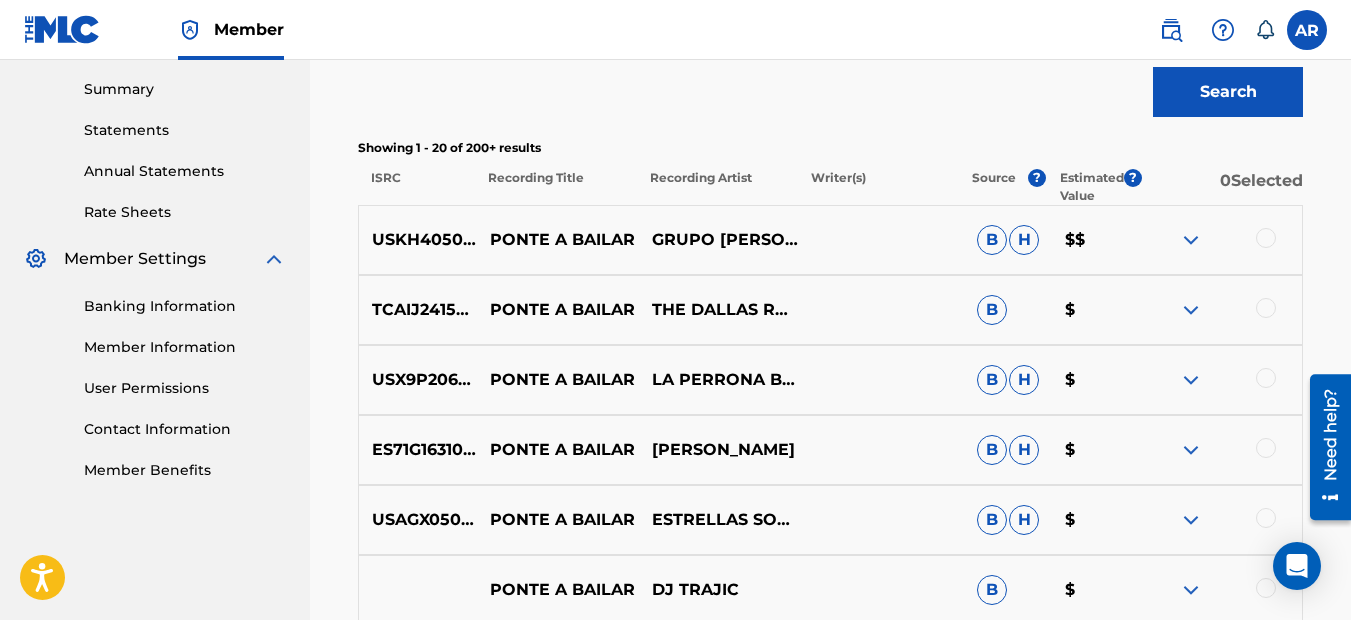 scroll, scrollTop: 620, scrollLeft: 0, axis: vertical 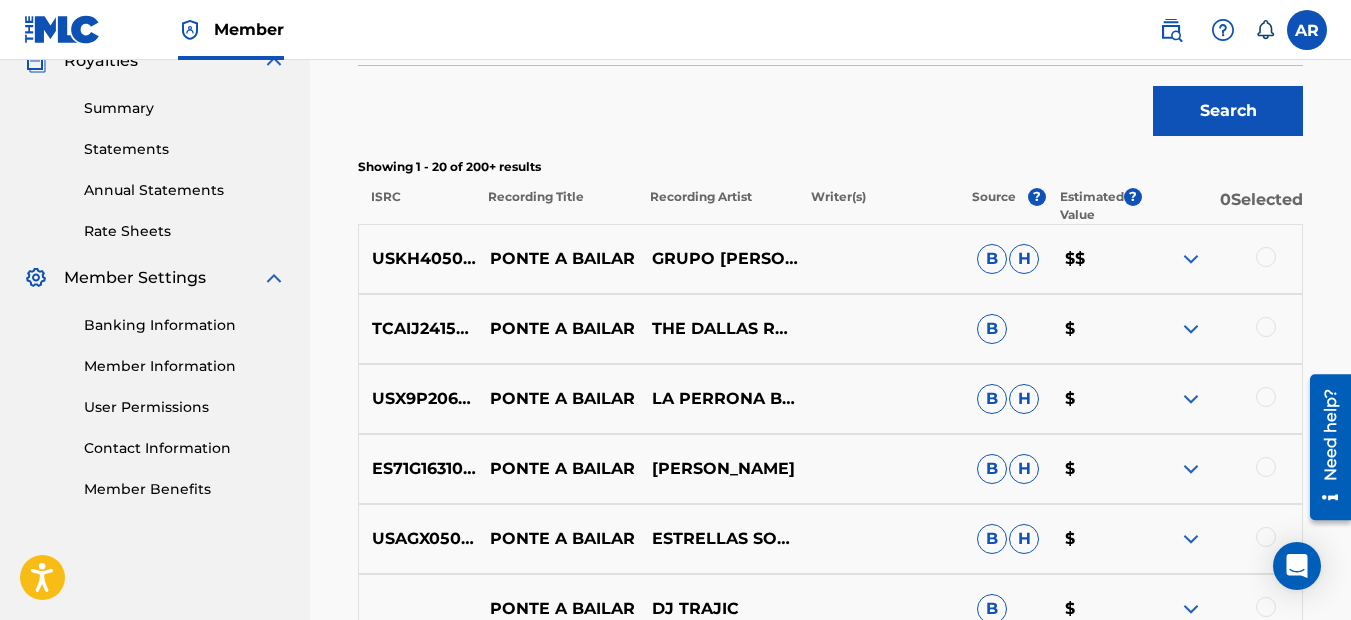 click at bounding box center [1266, 327] 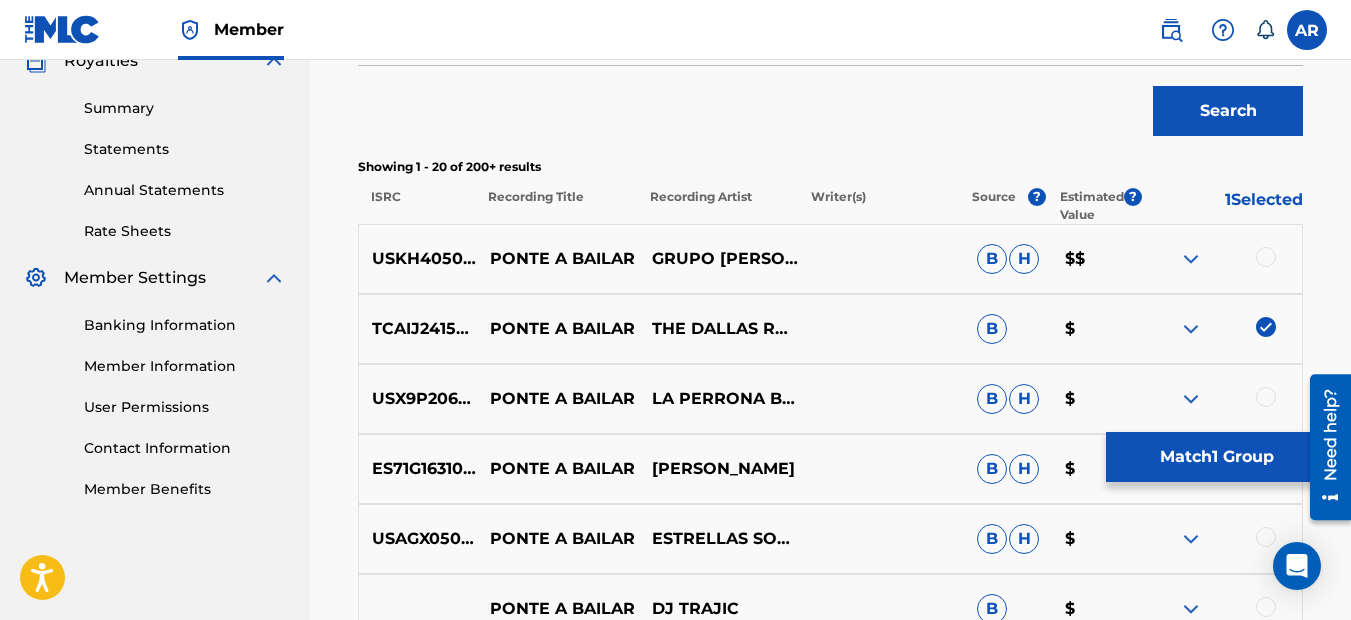 click at bounding box center (1191, 329) 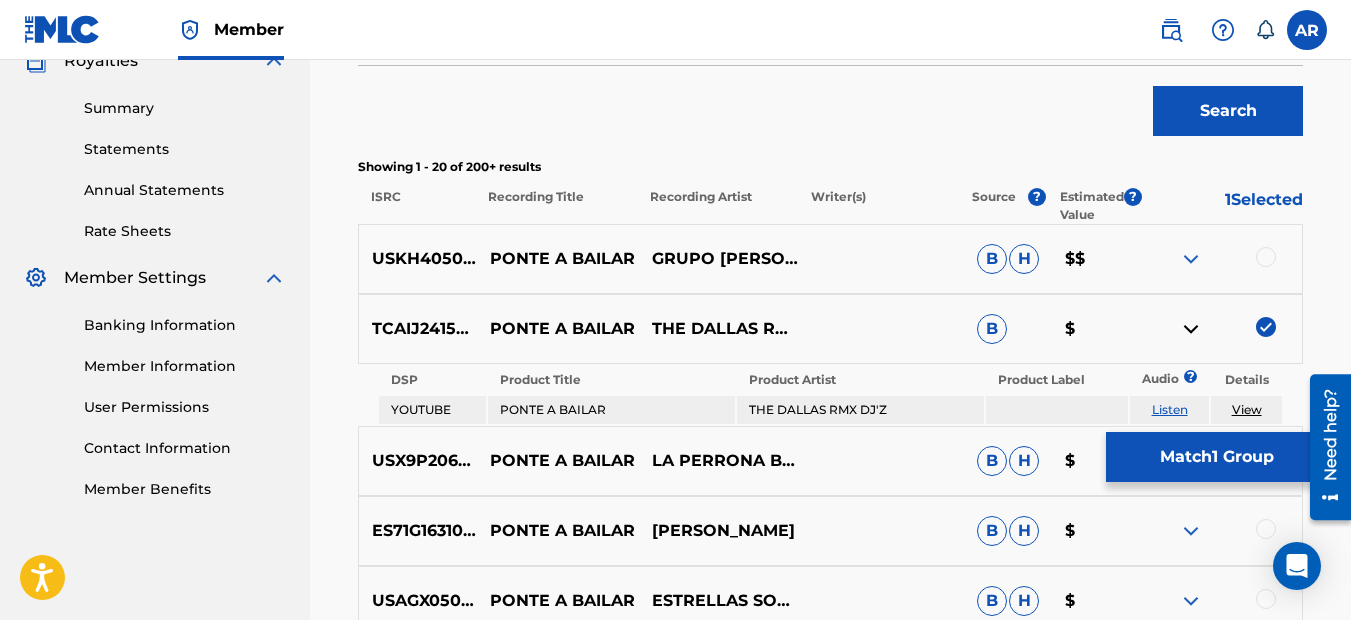 click on "Match  1 Group" at bounding box center (1216, 457) 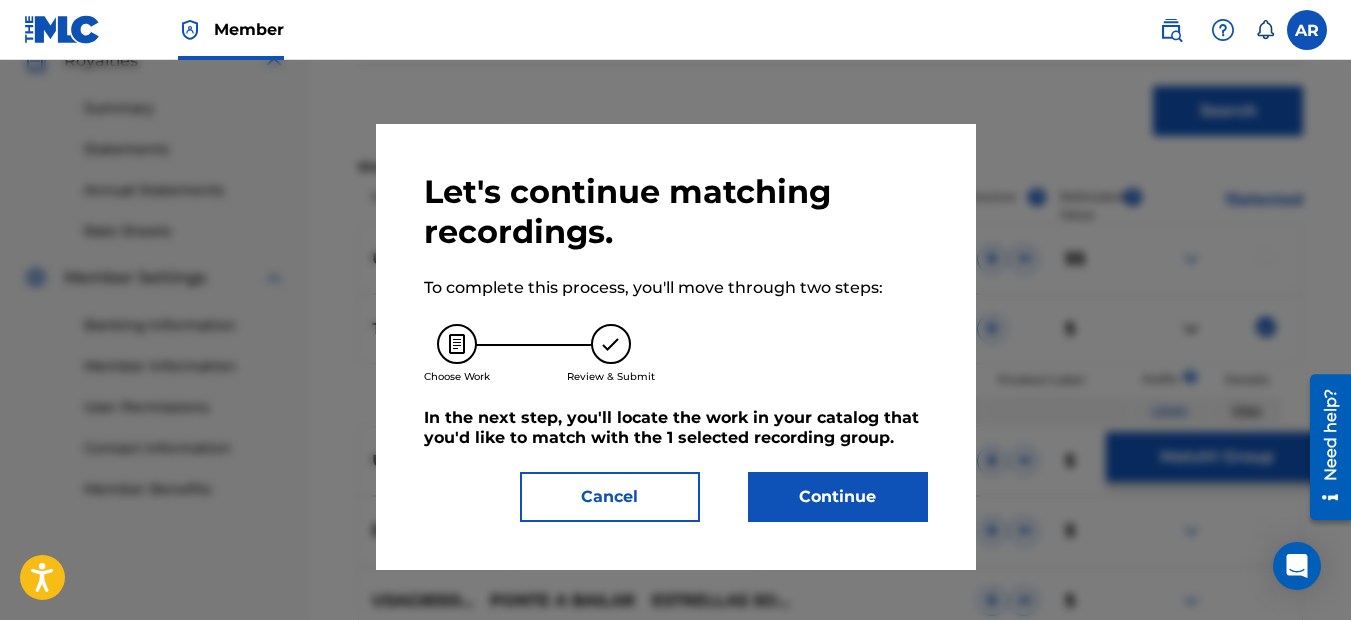 click on "Continue" at bounding box center (838, 497) 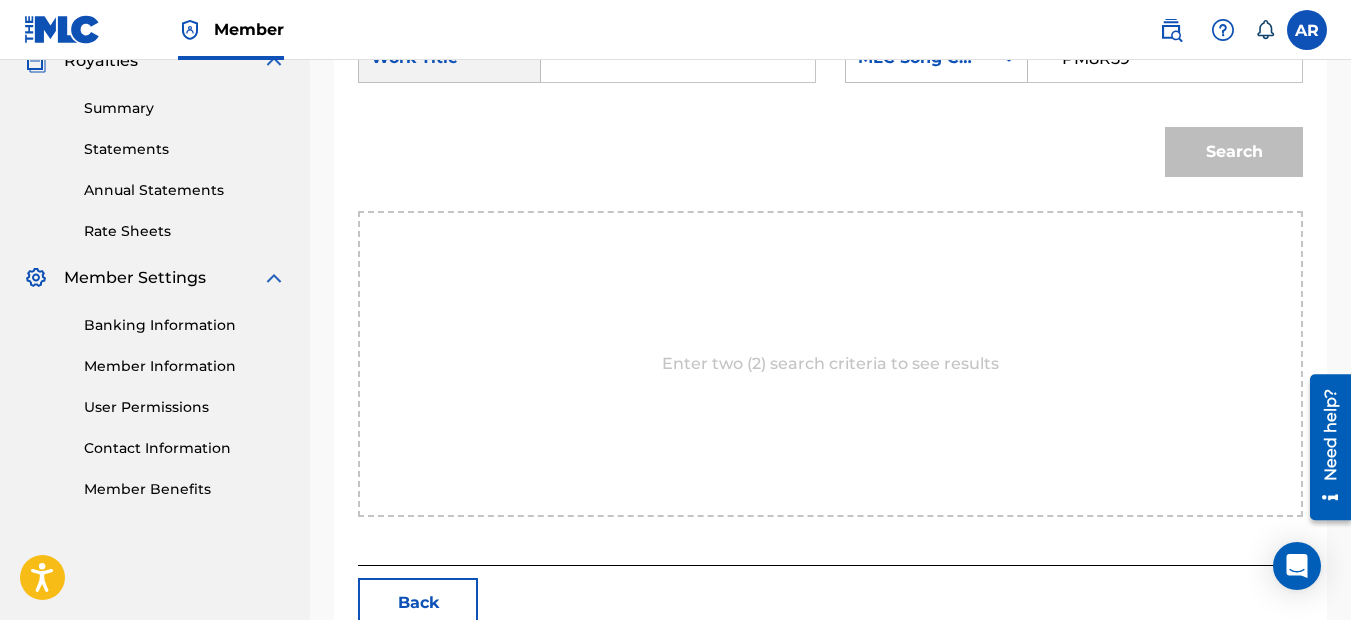 type on "PM8R59" 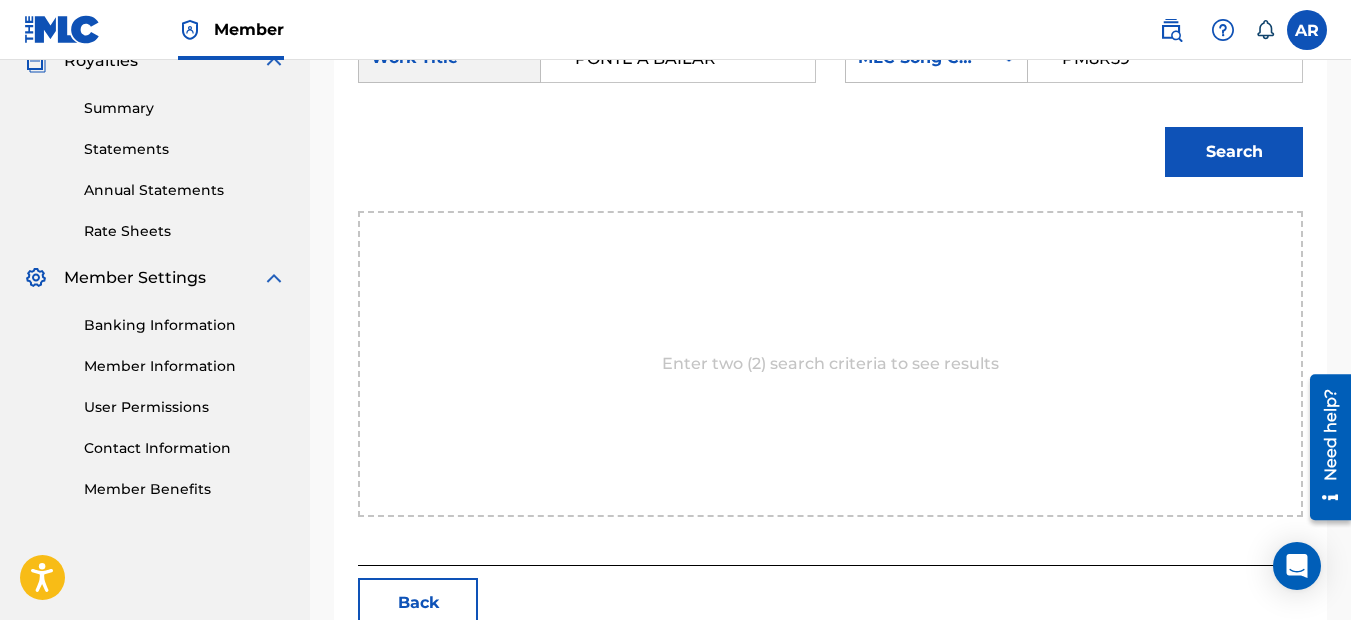 type on "PONTE A BAILAR" 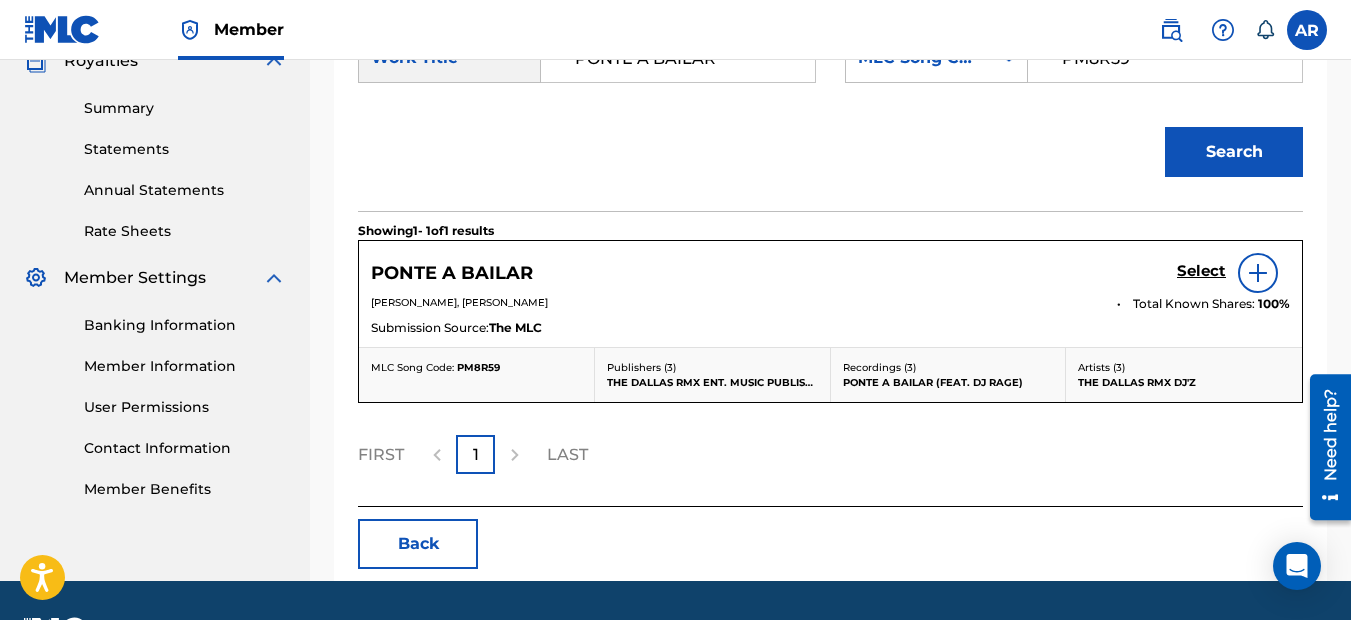 click on "Select" at bounding box center [1201, 271] 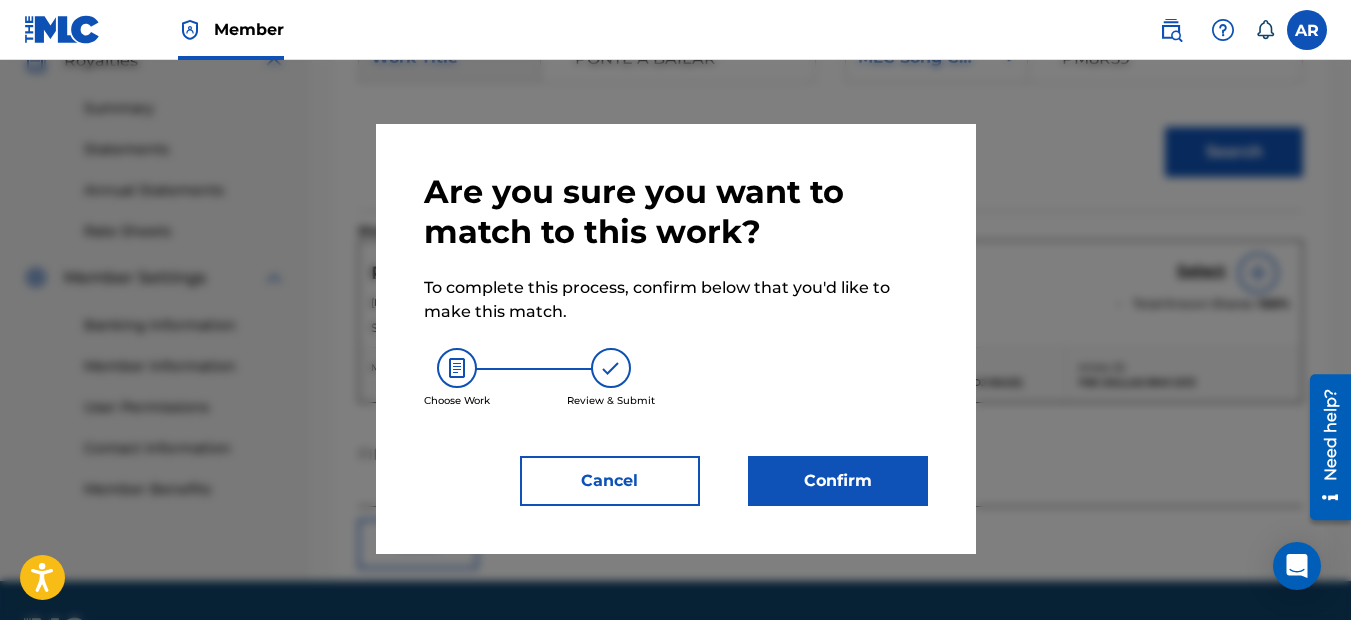 click on "Confirm" at bounding box center (838, 481) 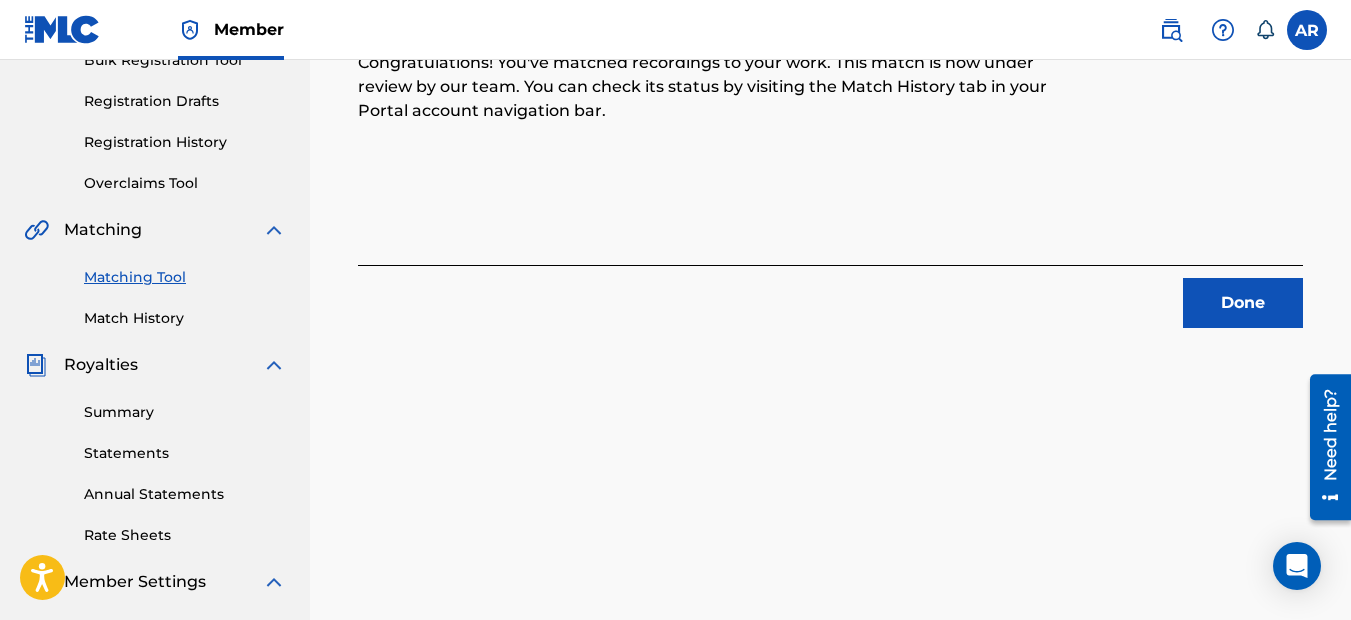 scroll, scrollTop: 120, scrollLeft: 0, axis: vertical 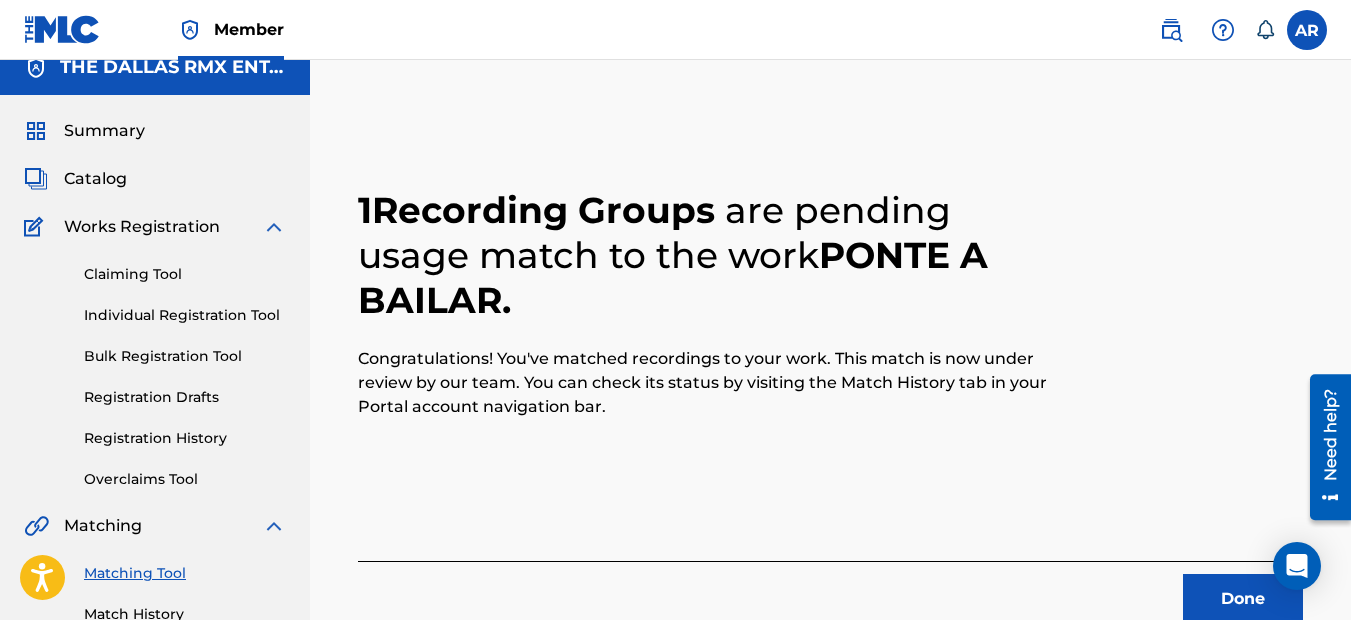 click on "1  Recording Groups   are pending usage match to the work  PONTE A BAILAR . Congratulations! You've matched recordings to your work. This match is now under review by our team. You can check its status by visiting the Match History tab in your Portal account navigation bar. Done" at bounding box center [830, 382] 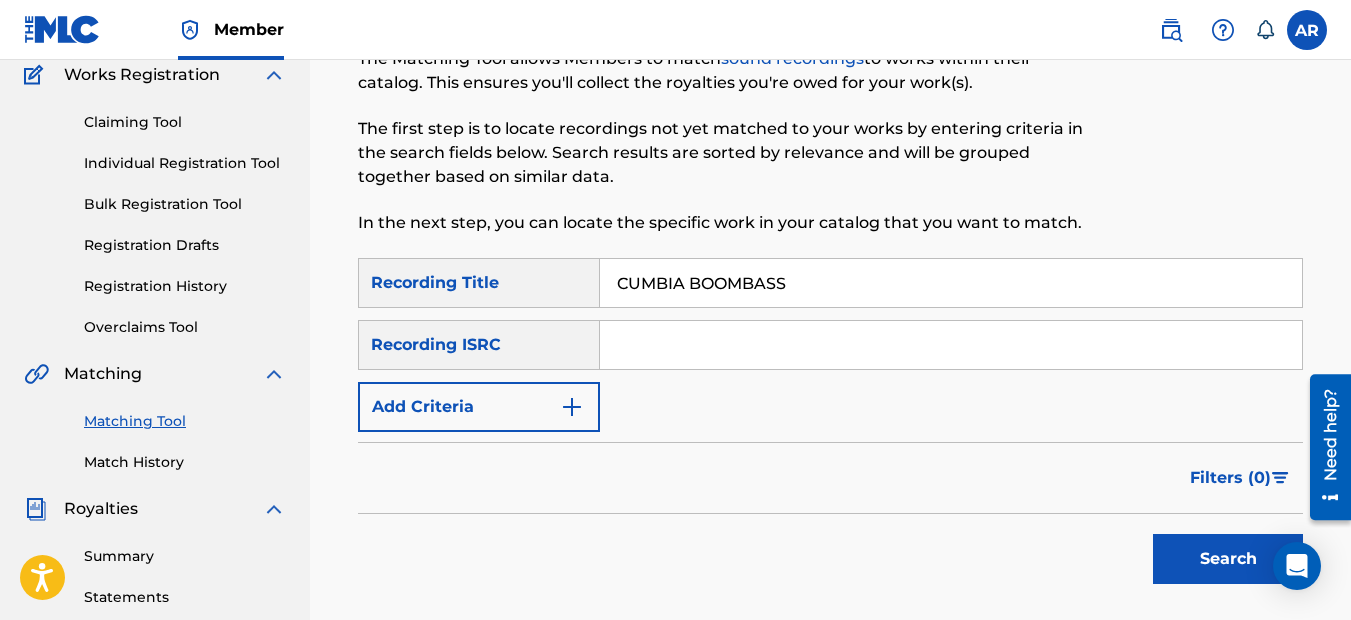 scroll, scrollTop: 320, scrollLeft: 0, axis: vertical 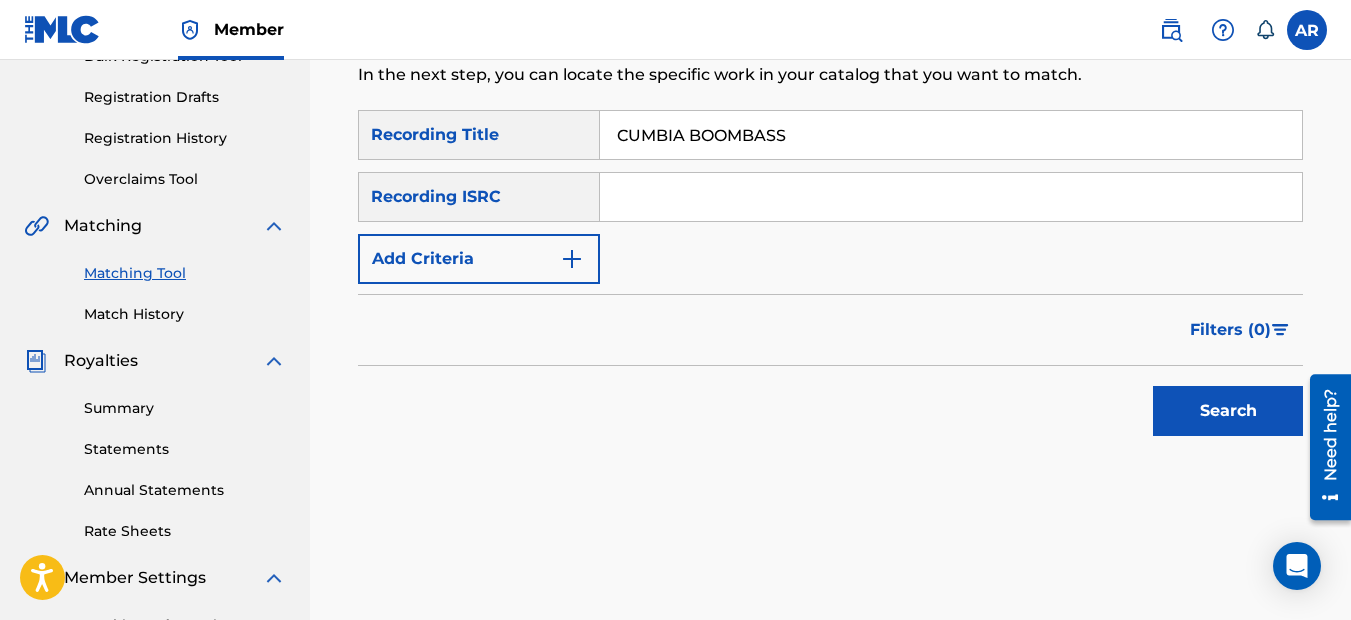 type on "CUMBIA BOOMBASS" 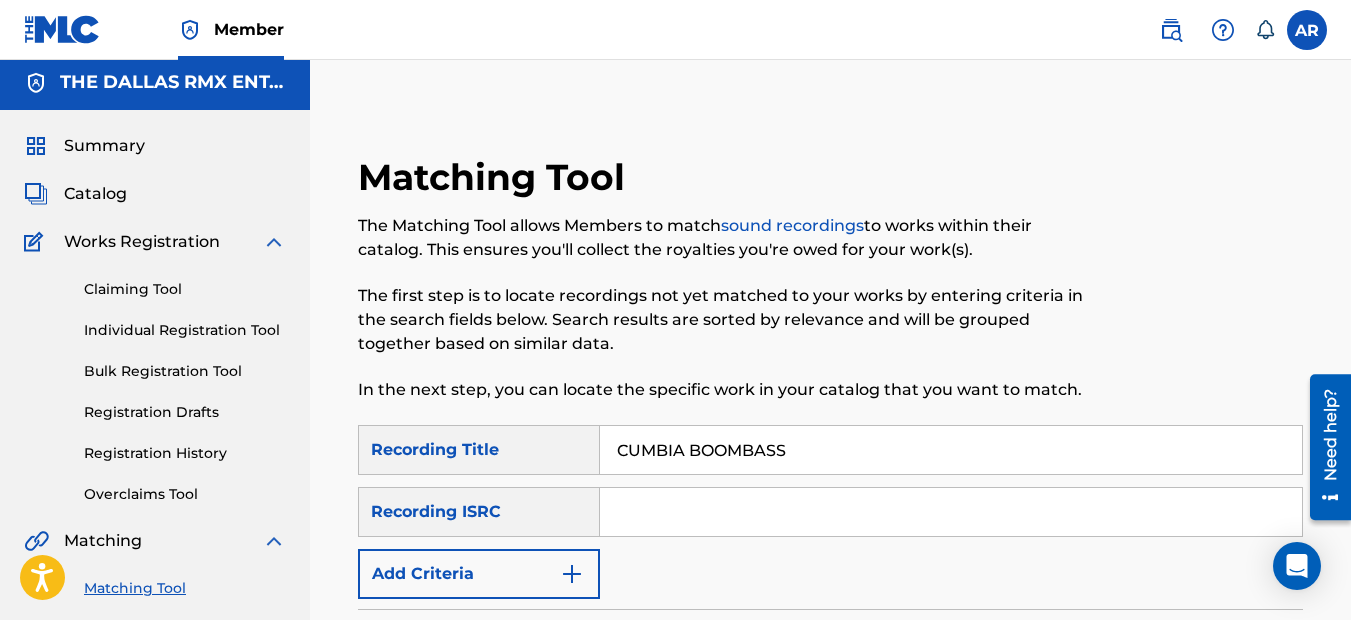 scroll, scrollTop: 0, scrollLeft: 0, axis: both 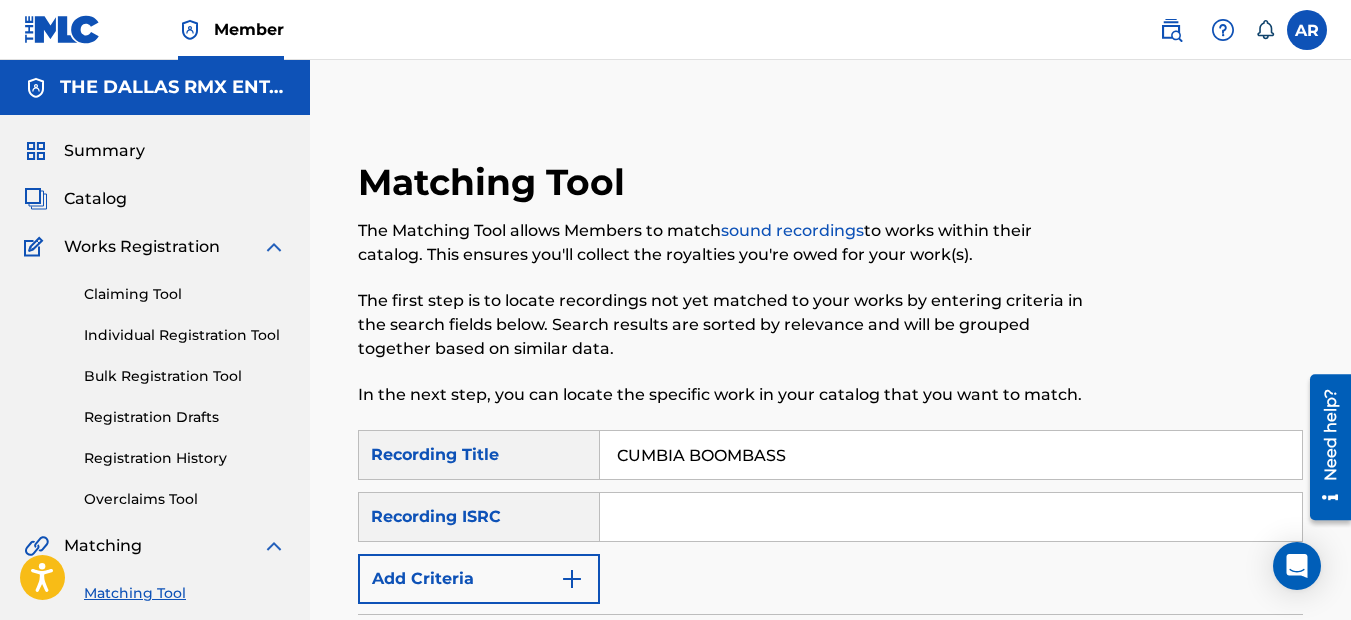 click at bounding box center (951, 517) 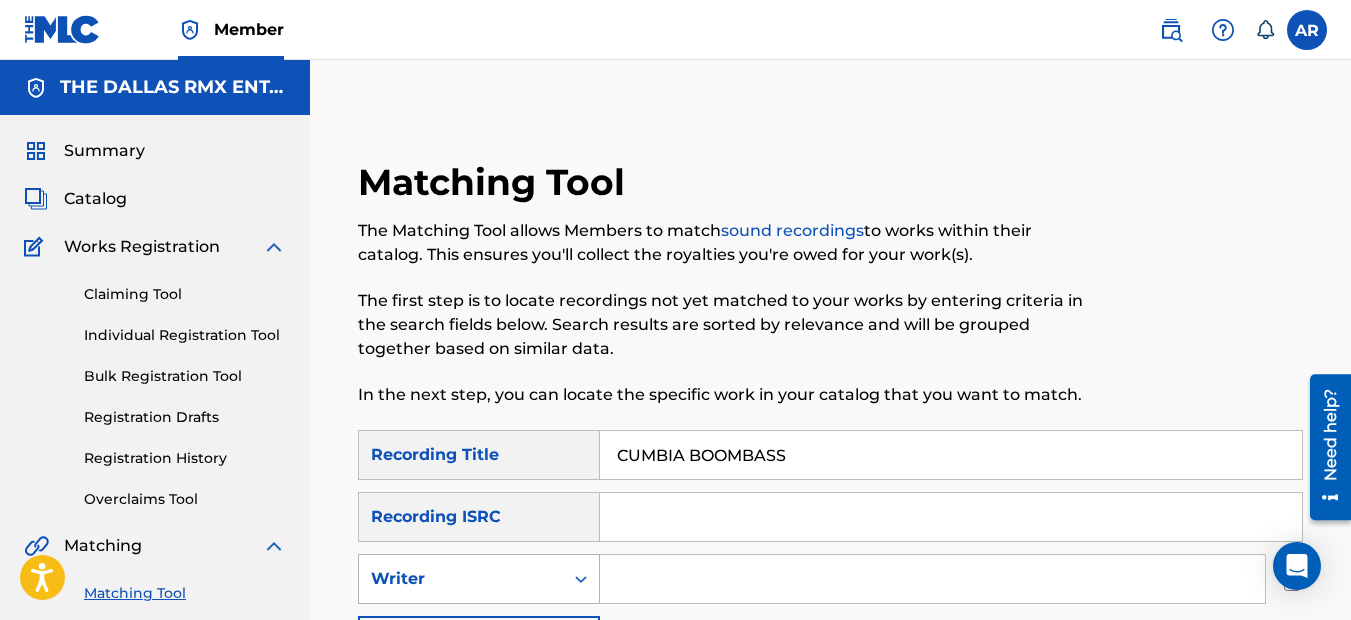 click 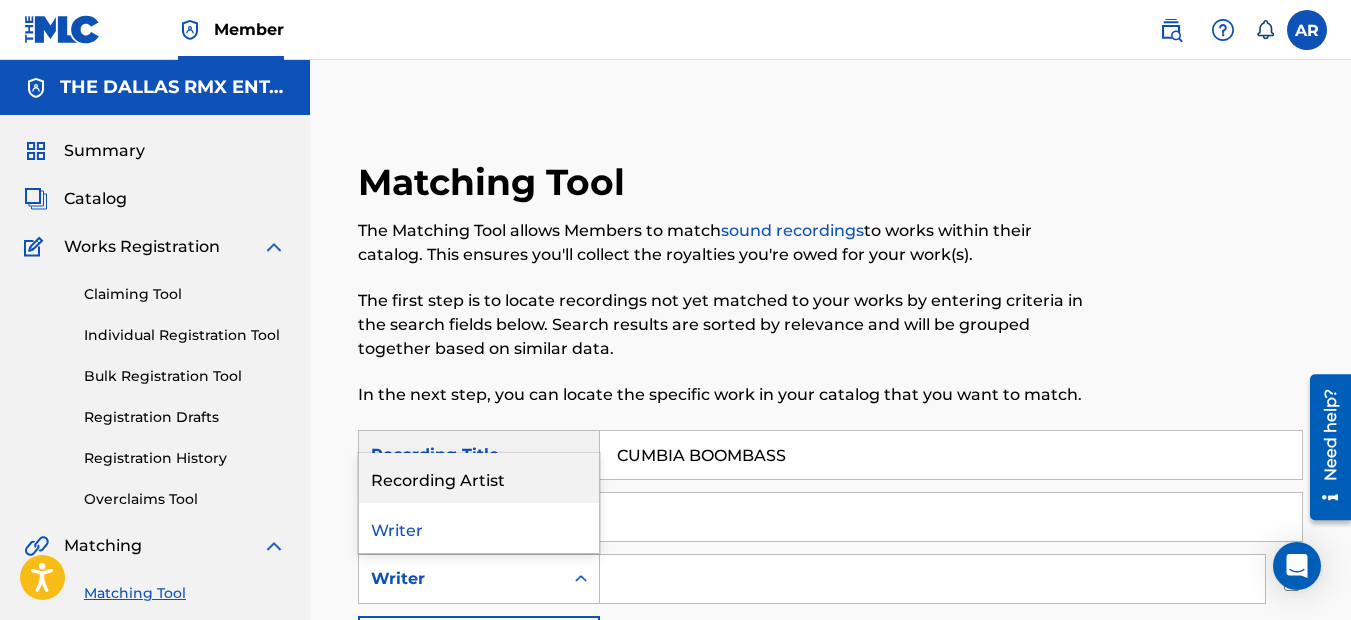 click on "Recording Artist" at bounding box center [479, 478] 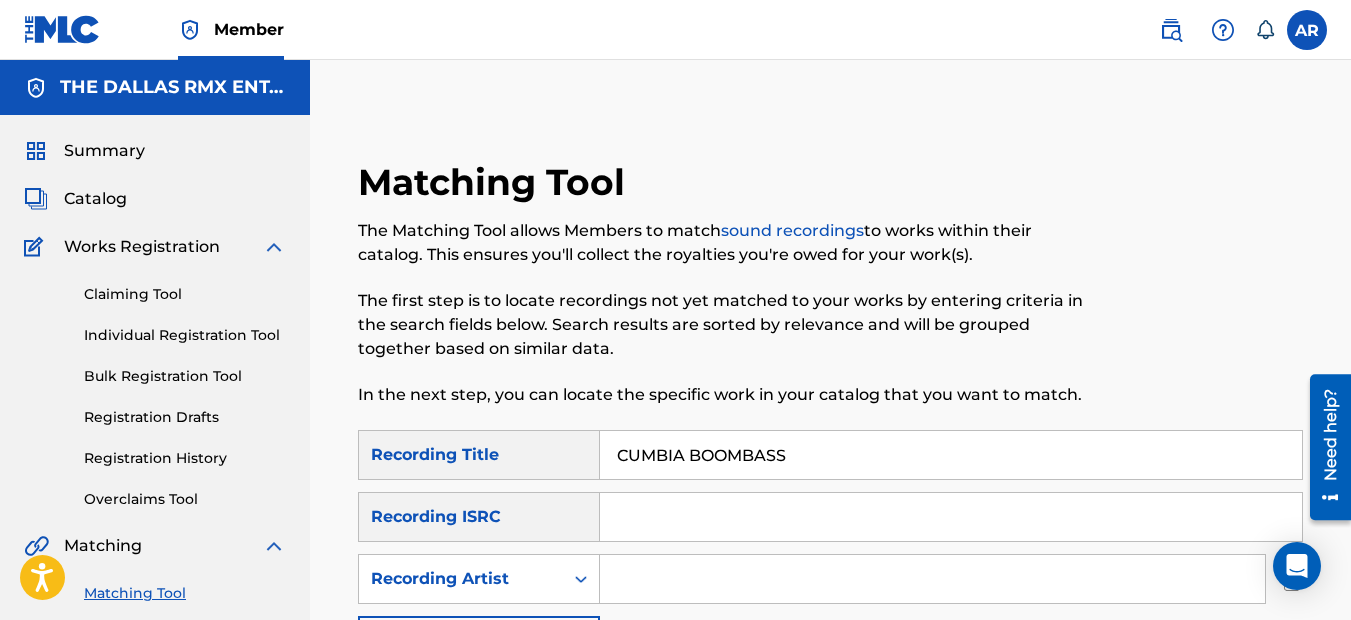 click at bounding box center (932, 579) 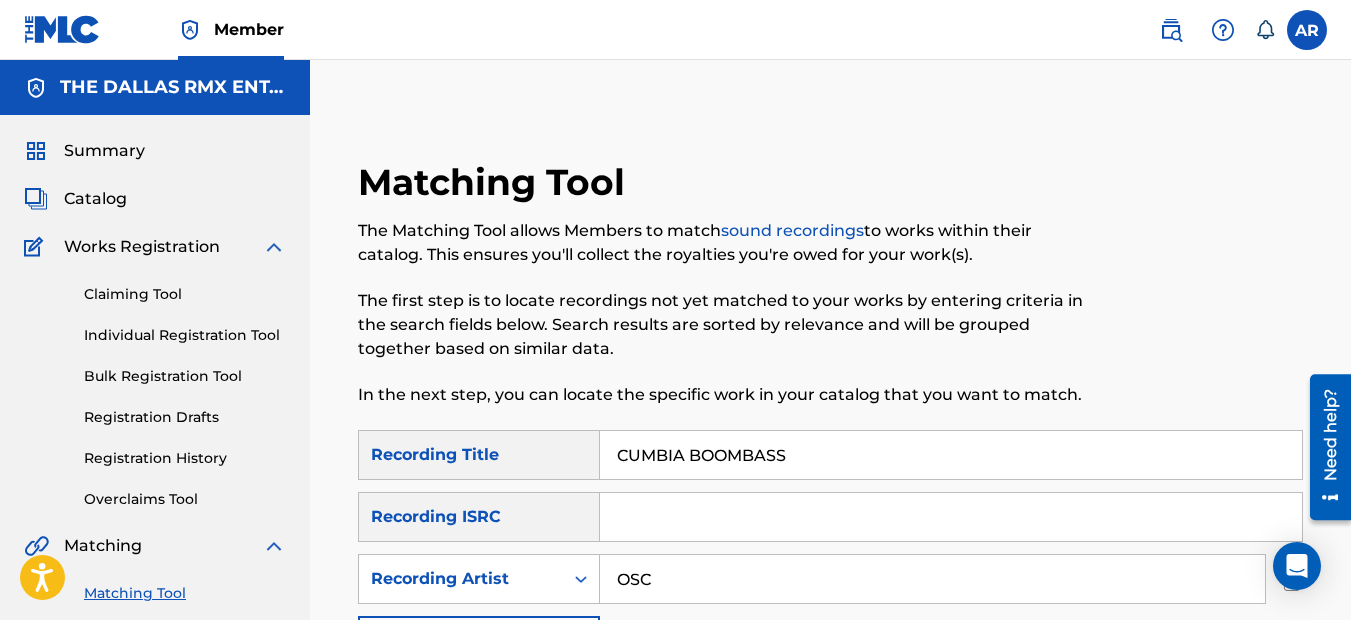 click on "OSC" at bounding box center [932, 579] 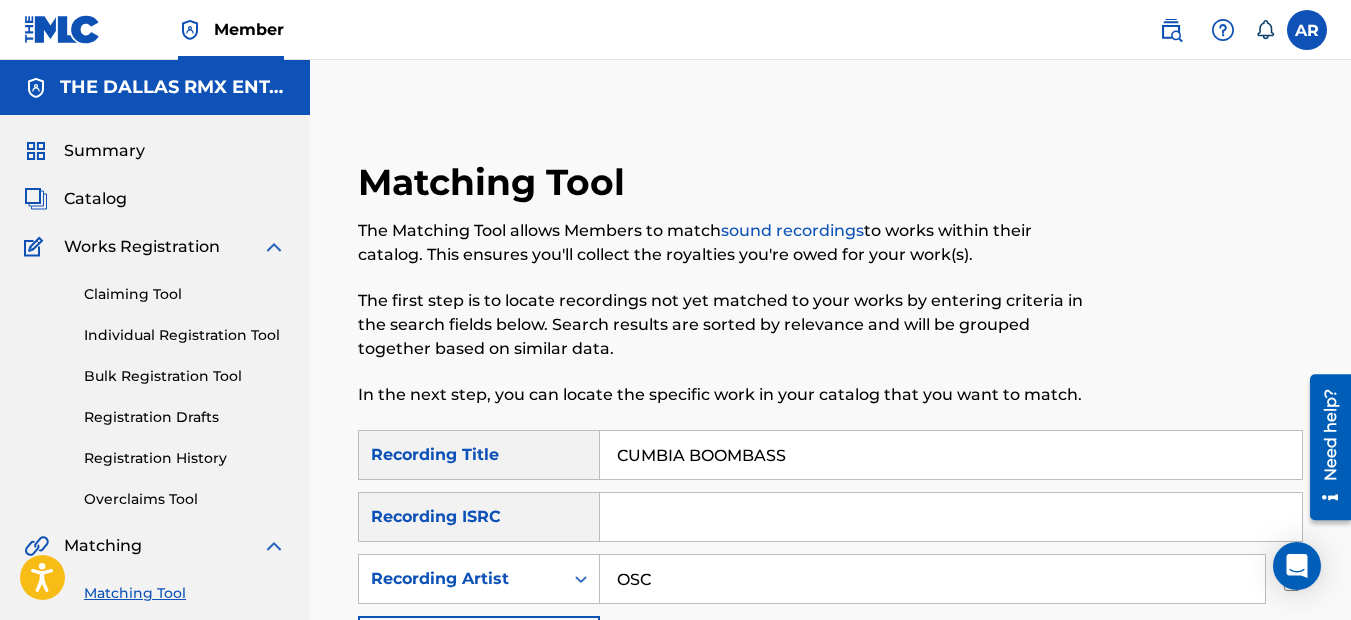 type on "OSCAREMIX" 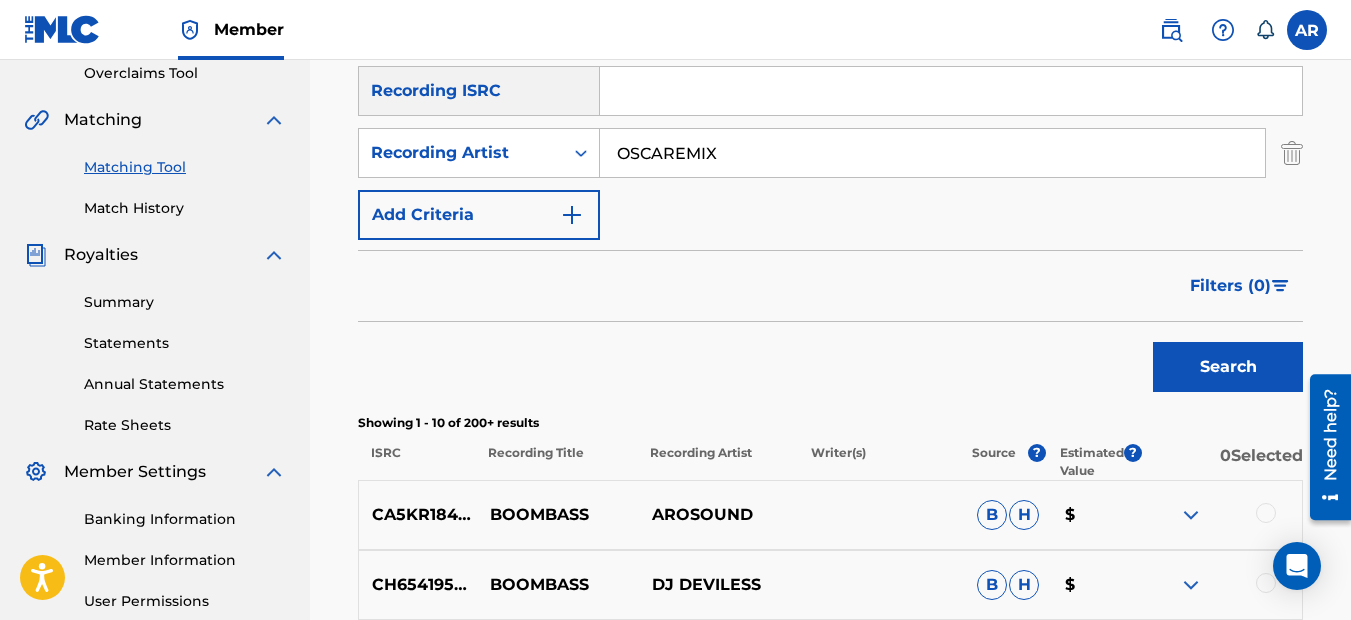 scroll, scrollTop: 500, scrollLeft: 0, axis: vertical 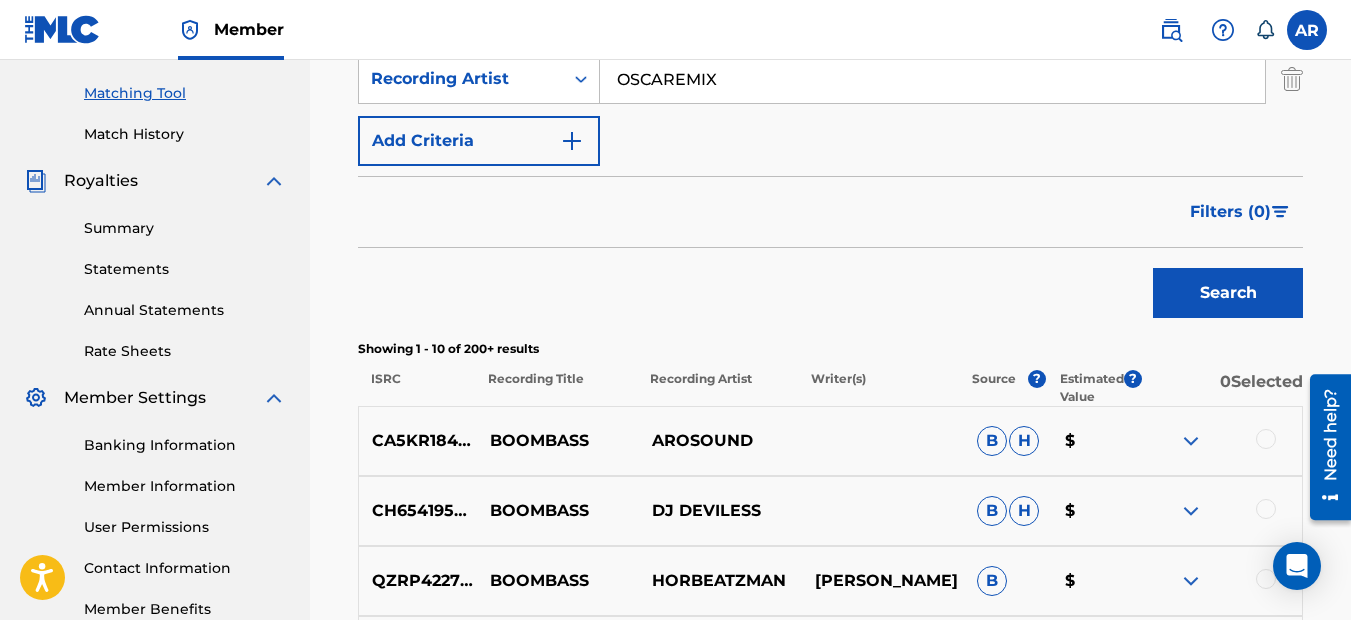click on "Search" at bounding box center [1228, 293] 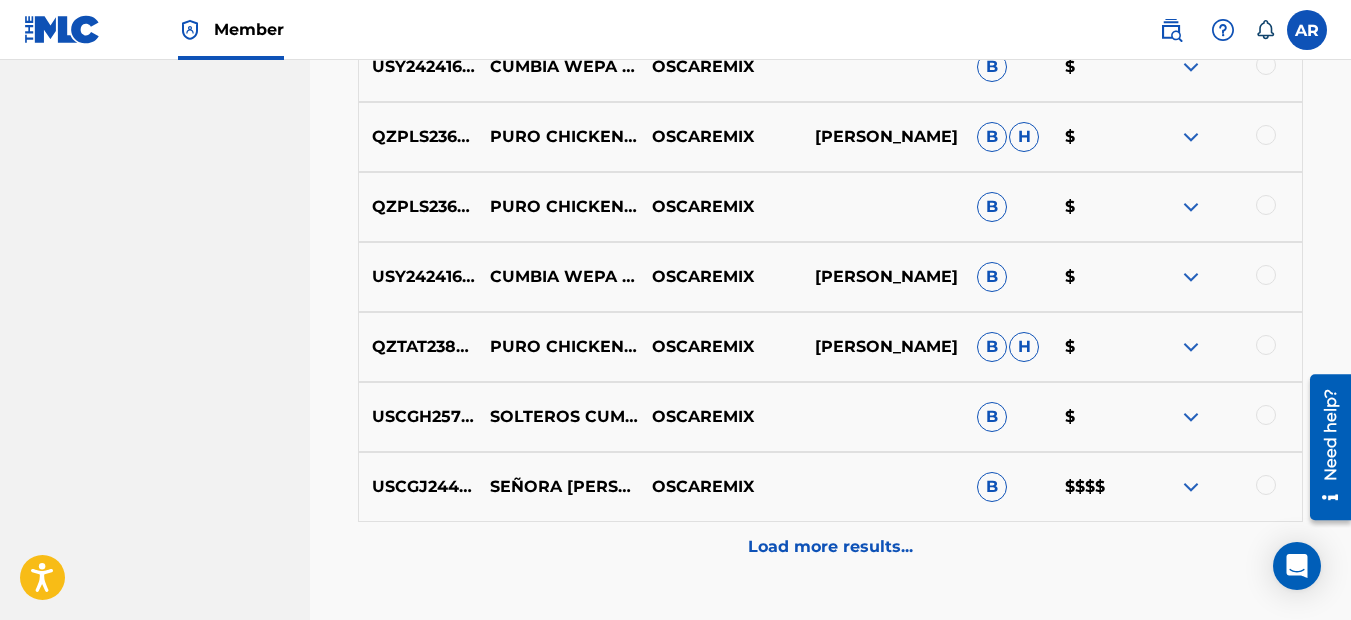 scroll, scrollTop: 1200, scrollLeft: 0, axis: vertical 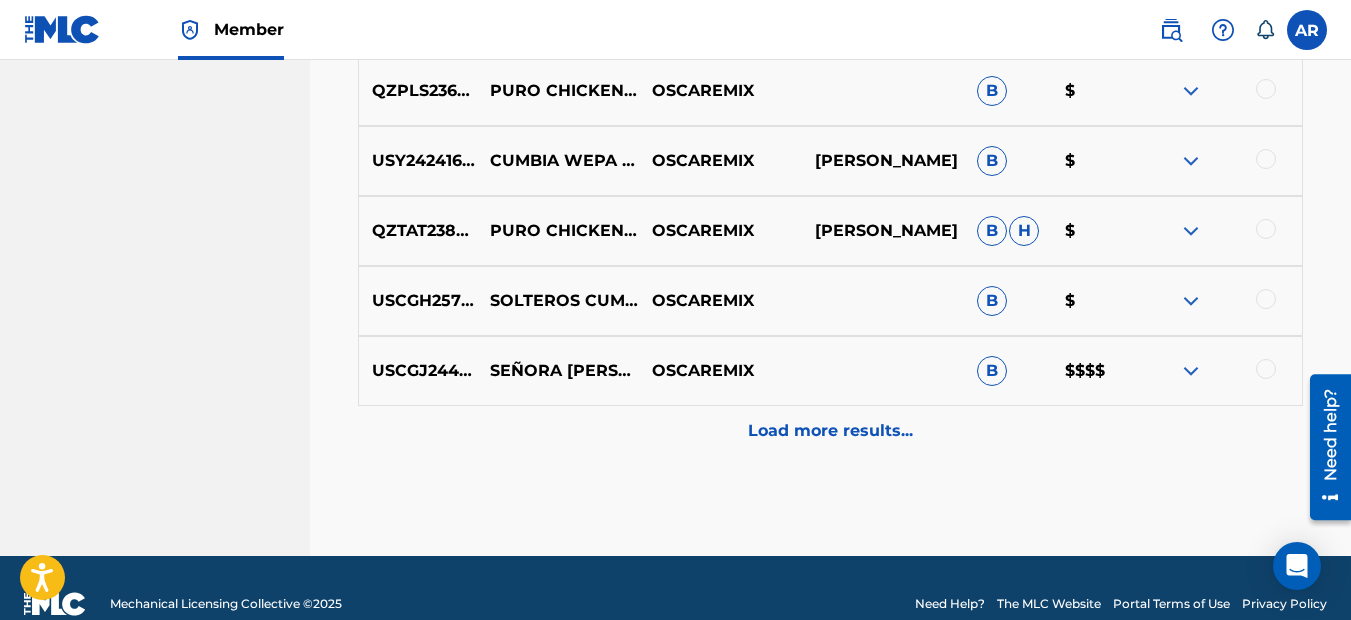 click on "Load more results..." at bounding box center [830, 431] 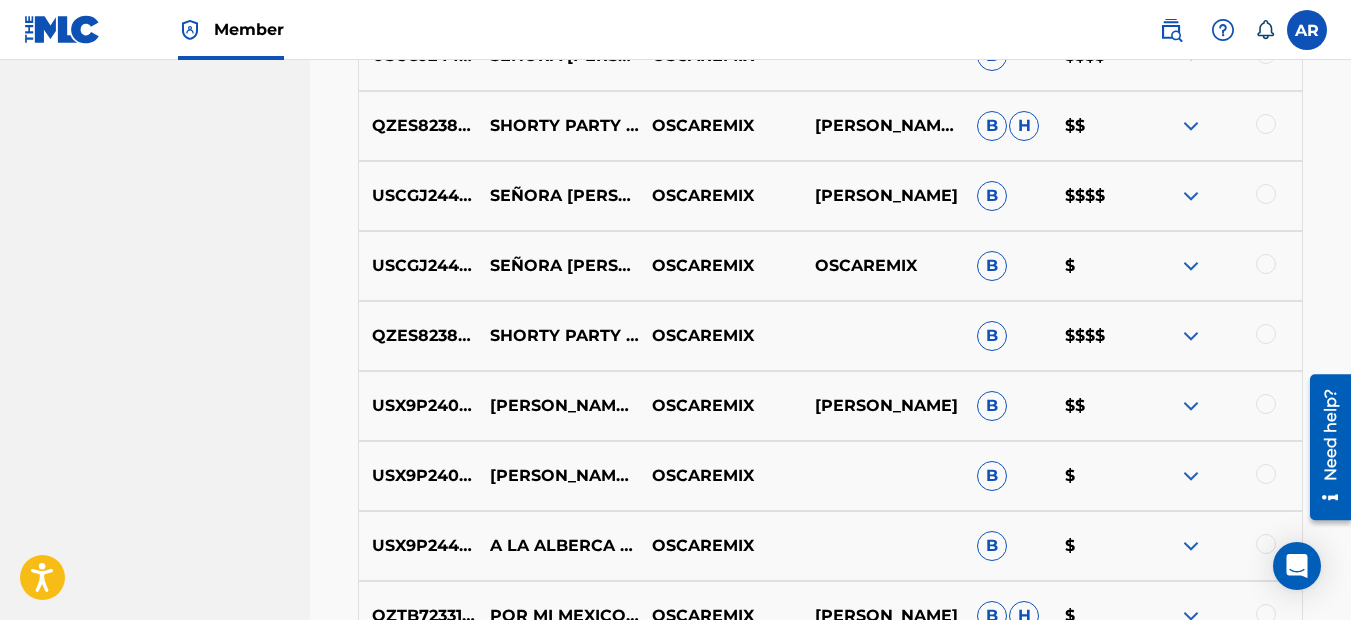 scroll, scrollTop: 1800, scrollLeft: 0, axis: vertical 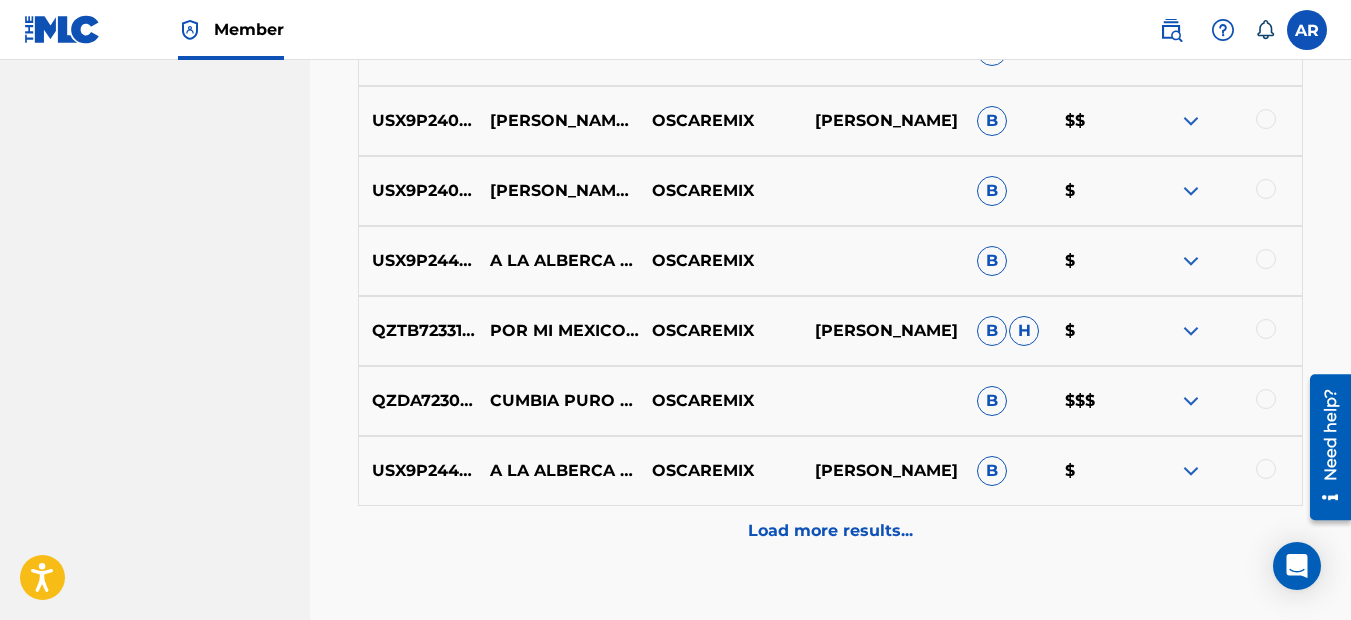 click on "Load more results..." at bounding box center [830, 531] 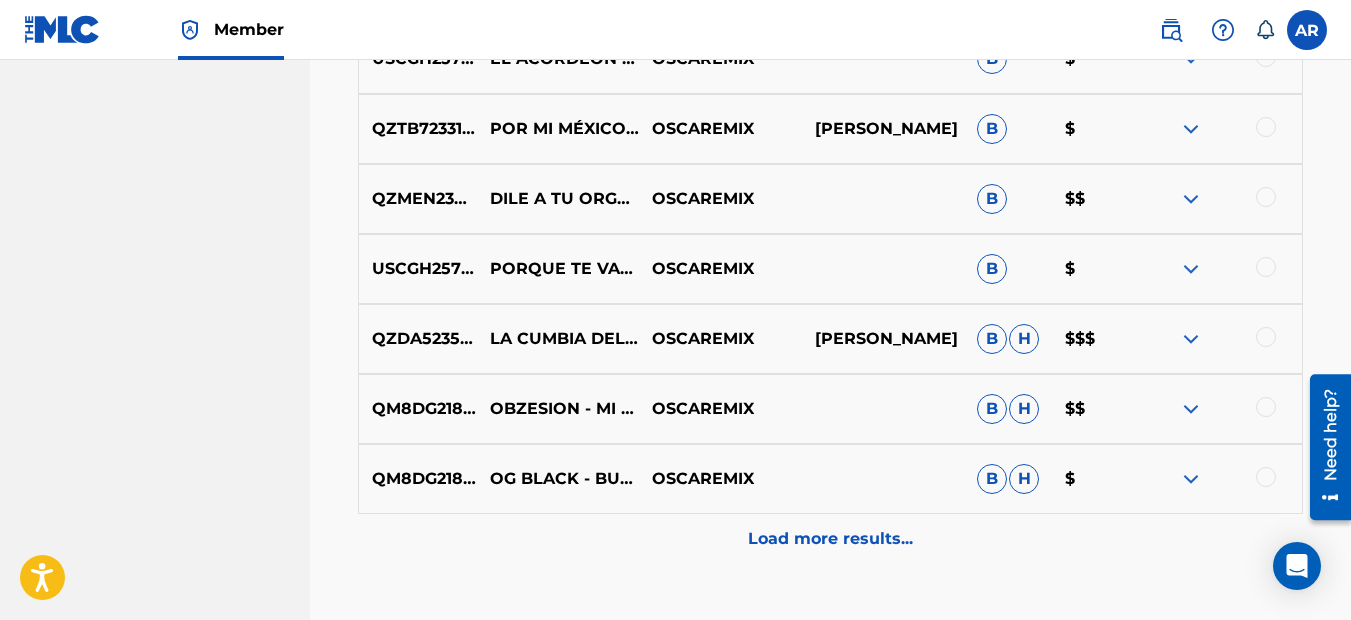 scroll, scrollTop: 2500, scrollLeft: 0, axis: vertical 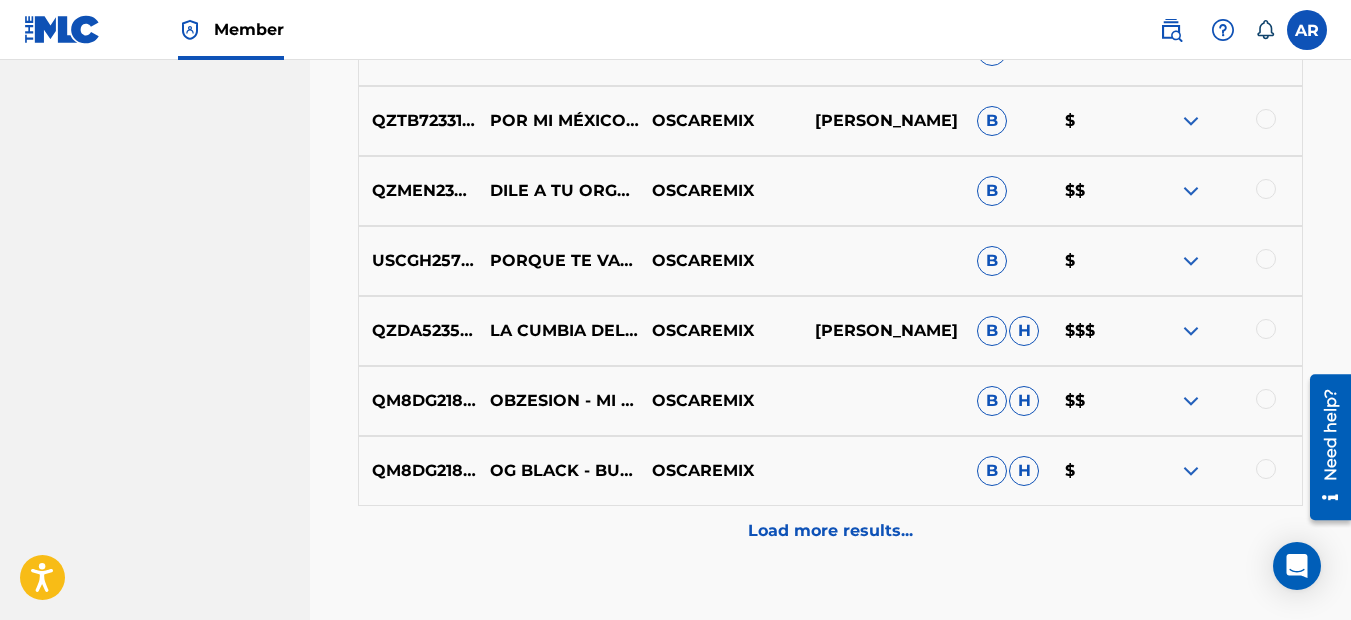 click on "Load more results..." at bounding box center [830, 531] 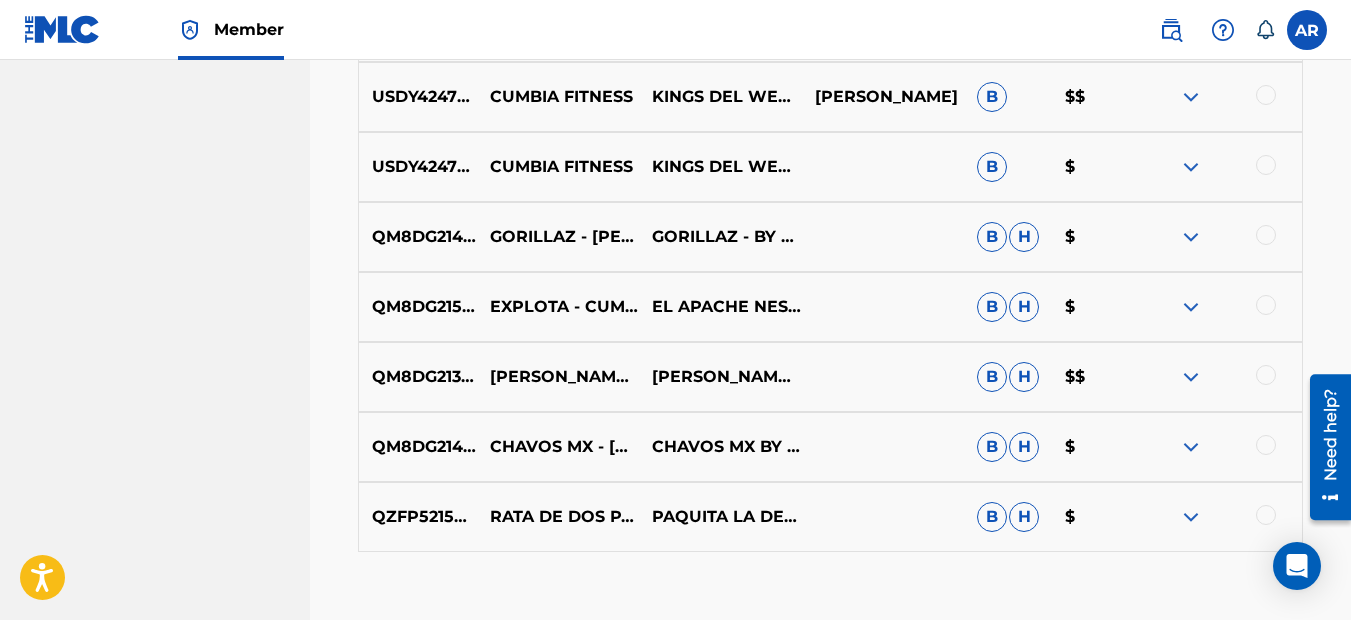 scroll, scrollTop: 3200, scrollLeft: 0, axis: vertical 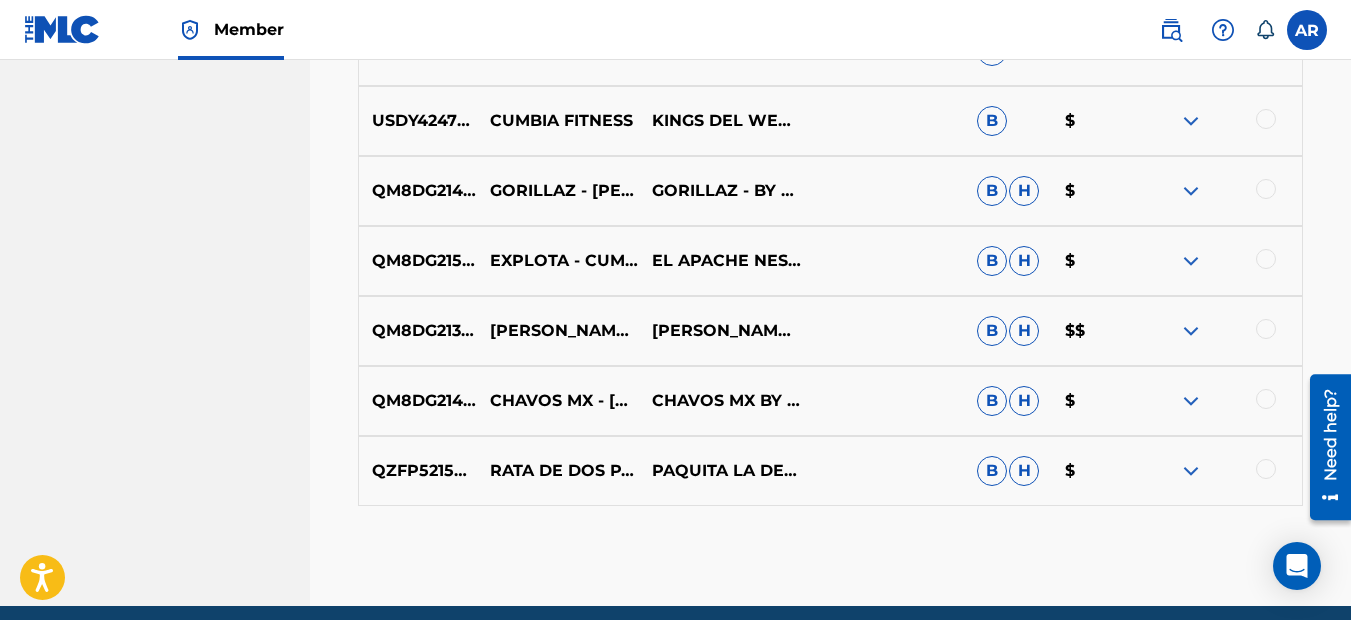 click at bounding box center (1191, 471) 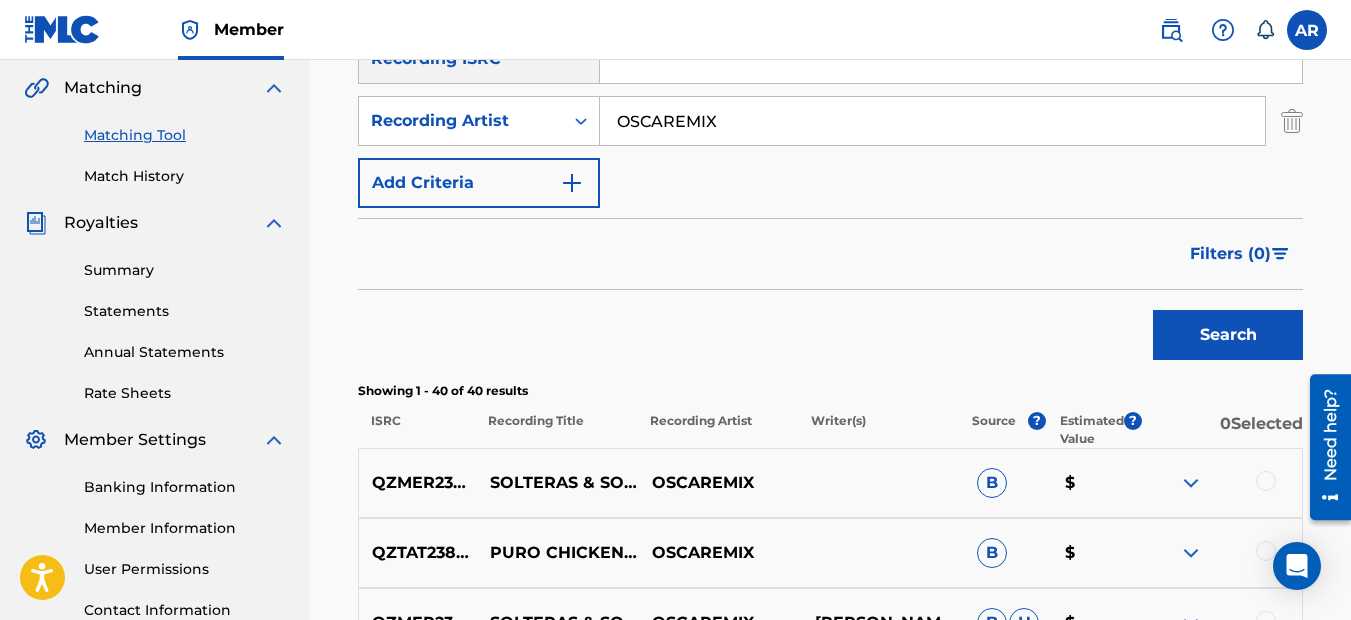 scroll, scrollTop: 500, scrollLeft: 0, axis: vertical 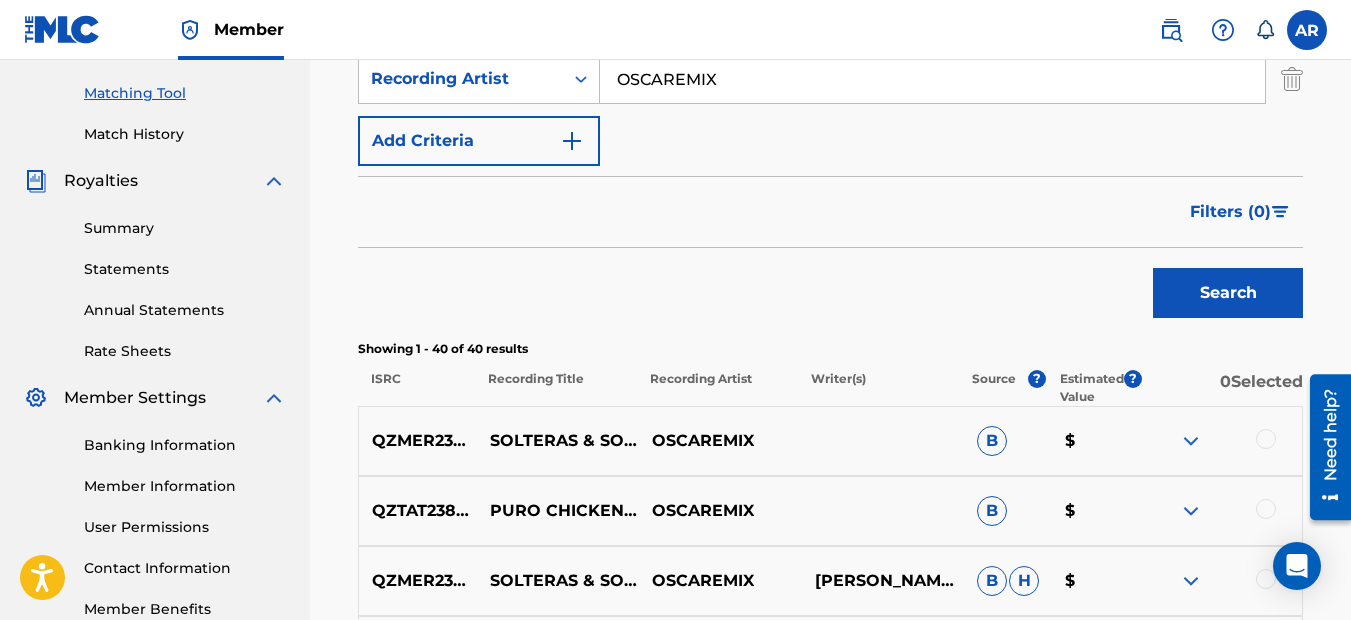 click at bounding box center (1191, 441) 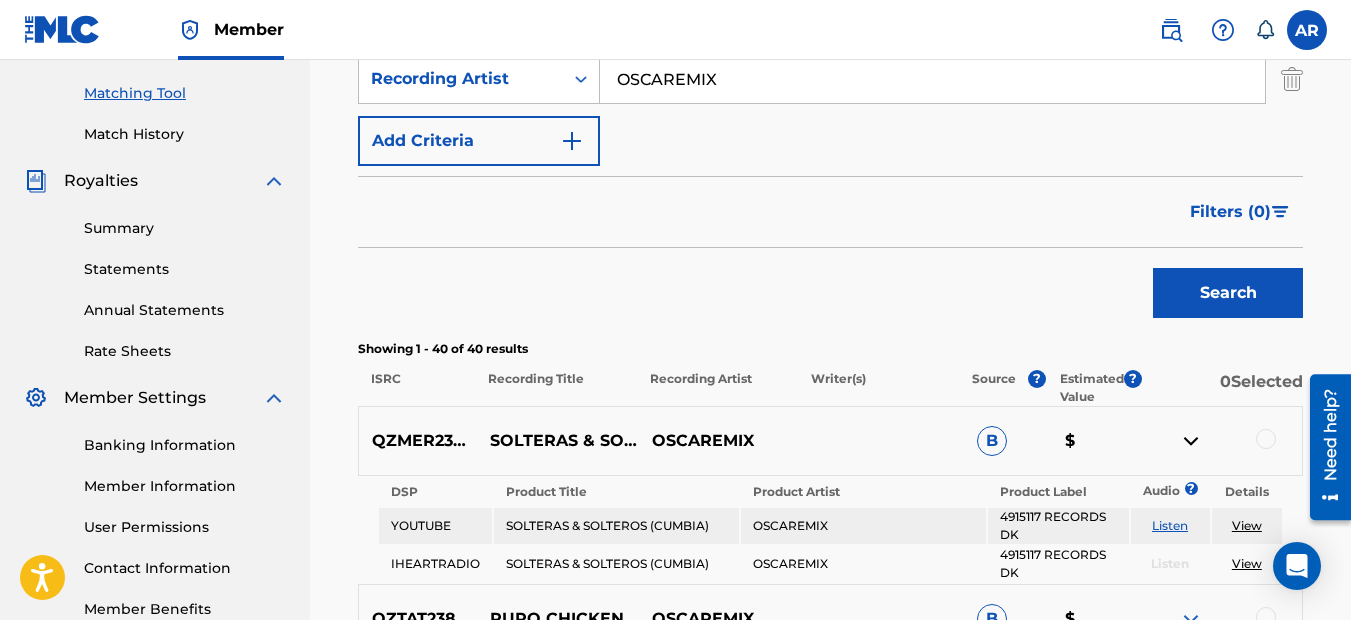 click at bounding box center [1191, 441] 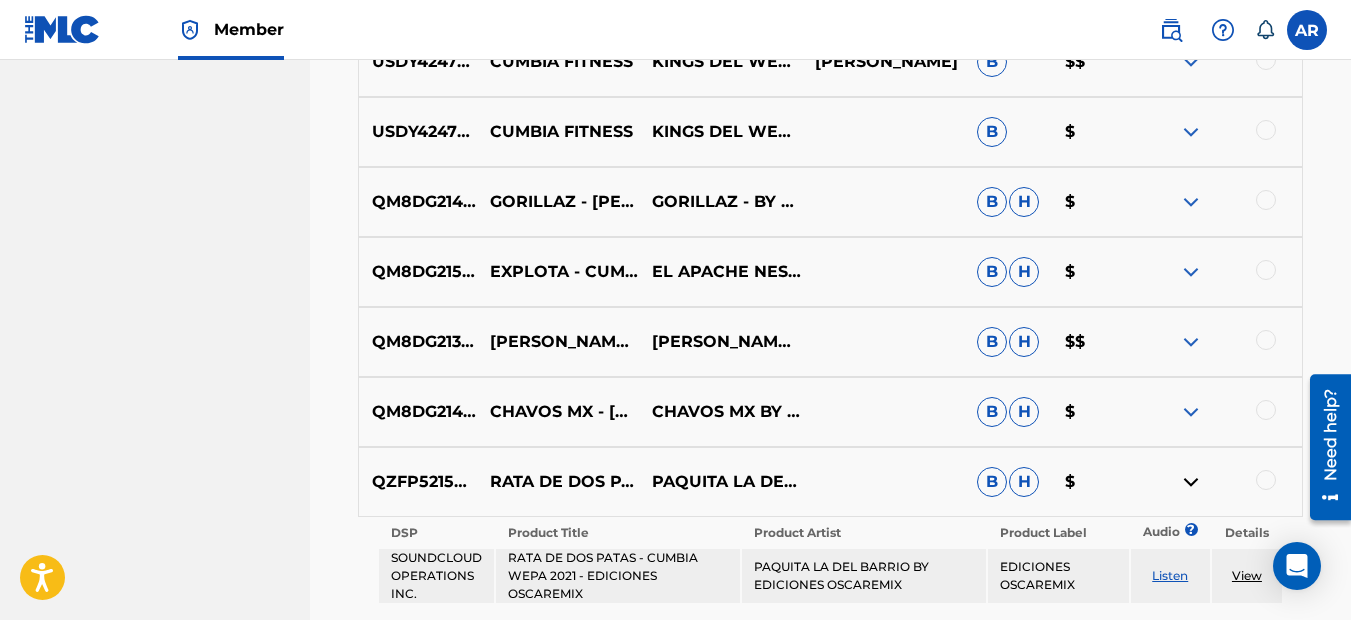 scroll, scrollTop: 3200, scrollLeft: 0, axis: vertical 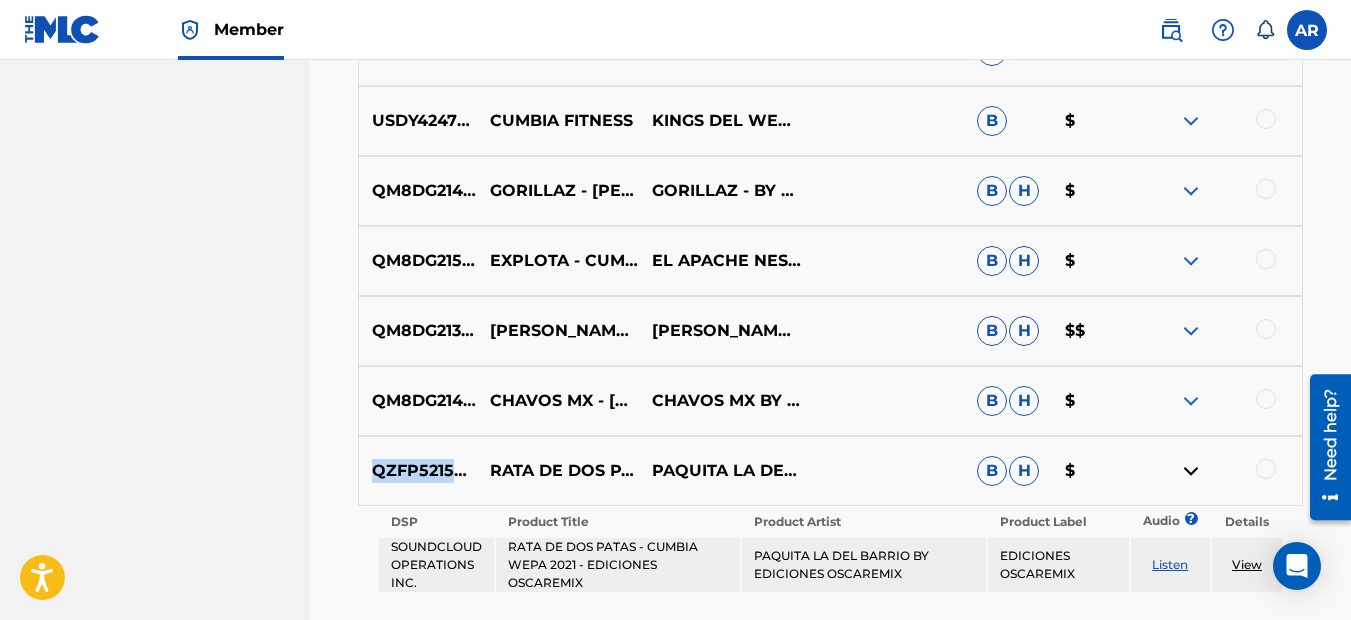 drag, startPoint x: 371, startPoint y: 471, endPoint x: 488, endPoint y: 469, distance: 117.01709 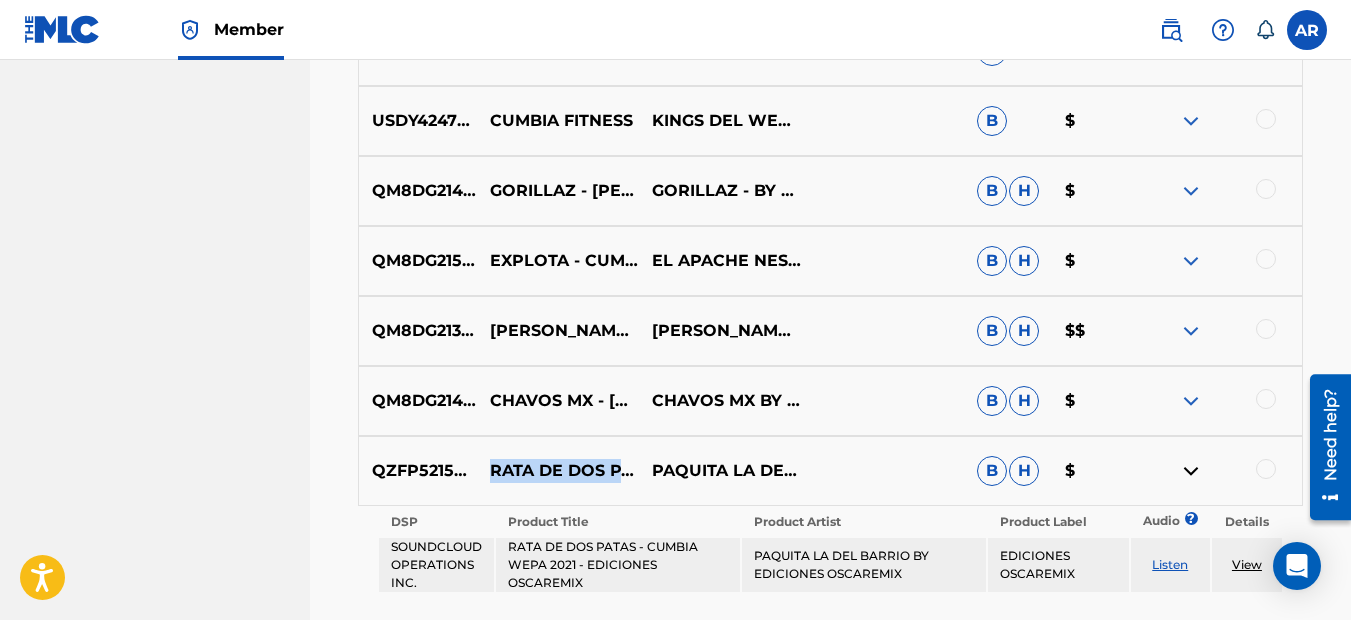 drag, startPoint x: 491, startPoint y: 429, endPoint x: 606, endPoint y: 491, distance: 130.64838 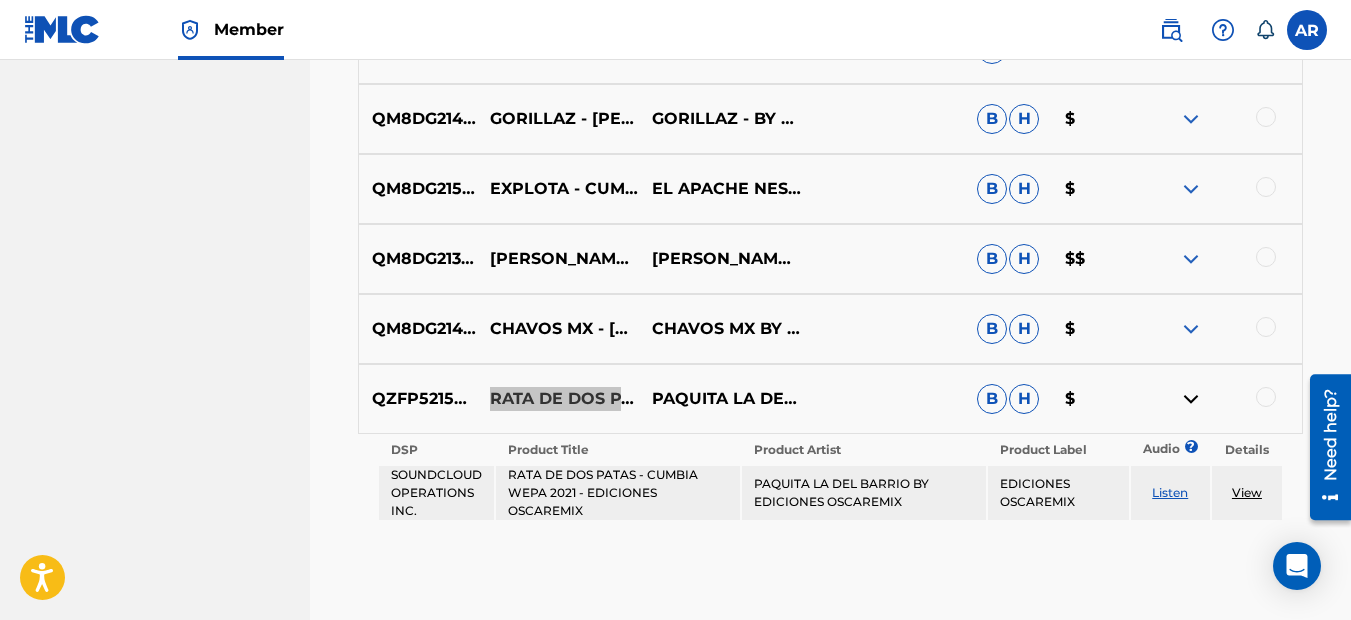 scroll, scrollTop: 3370, scrollLeft: 0, axis: vertical 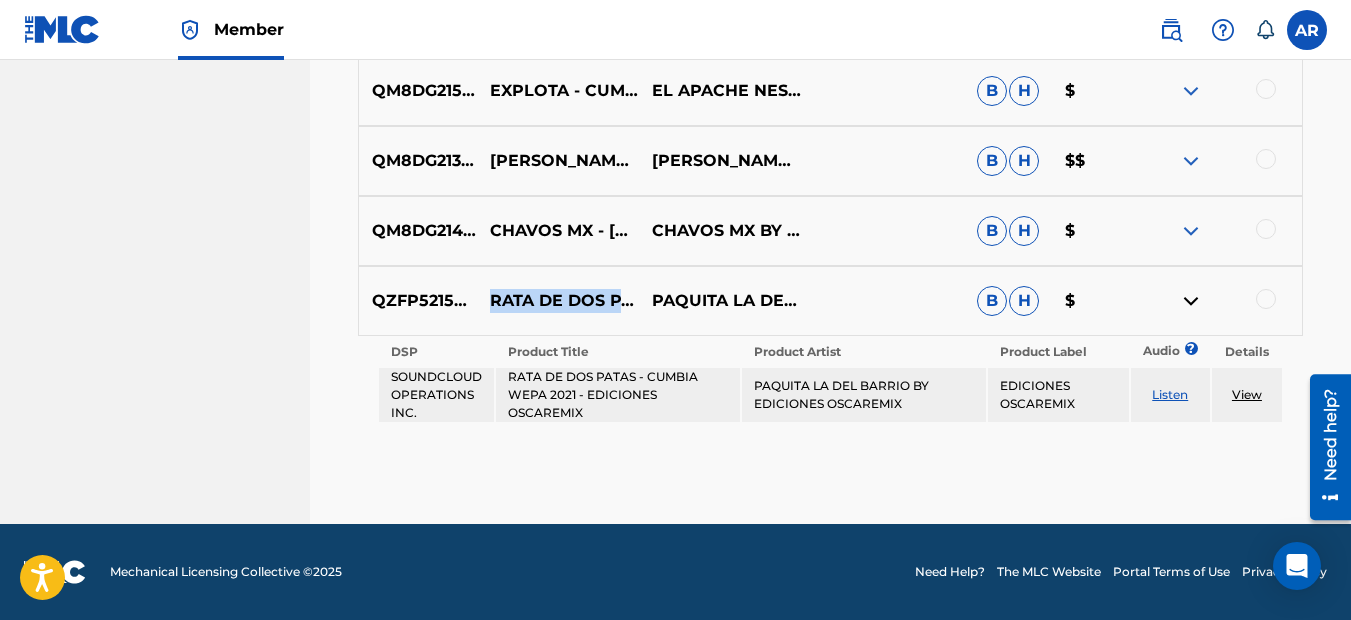 click on "View" at bounding box center (1247, 394) 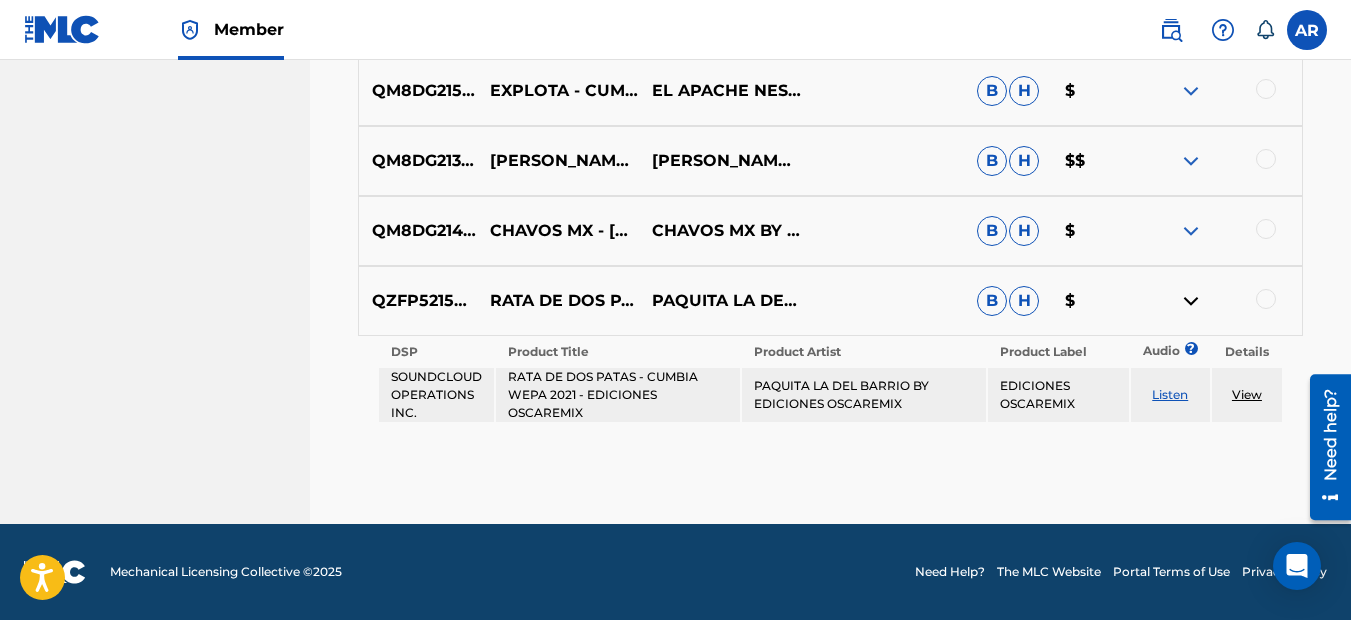 click at bounding box center (1266, 299) 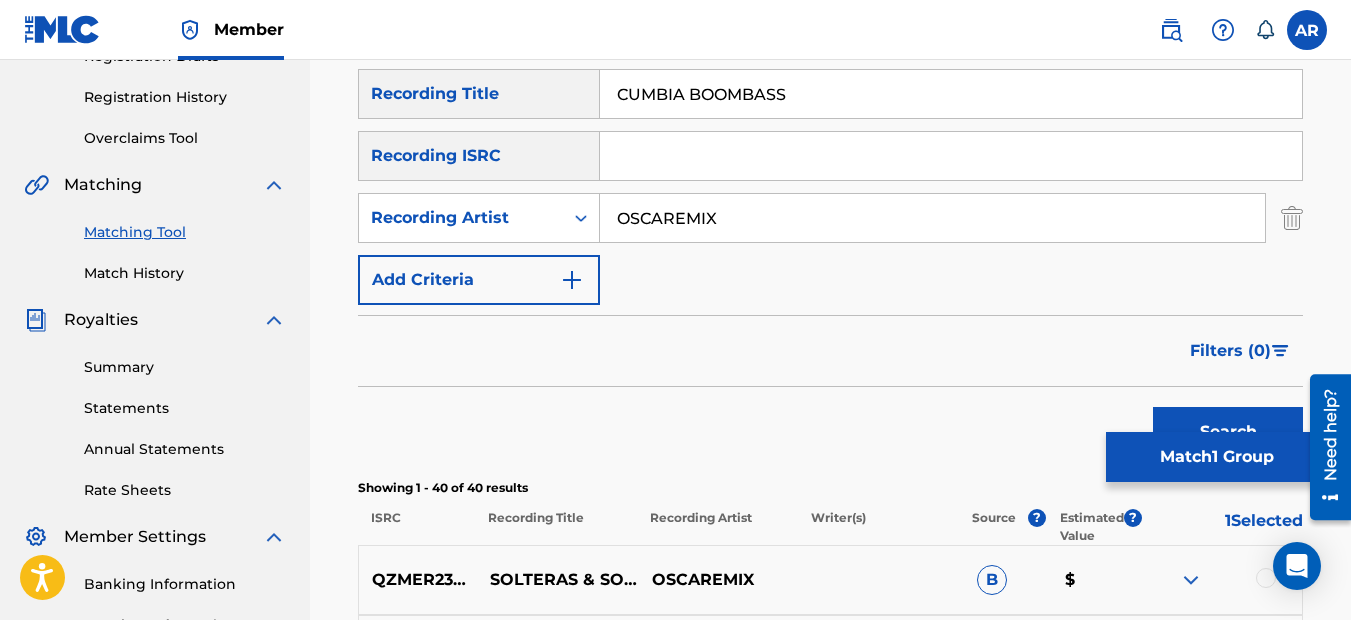 scroll, scrollTop: 370, scrollLeft: 0, axis: vertical 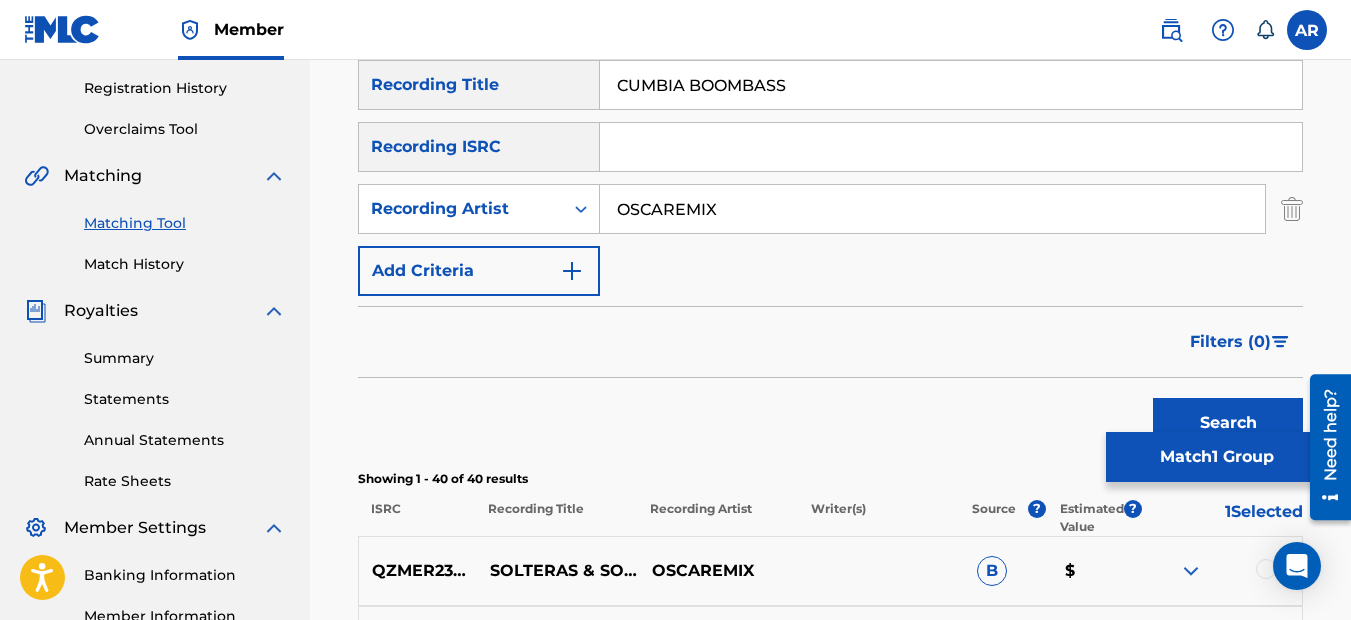 click on "Match  1 Group" at bounding box center (1216, 457) 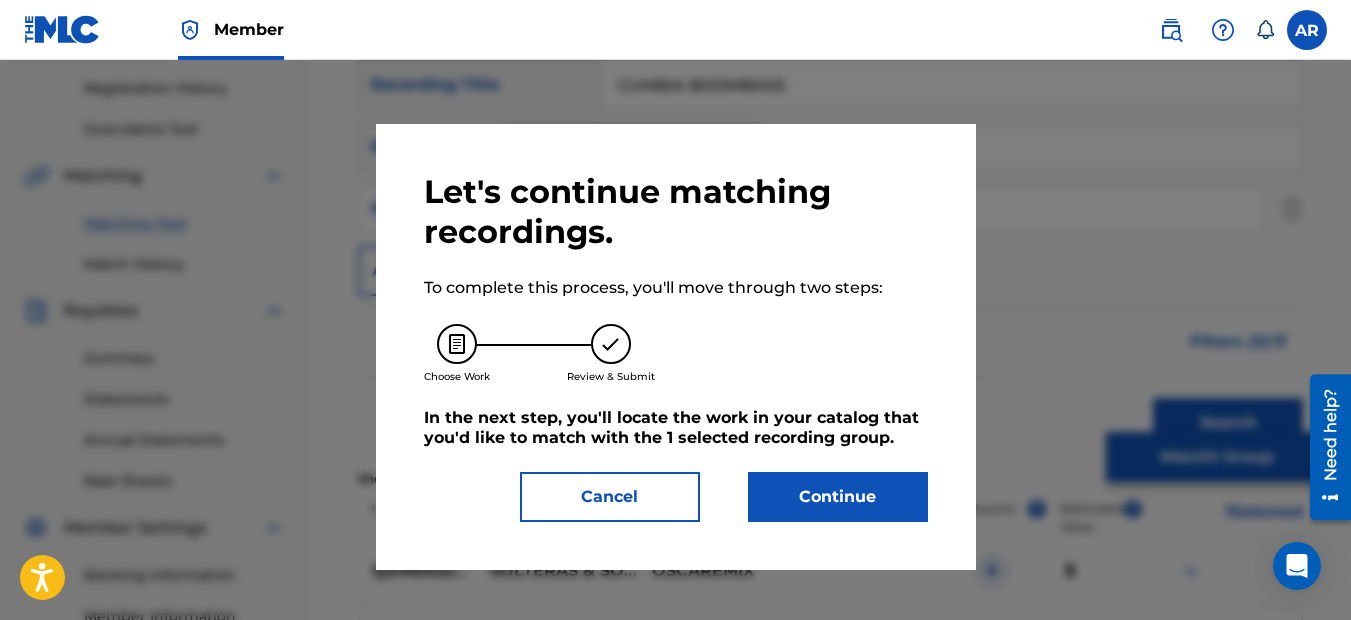 click on "Continue" at bounding box center (838, 497) 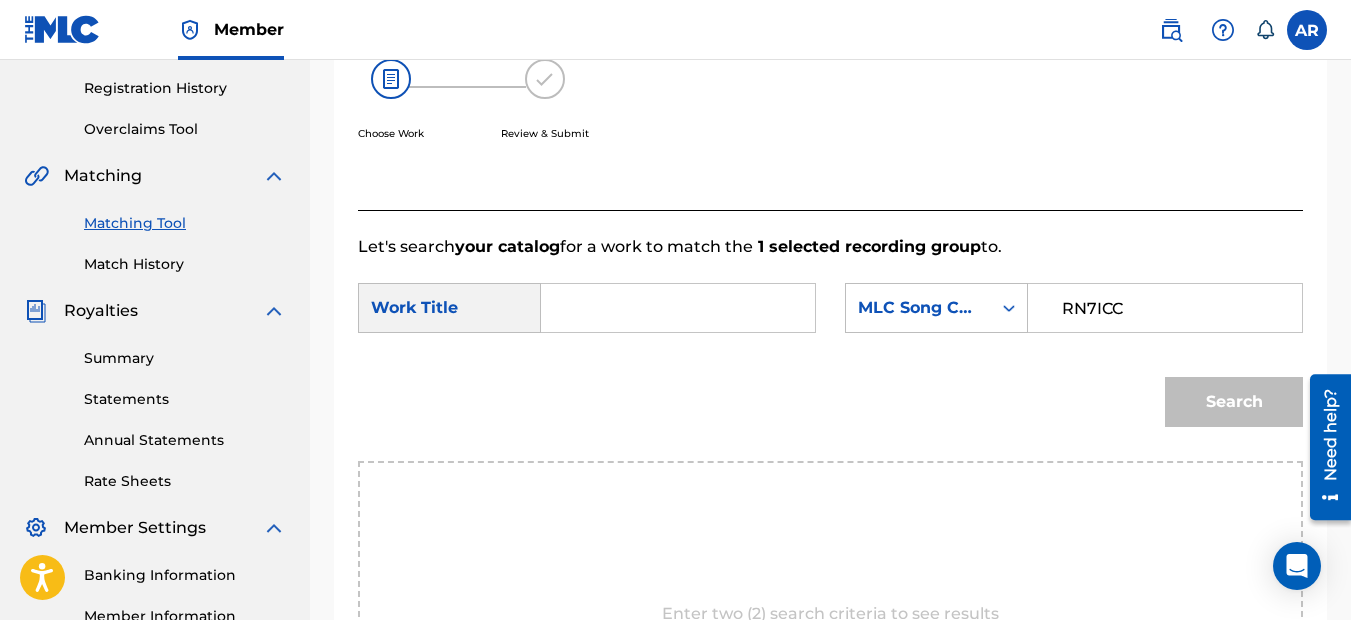 type on "RN7ICC" 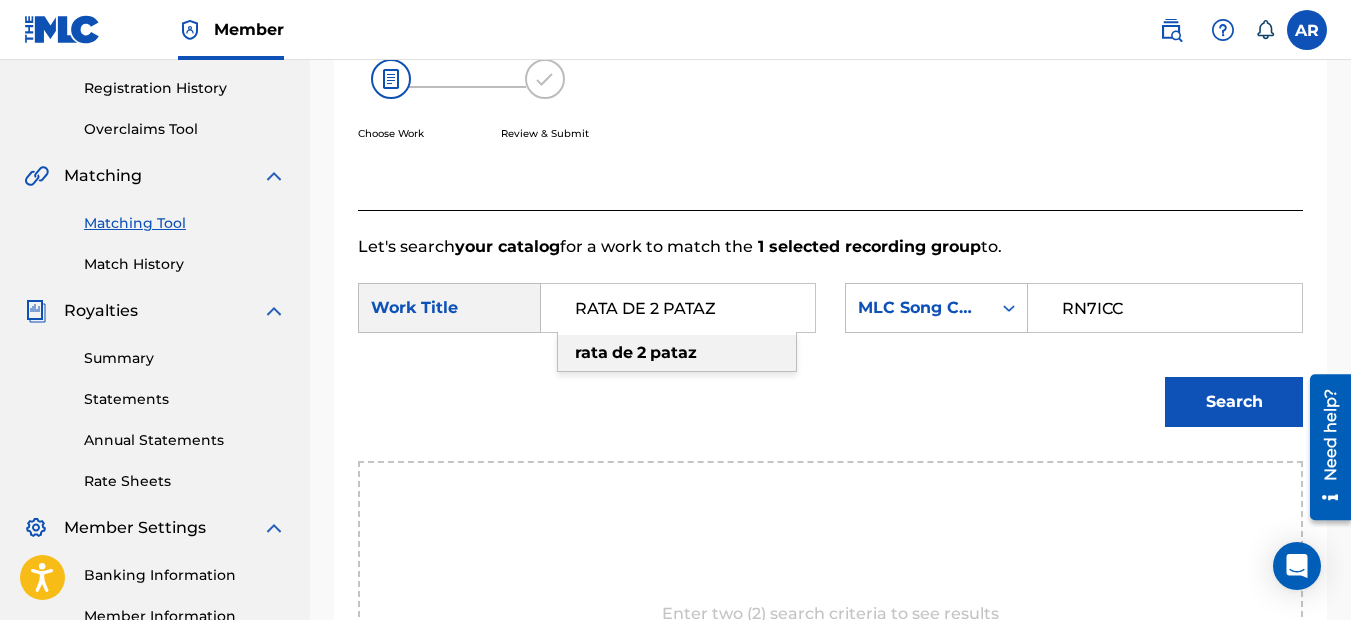 click on "2" at bounding box center [641, 352] 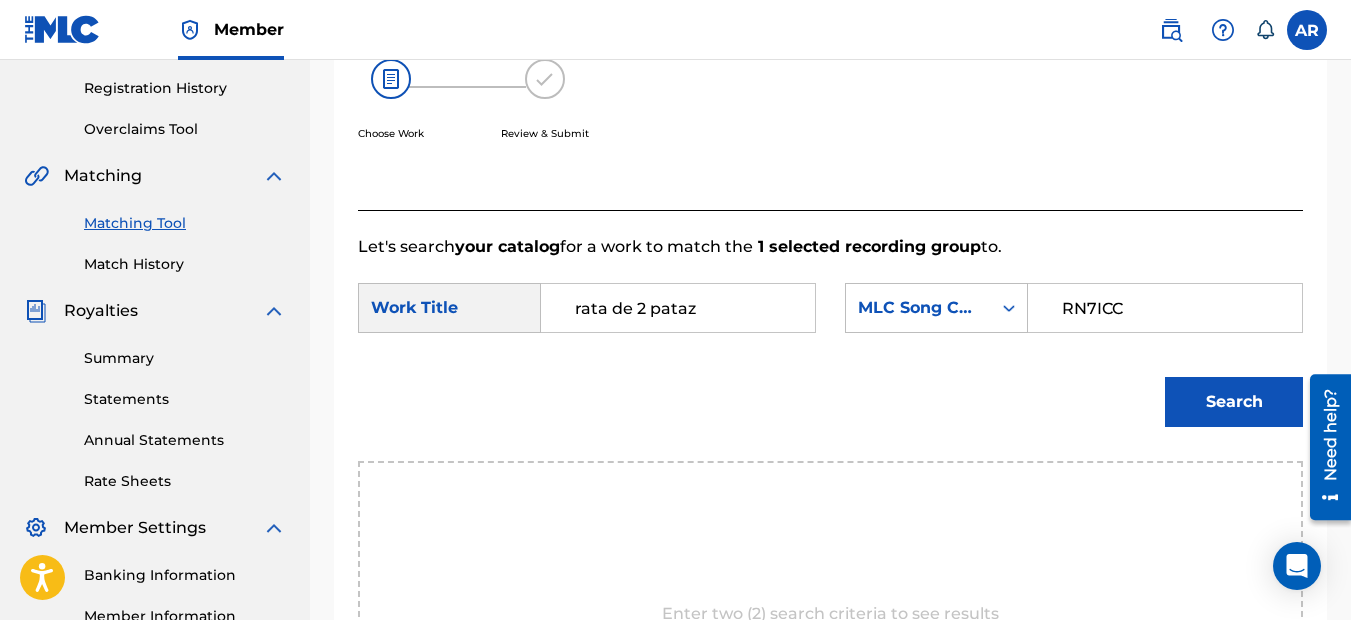 click on "Search" at bounding box center (1234, 402) 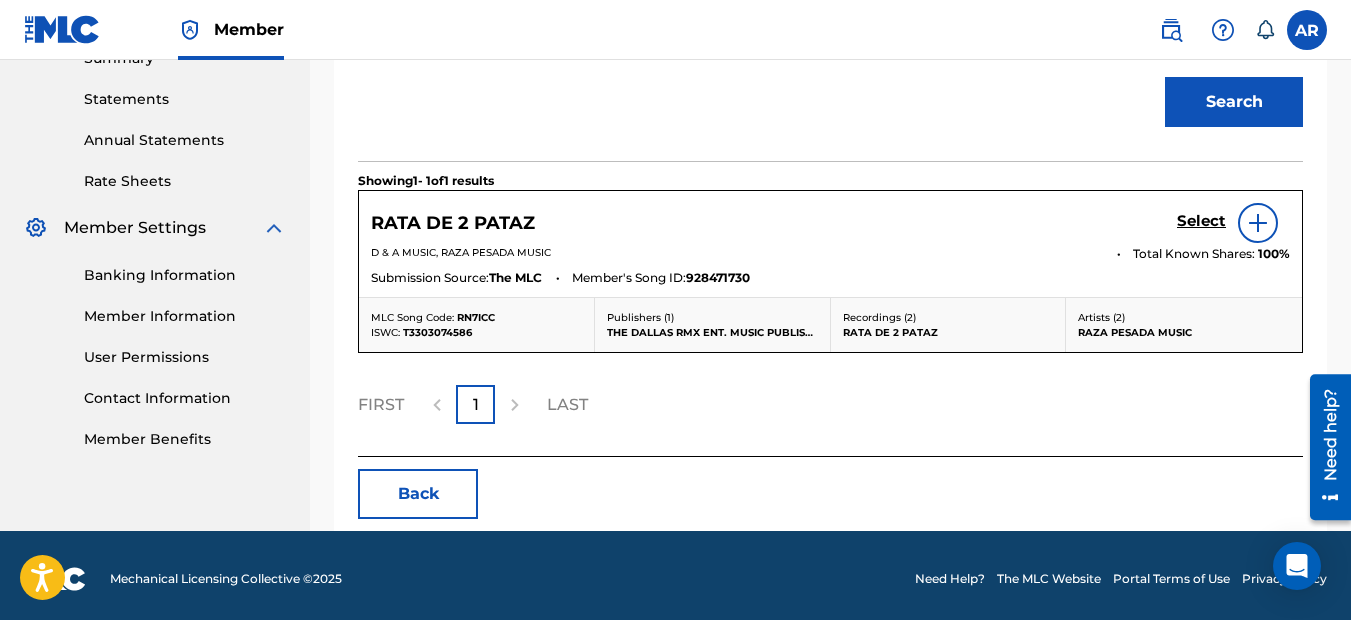 scroll, scrollTop: 701, scrollLeft: 0, axis: vertical 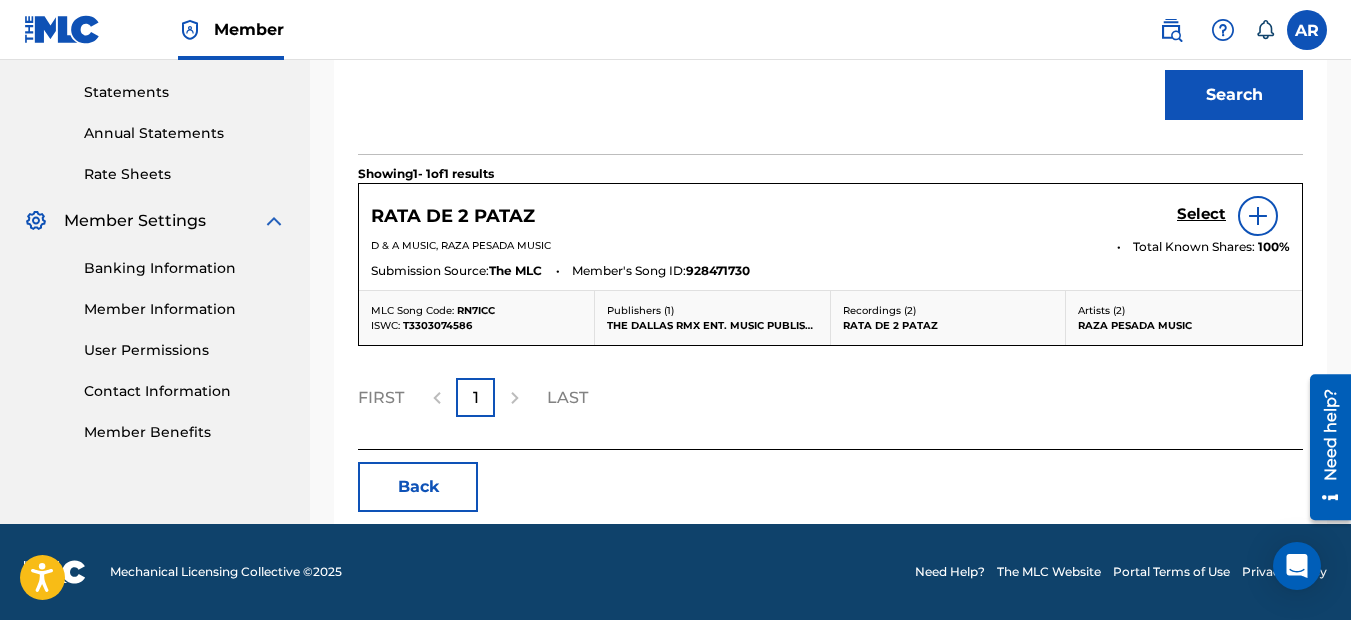 click on "Select" at bounding box center (1201, 214) 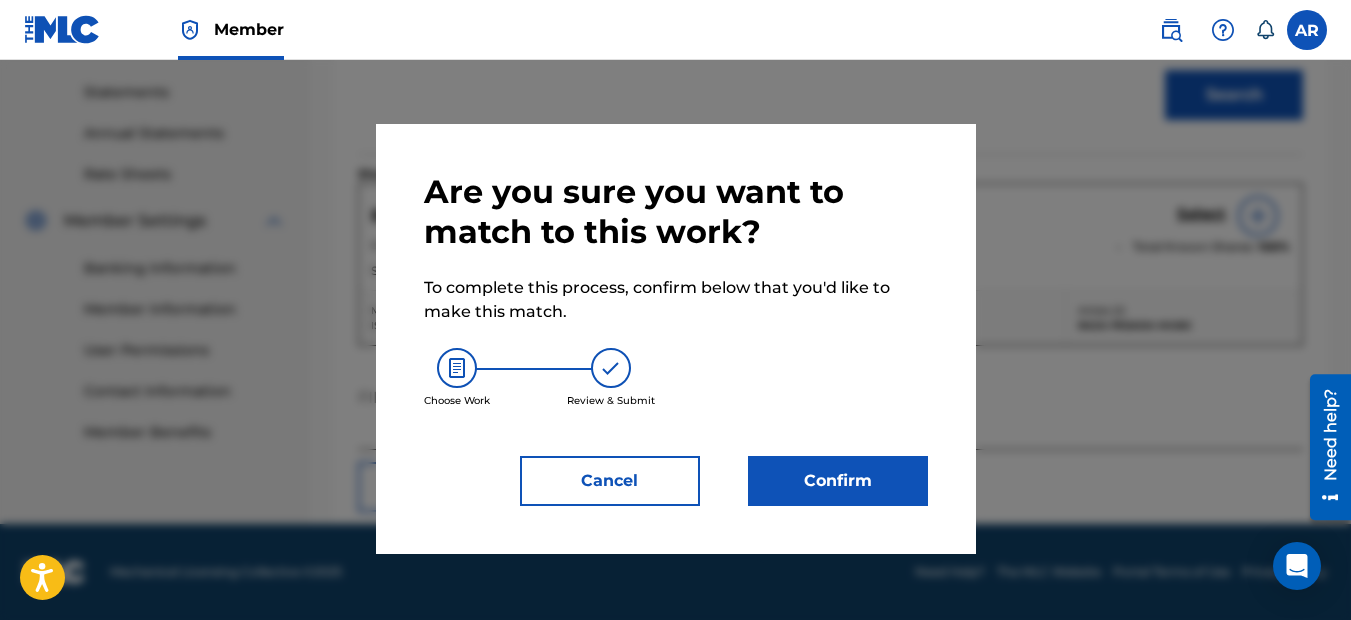 click on "Confirm" at bounding box center [838, 481] 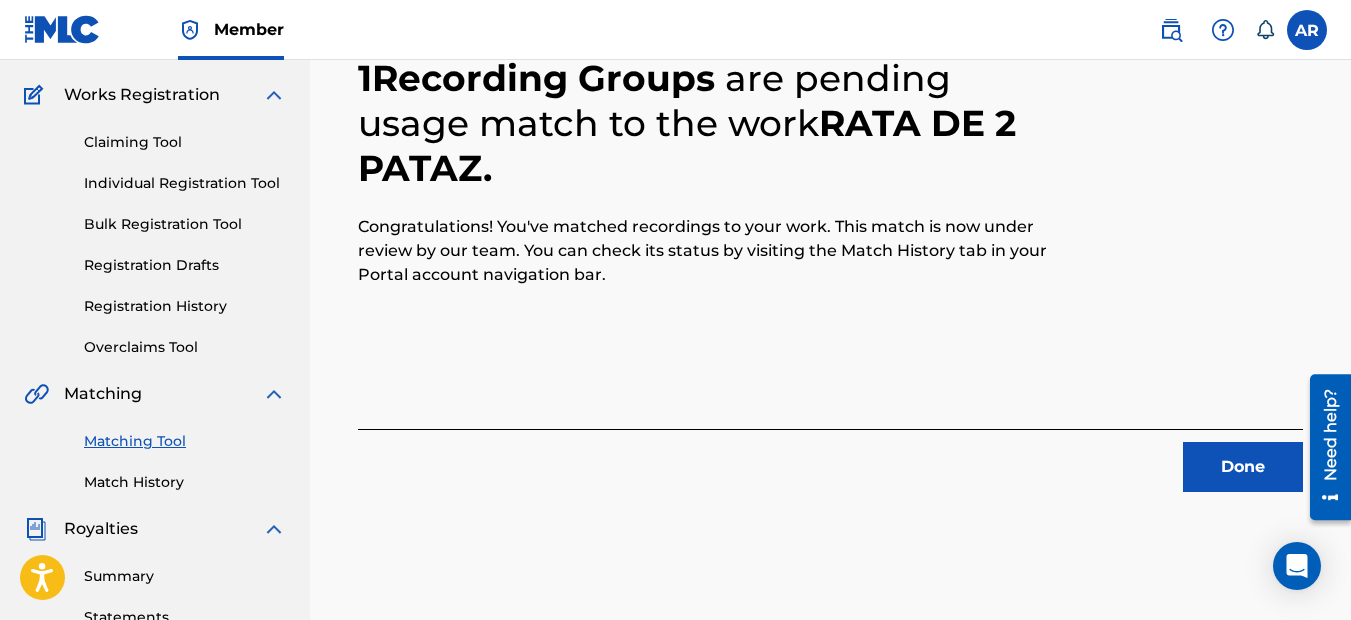 scroll, scrollTop: 120, scrollLeft: 0, axis: vertical 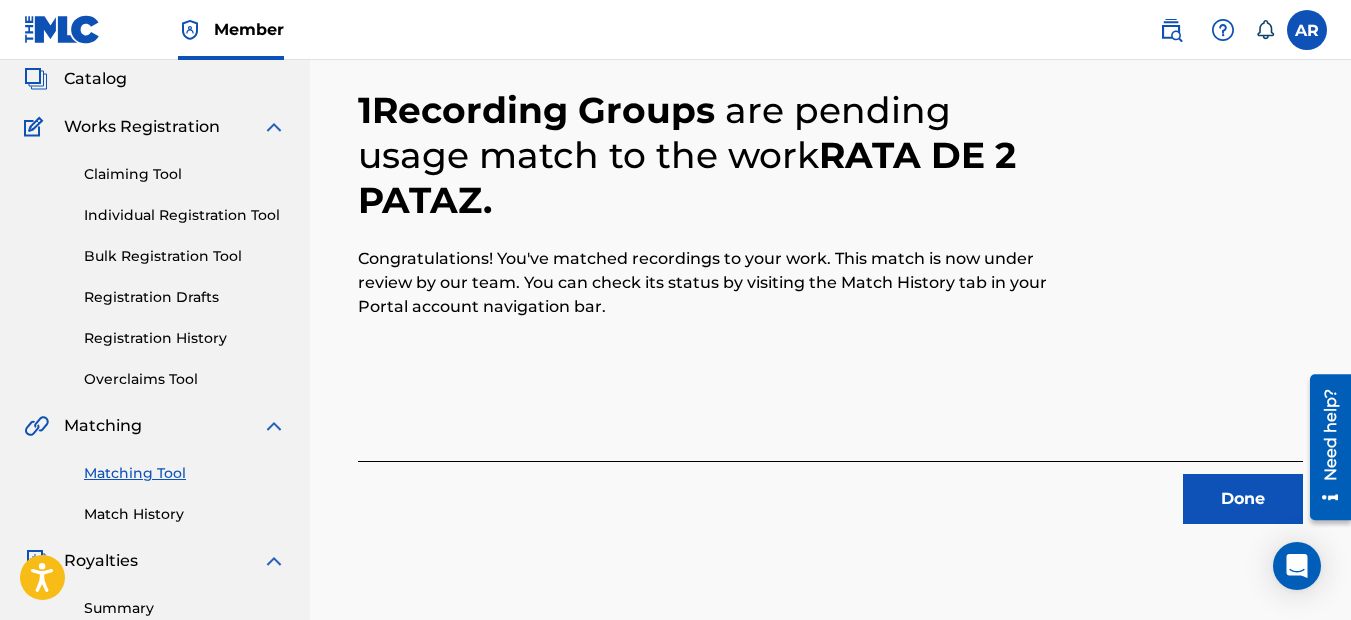 click on "Done" at bounding box center [1243, 499] 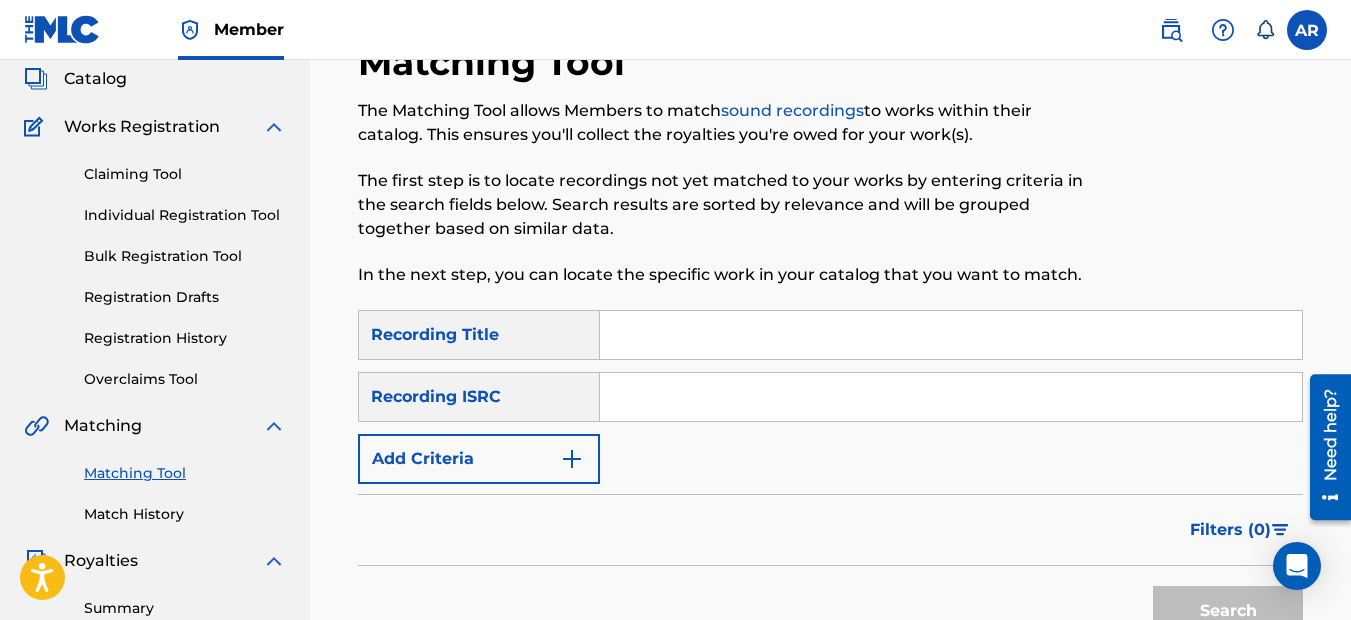 click at bounding box center [572, 459] 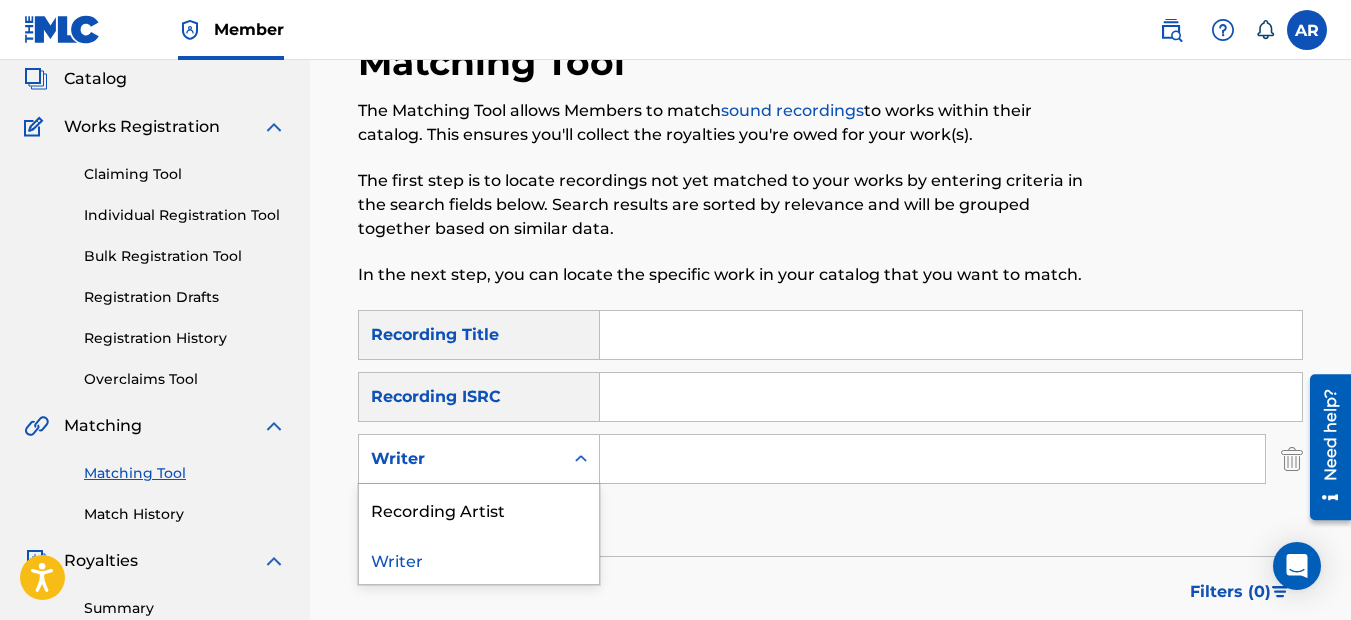 click 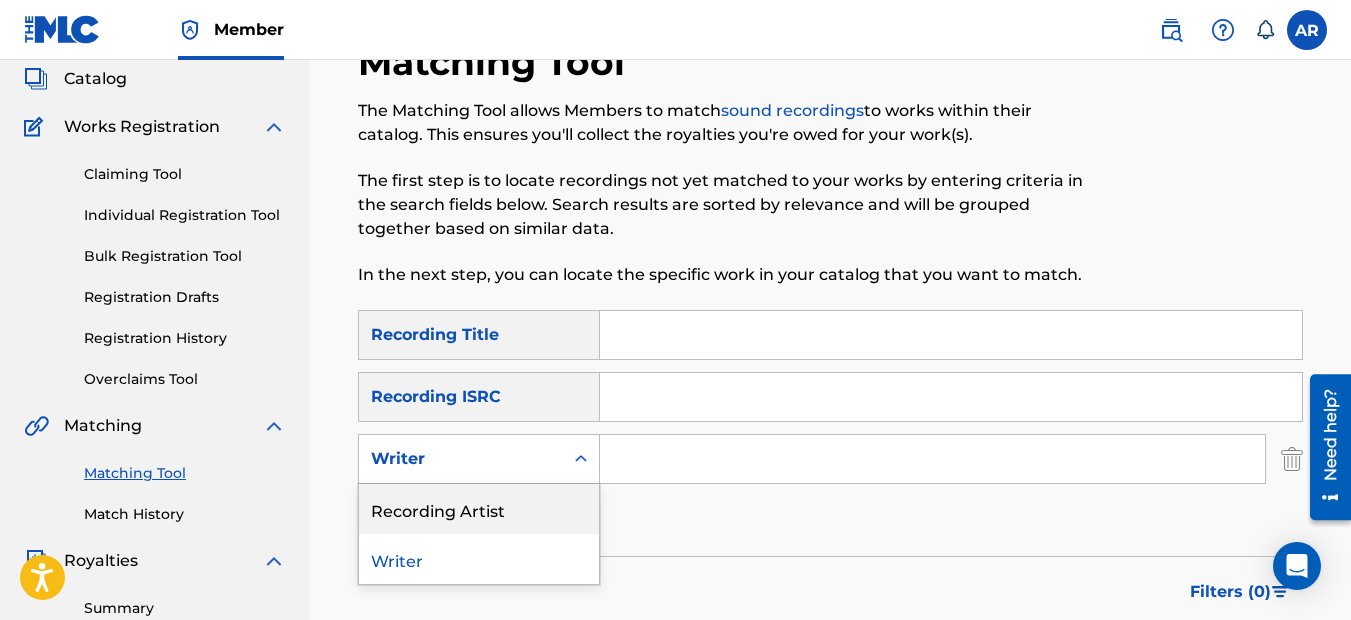 click on "Recording Artist" at bounding box center (479, 509) 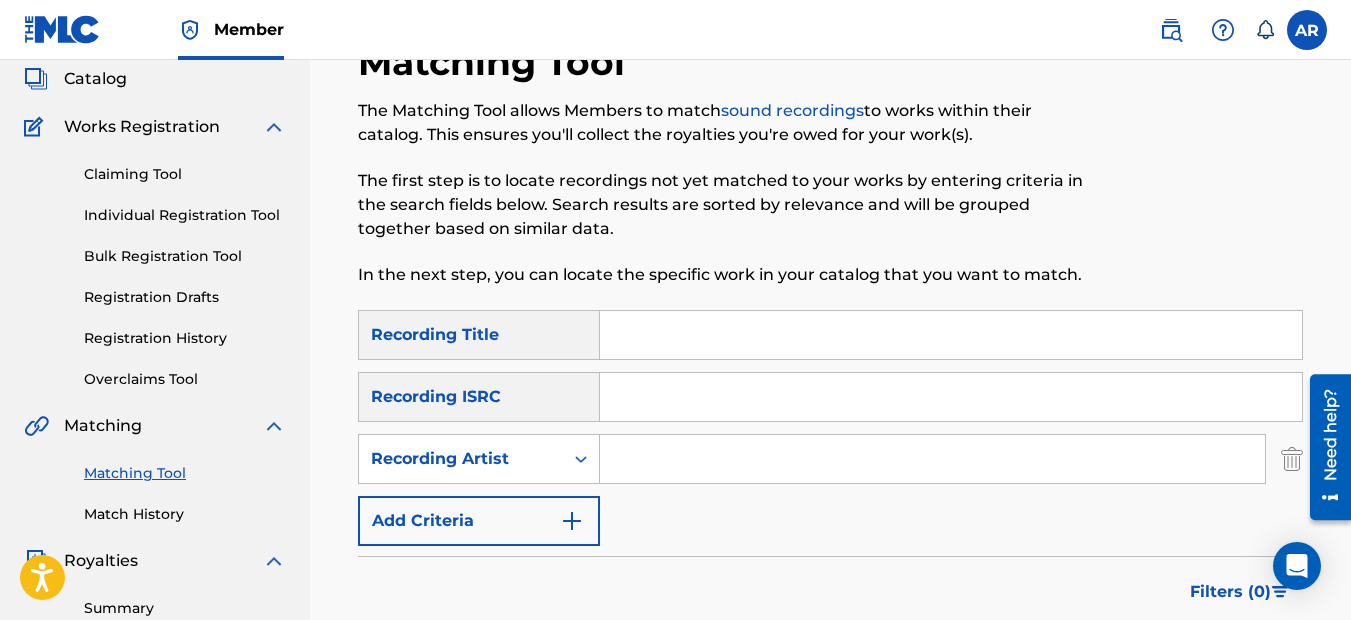 click at bounding box center (932, 459) 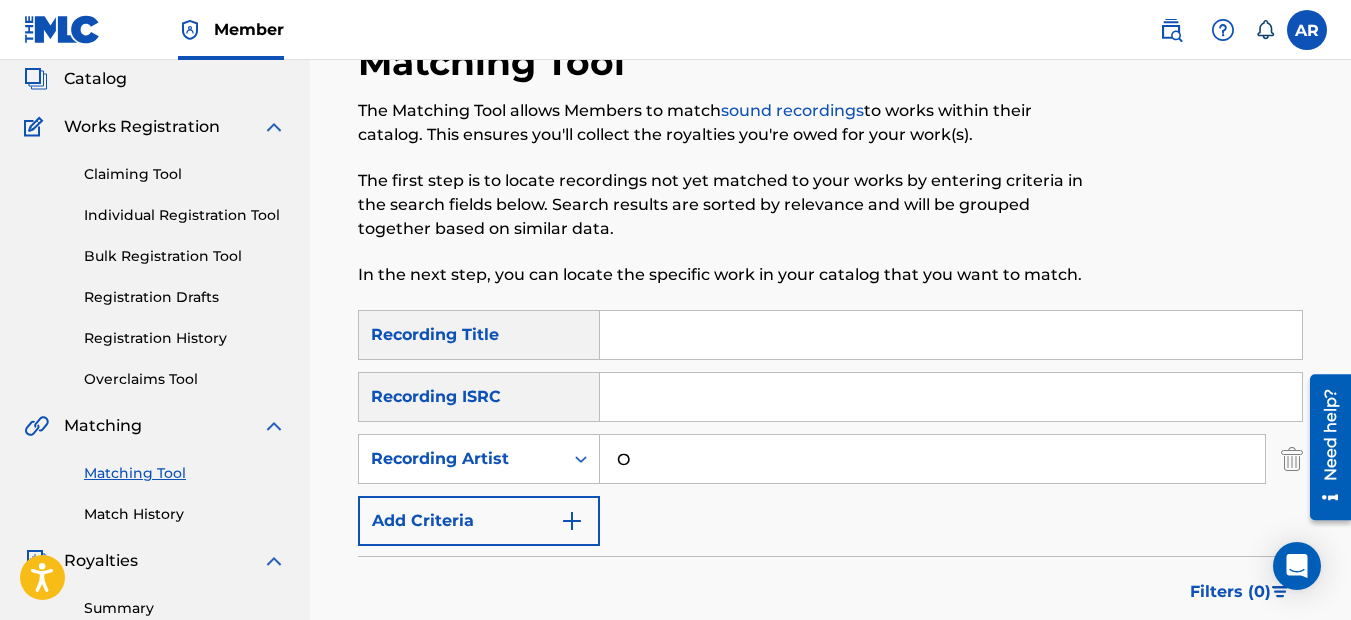 type on "OSCAREMIX" 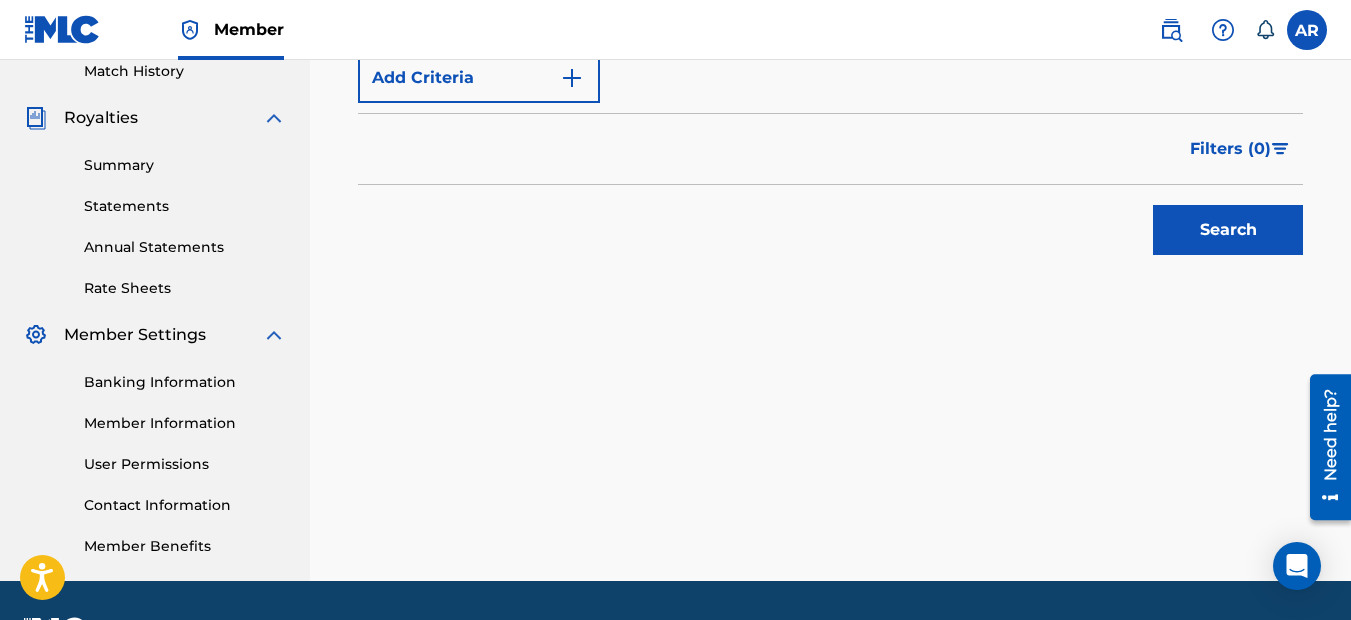 scroll, scrollTop: 620, scrollLeft: 0, axis: vertical 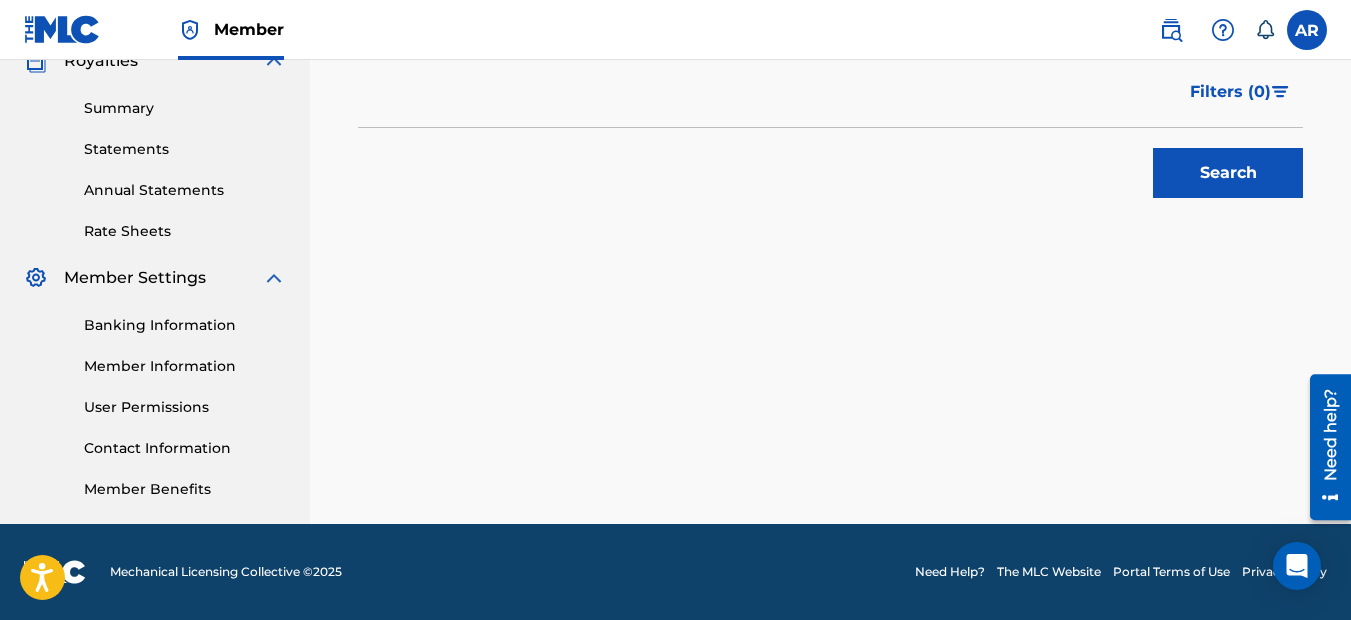 click on "Search" at bounding box center (1228, 173) 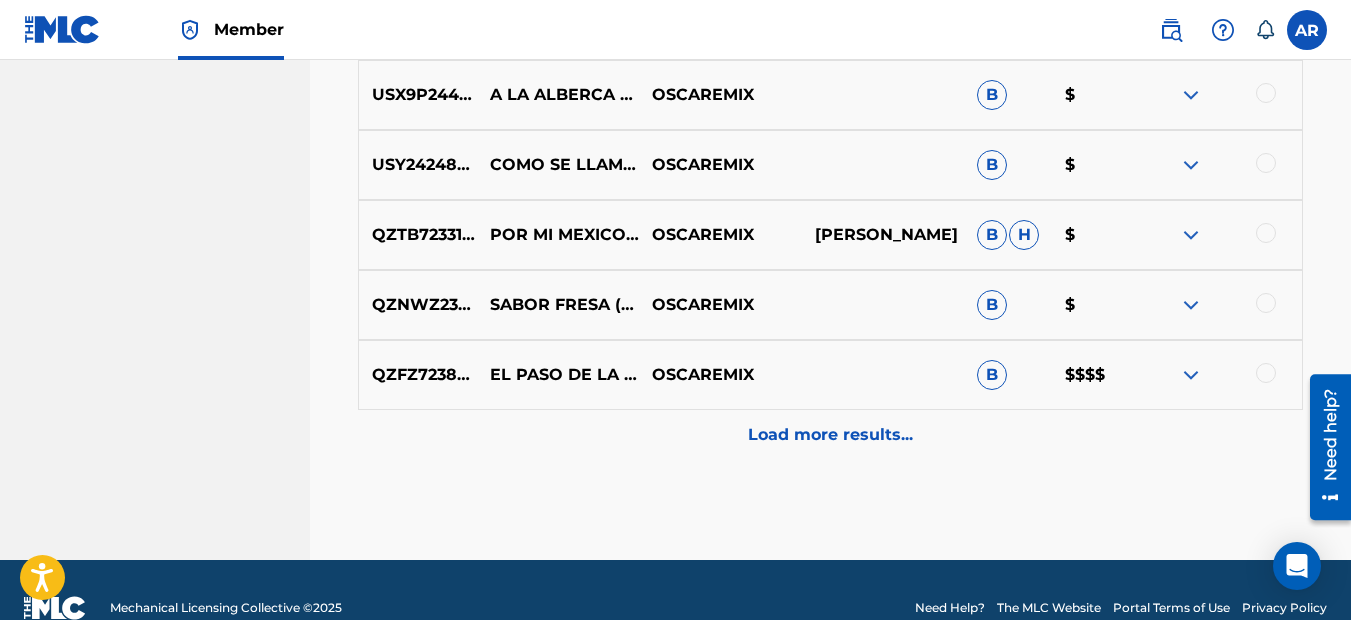 scroll, scrollTop: 1220, scrollLeft: 0, axis: vertical 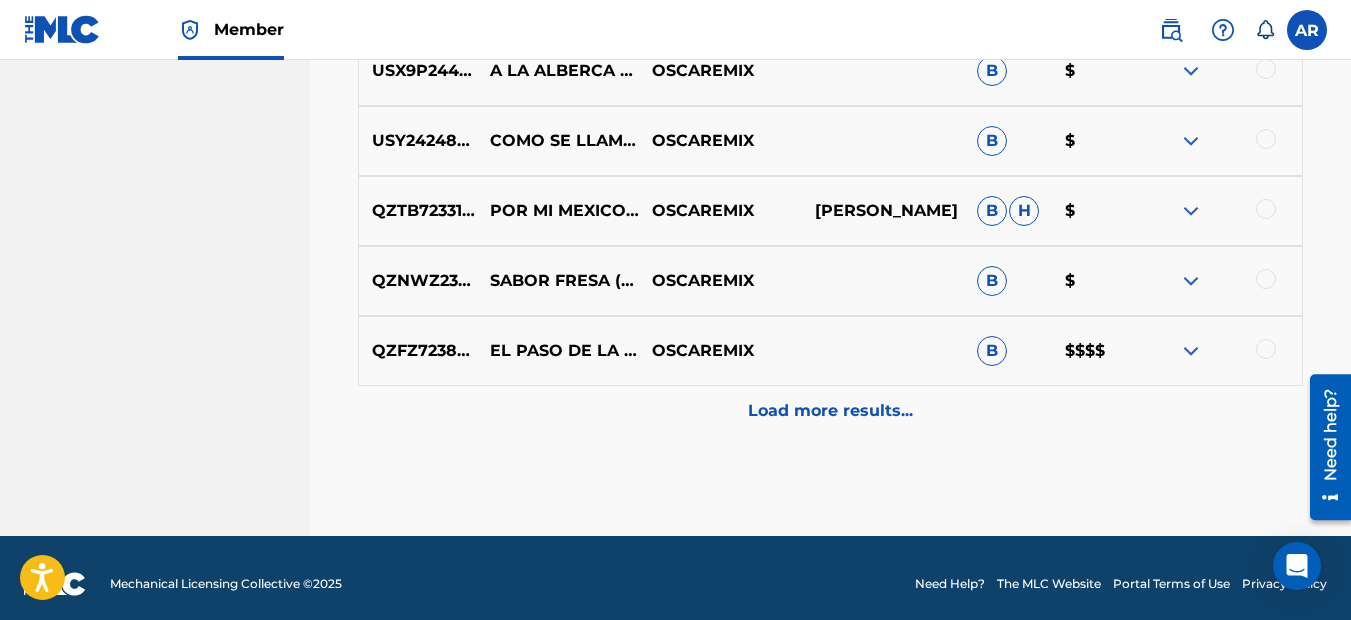 click on "Load more results..." at bounding box center (830, 411) 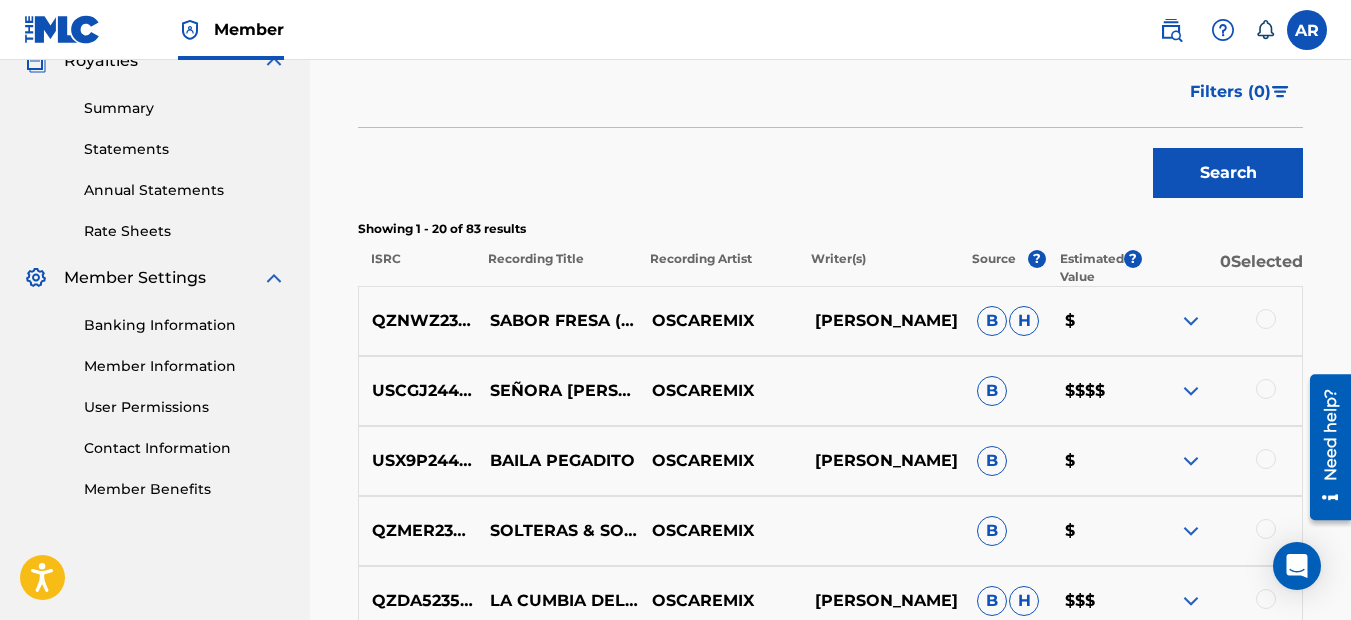 scroll, scrollTop: 1220, scrollLeft: 0, axis: vertical 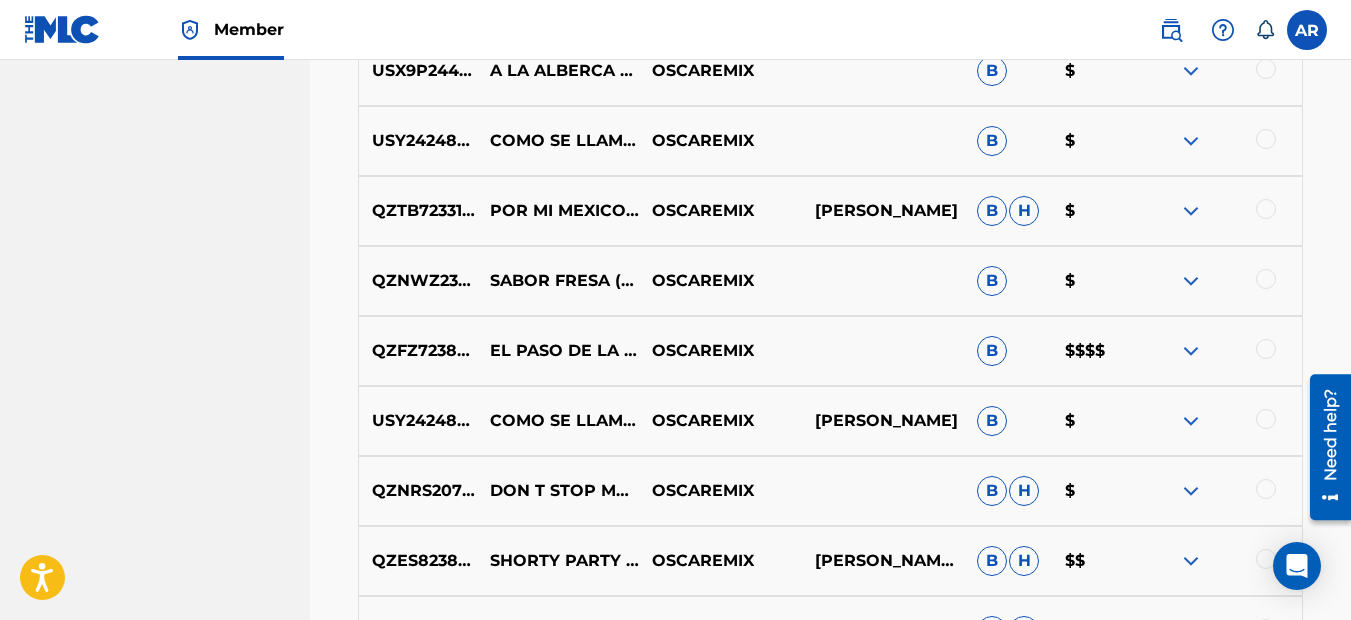 click at bounding box center [1191, 351] 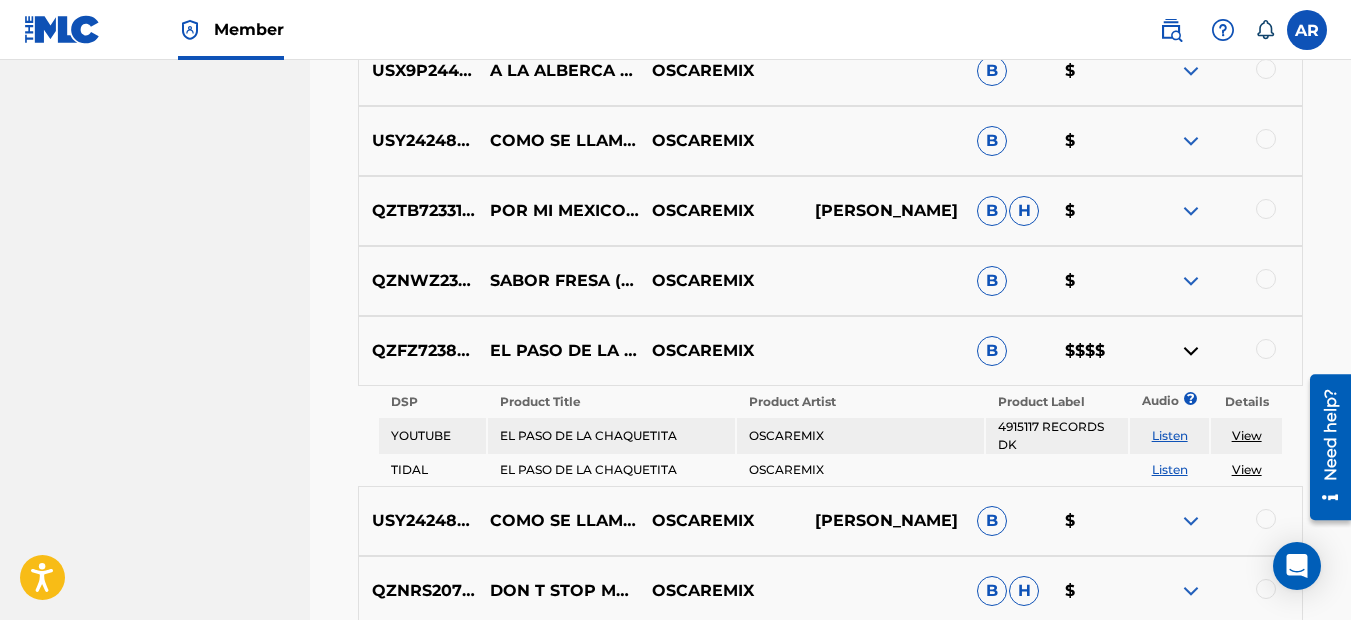 click at bounding box center [1191, 351] 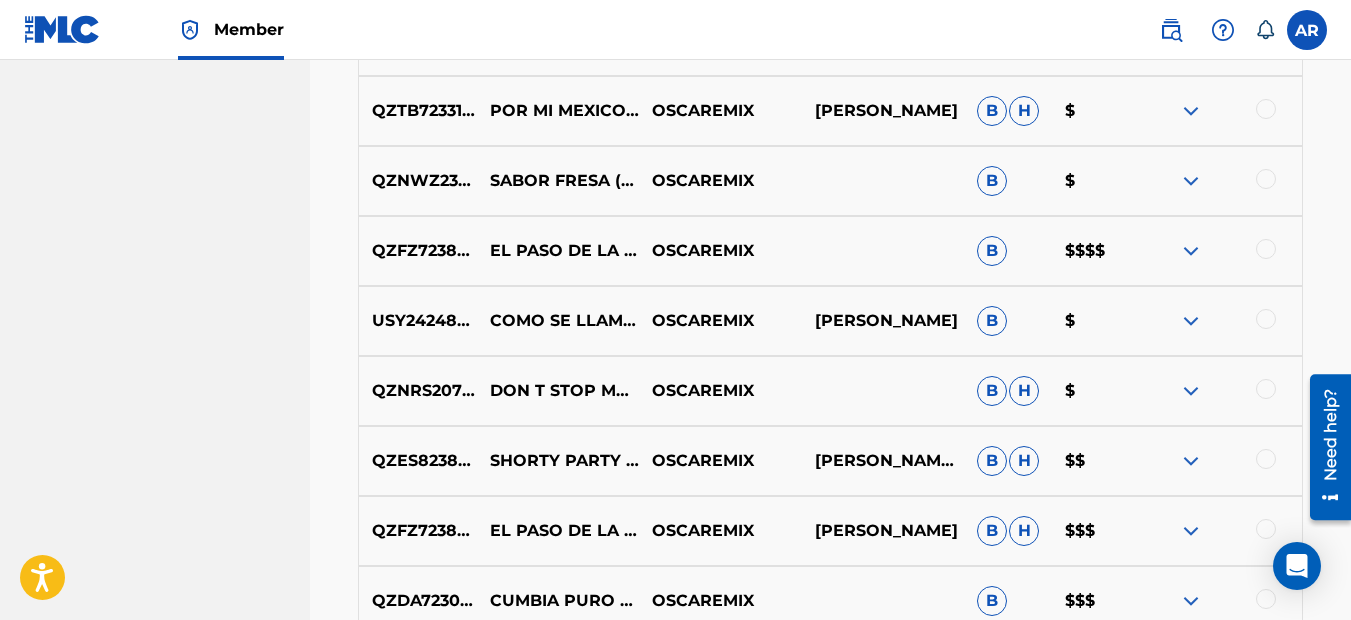 scroll, scrollTop: 1420, scrollLeft: 0, axis: vertical 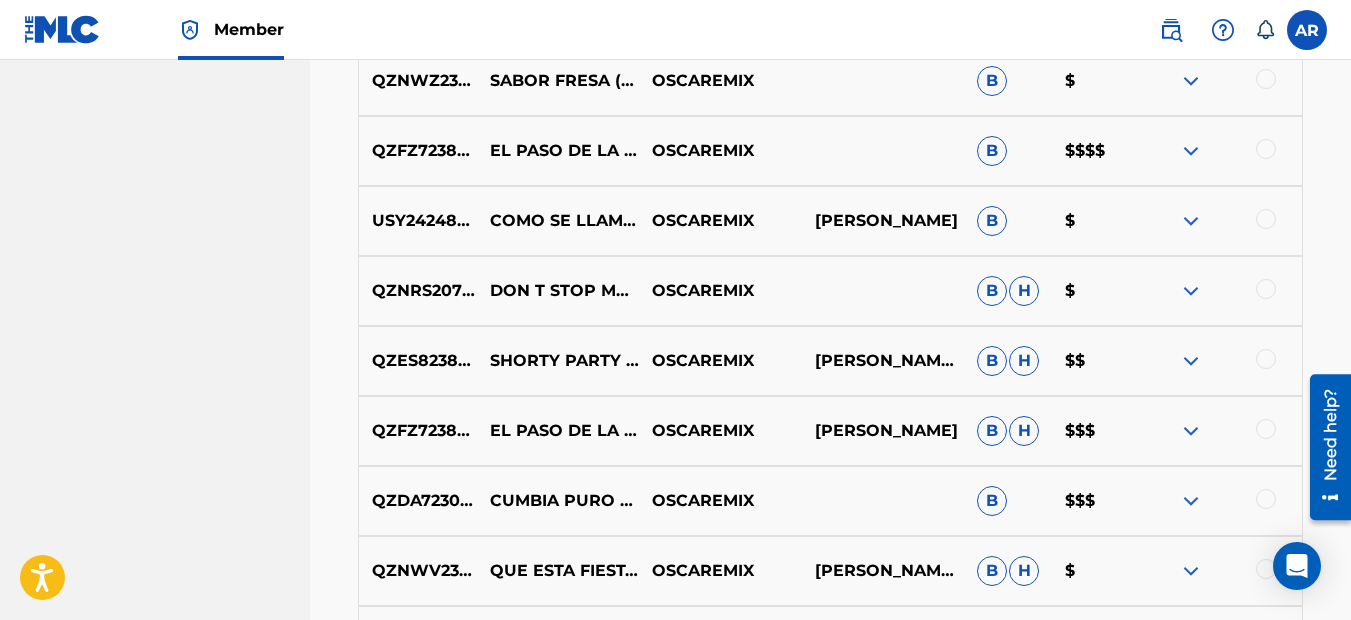 click at bounding box center [1191, 501] 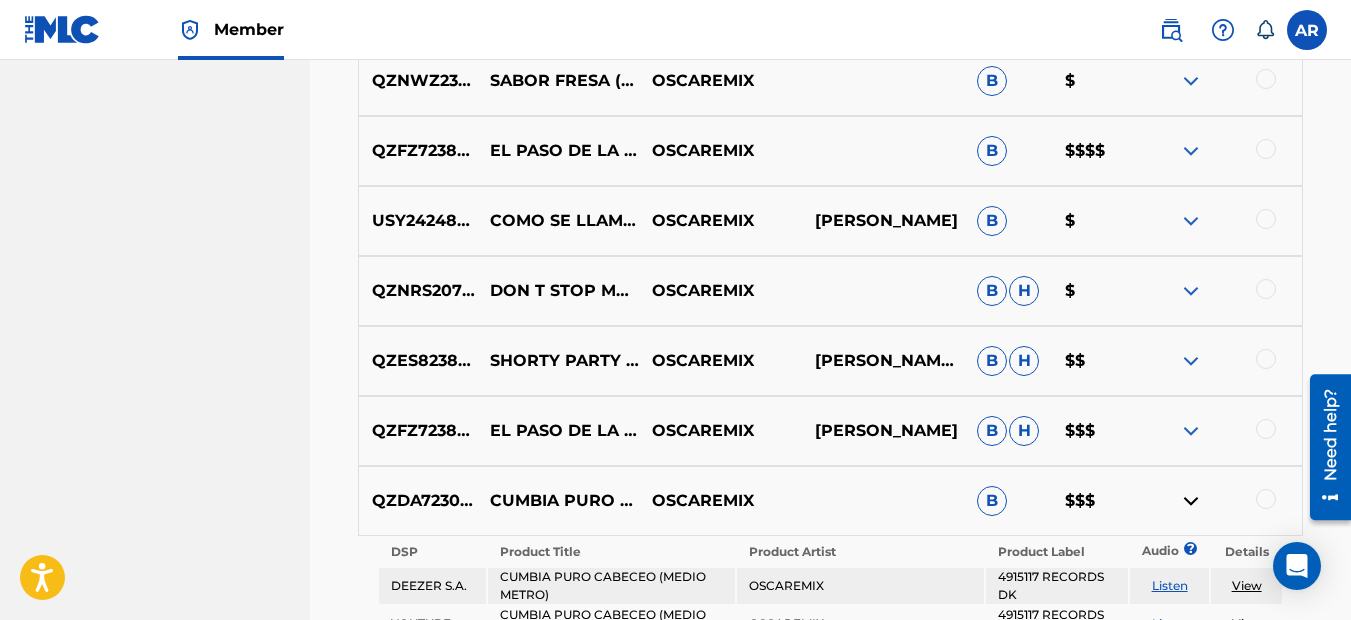 click at bounding box center [1191, 501] 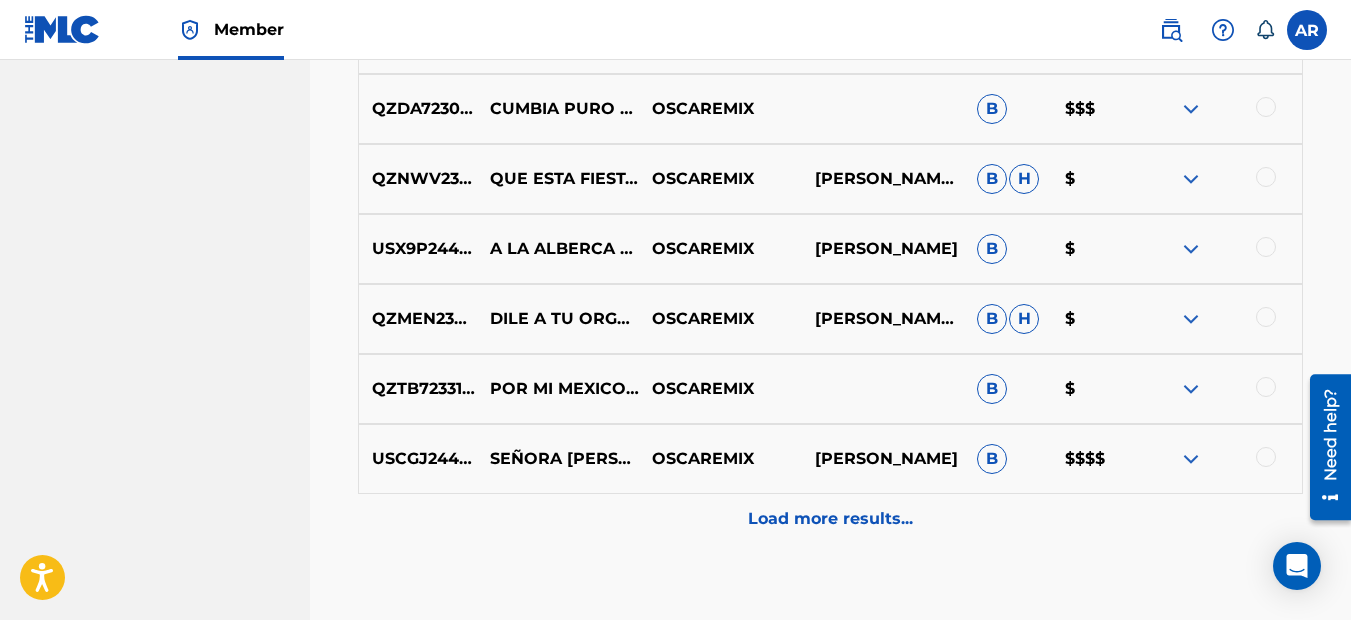 scroll, scrollTop: 1820, scrollLeft: 0, axis: vertical 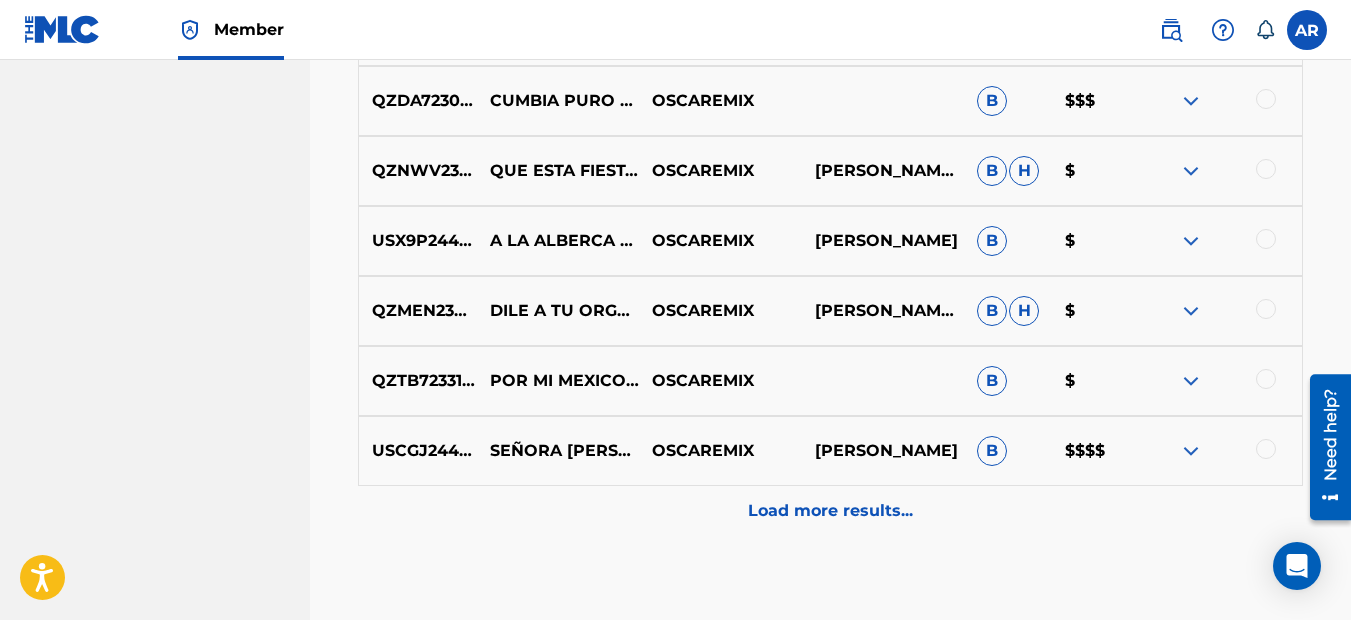 click on "Load more results..." at bounding box center (830, 511) 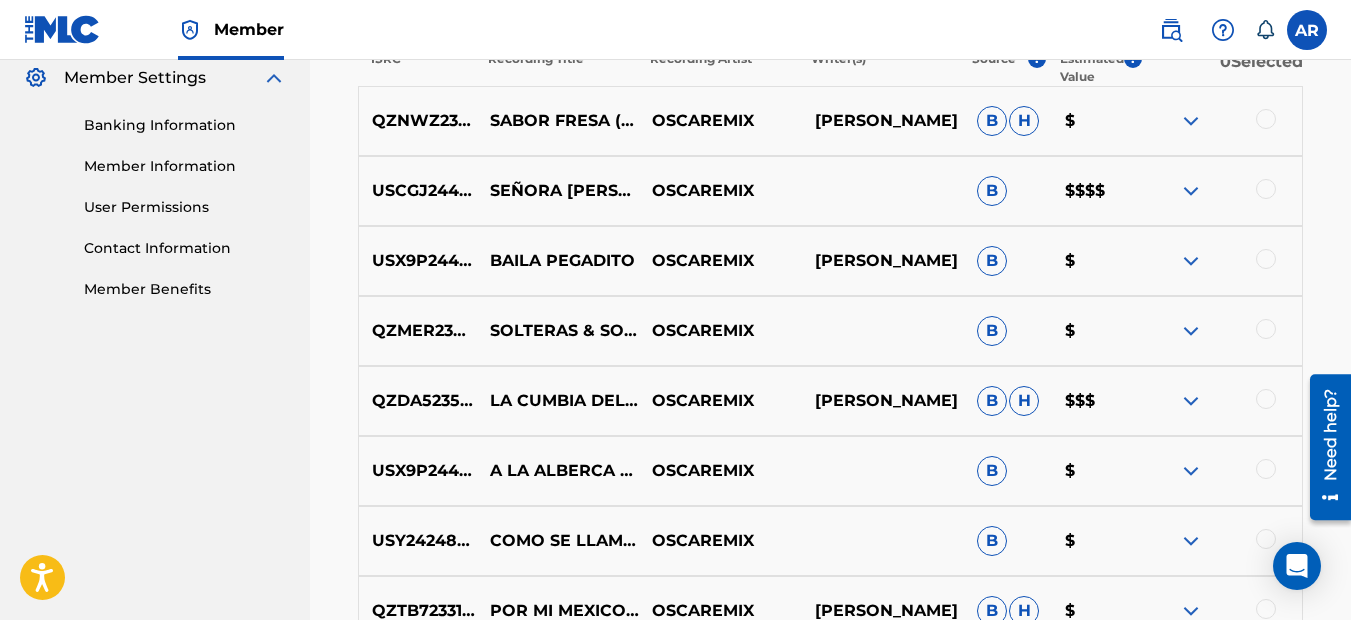 scroll, scrollTop: 420, scrollLeft: 0, axis: vertical 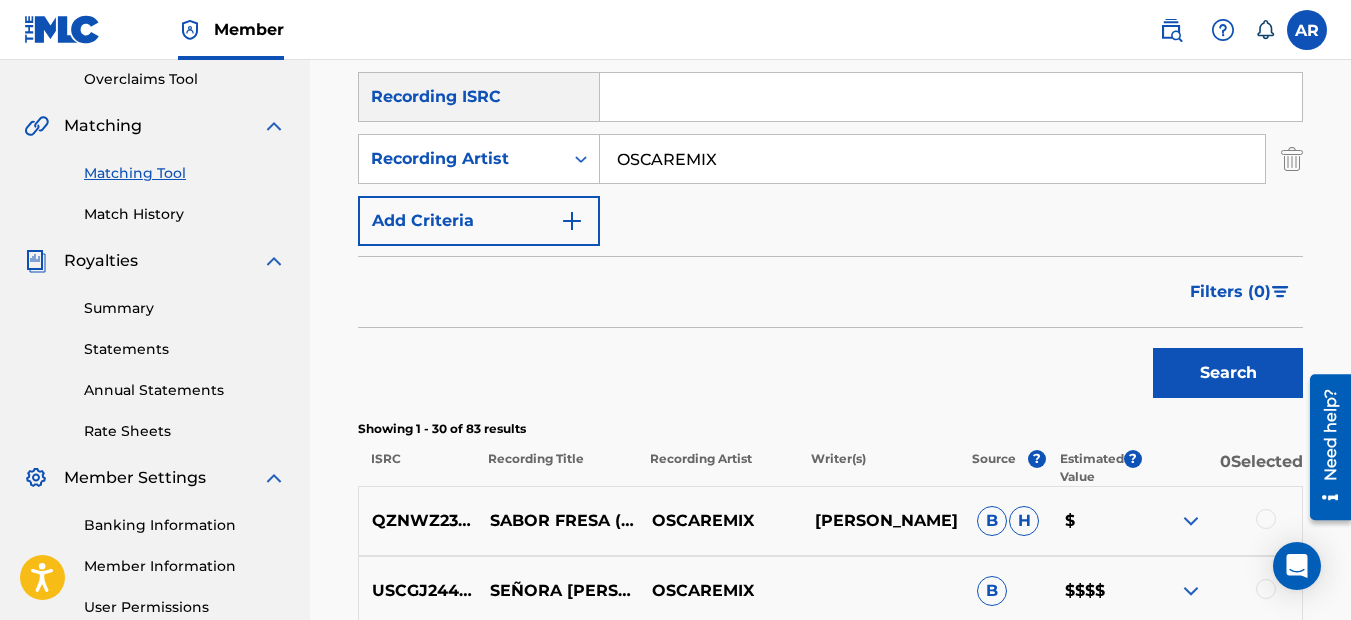 click at bounding box center (951, 97) 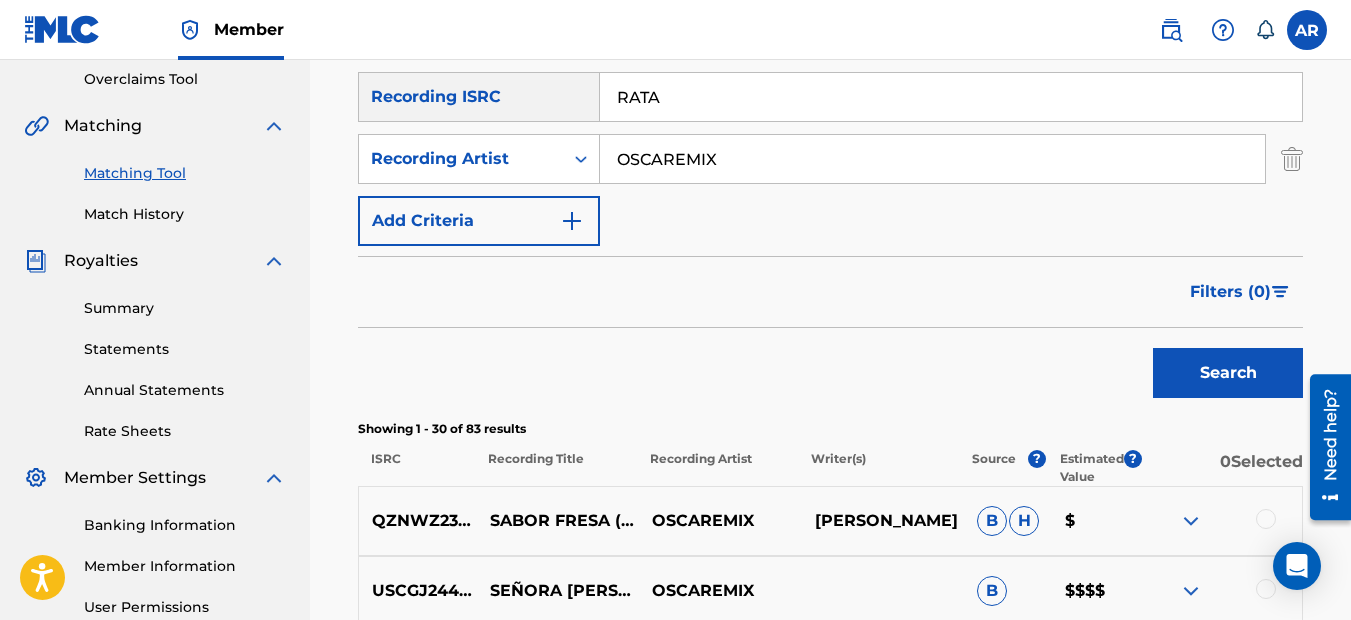 type on "RATA" 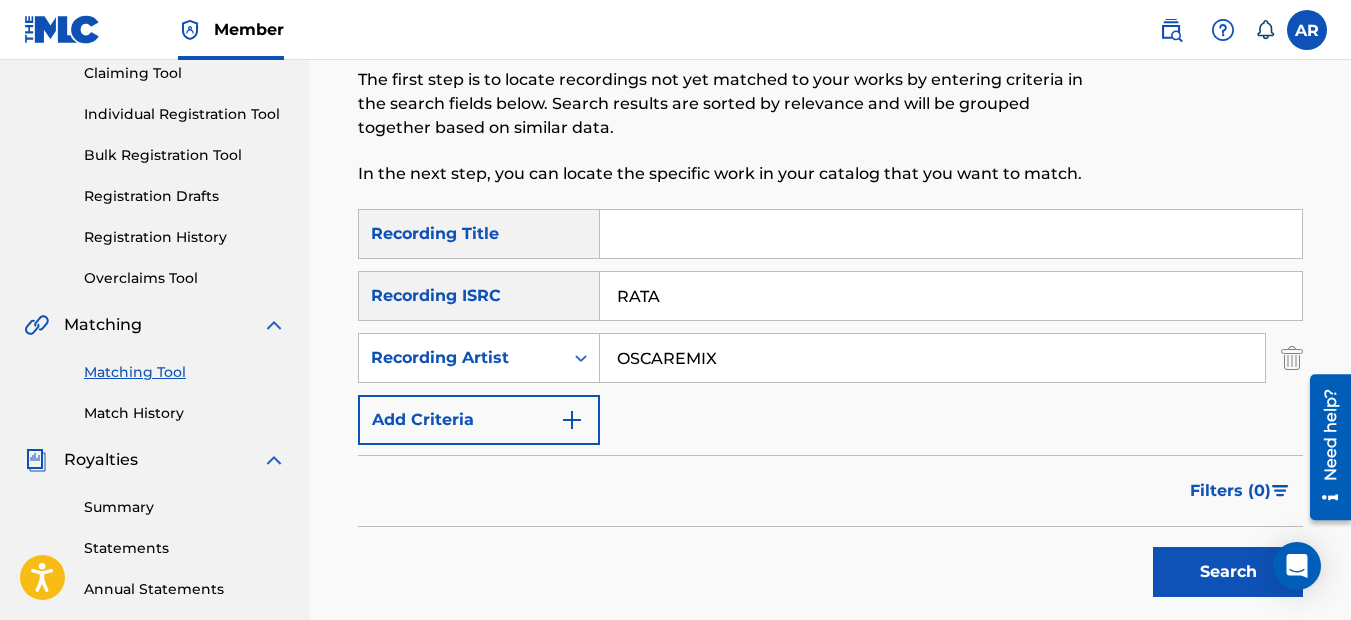 scroll, scrollTop: 220, scrollLeft: 0, axis: vertical 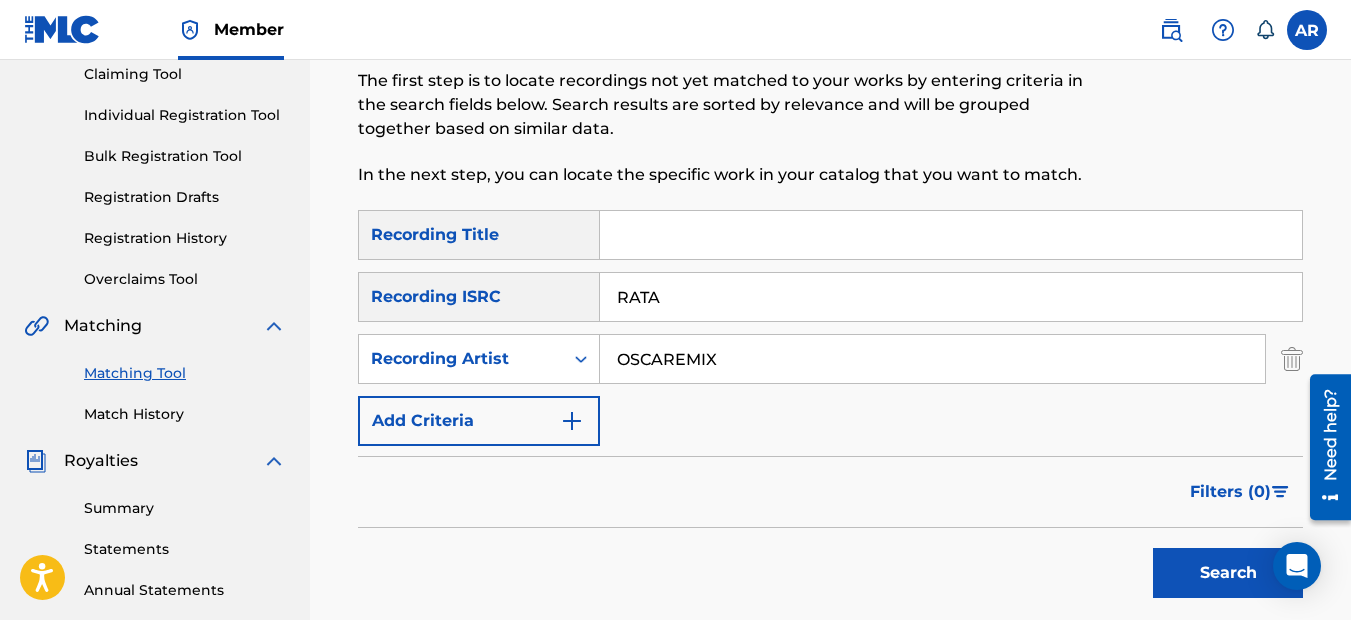 drag, startPoint x: 660, startPoint y: 302, endPoint x: 595, endPoint y: 306, distance: 65.12296 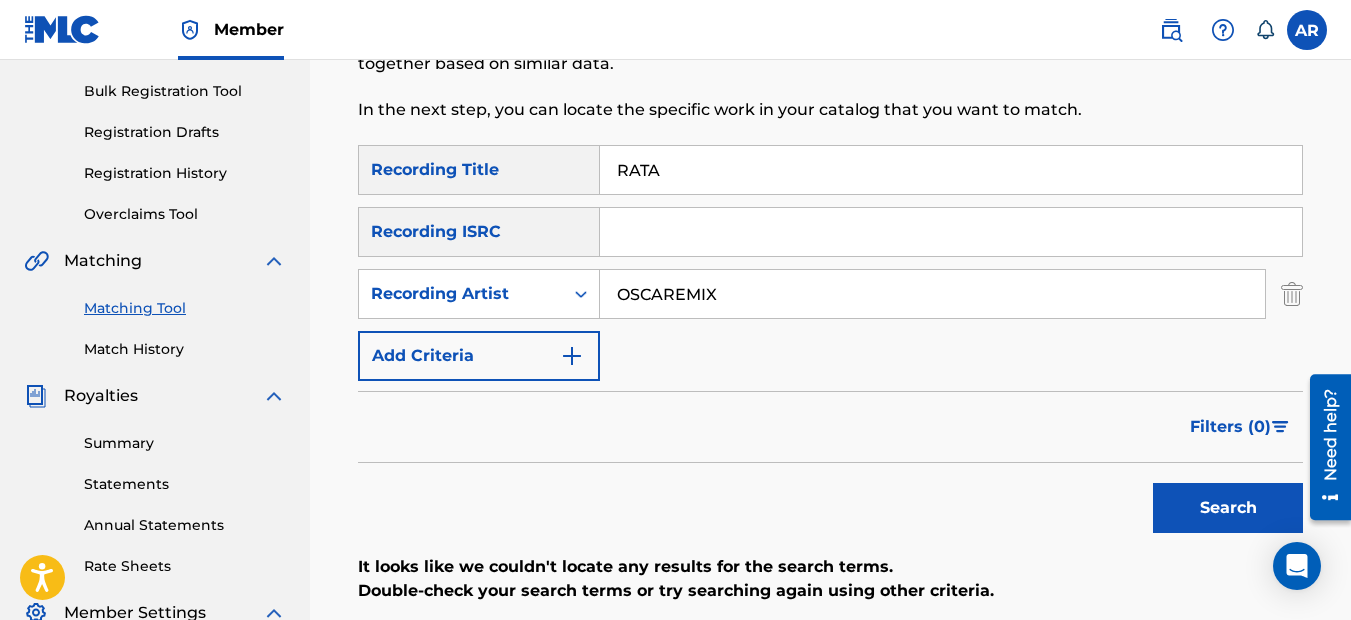 scroll, scrollTop: 520, scrollLeft: 0, axis: vertical 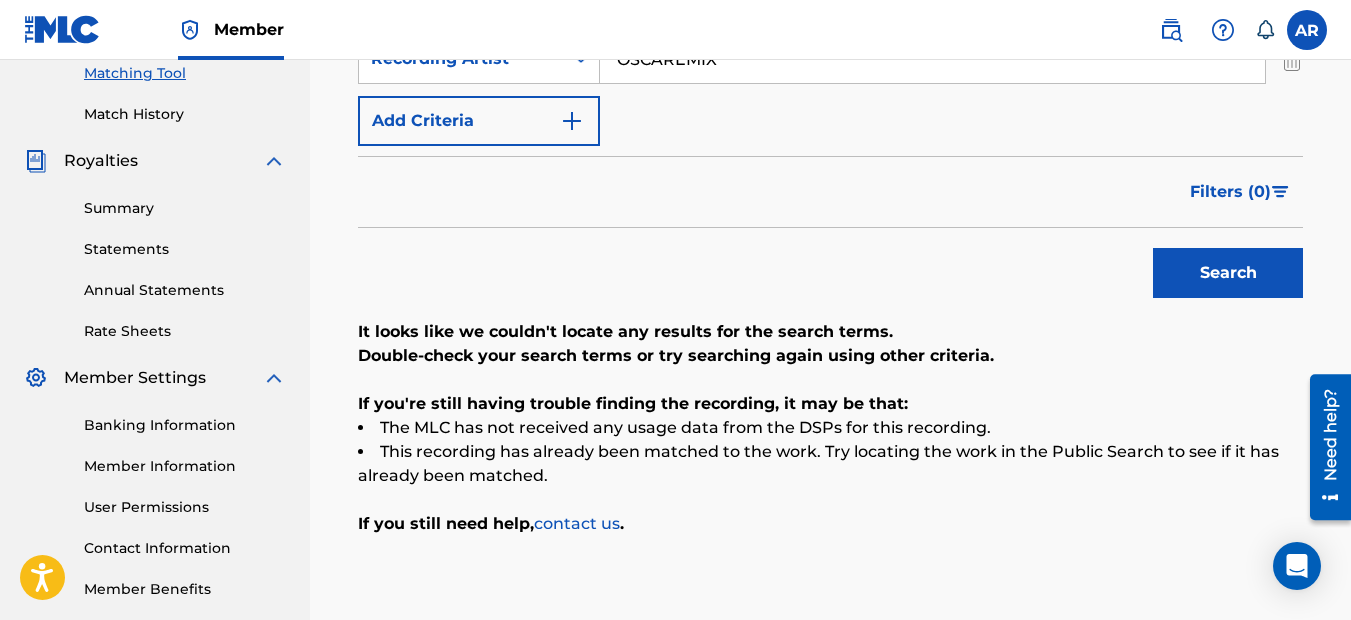 type on "RATA" 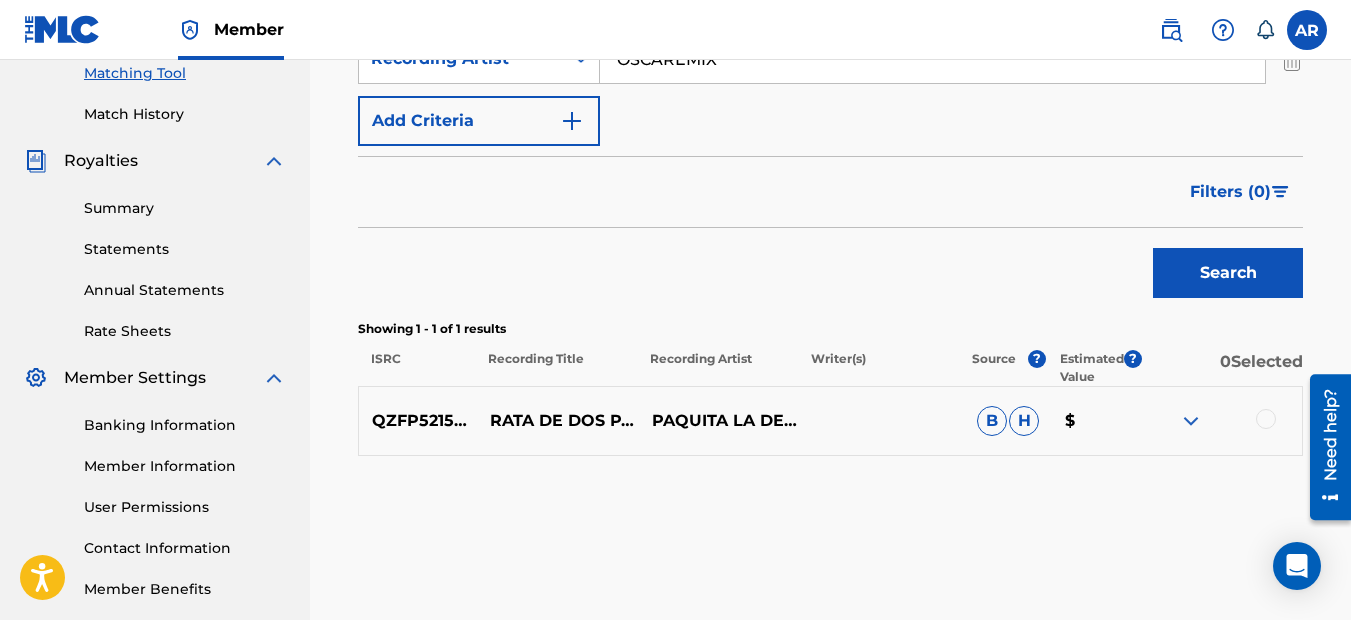 click at bounding box center [1266, 419] 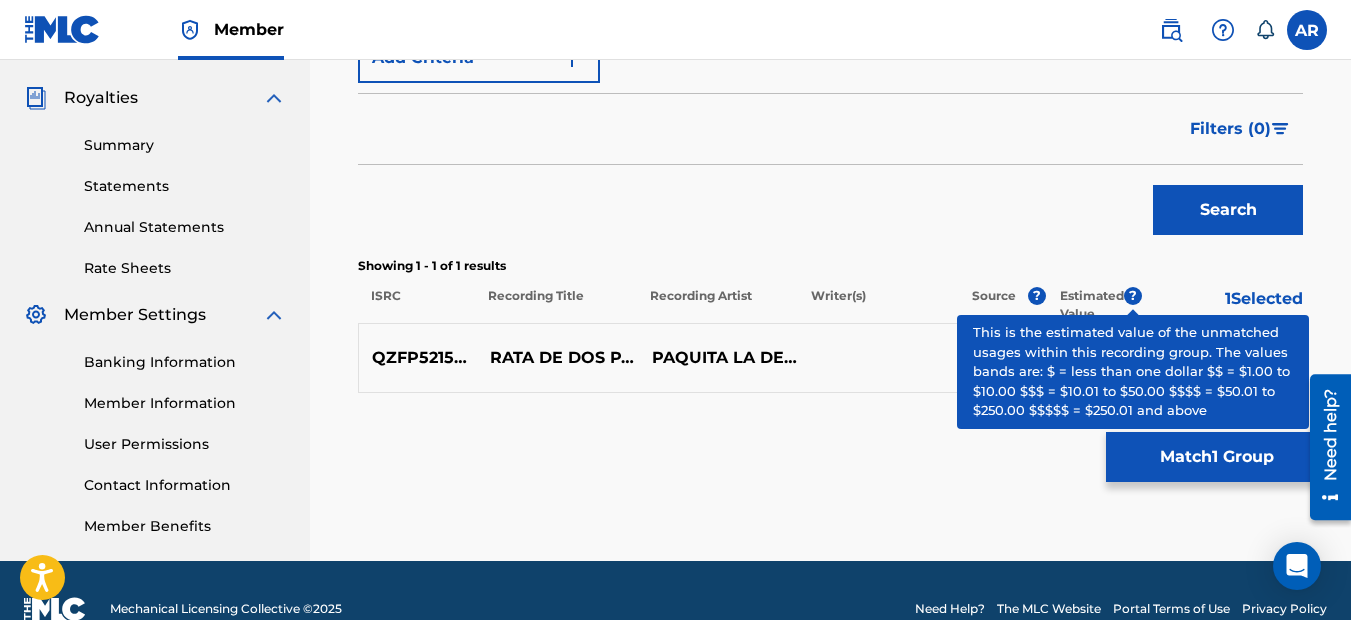 scroll, scrollTop: 620, scrollLeft: 0, axis: vertical 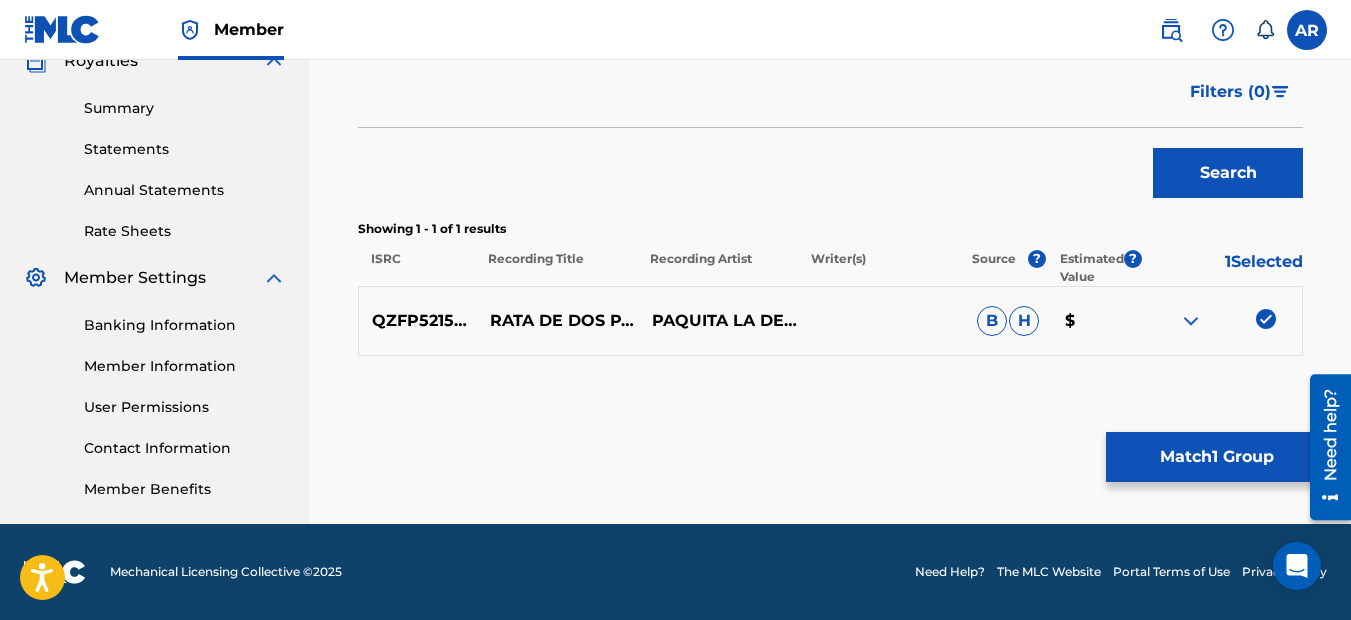 click at bounding box center (1266, 319) 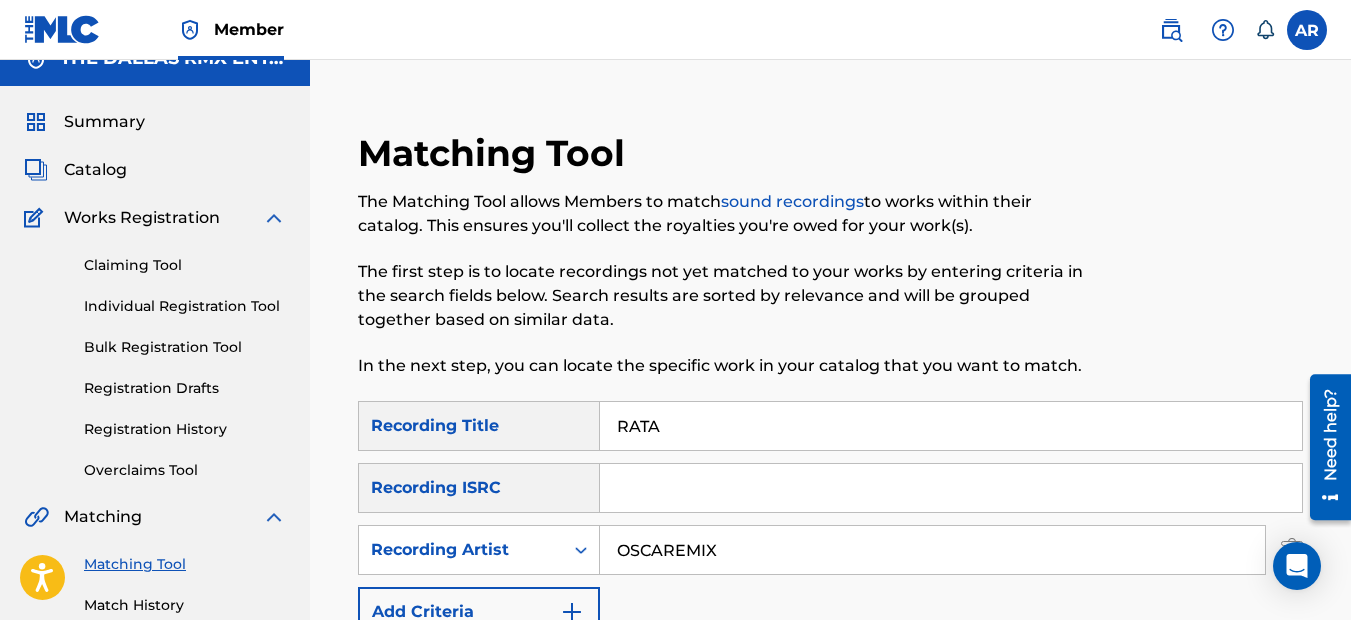 scroll, scrollTop: 20, scrollLeft: 0, axis: vertical 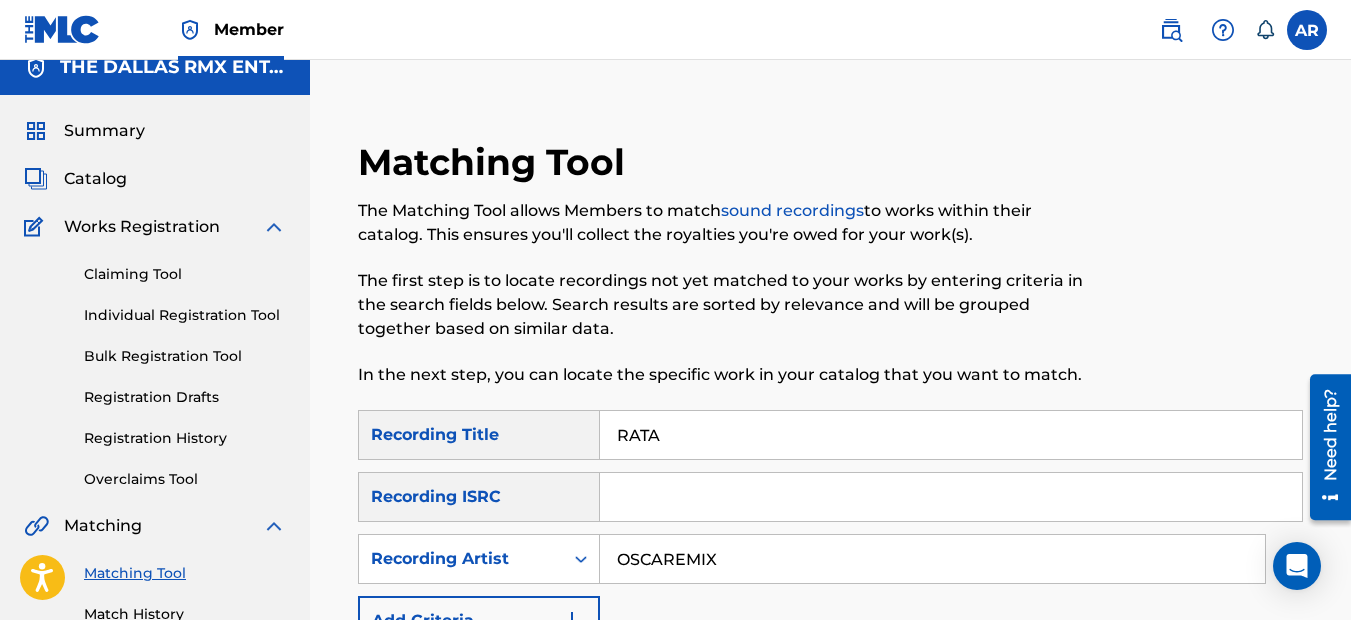 drag, startPoint x: 669, startPoint y: 434, endPoint x: 586, endPoint y: 448, distance: 84.17244 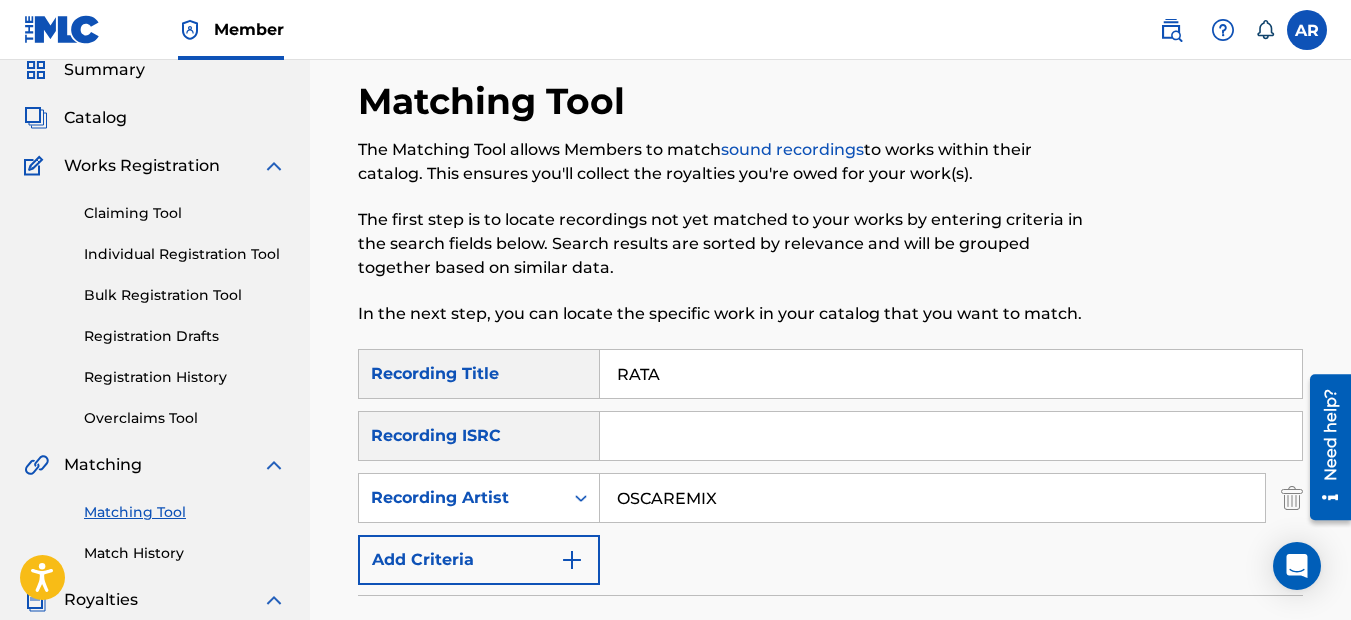 scroll, scrollTop: 120, scrollLeft: 0, axis: vertical 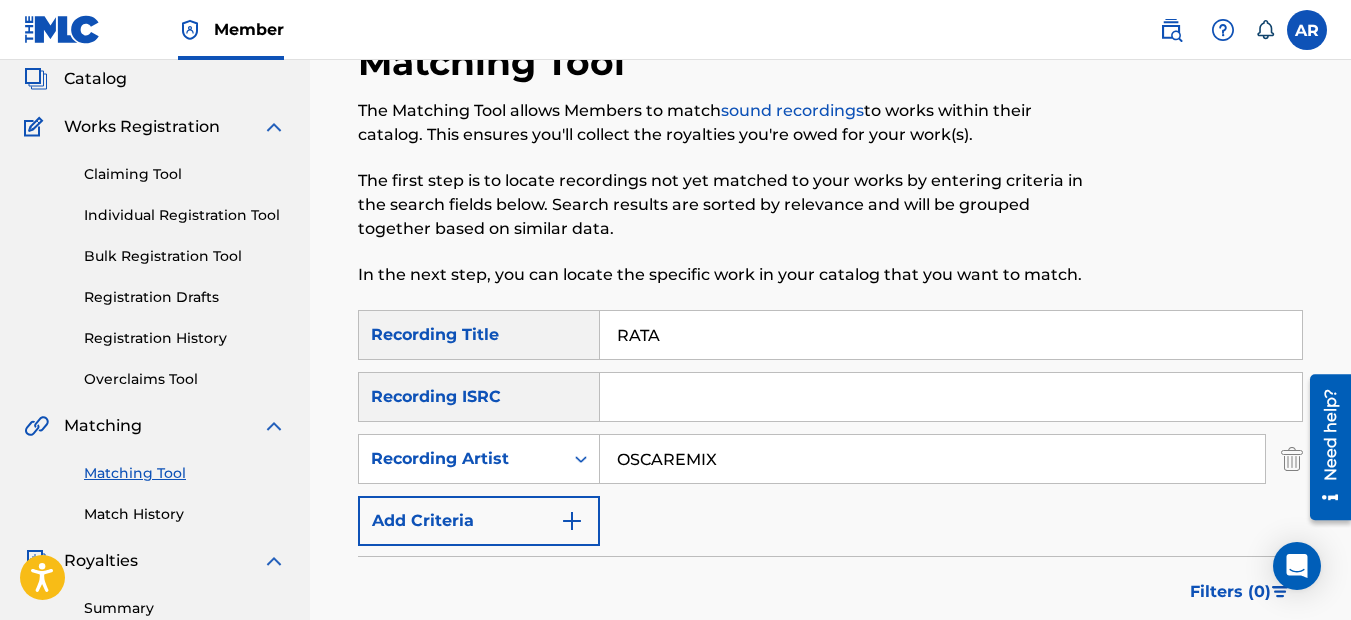 click on "Claiming Tool" at bounding box center [185, 174] 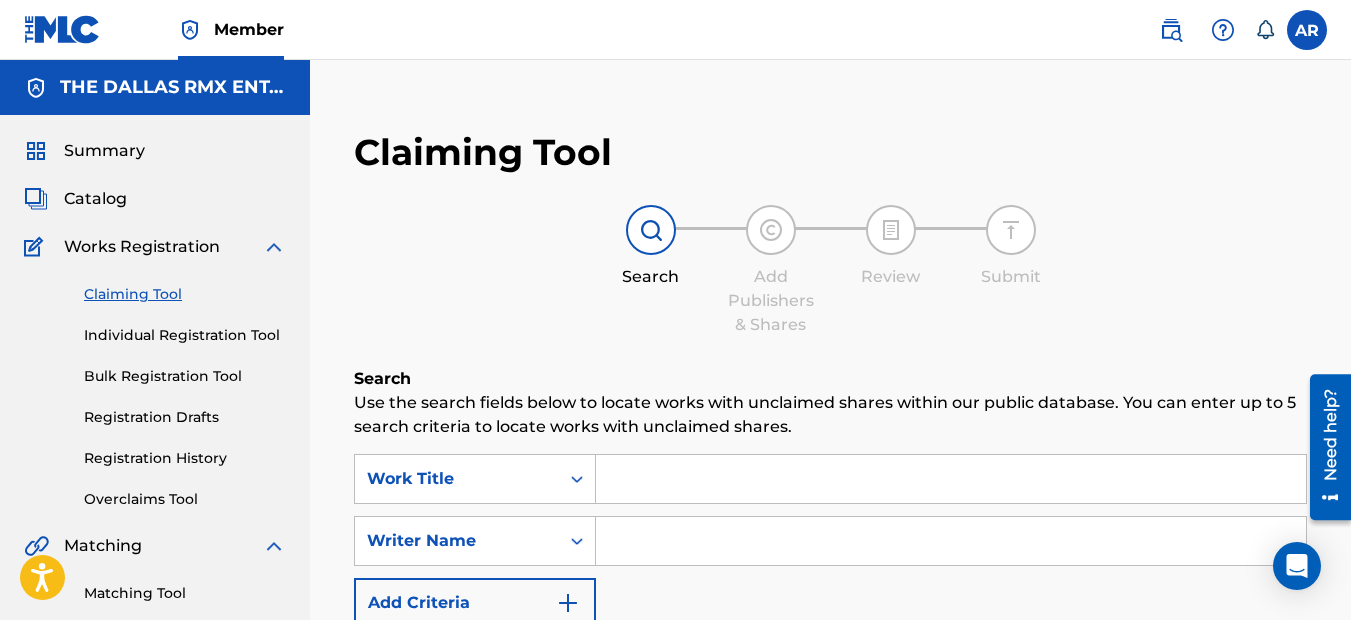 click at bounding box center (951, 479) 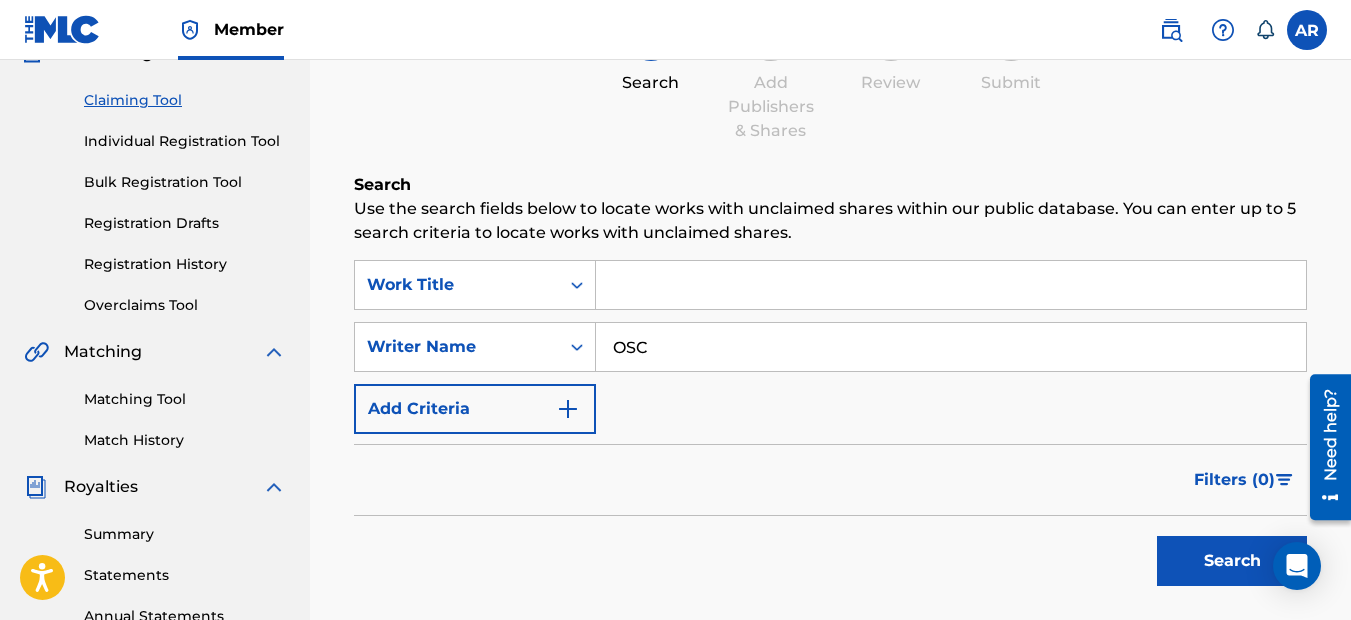 scroll, scrollTop: 200, scrollLeft: 0, axis: vertical 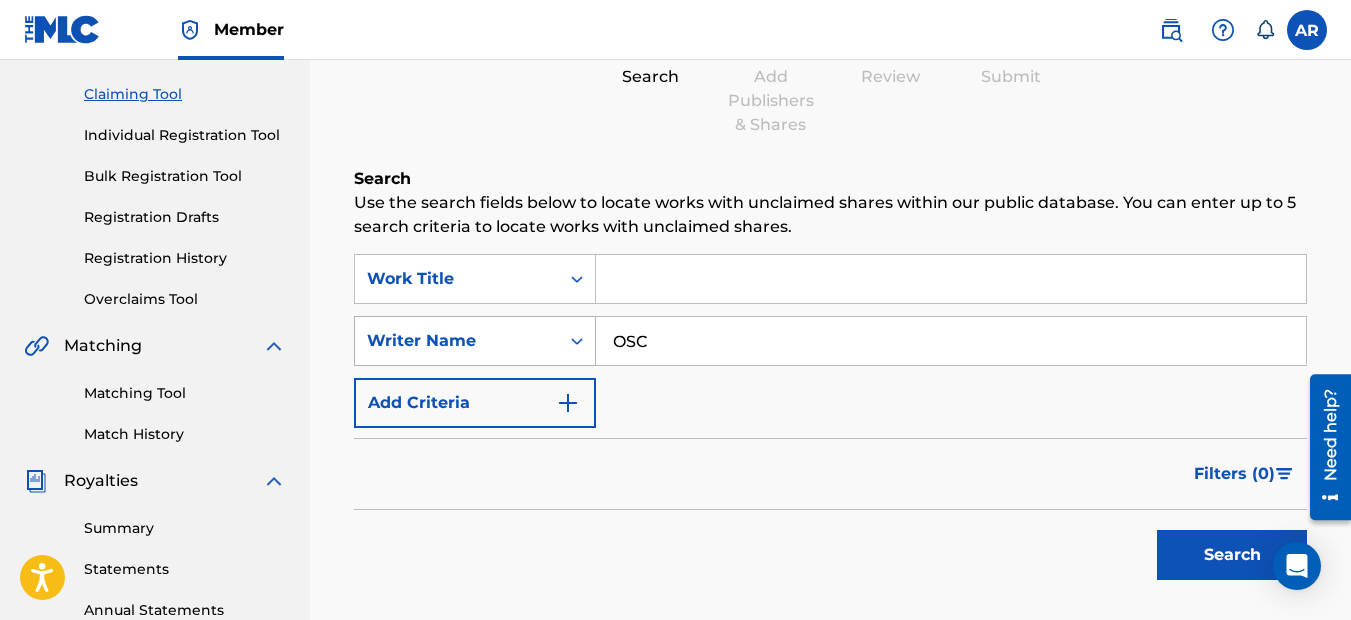 type on "OSC" 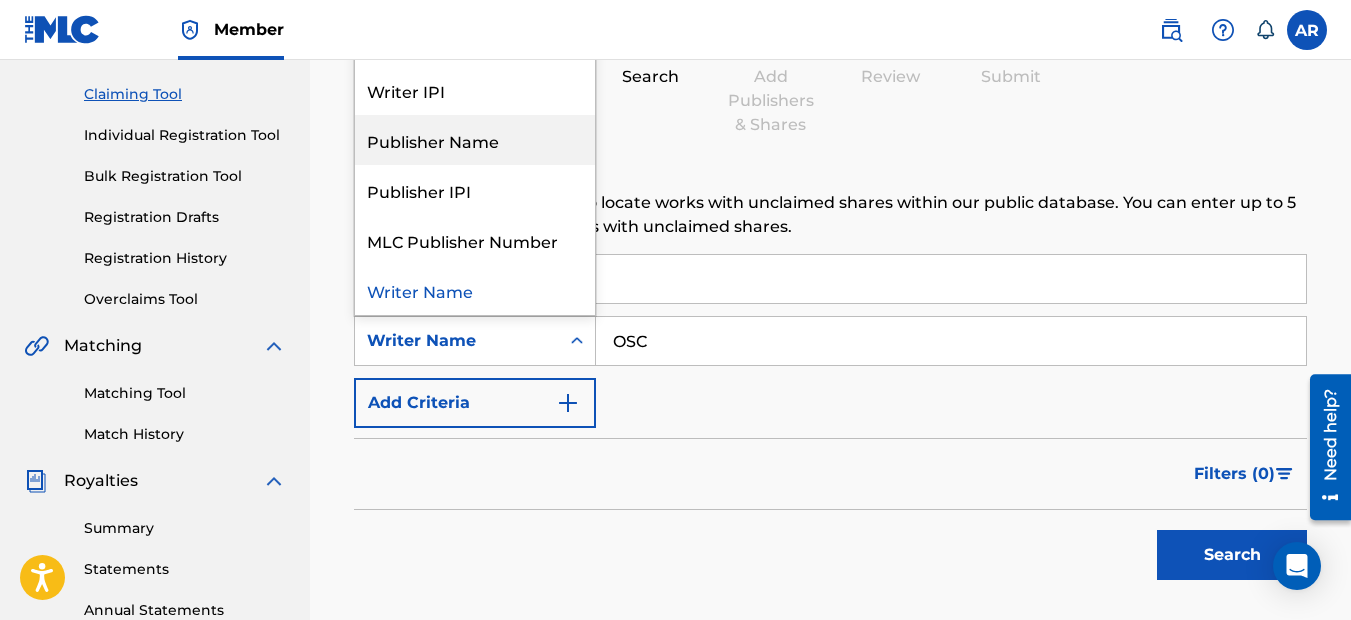 scroll, scrollTop: 0, scrollLeft: 0, axis: both 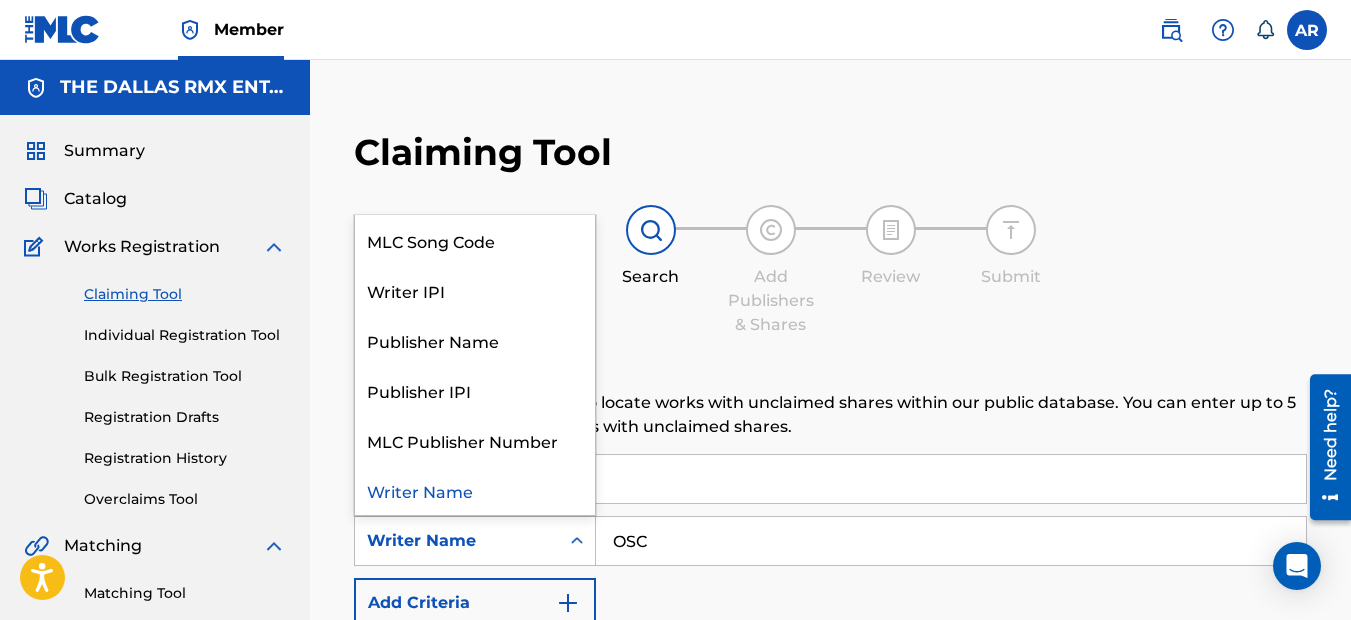 click on "Matching Tool" at bounding box center [185, 593] 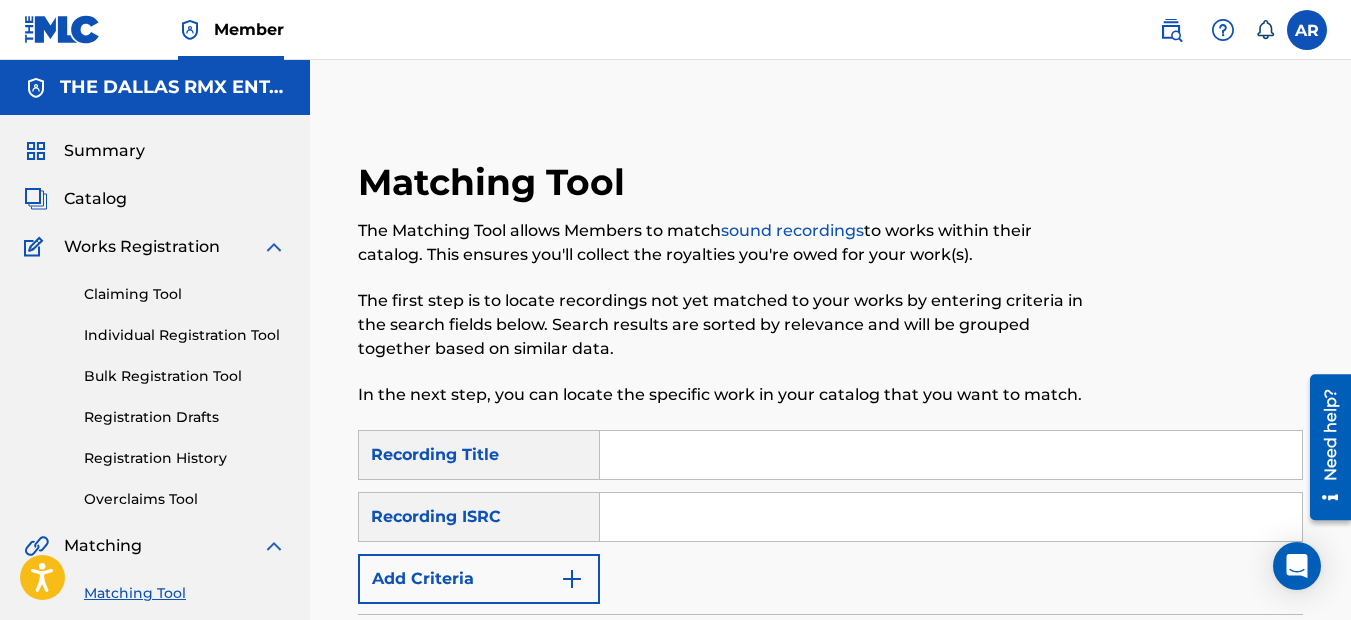 click at bounding box center (572, 579) 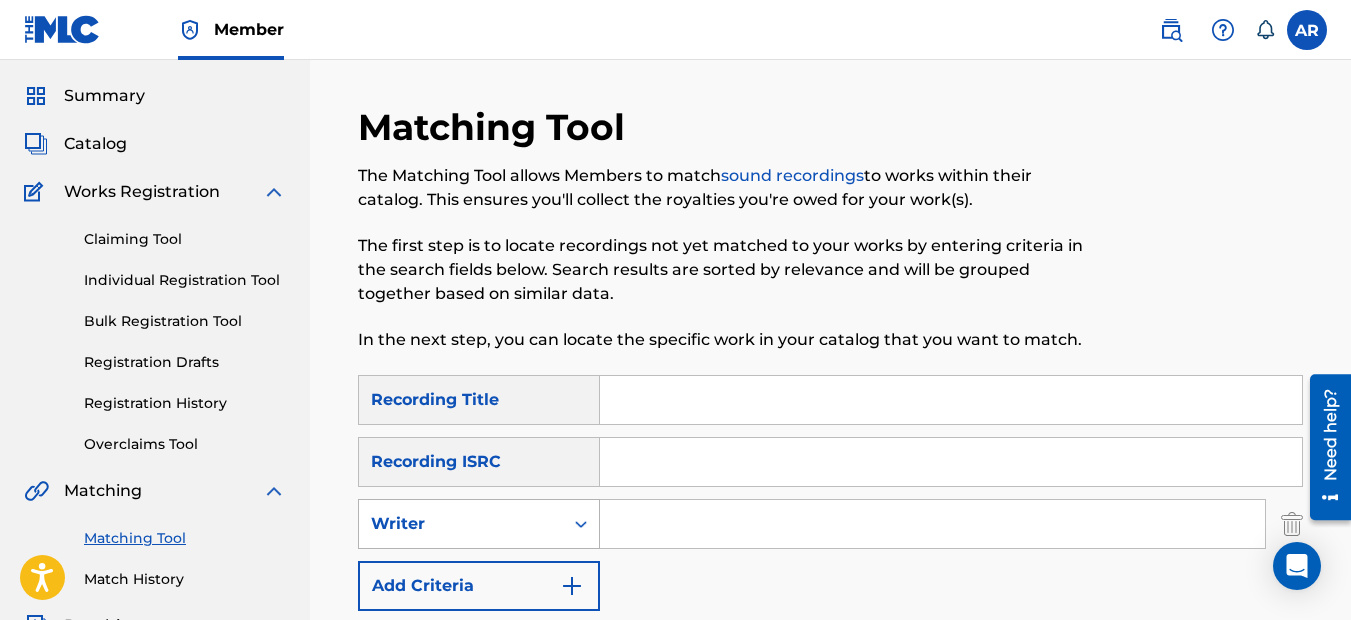 scroll, scrollTop: 100, scrollLeft: 0, axis: vertical 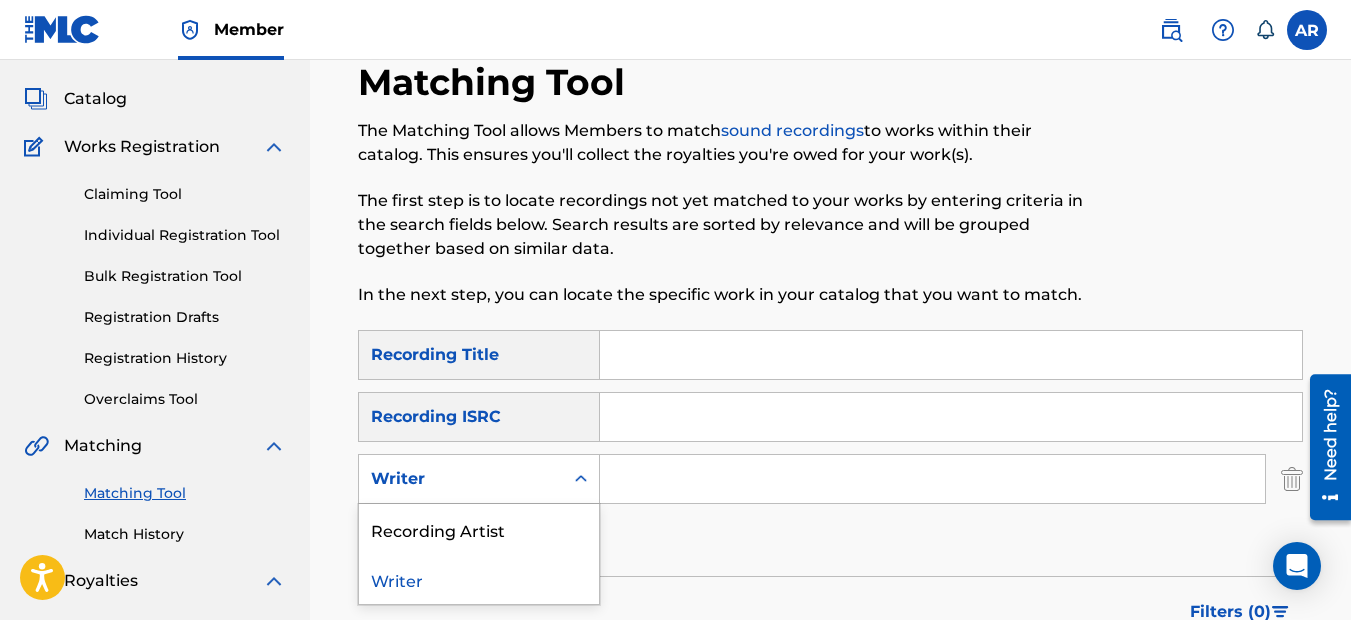 click at bounding box center (581, 479) 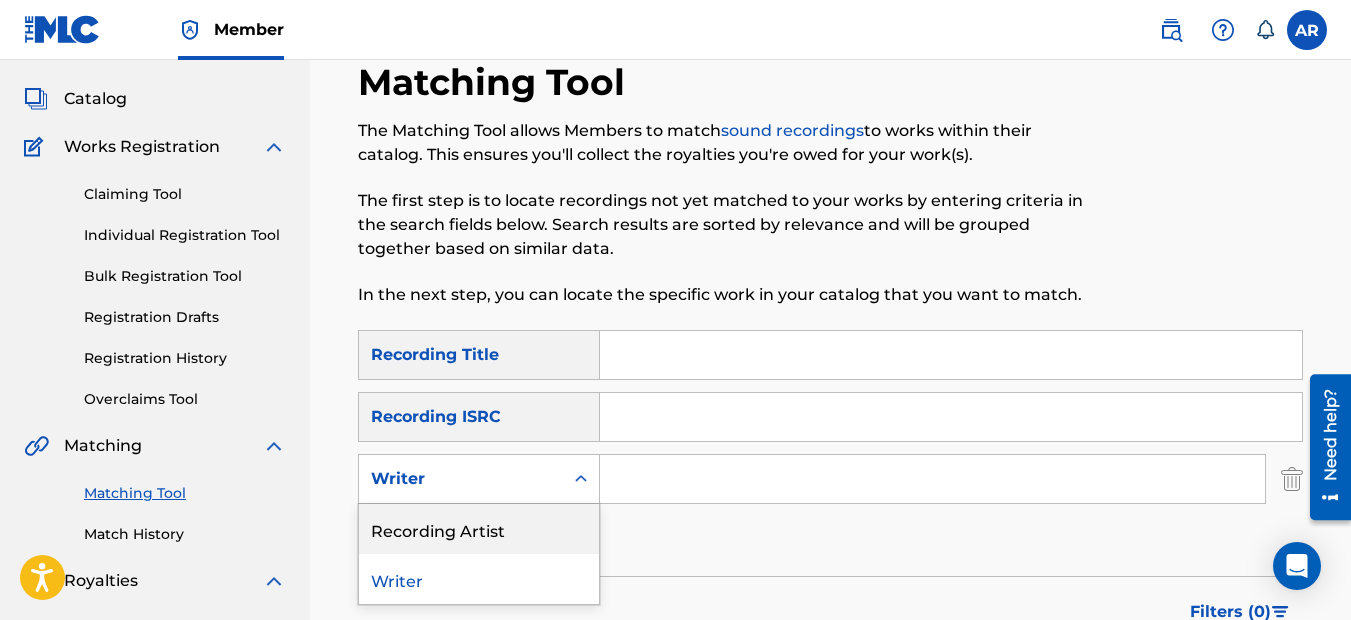 click on "Recording Artist" at bounding box center [479, 529] 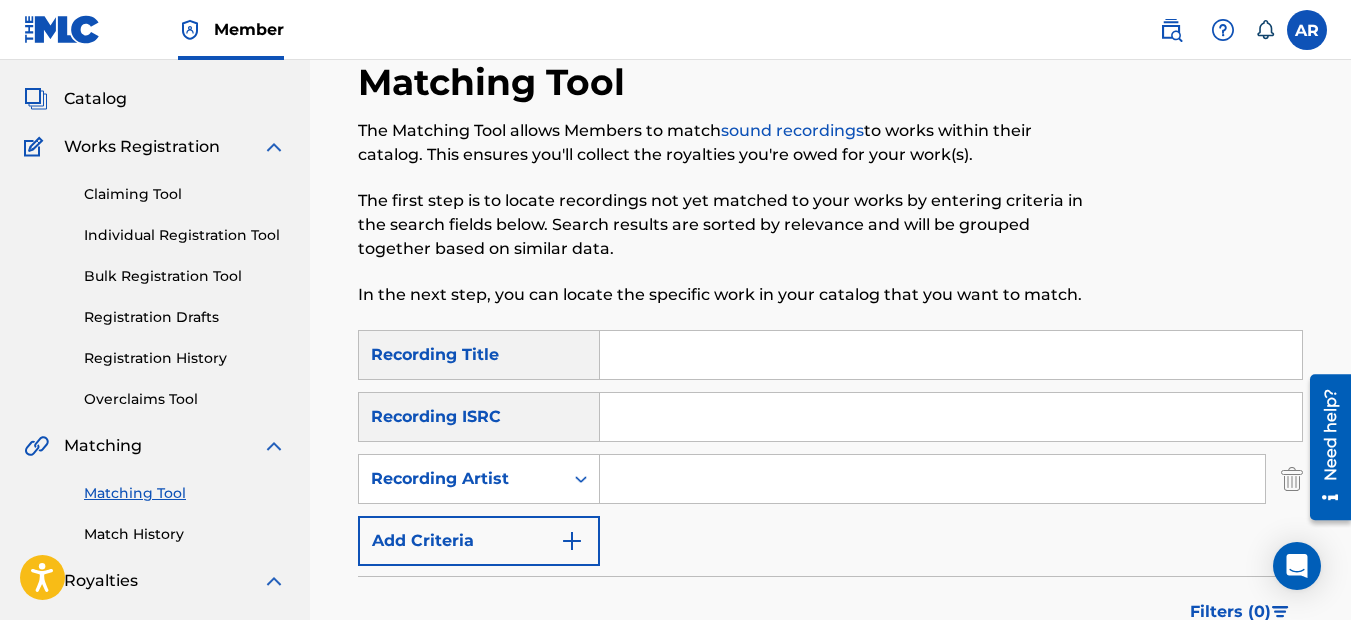 click at bounding box center (932, 479) 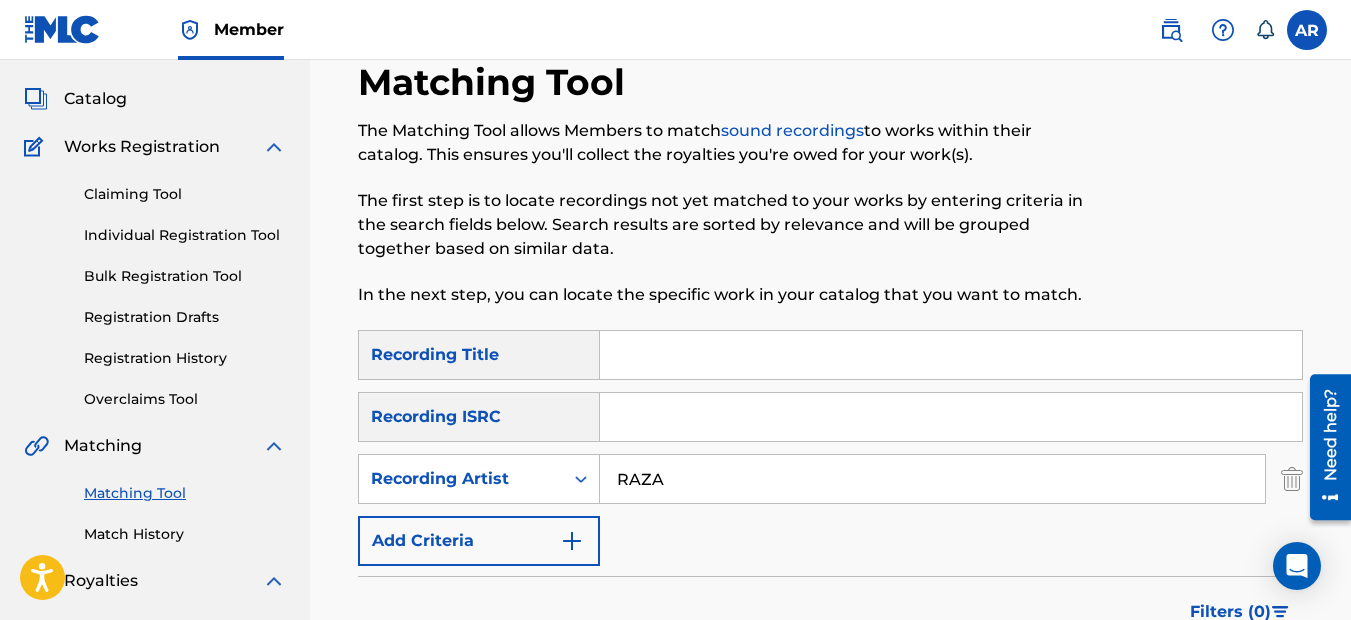 type on "RAZA PESADA MUSIC" 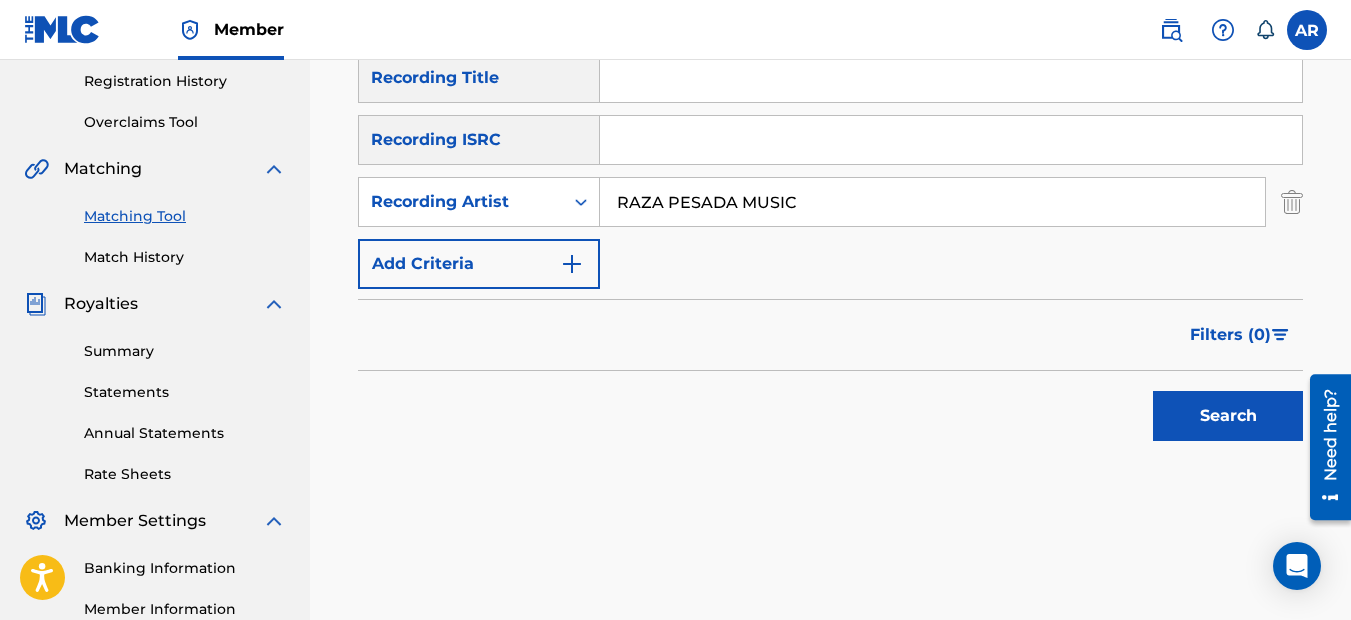 scroll, scrollTop: 400, scrollLeft: 0, axis: vertical 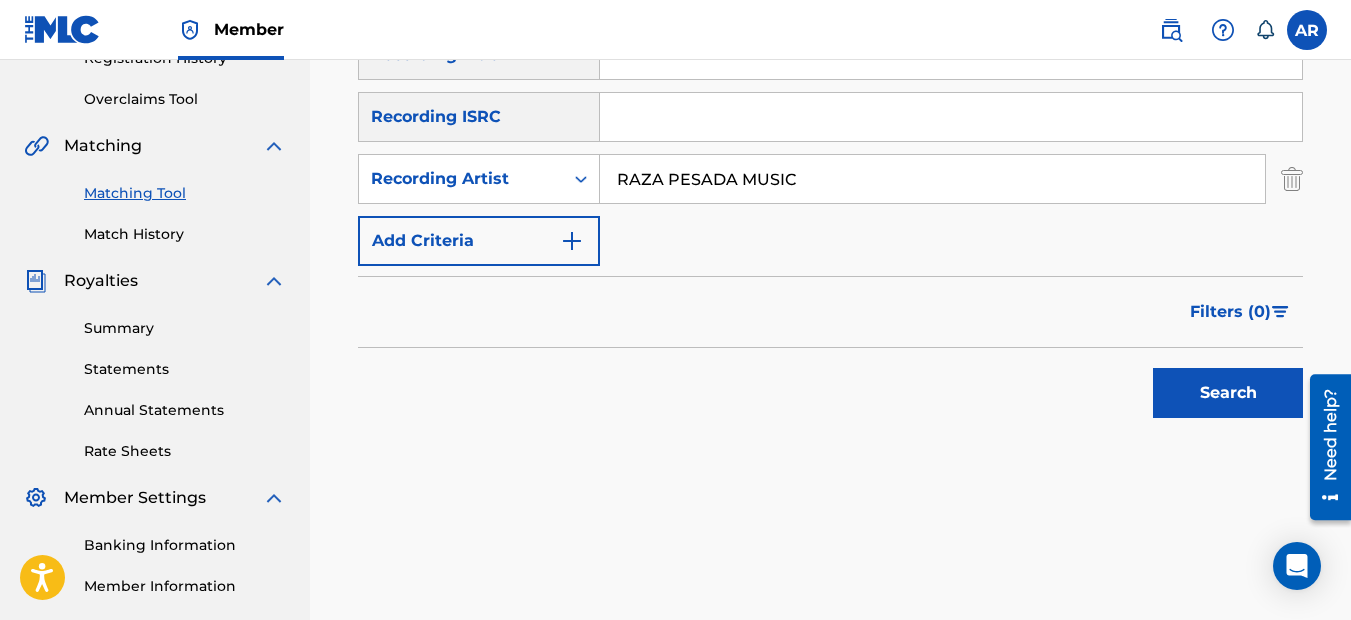 click on "Search" at bounding box center [1228, 393] 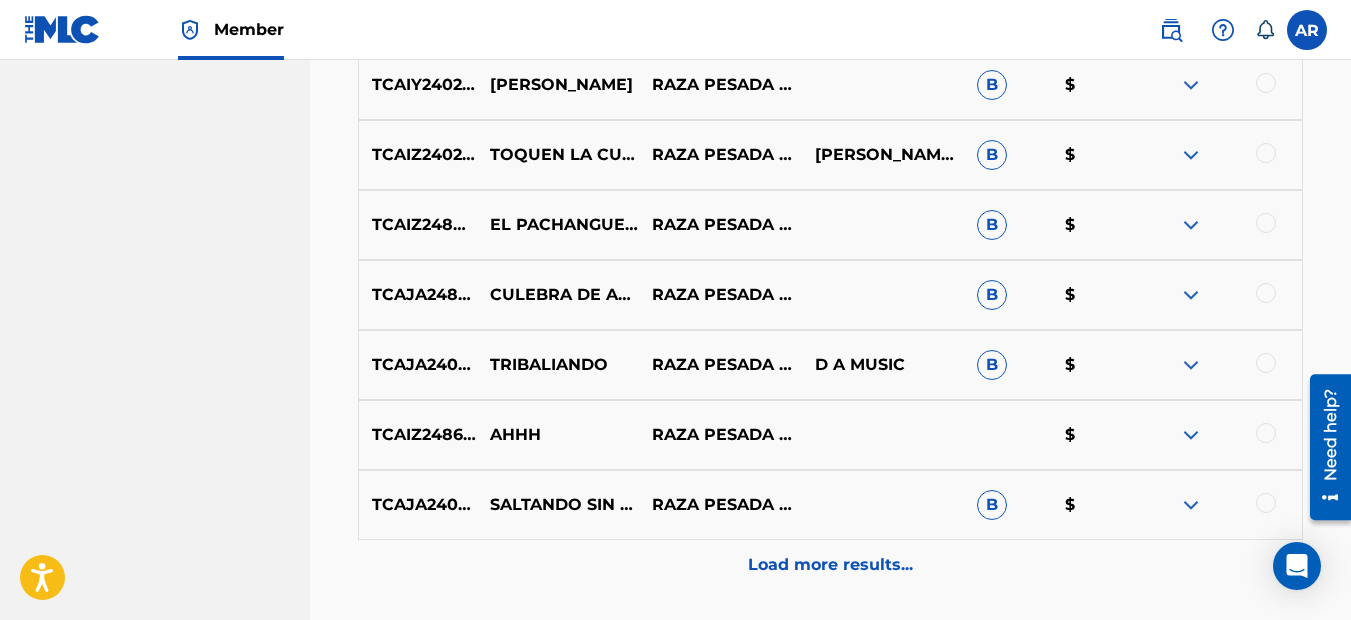 scroll, scrollTop: 1100, scrollLeft: 0, axis: vertical 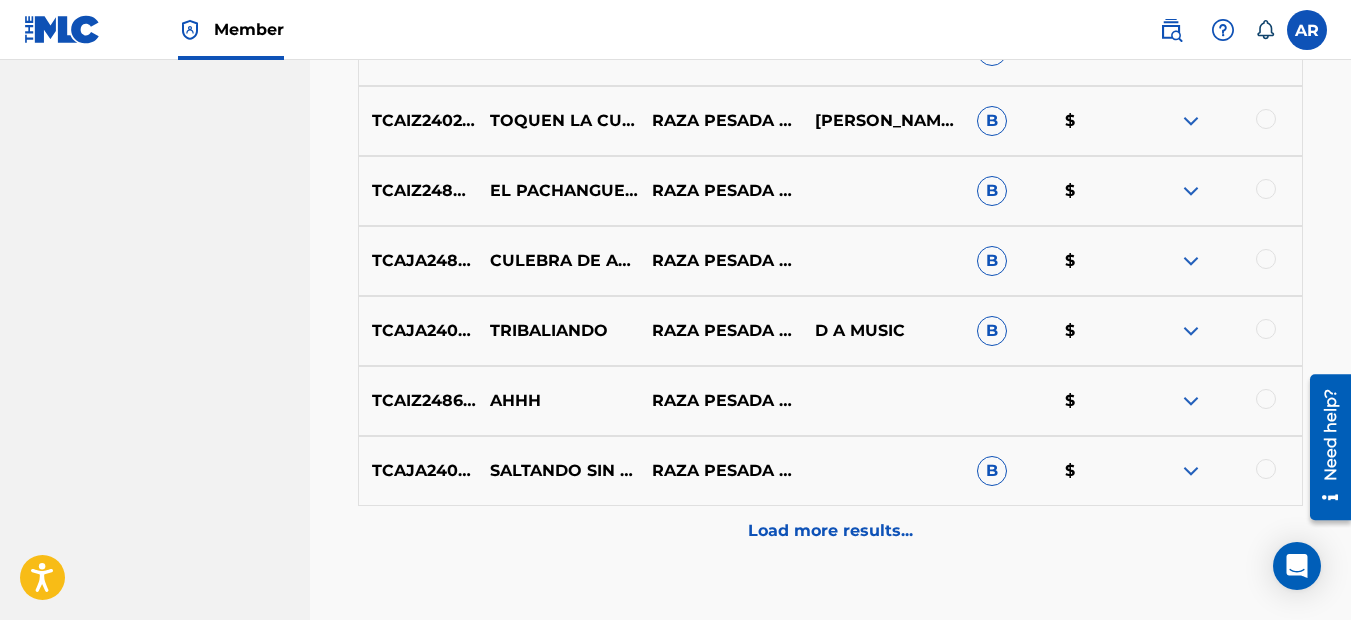 click on "Load more results..." at bounding box center (830, 531) 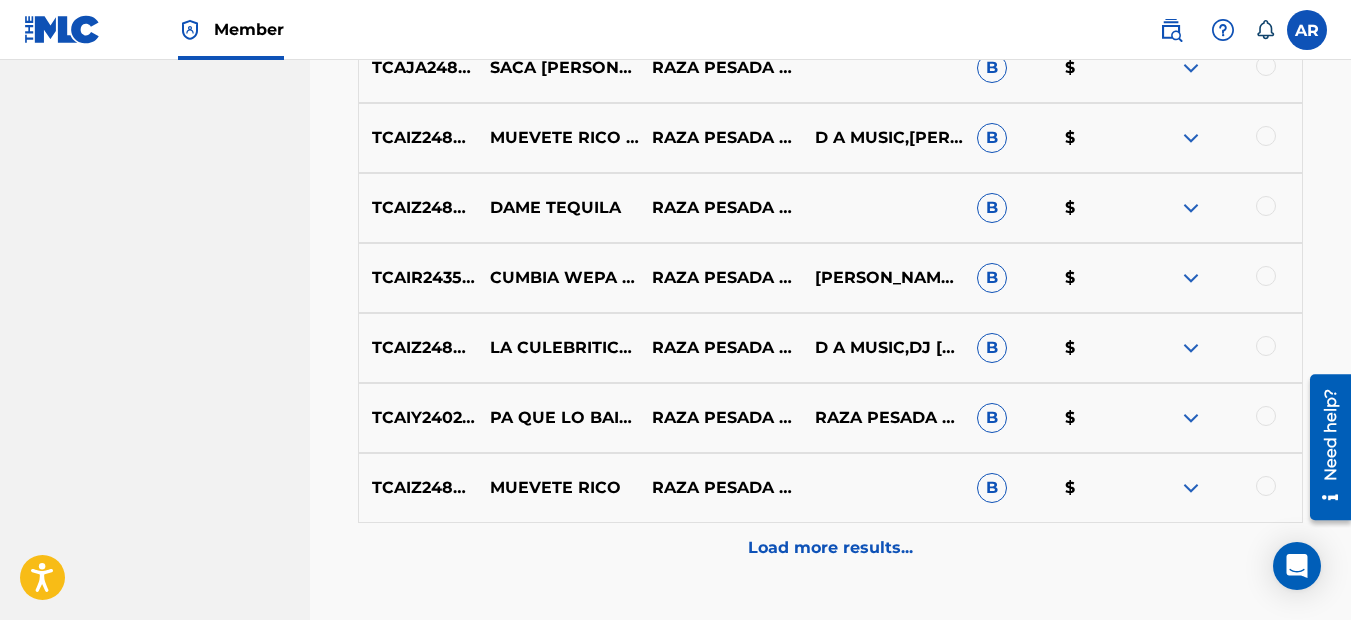 scroll, scrollTop: 1800, scrollLeft: 0, axis: vertical 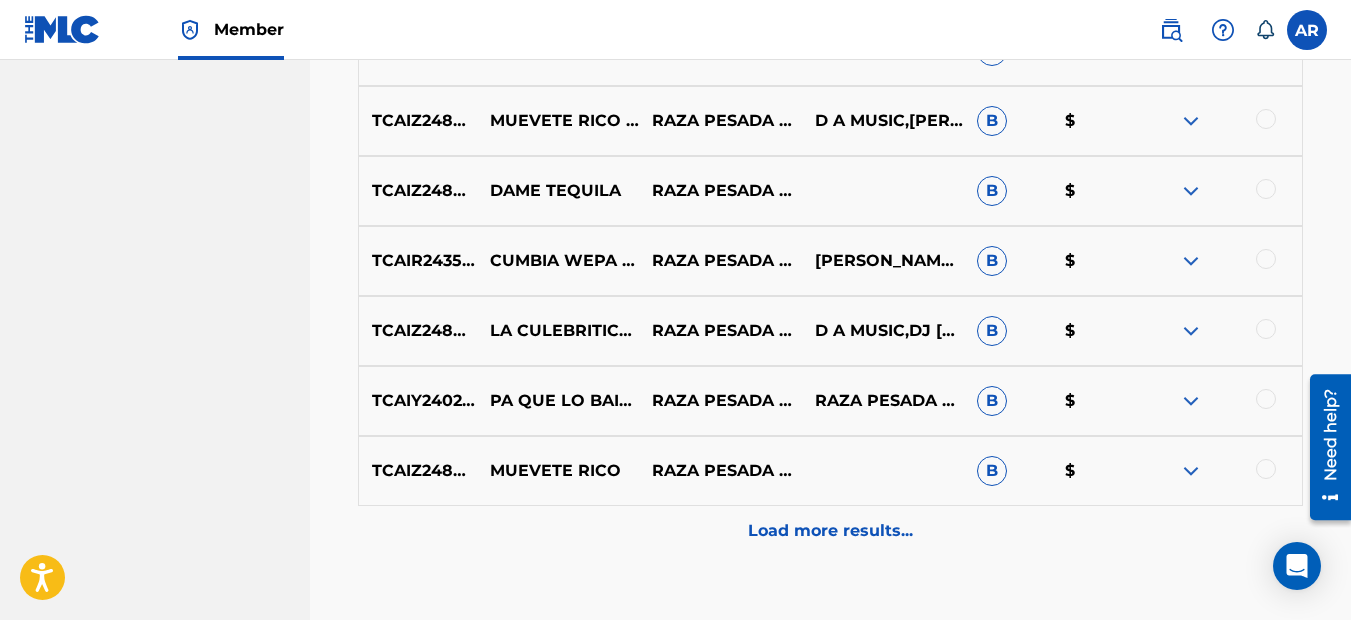 click on "Load more results..." at bounding box center (830, 531) 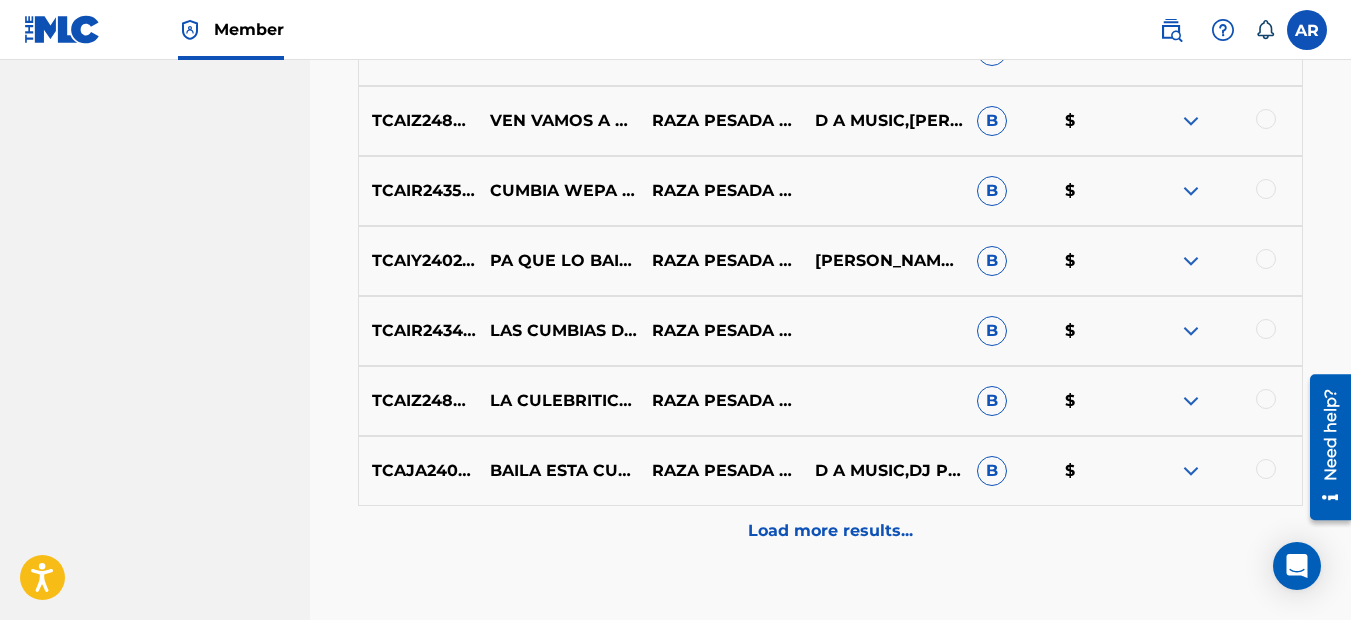scroll, scrollTop: 2600, scrollLeft: 0, axis: vertical 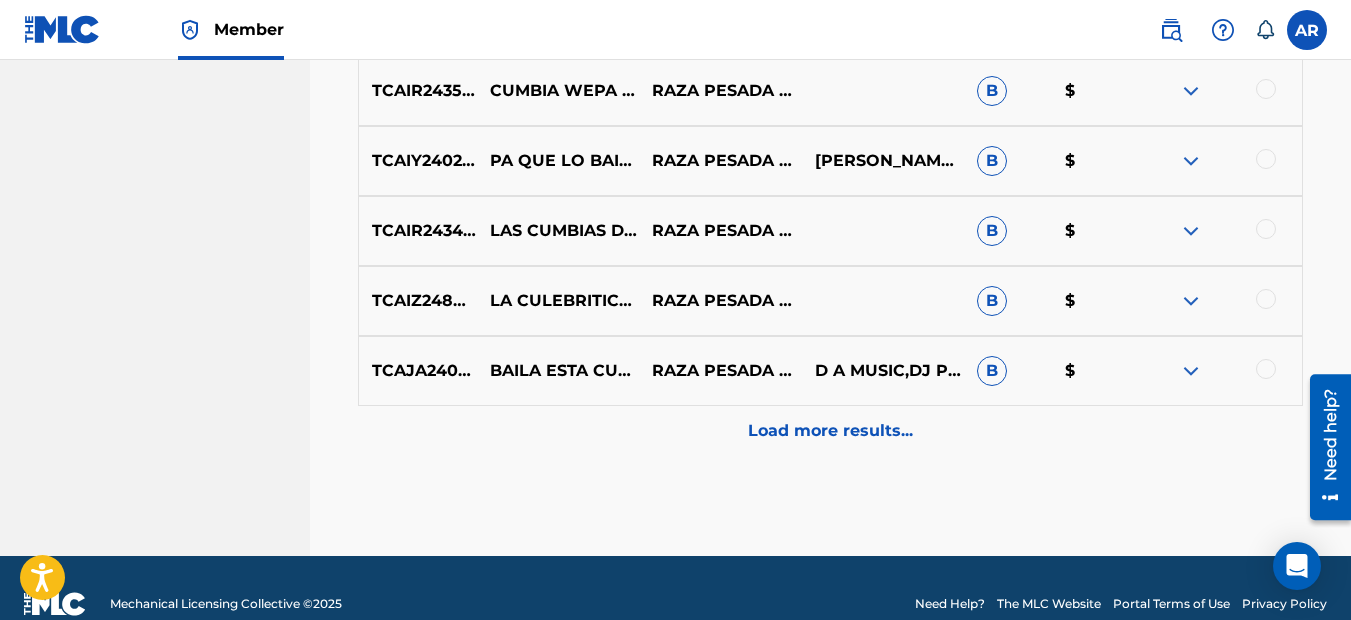 click on "Load more results..." at bounding box center [830, 431] 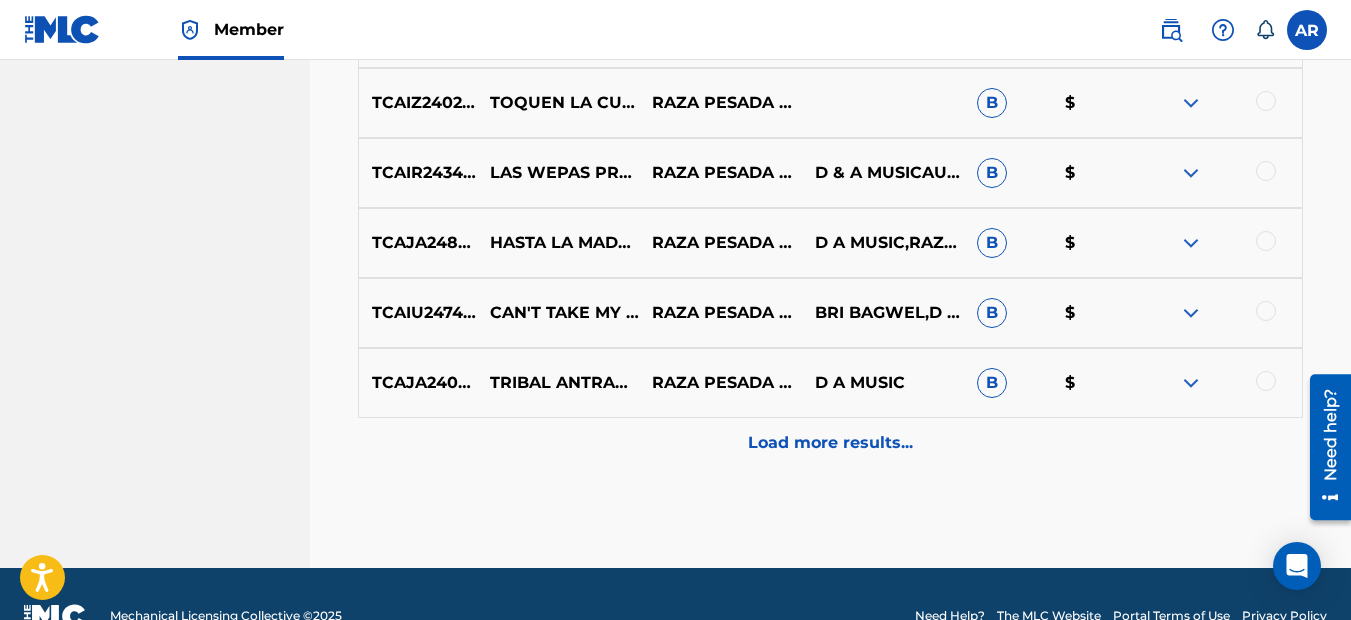 scroll, scrollTop: 3300, scrollLeft: 0, axis: vertical 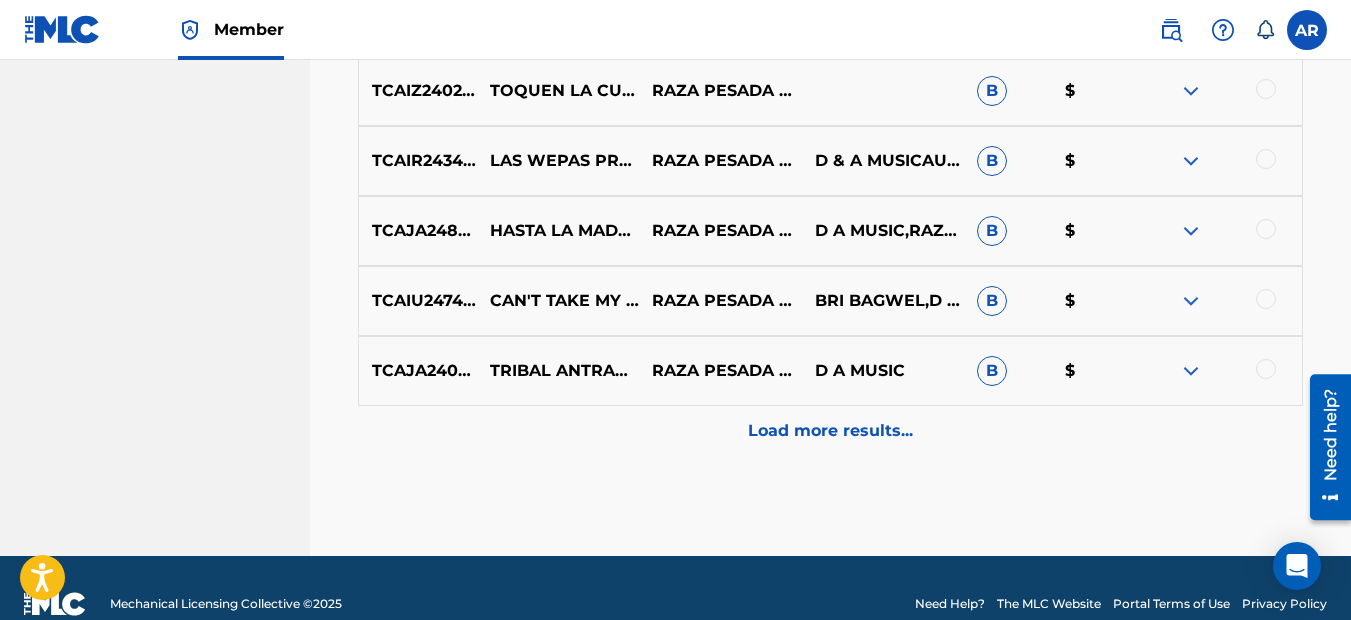 click on "Load more results..." at bounding box center [830, 431] 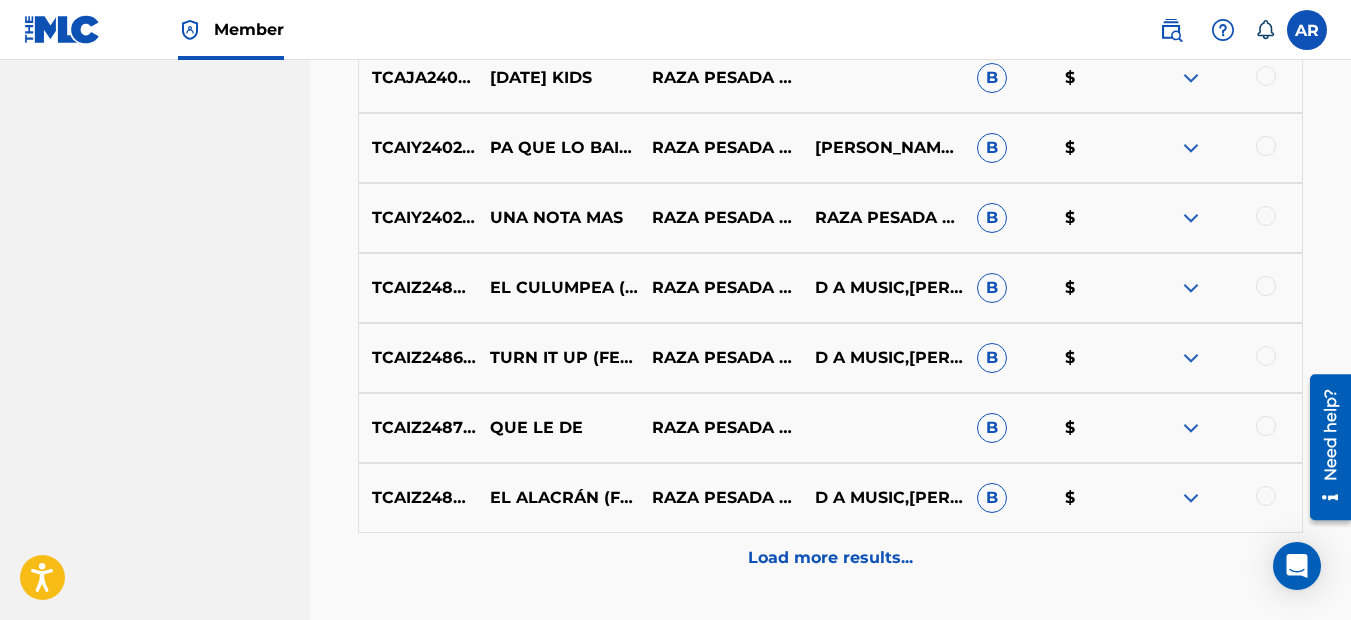 scroll, scrollTop: 4000, scrollLeft: 0, axis: vertical 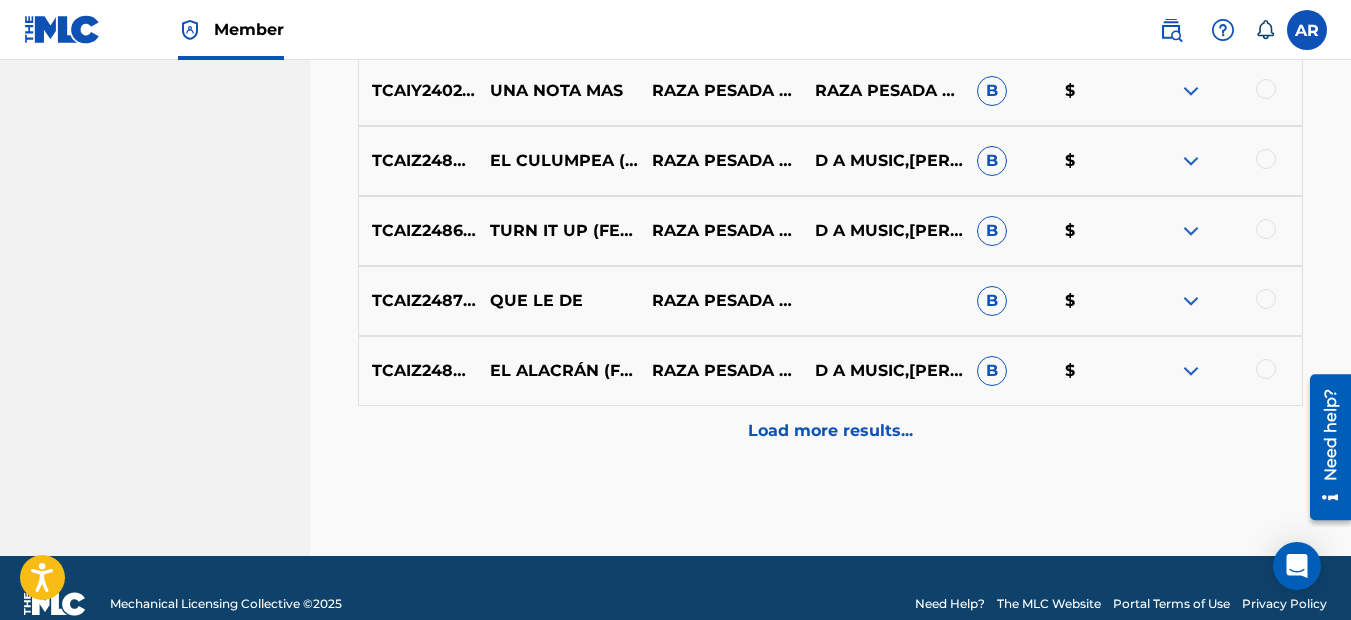 click on "Load more results..." at bounding box center [830, 431] 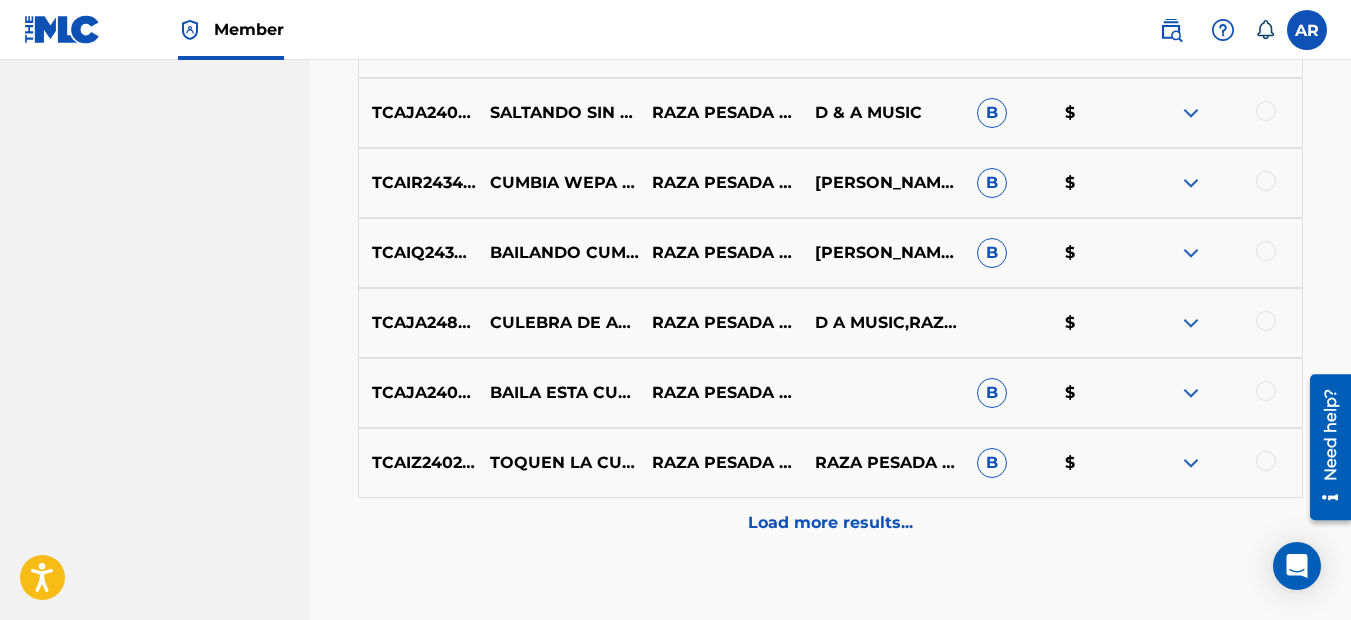 scroll, scrollTop: 4732, scrollLeft: 0, axis: vertical 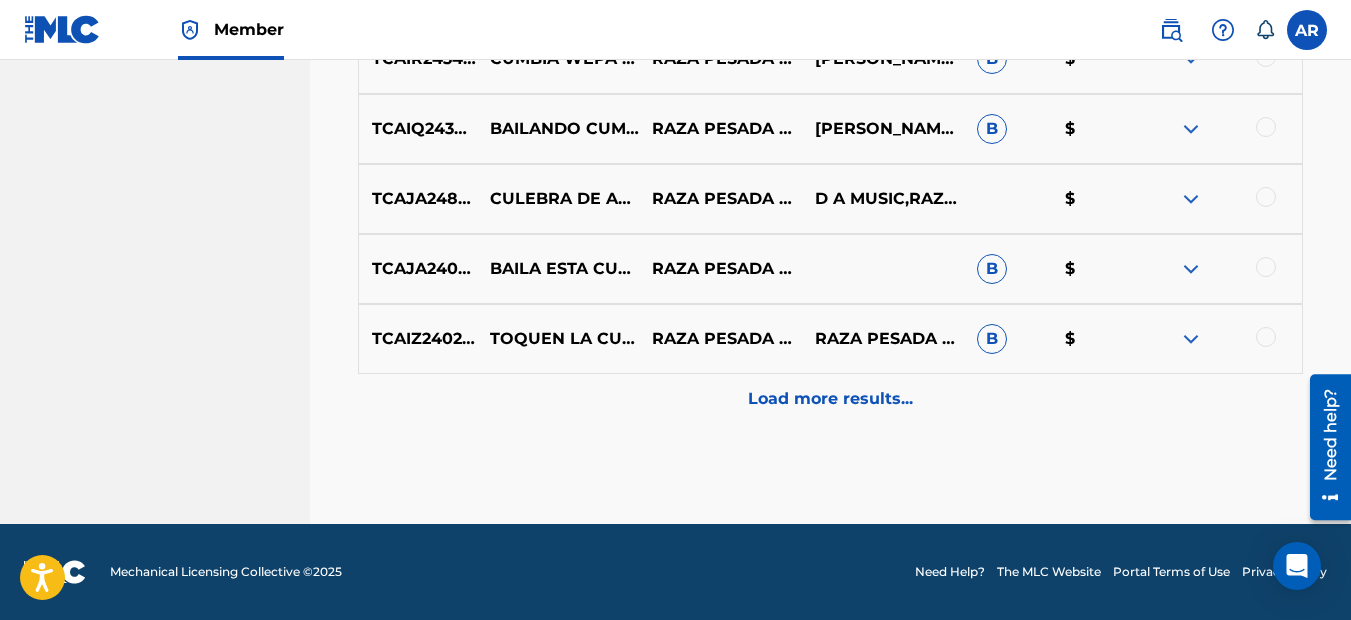 click on "Load more results..." at bounding box center (830, 399) 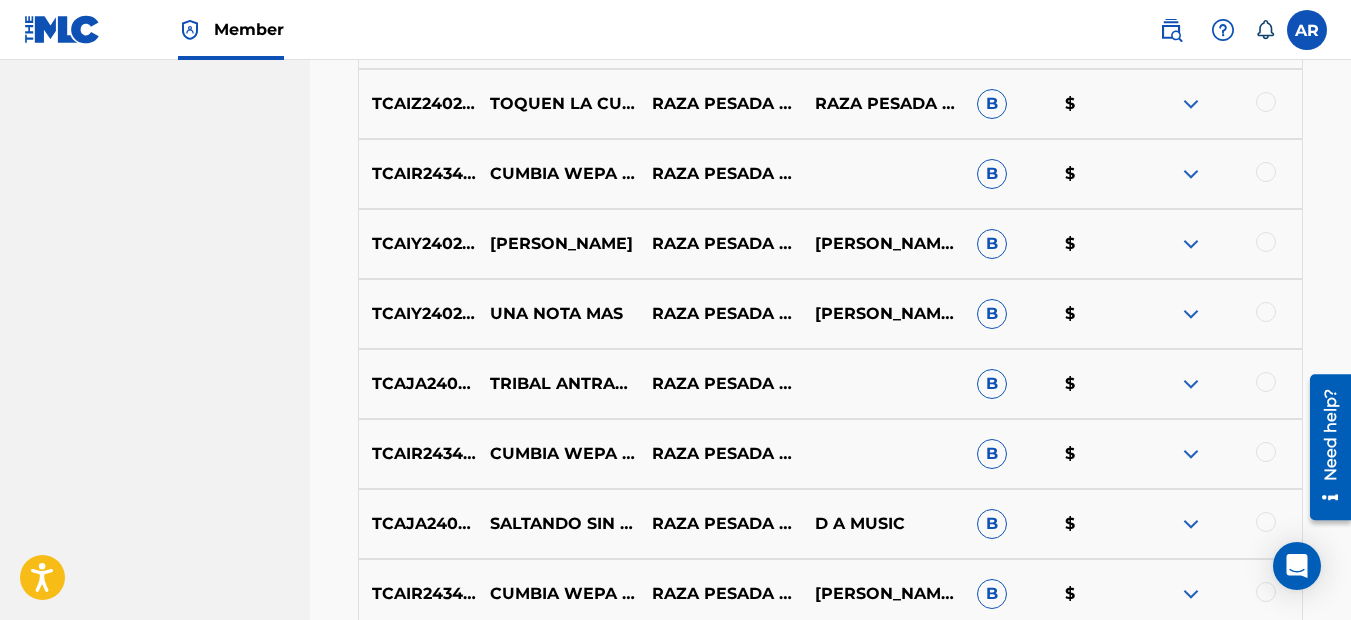 scroll, scrollTop: 5332, scrollLeft: 0, axis: vertical 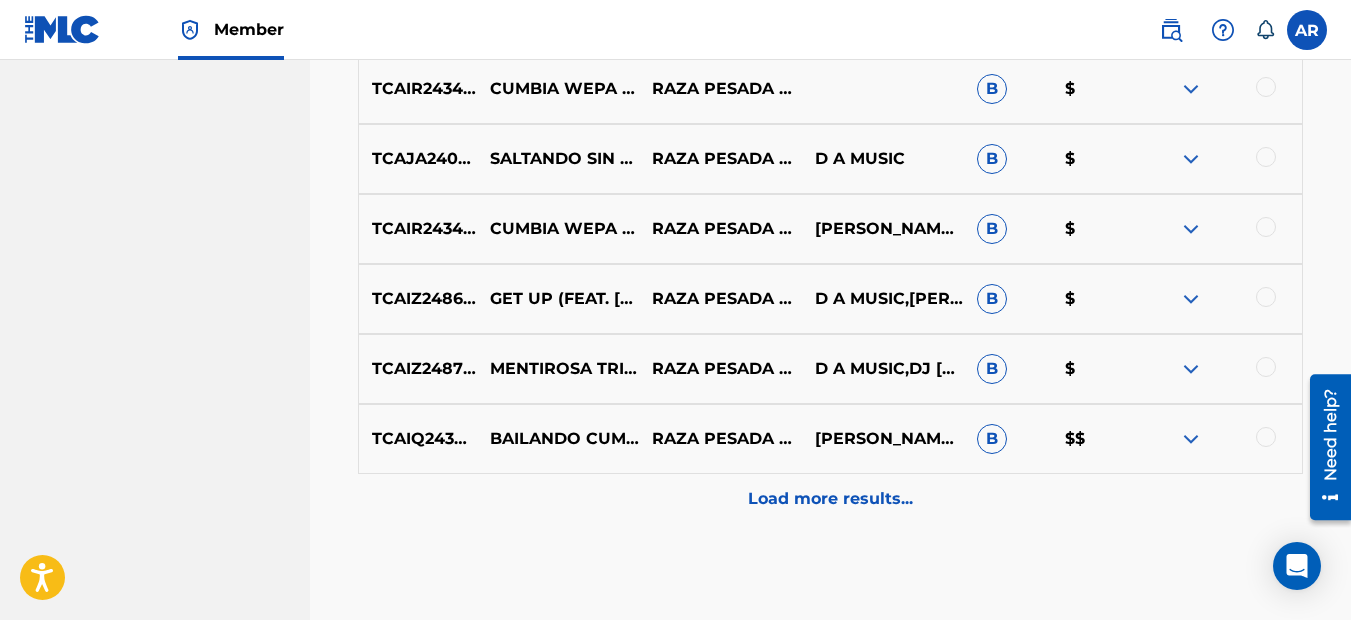 click on "Load more results..." at bounding box center (830, 499) 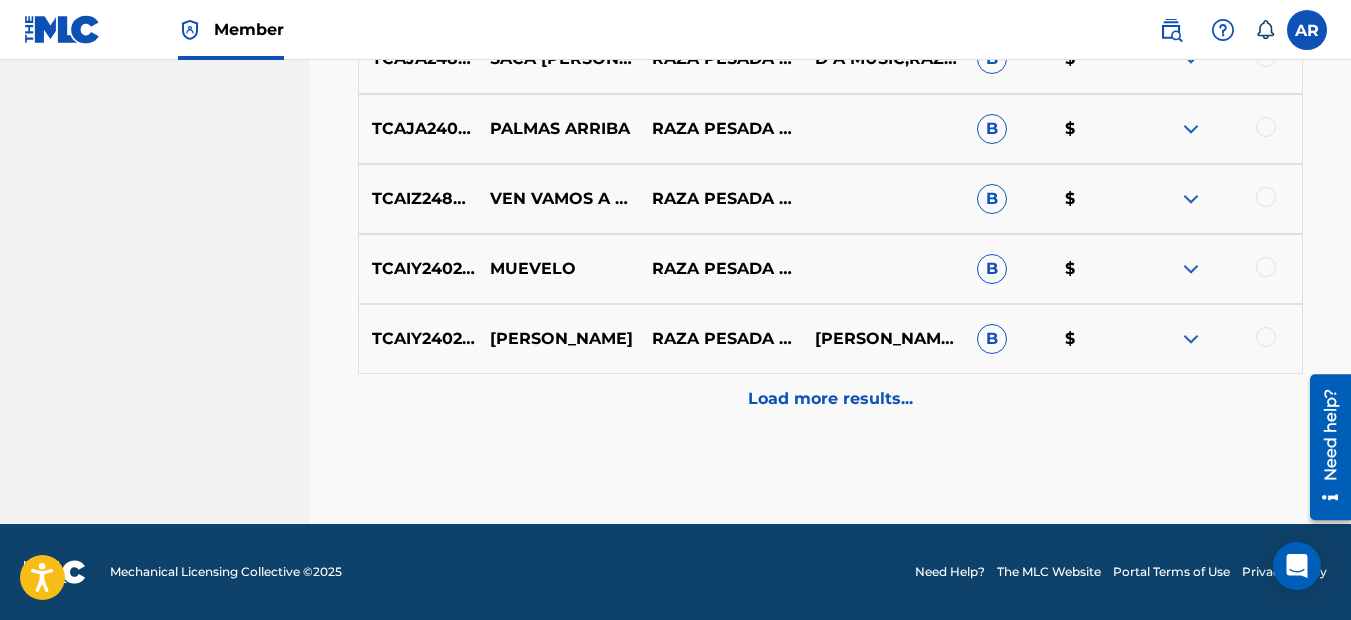 click on "Load more results..." at bounding box center (830, 399) 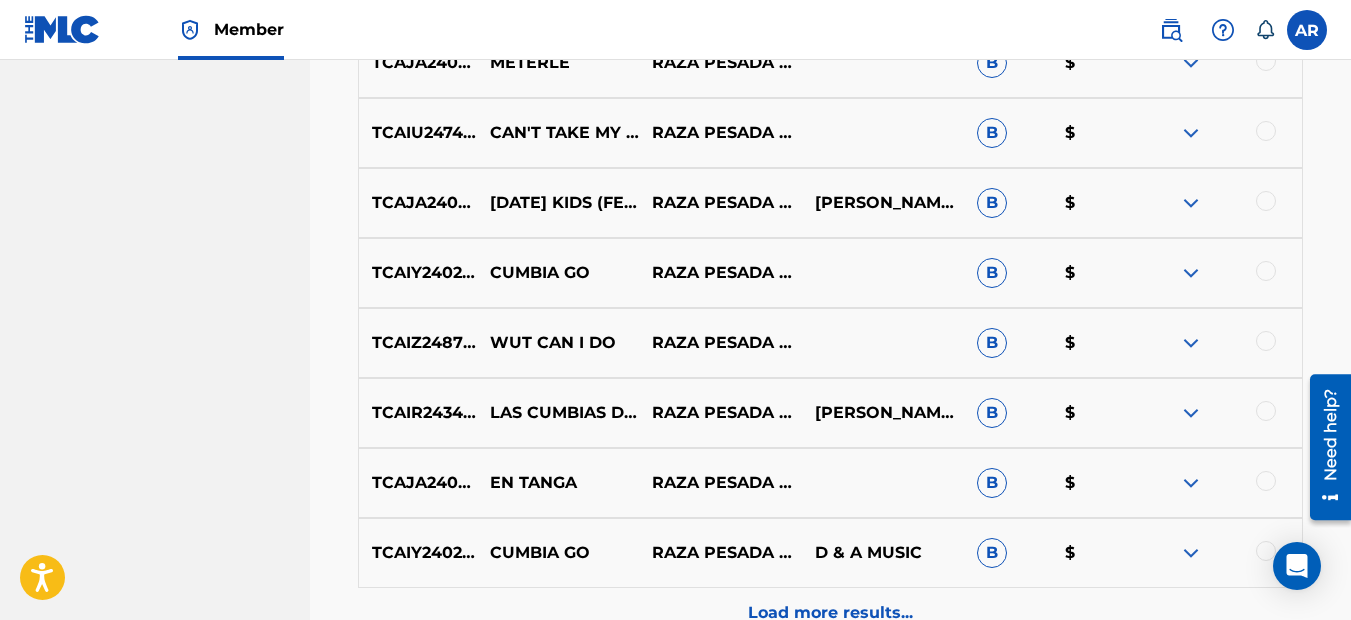 scroll, scrollTop: 6732, scrollLeft: 0, axis: vertical 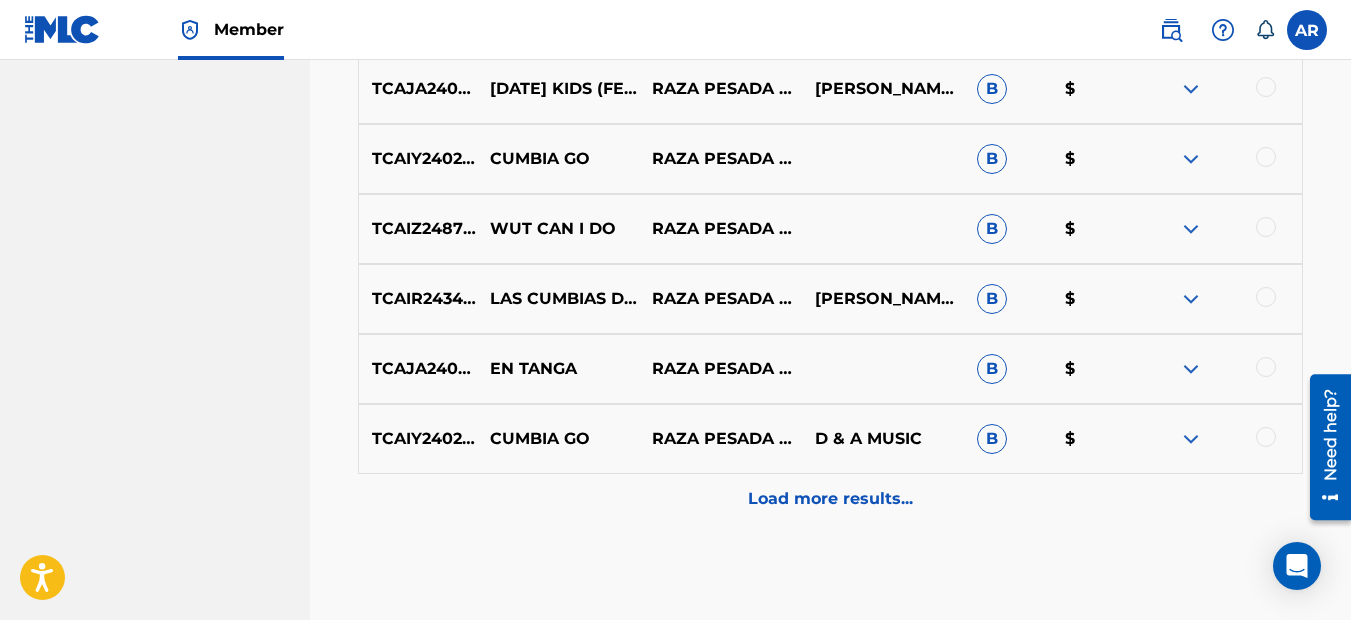 click on "Load more results..." at bounding box center [830, 499] 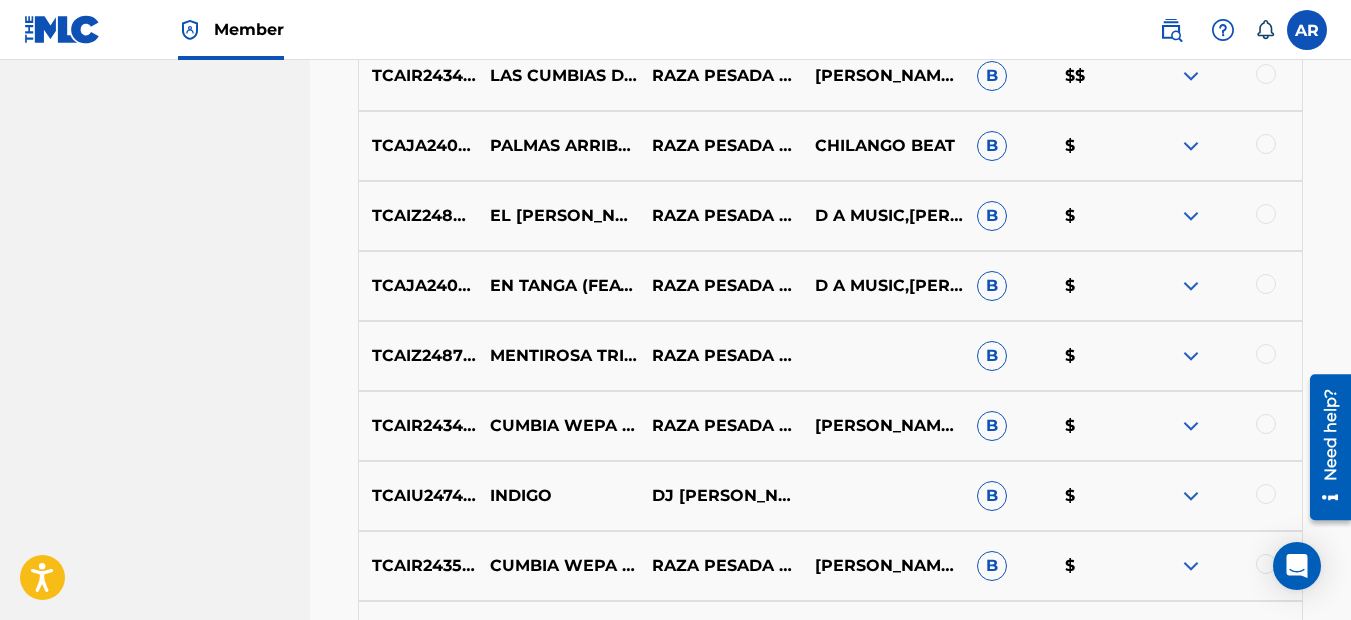 scroll, scrollTop: 7332, scrollLeft: 0, axis: vertical 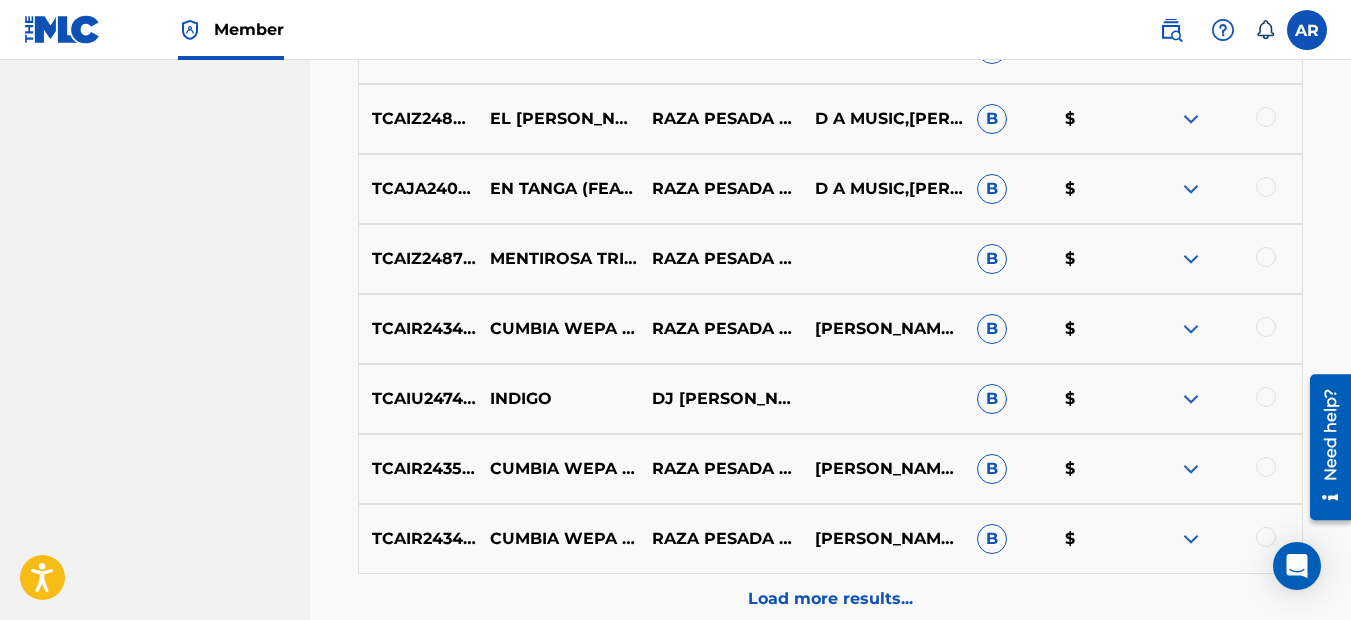 click on "Load more results..." at bounding box center [830, 599] 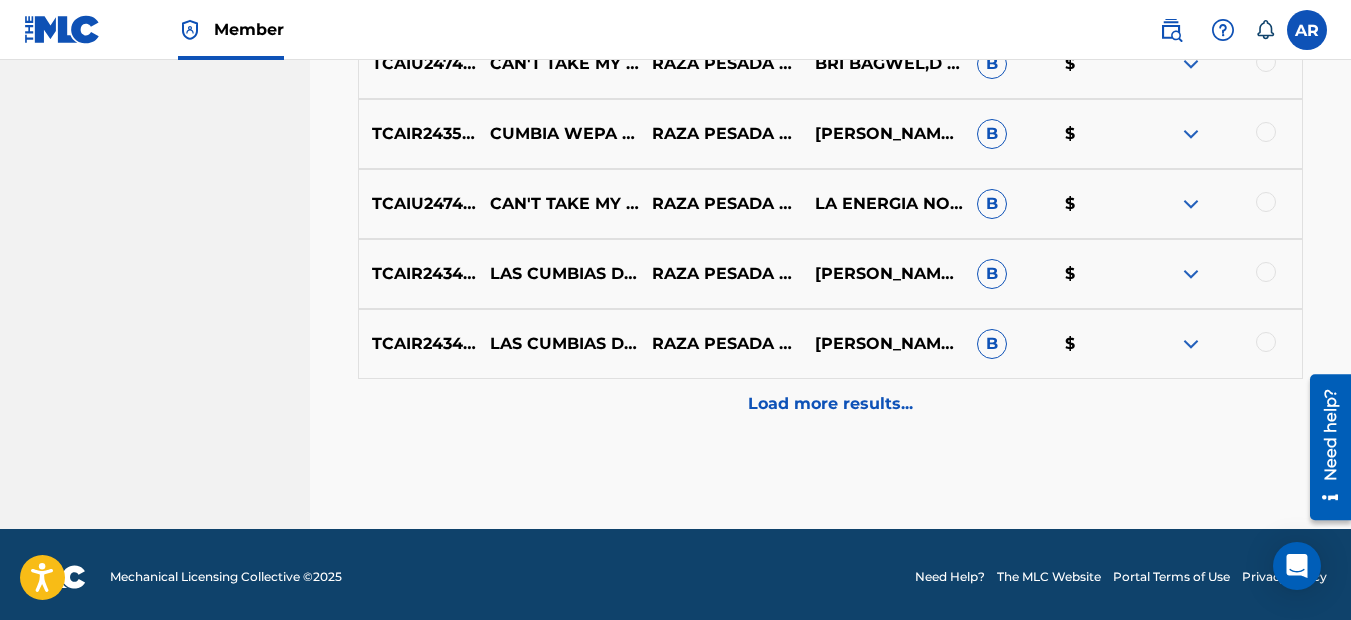 scroll, scrollTop: 8232, scrollLeft: 0, axis: vertical 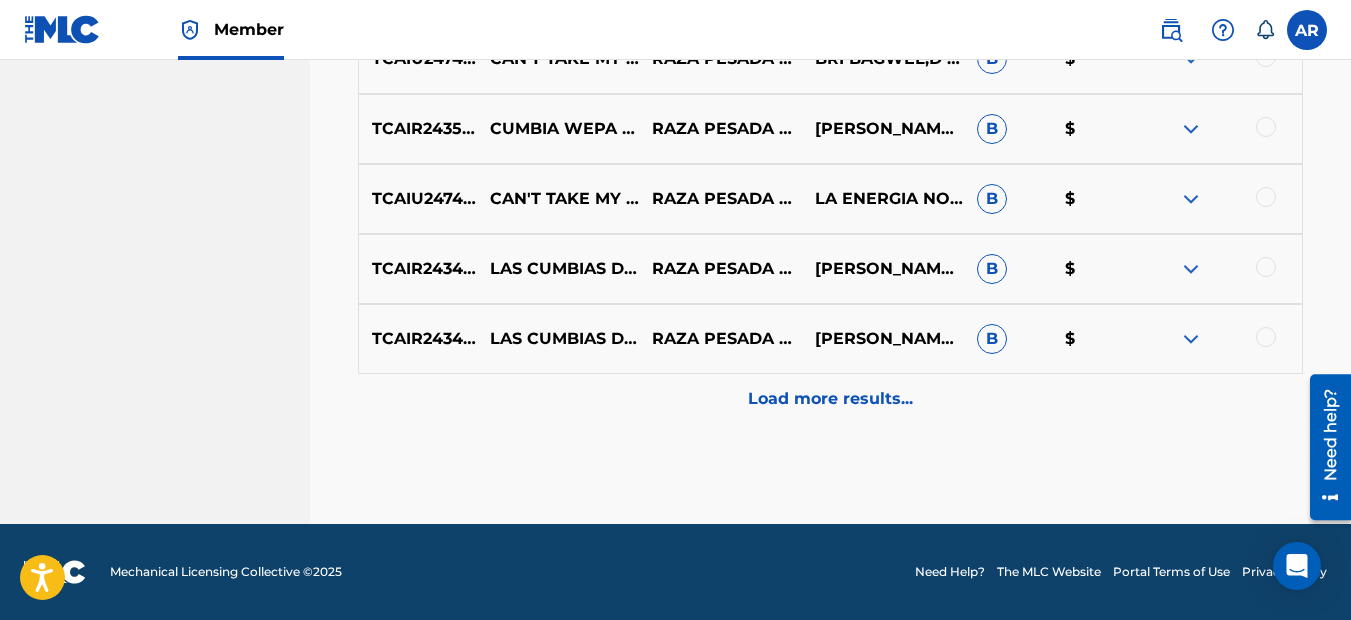 click on "Load more results..." at bounding box center [830, 399] 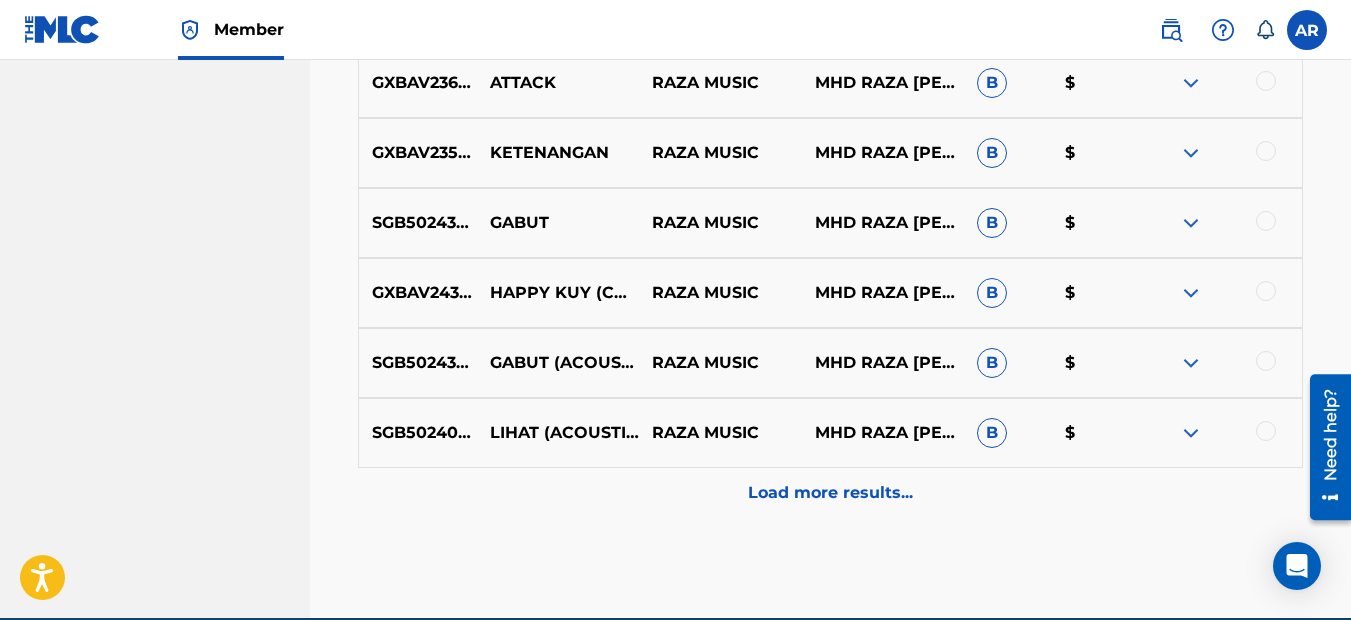 scroll, scrollTop: 8932, scrollLeft: 0, axis: vertical 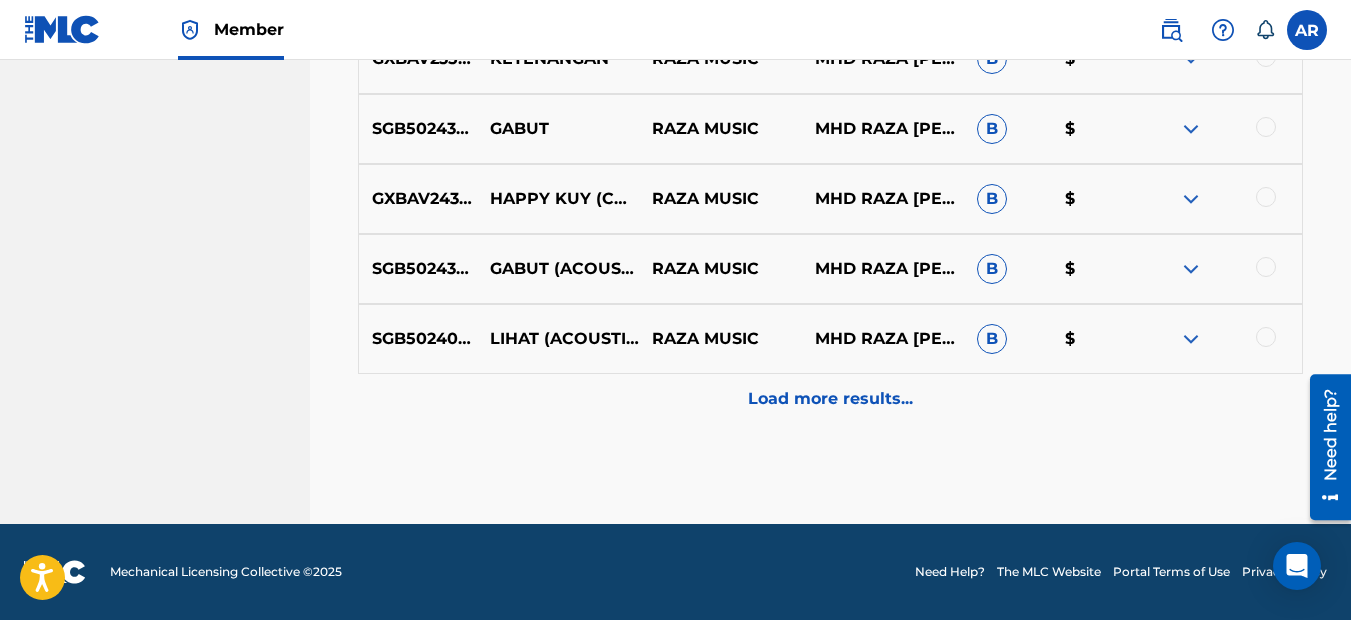 click on "Load more results..." at bounding box center [830, 399] 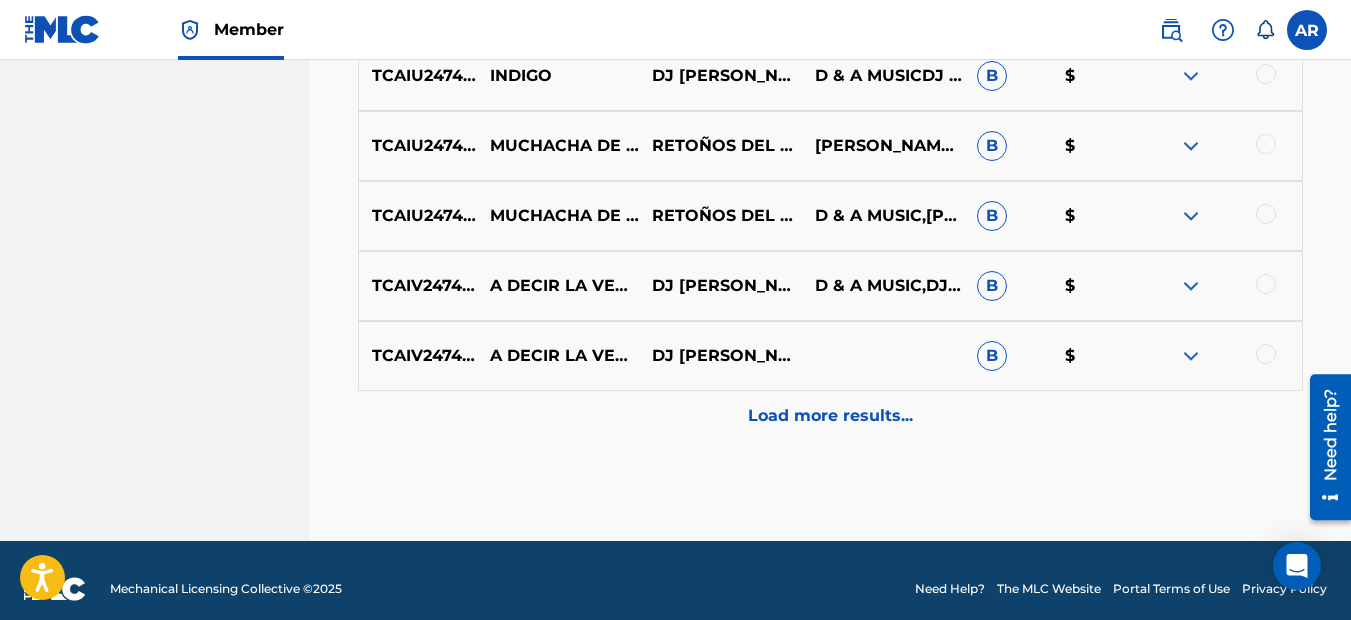 scroll, scrollTop: 9632, scrollLeft: 0, axis: vertical 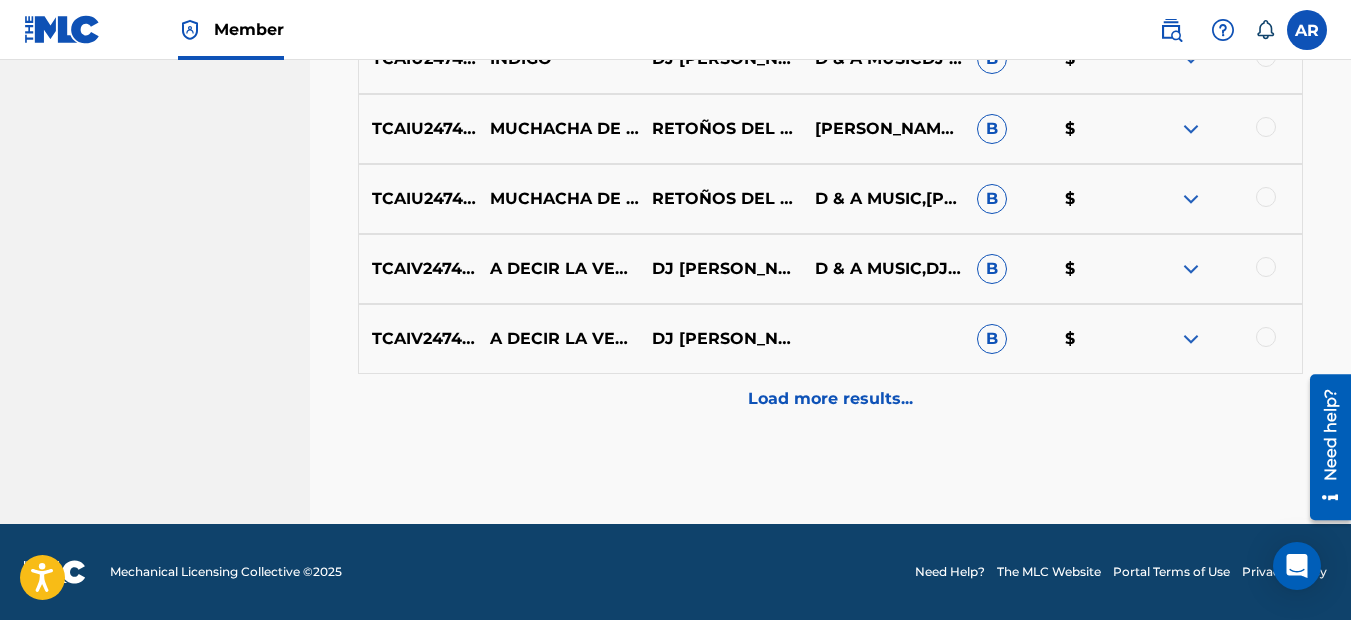 click on "Load more results..." at bounding box center [830, 399] 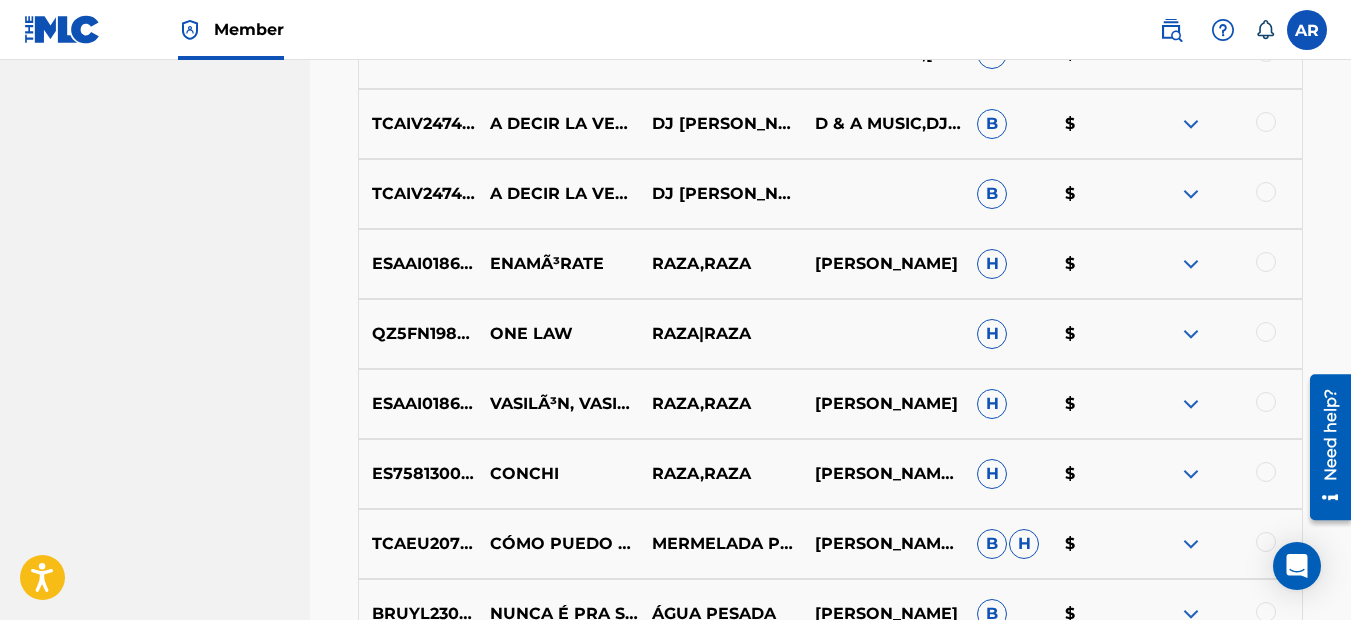 scroll, scrollTop: 9732, scrollLeft: 0, axis: vertical 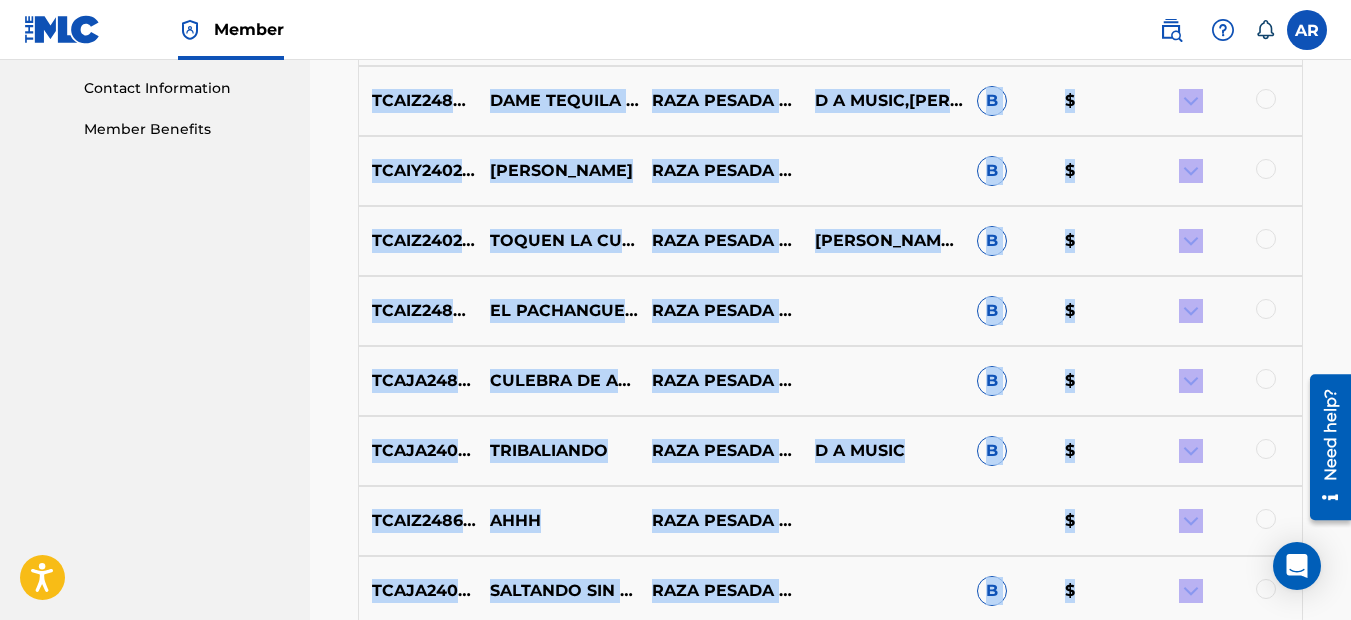 drag, startPoint x: 338, startPoint y: 242, endPoint x: 374, endPoint y: 126, distance: 121.45781 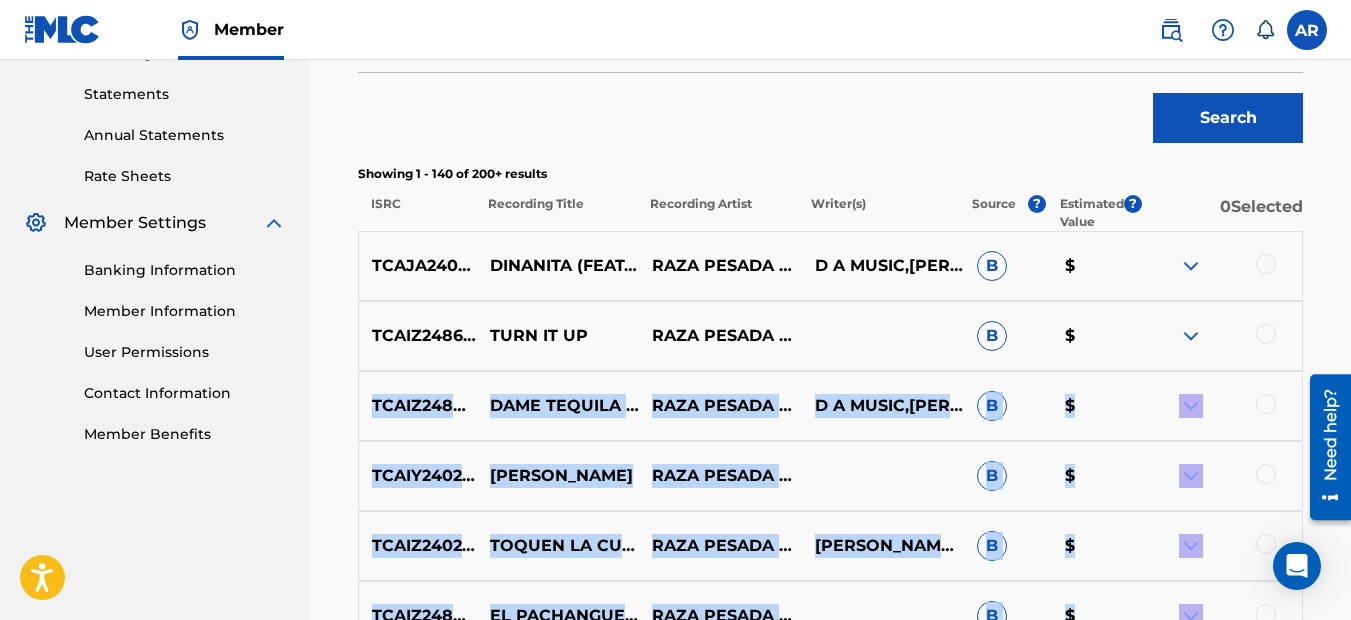 scroll, scrollTop: 580, scrollLeft: 0, axis: vertical 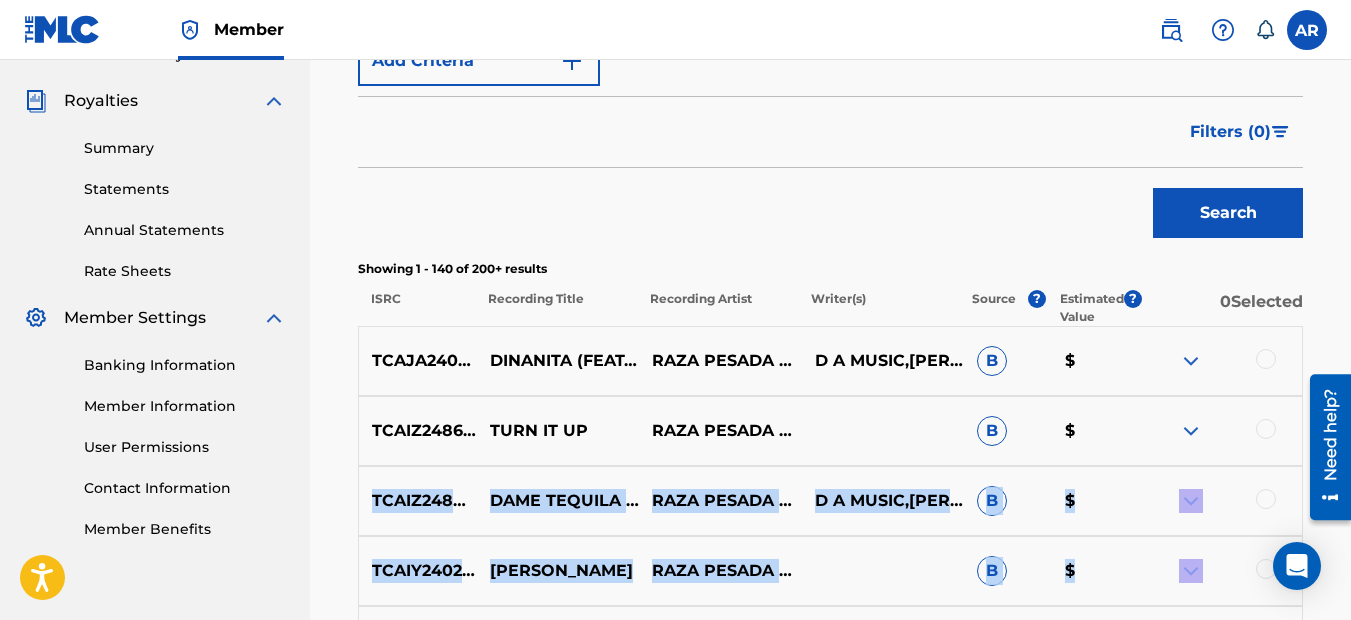 click at bounding box center (1191, 361) 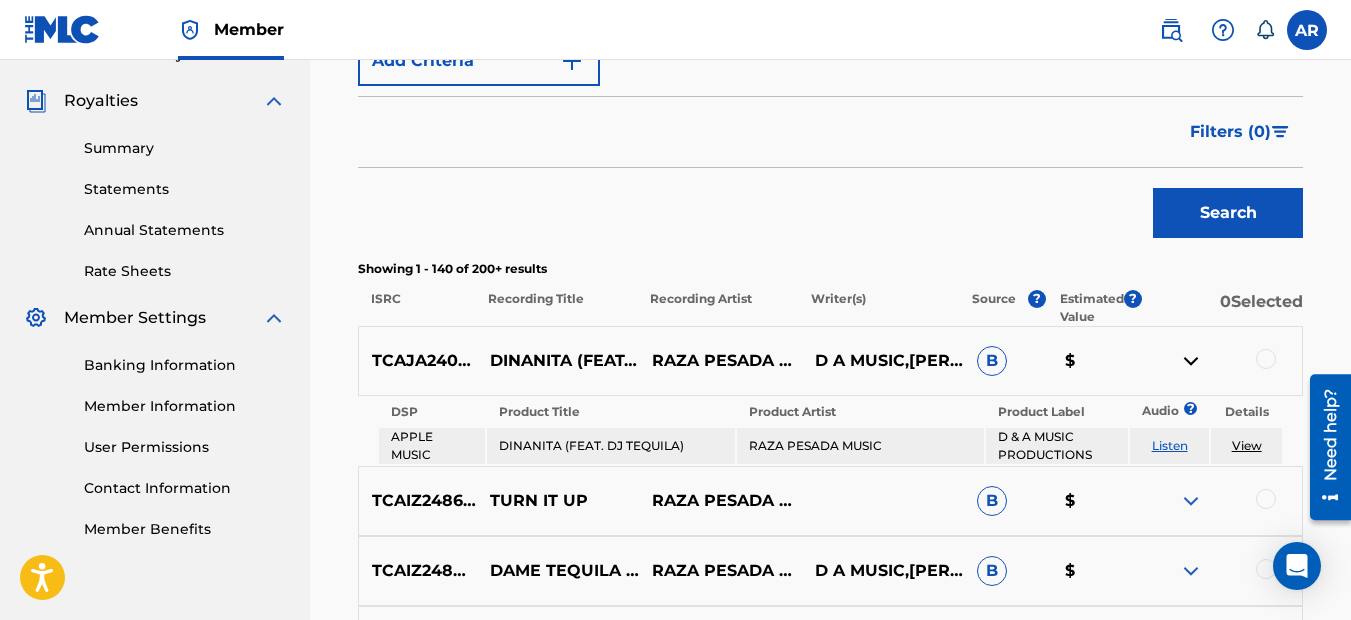 click on "Search" at bounding box center [830, 208] 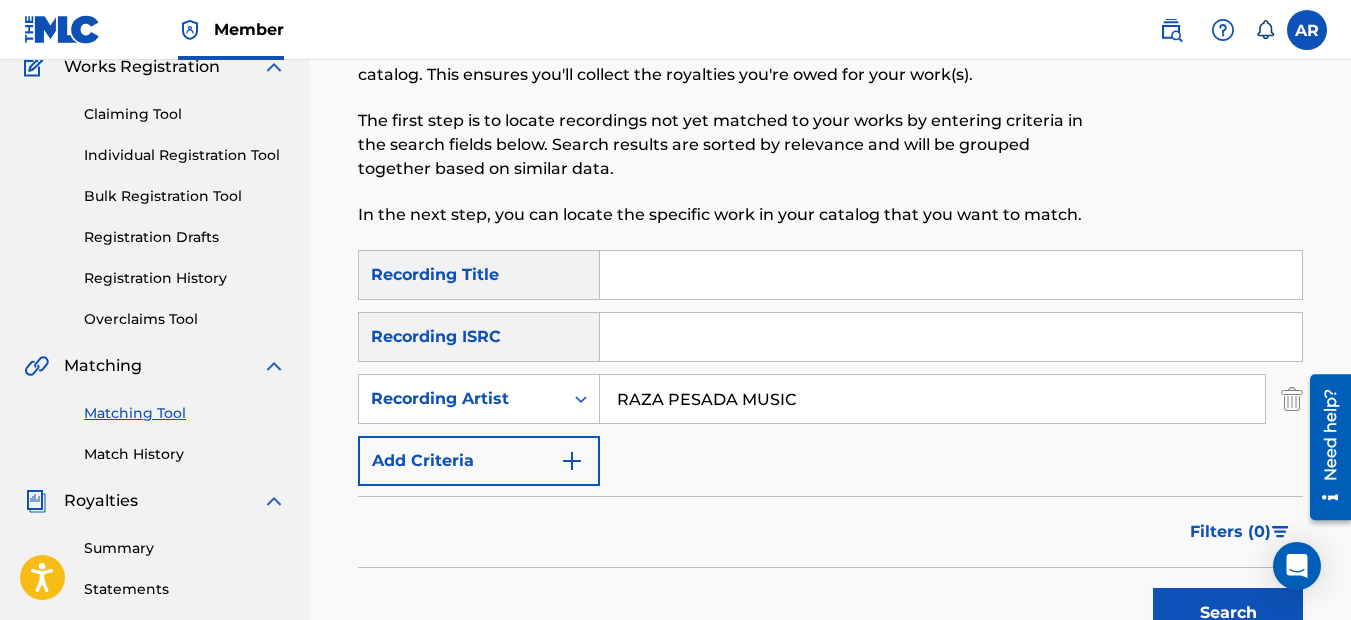 scroll, scrollTop: 0, scrollLeft: 0, axis: both 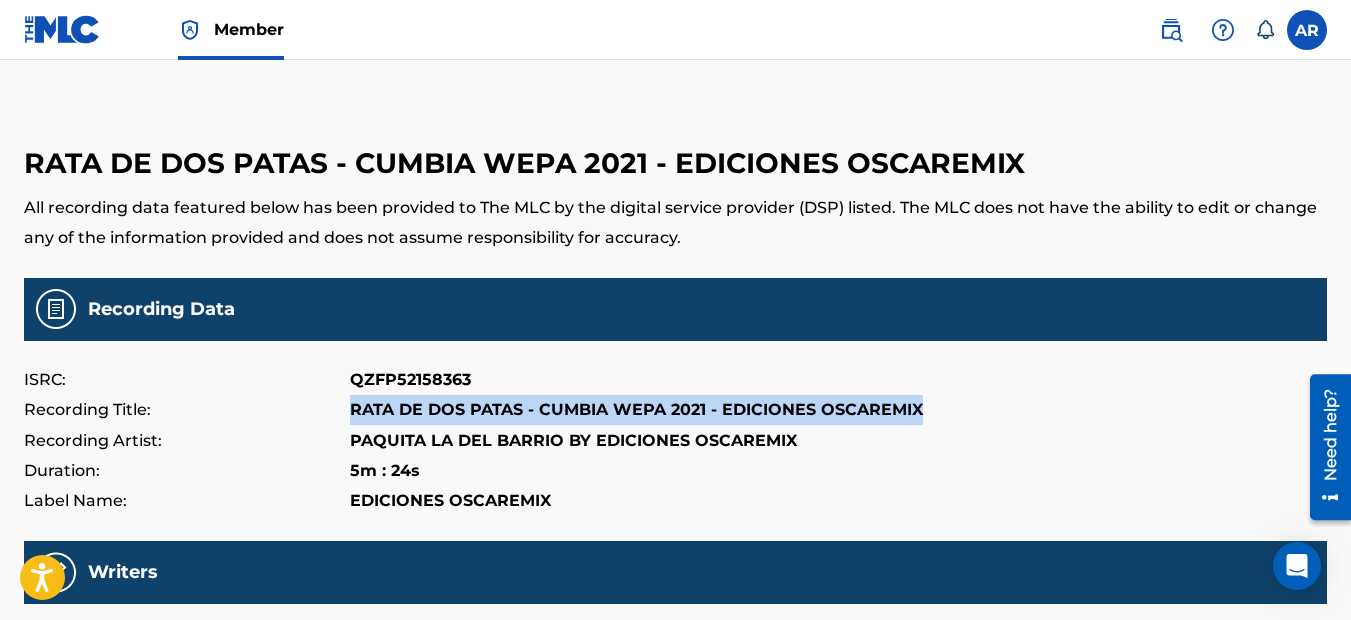 drag, startPoint x: 350, startPoint y: 410, endPoint x: 967, endPoint y: 416, distance: 617.0292 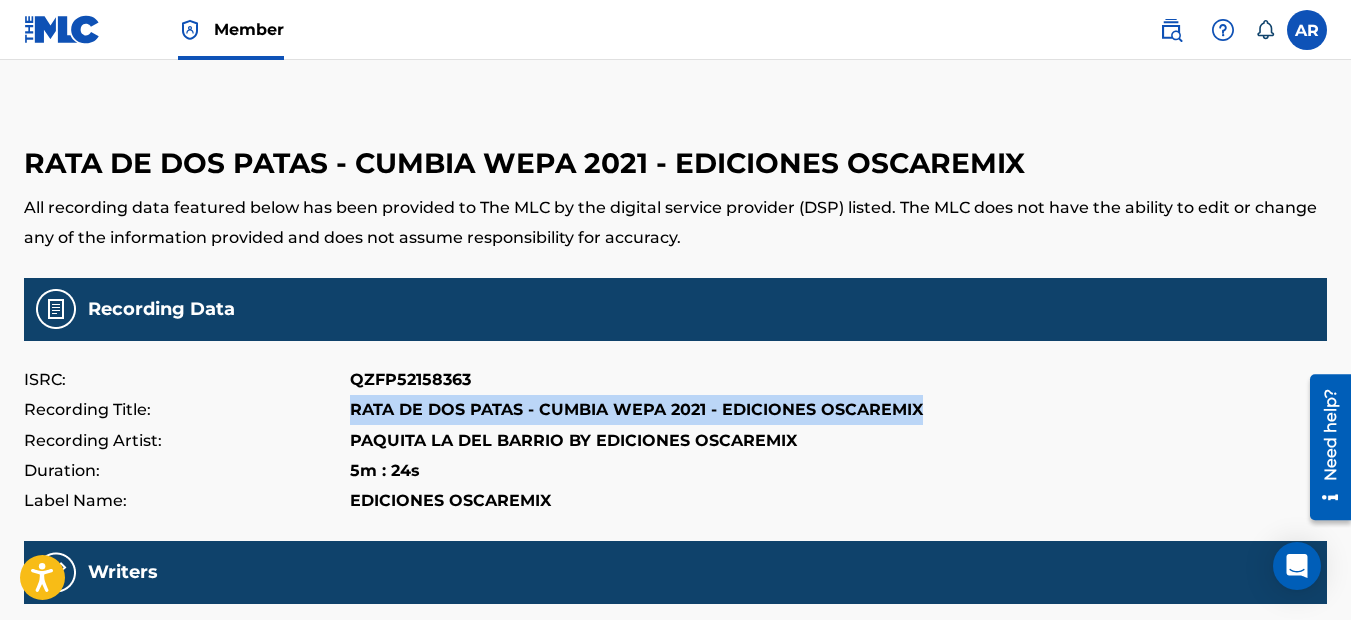 copy on "RATA DE DOS PATAS - CUMBIA WEPA 2021 - EDICIONES OSCAREMIX" 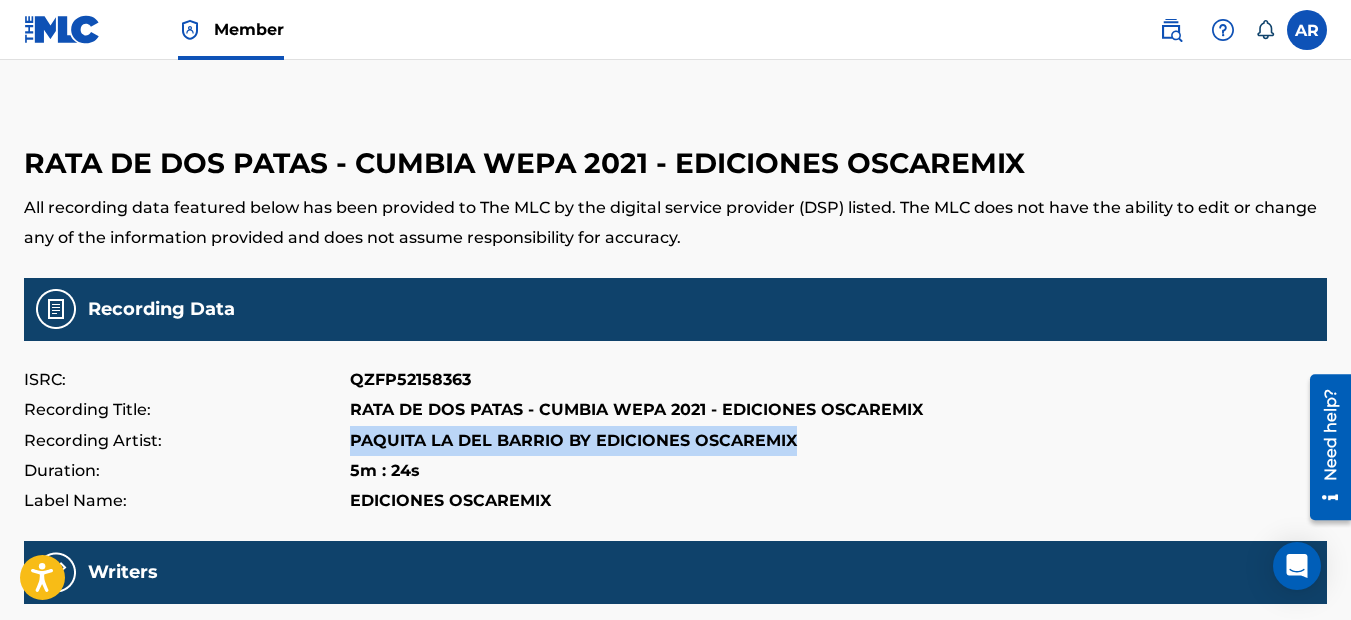 drag, startPoint x: 349, startPoint y: 440, endPoint x: 789, endPoint y: 450, distance: 440.11362 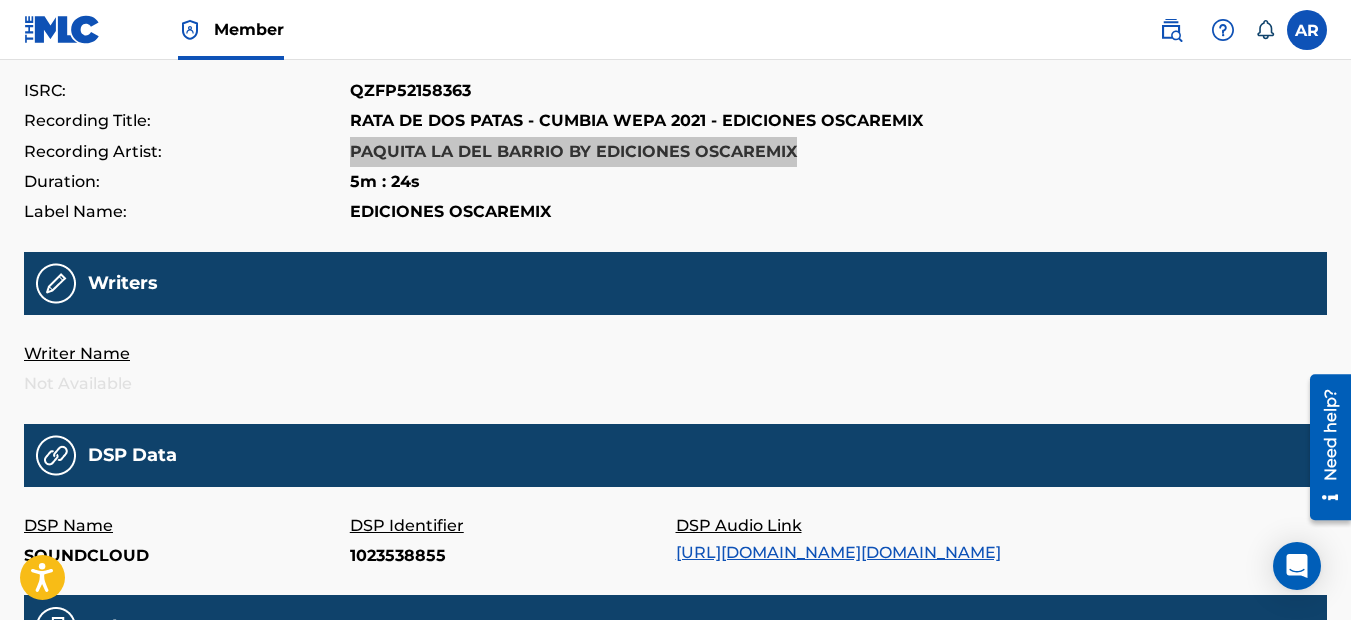 scroll, scrollTop: 300, scrollLeft: 0, axis: vertical 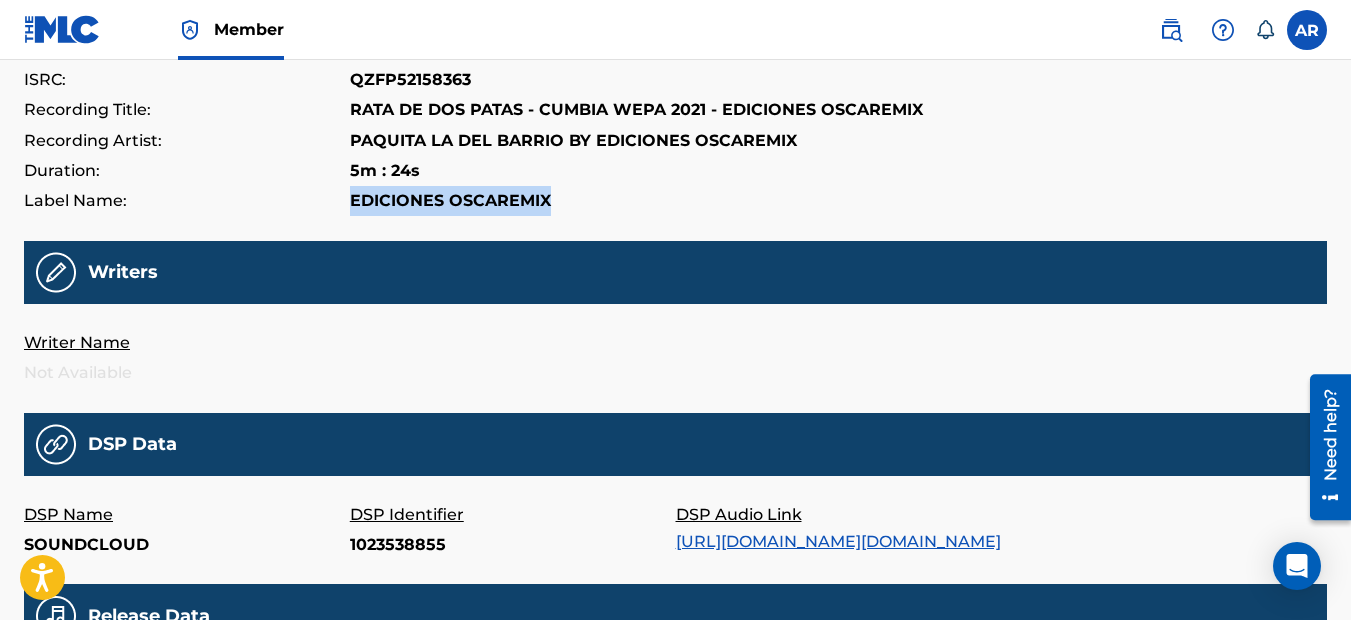 drag, startPoint x: 350, startPoint y: 204, endPoint x: 549, endPoint y: 204, distance: 199 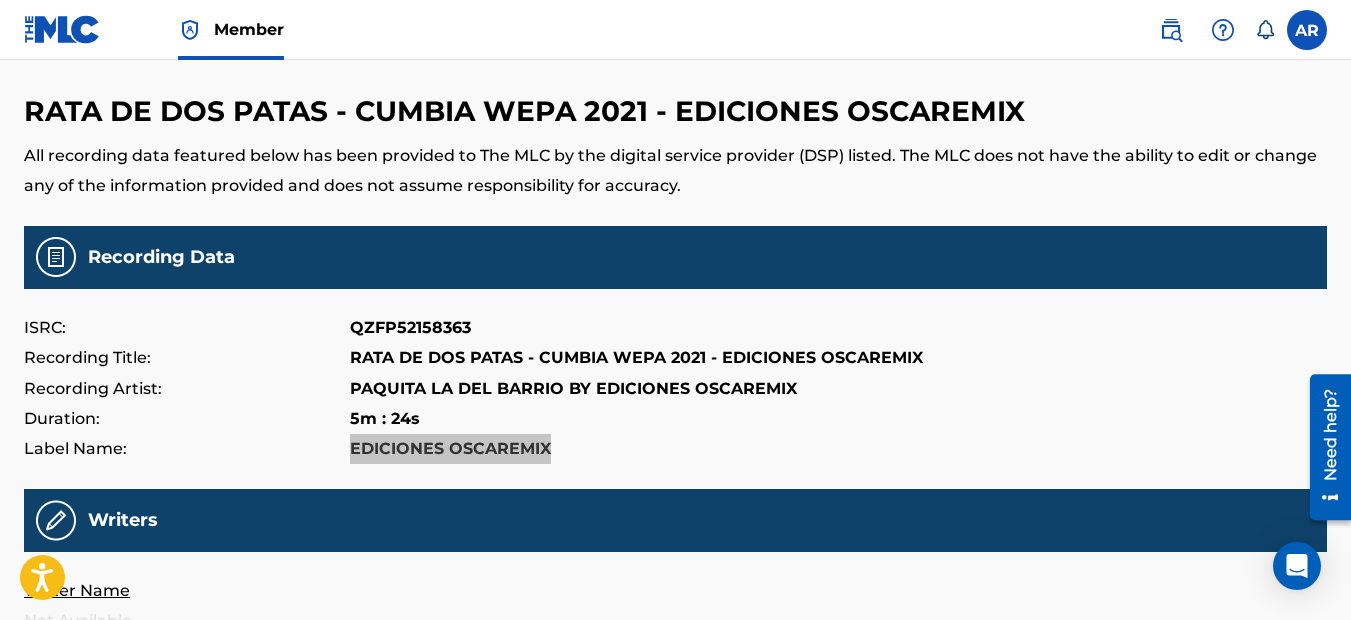 scroll, scrollTop: 0, scrollLeft: 0, axis: both 